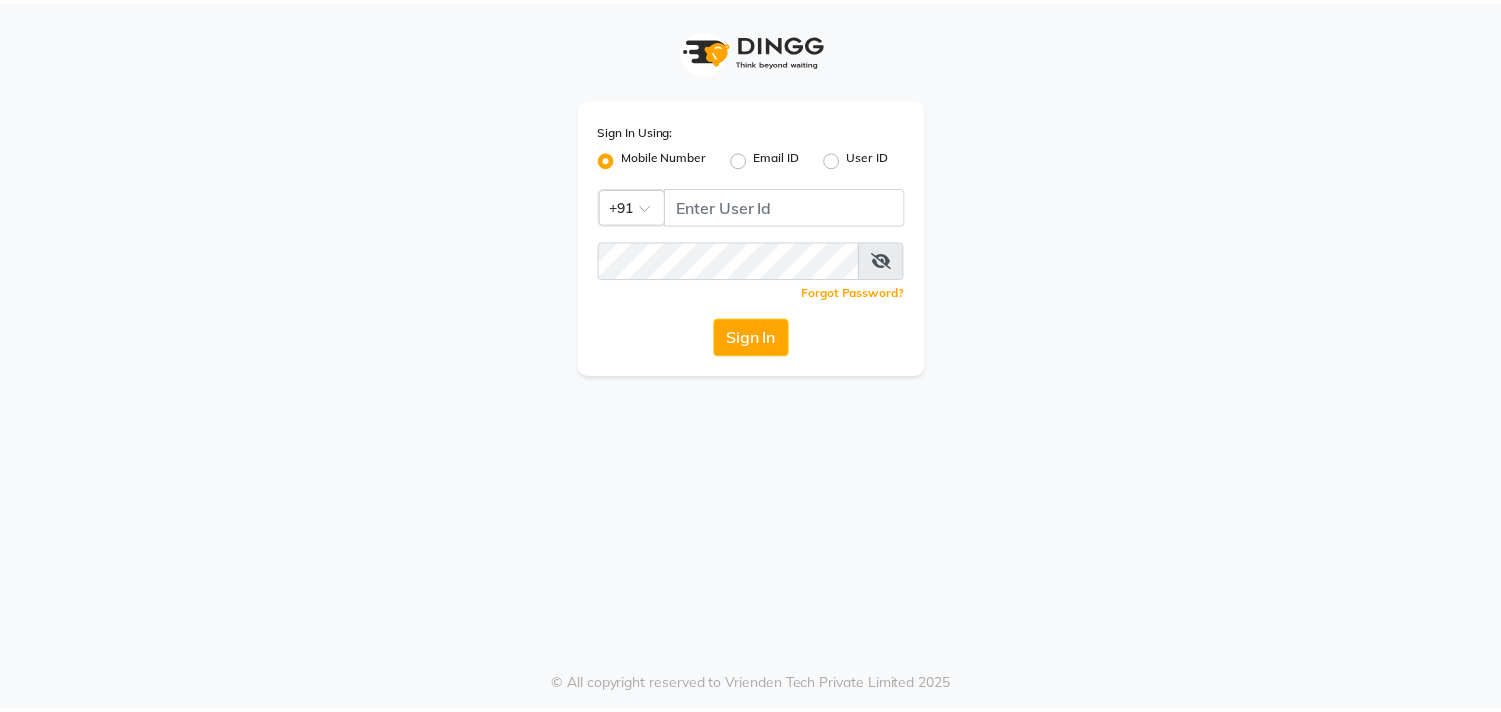 scroll, scrollTop: 0, scrollLeft: 0, axis: both 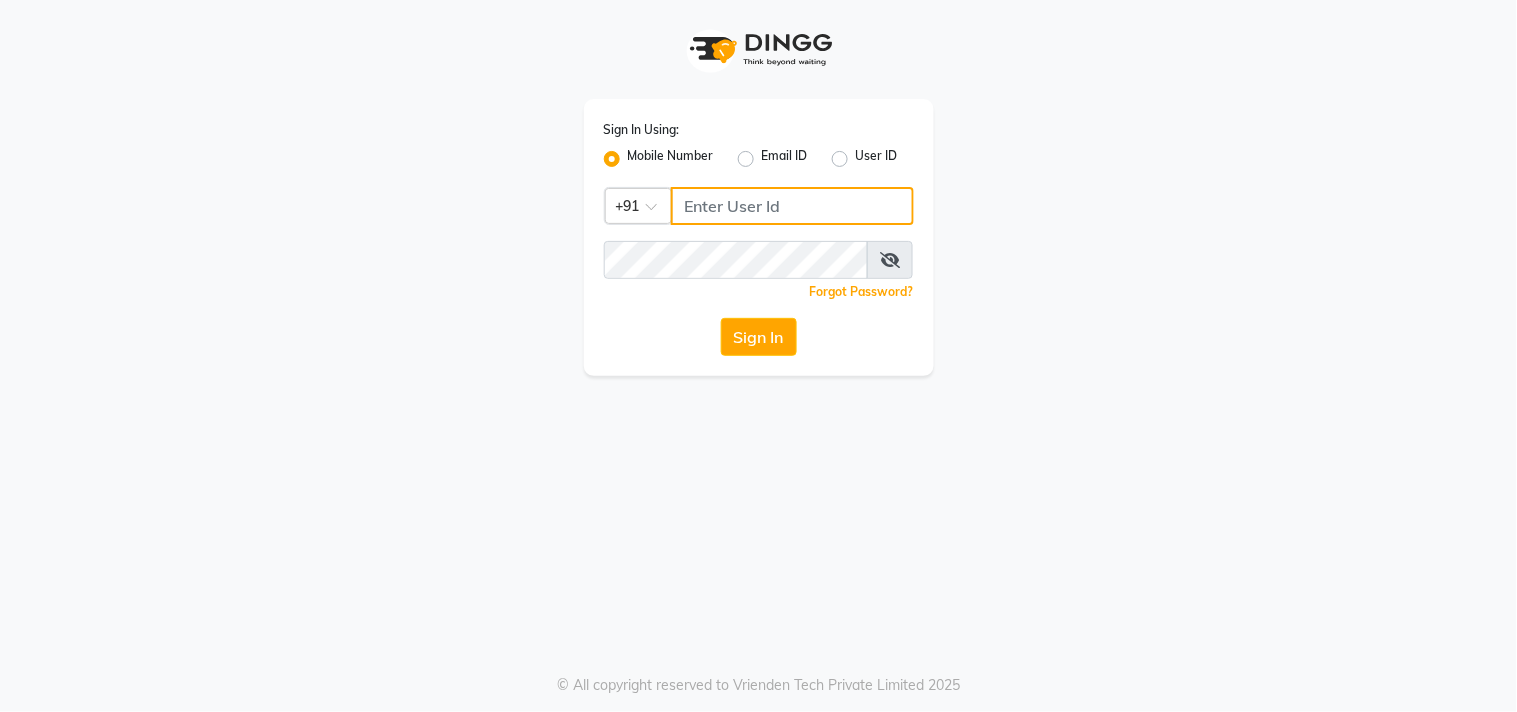 type on "123456000" 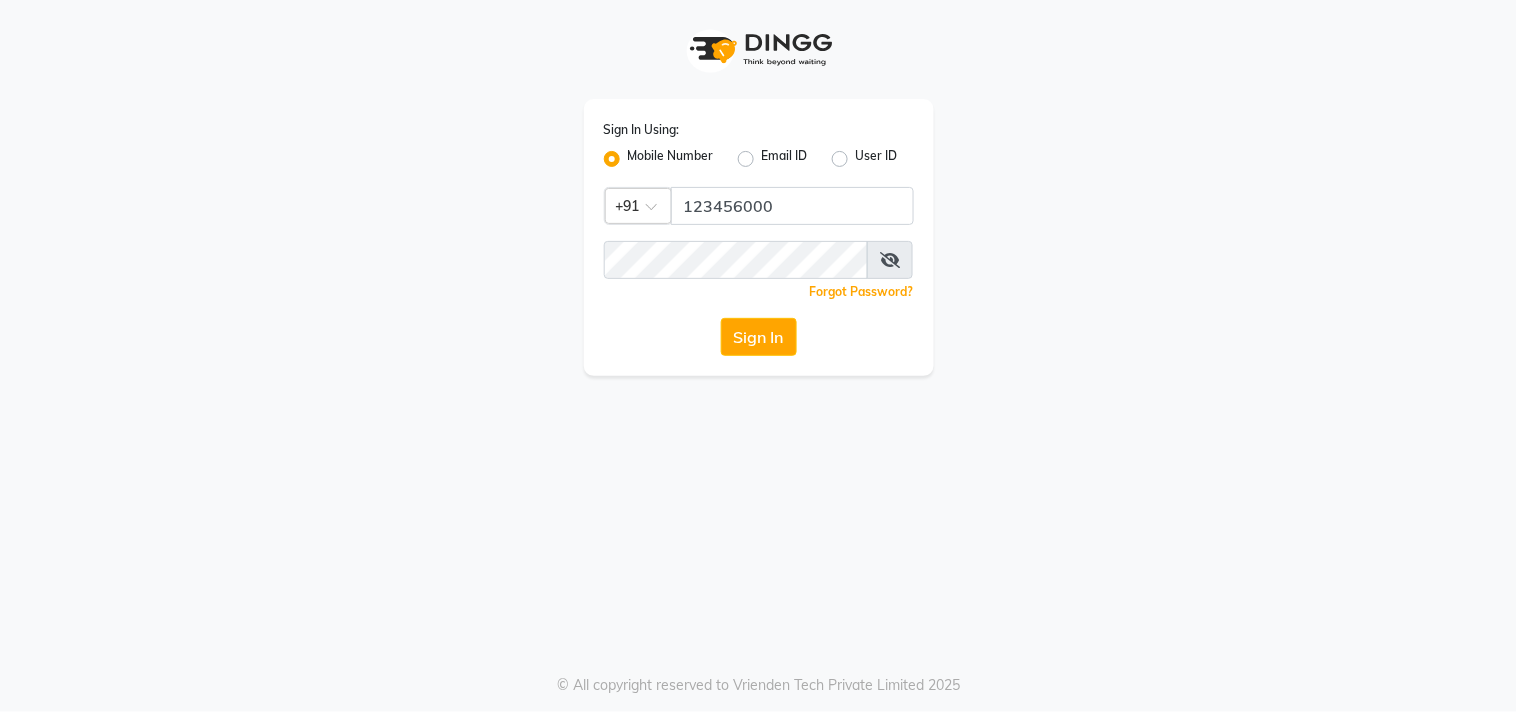 click on "Sign In" 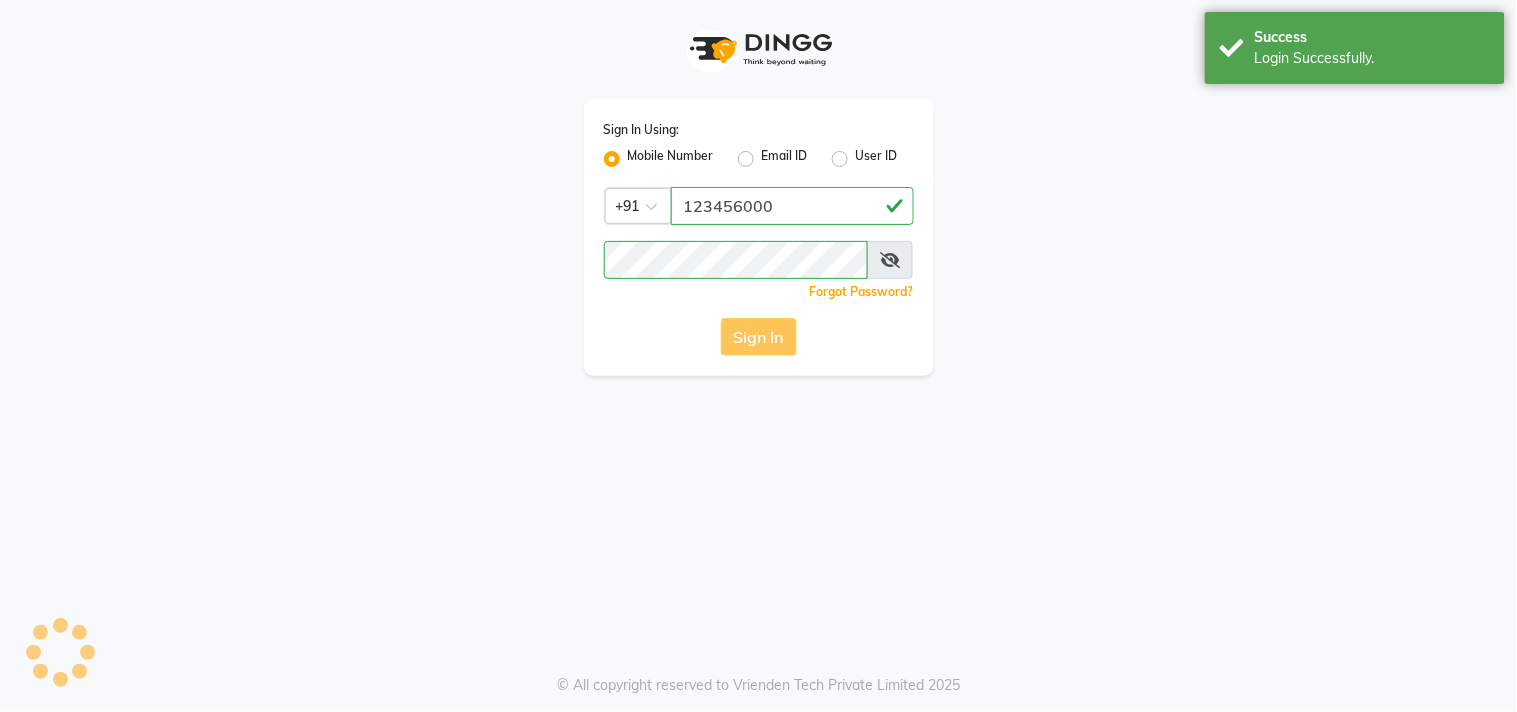 click on "Sign In Using: Mobile Number Email ID User ID Country Code × +91 [PHONE] Remember me Forgot Password? Sign In" 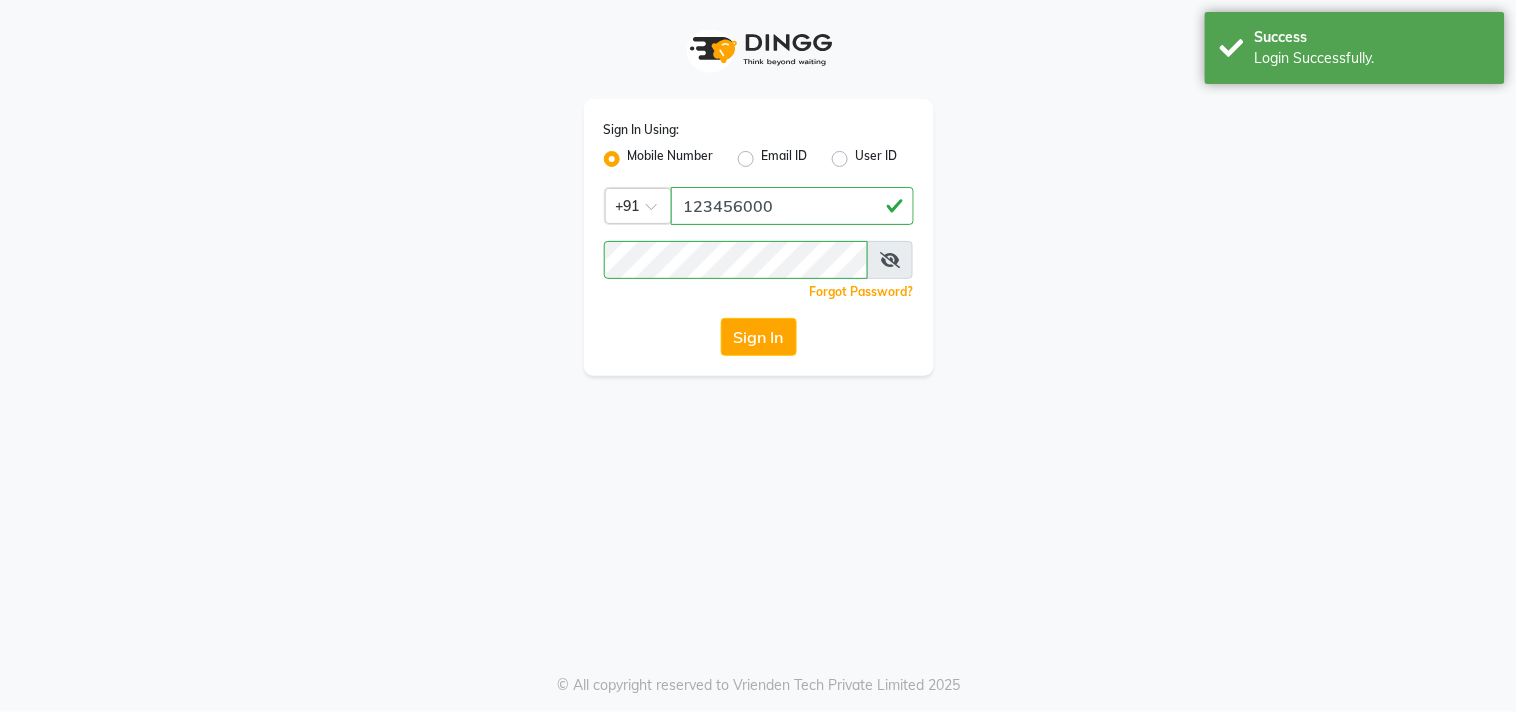select on "service" 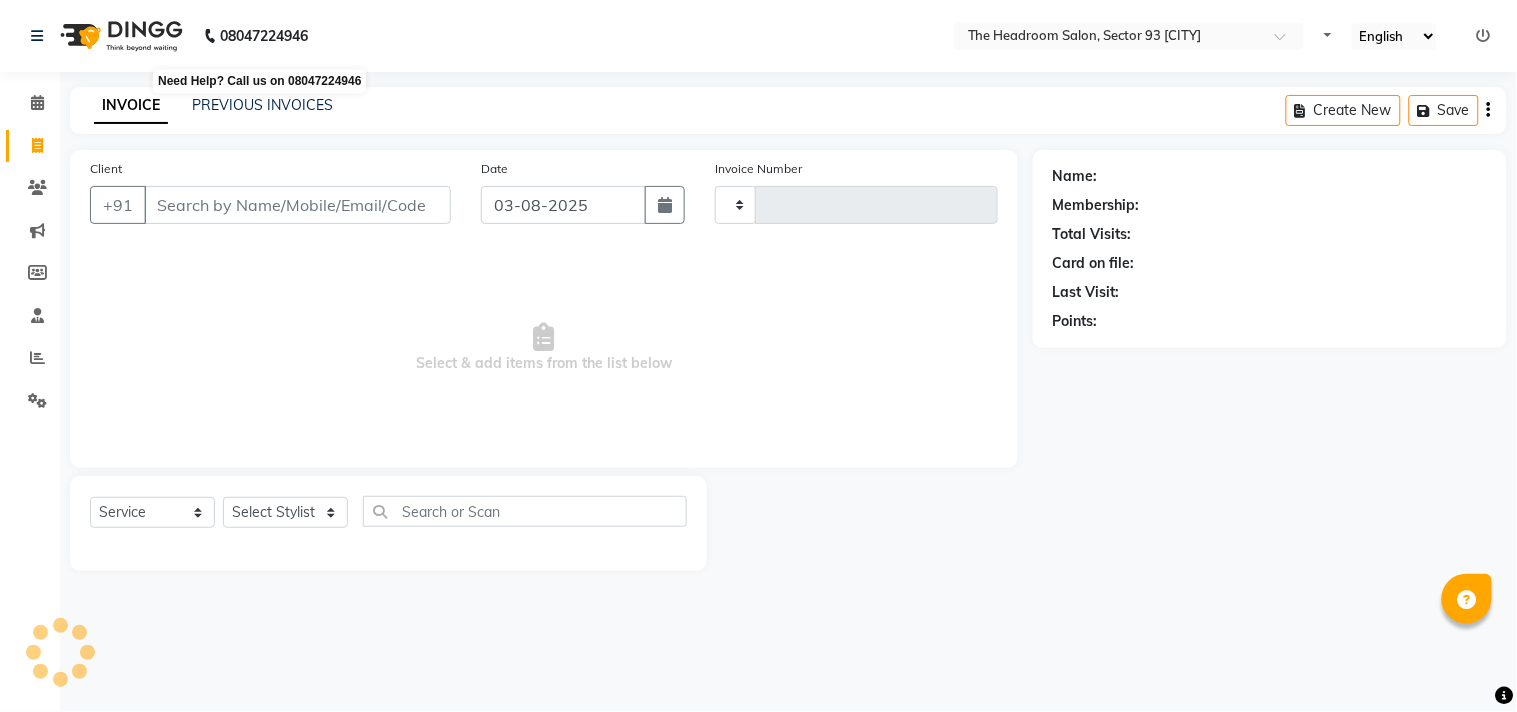 select on "en" 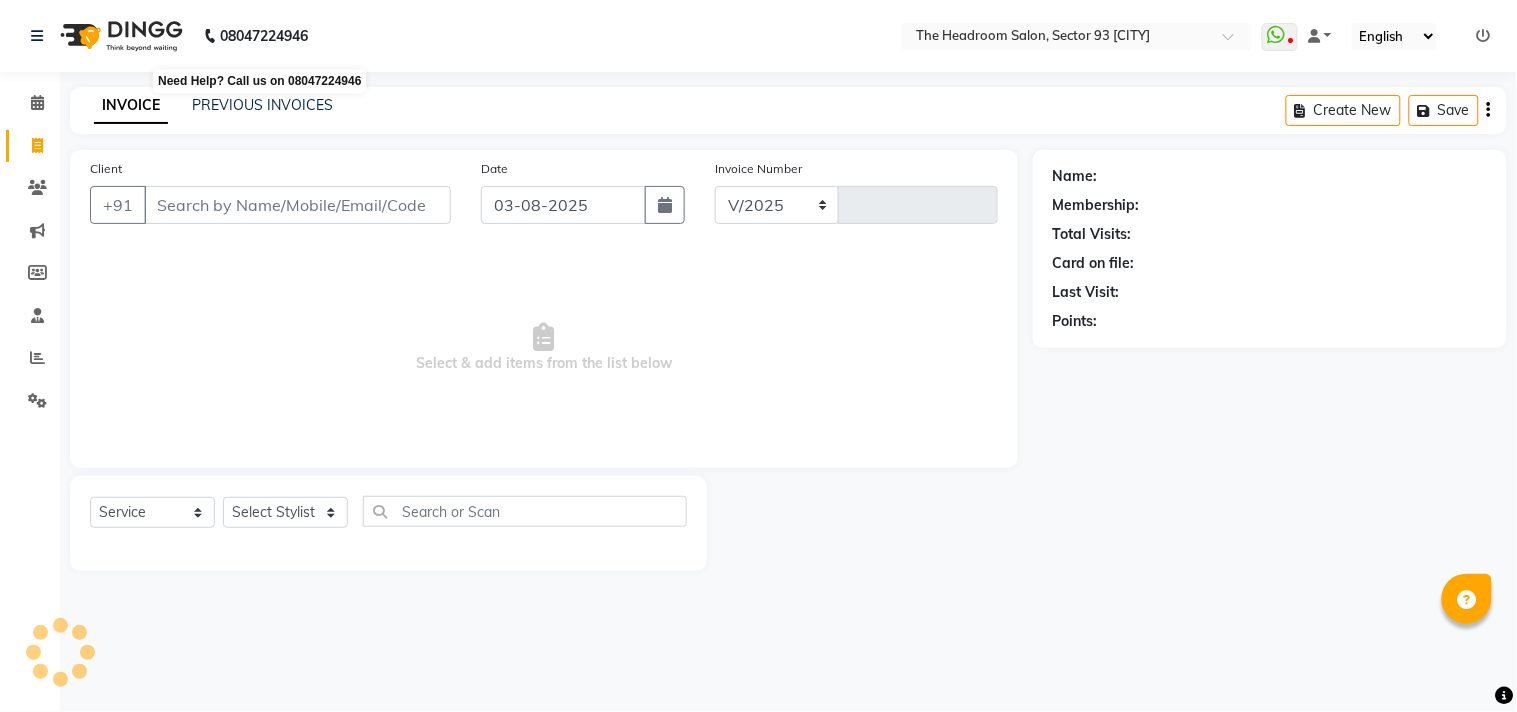 select on "6933" 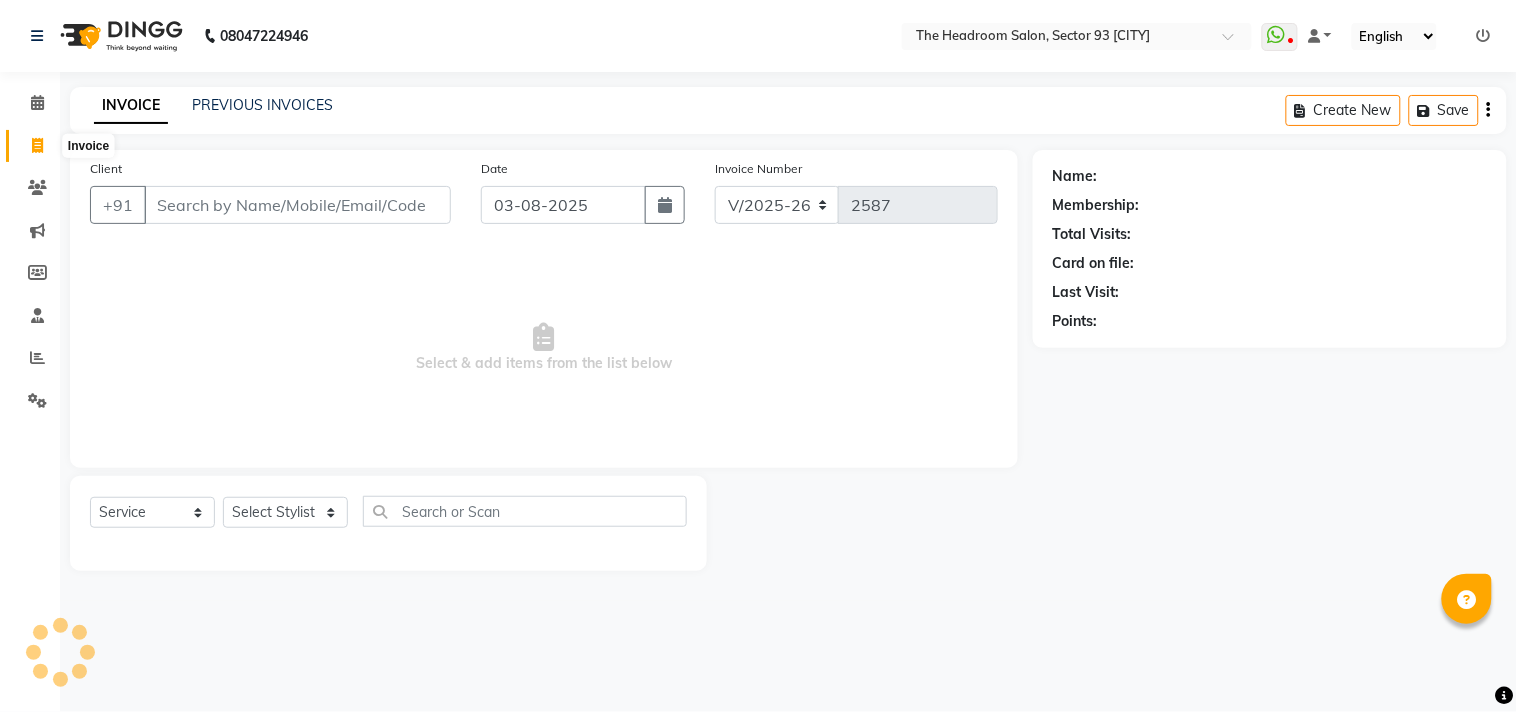 click 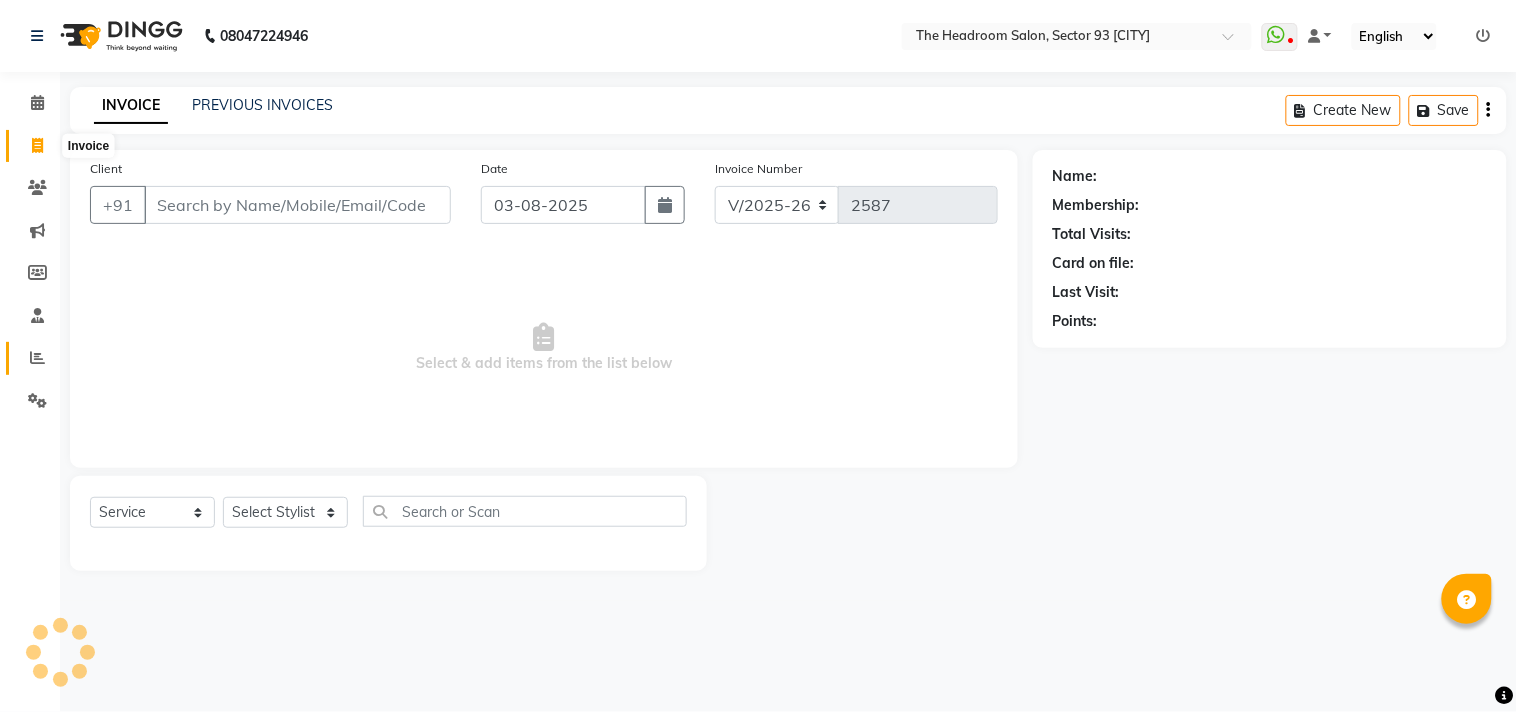 select on "service" 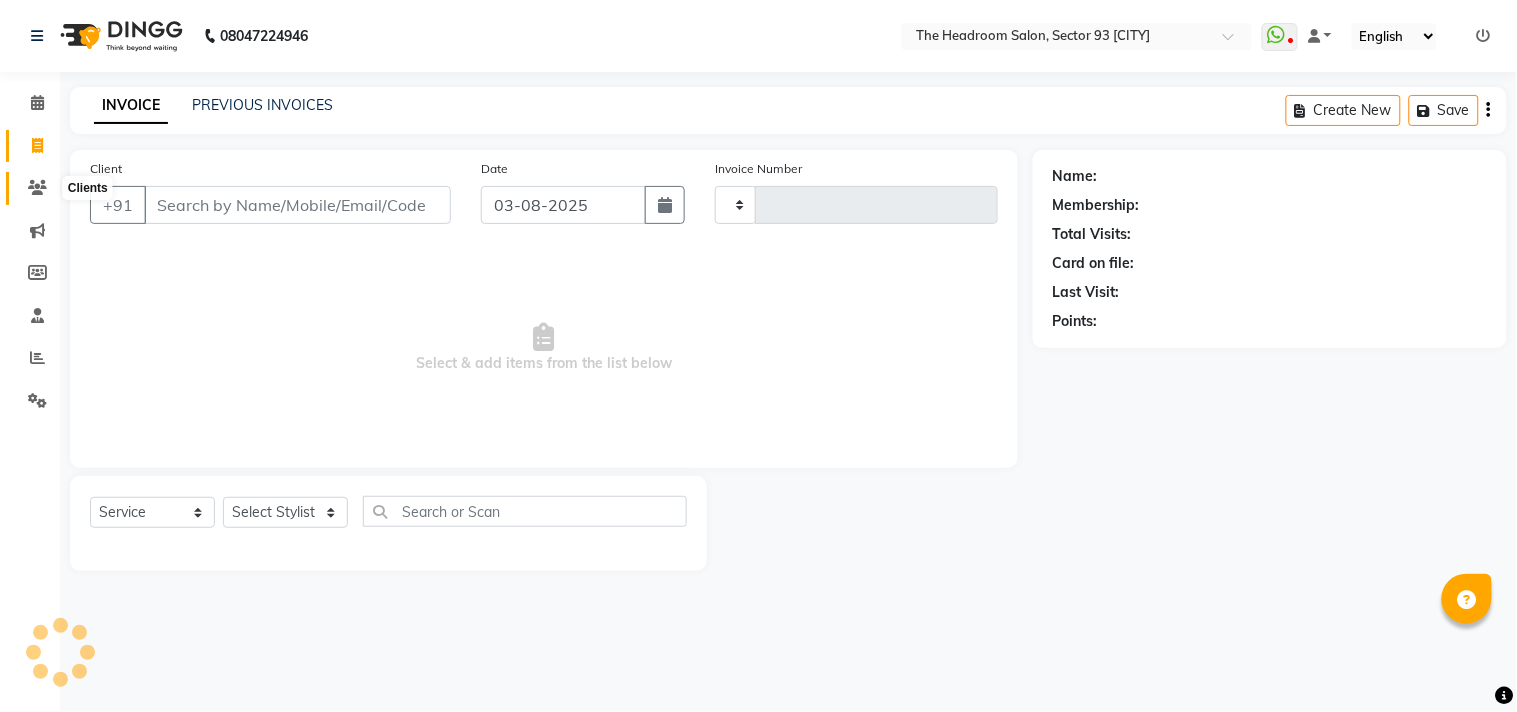 click 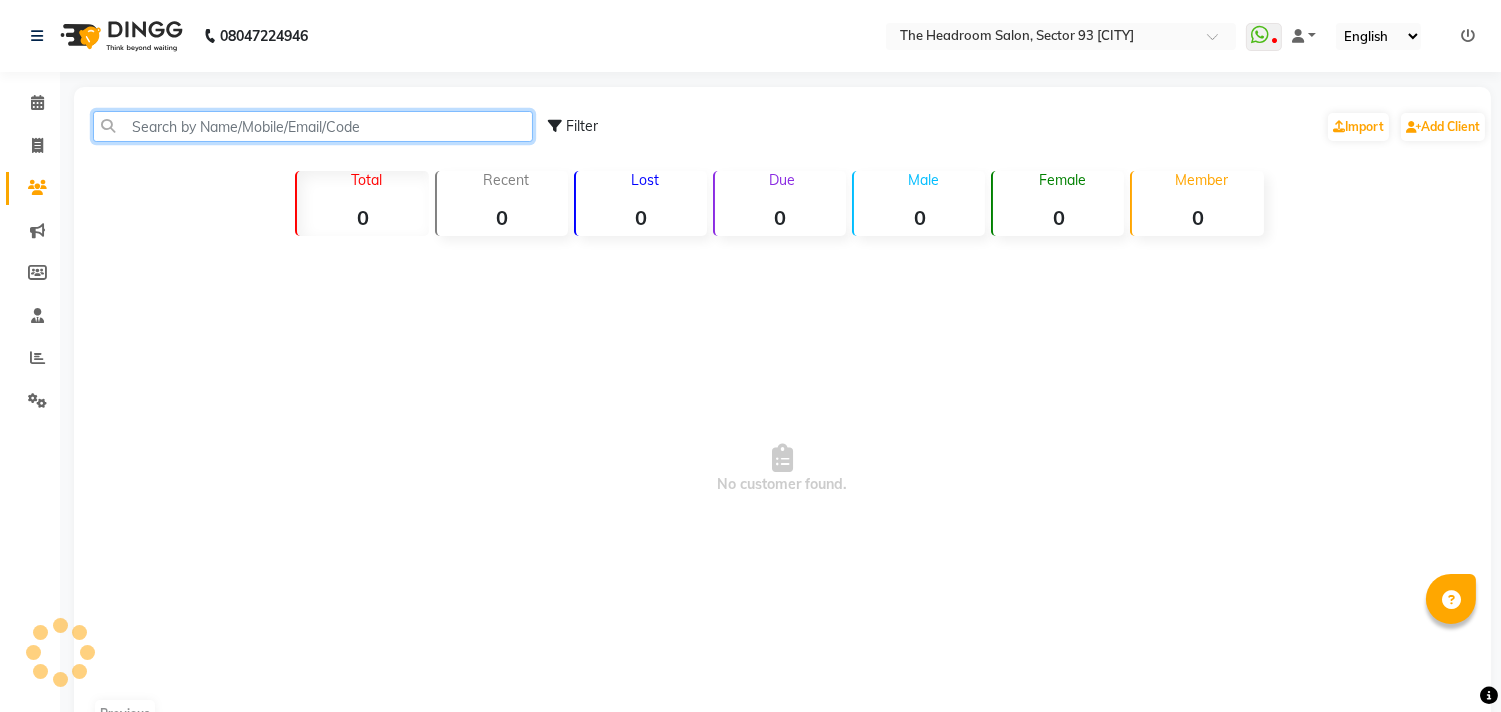 click 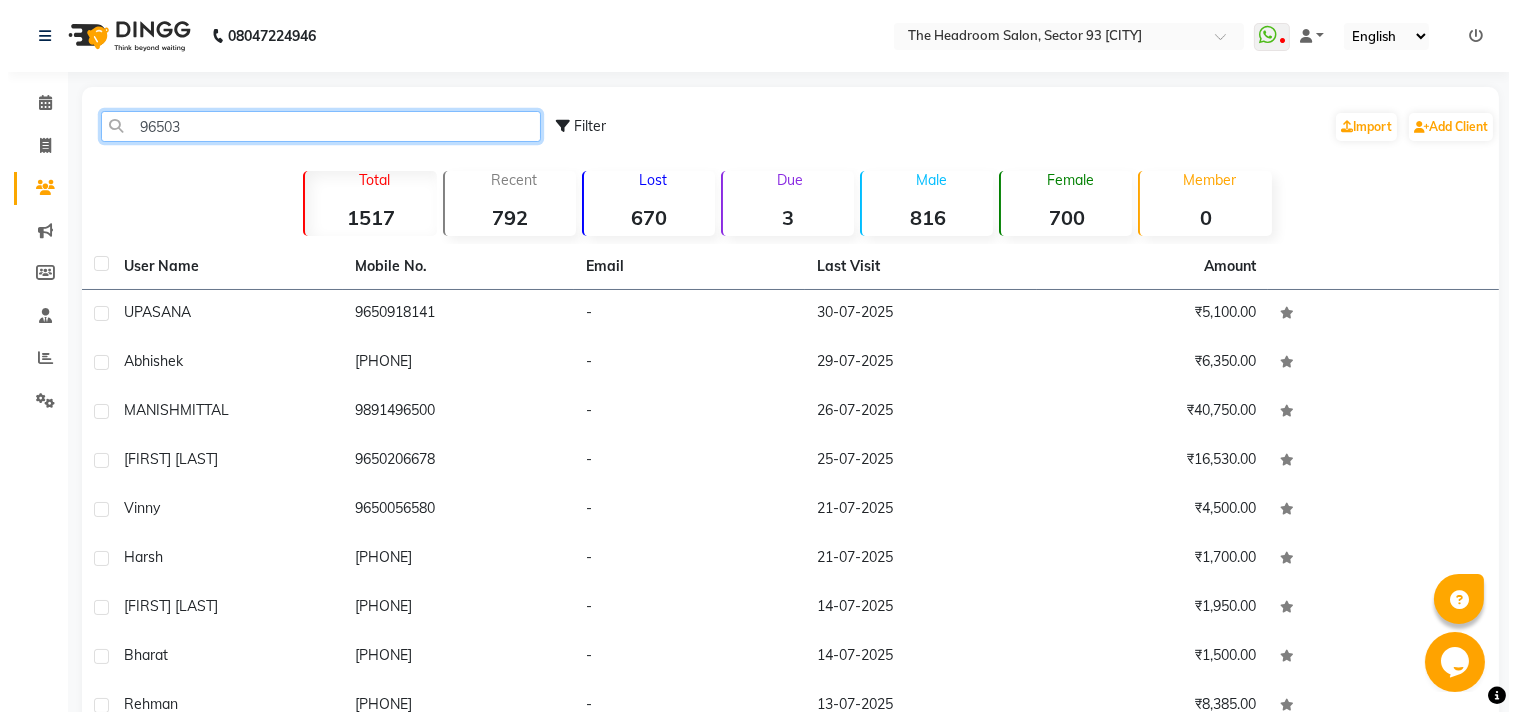 scroll, scrollTop: 0, scrollLeft: 0, axis: both 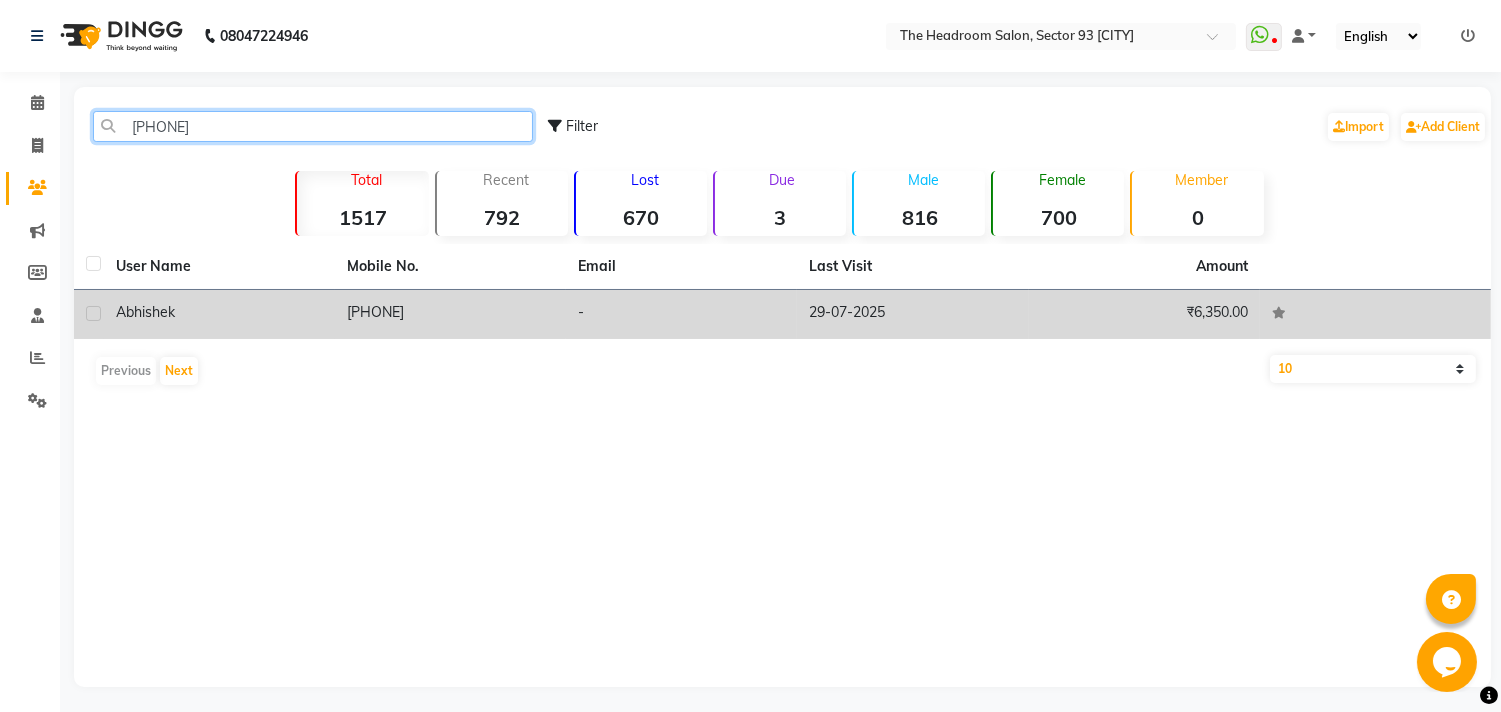 type on "[PHONE]" 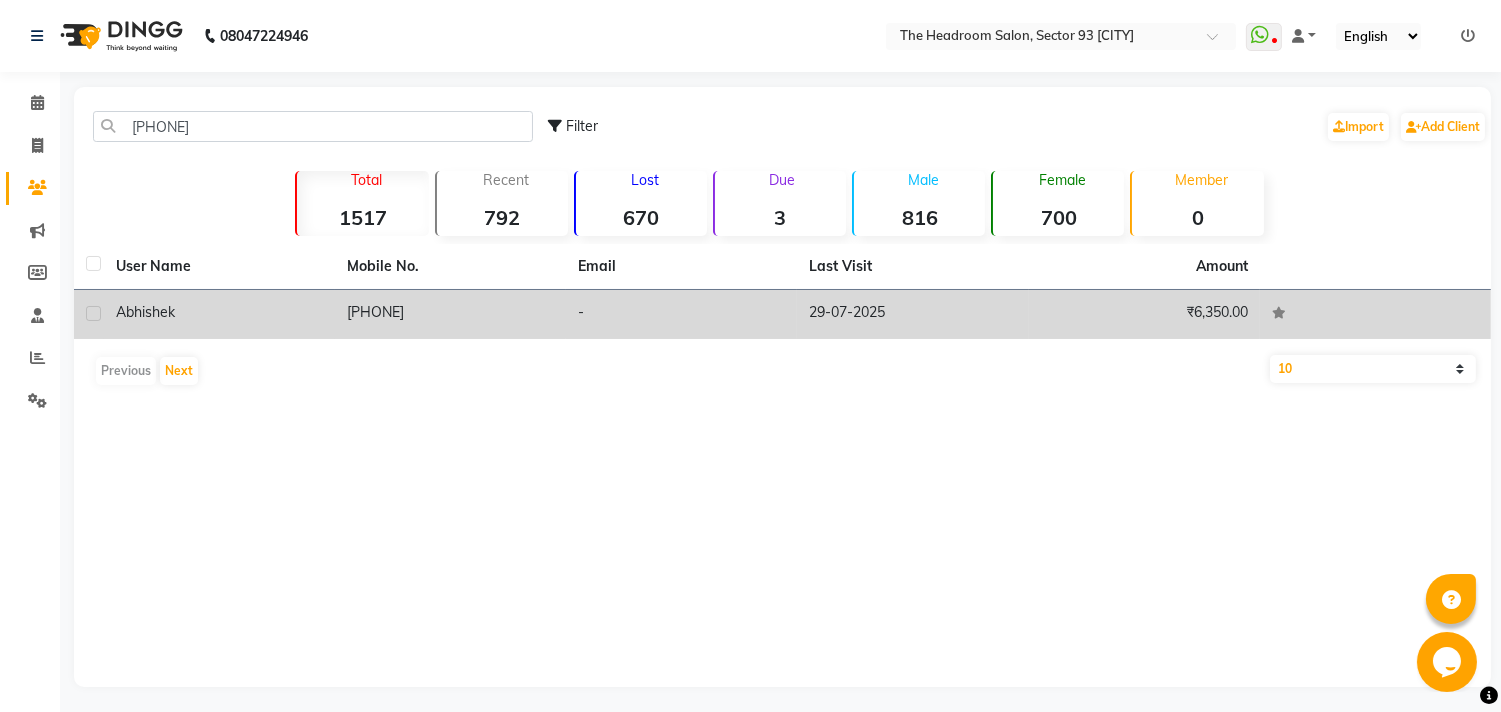 click on "-" 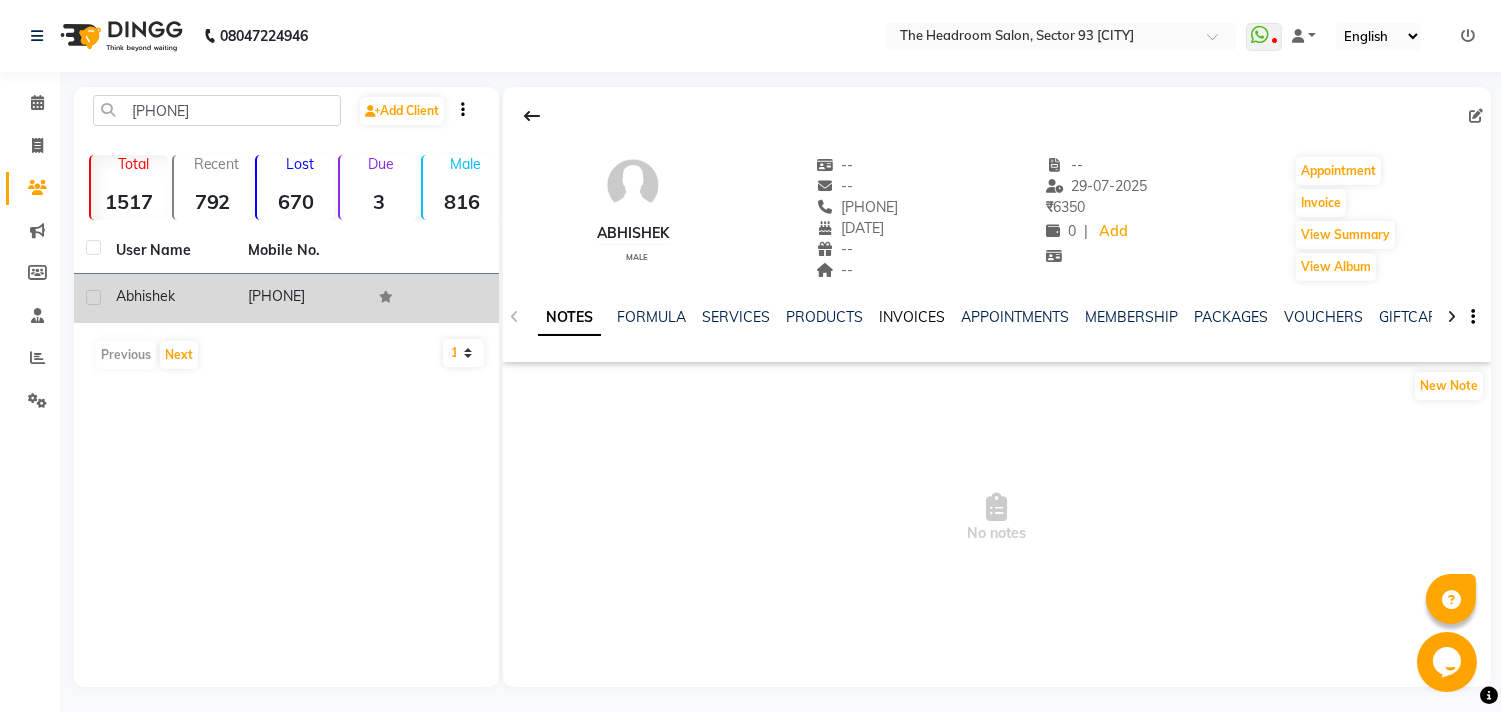 click on "INVOICES" 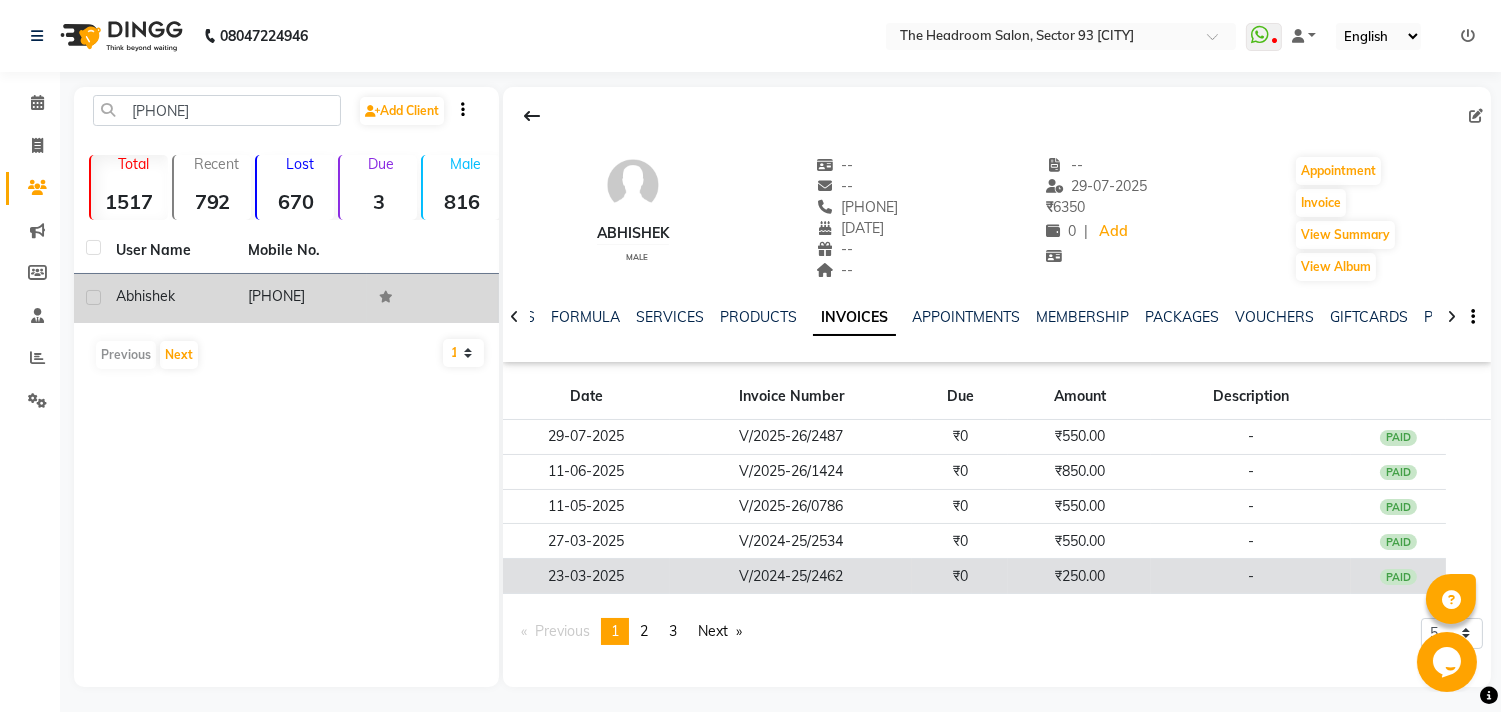 click on "₹250.00" 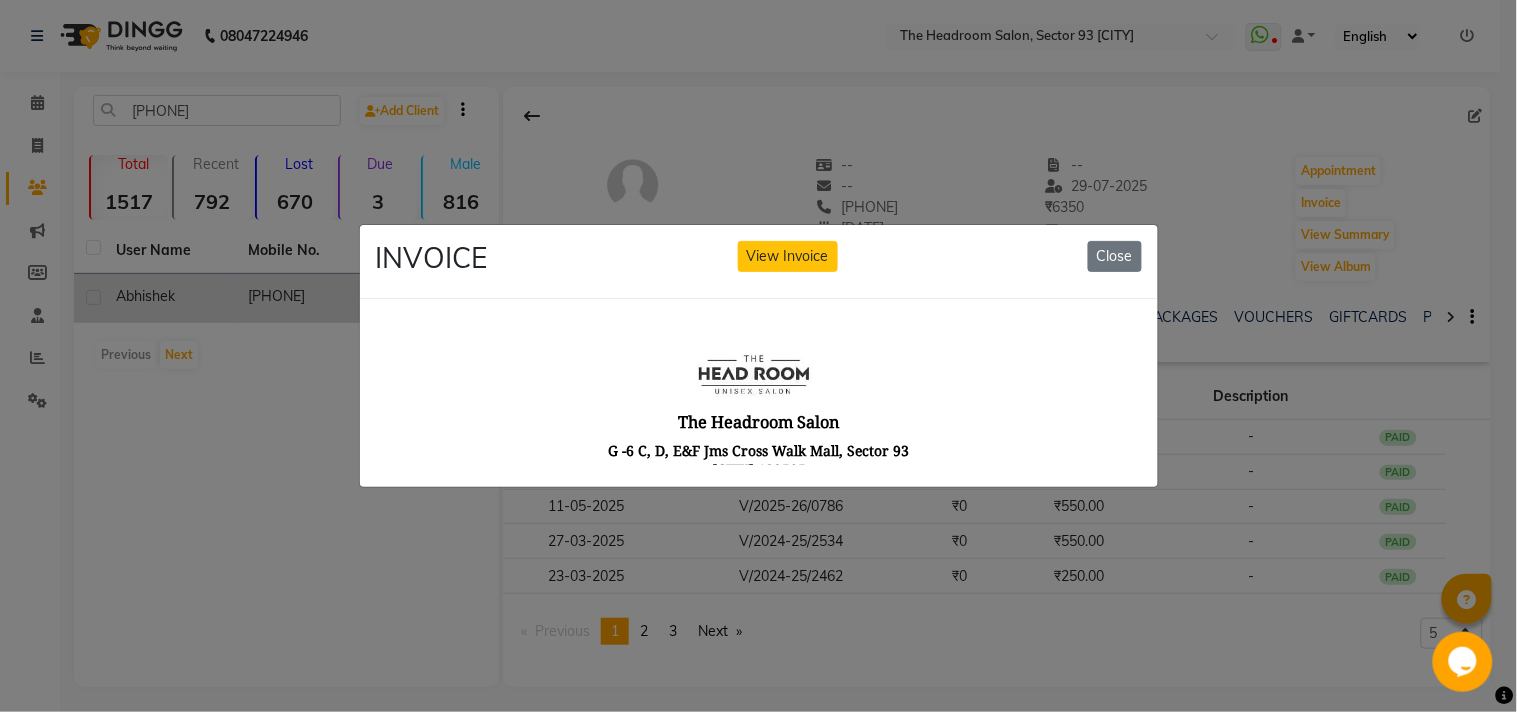 scroll, scrollTop: 0, scrollLeft: 0, axis: both 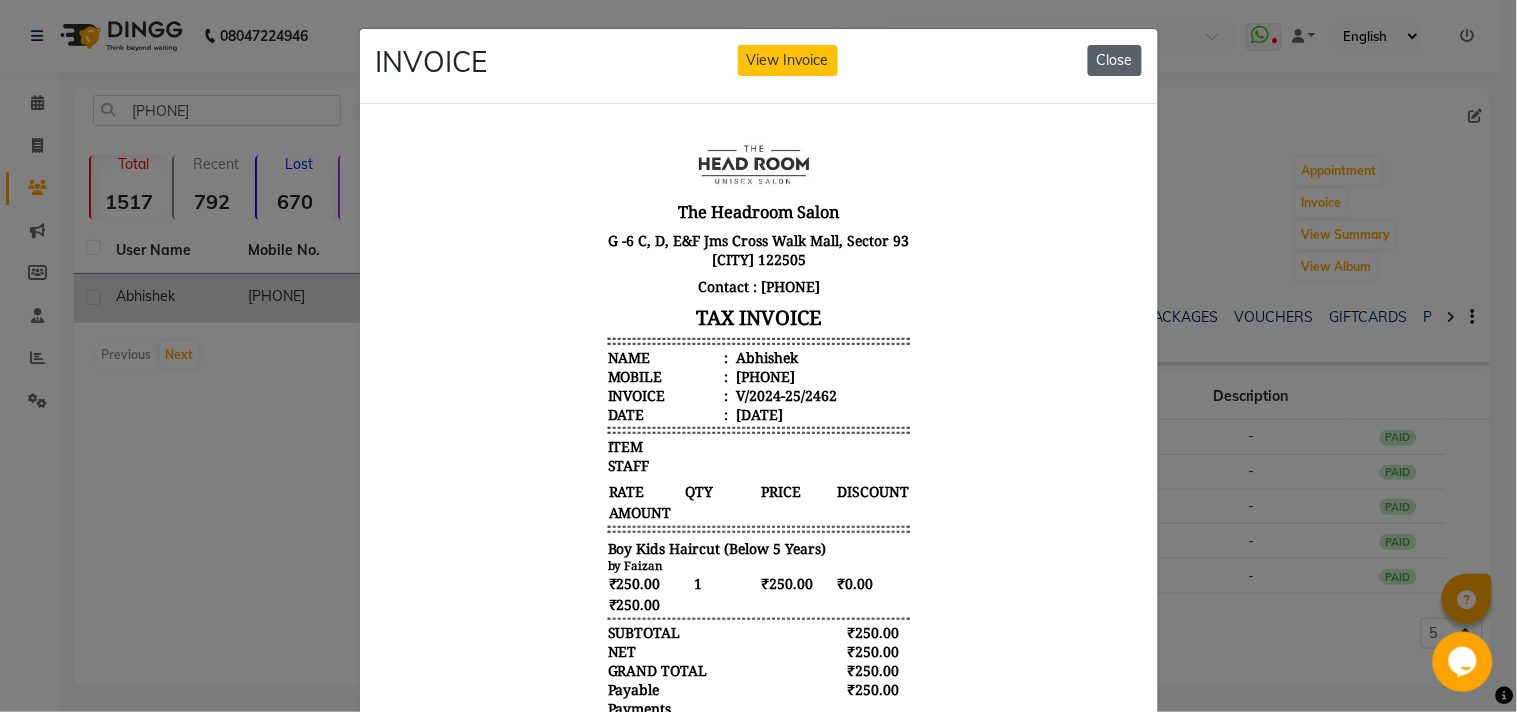 click on "Close" 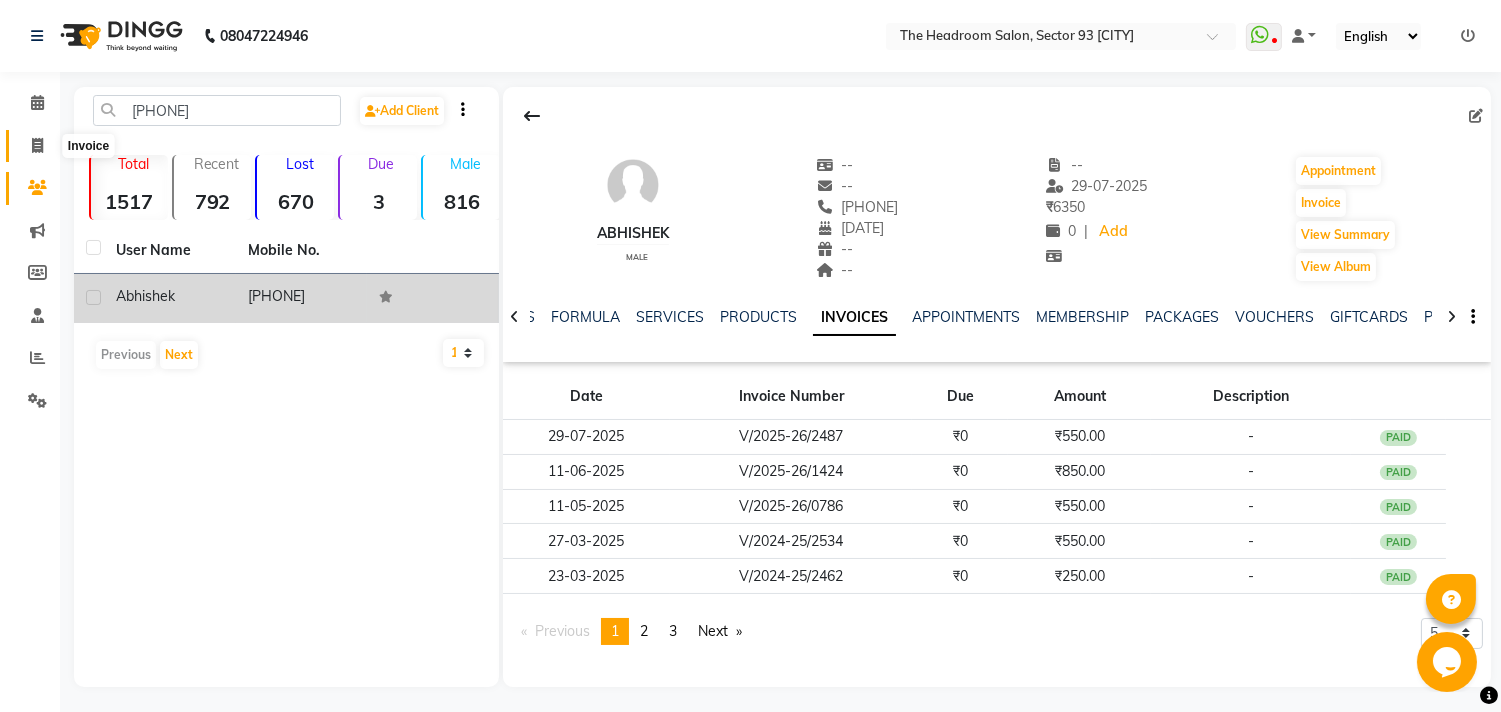 click 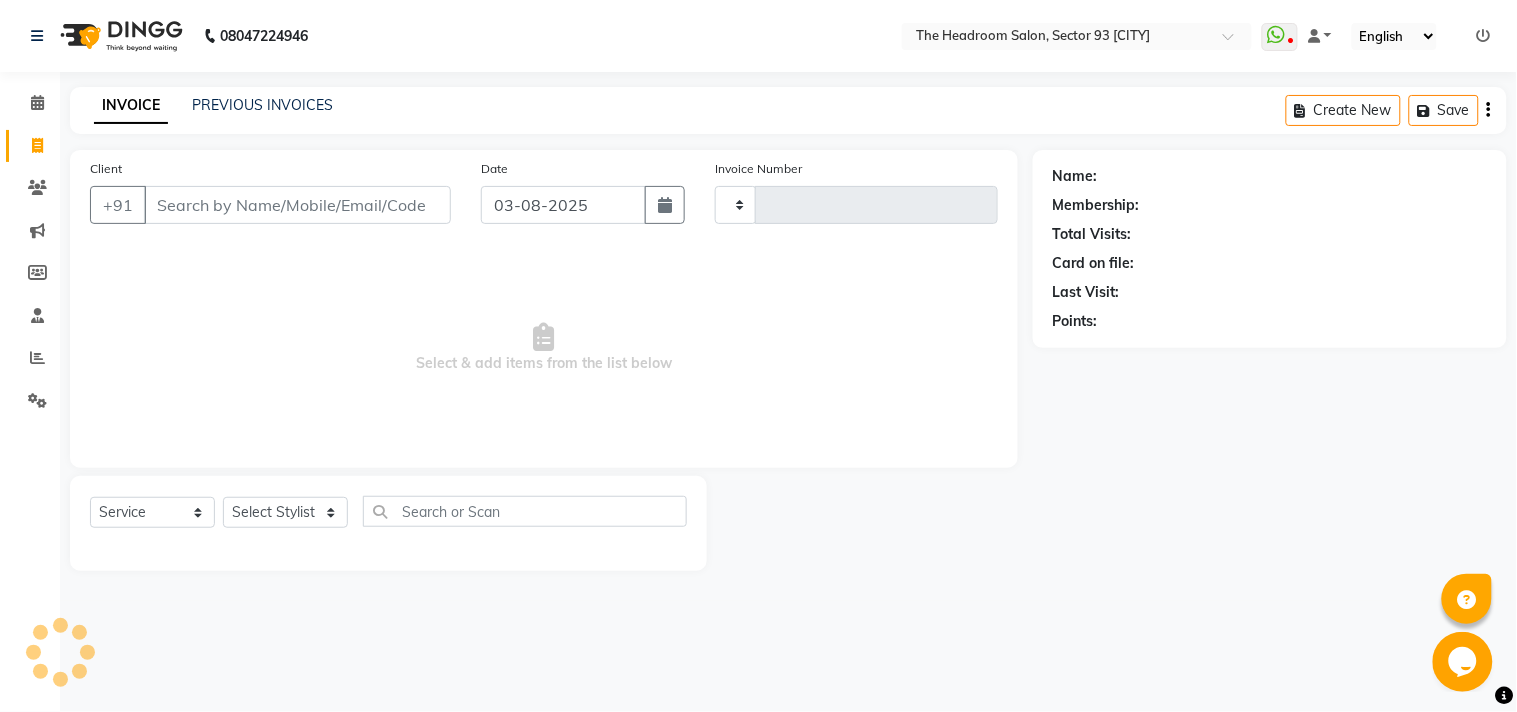 click on "Client" at bounding box center [297, 205] 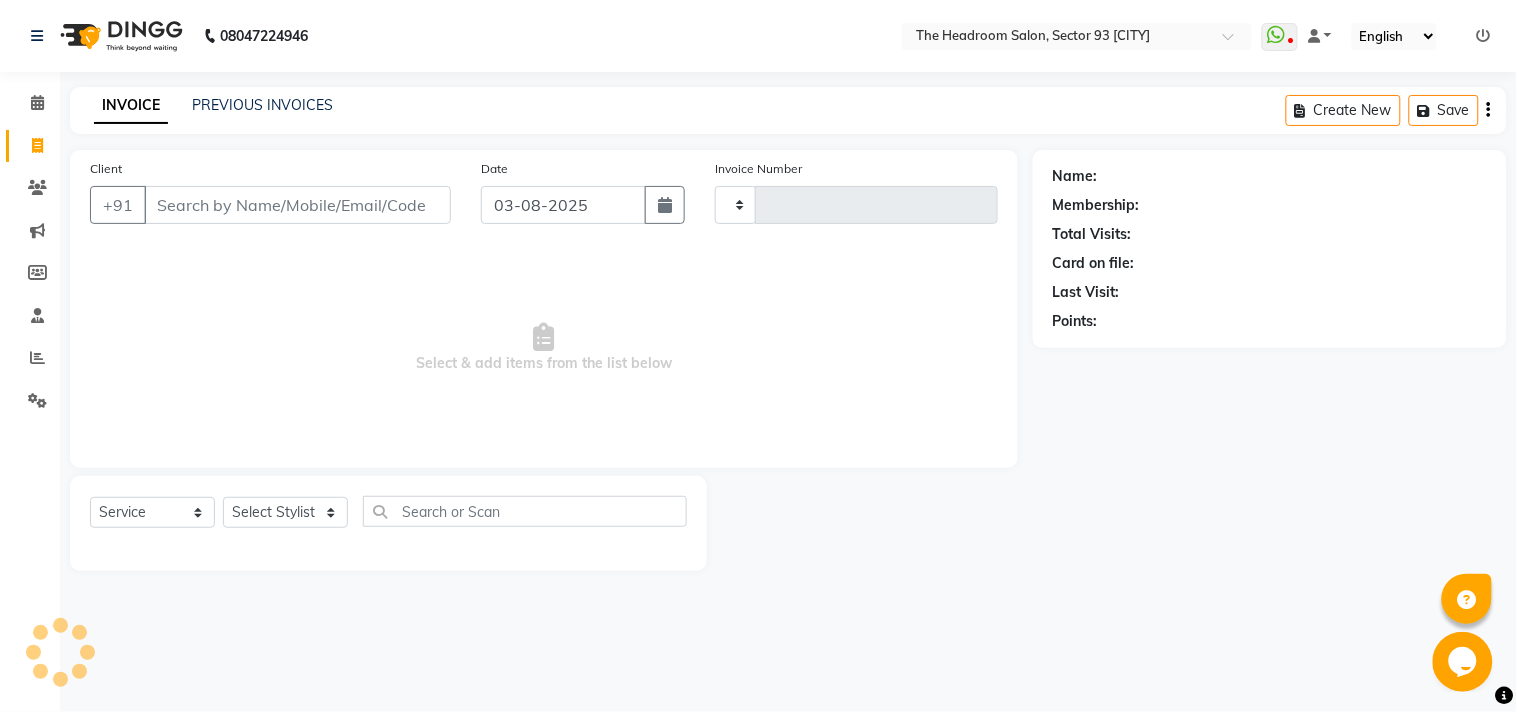 type on "2587" 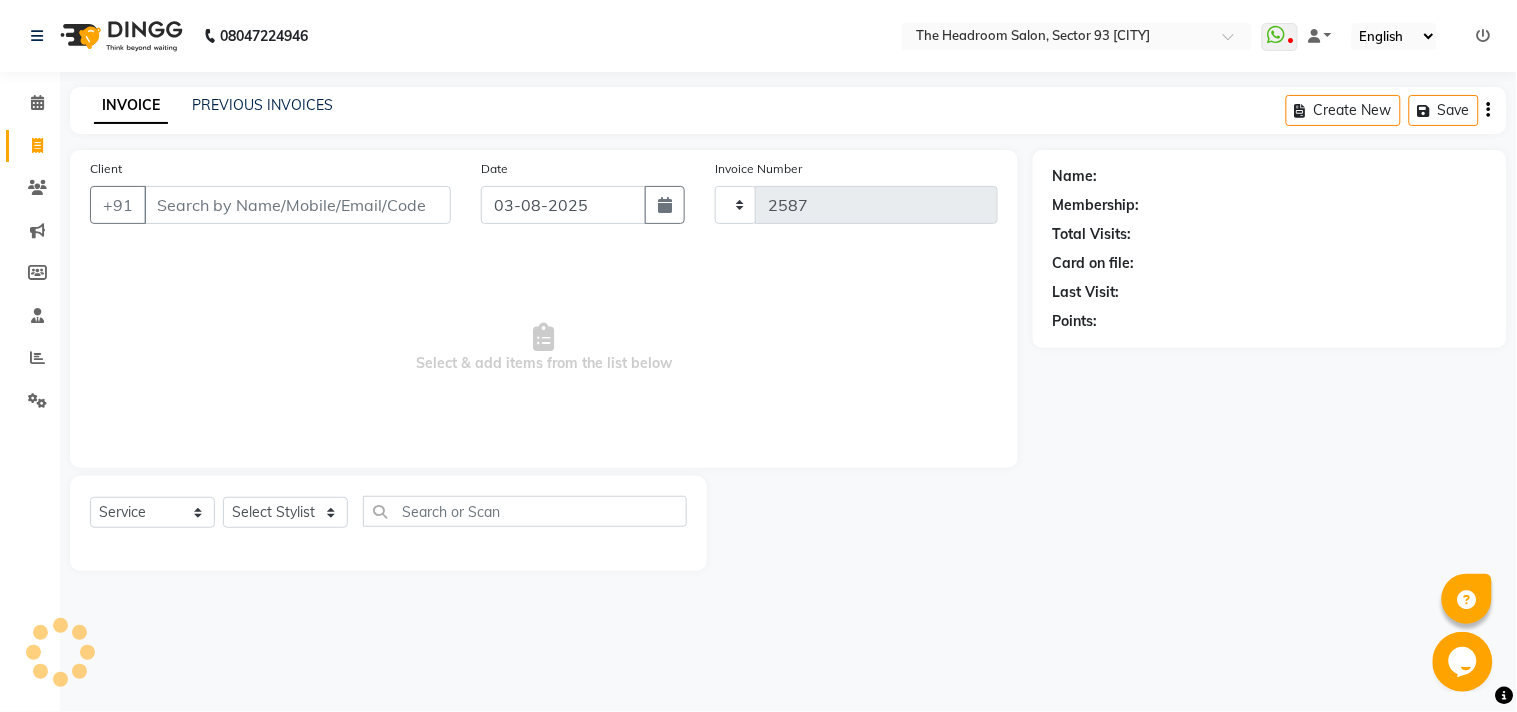 click on "Client" at bounding box center (297, 205) 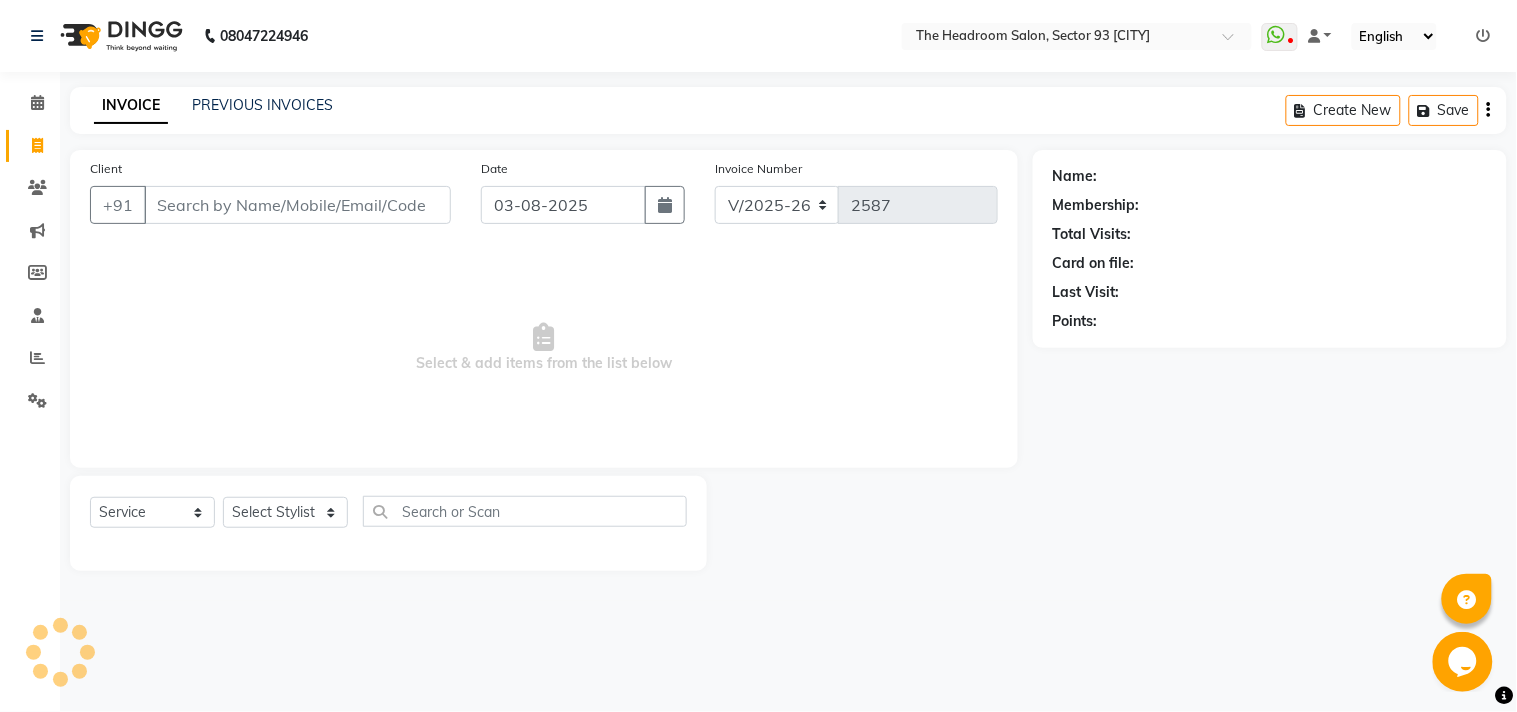 click on "Client" at bounding box center [297, 205] 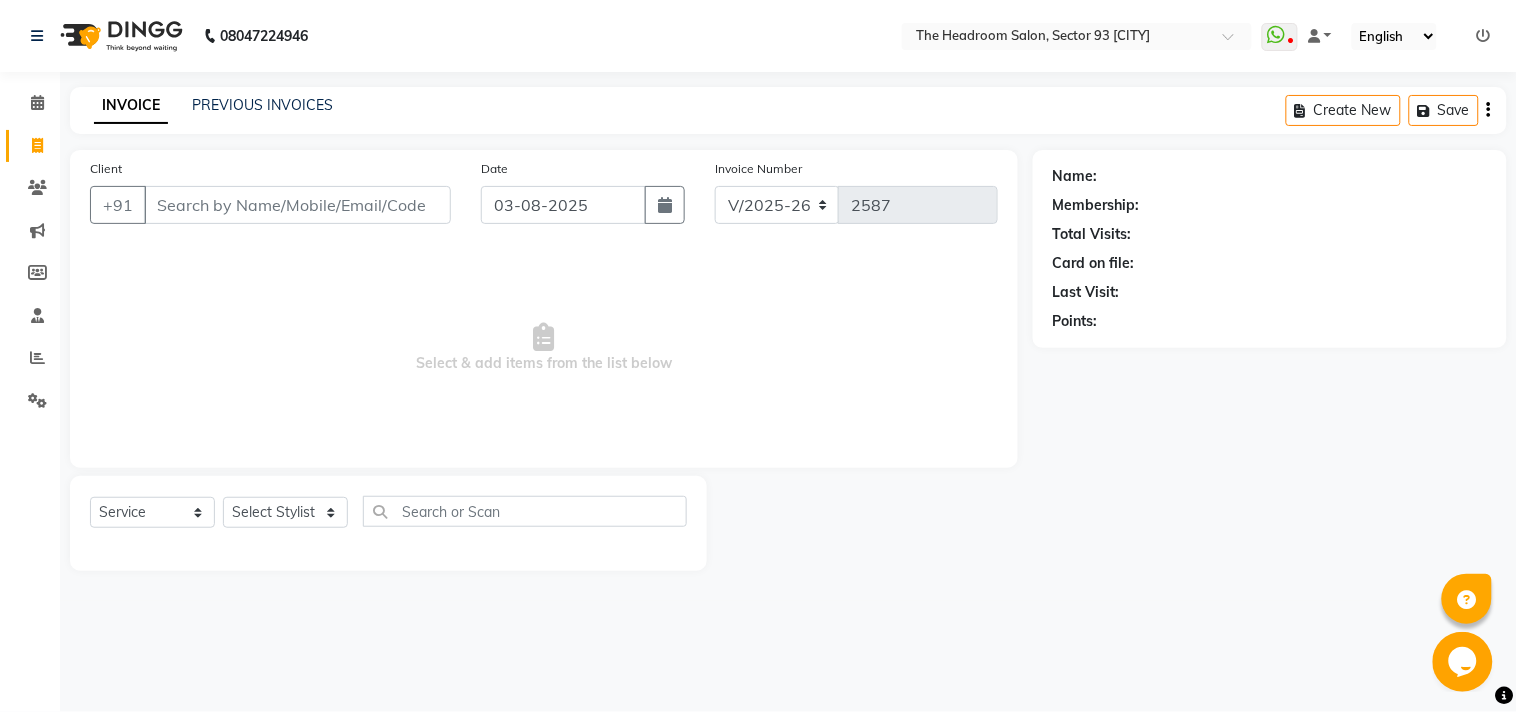 click on "Client" at bounding box center (297, 205) 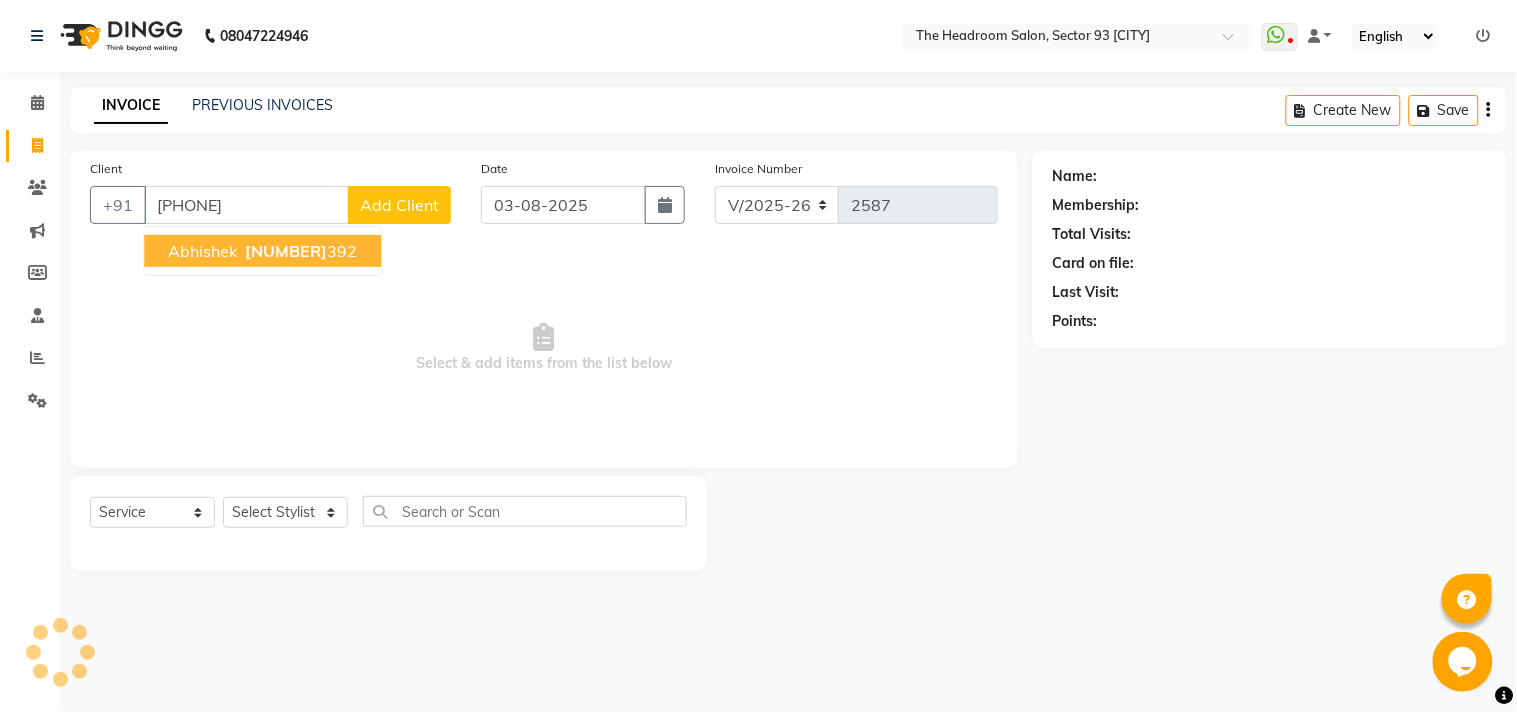 type on "[PHONE]" 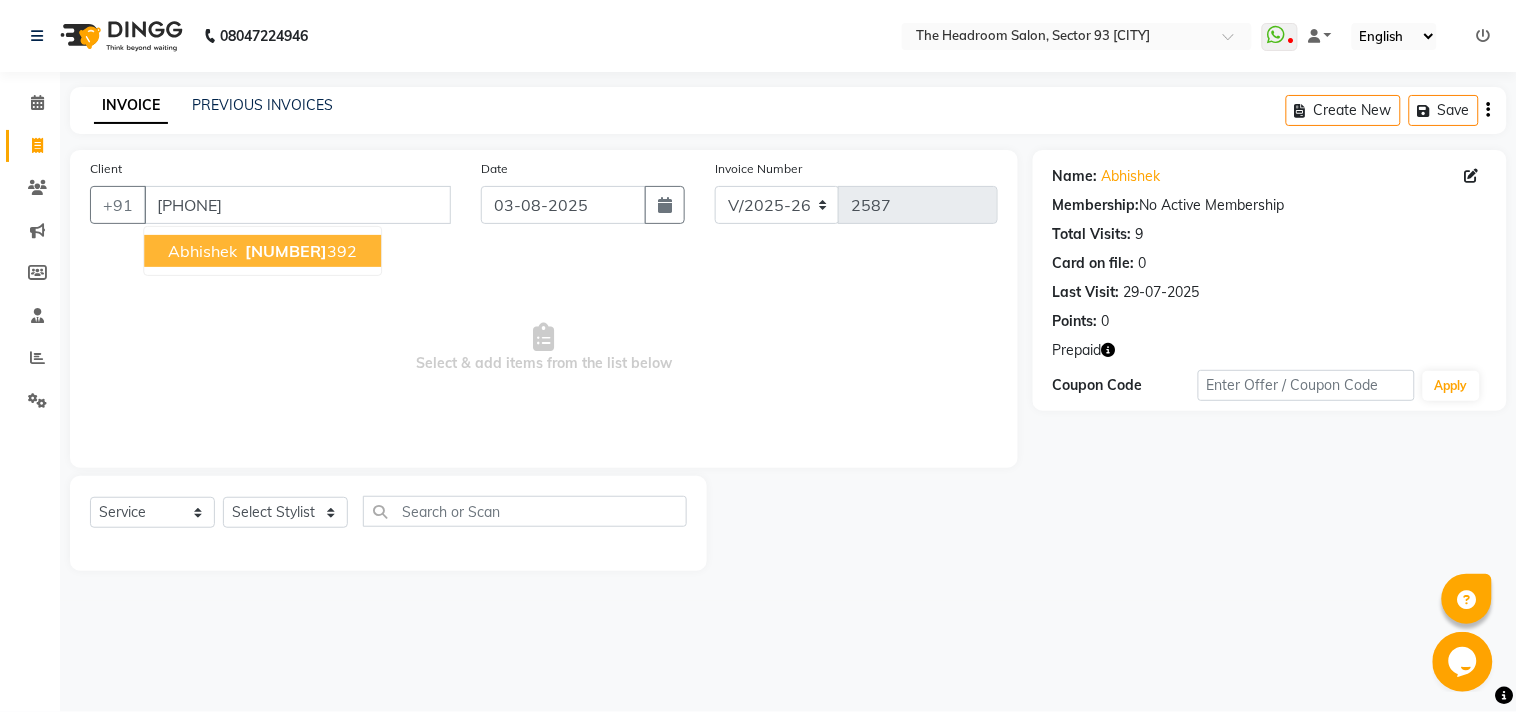 click on "[NUMBER]" at bounding box center [286, 251] 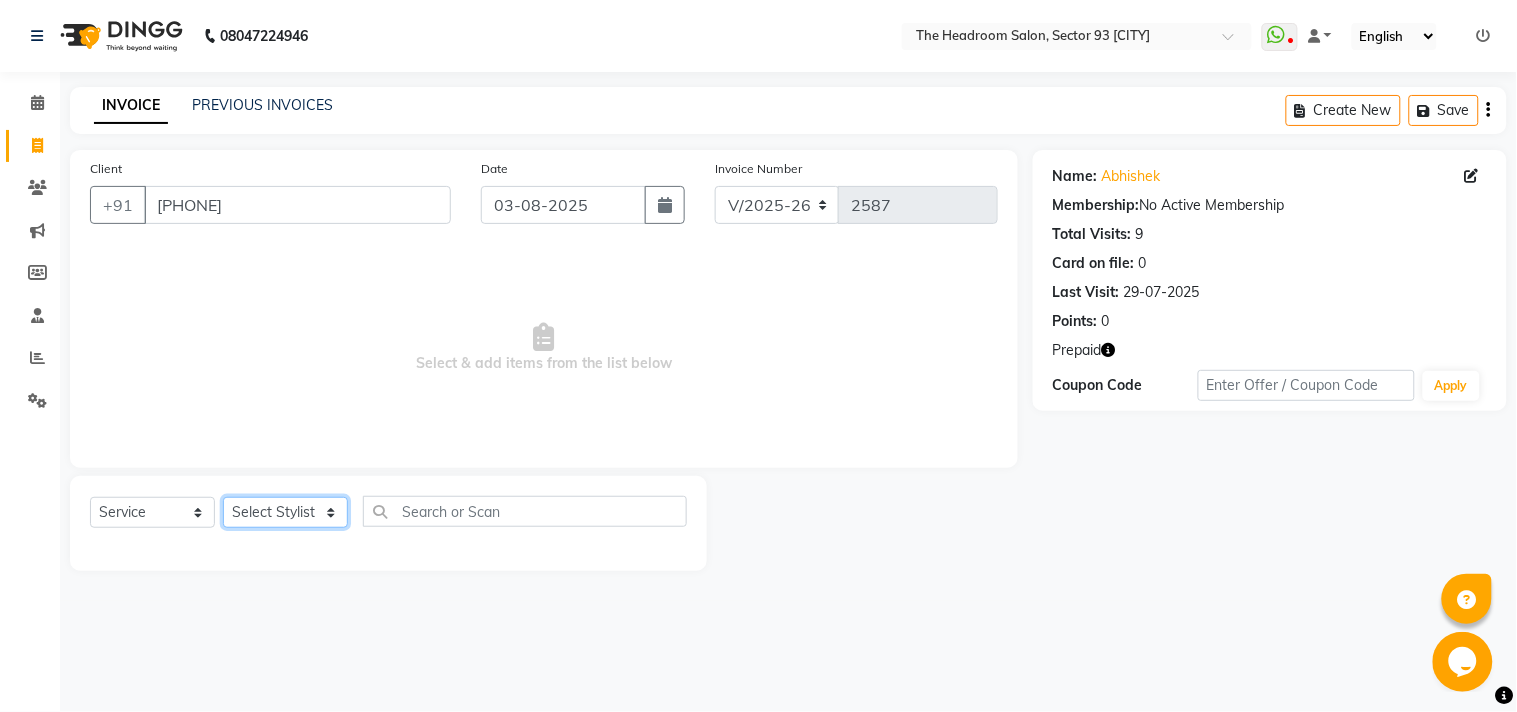click on "Select Stylist [FIRST] [FIRST] [FIRST] [FIRST] [FIRST] [FIRST] Manager [FIRST] [FIRST] [FIRST] [FIRST] [FIRST] [FIRST]" 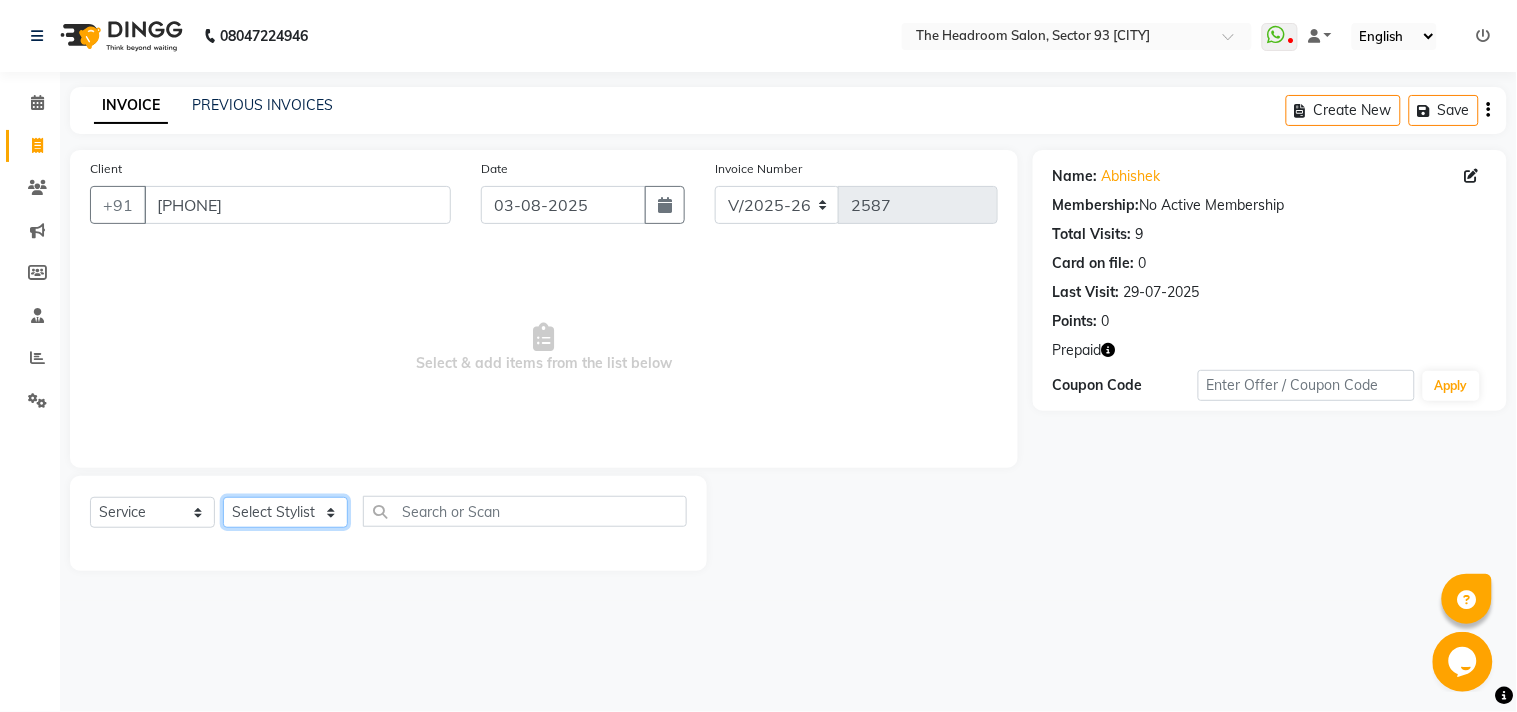 select on "58237" 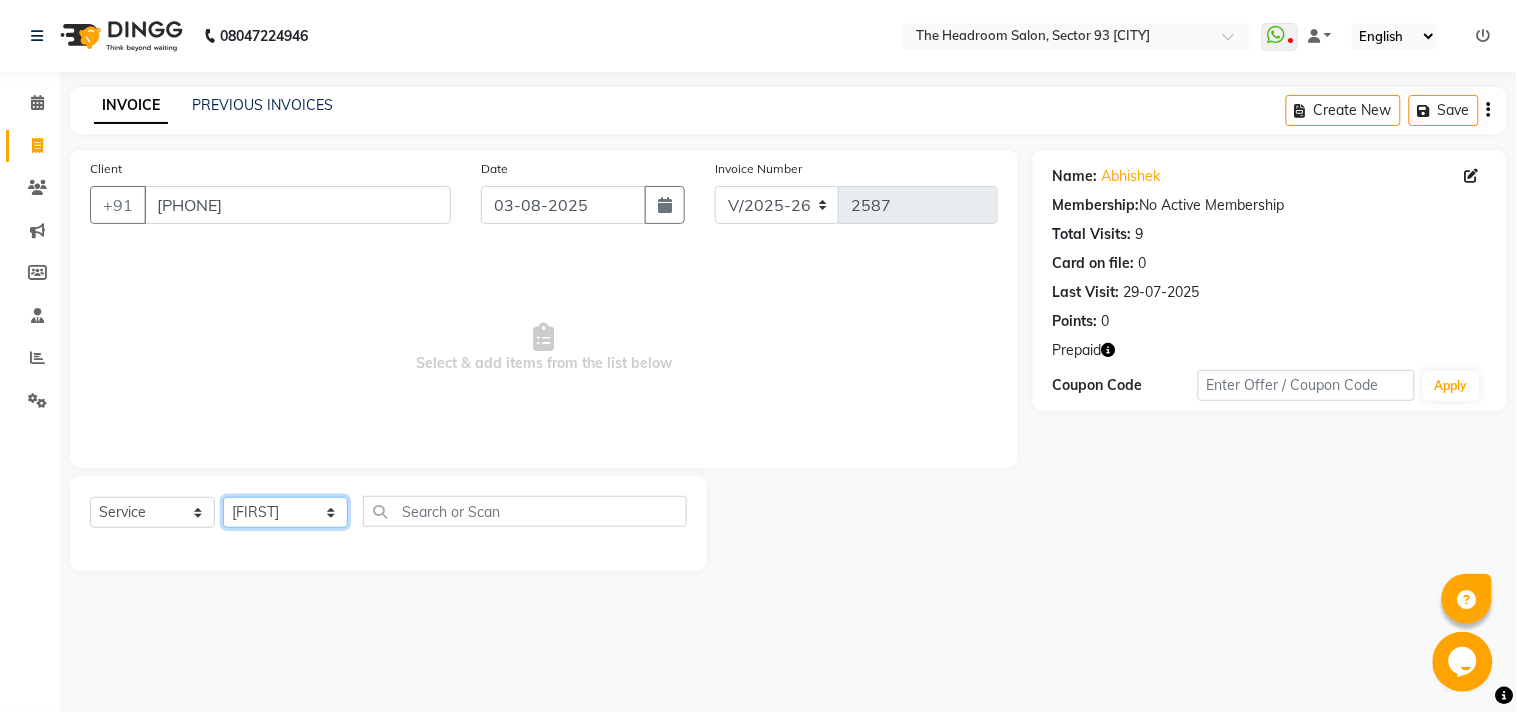 click on "Select Stylist [FIRST] [FIRST] [FIRST] [FIRST] [FIRST] [FIRST] Manager [FIRST] [FIRST] [FIRST] [FIRST] [FIRST] [FIRST]" 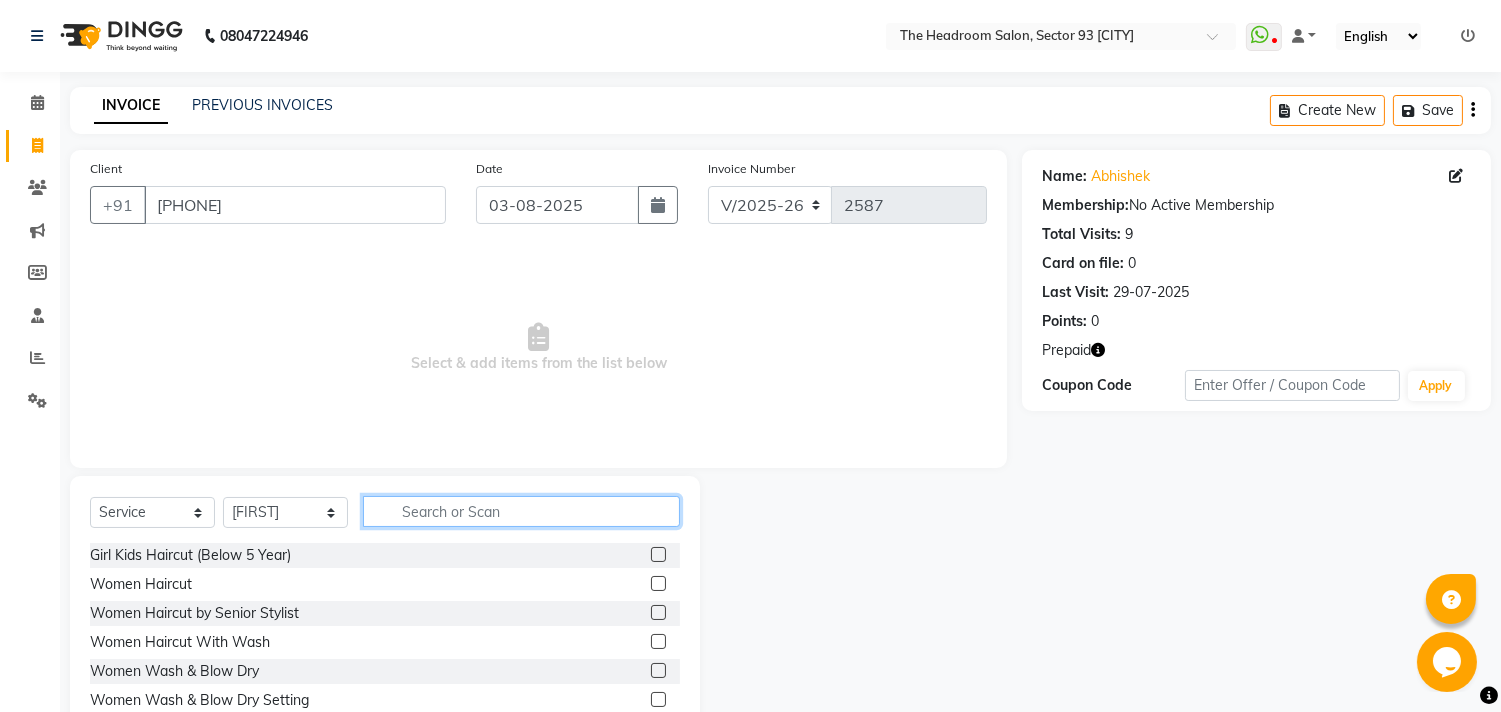 click 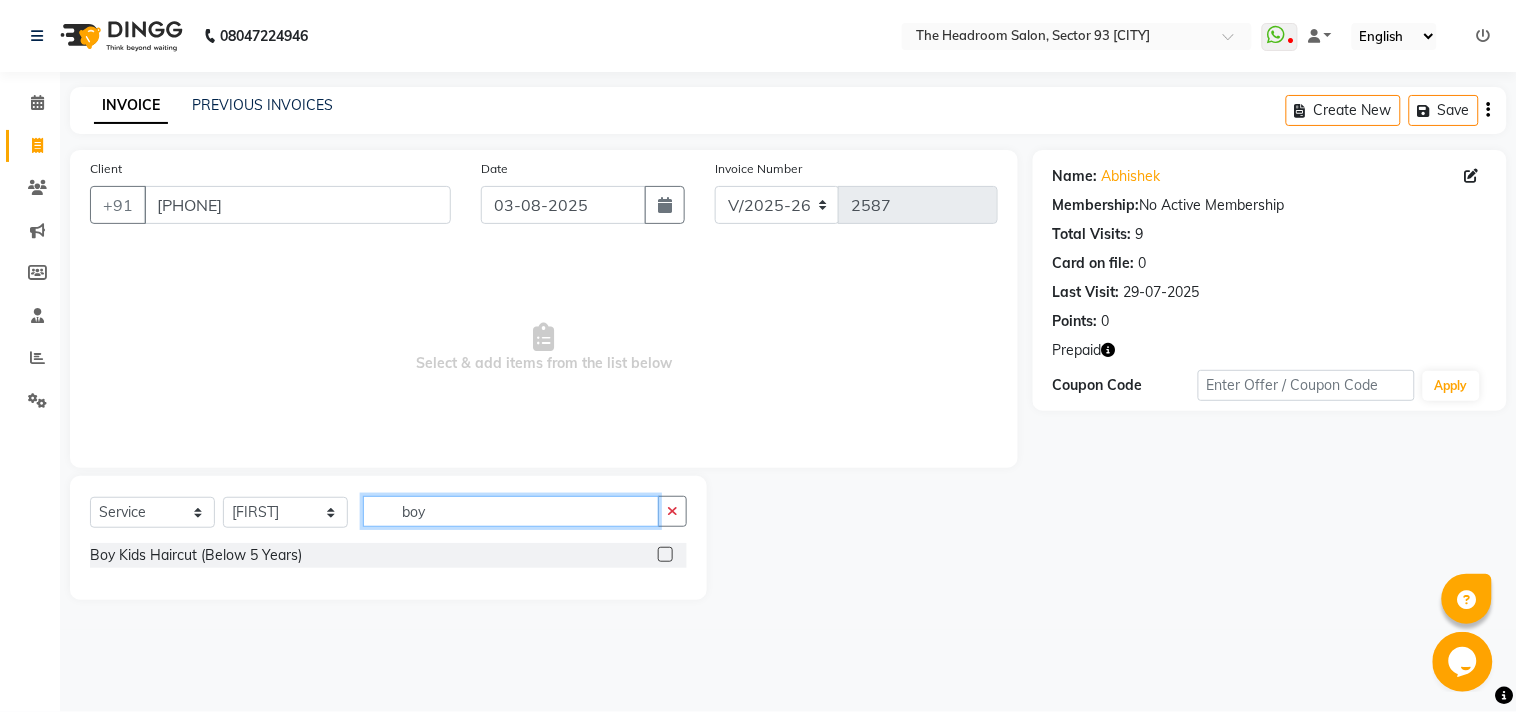 type on "boy" 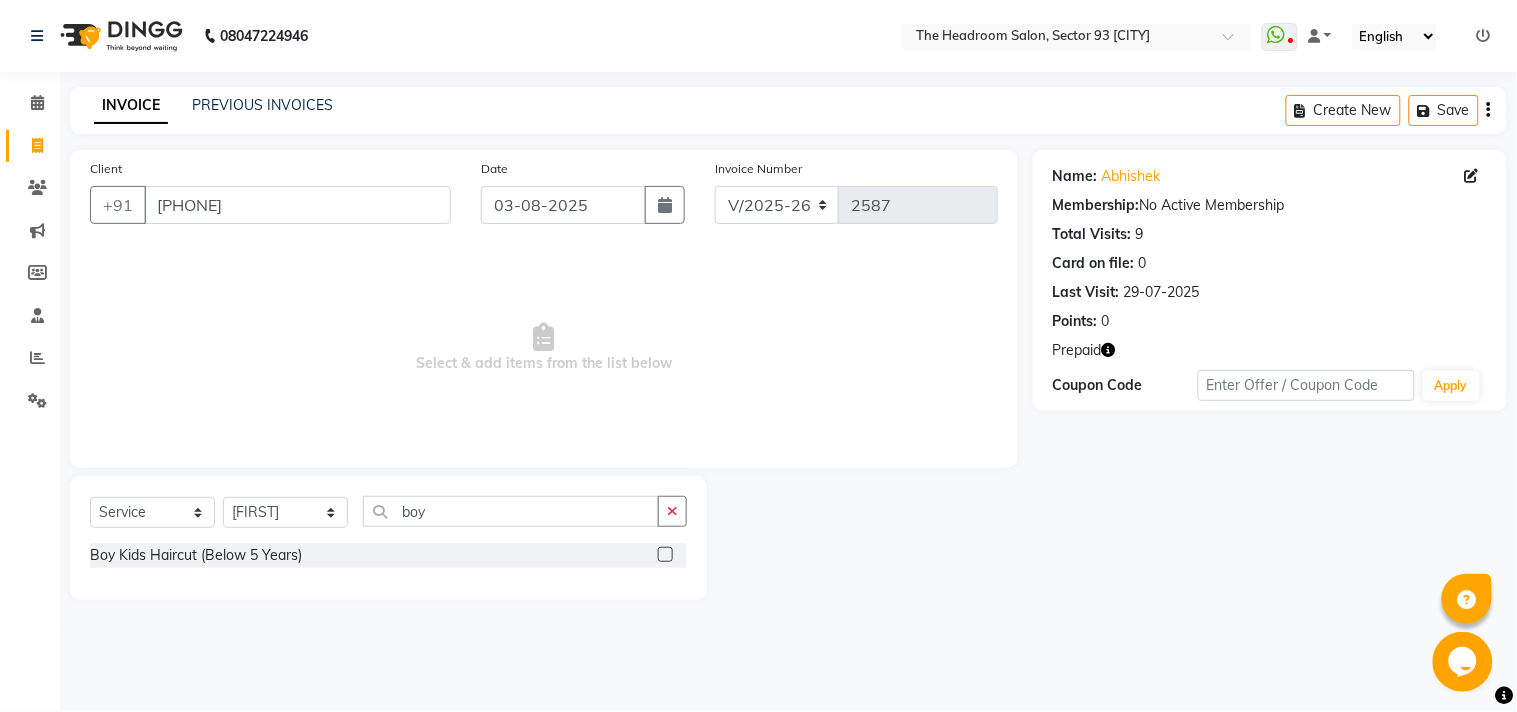 click 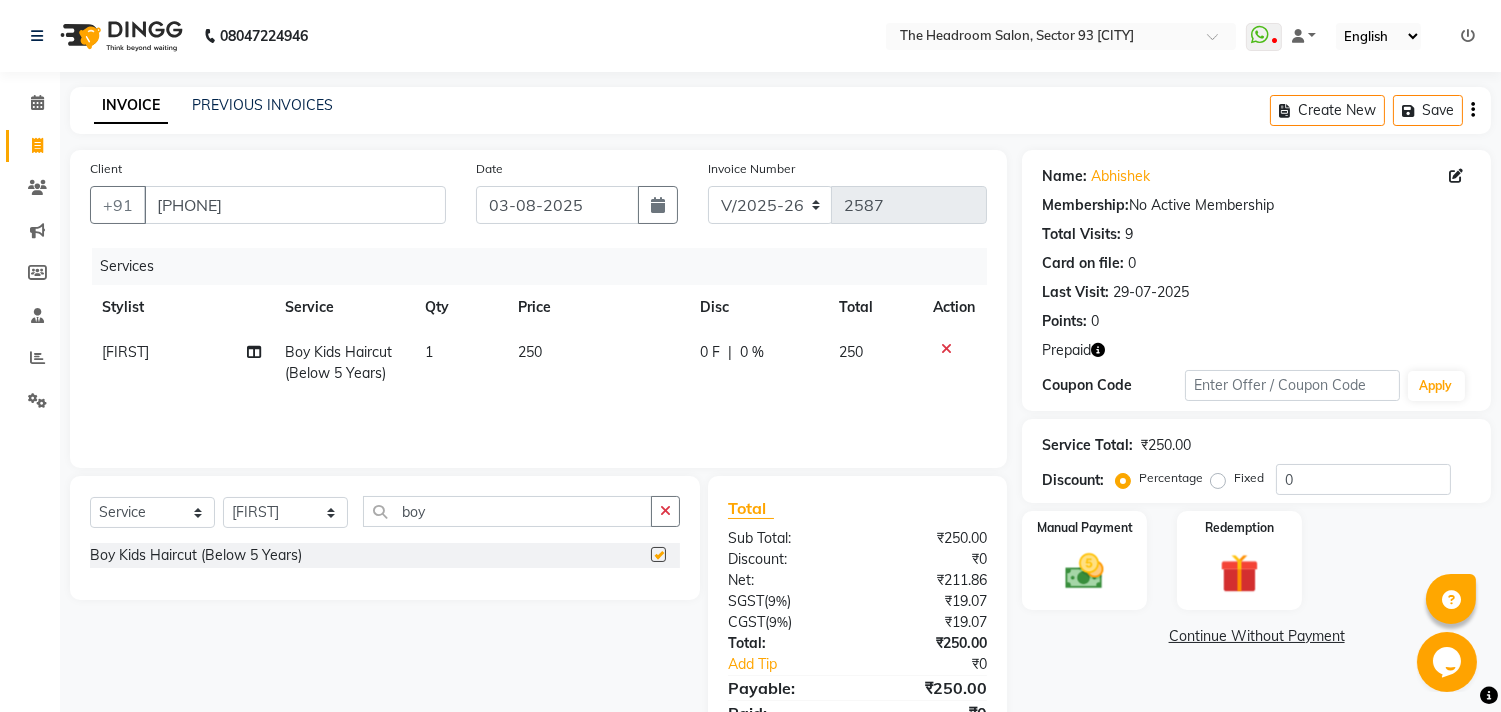 checkbox on "false" 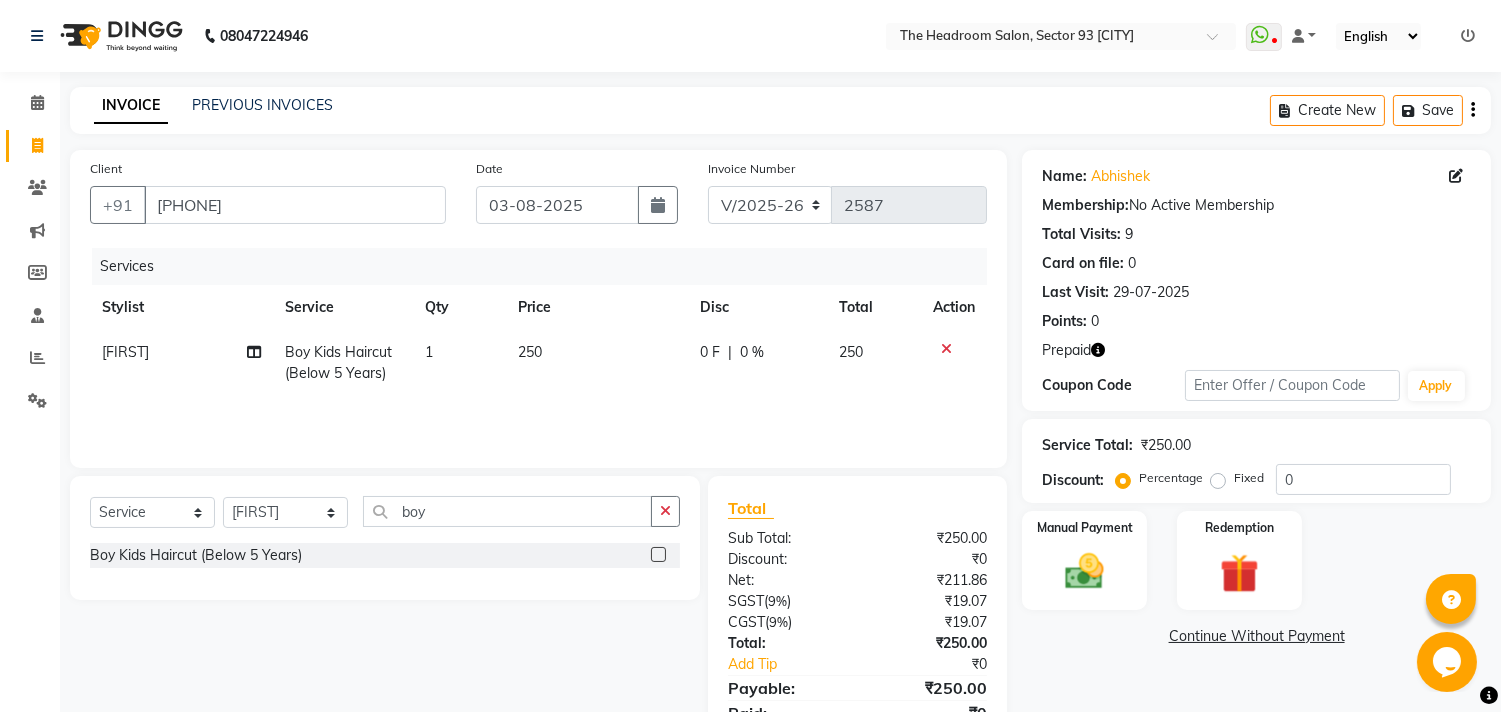scroll, scrollTop: 87, scrollLeft: 0, axis: vertical 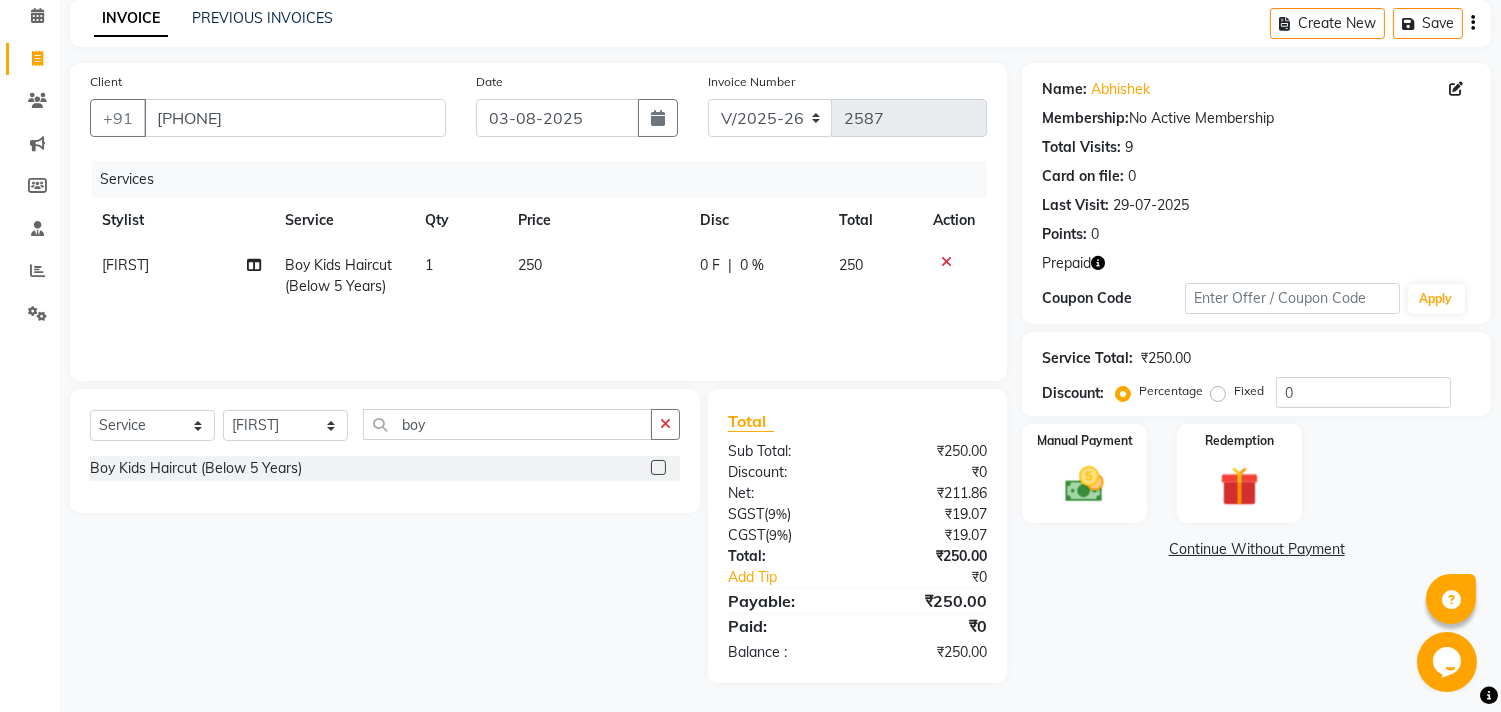 drag, startPoint x: 1516, startPoint y: 493, endPoint x: 57, endPoint y: 1, distance: 1539.7224 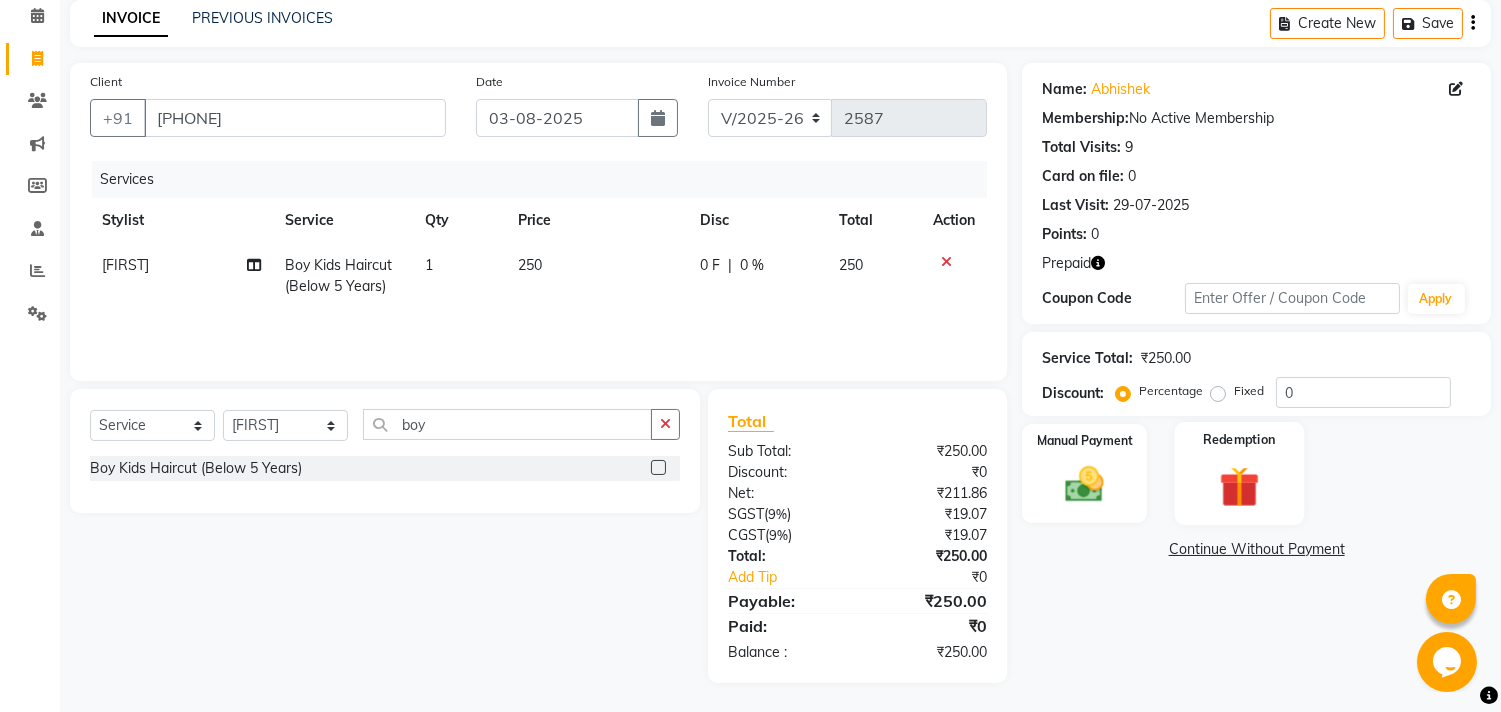 click 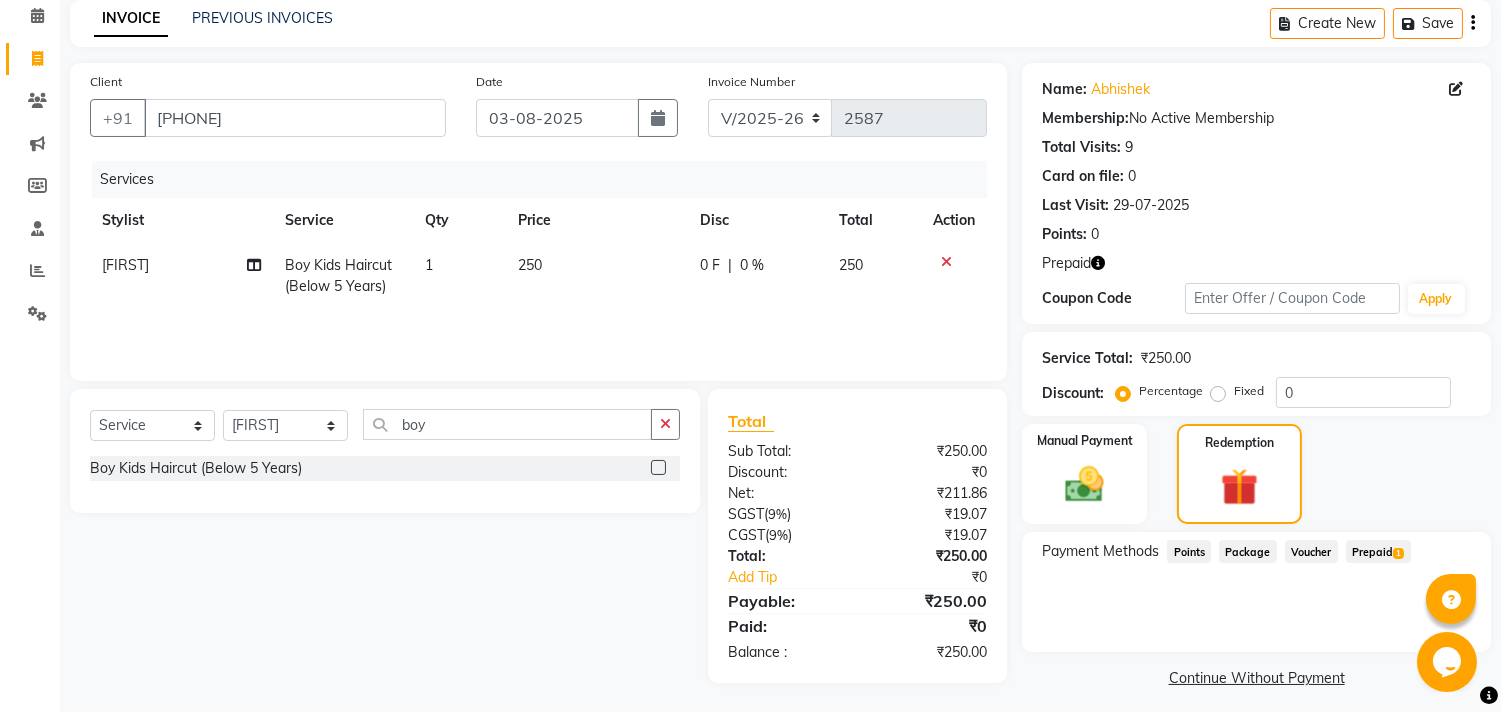 click on "Prepaid  1" 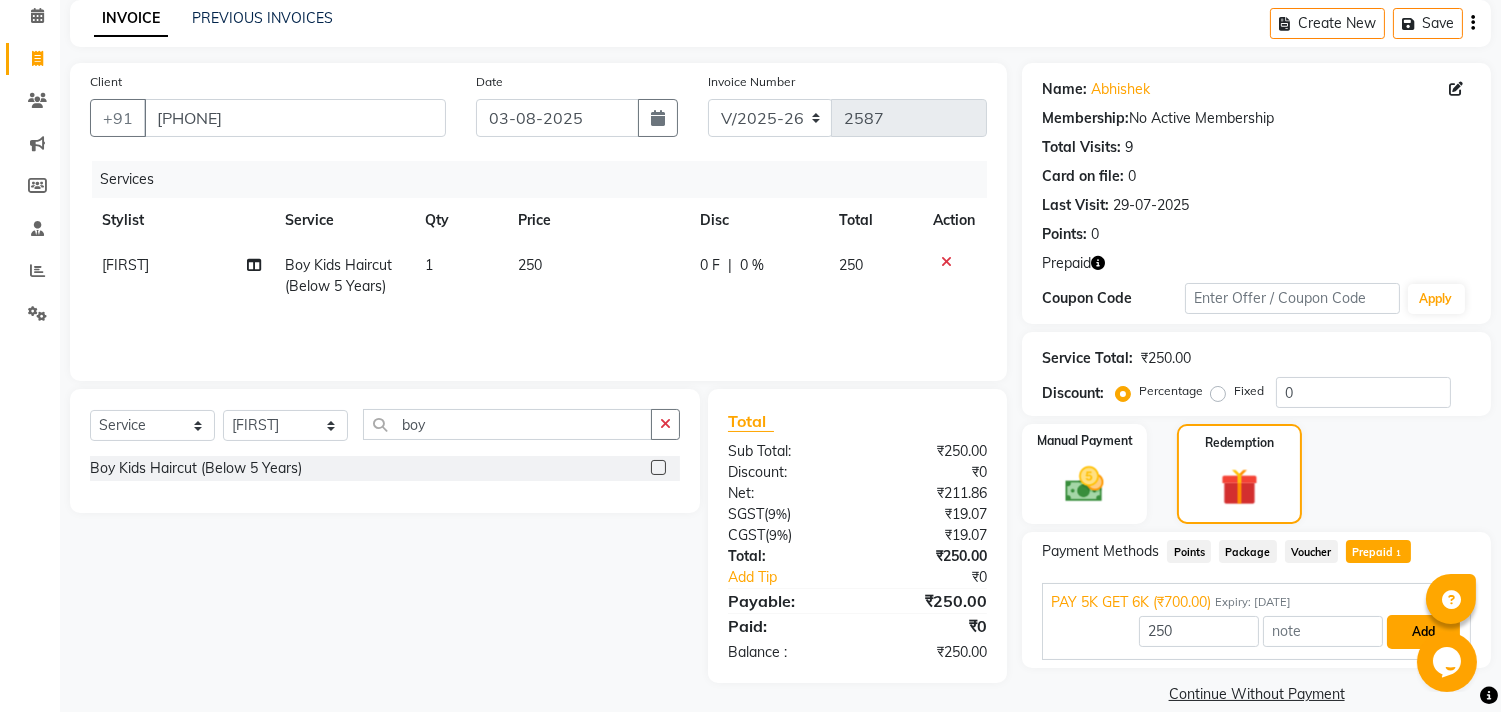 click on "Add" at bounding box center [1423, 632] 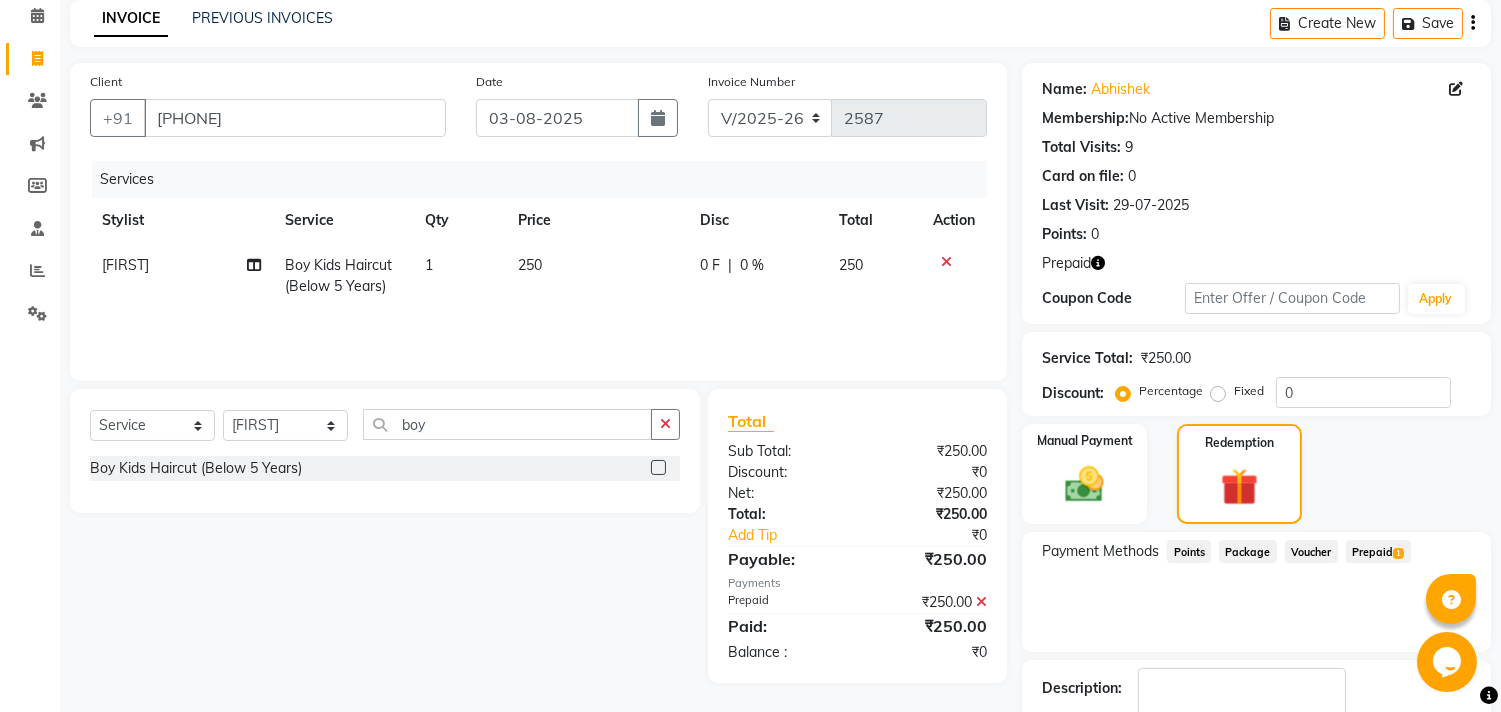 click on "Name: [FIRST]  Membership:  No Active Membership  Total Visits:  9 Card on file:  0 Last Visit:   [DATE] Points:   0  Prepaid Coupon Code Apply Service Total:  [CURRENCY][AMOUNT]  Discount:  Percentage   Fixed  0 Manual Payment Redemption Payment Methods  Points   Package   Voucher   Prepaid  1 Description:                  Send Details On SMS Email  Checkout" 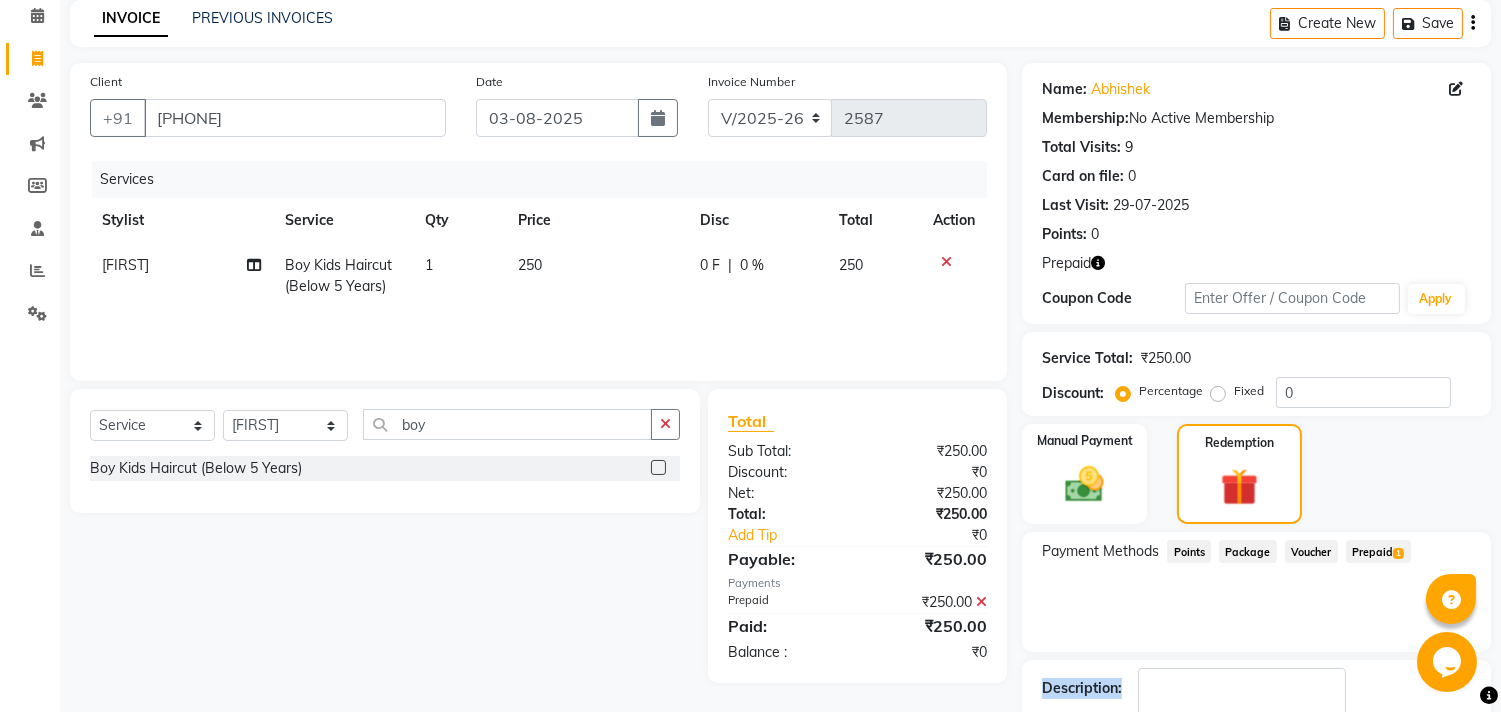 drag, startPoint x: 1497, startPoint y: 595, endPoint x: 1506, endPoint y: 604, distance: 12.727922 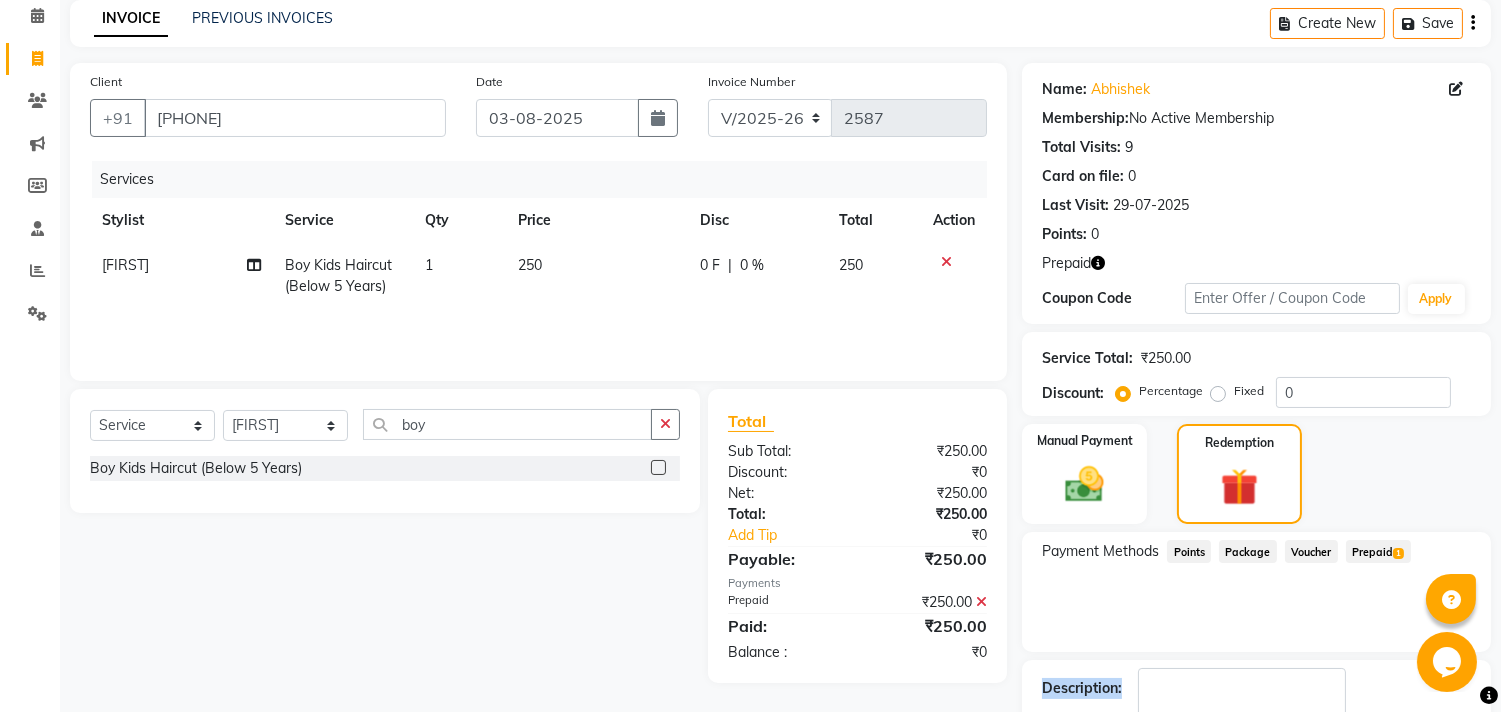 click on "The Headroom Salon, Sector 93 [CITY] Whatsapp Settings Default Panel My Panel English ENGLISH Español العربية मराठी हिंदी ગુજરાતી தமிழ் 中文 Notifications nothing to show ☀ The Headroom Salon, Sector 93 [CITY] Calendar Invoice Clients Marketing Members Staff Reports Settings Completed InProgress Upcoming Dropped Tentative Check-In Confirm Bookings Generate Report Segments Page Builder INVOICE PREVIOUS INVOICES Create New Save Client +[PHONE] Date [DATE] Invoice Number V/2025 V/2025-26 2587 Services Stylist Service Qty Price Disc Total Action Faizan Boy Kids Haircut (Below 5 Years) 1 250 0 F | 0 % 250 Select Service Product Membership Package Voucher Prepaid Gift Card Select Stylist Aditya Anubha Deepak Deepali Faizan Firoz Manager" at bounding box center [750, 269] 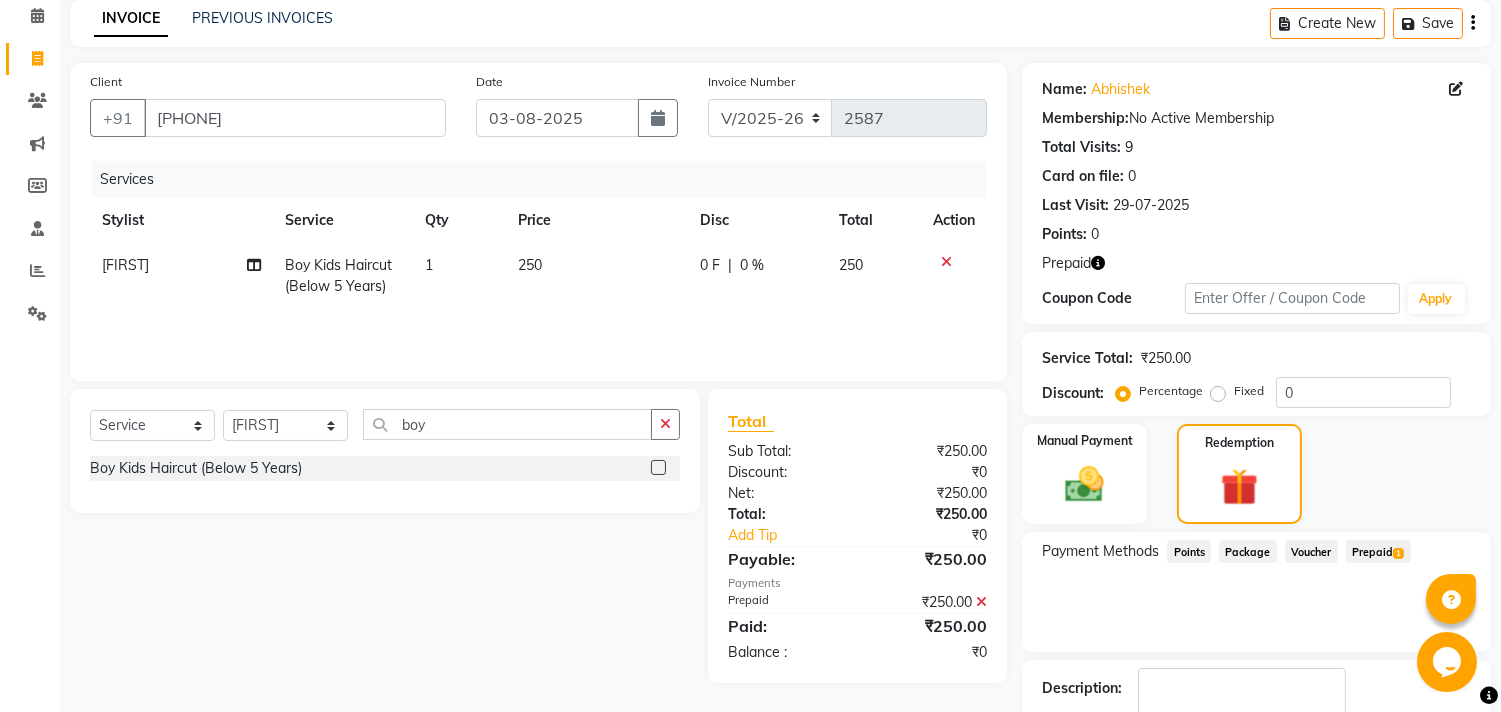 scroll, scrollTop: 210, scrollLeft: 0, axis: vertical 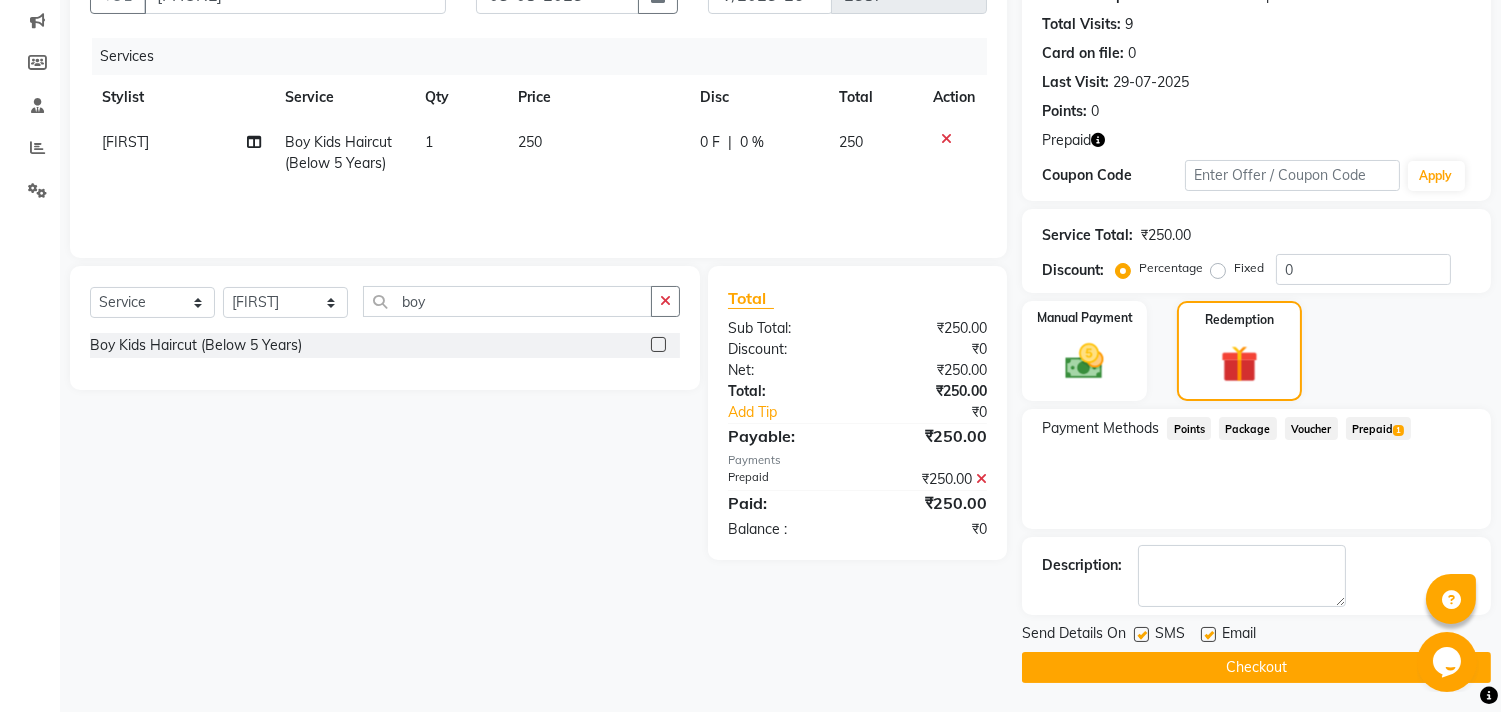 click on "Checkout" 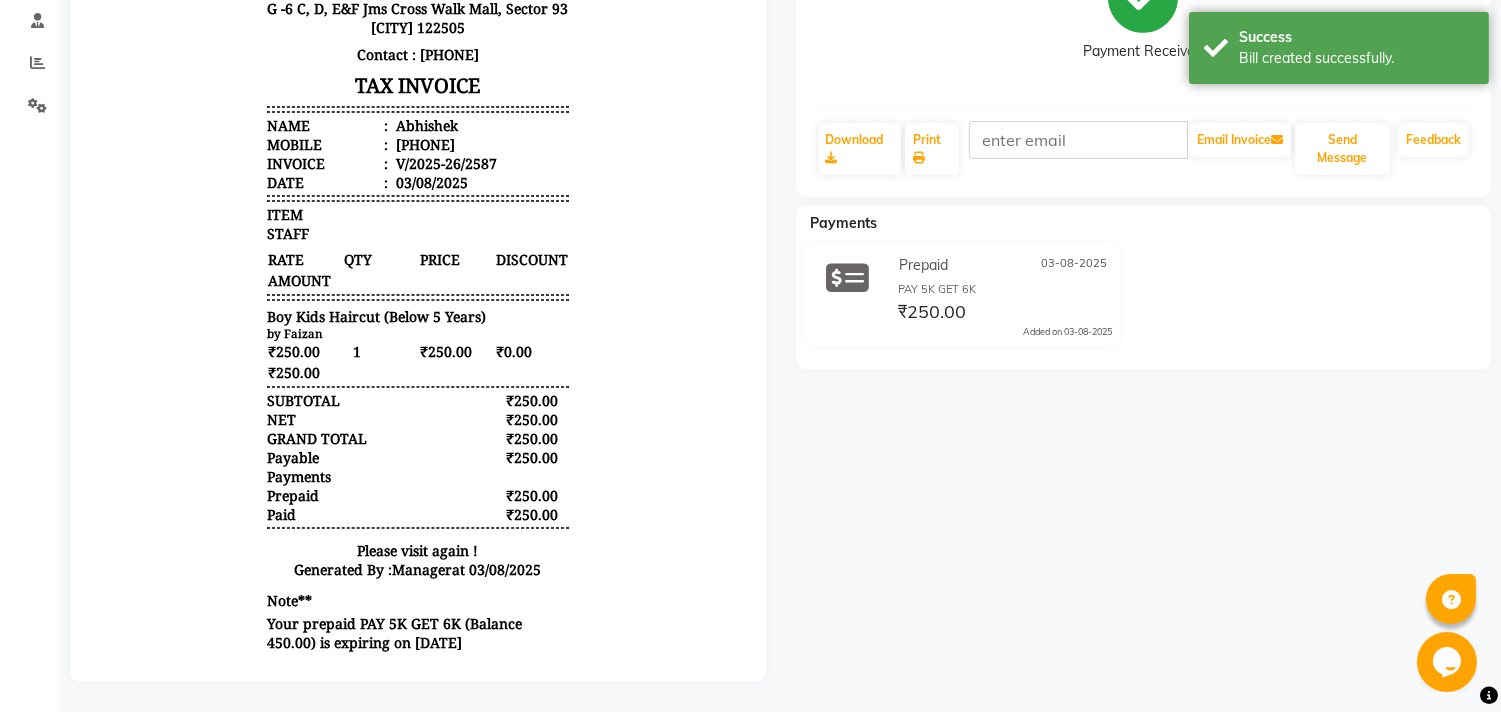 scroll, scrollTop: 0, scrollLeft: 0, axis: both 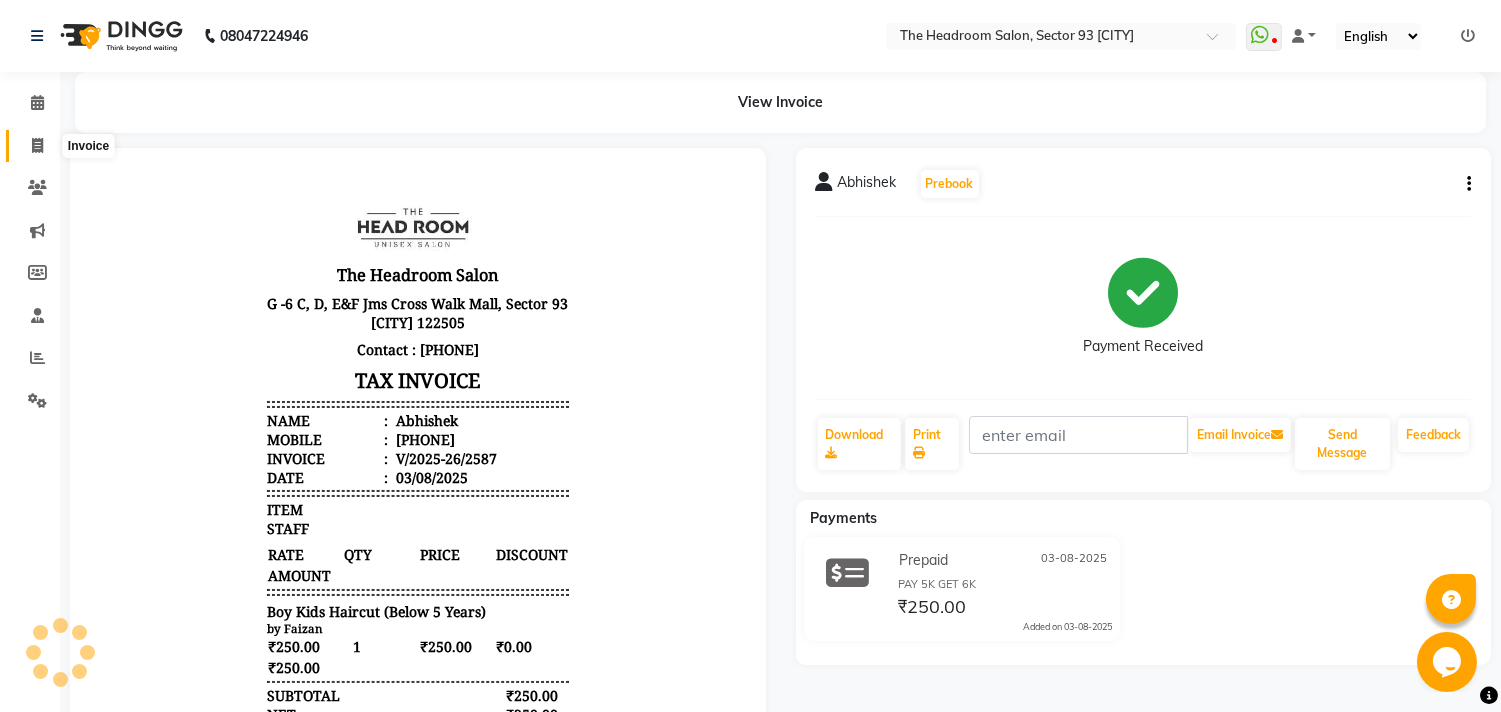 click 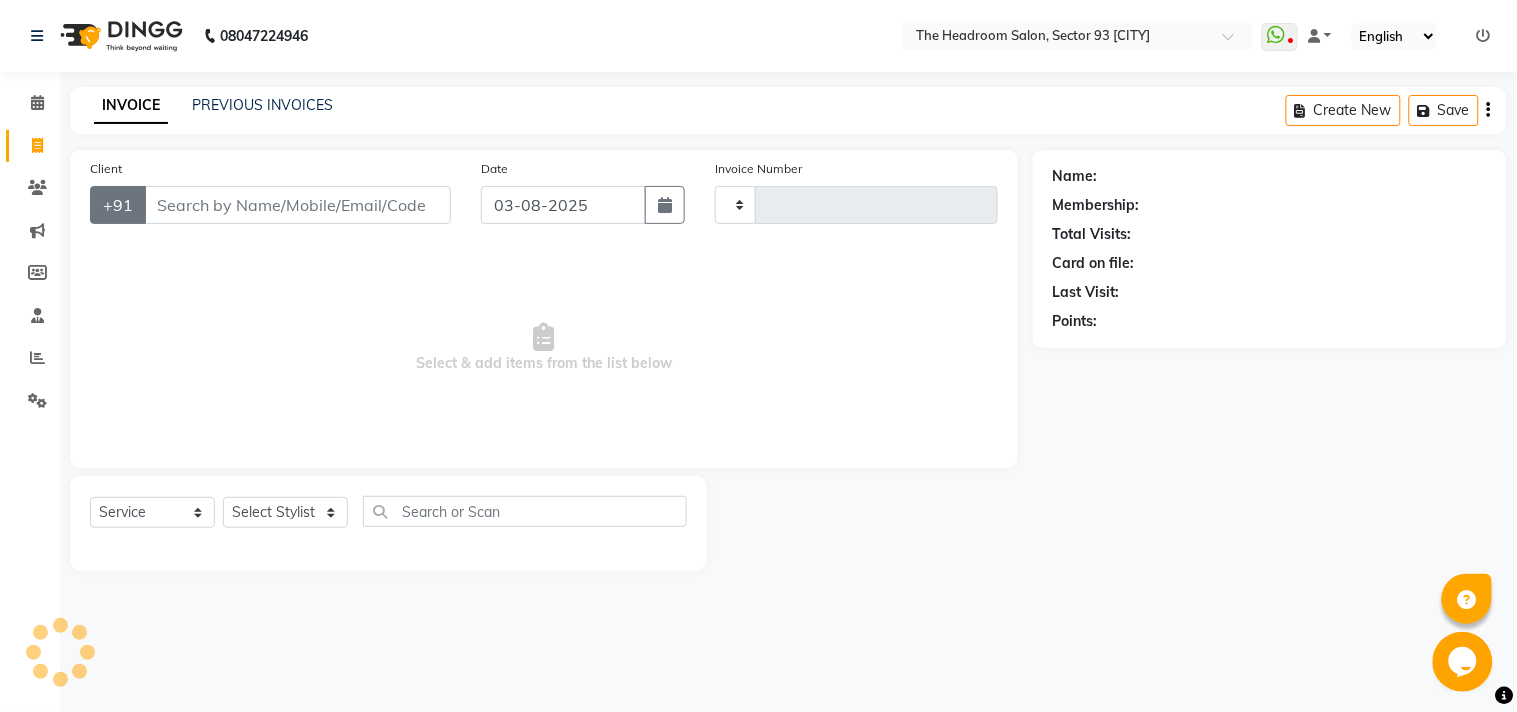 type on "2588" 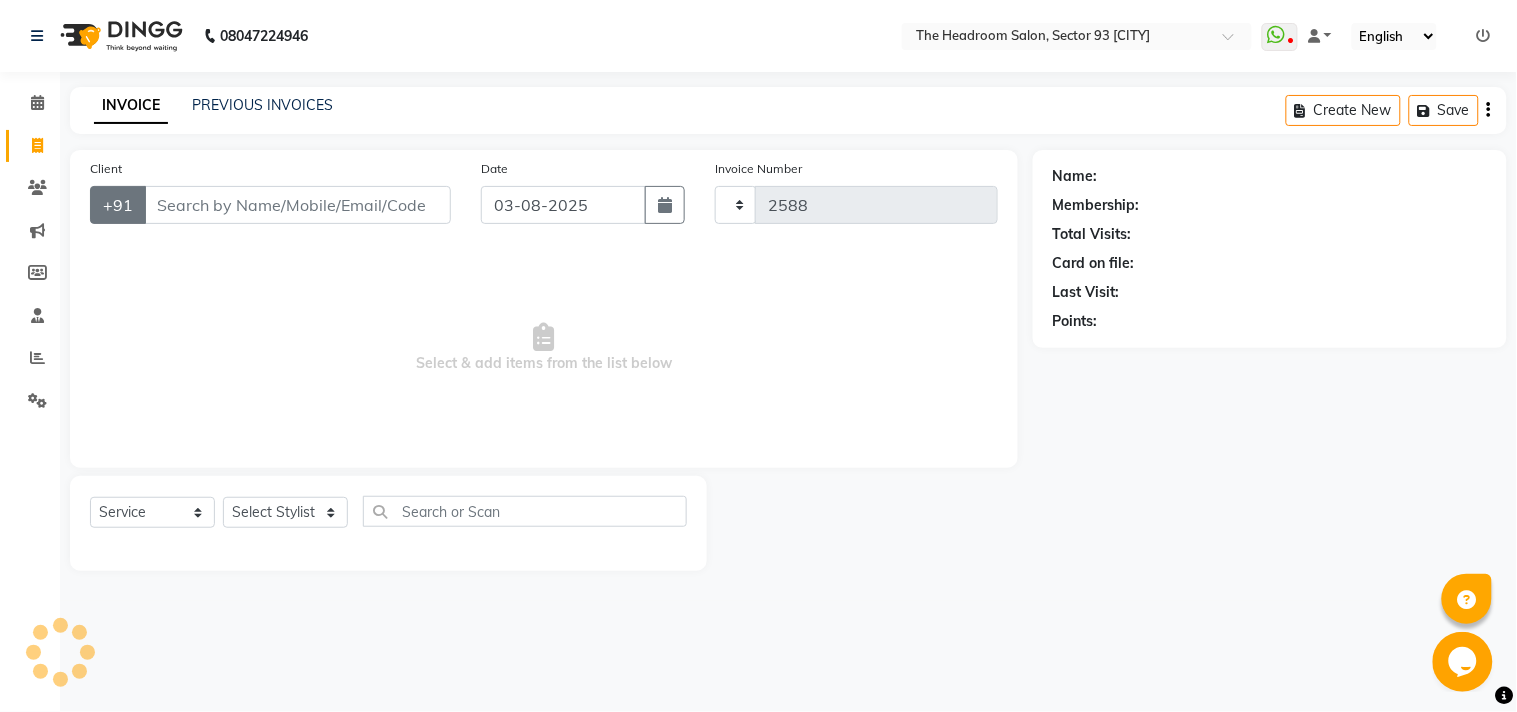select on "6933" 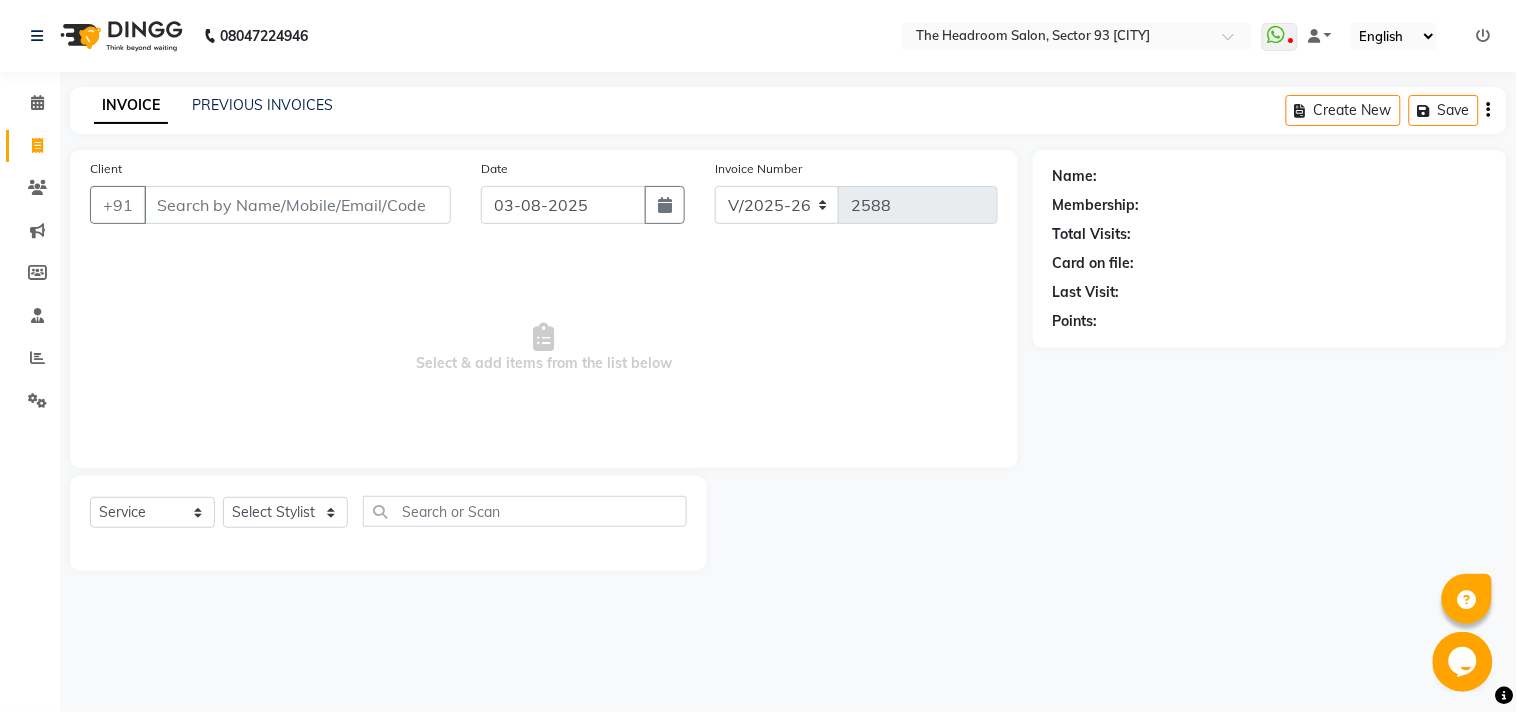 click on "Client" at bounding box center (297, 205) 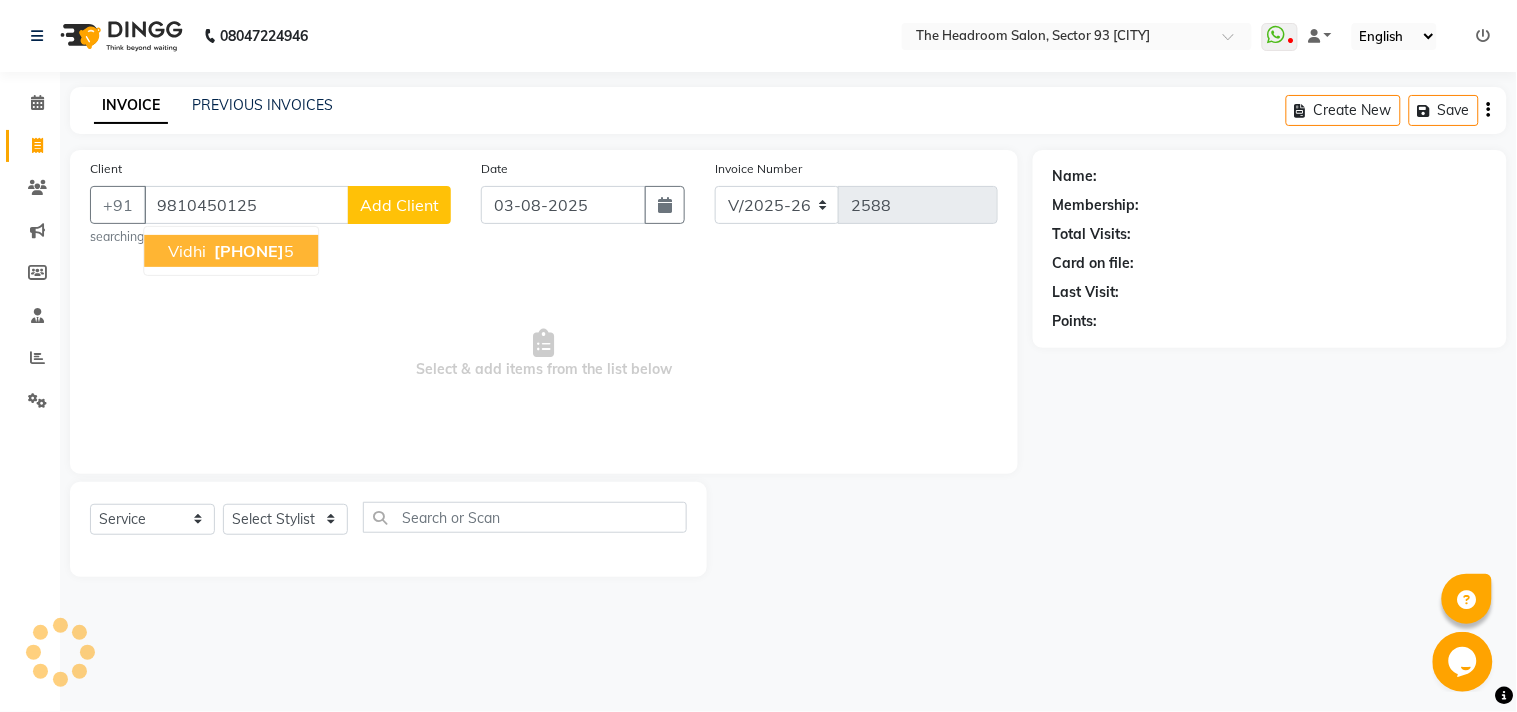 type on "9810450125" 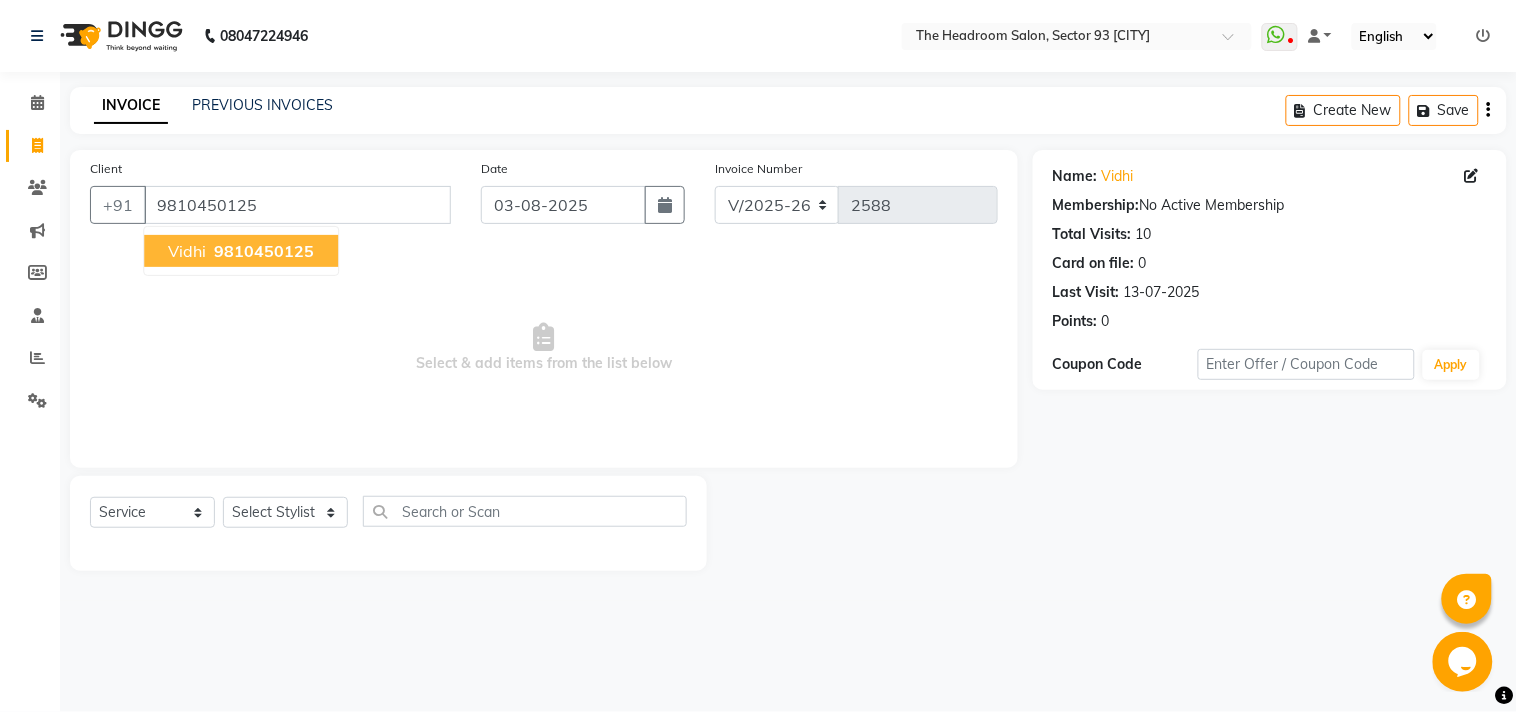 drag, startPoint x: 268, startPoint y: 323, endPoint x: 135, endPoint y: 383, distance: 145.9075 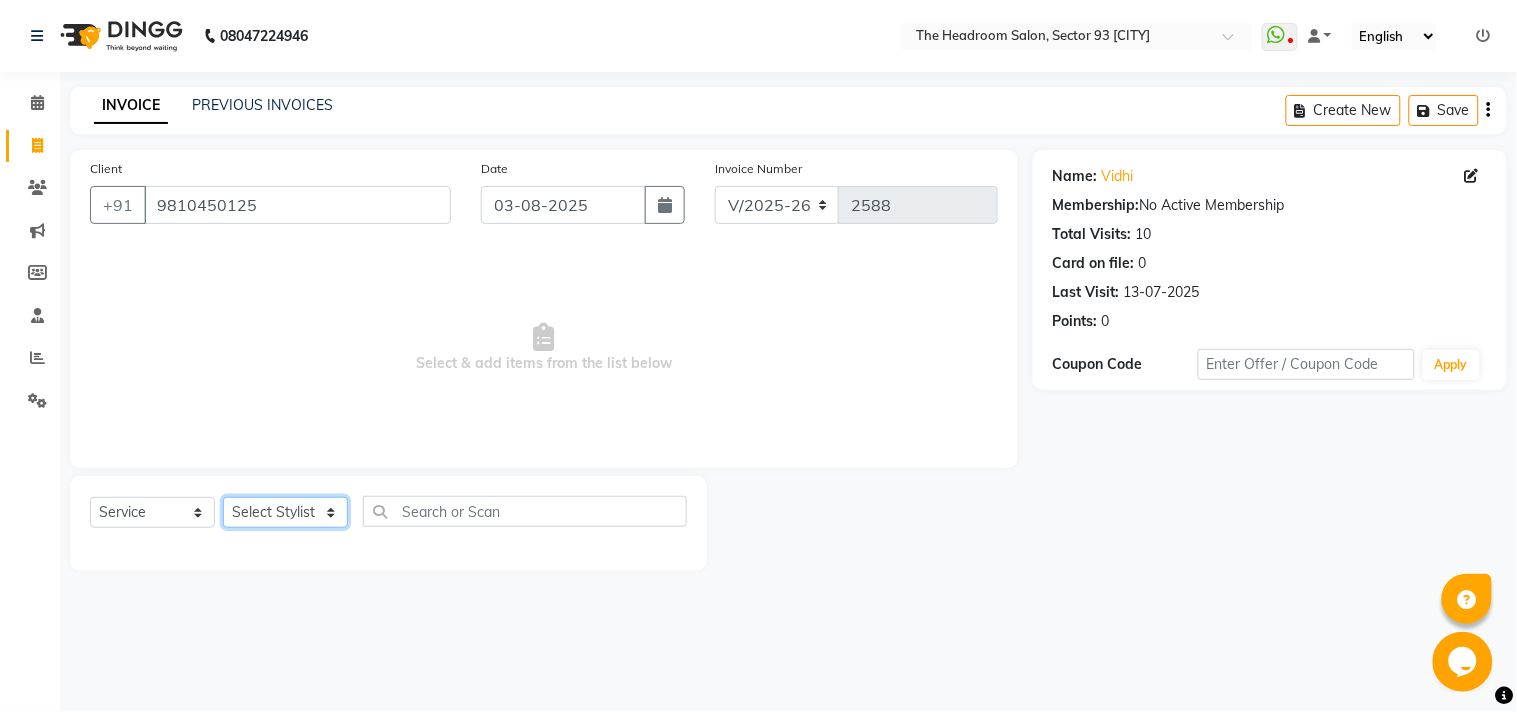 click on "Select Stylist [FIRST] [FIRST] [FIRST] [FIRST] [FIRST] [FIRST] Manager [FIRST] [FIRST] [FIRST] [FIRST] [FIRST] [FIRST]" 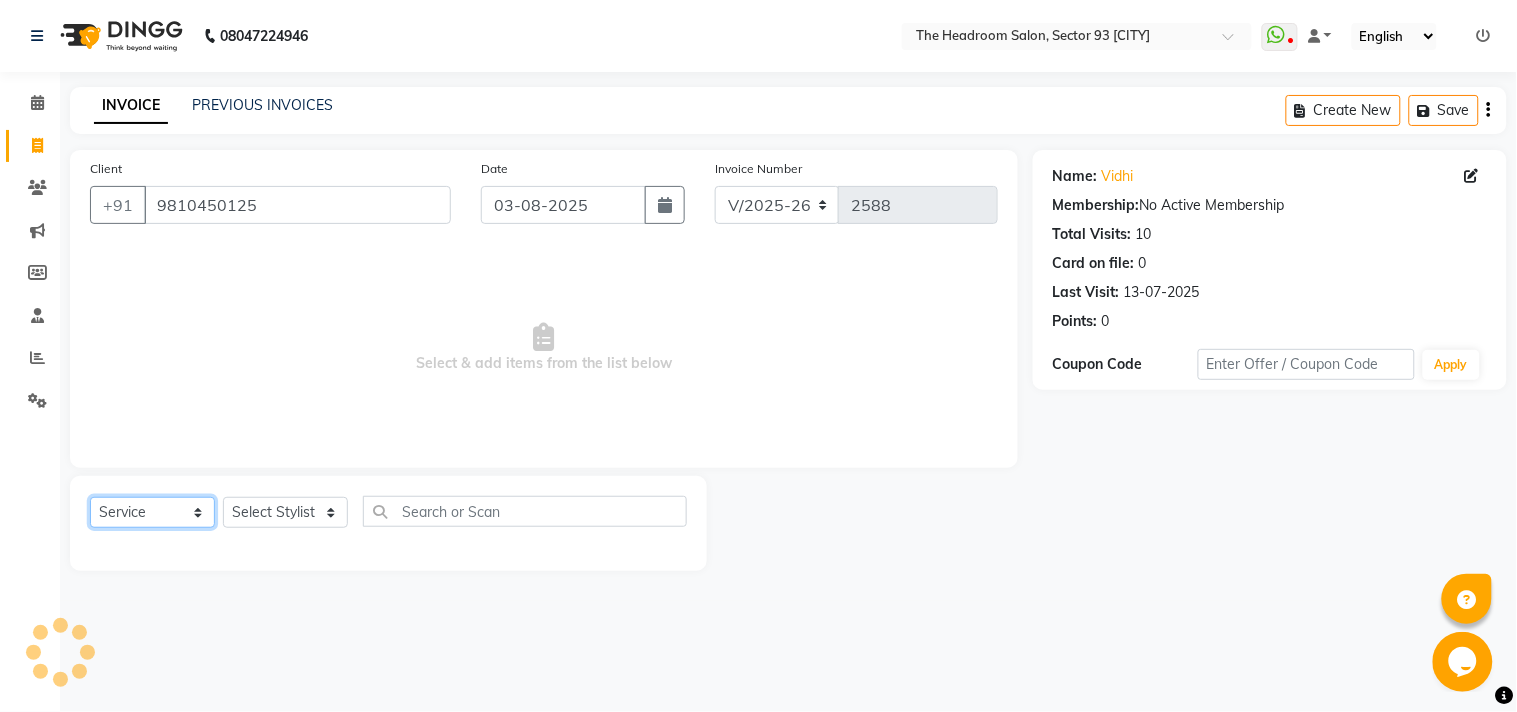 click on "Select  Service  Product  Membership  Package Voucher Prepaid Gift Card" 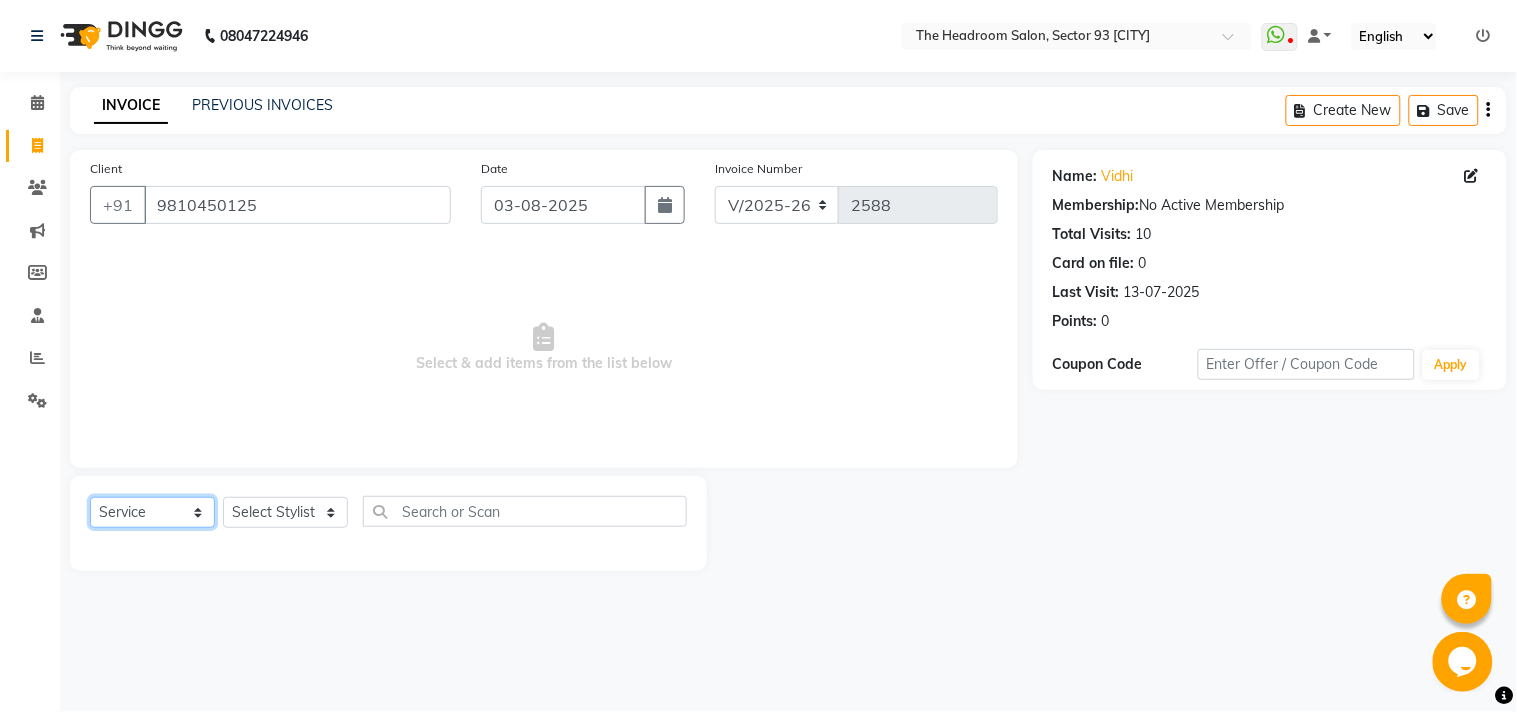 select on "P" 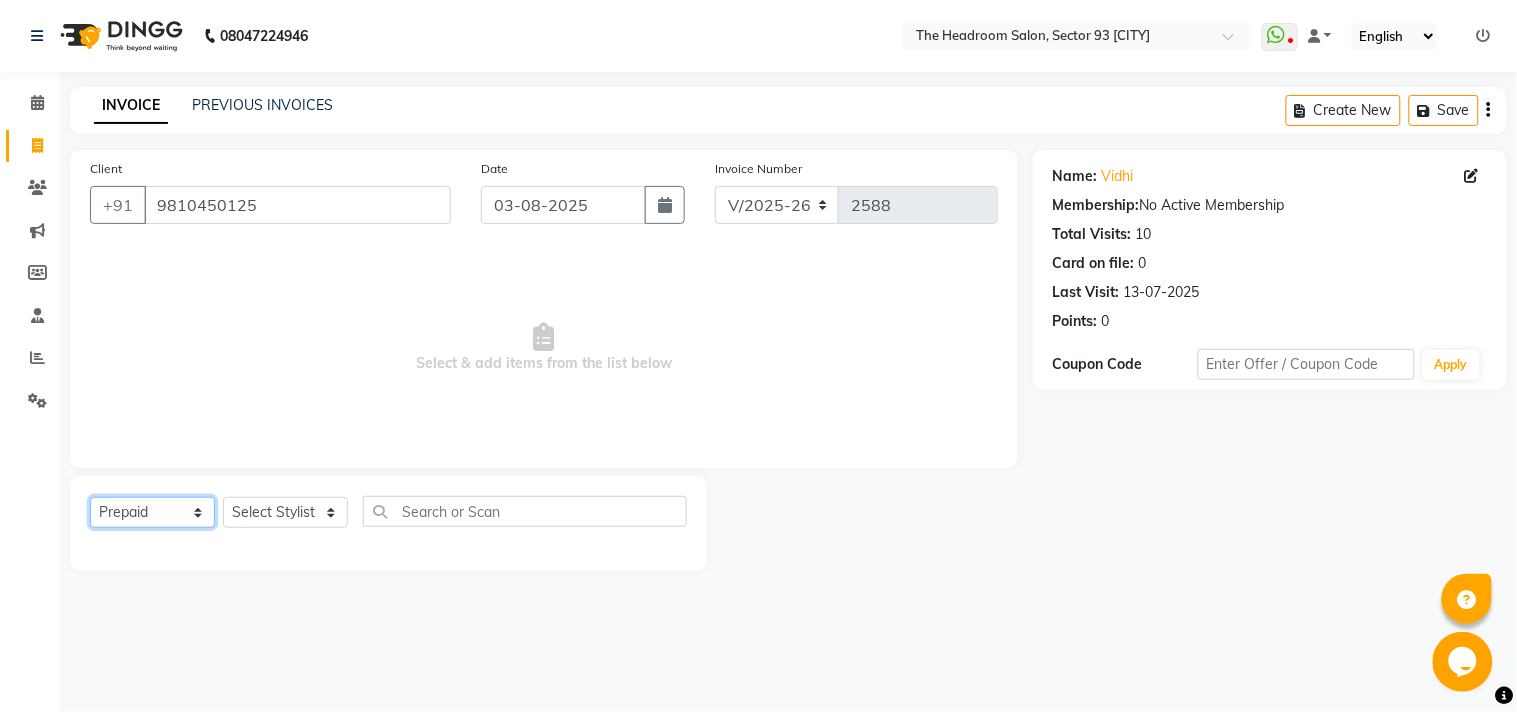 click on "Select  Service  Product  Membership  Package Voucher Prepaid Gift Card" 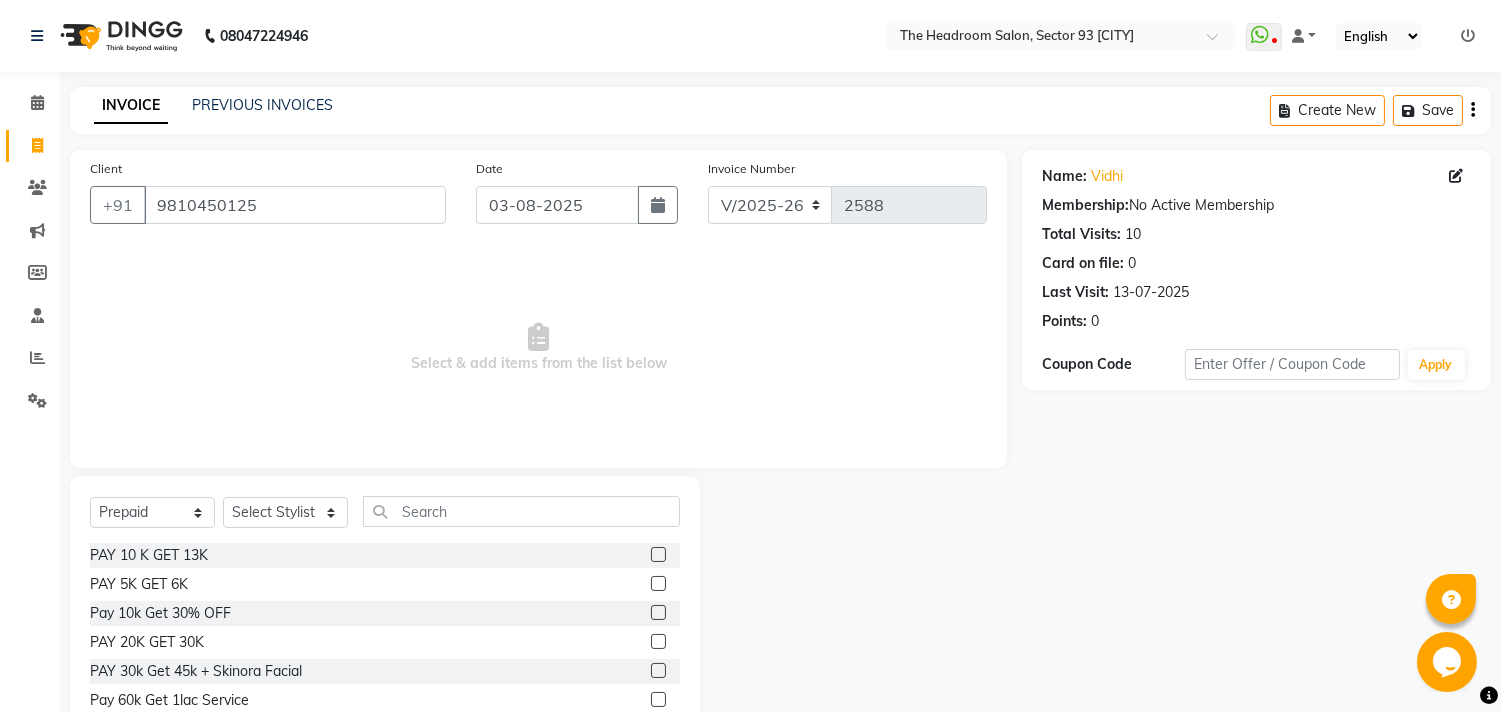 click 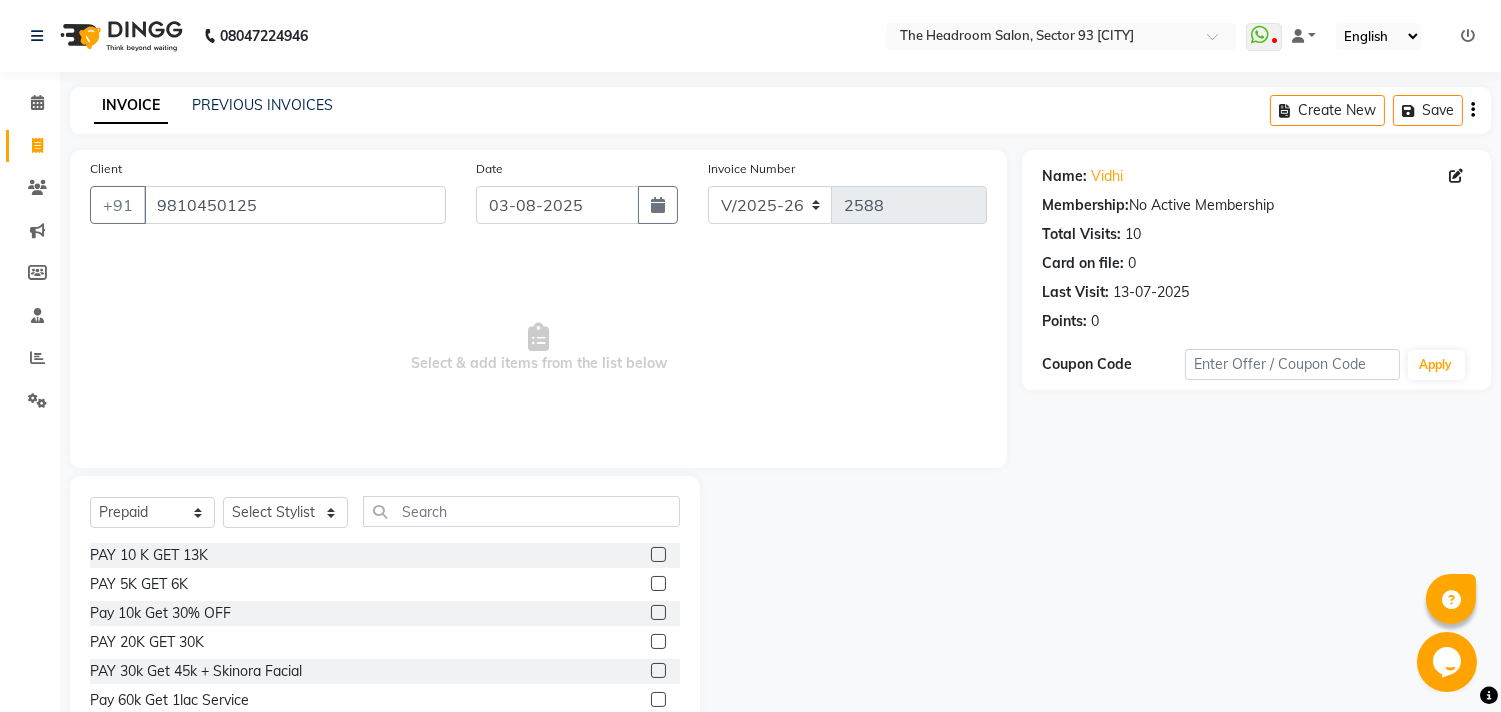 click 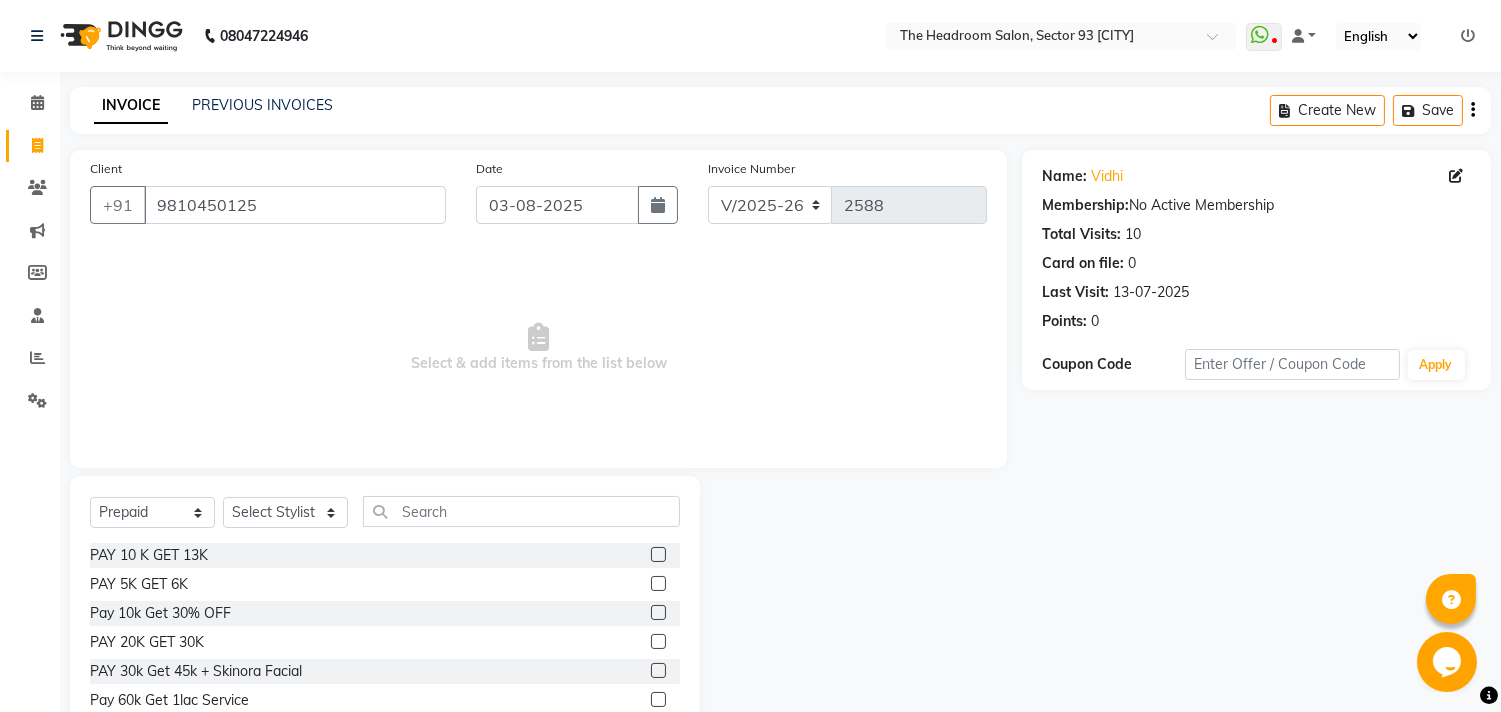 click at bounding box center (657, 642) 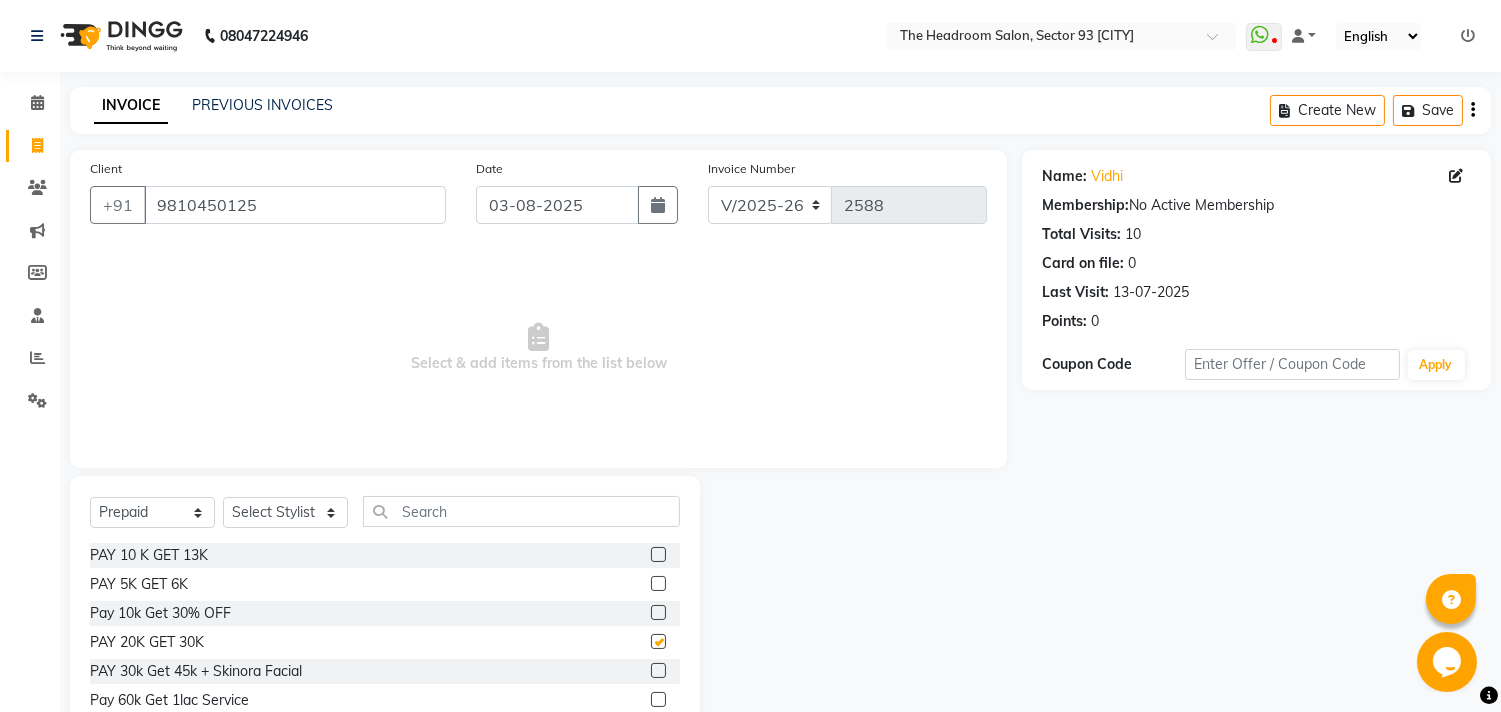checkbox on "false" 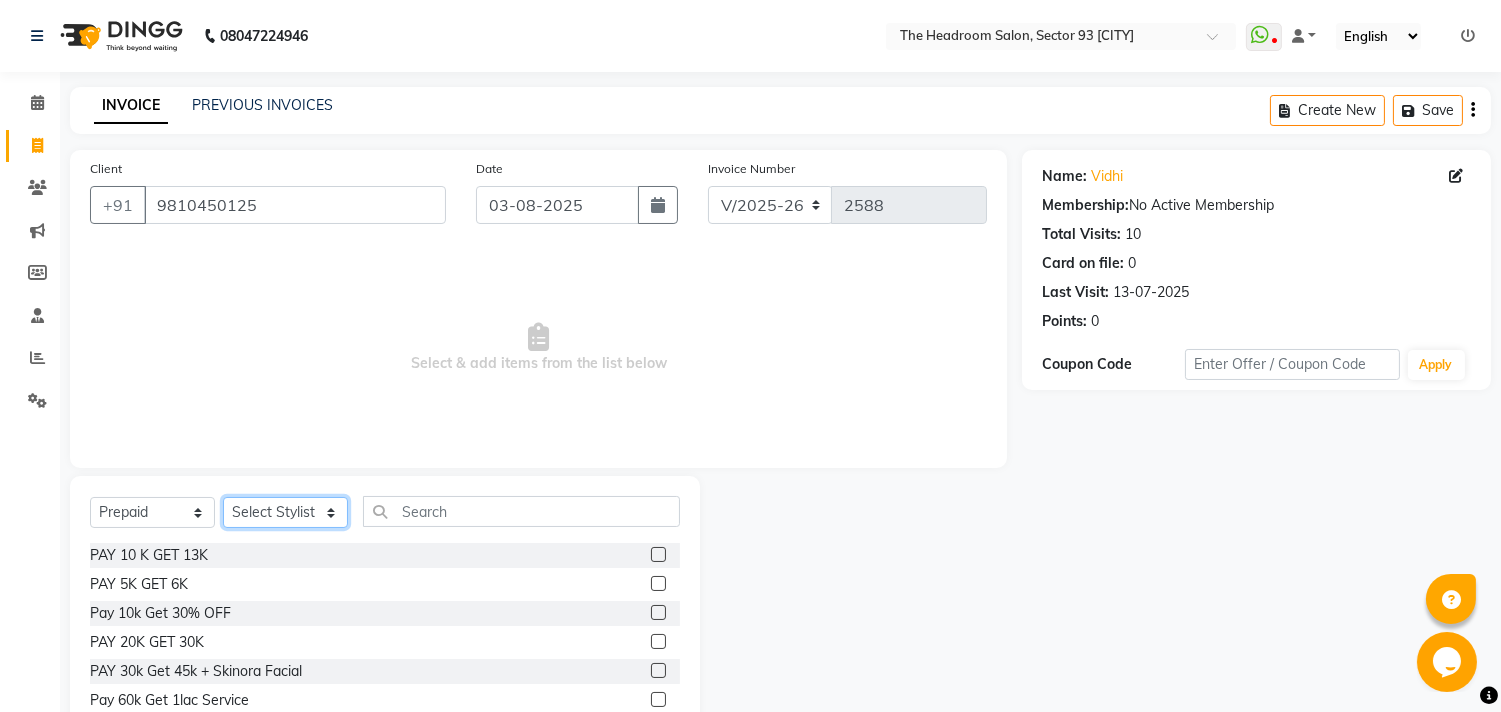 click on "Select Stylist [FIRST] [FIRST] [FIRST] [FIRST] [FIRST] [FIRST] Manager [FIRST] [FIRST] [FIRST] [FIRST] [FIRST] [FIRST]" 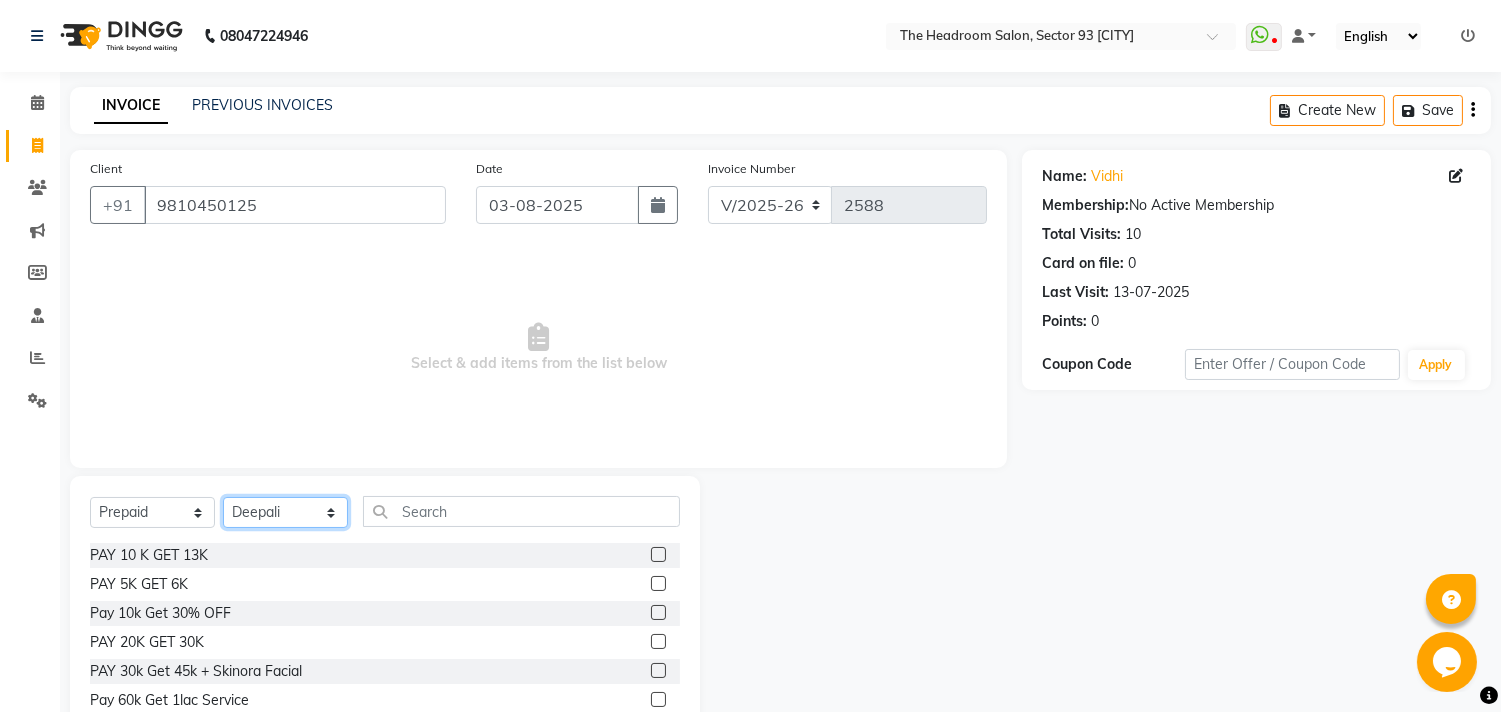 click on "Select Stylist [FIRST] [FIRST] [FIRST] [FIRST] [FIRST] [FIRST] Manager [FIRST] [FIRST] [FIRST] [FIRST] [FIRST] [FIRST]" 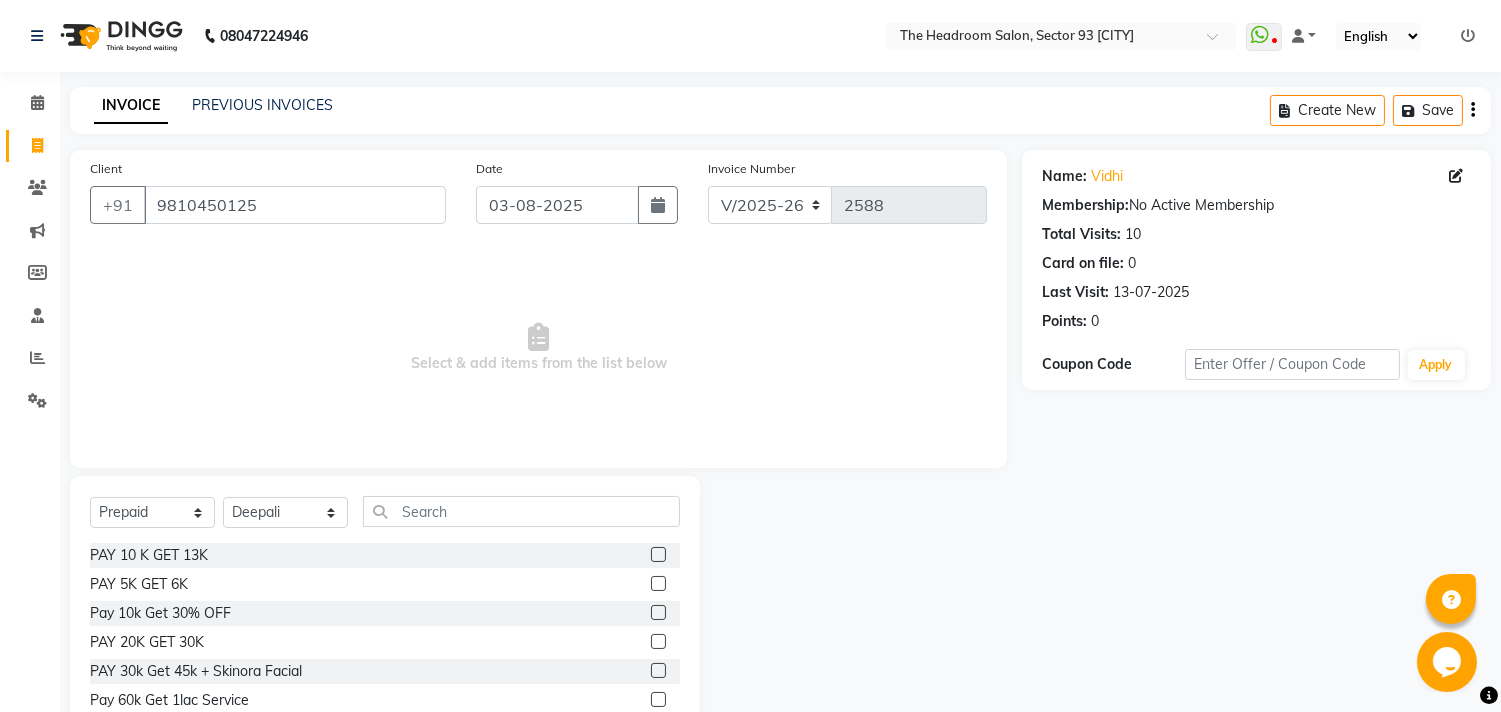 click 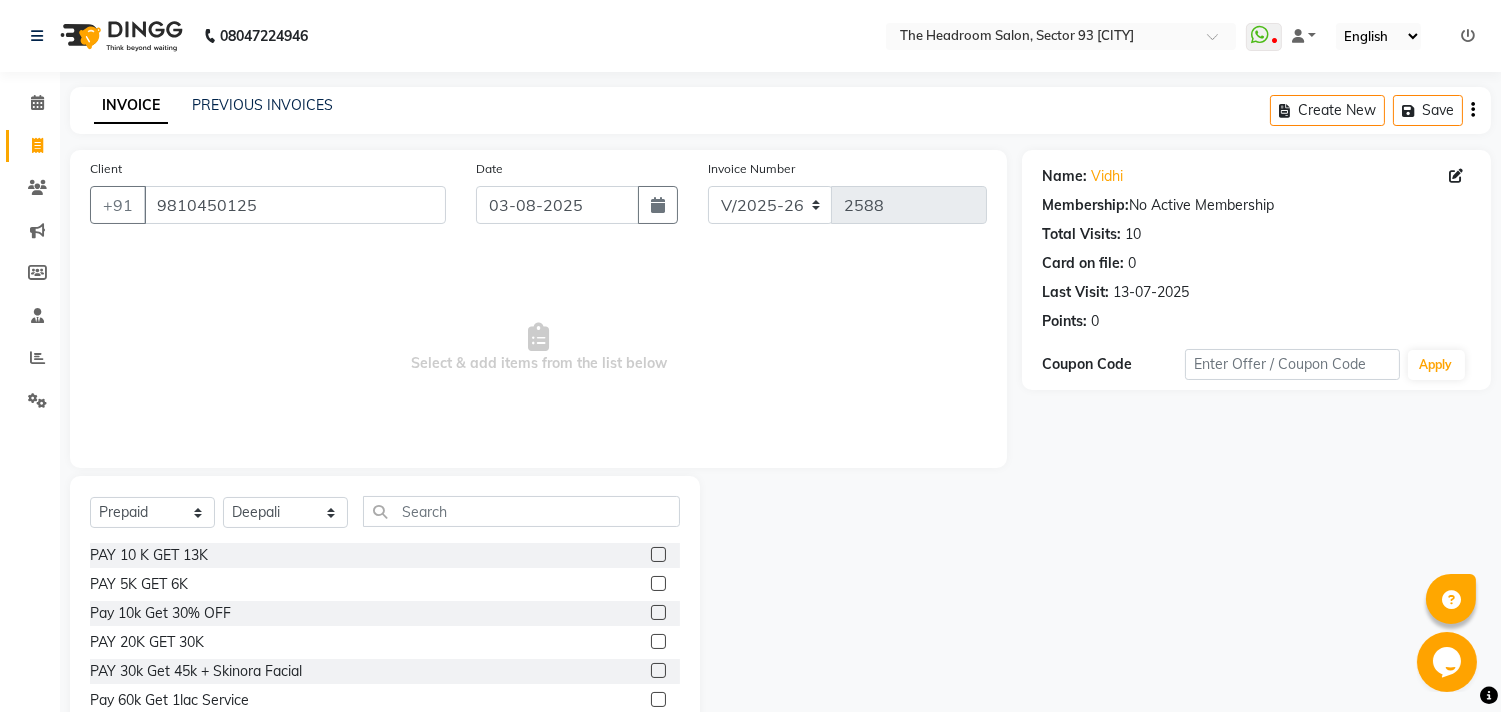 click at bounding box center (657, 642) 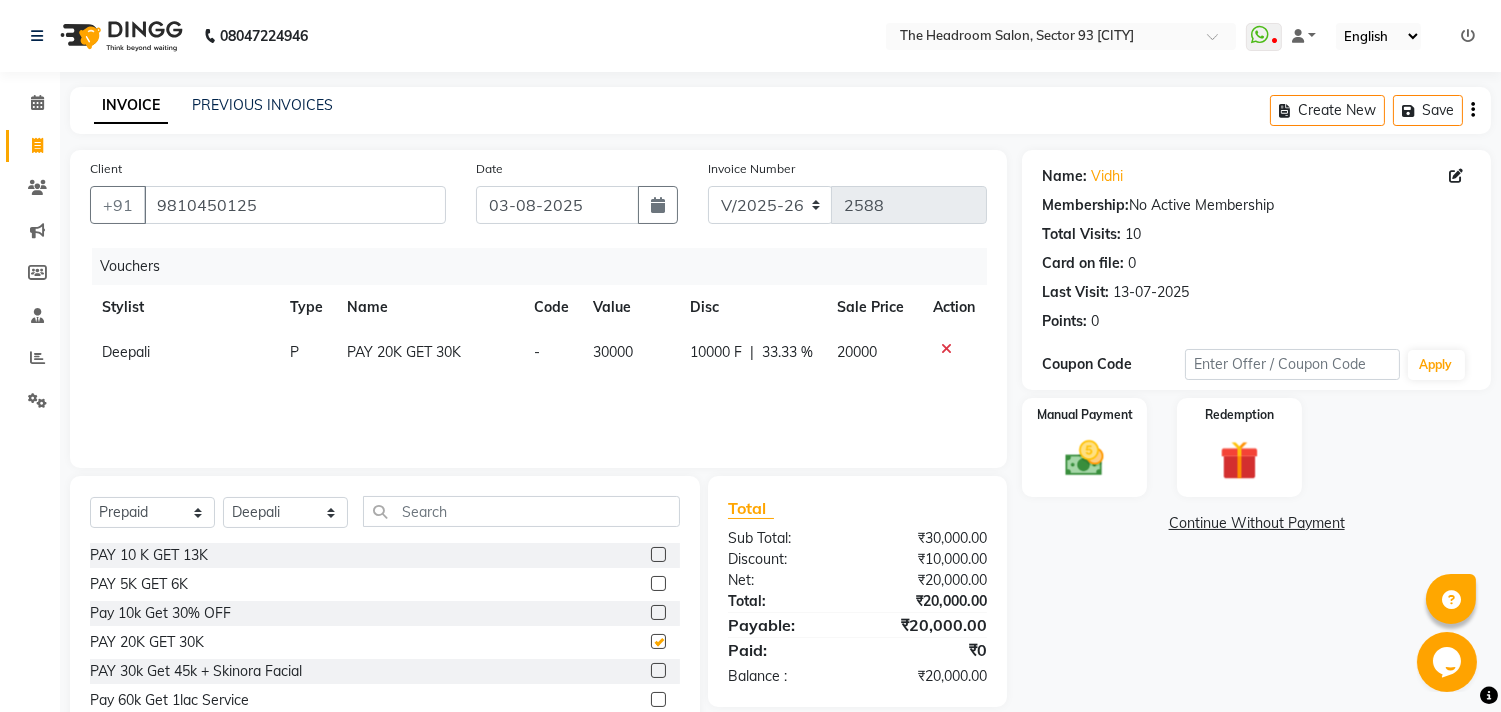 checkbox on "false" 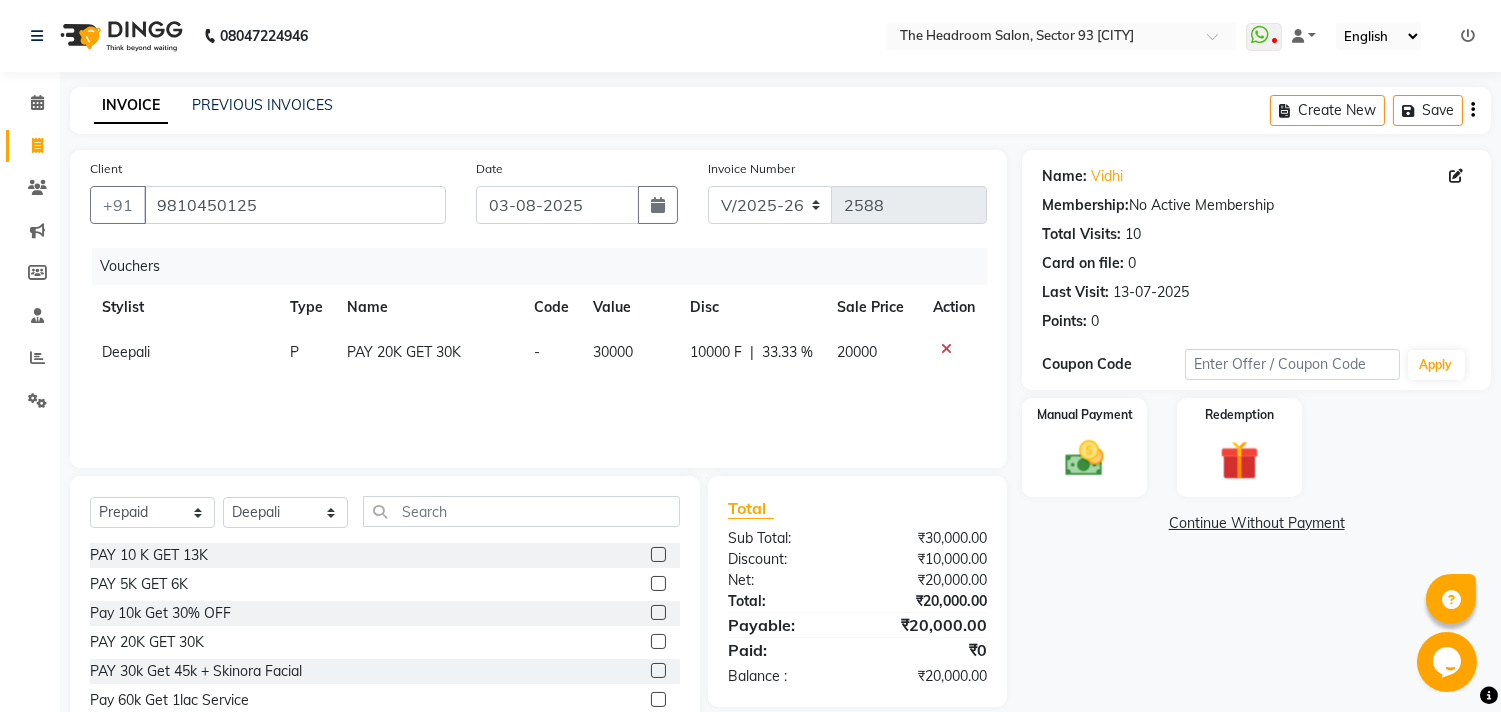 click on "Deepali" 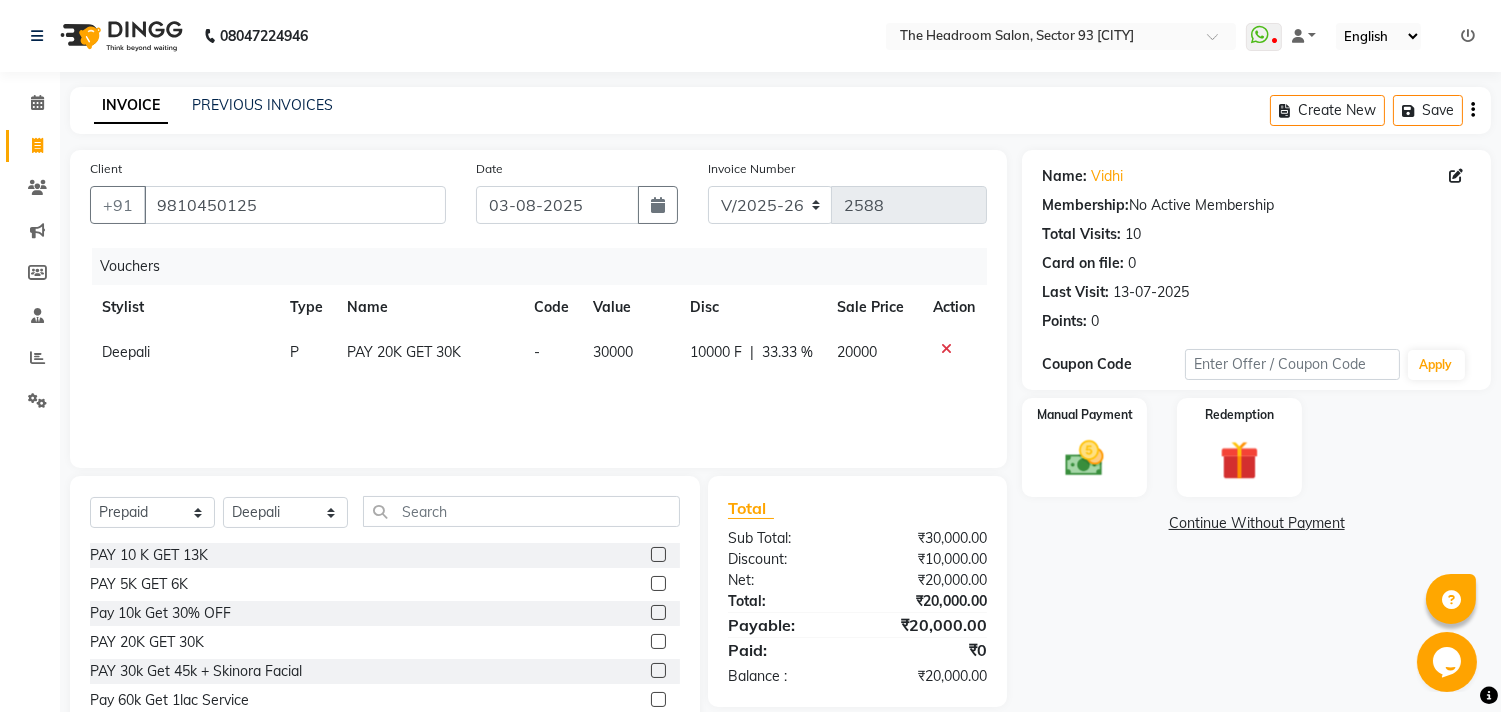 select on "58240" 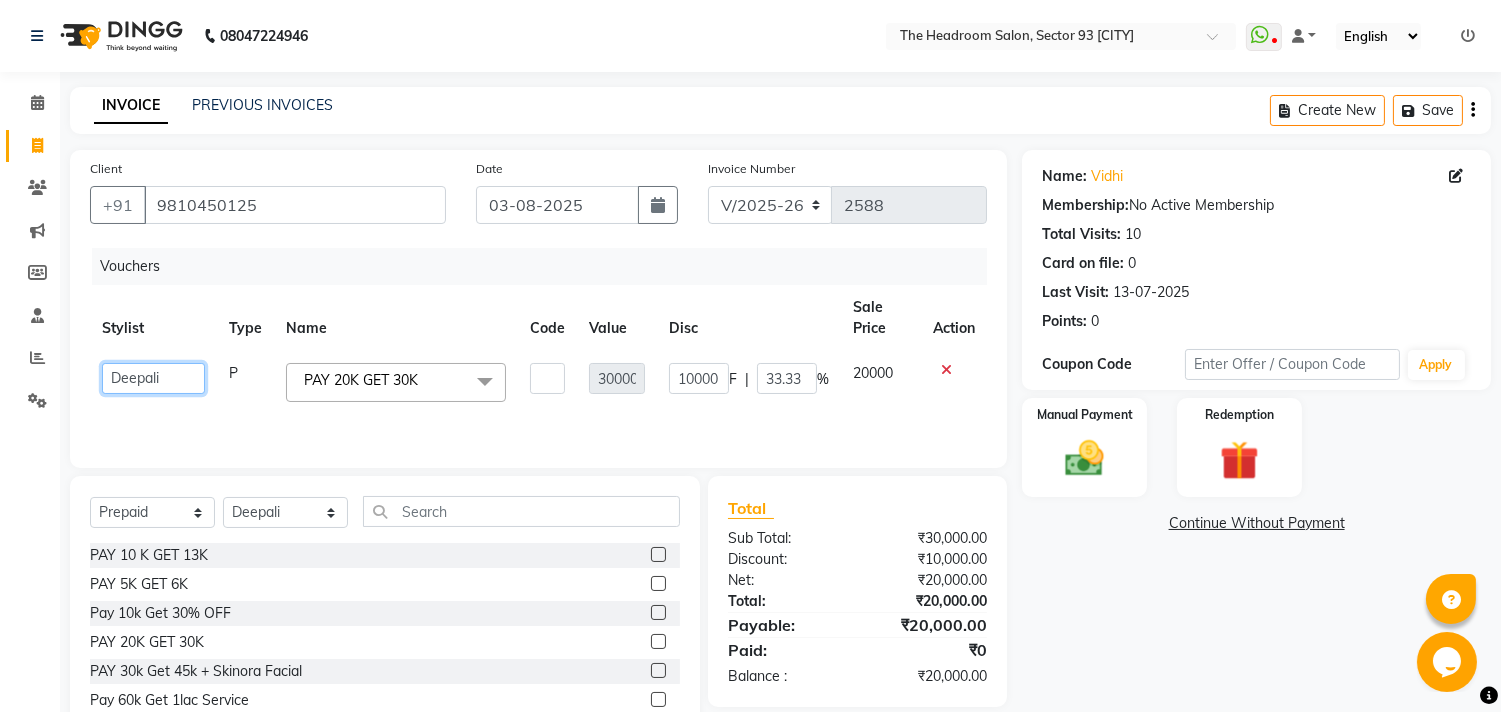 click on "[FIRST]   [FIRST]   [FIRST]   [FIRST]   [FIRST]   [FIRST]   Manager   [FIRST] [LAST]   [FIRST]   [FIRST]   [FIRST]   [FIRST]" 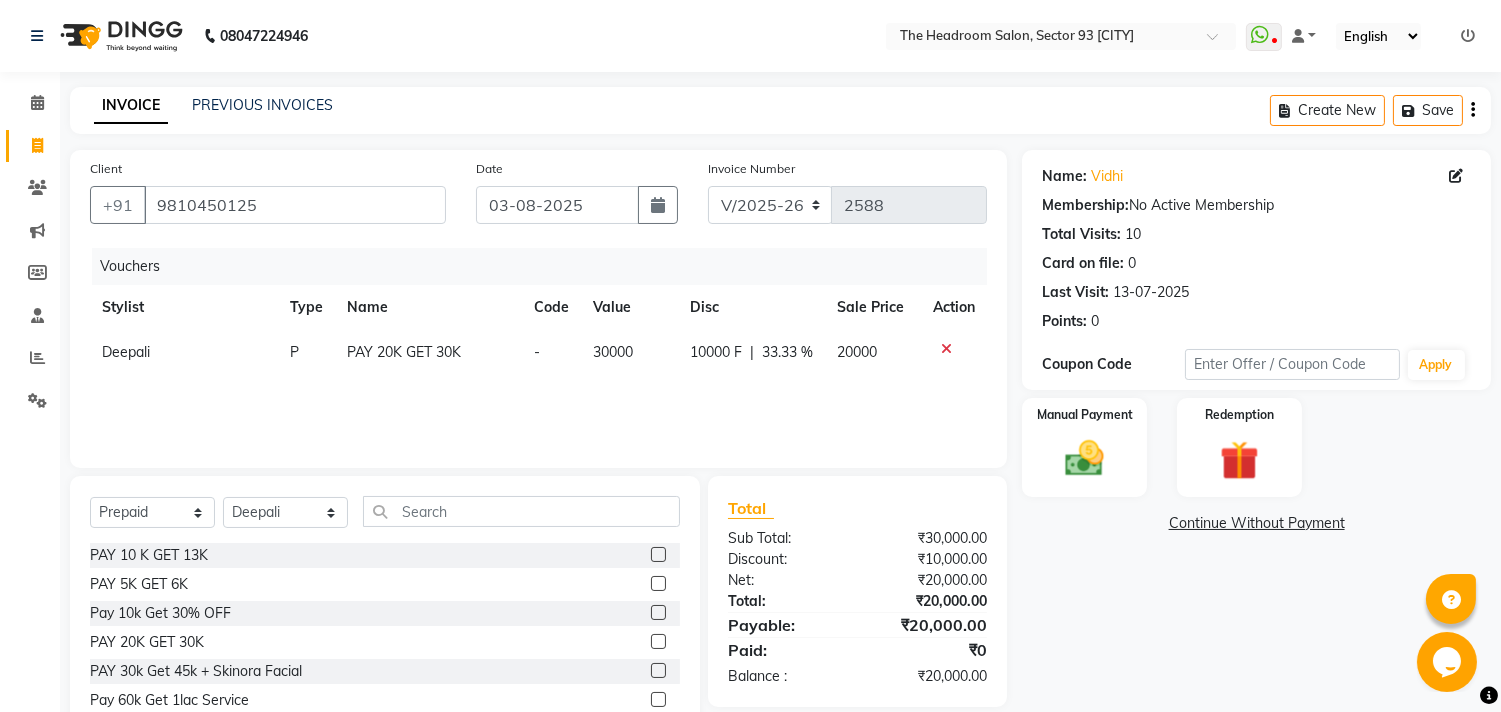 click on "Deepali P PAY 20K GET 30K - 30000 10000 F | 33.33 % 20000" 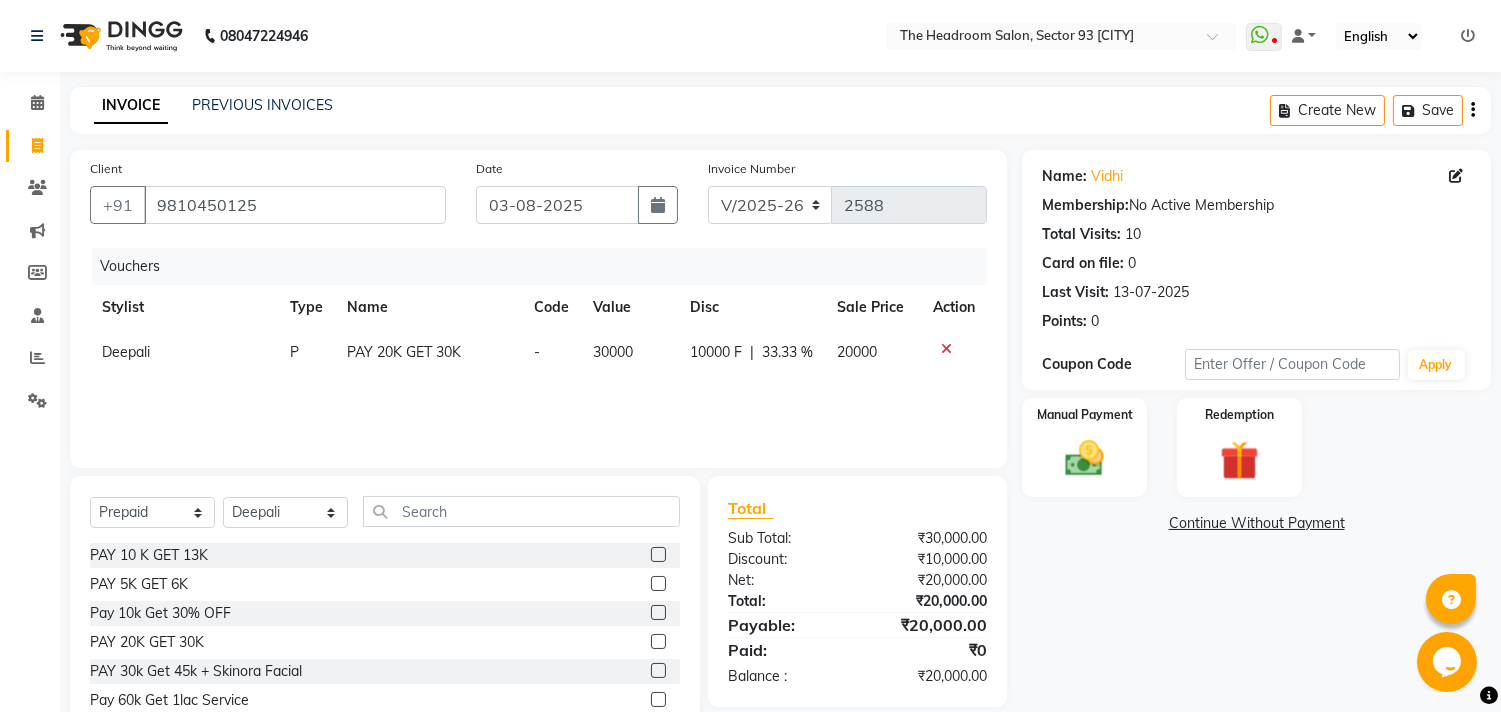 select on "58240" 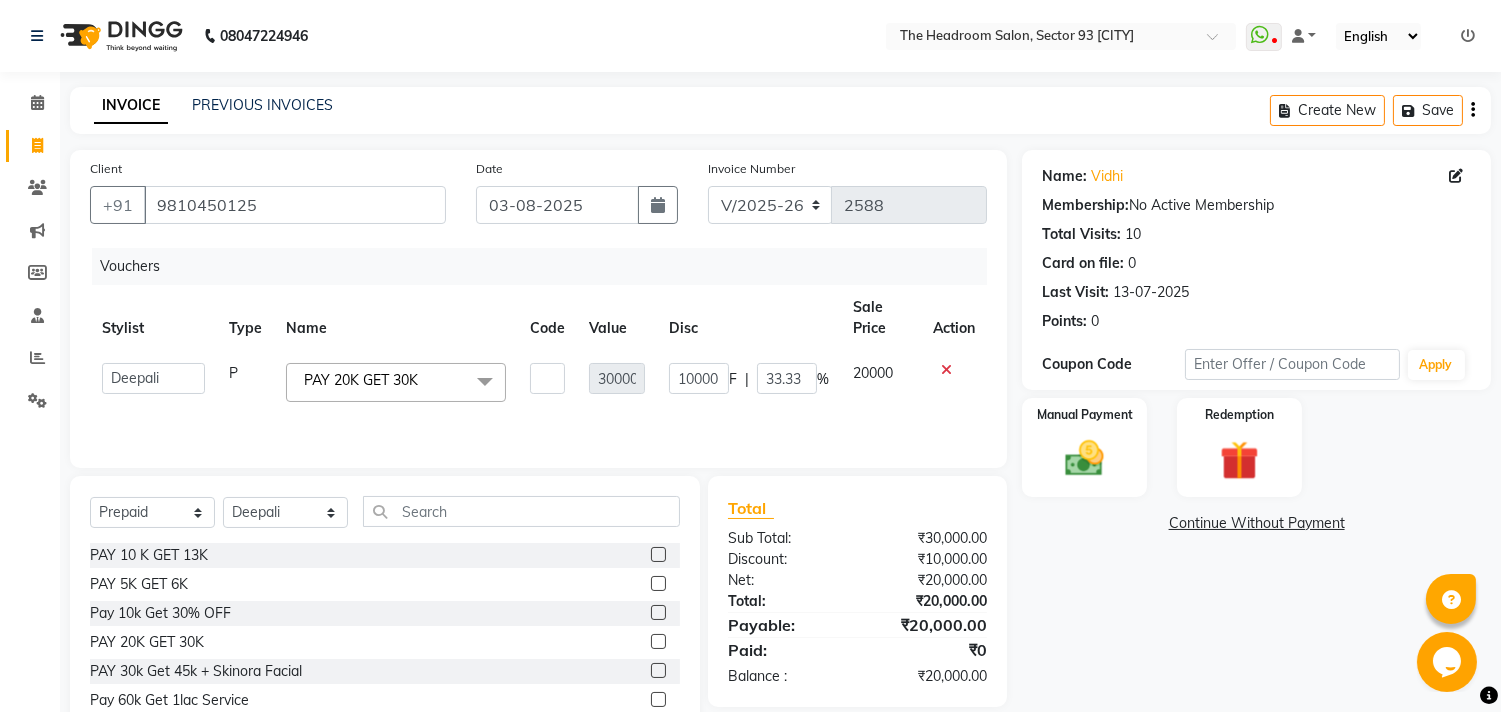 click on "PAY 20K GET 30K  x PAY 10 K GET 13K PAY 5K GET 6K Pay 10k Get 30% OFF PAY 20K GET 30K PAY 30k Get 45k + Skinora Facial Pay 60k Get 1lac Service" 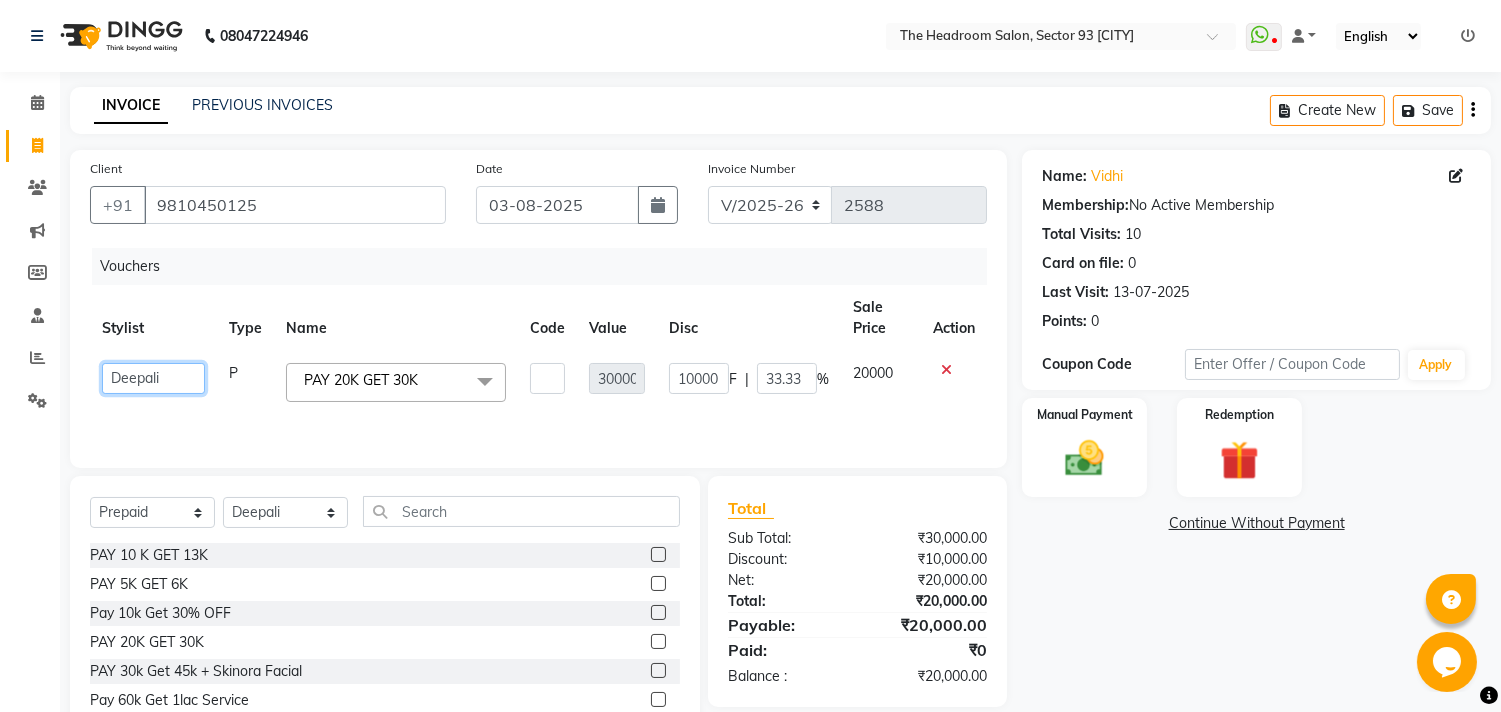 click on "[FIRST]   [FIRST]   [FIRST]   [FIRST]   [FIRST]   [FIRST]   Manager   [FIRST] [LAST]   [FIRST]   [FIRST]   [FIRST]   [FIRST]" 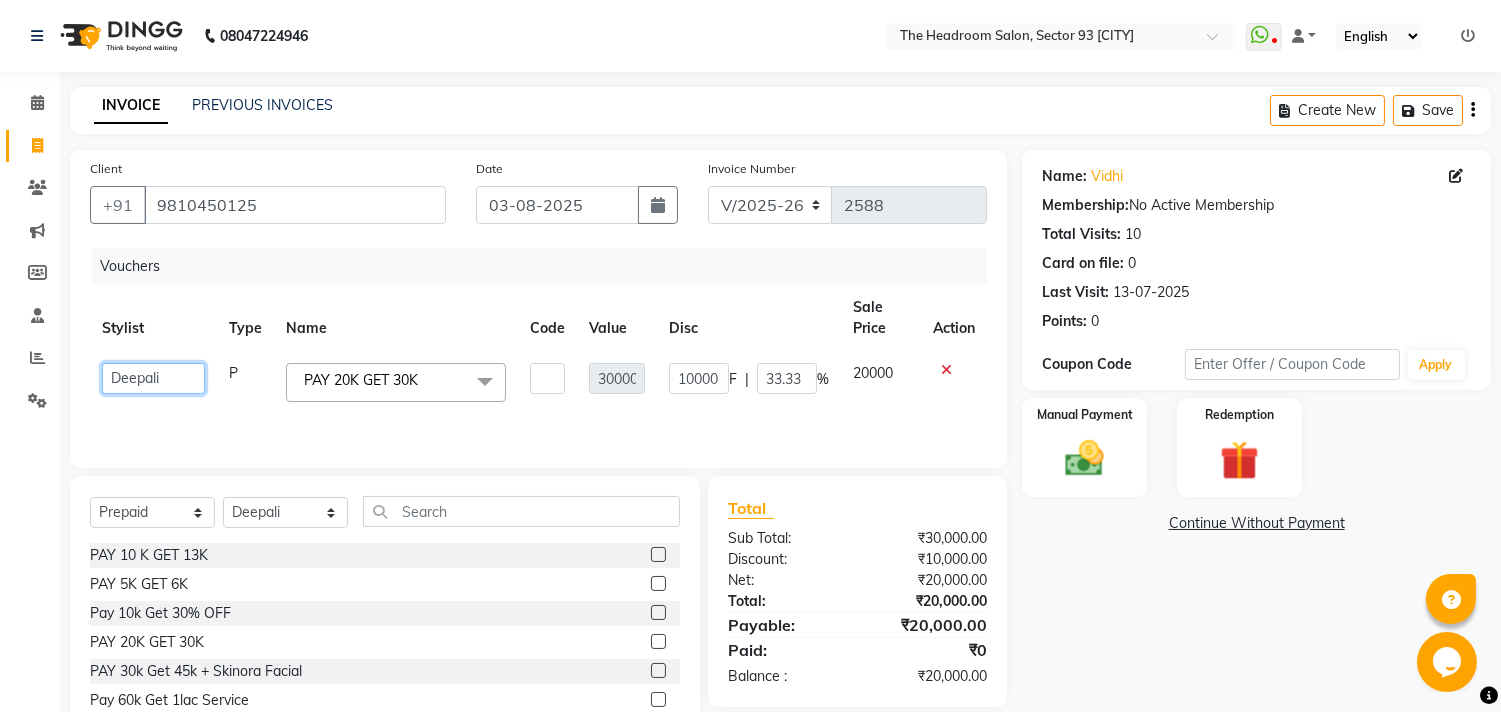click on "[FIRST]   [FIRST]   [FIRST]   [FIRST]   [FIRST]   [FIRST]   Manager   [FIRST] [LAST]   [FIRST]   [FIRST]   [FIRST]   [FIRST]" 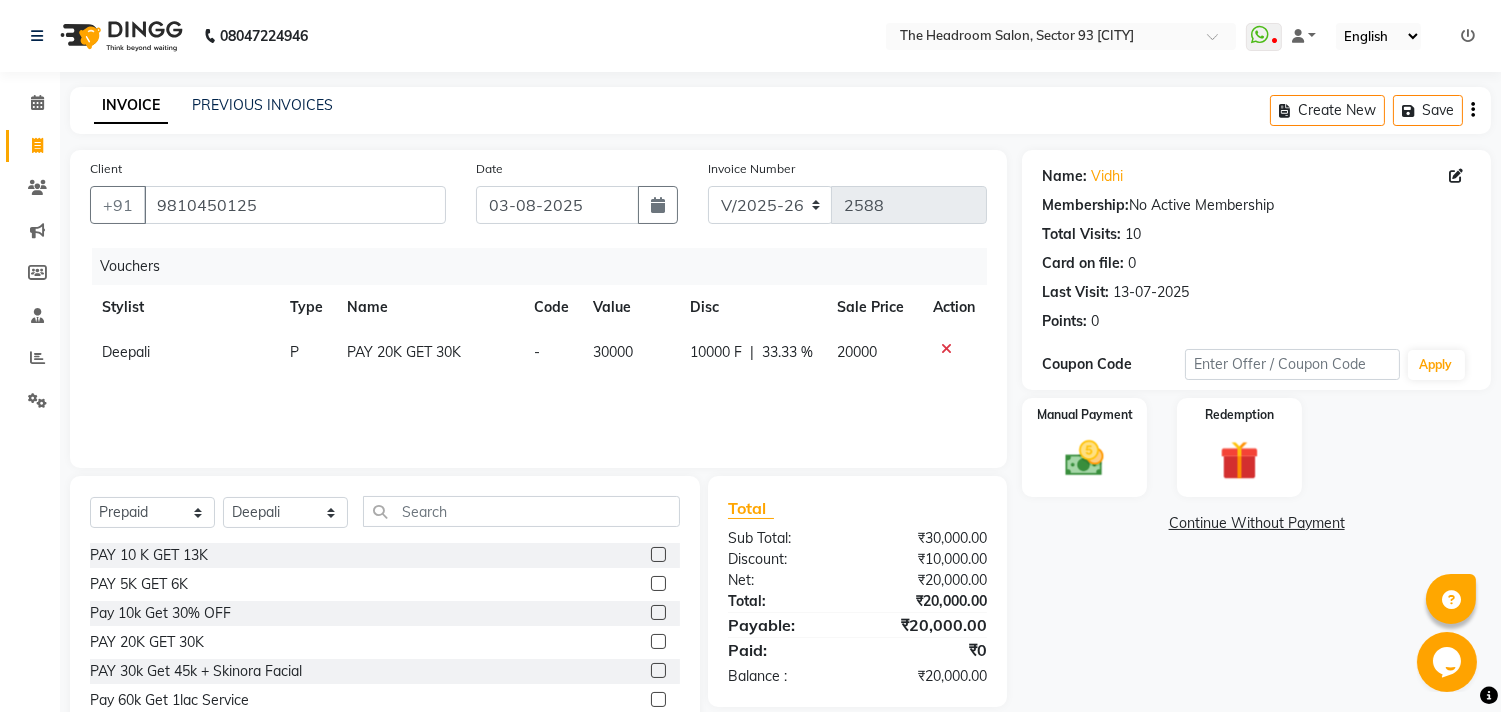 click on "Name" 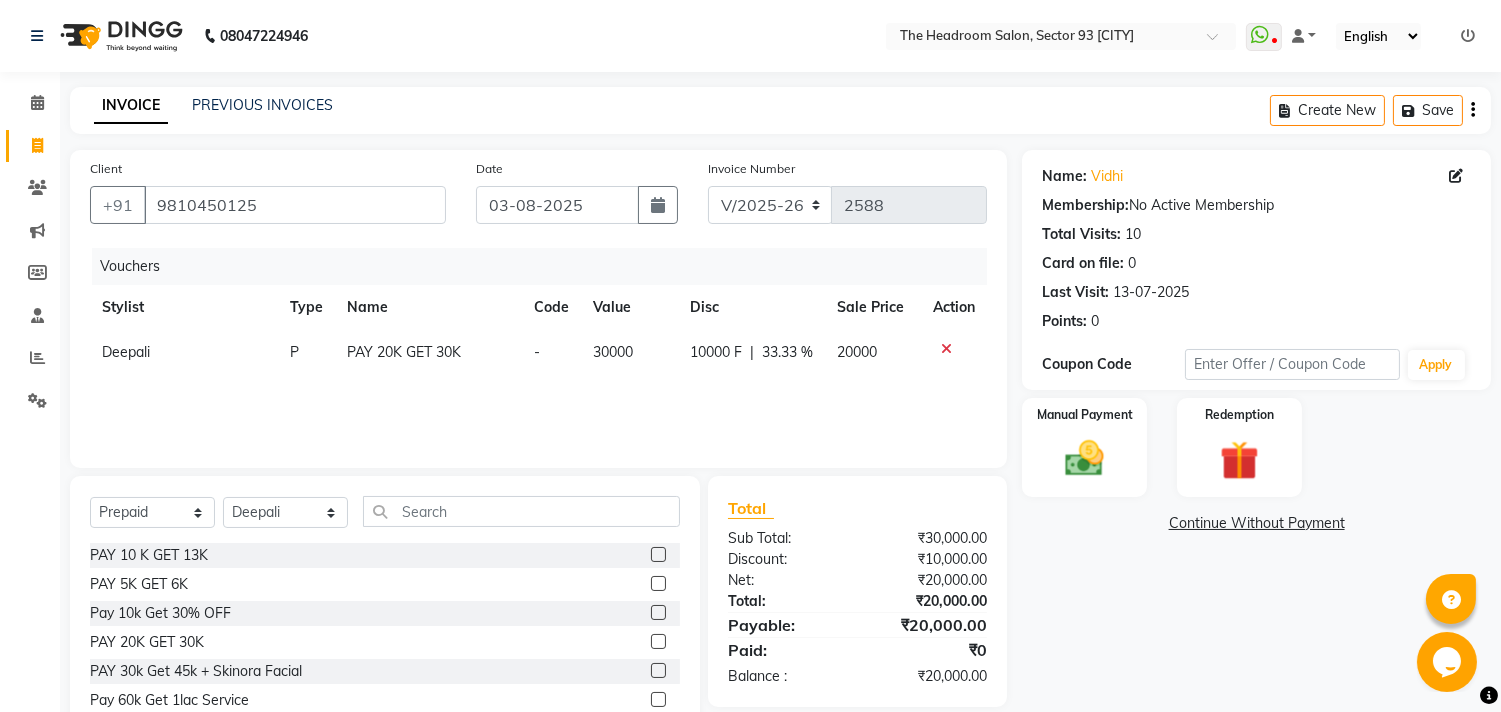 click on "Name" 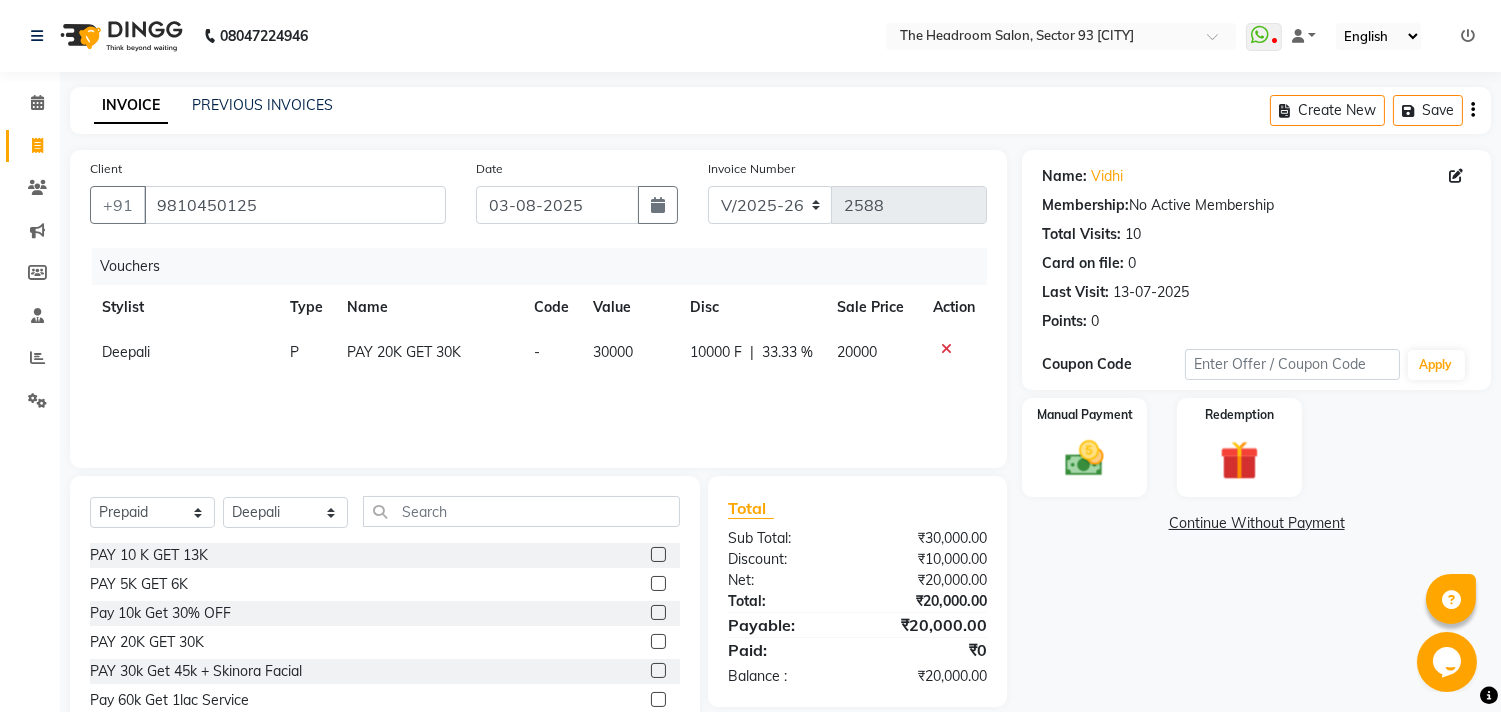 select on "58240" 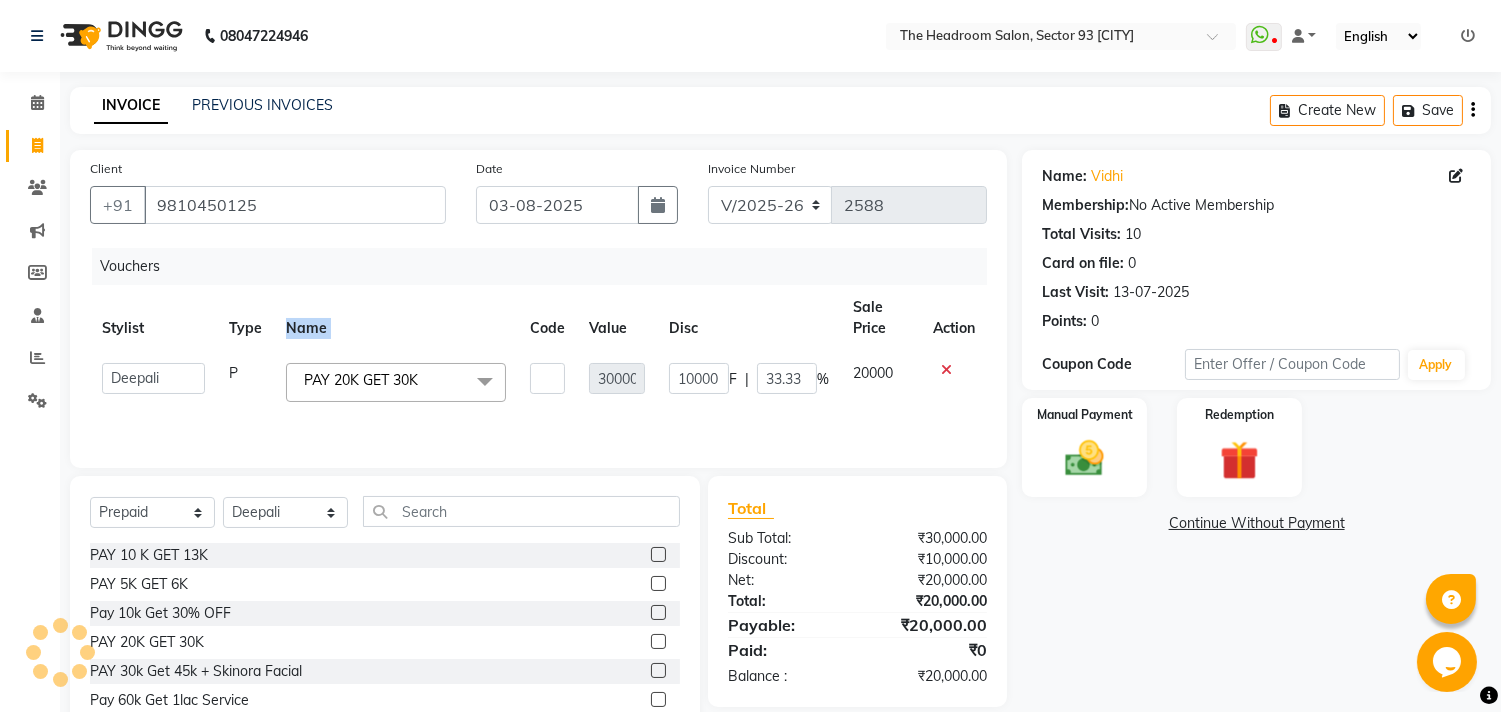 click on "Name" 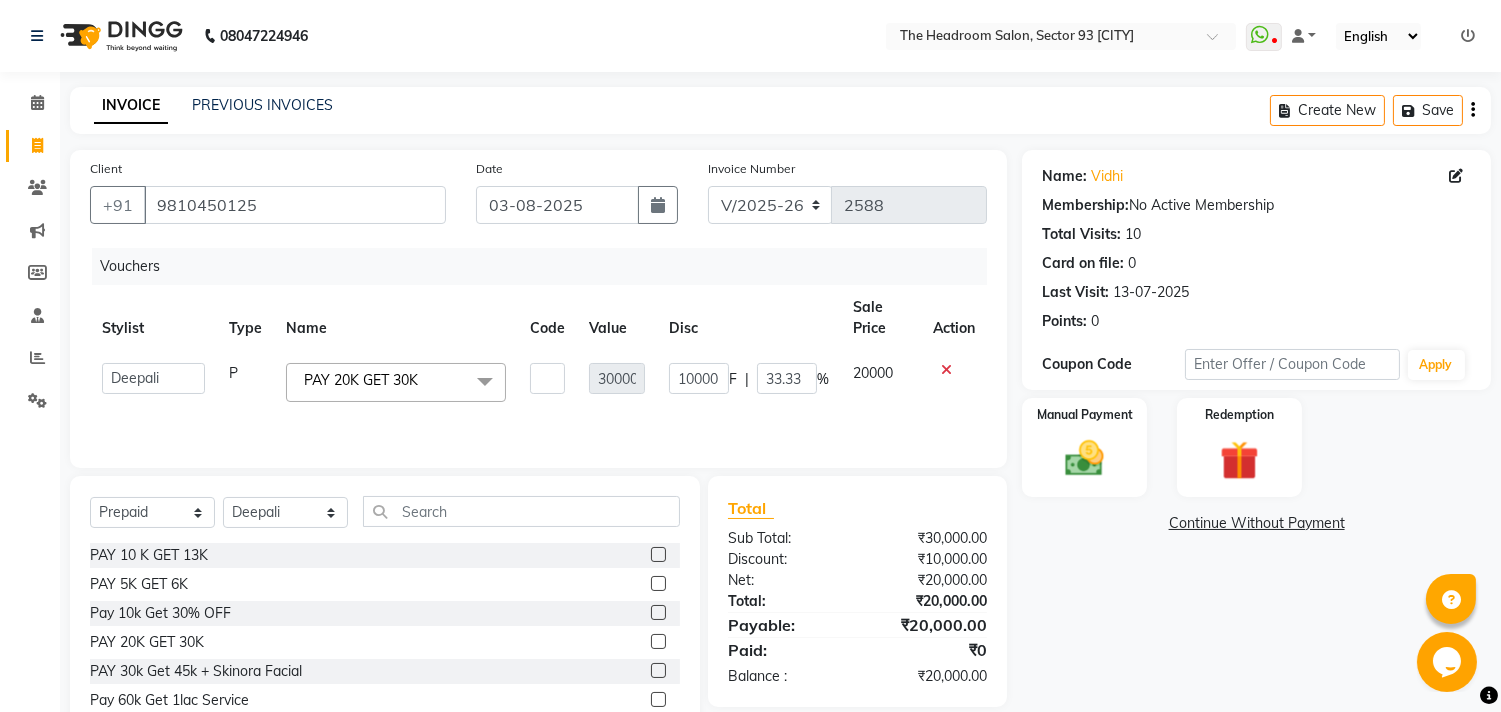click on "Name: [FIRST]  Membership:  No Active Membership  Total Visits:  10 Card on file:  0 Last Visit:   [DATE] Points:   0  Coupon Code Apply Manual Payment Redemption  Continue Without Payment" 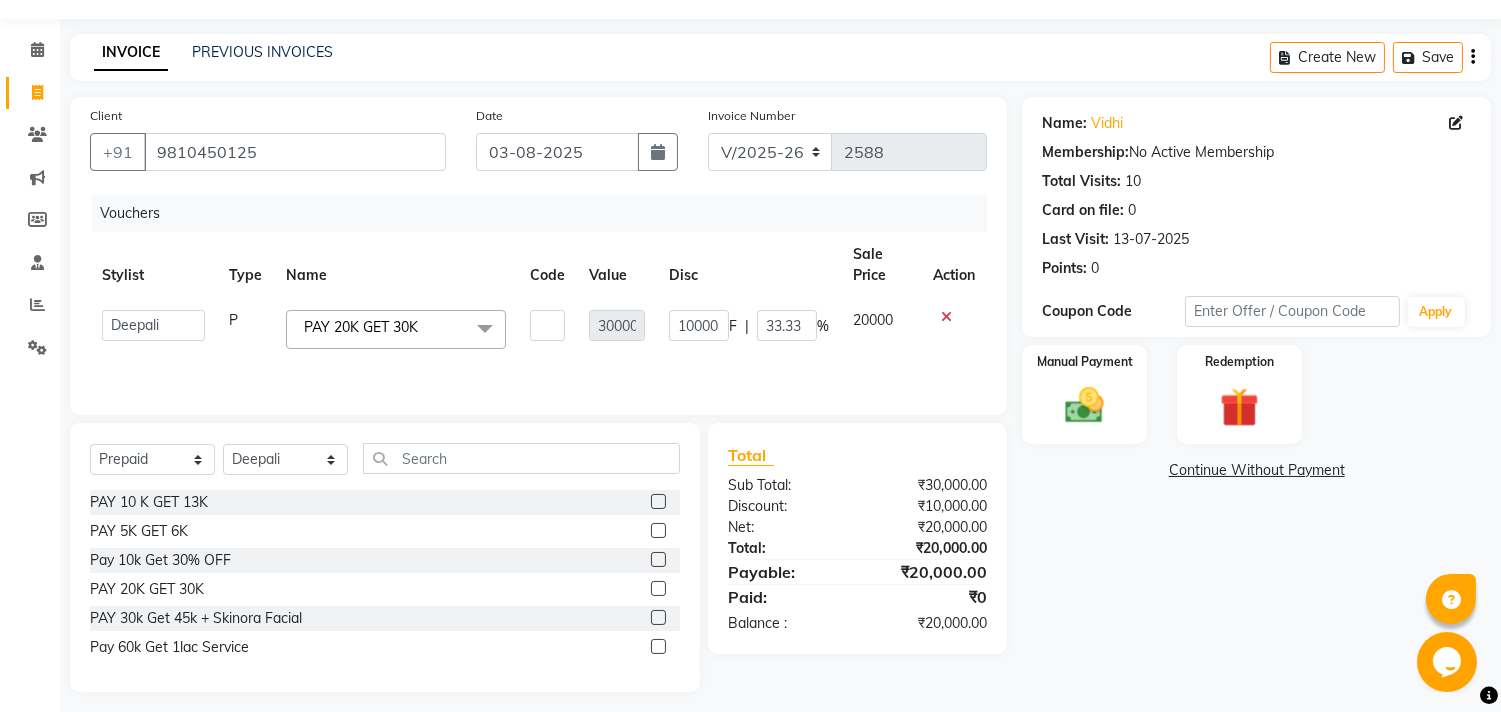 scroll, scrollTop: 63, scrollLeft: 0, axis: vertical 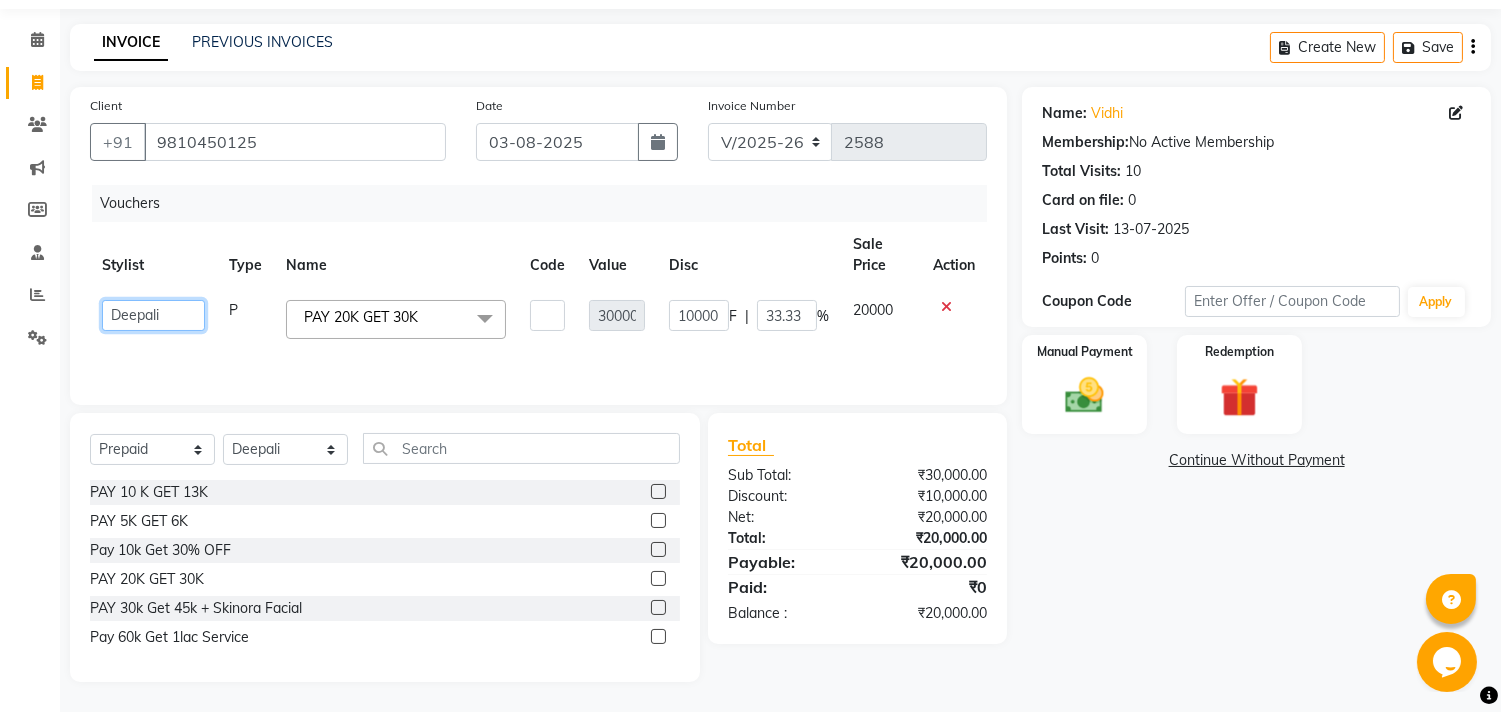 click on "[FIRST]   [FIRST]   [FIRST]   [FIRST]   [FIRST]   [FIRST]   Manager   [FIRST] [LAST]   [FIRST]   [FIRST]   [FIRST]   [FIRST]" 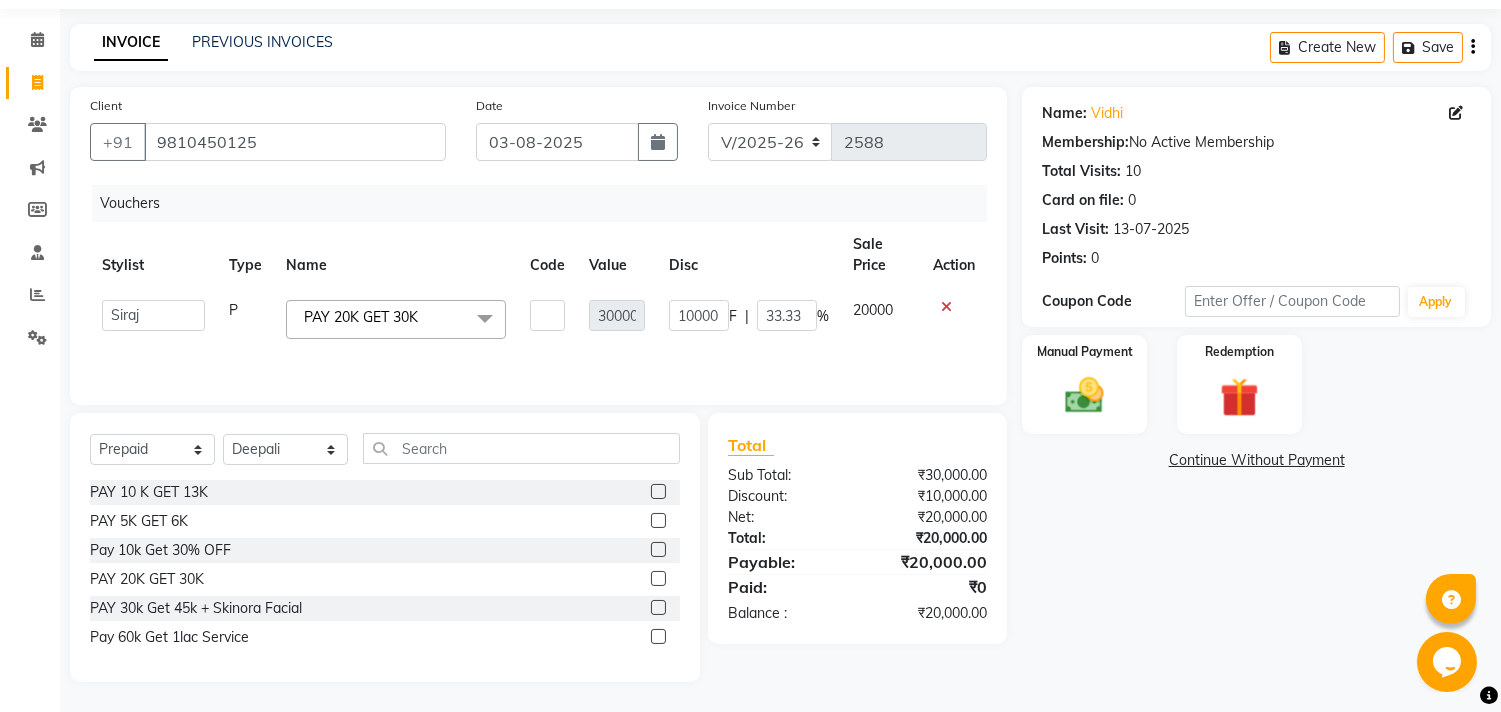 click on "Select  Service  Product  Membership  Package Voucher Prepaid Gift Card  Select Stylist [FIRST] [FIRST] [FIRST] [FIRST] [FIRST] [FIRST] Manager [FIRST] [FIRST] [FIRST] [FIRST] [FIRST] [FIRST] PAY 10 K GET 13K  PAY 5K GET 6K  Pay 10k Get 30% OFF  PAY 20K GET 30K  PAY 30k Get 45k + Skinora Facial  Pay 60k Get 1lac Service" 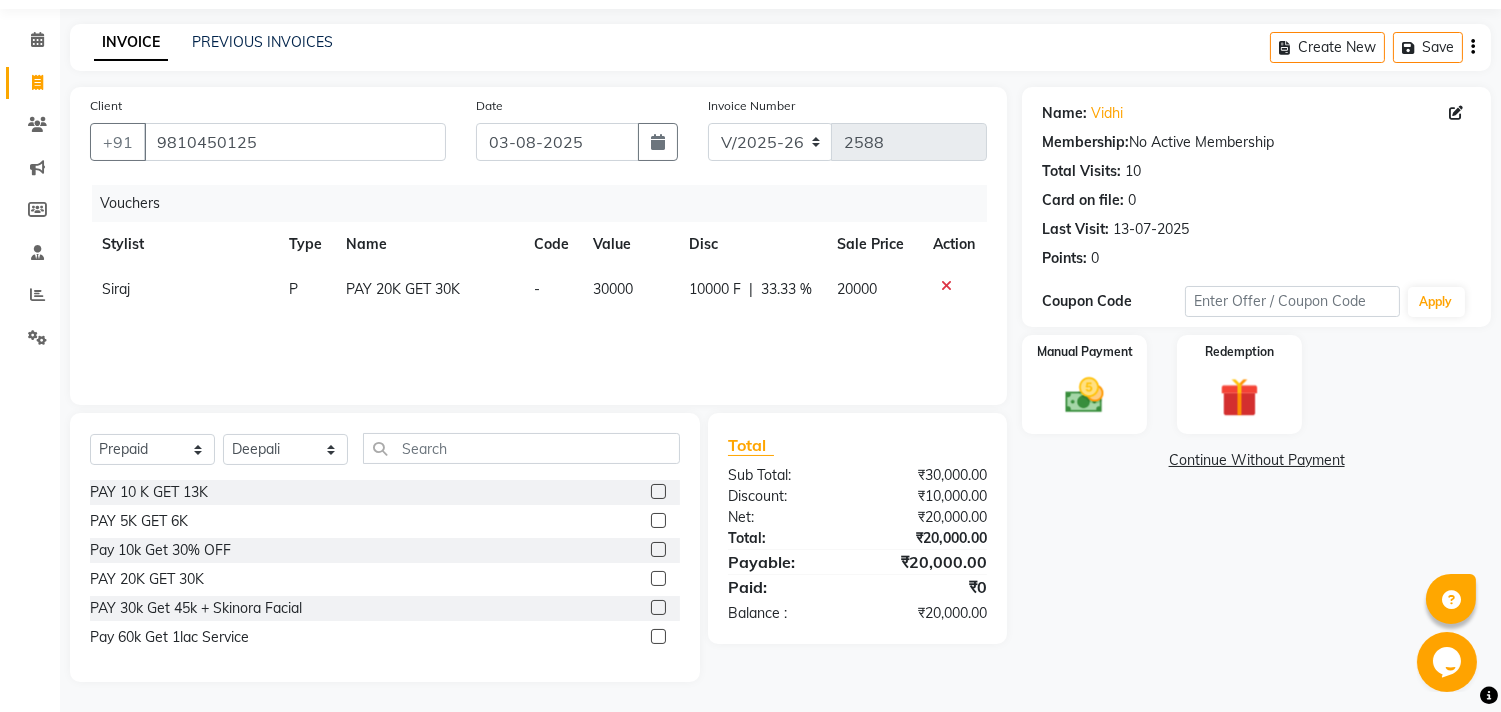 click on "Name: [FIRST]  Membership:  No Active Membership  Total Visits:  10 Card on file:  0 Last Visit:   [DATE] Points:   0  Coupon Code Apply Manual Payment Redemption  Continue Without Payment" 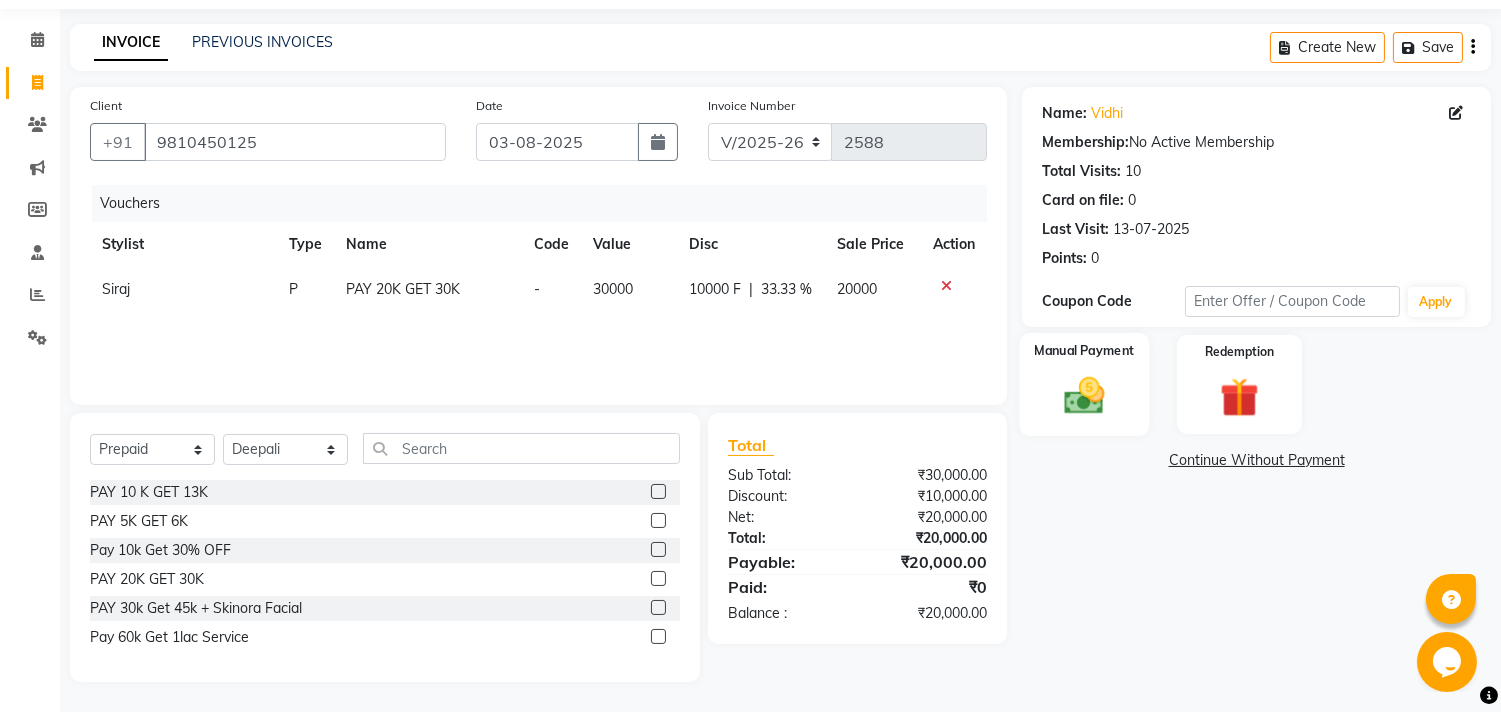 click on "Manual Payment" 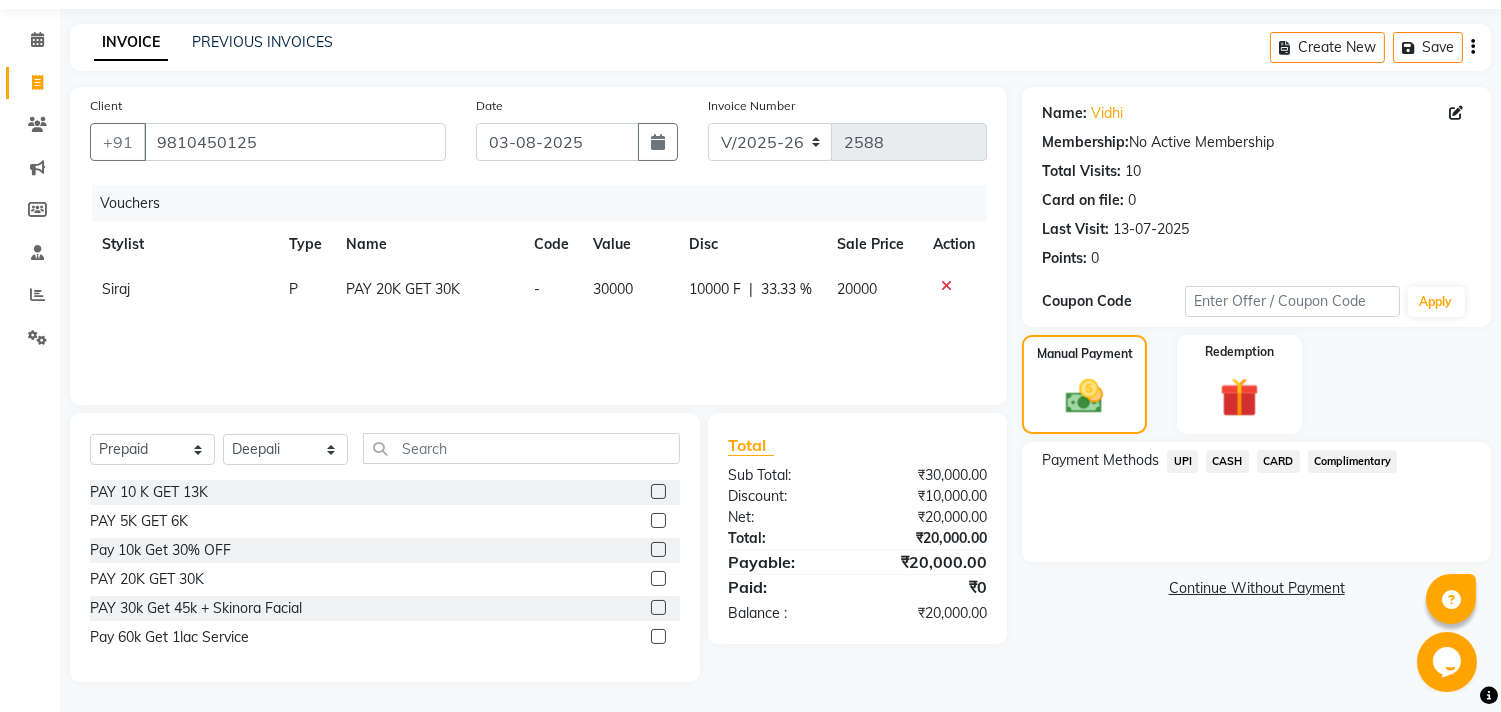 click on "UPI" 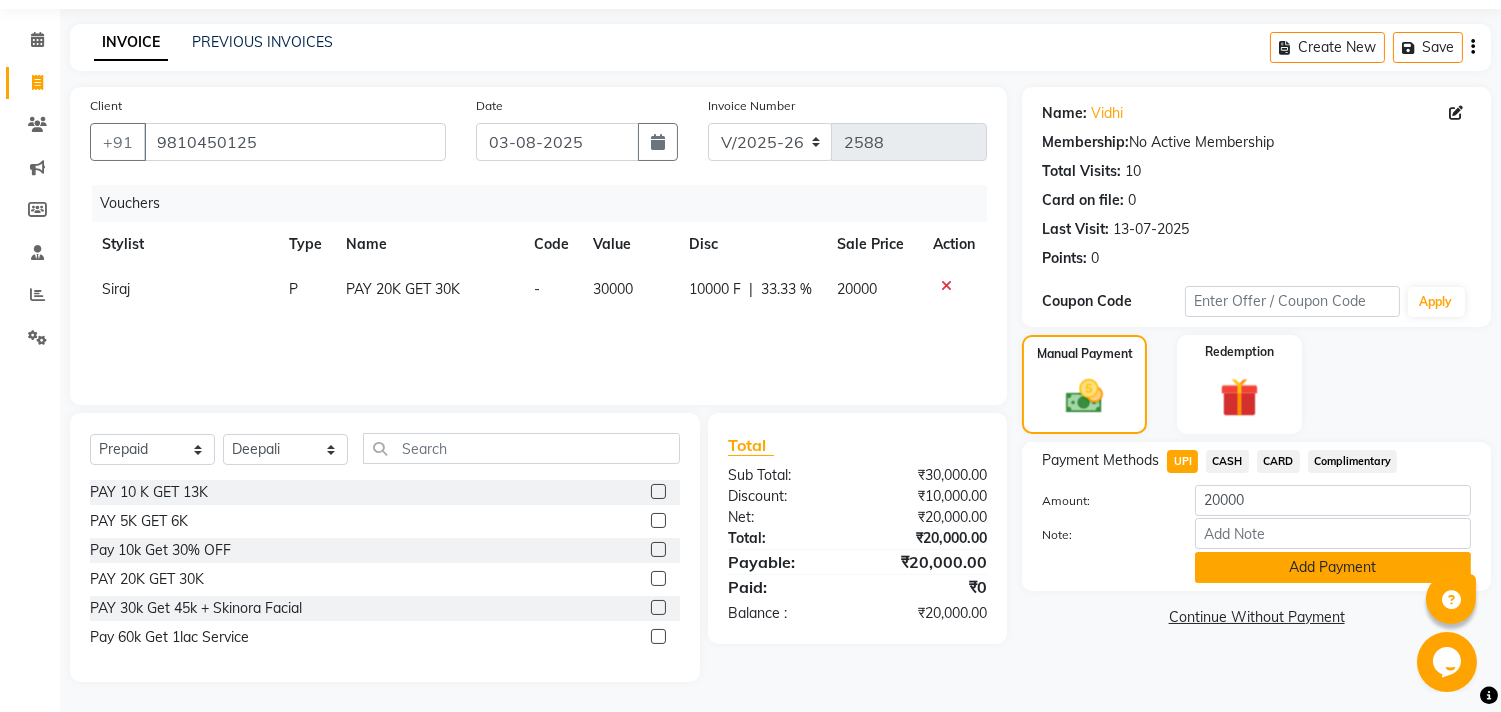 click on "Add Payment" 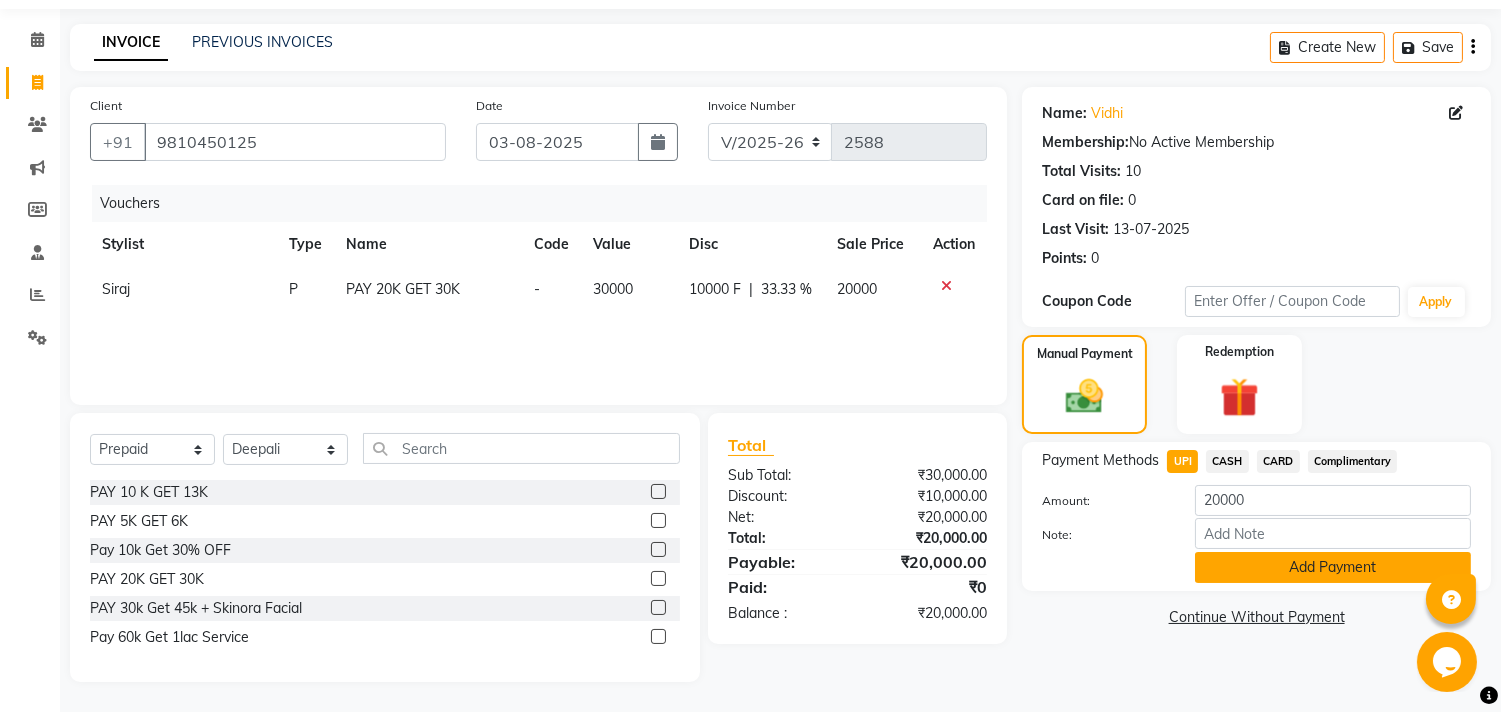 click on "Name: [NAME] Membership: No Active Membership Total Visits: 10 Card on file: 0 Last Visit: [DATE] Points: 0 Coupon Code Apply Manual Payment Redemption Payment Methods UPI CASH CARD Complimentary Amount: 20000 Note: Add Payment Continue Without Payment" 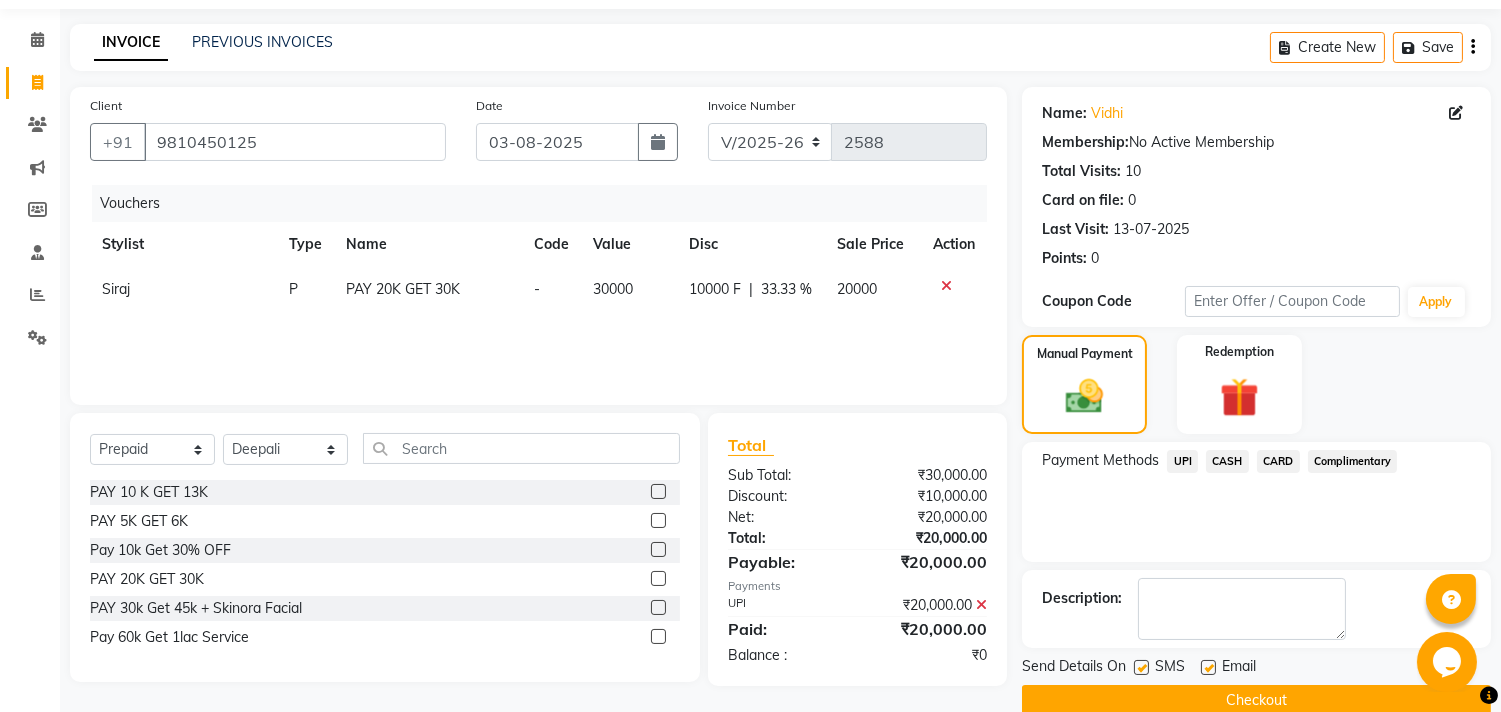 scroll, scrollTop: 96, scrollLeft: 0, axis: vertical 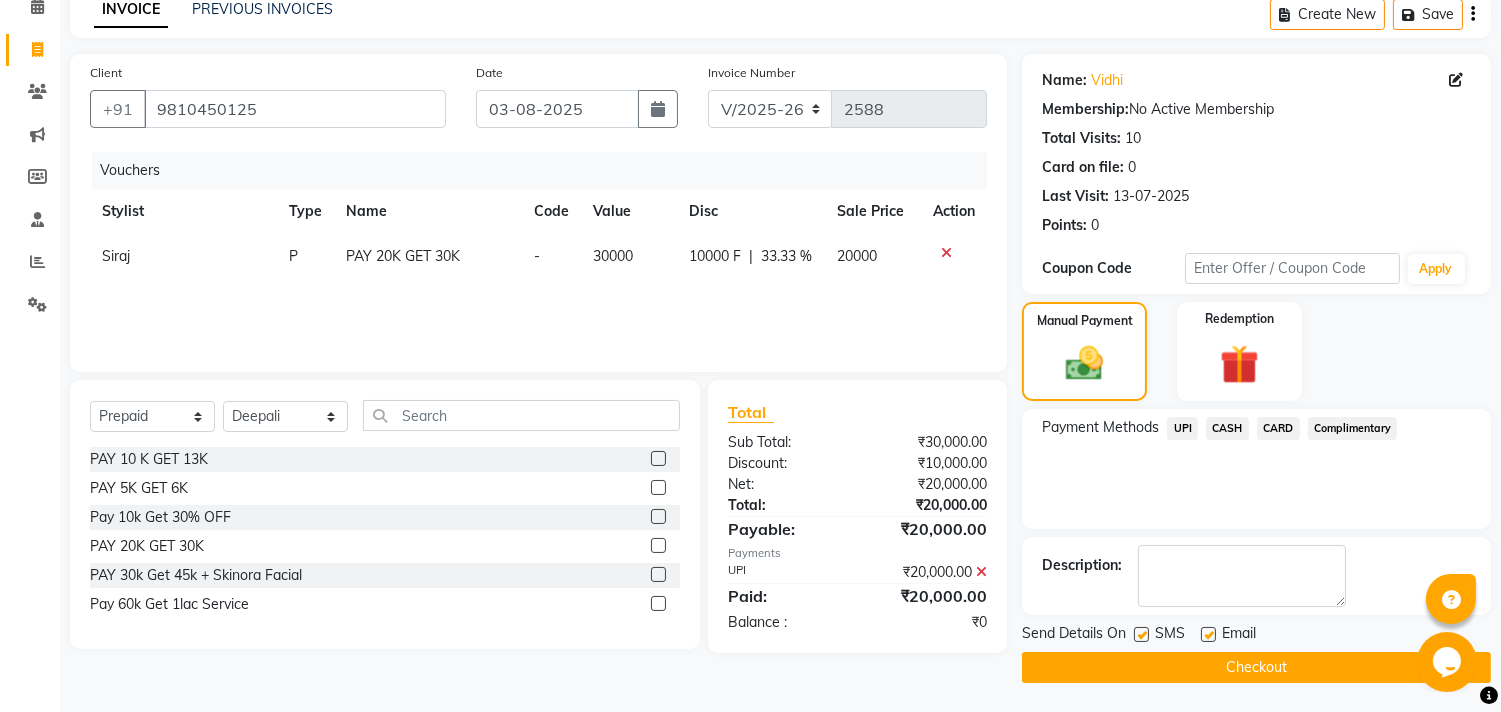 click on "Checkout" 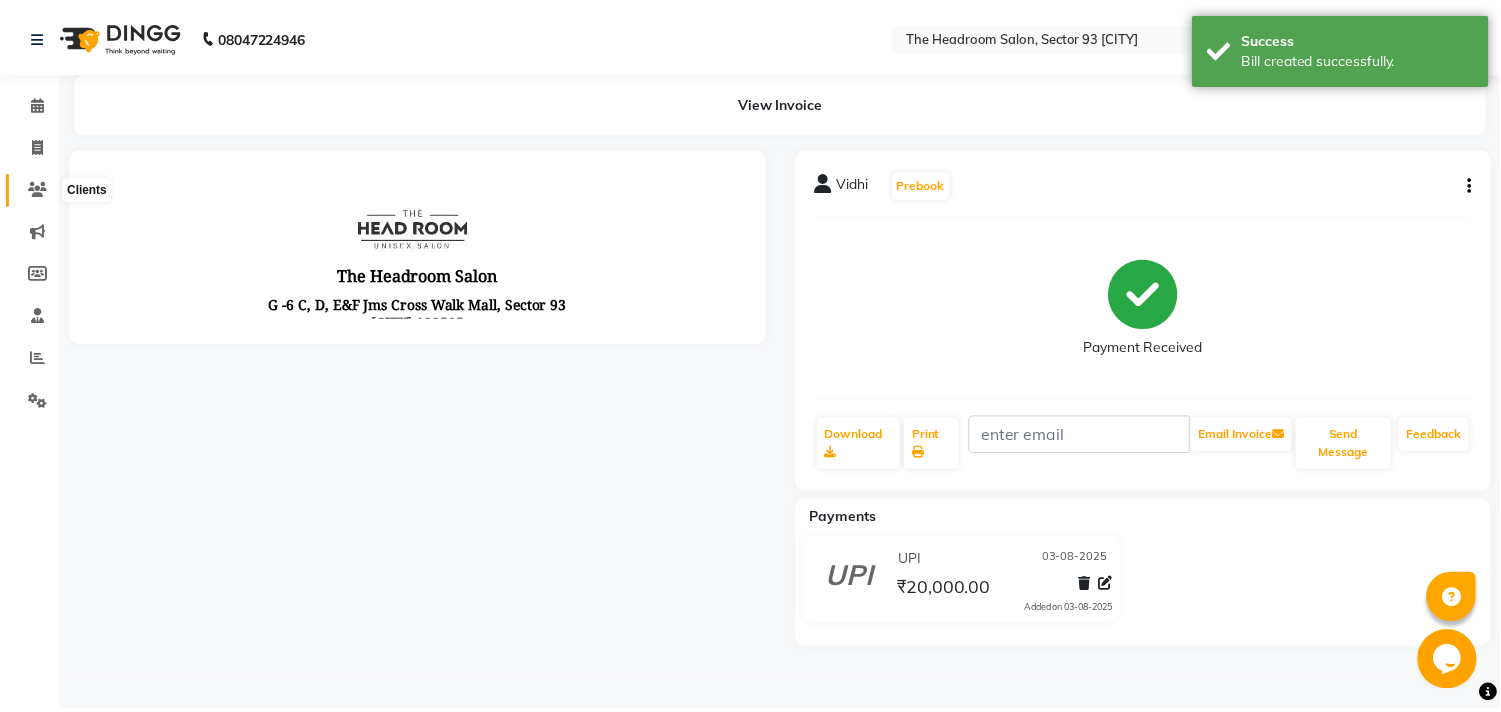 scroll, scrollTop: 0, scrollLeft: 0, axis: both 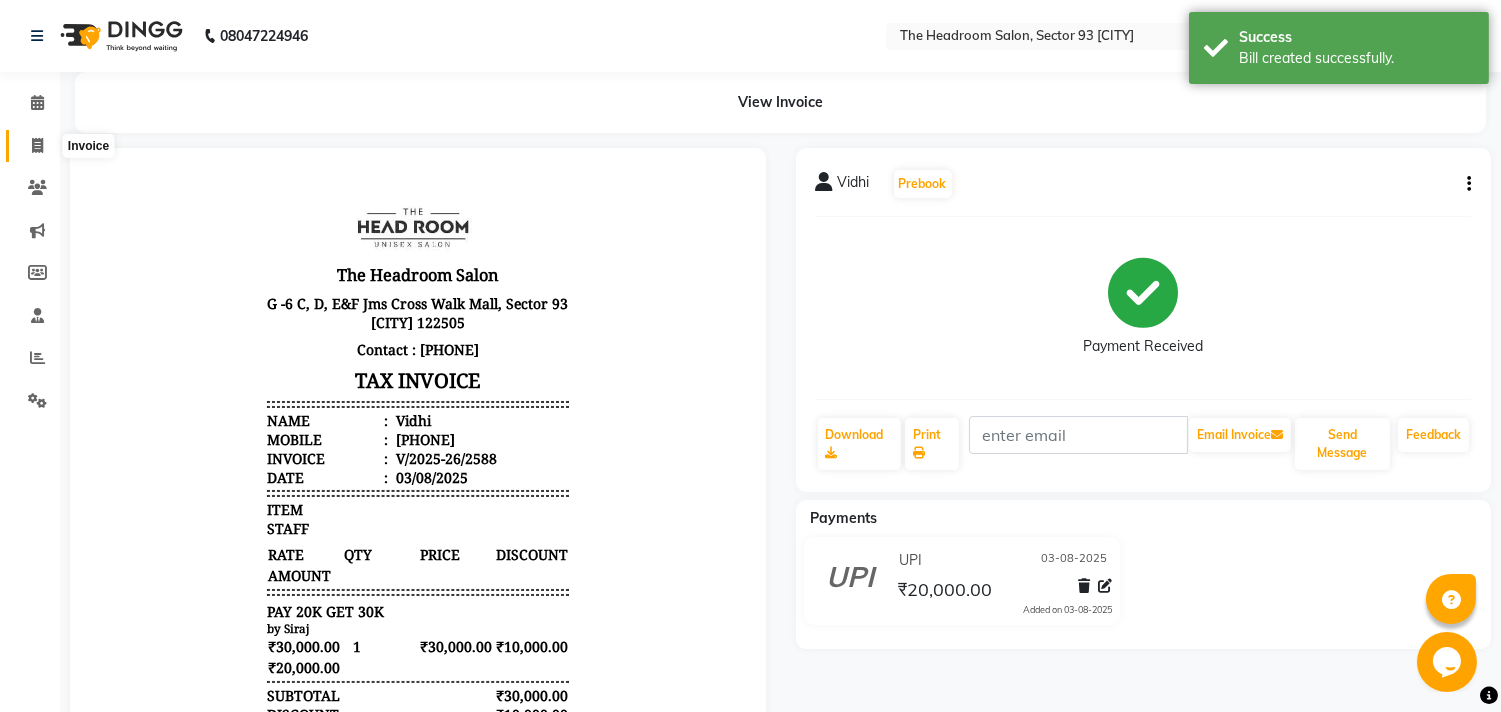 click 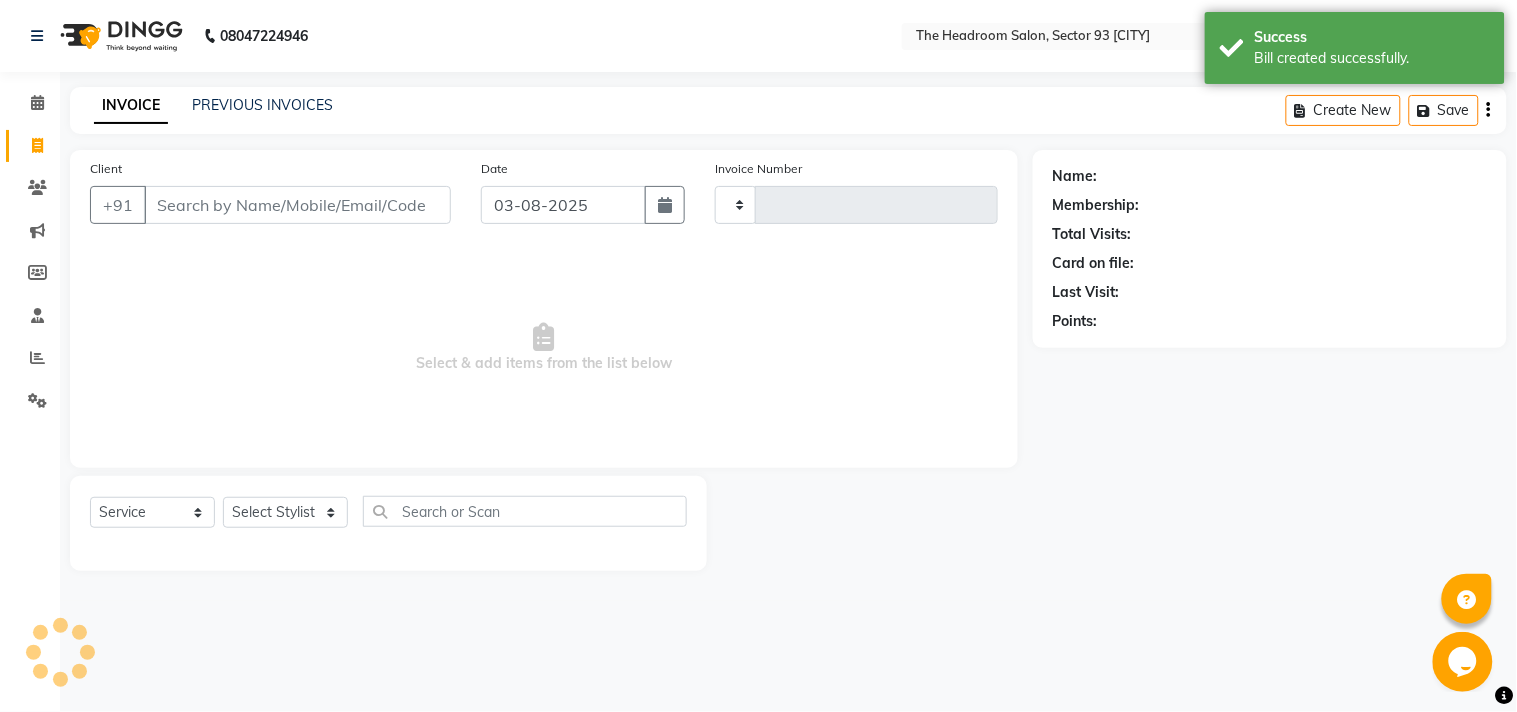 click on "Client" at bounding box center [297, 205] 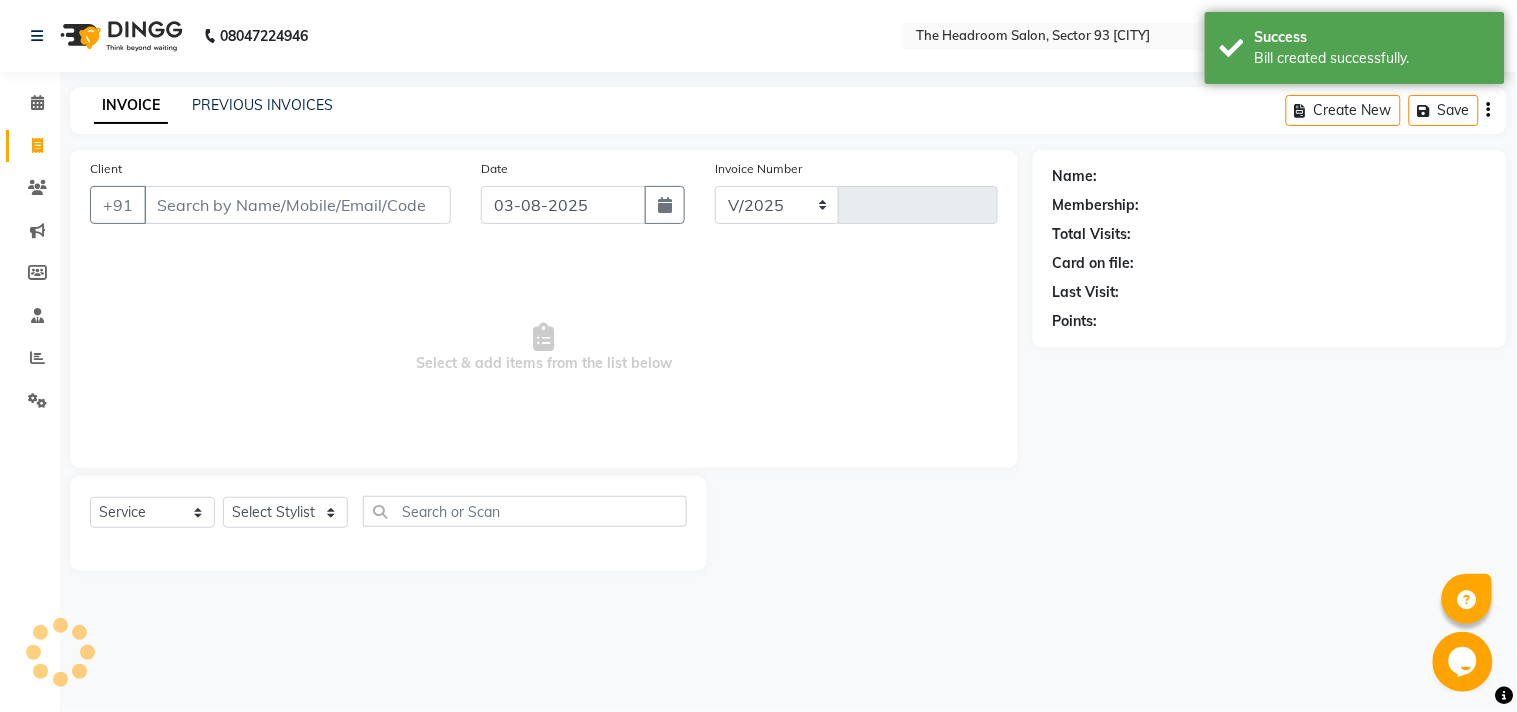 select on "6933" 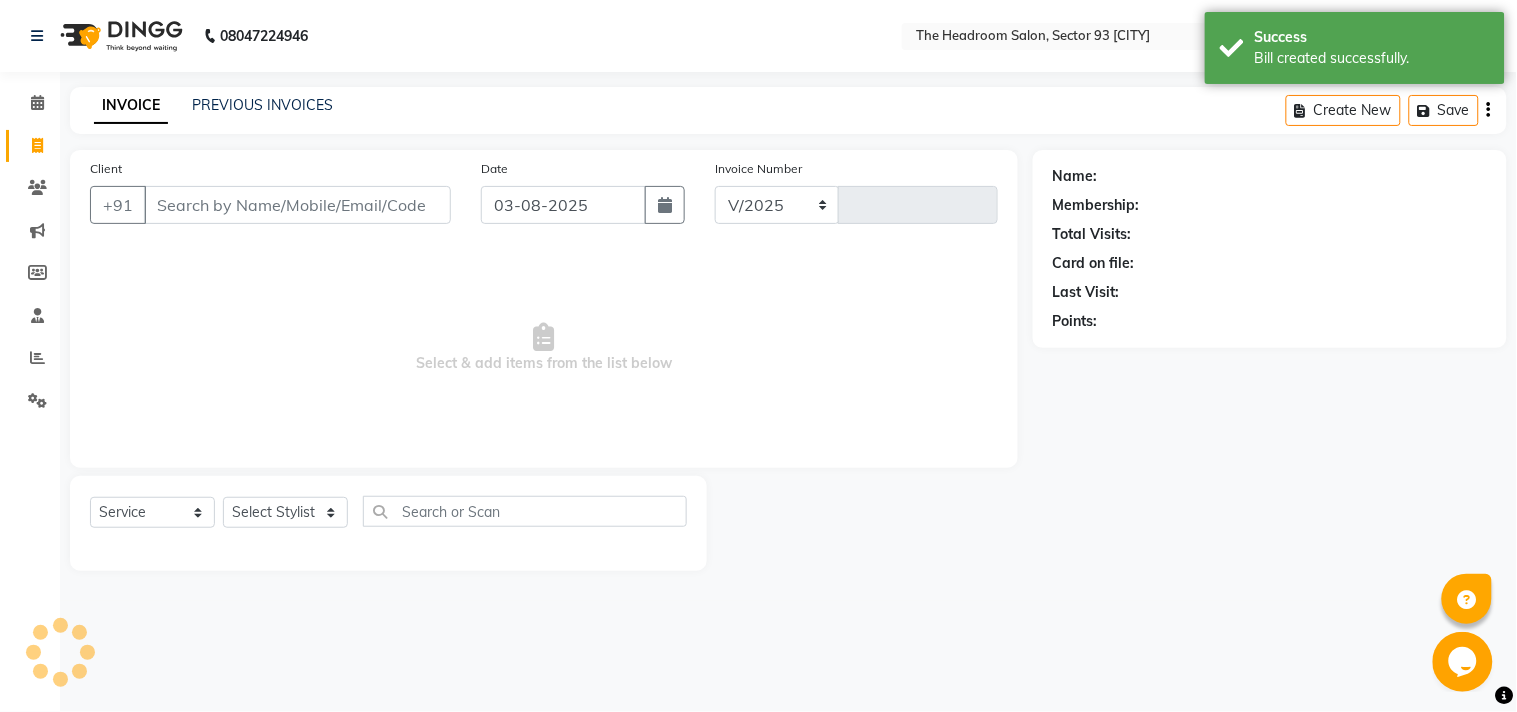 type on "2589" 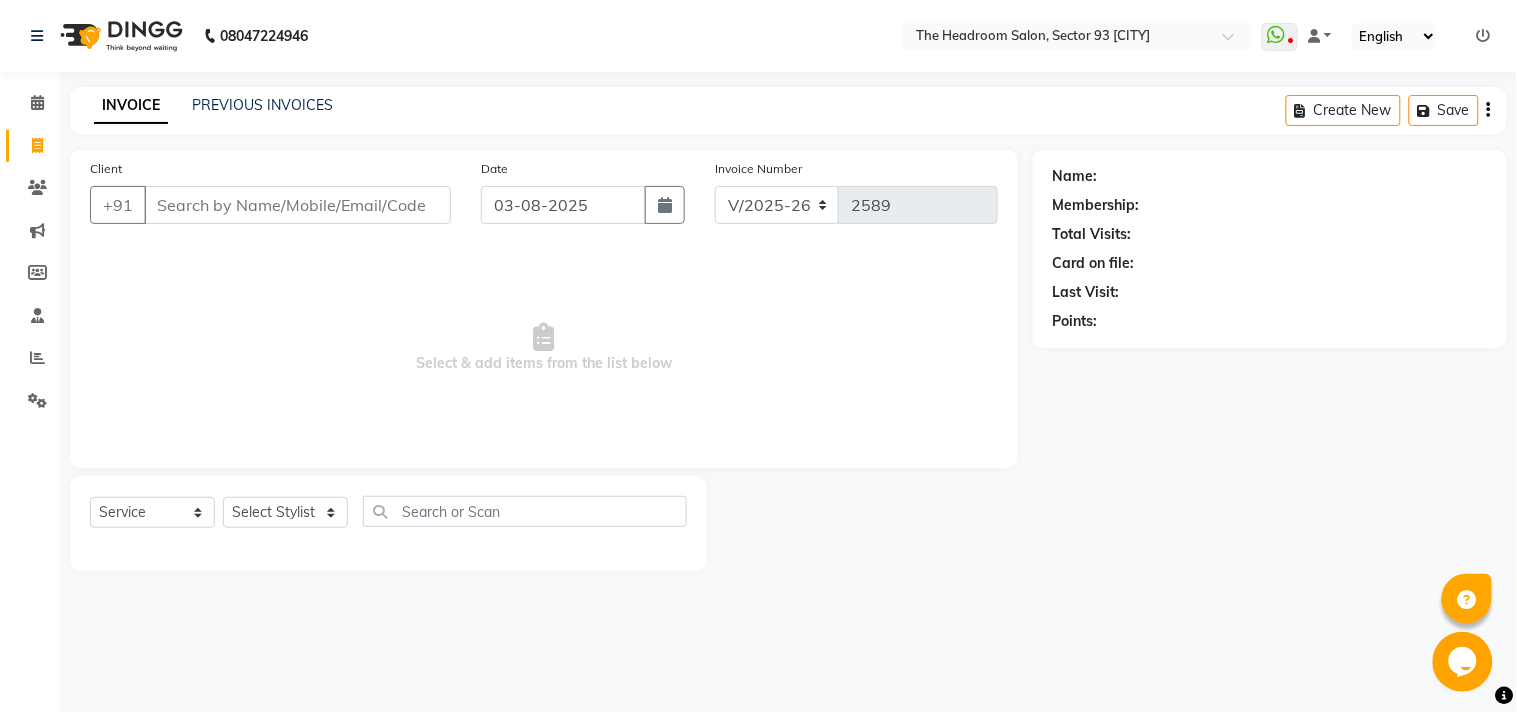 click on "Client" at bounding box center [297, 205] 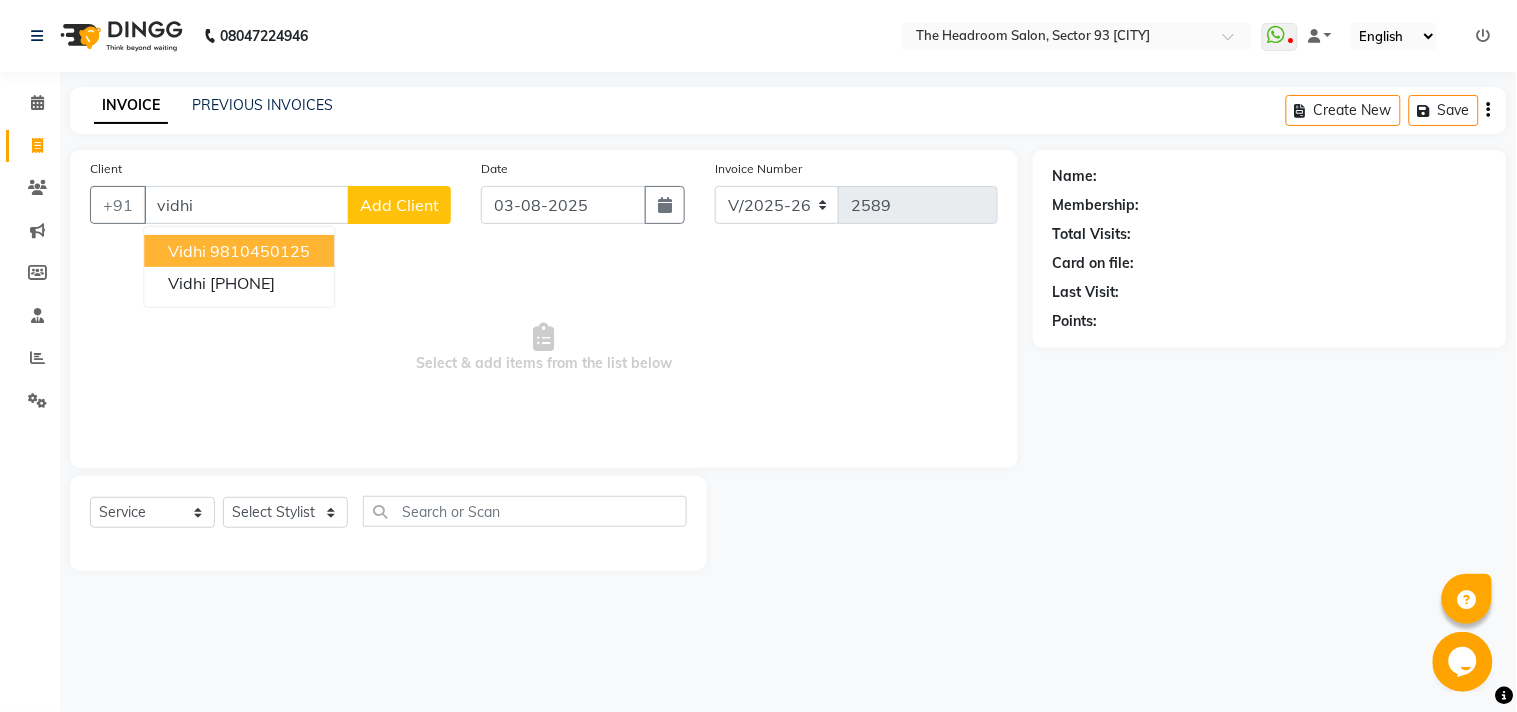 click on "[FIRST]  [PHONE]" at bounding box center [239, 251] 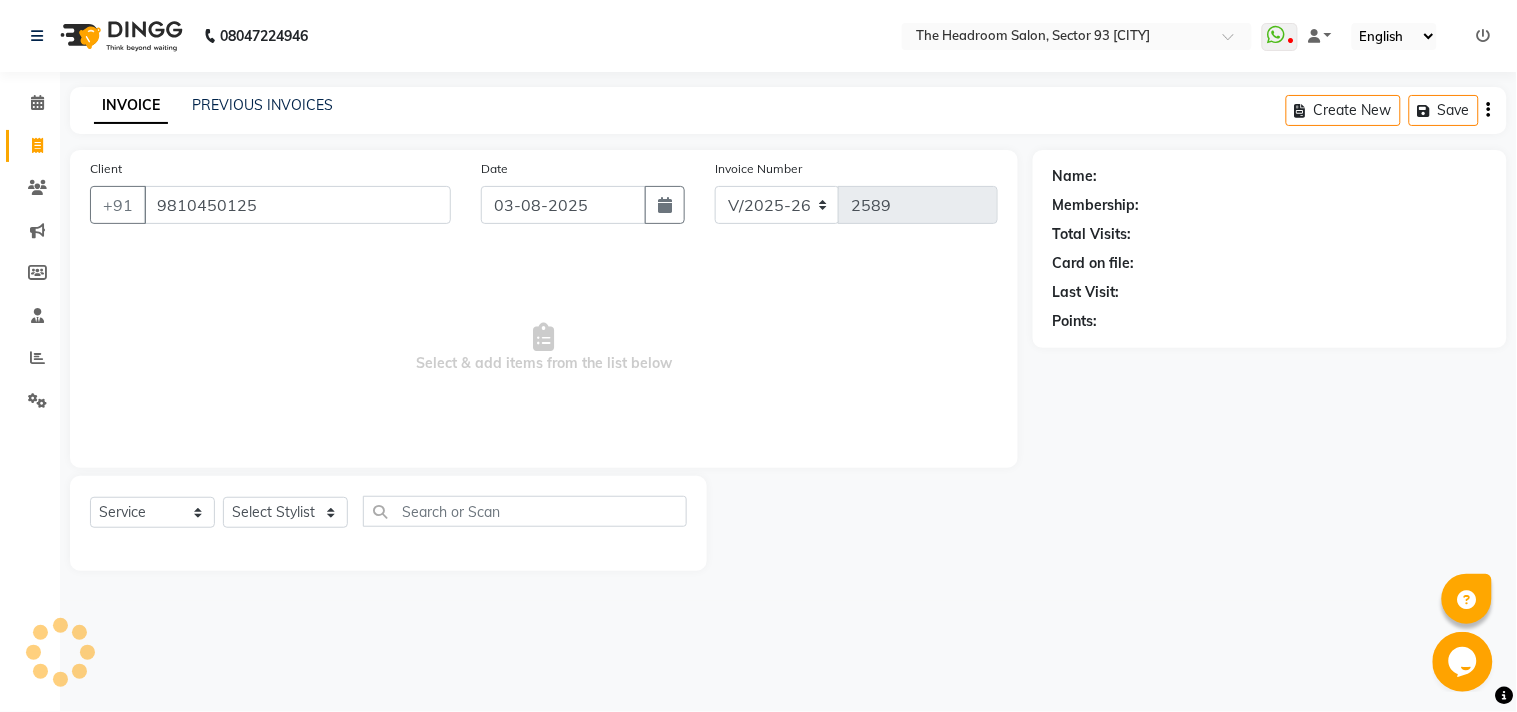 type on "9810450125" 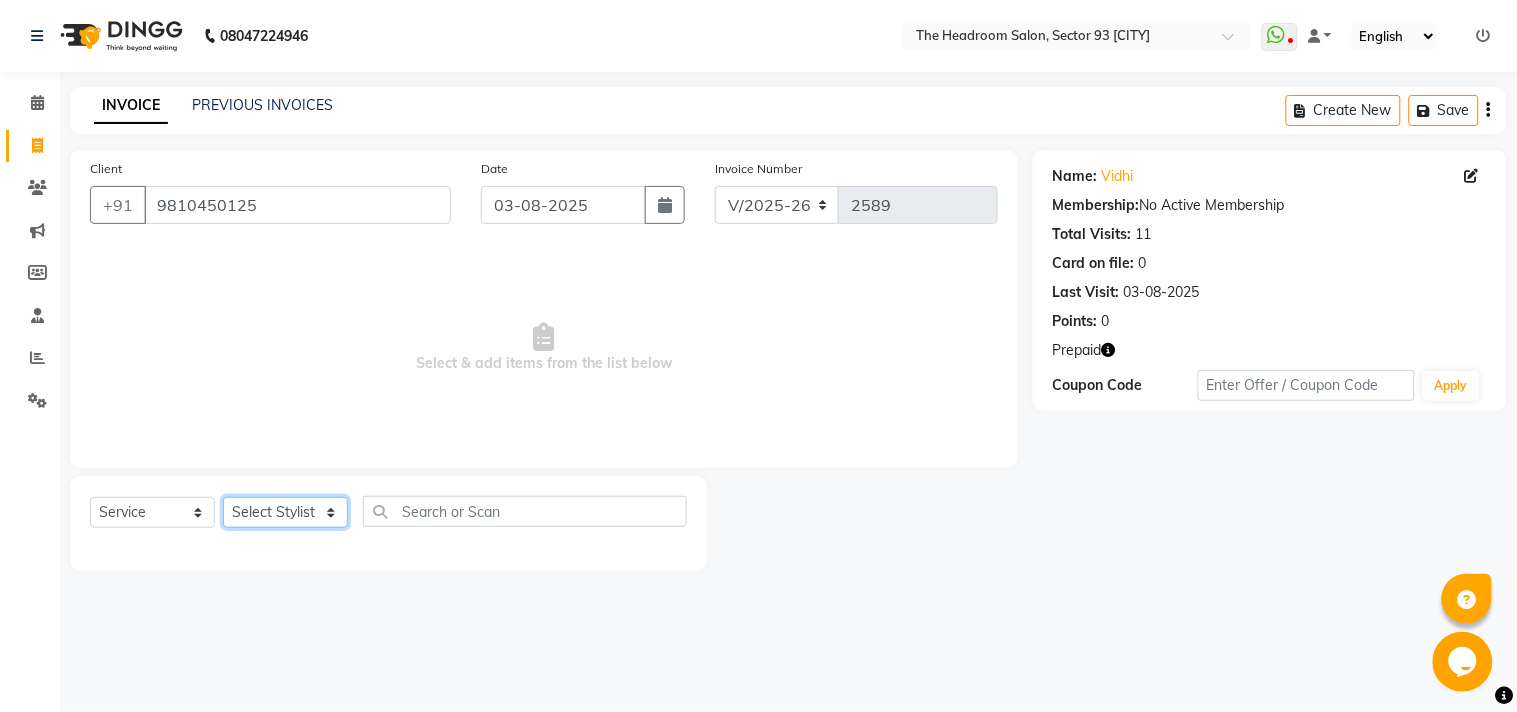 click on "Select Stylist [FIRST] [FIRST] [FIRST] [FIRST] [FIRST] [FIRST] Manager [FIRST] [FIRST] [FIRST] [FIRST] [FIRST] [FIRST]" 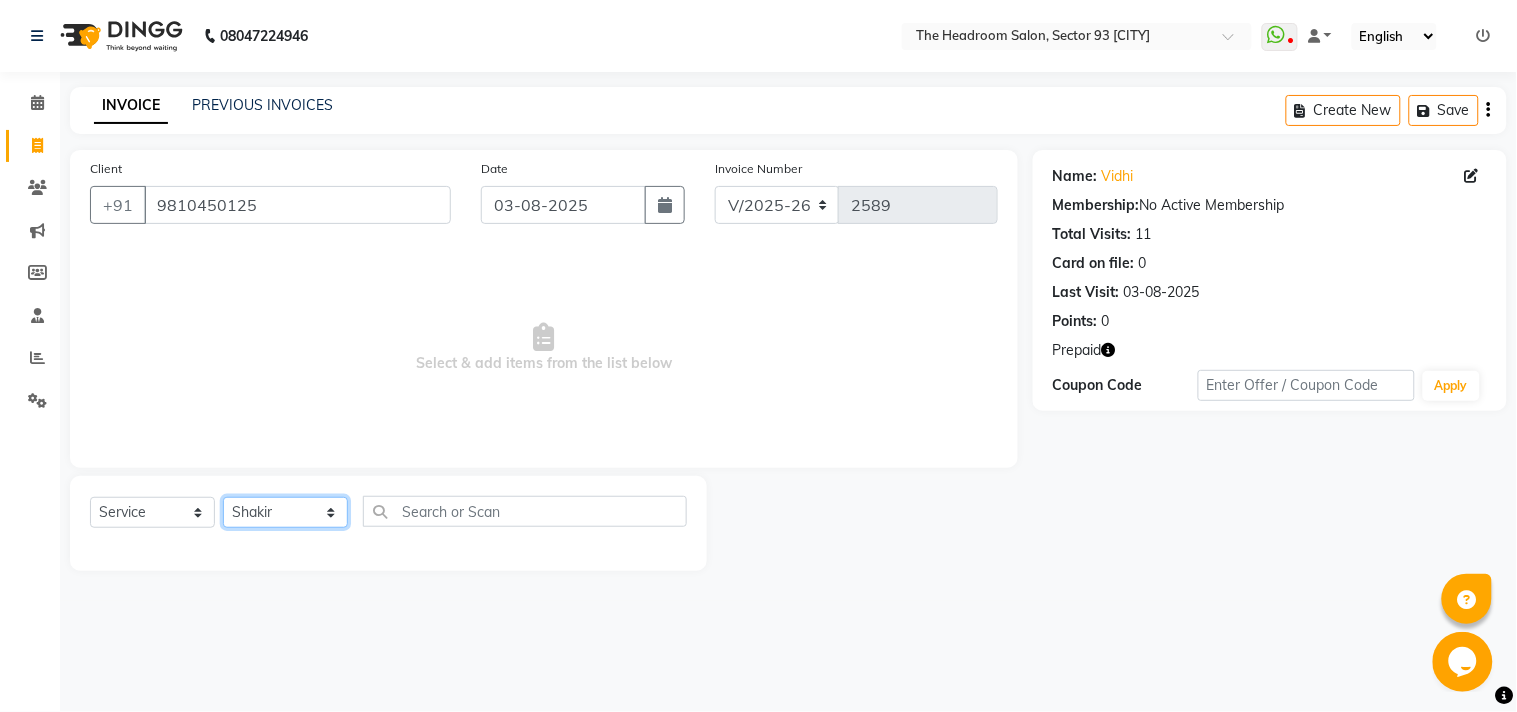 click on "Select Stylist [FIRST] [FIRST] [FIRST] [FIRST] [FIRST] [FIRST] Manager [FIRST] [FIRST] [FIRST] [FIRST] [FIRST] [FIRST]" 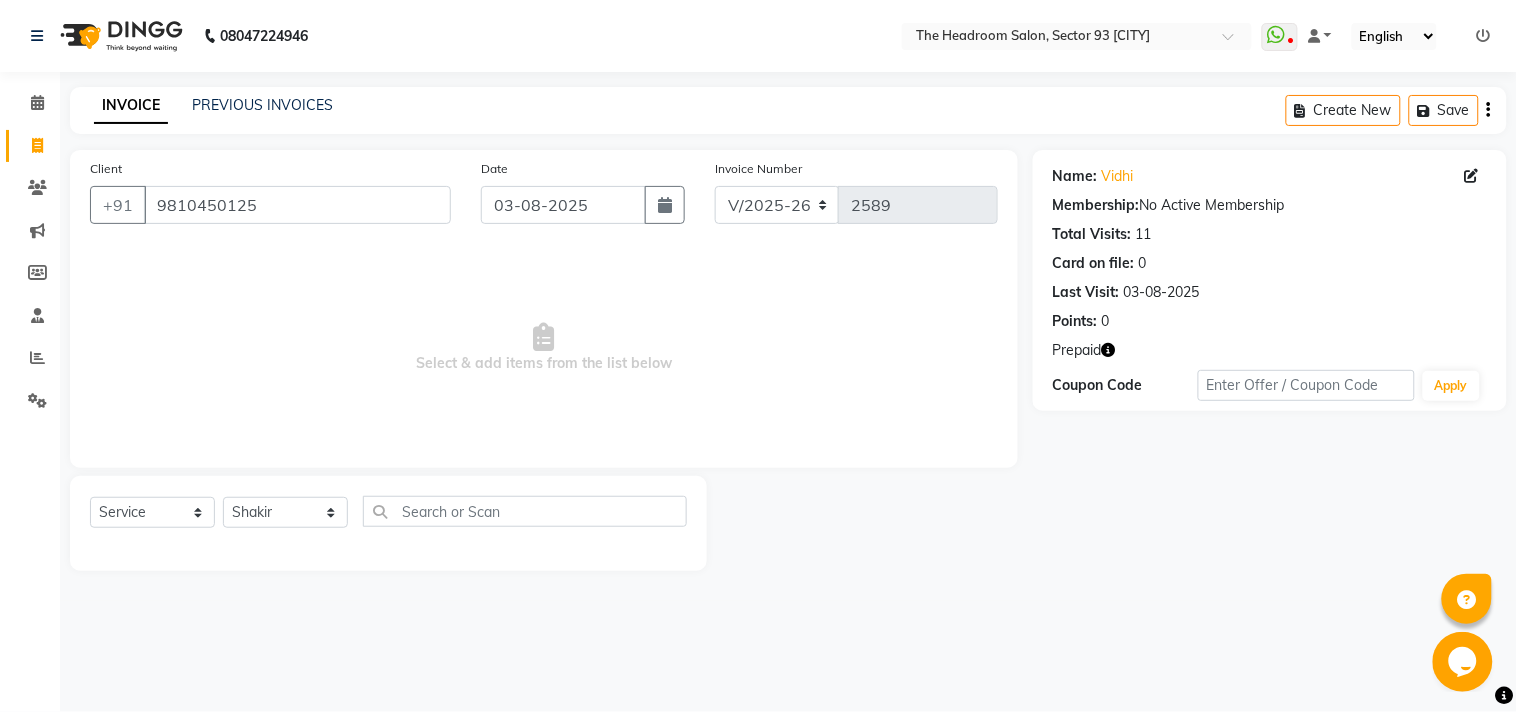 click on "Client +[COUNTRYCODE] [PHONE] Date [DATE] Invoice Number V/2025 V/2025-26 2589  Select & add items from the list below" 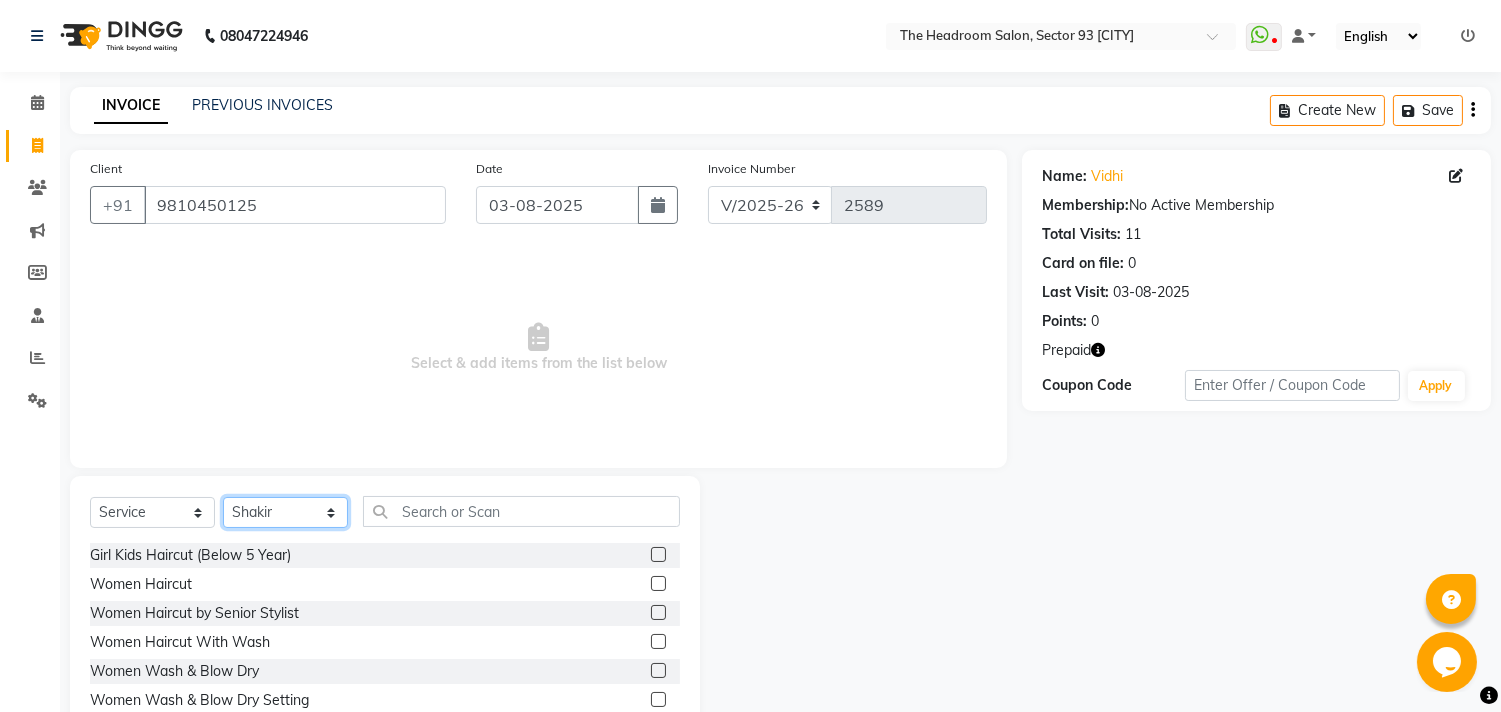 click on "Select Stylist [FIRST] [FIRST] [FIRST] [FIRST] [FIRST] [FIRST] Manager [FIRST] [FIRST] [FIRST] [FIRST] [FIRST] [FIRST]" 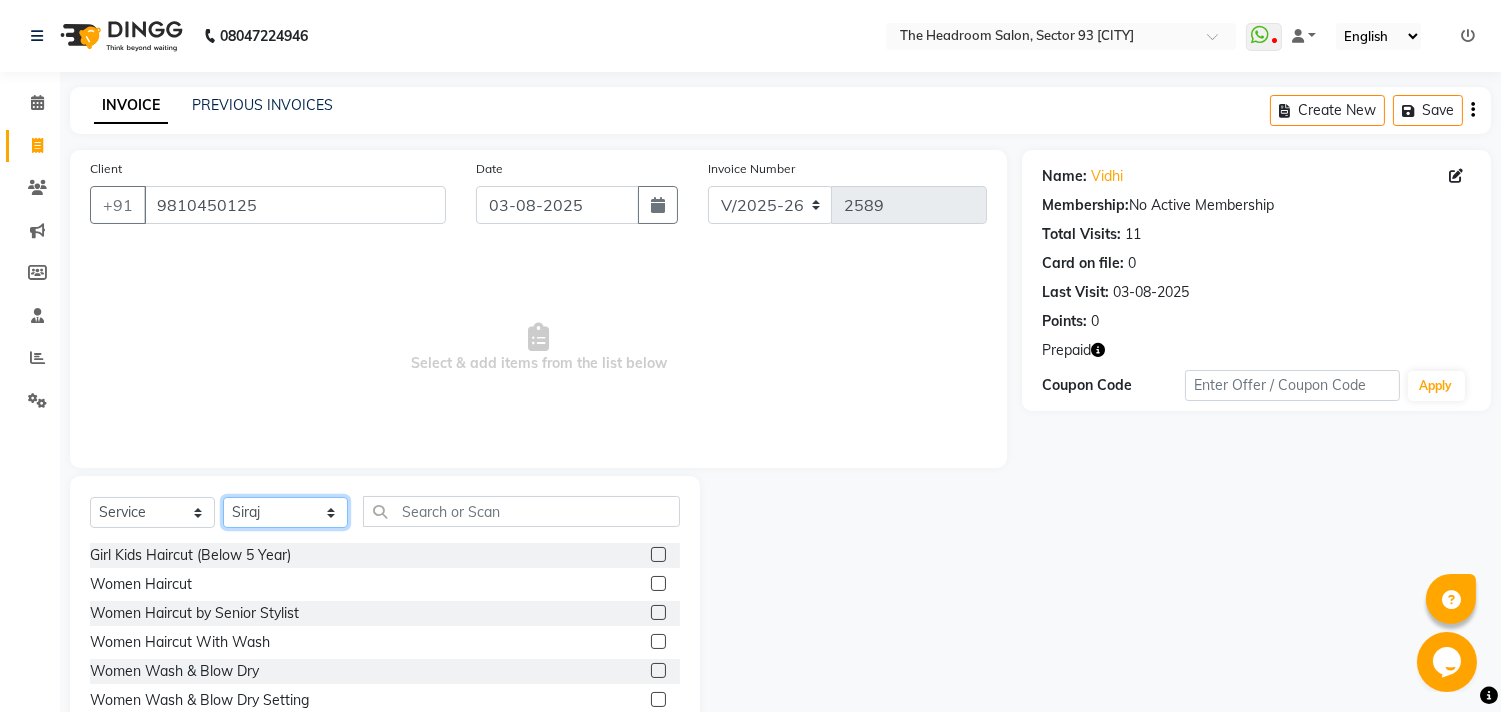click on "Select Stylist [FIRST] [FIRST] [FIRST] [FIRST] [FIRST] [FIRST] Manager [FIRST] [FIRST] [FIRST] [FIRST] [FIRST] [FIRST]" 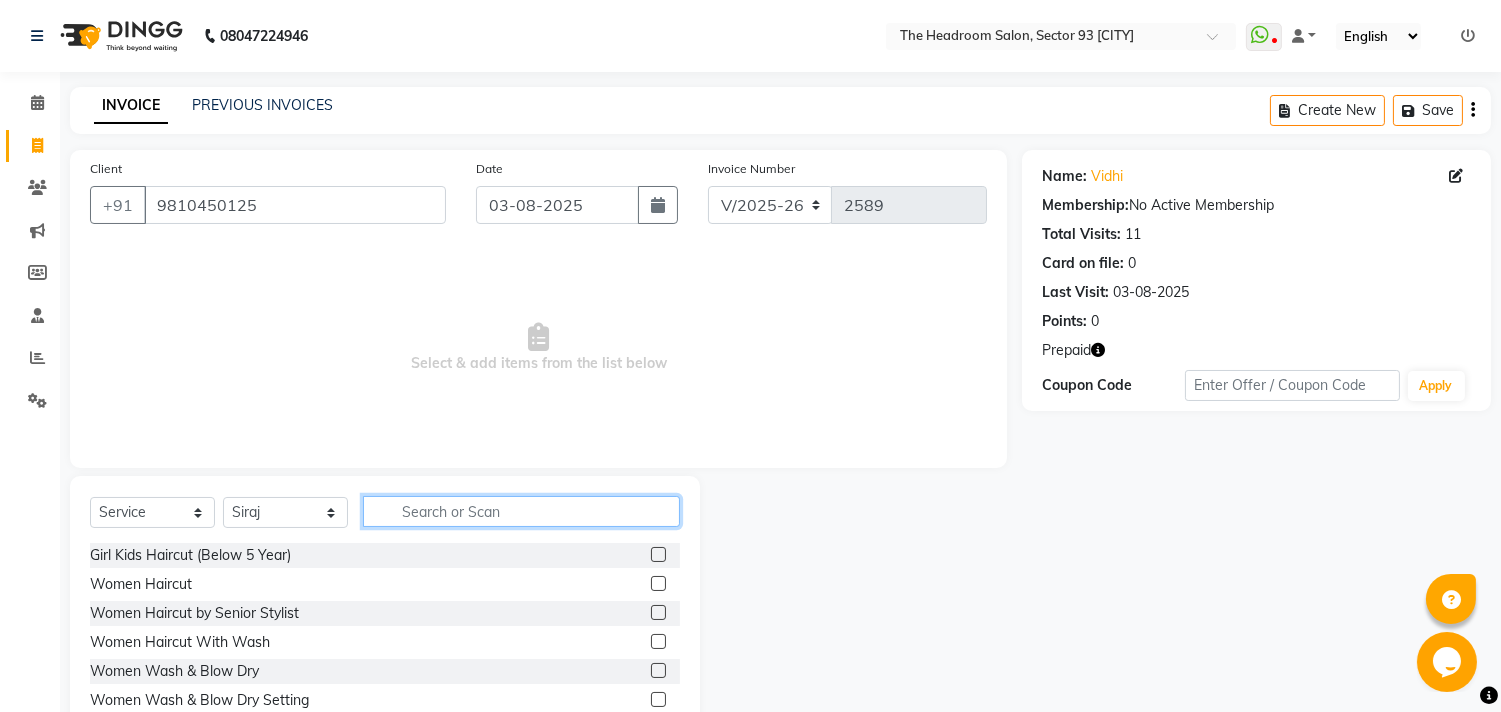 click 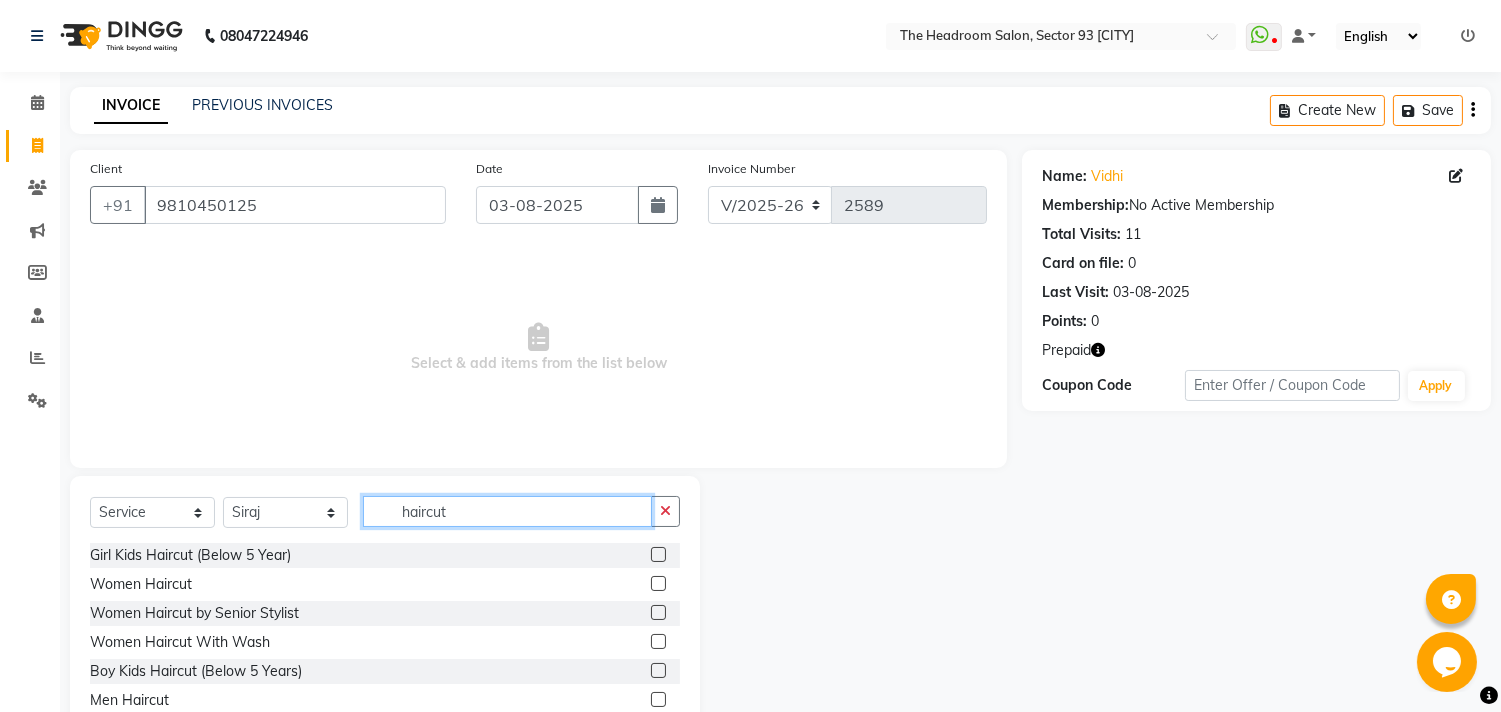 type on "haircut" 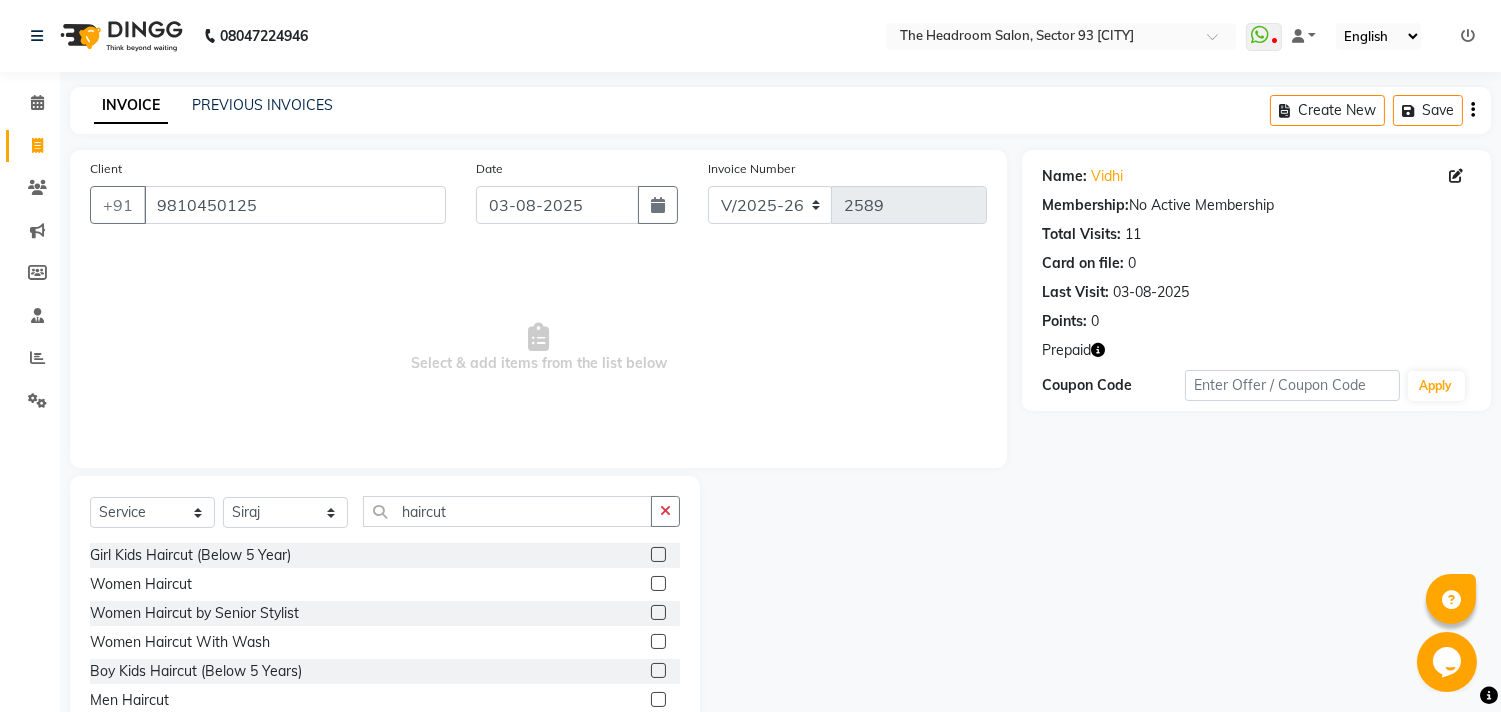 click 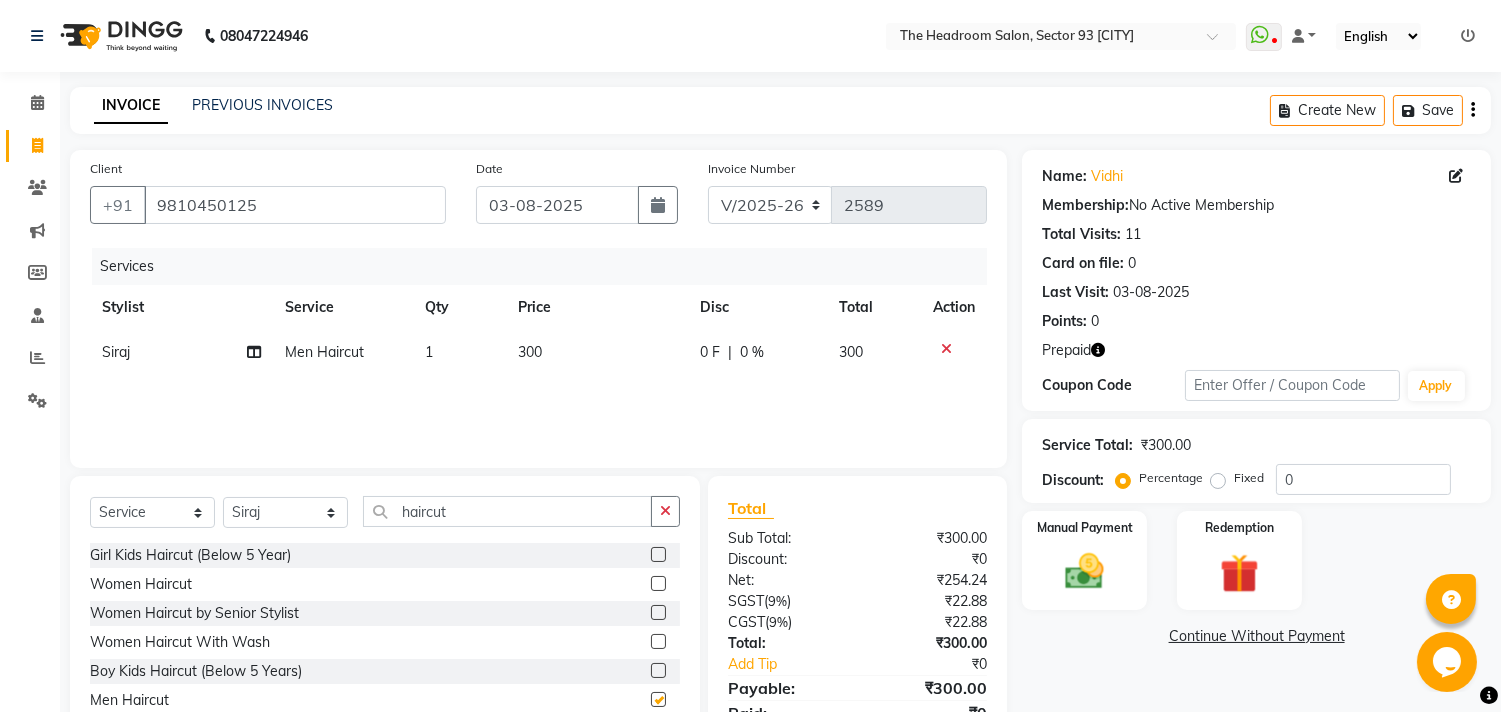 checkbox on "false" 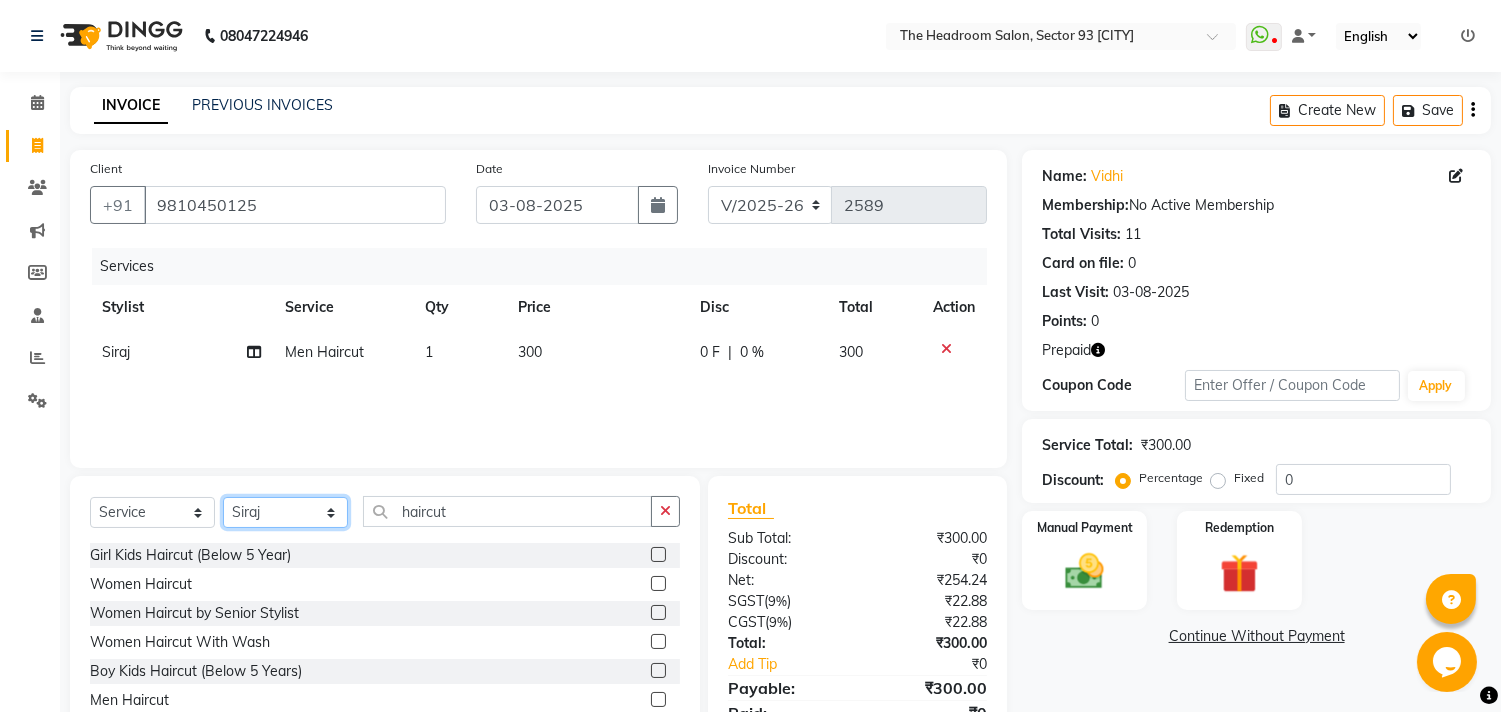 click on "Select Stylist [FIRST] [FIRST] [FIRST] [FIRST] [FIRST] [FIRST] Manager [FIRST] [FIRST] [FIRST] [FIRST] [FIRST] [FIRST]" 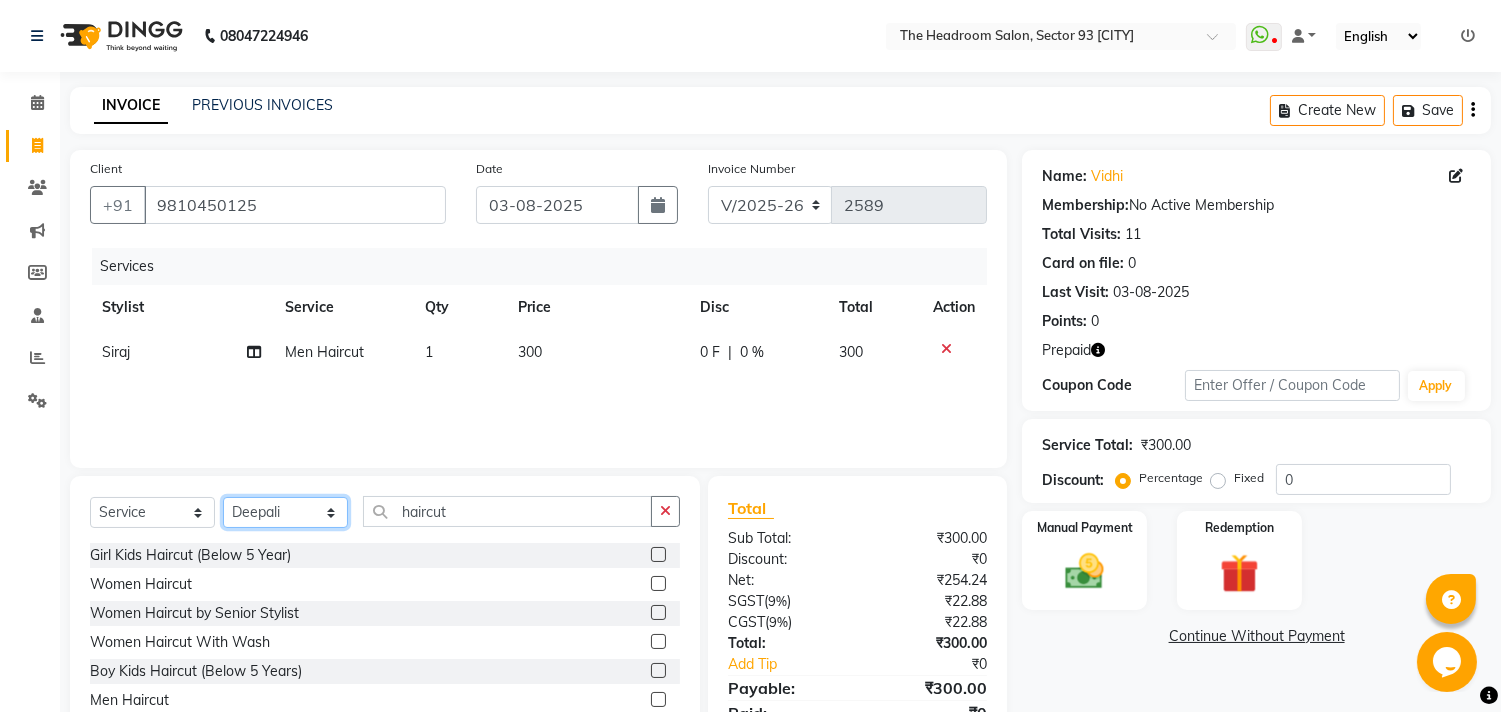 click on "Select Stylist [FIRST] [FIRST] [FIRST] [FIRST] [FIRST] [FIRST] Manager [FIRST] [FIRST] [FIRST] [FIRST] [FIRST] [FIRST]" 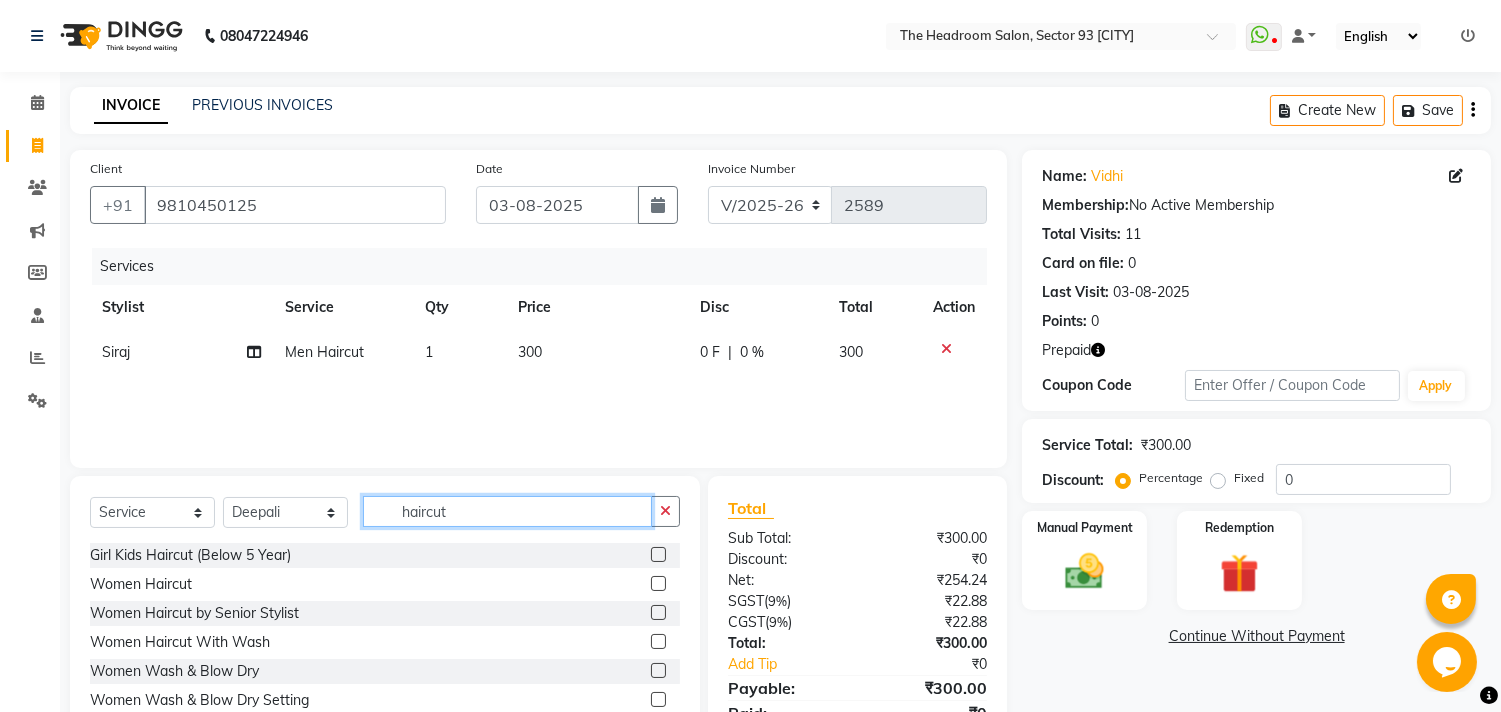 click on "haircut" 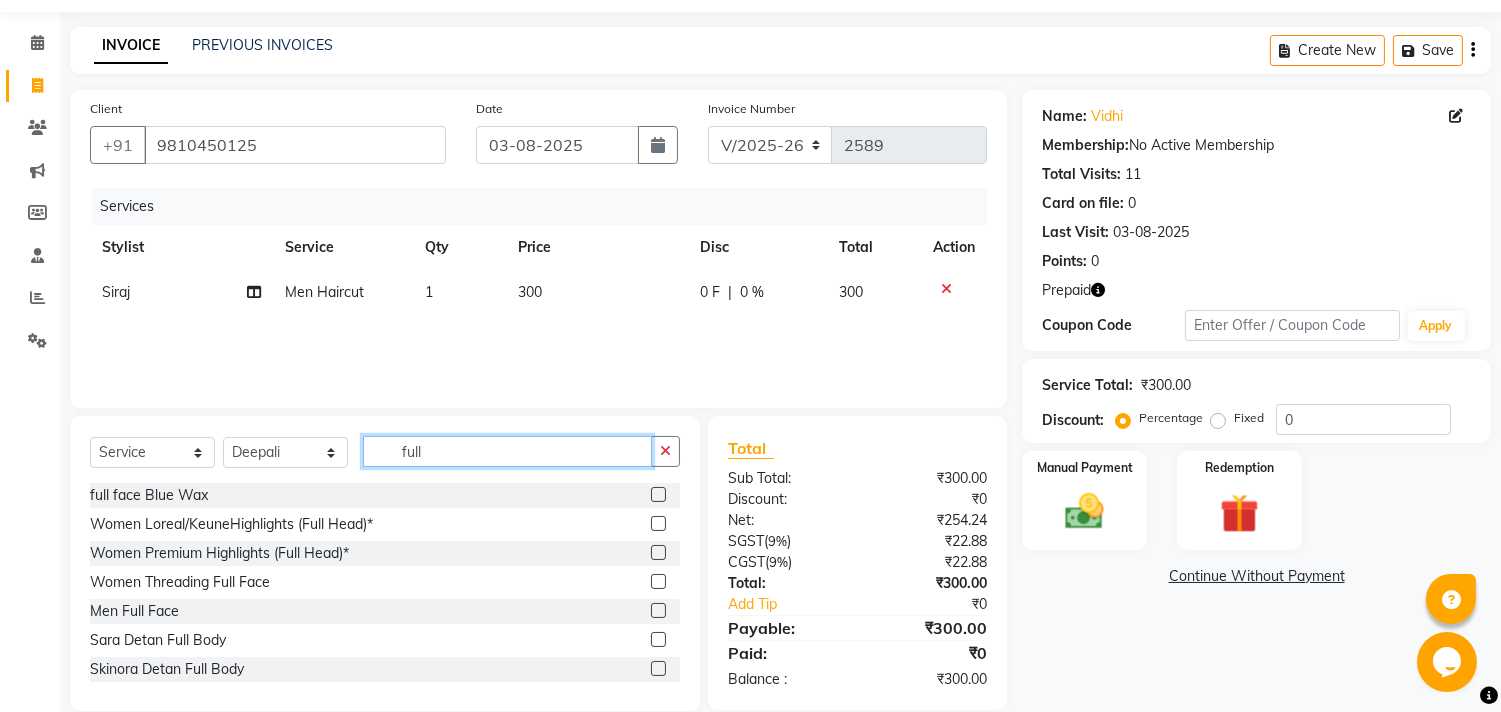 scroll, scrollTop: 88, scrollLeft: 0, axis: vertical 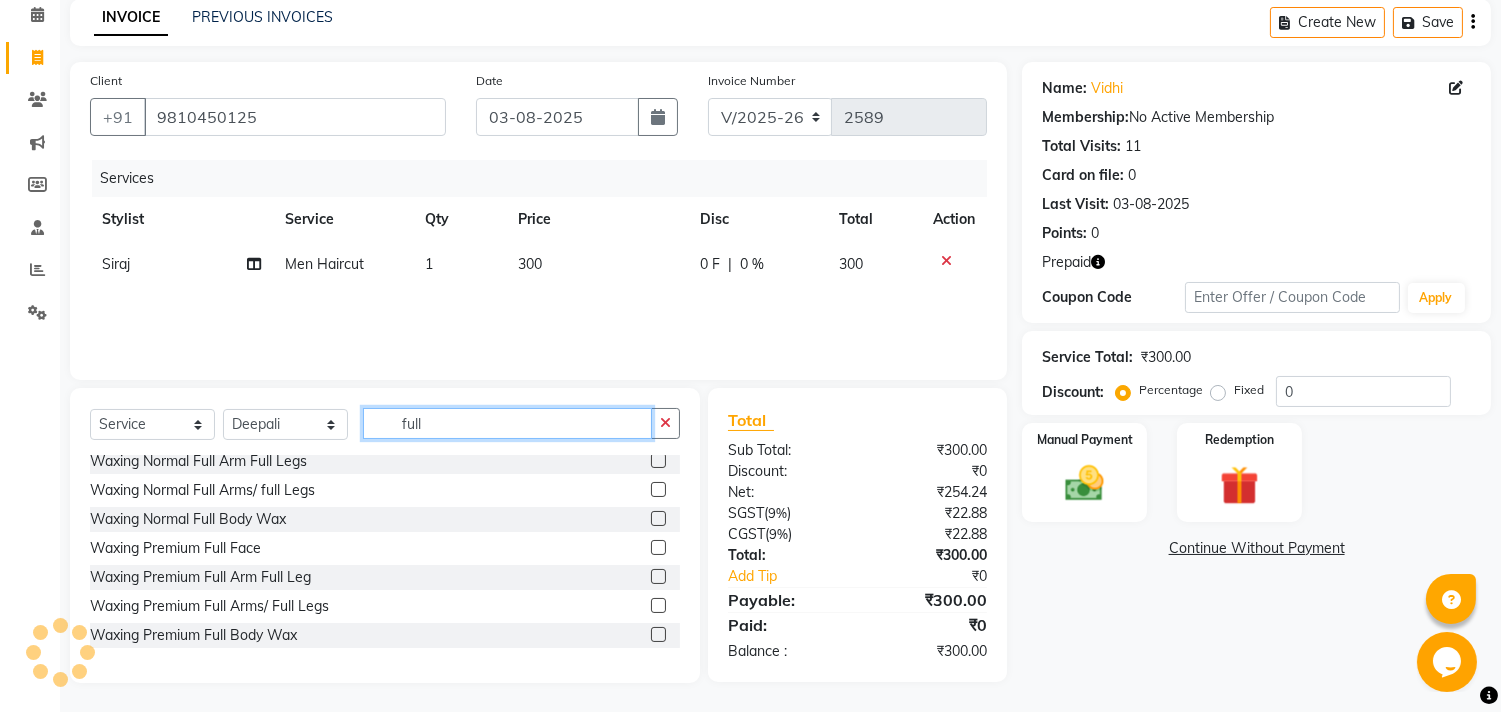 type on "full" 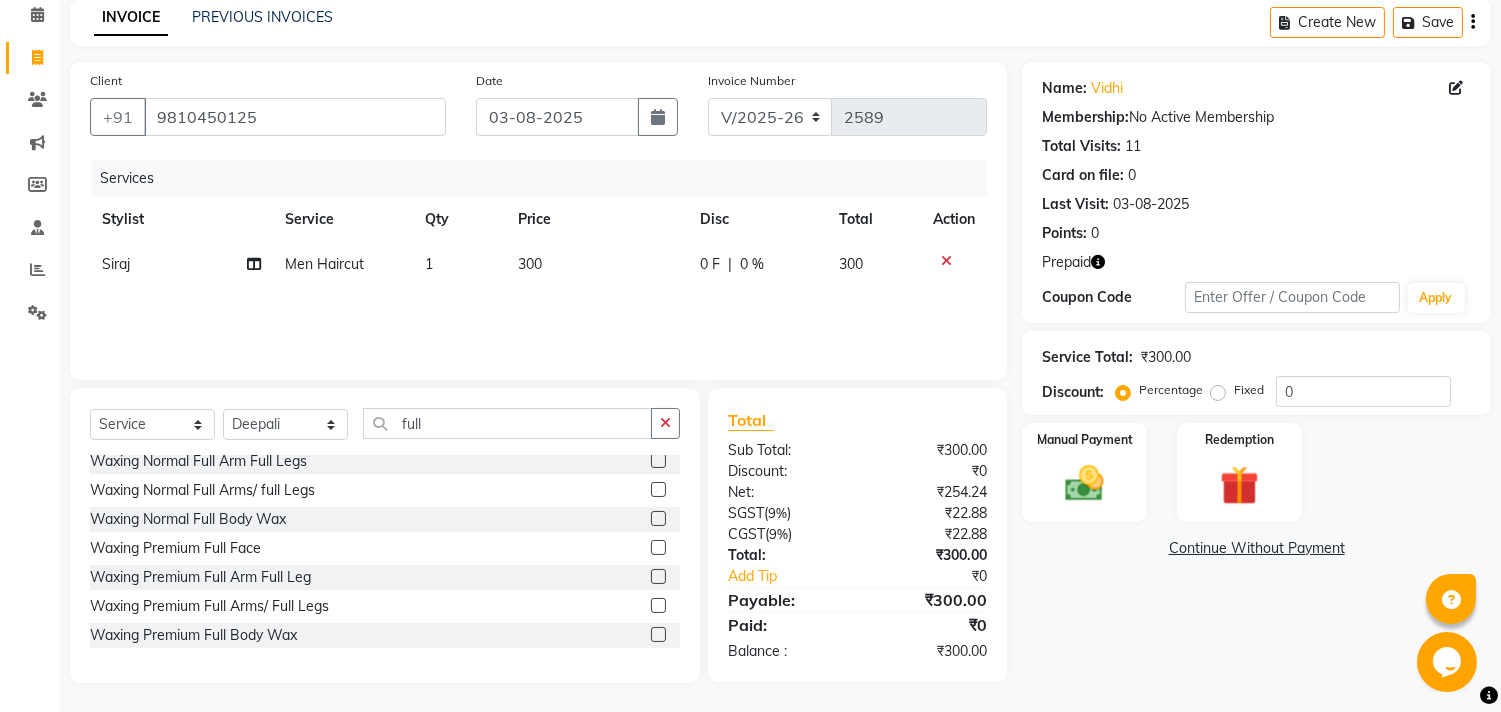 click 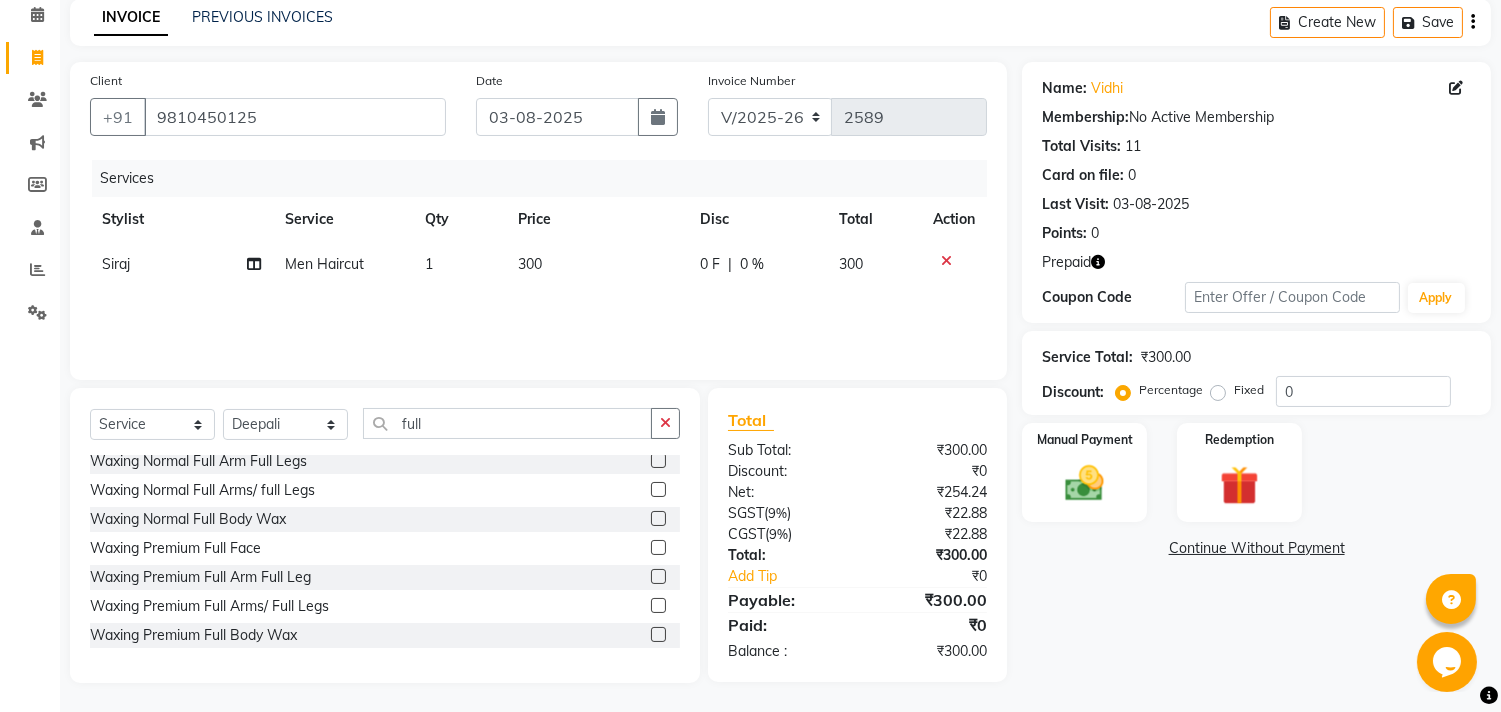 click at bounding box center (657, 577) 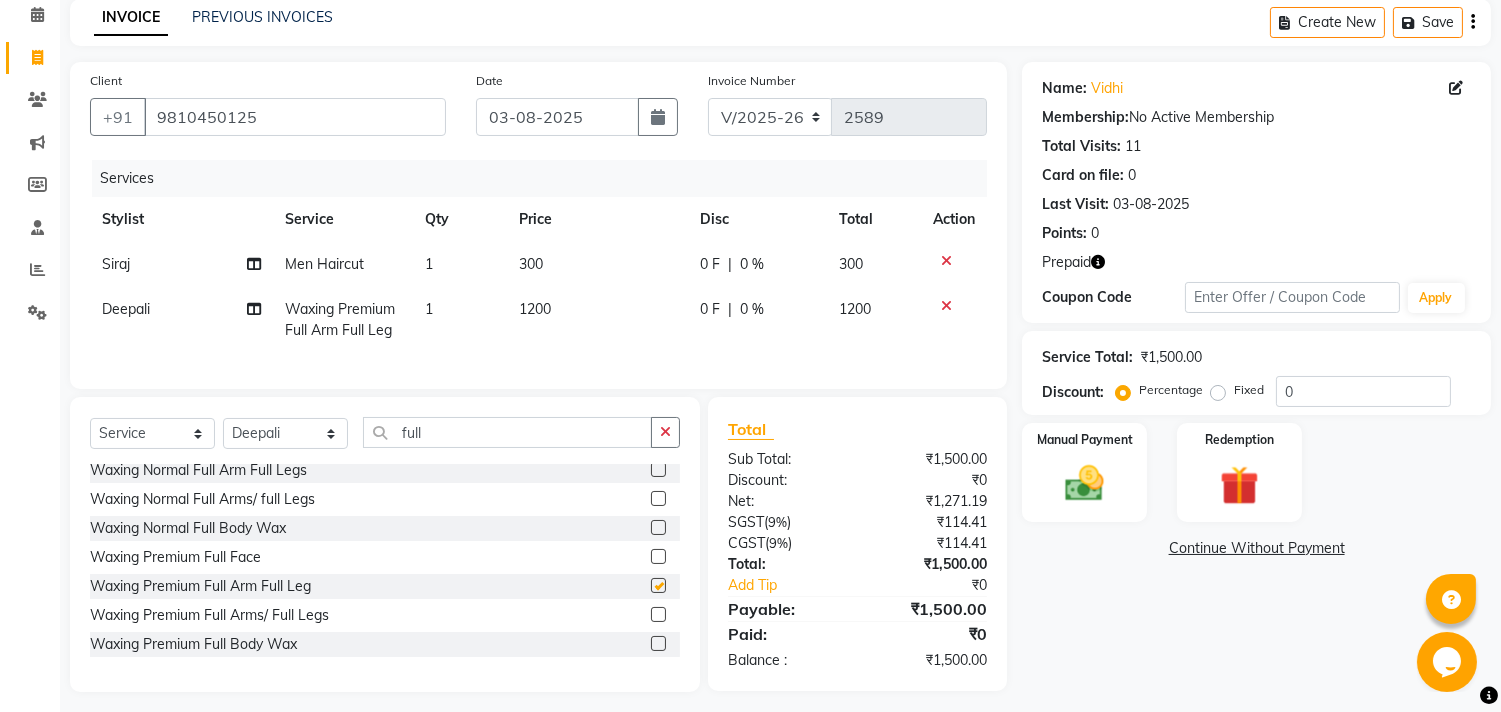 checkbox on "false" 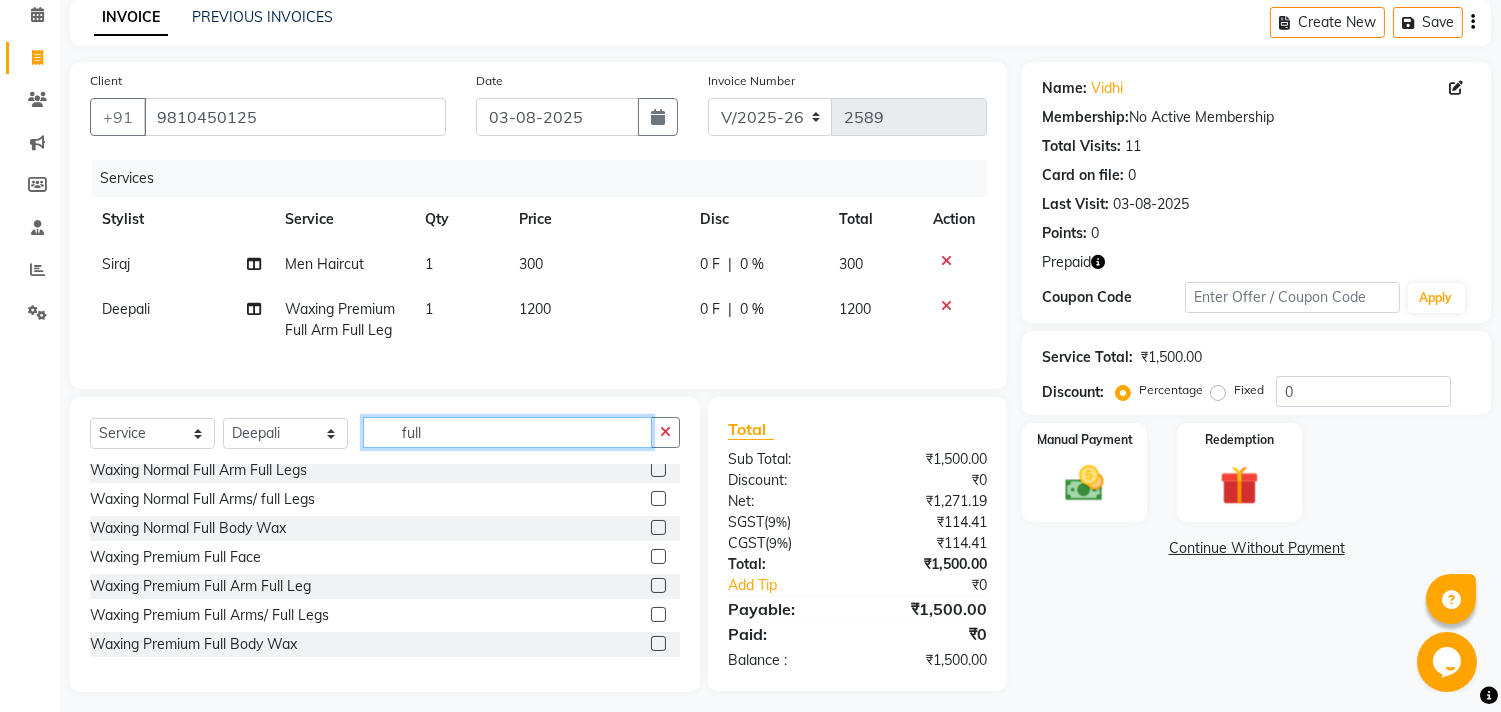 drag, startPoint x: 445, startPoint y: 455, endPoint x: 357, endPoint y: 418, distance: 95.462036 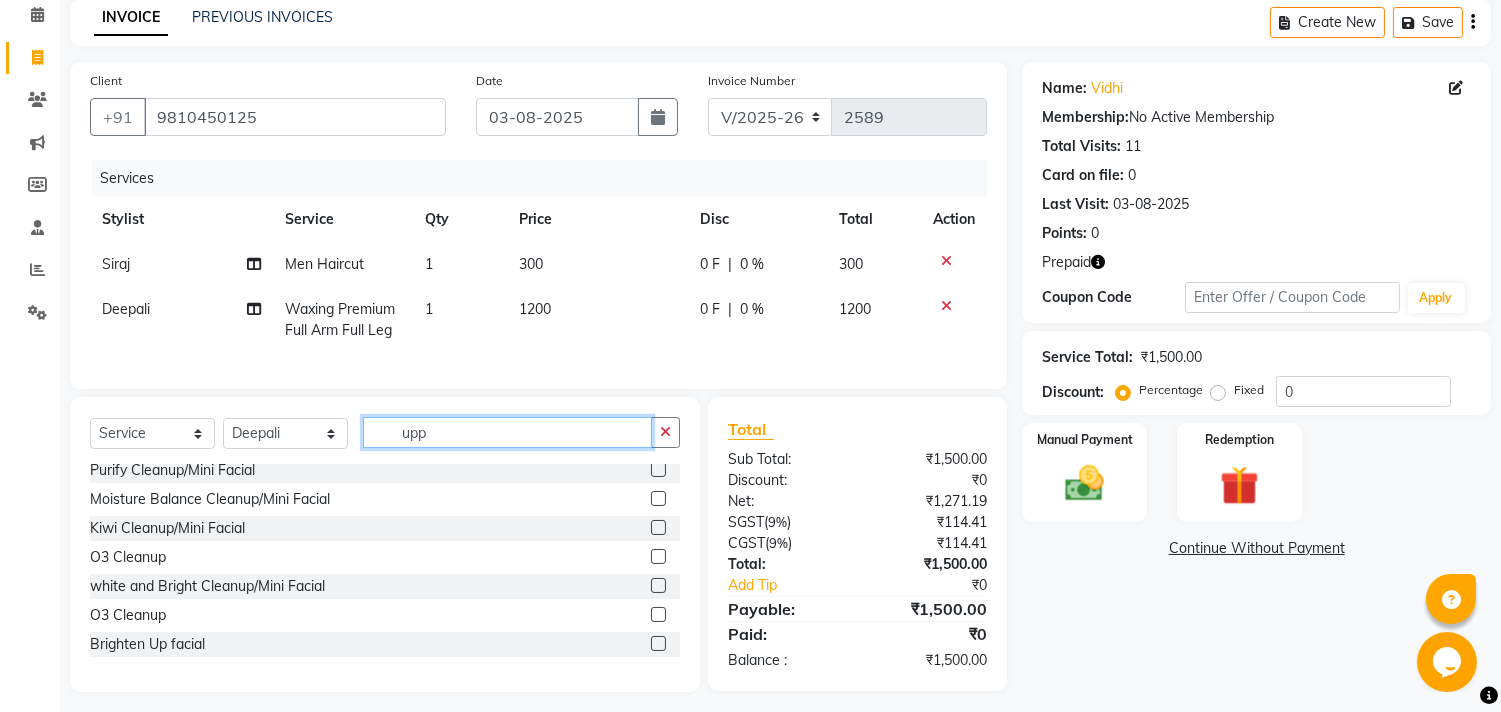 scroll, scrollTop: 0, scrollLeft: 0, axis: both 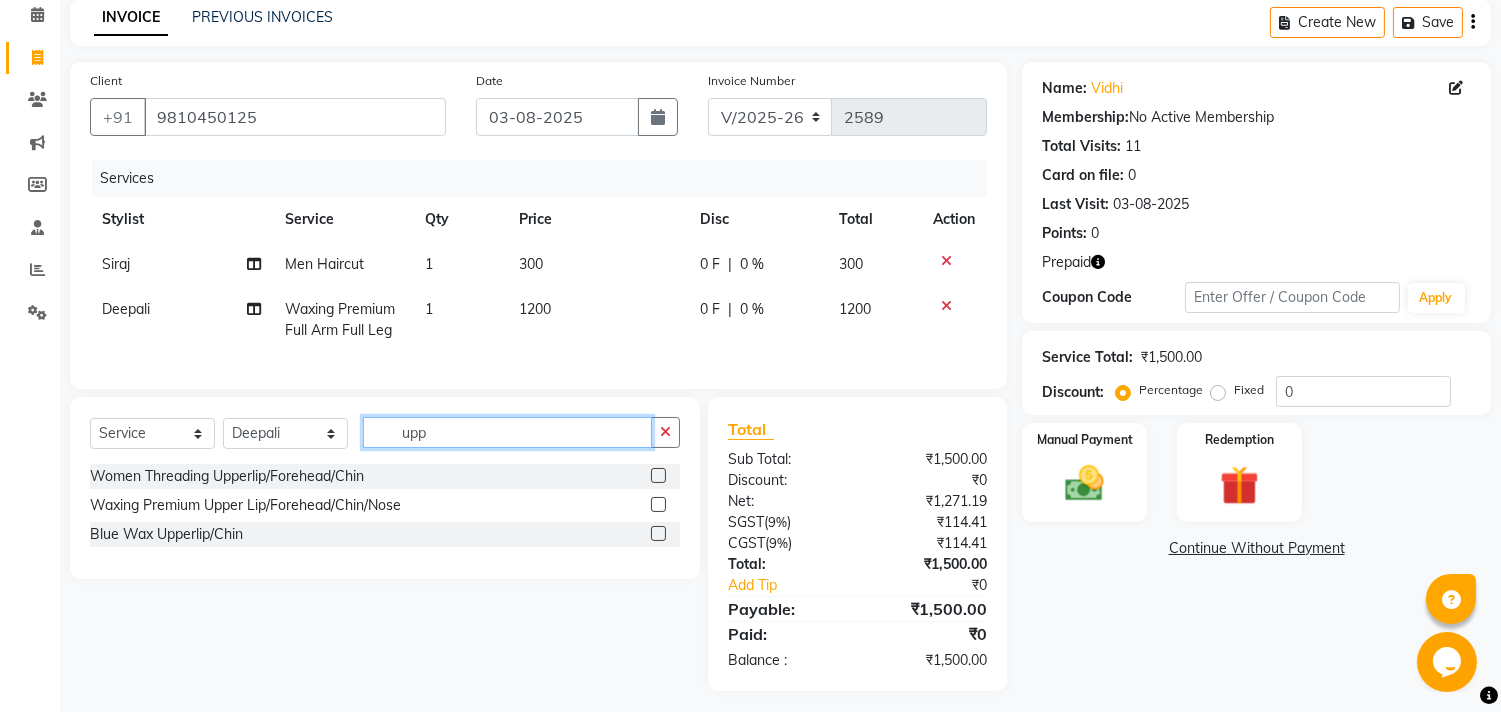 type on "upp" 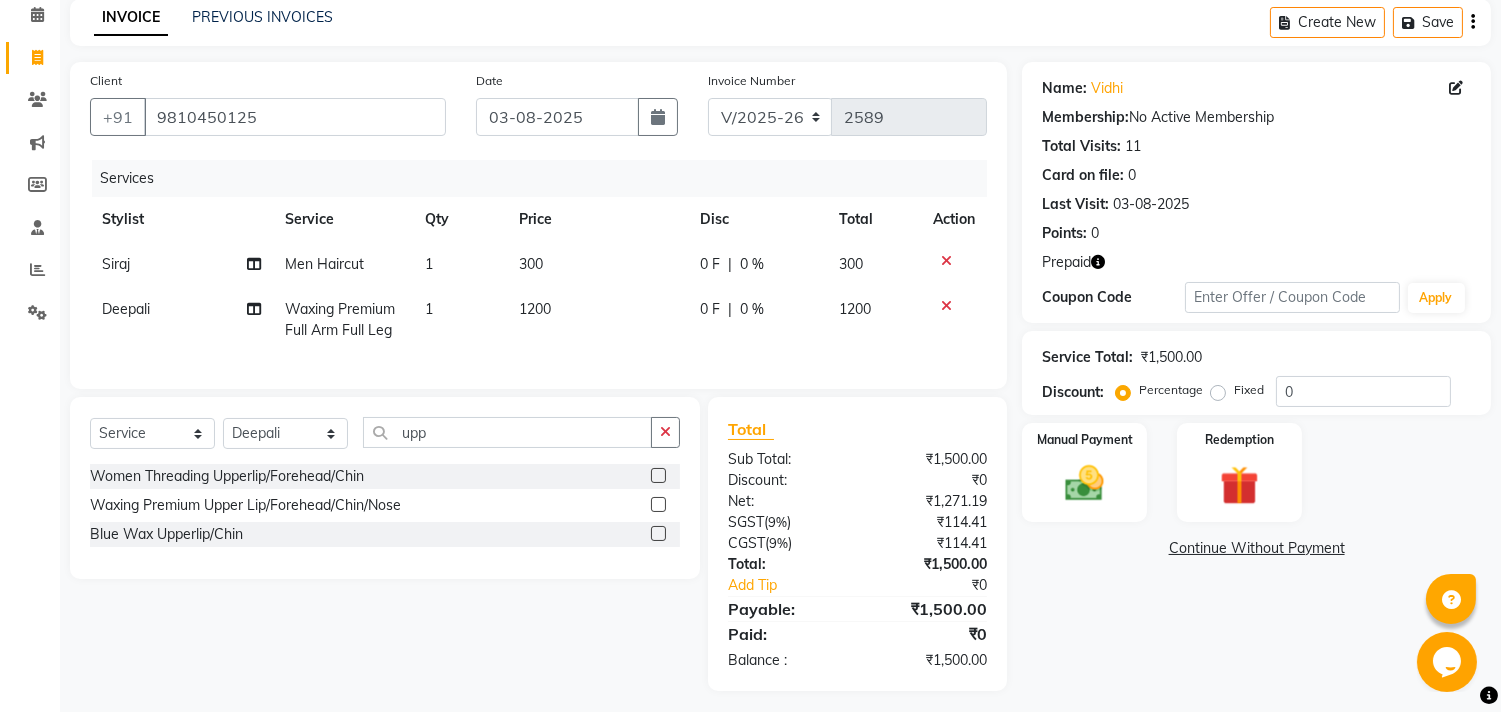 click 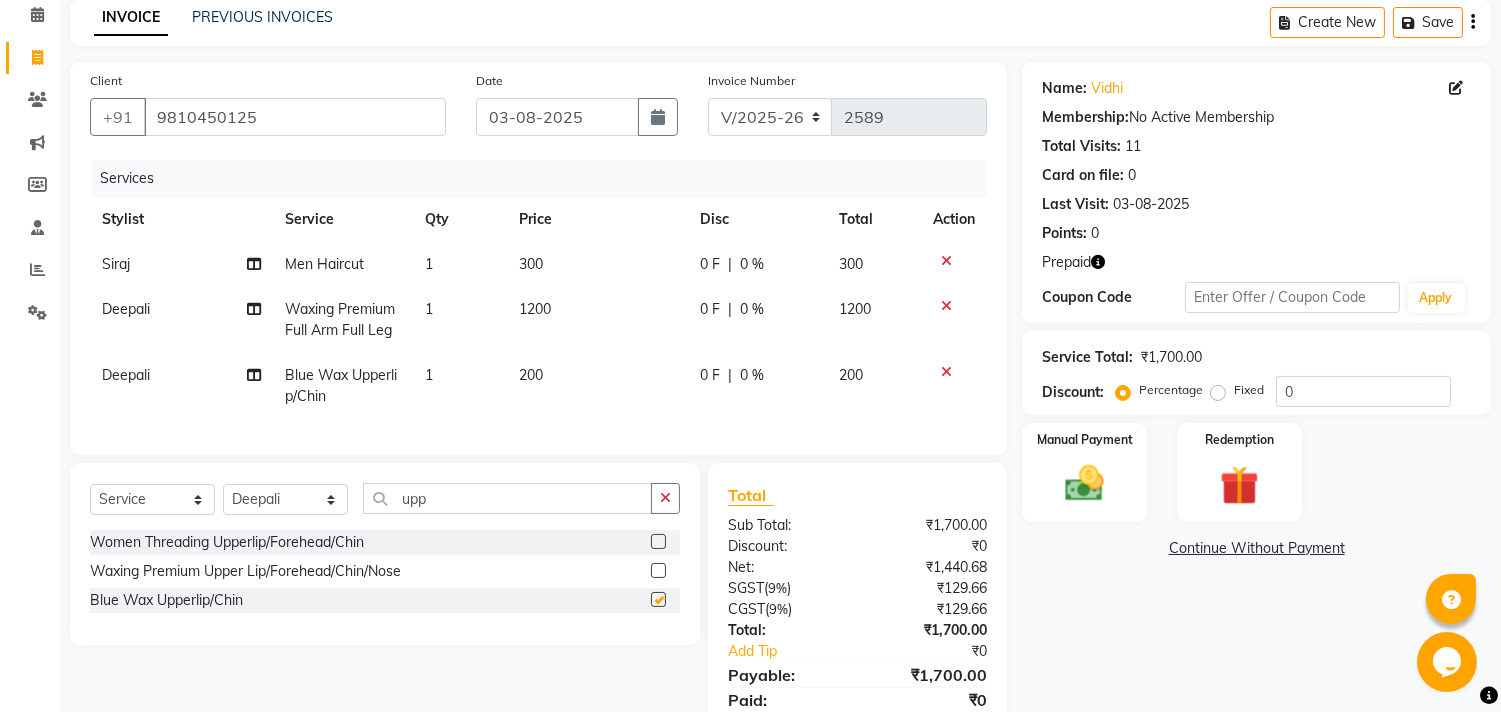 checkbox on "false" 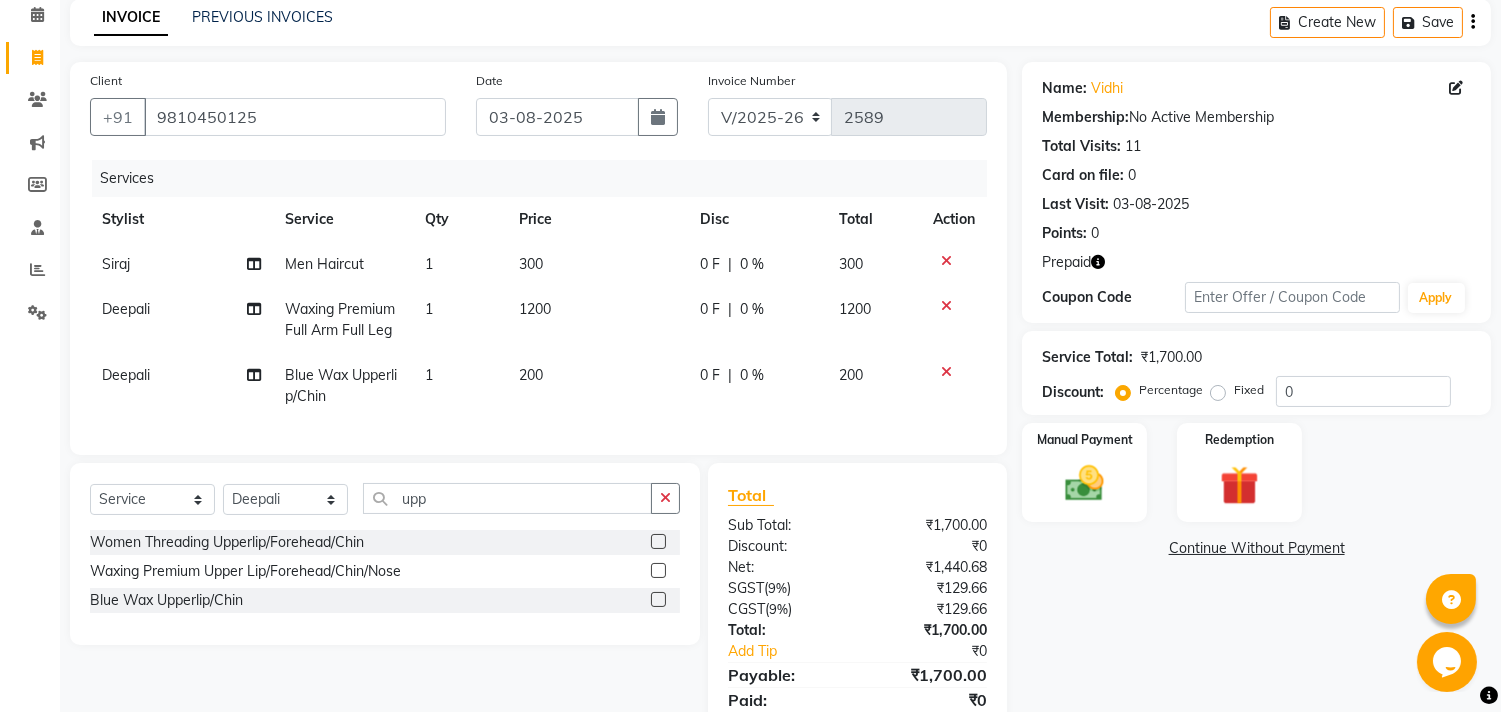 click on "1" 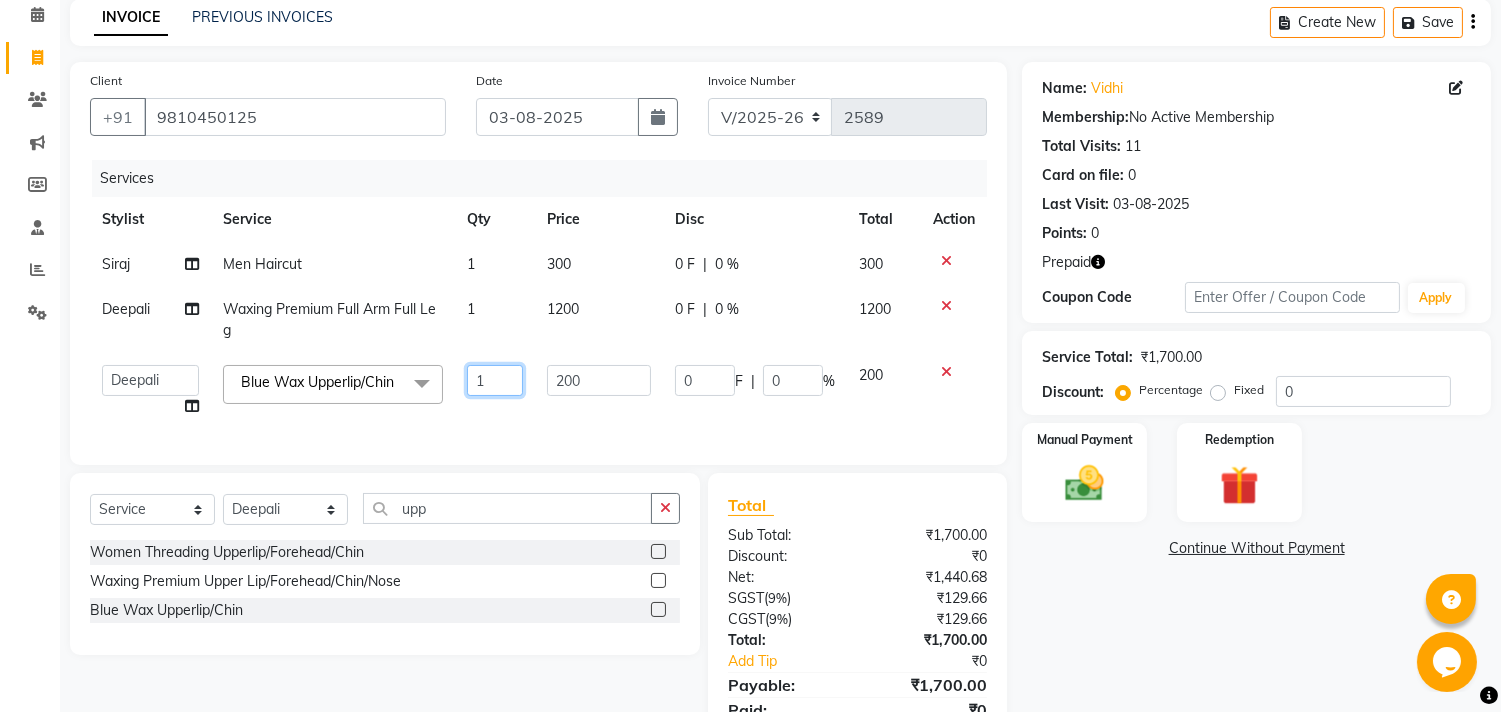 drag, startPoint x: 488, startPoint y: 375, endPoint x: 414, endPoint y: 363, distance: 74.96666 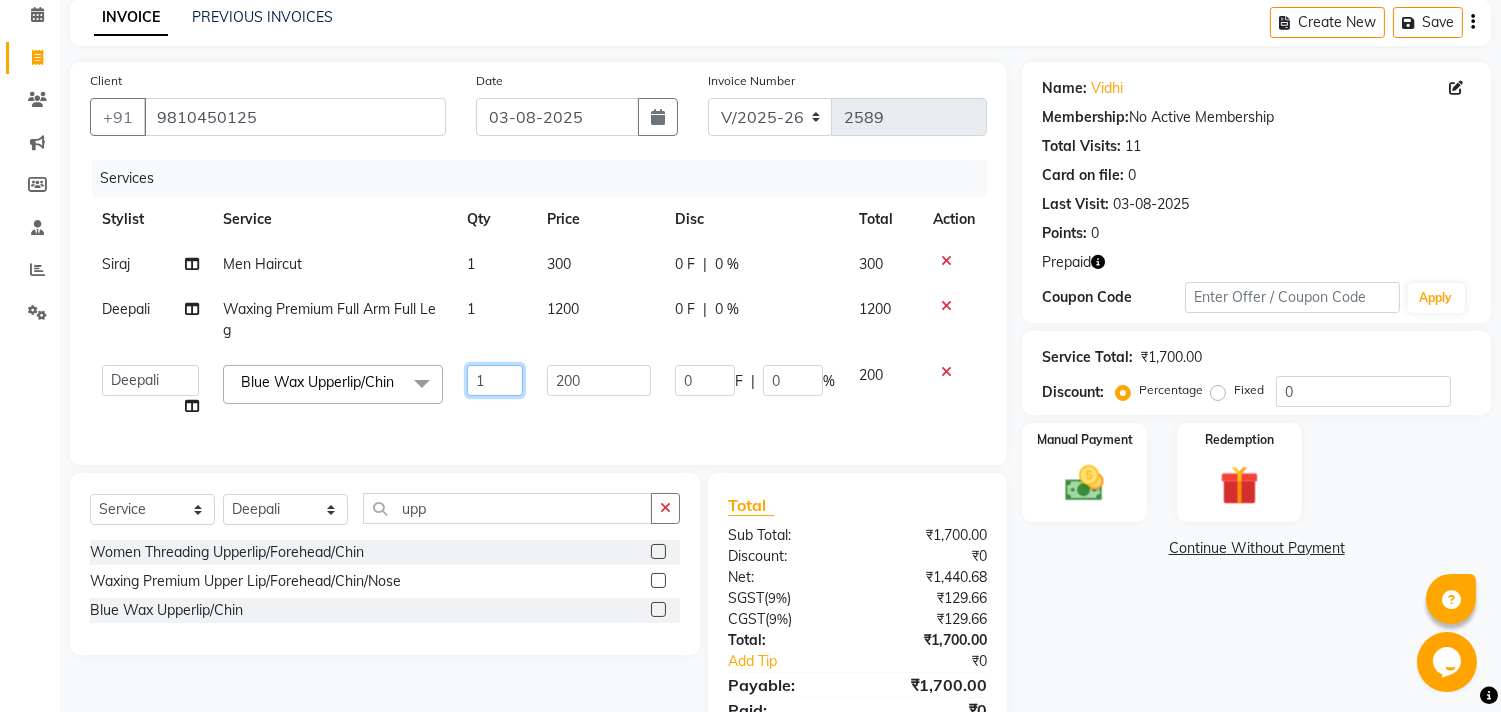 type on "2" 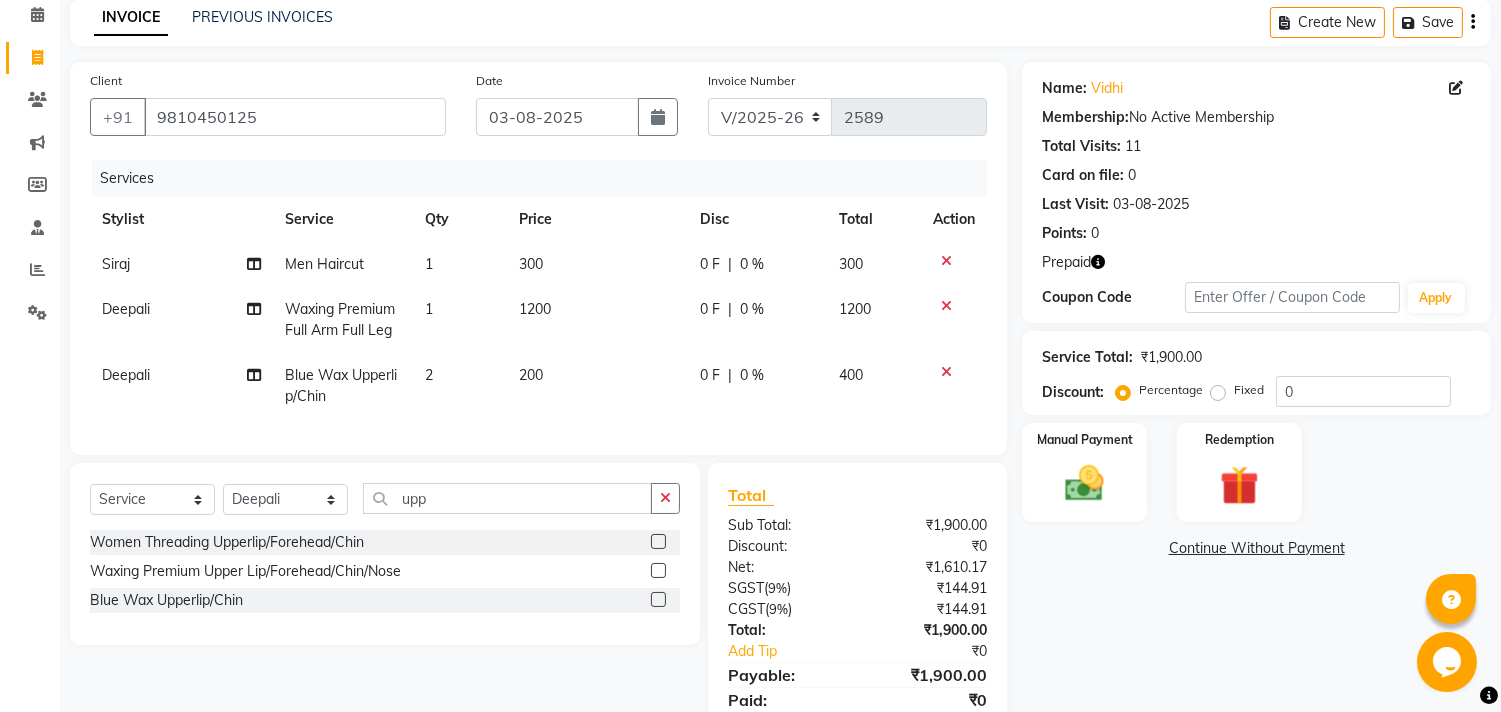 click on "Total Sub Total: ₹1,900.00 Discount: ₹0 Net: ₹1,610.17 SGST ( 9% ) ₹144.91 CGST ( 9% ) ₹144.91 Total: ₹1,900.00 Add Tip ₹0 Payable: ₹1,900.00 Paid: ₹0 Balance : ₹1,900.00" 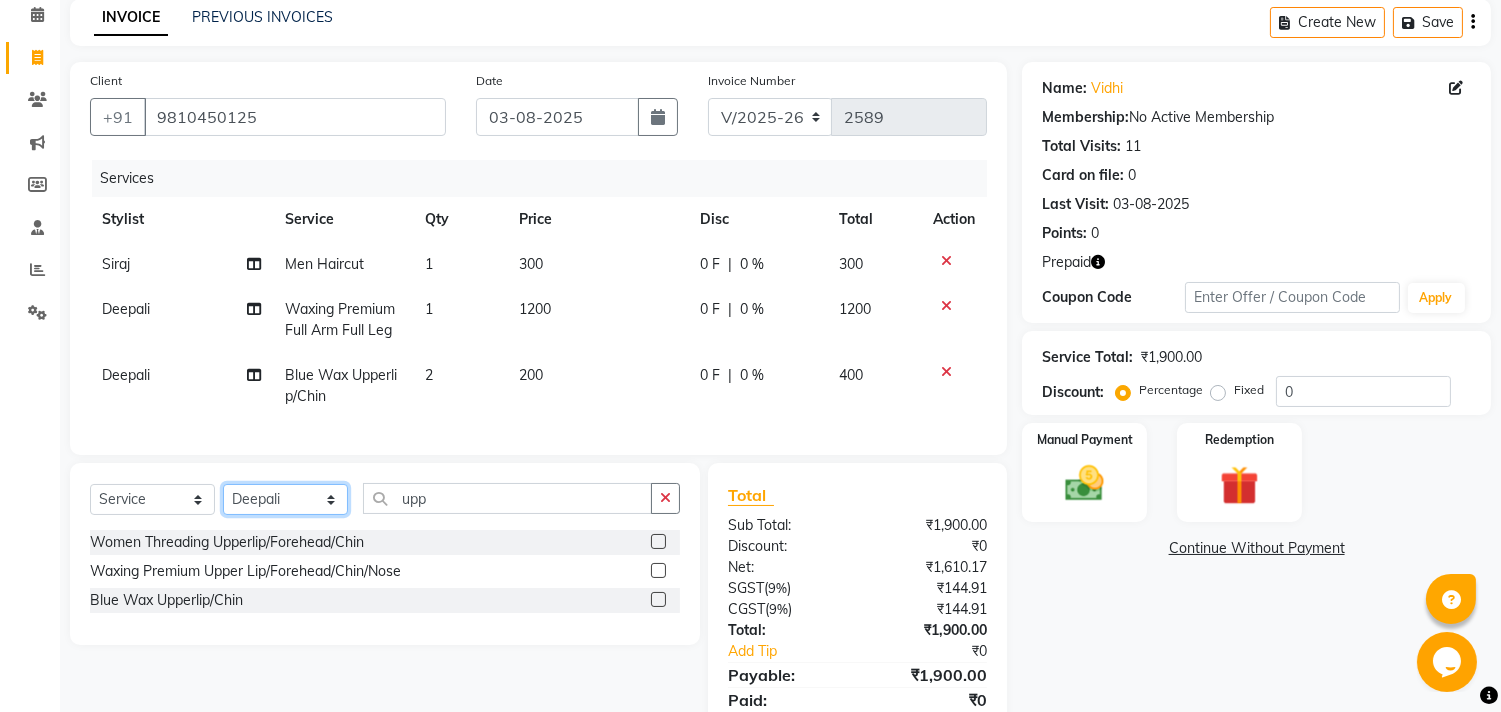 click on "Select Stylist [FIRST] [FIRST] [FIRST] [FIRST] [FIRST] [FIRST] Manager [FIRST] [FIRST] [FIRST] [FIRST] [FIRST] [FIRST]" 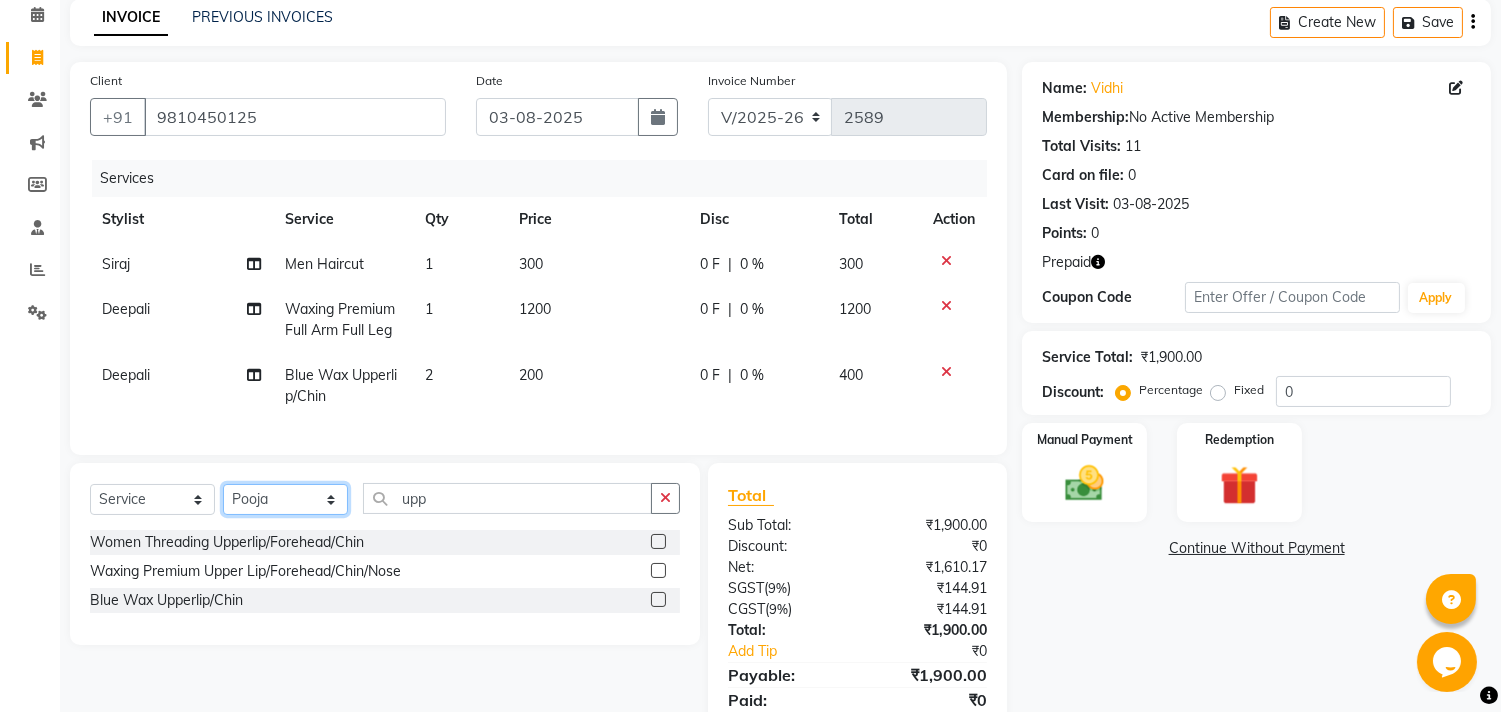 click on "Select Stylist [FIRST] [FIRST] [FIRST] [FIRST] [FIRST] [FIRST] Manager [FIRST] [FIRST] [FIRST] [FIRST] [FIRST] [FIRST]" 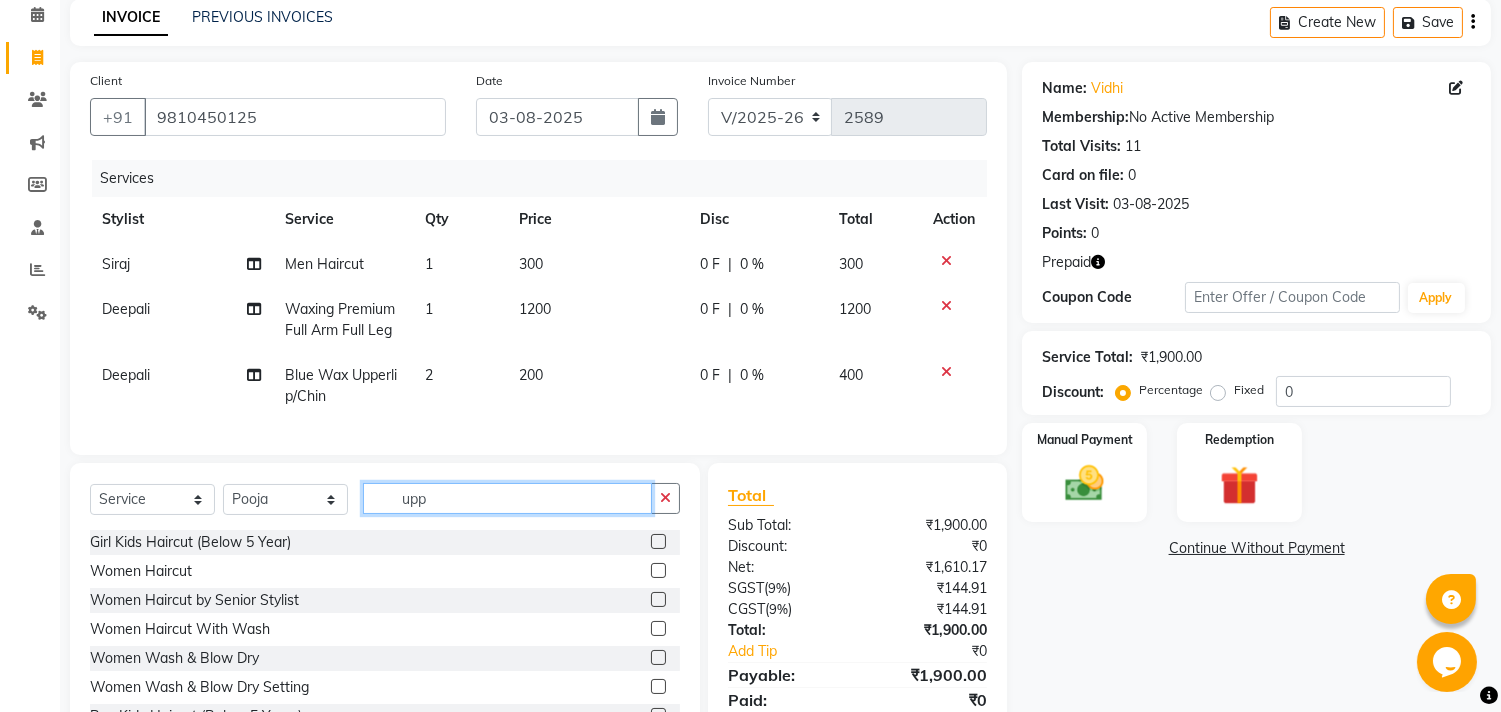 click on "upp" 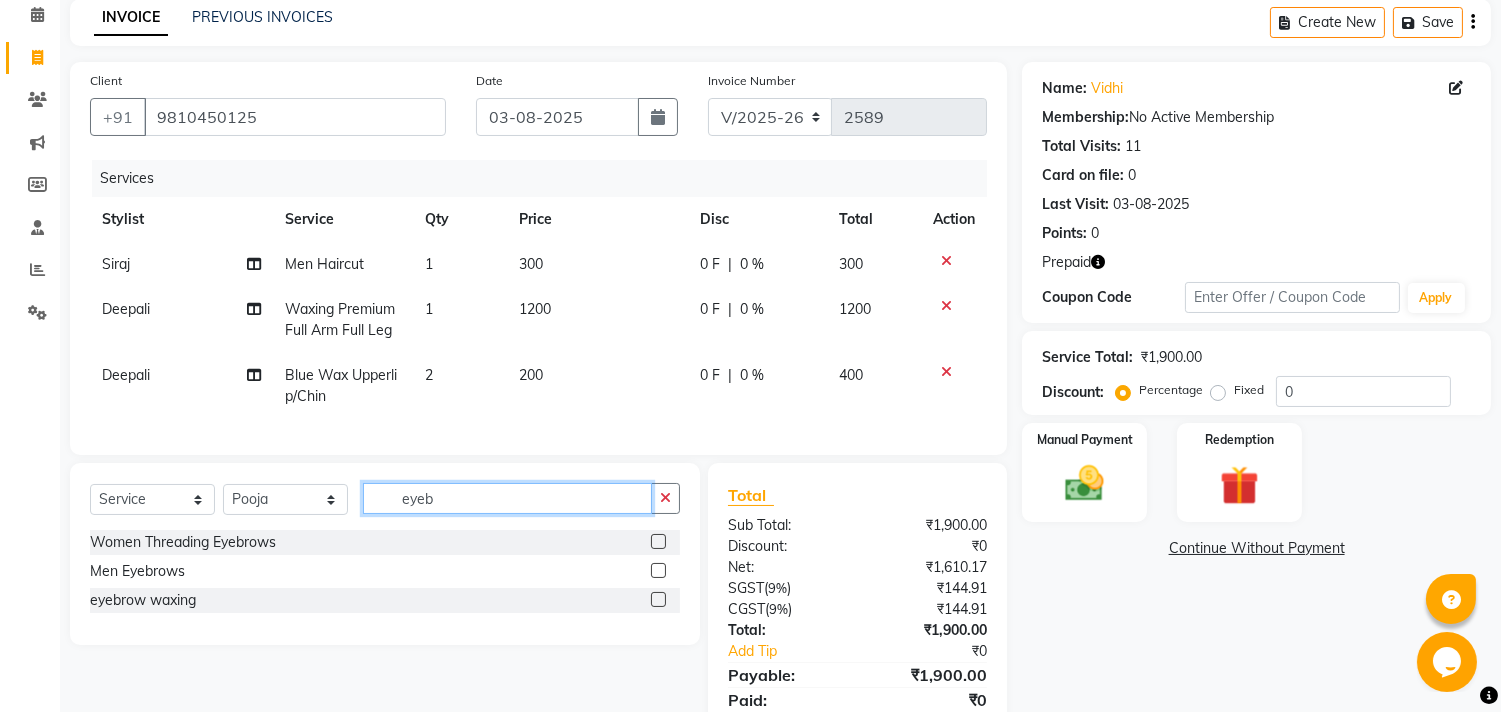 type on "eyeb" 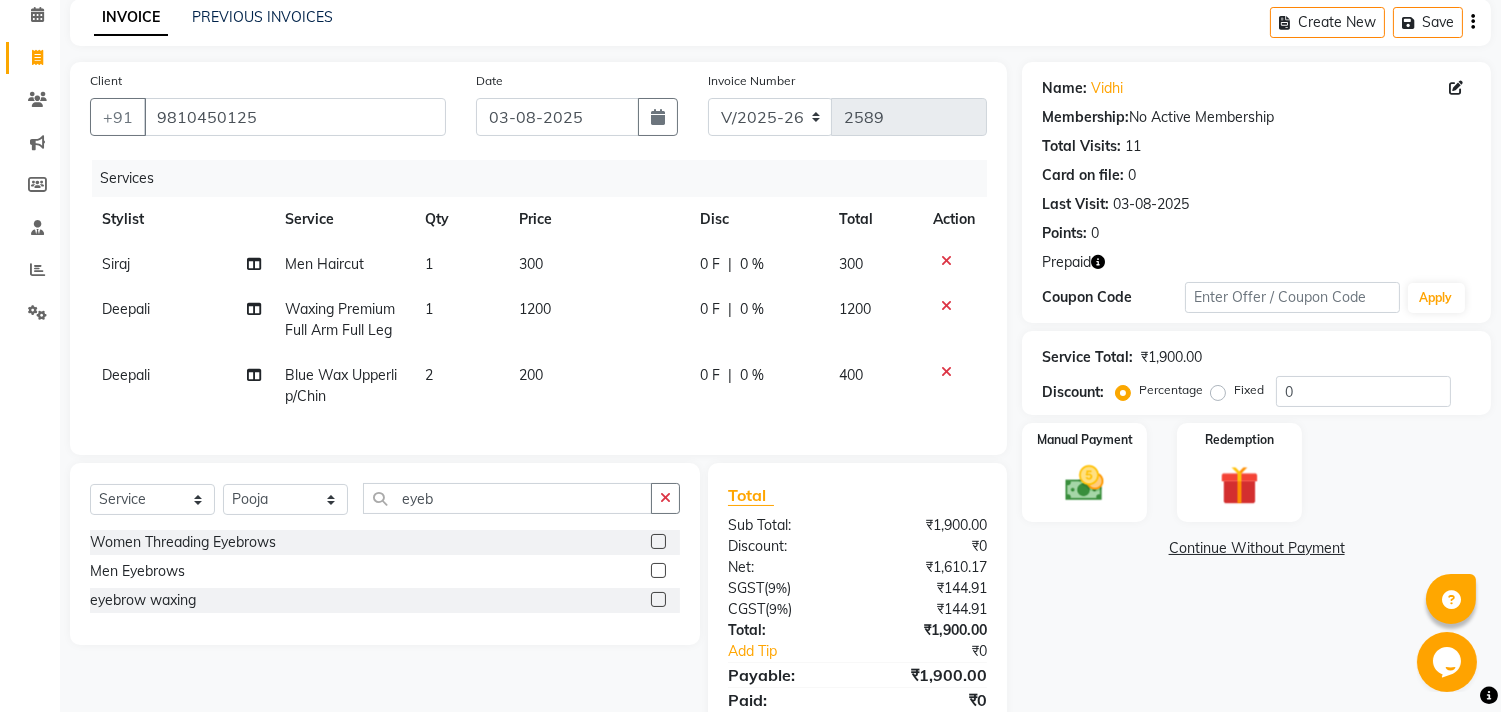 click 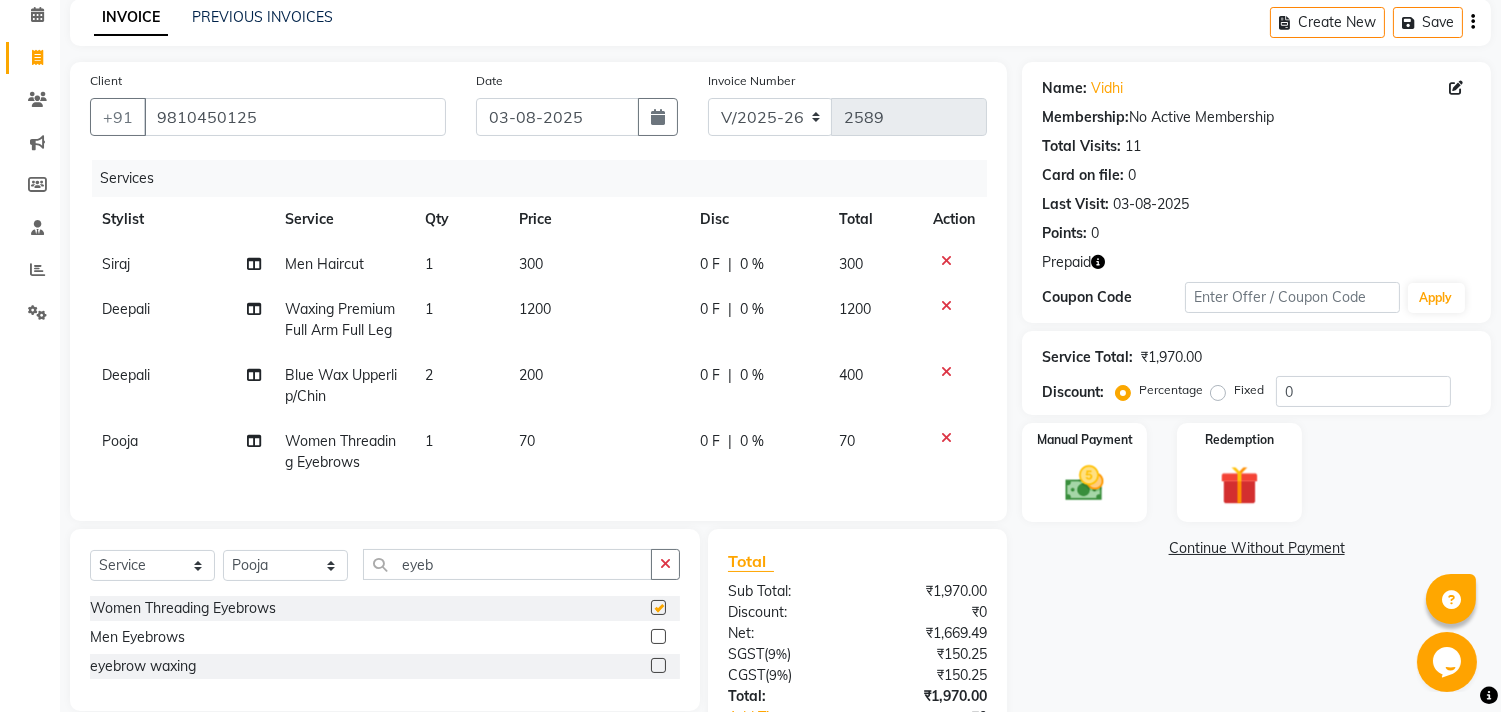 checkbox on "false" 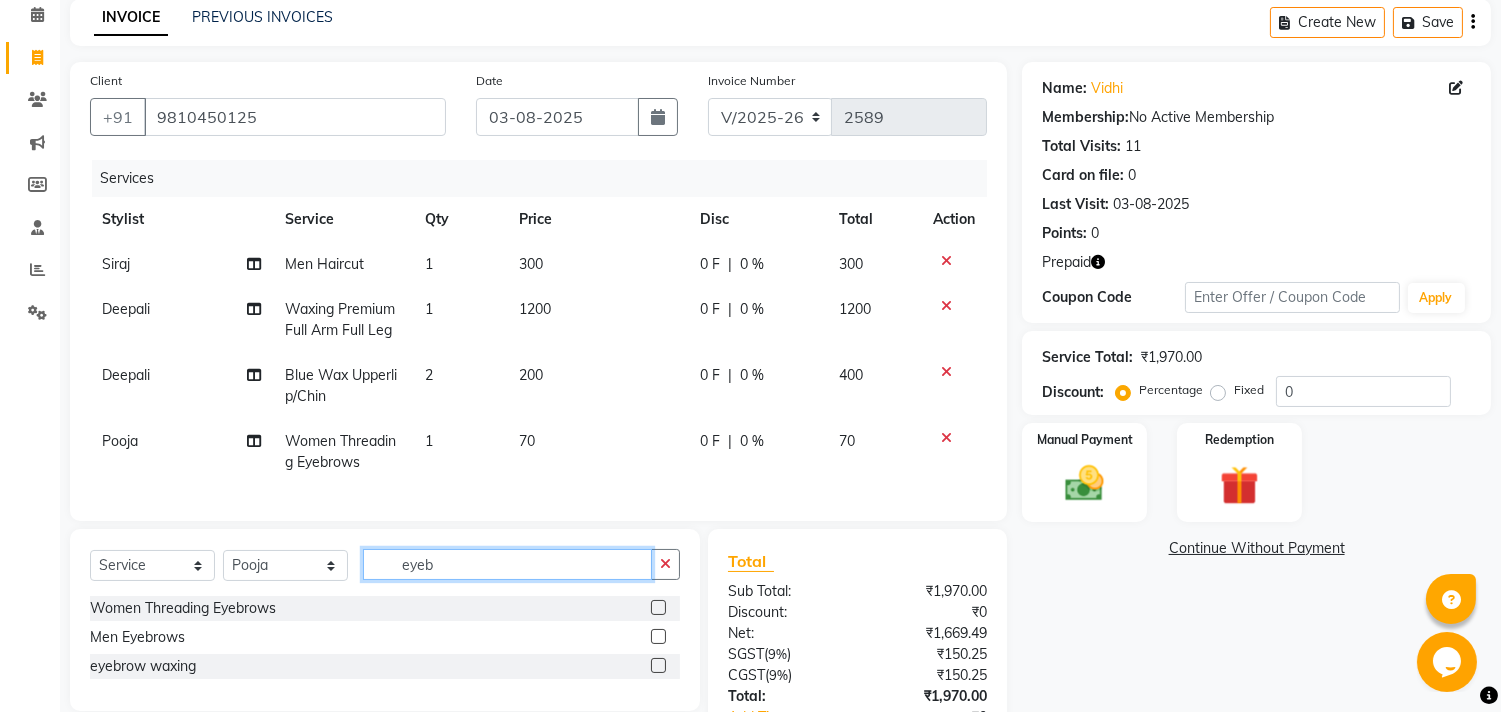 drag, startPoint x: 474, startPoint y: 584, endPoint x: 288, endPoint y: 561, distance: 187.41664 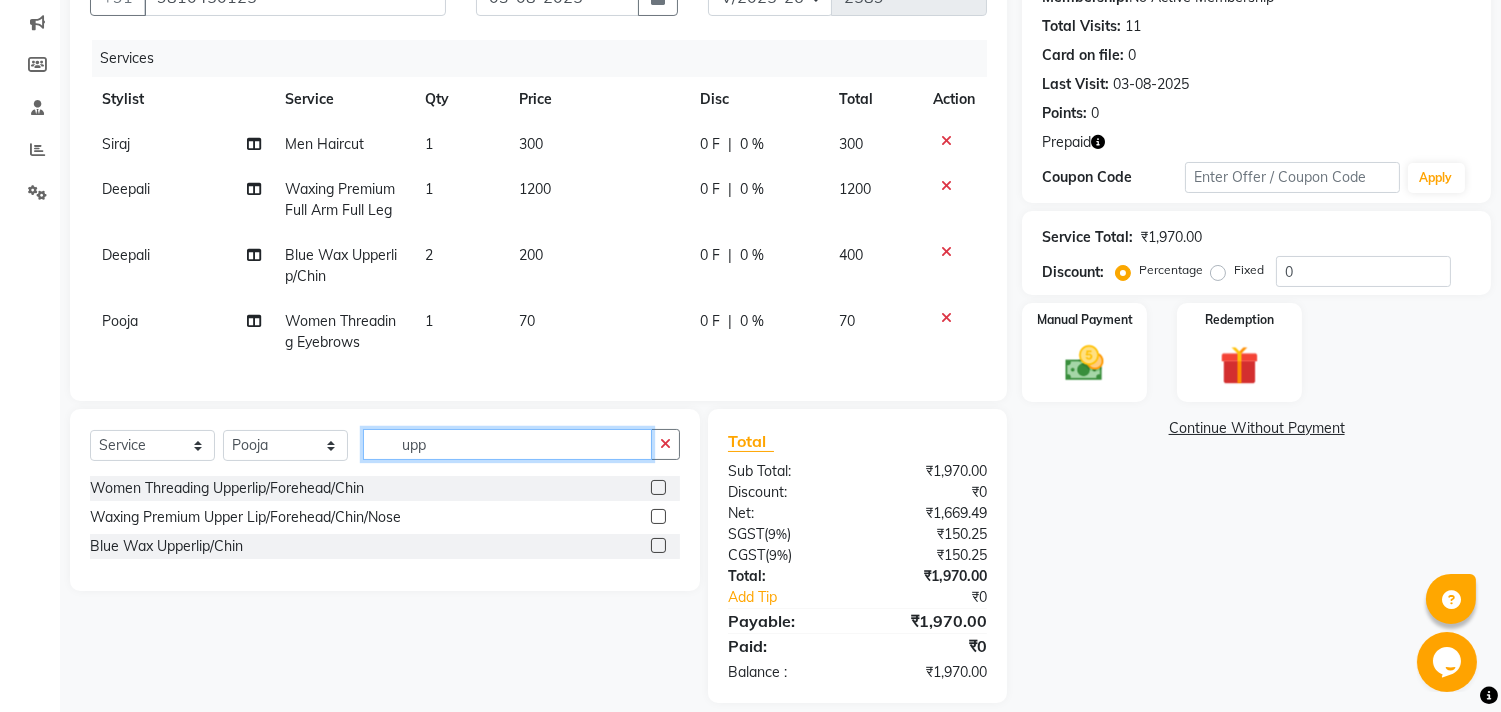scroll, scrollTop: 214, scrollLeft: 0, axis: vertical 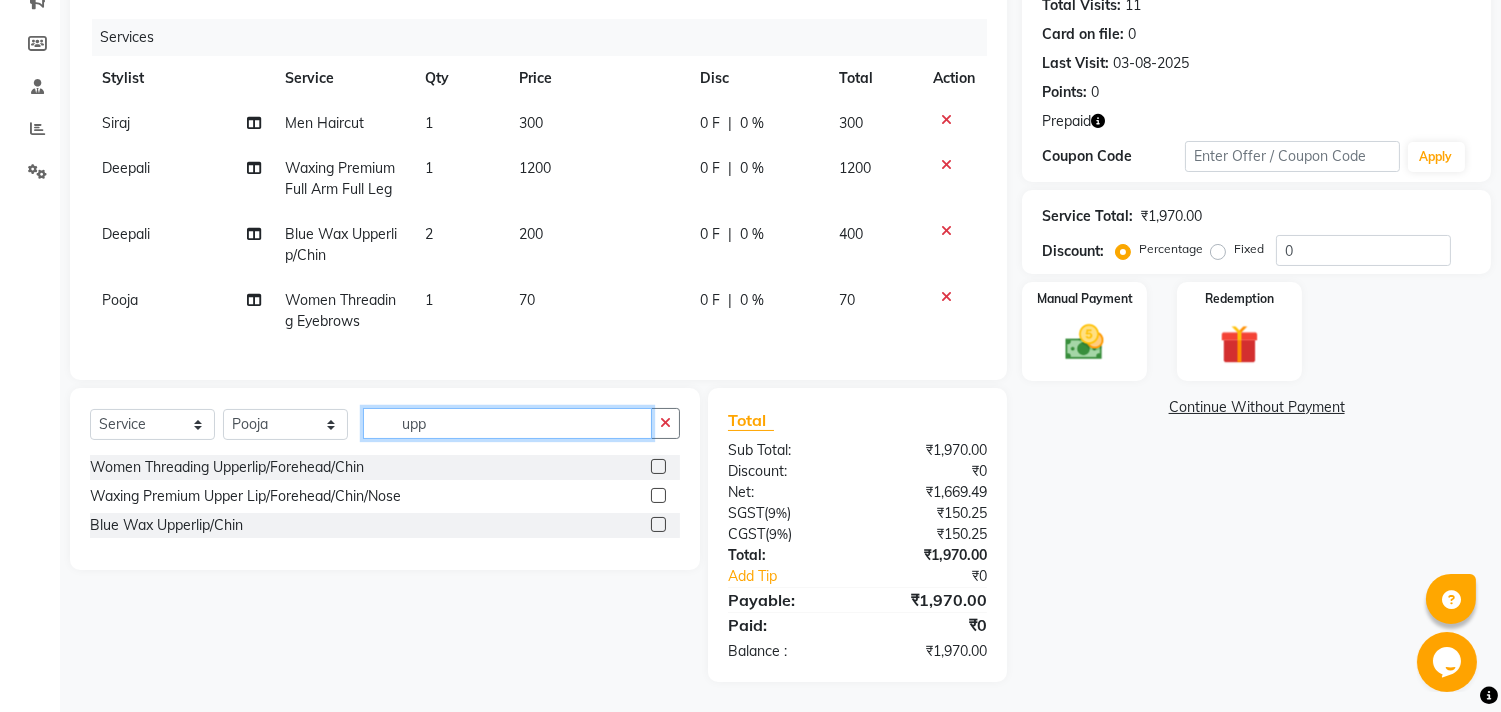 type on "upp" 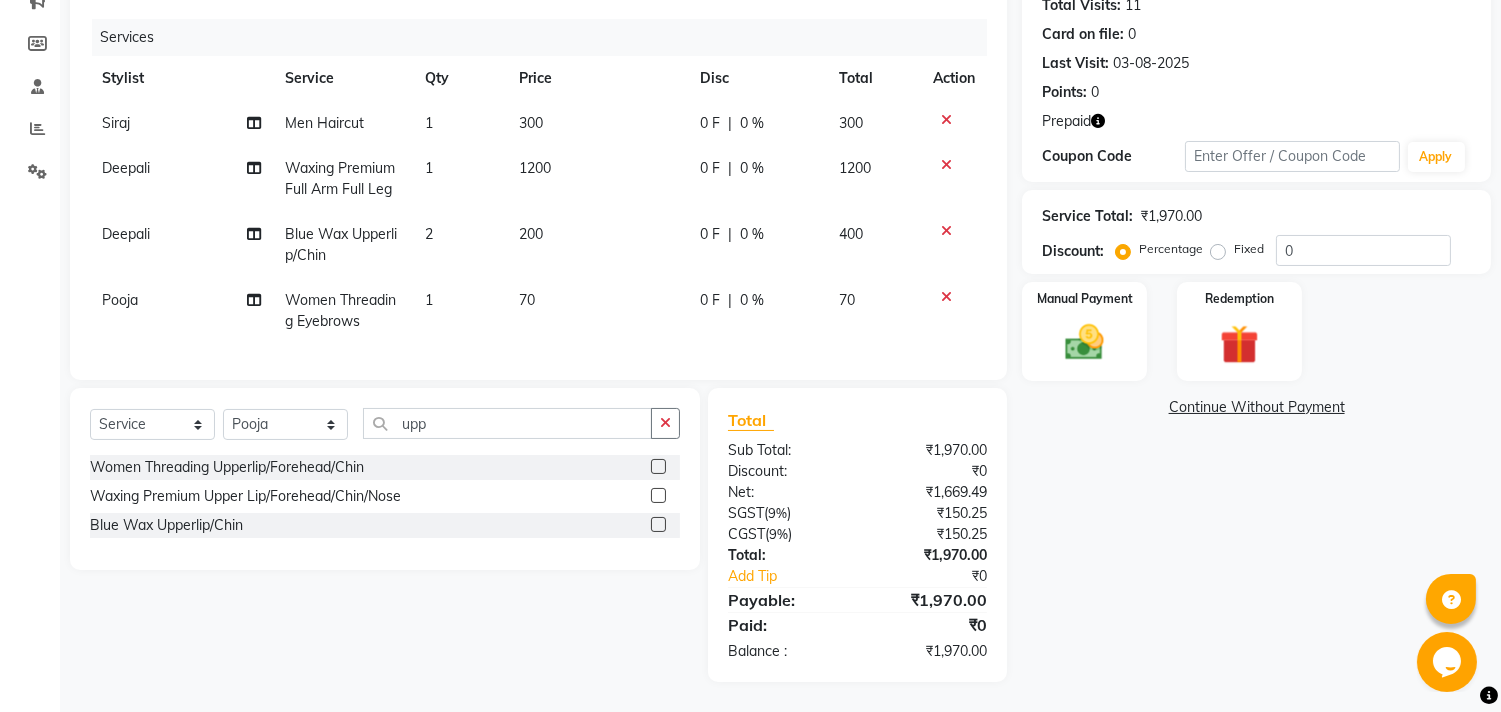 click 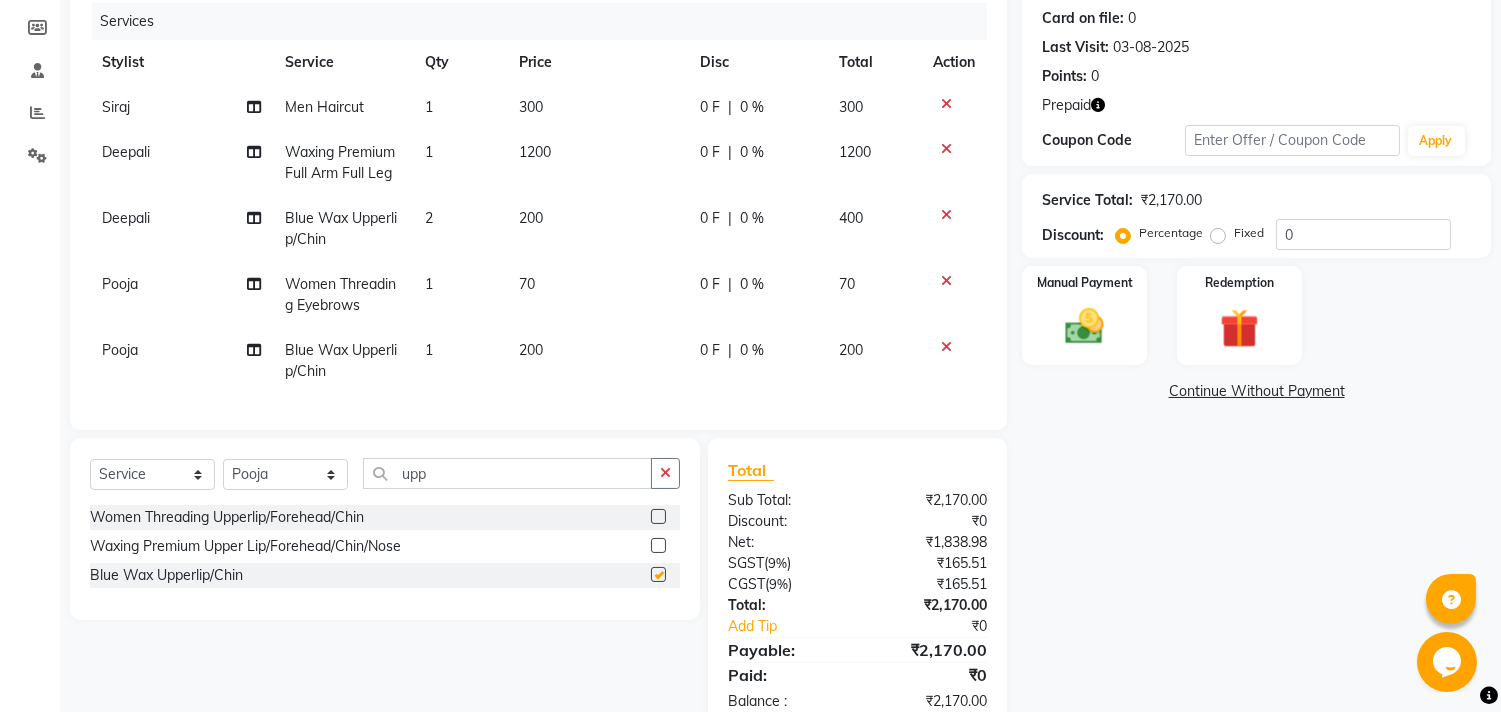 checkbox on "false" 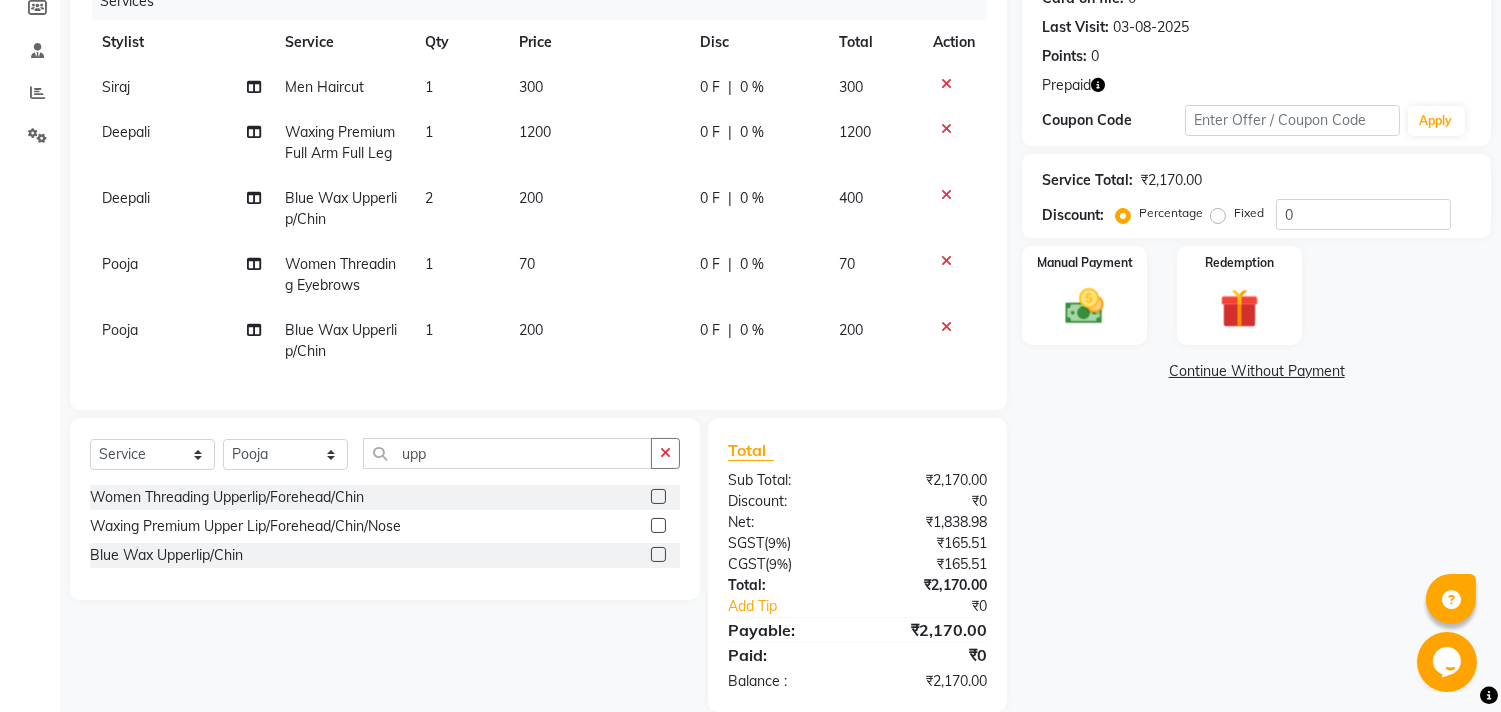 scroll, scrollTop: 274, scrollLeft: 0, axis: vertical 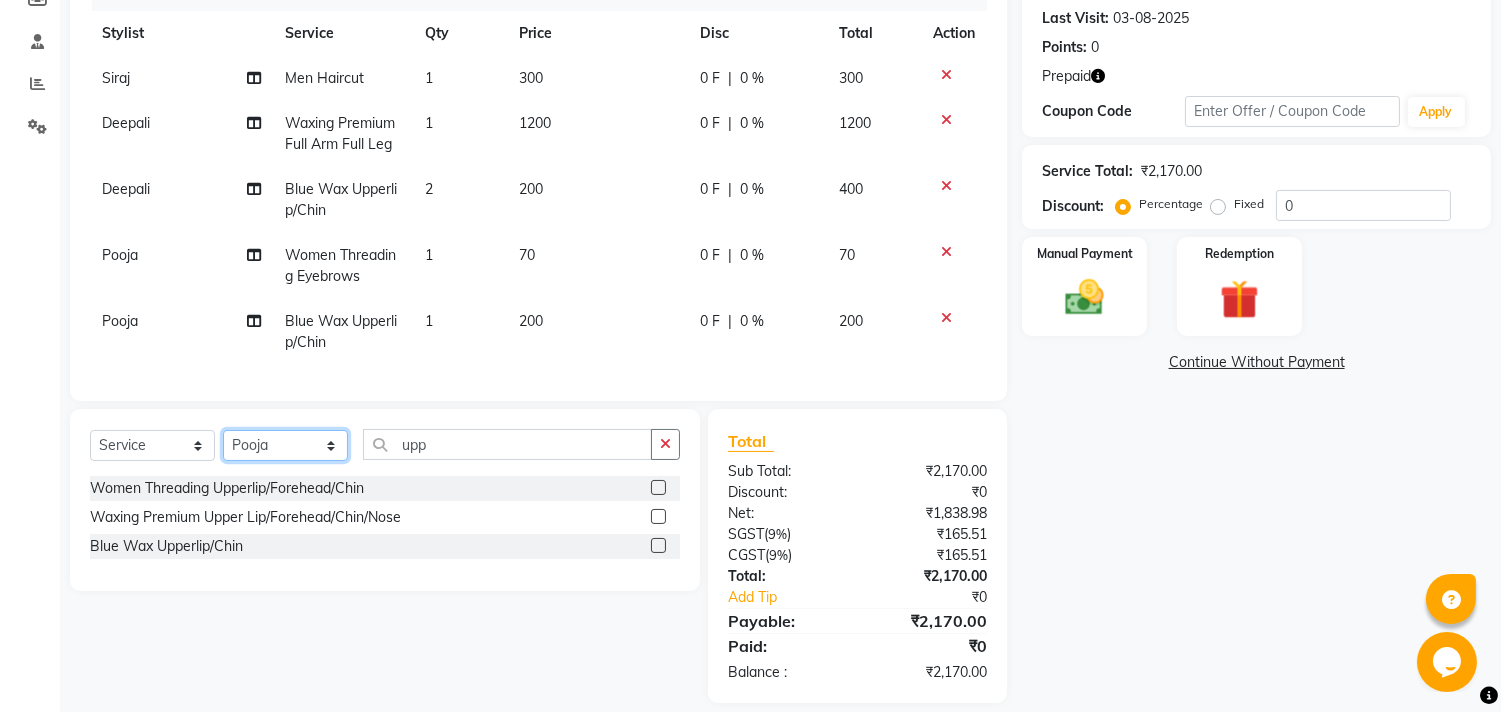 click on "Select Stylist [FIRST] [FIRST] [FIRST] [FIRST] [FIRST] [FIRST] Manager [FIRST] [FIRST] [FIRST] [FIRST] [FIRST] [FIRST]" 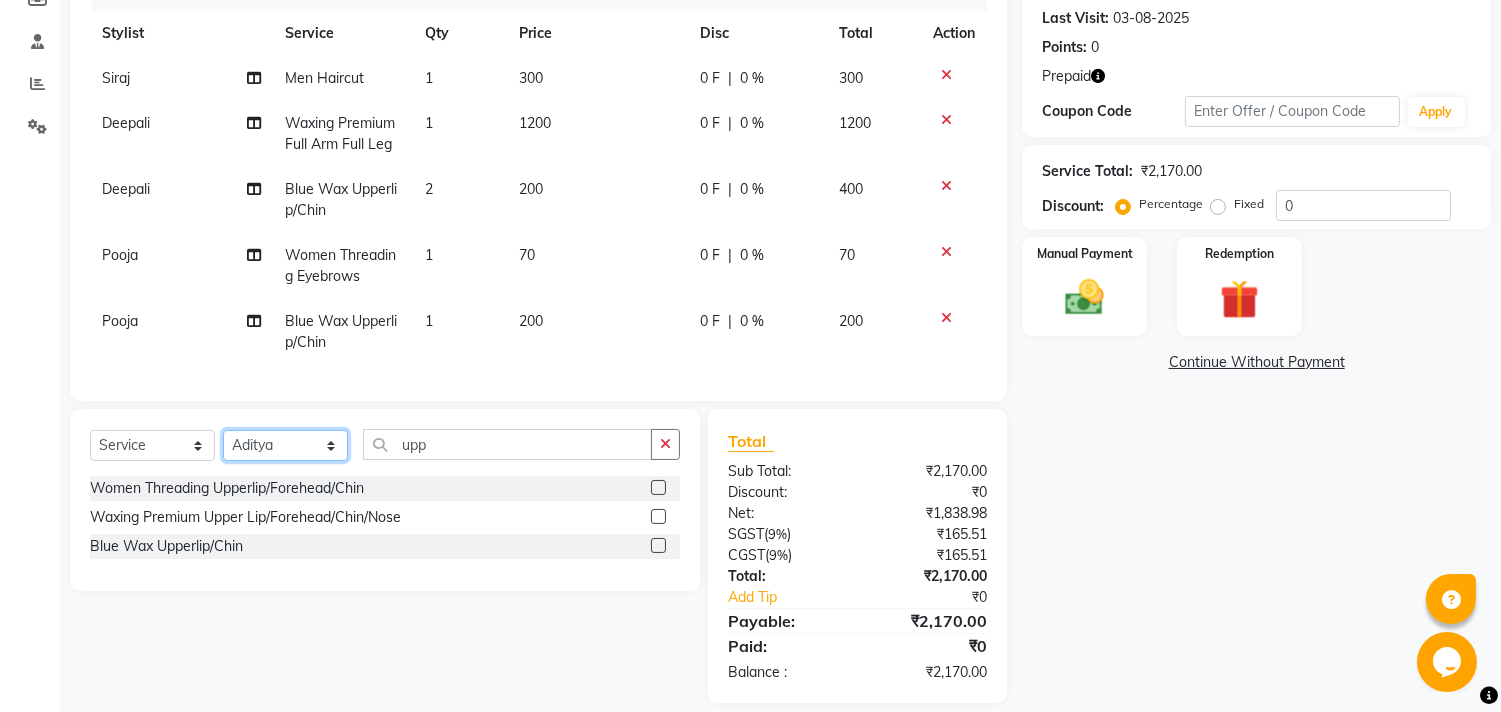 click on "Select Stylist [FIRST] [FIRST] [FIRST] [FIRST] [FIRST] [FIRST] Manager [FIRST] [FIRST] [FIRST] [FIRST] [FIRST] [FIRST]" 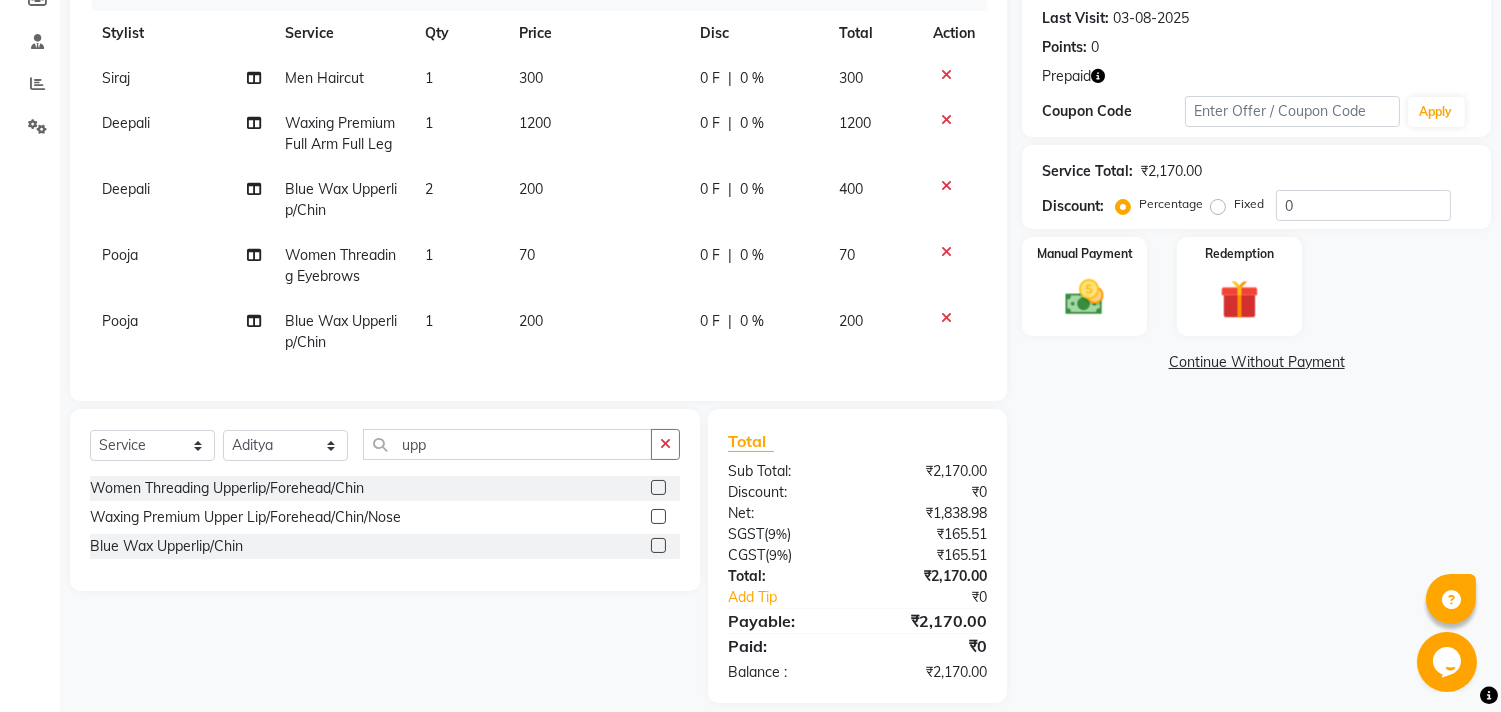 click 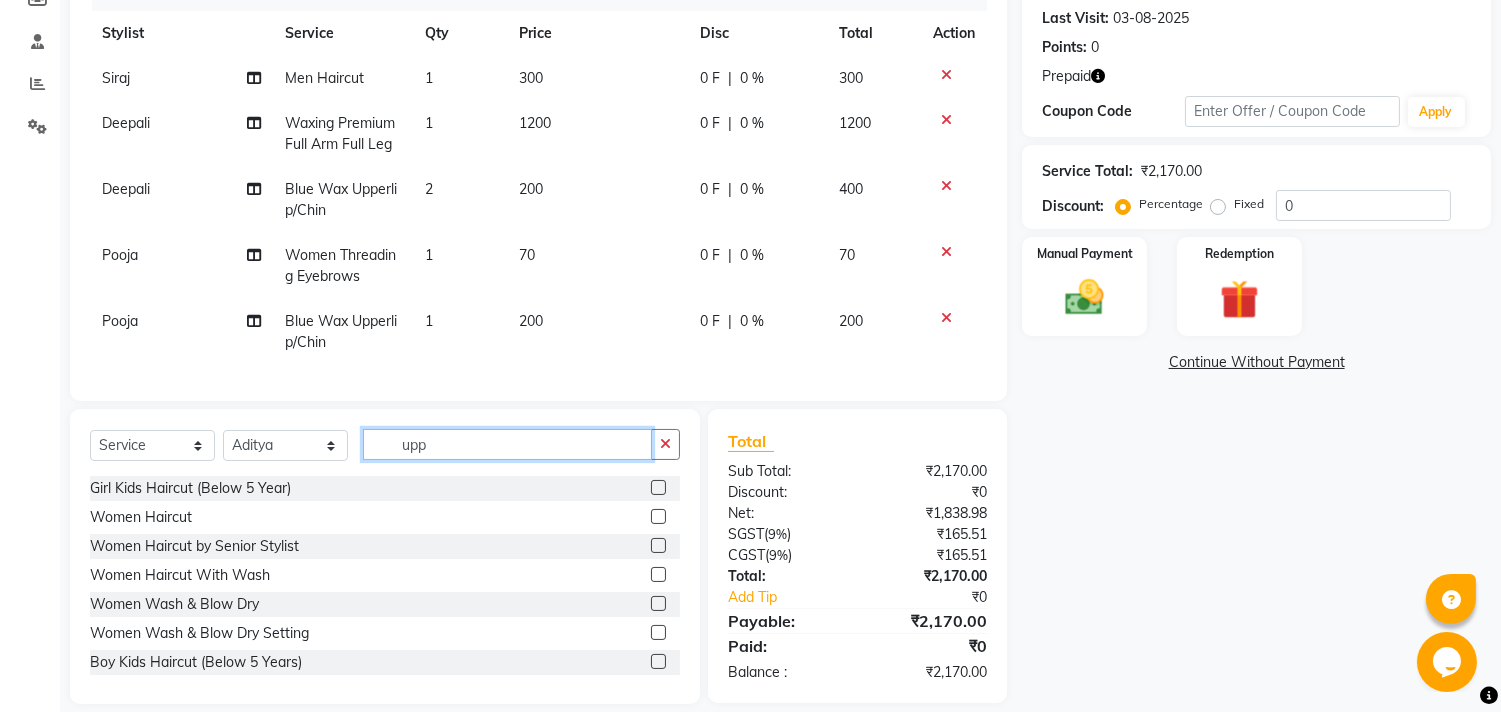 drag, startPoint x: 456, startPoint y: 465, endPoint x: 298, endPoint y: 465, distance: 158 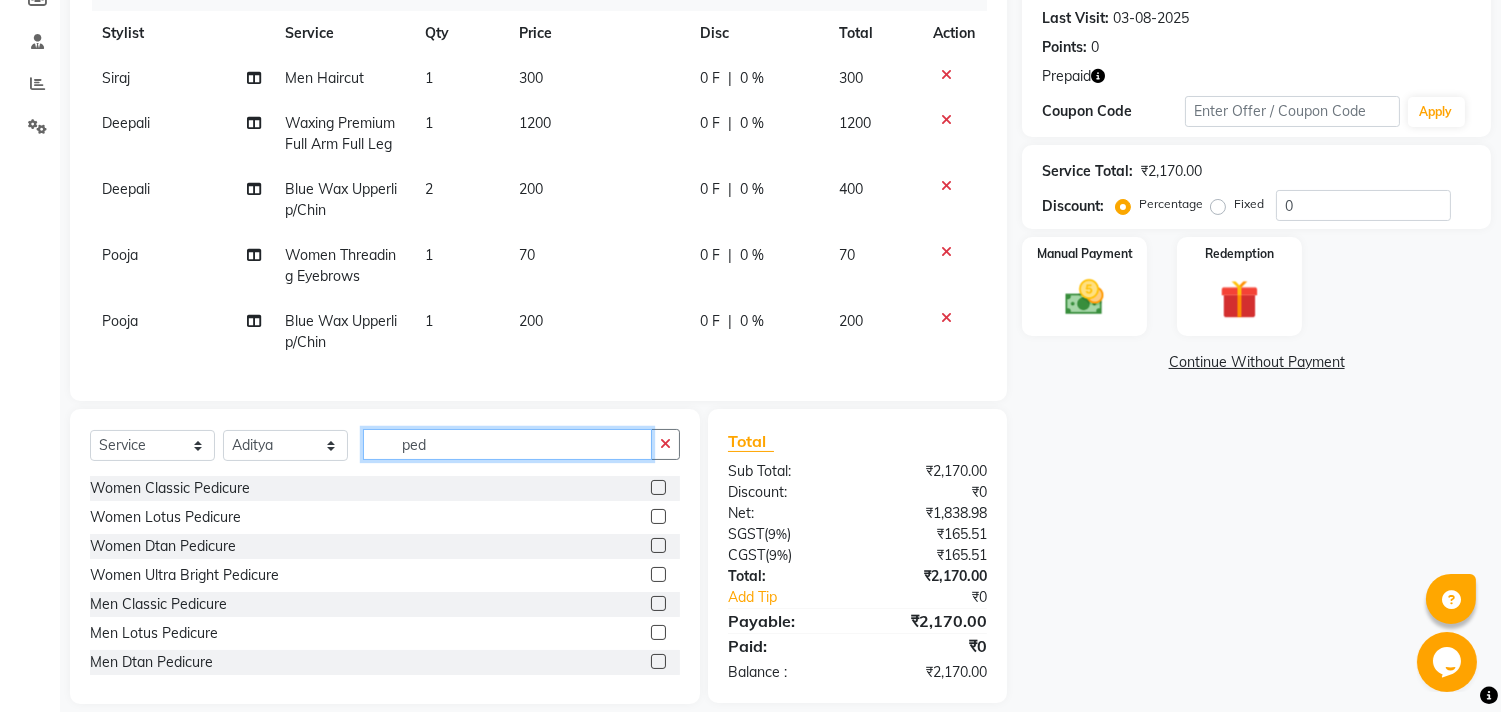 type on "ped" 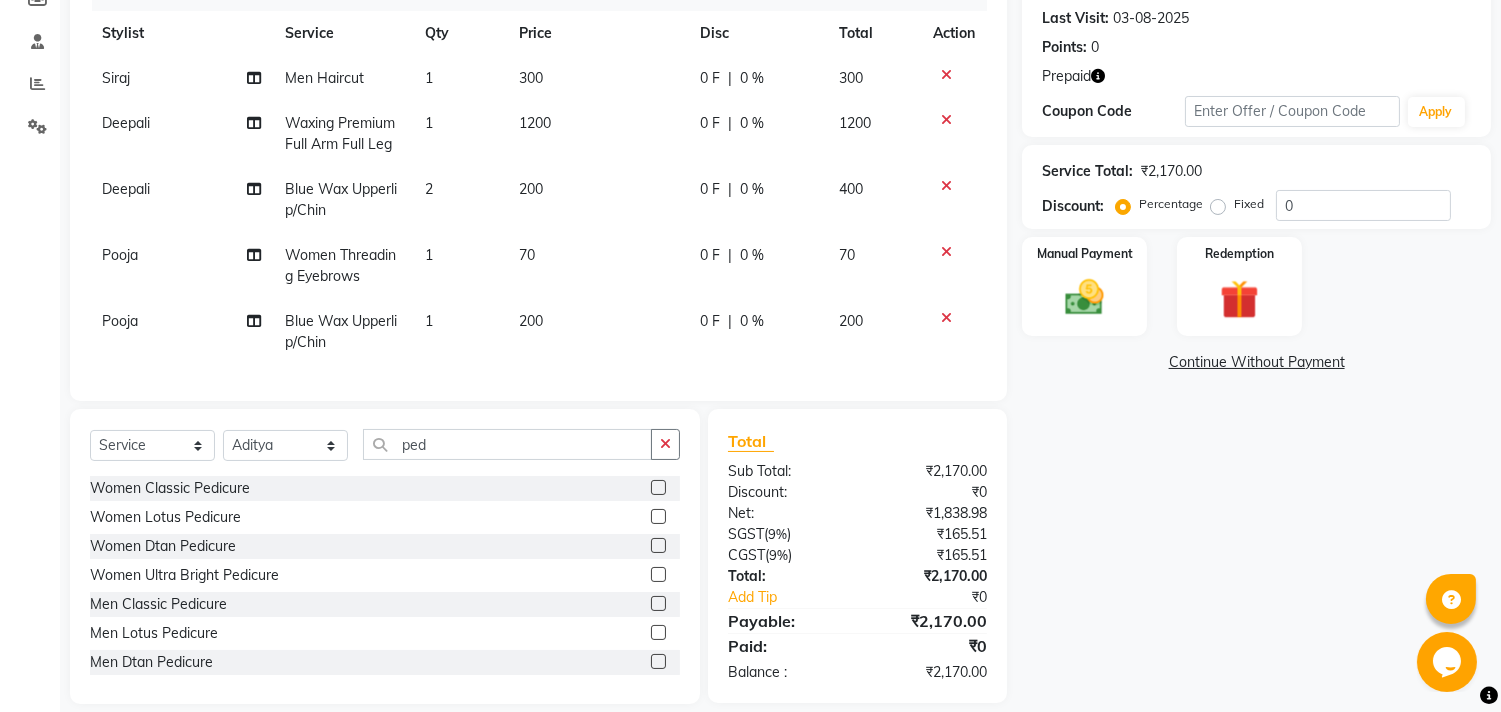 click 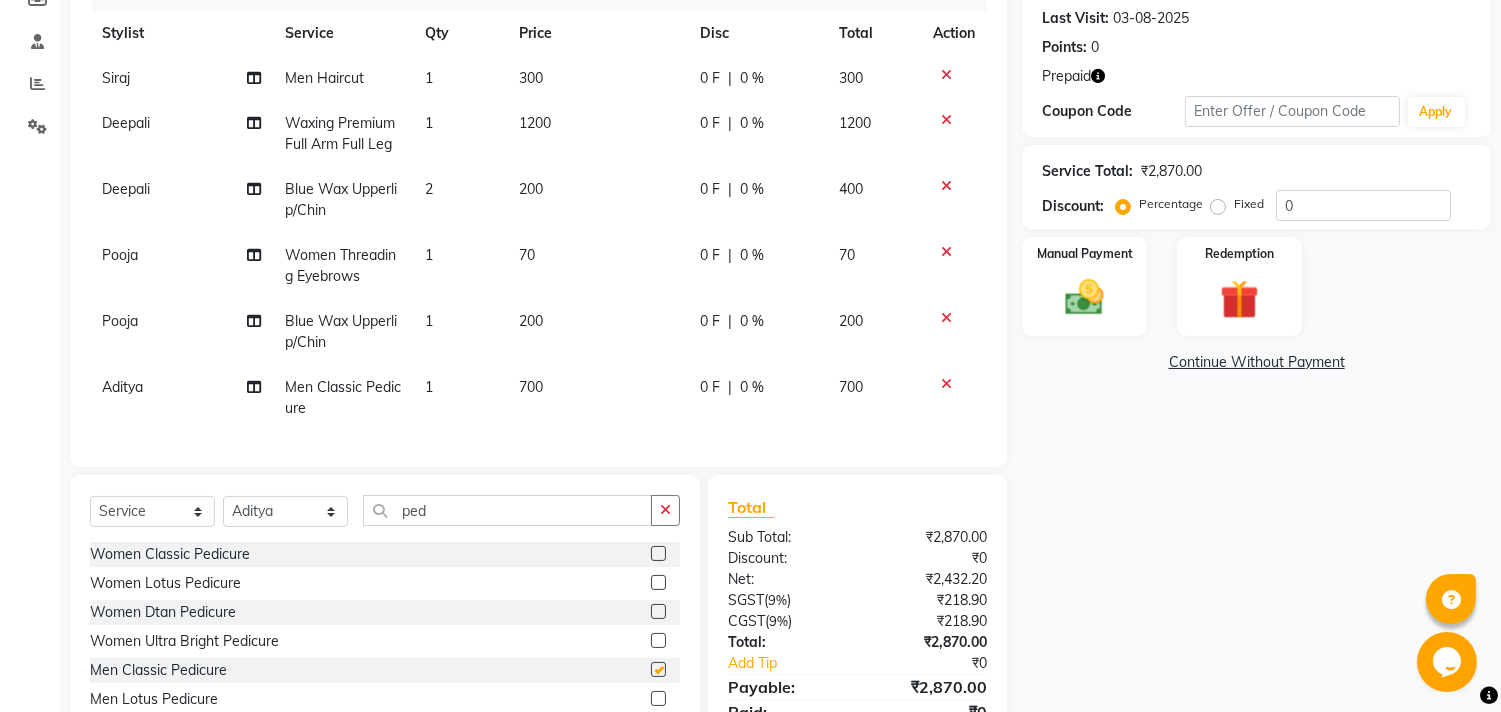 checkbox on "false" 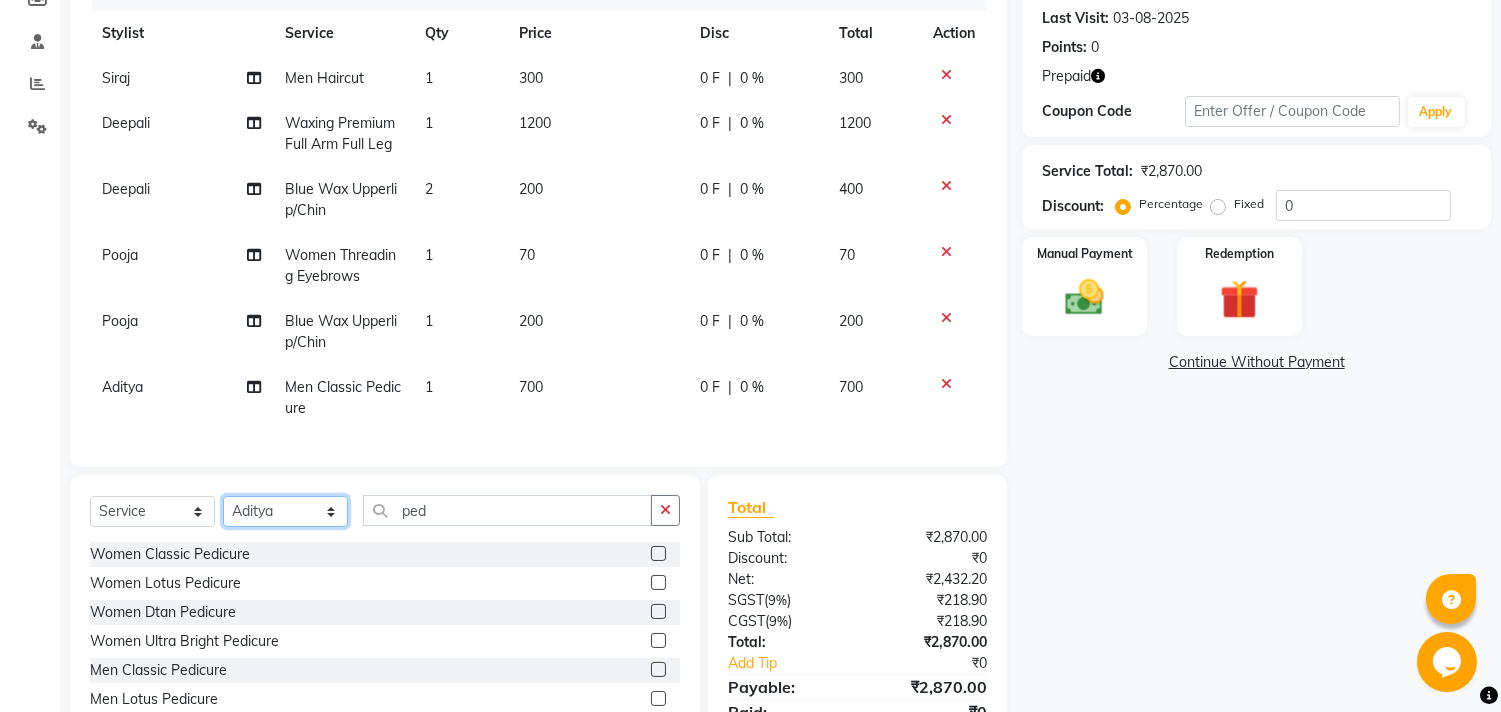 click on "Select Stylist [FIRST] [FIRST] [FIRST] [FIRST] [FIRST] [FIRST] Manager [FIRST] [FIRST] [FIRST] [FIRST] [FIRST] [FIRST]" 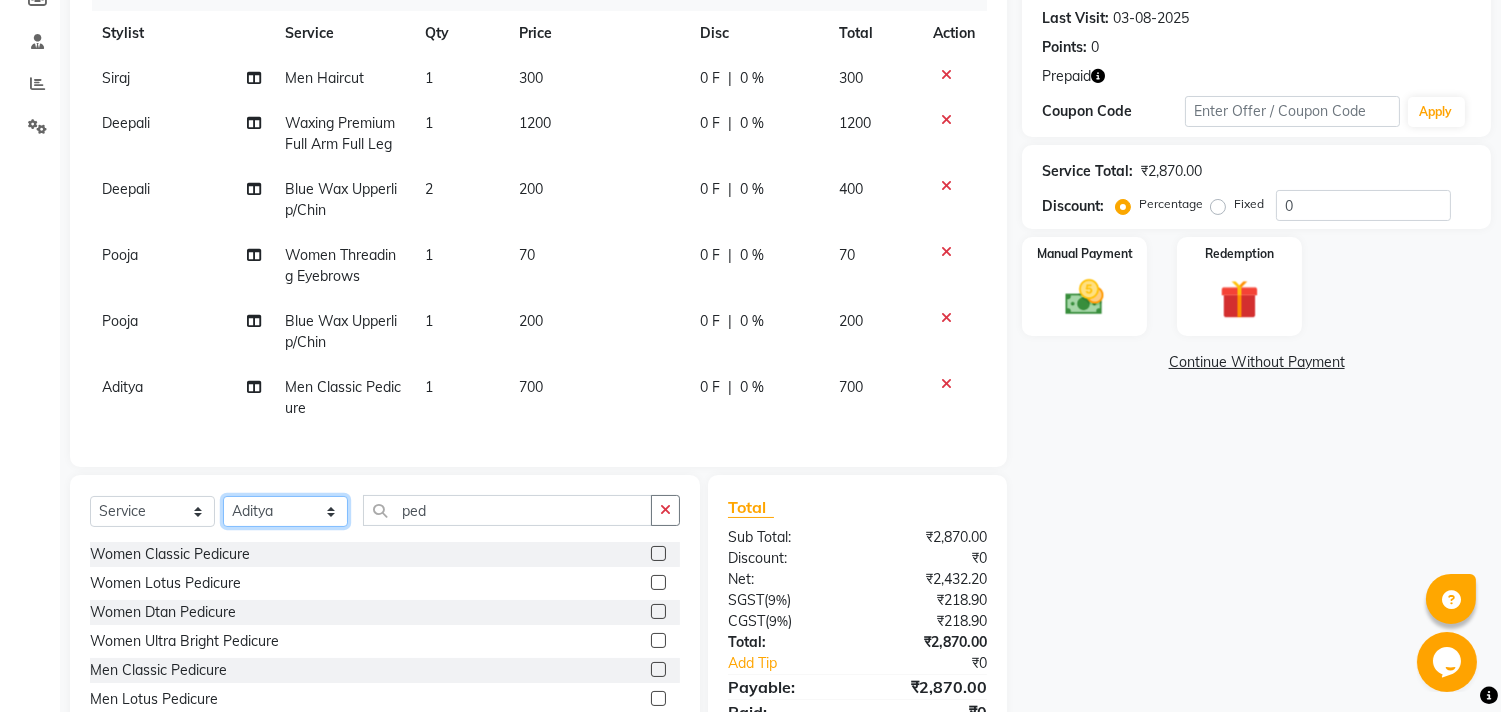 select on "59608" 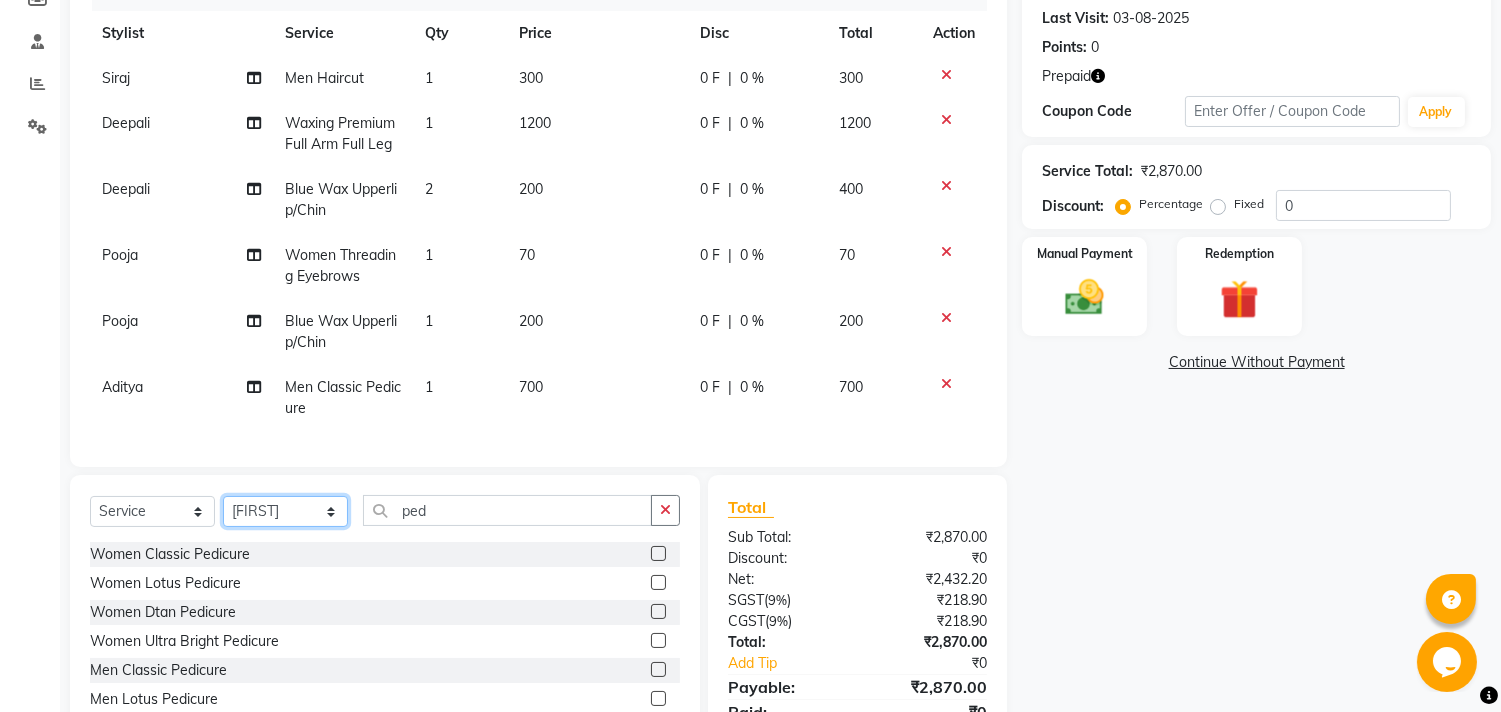 click on "Select Stylist [FIRST] [FIRST] [FIRST] [FIRST] [FIRST] [FIRST] Manager [FIRST] [FIRST] [FIRST] [FIRST] [FIRST] [FIRST]" 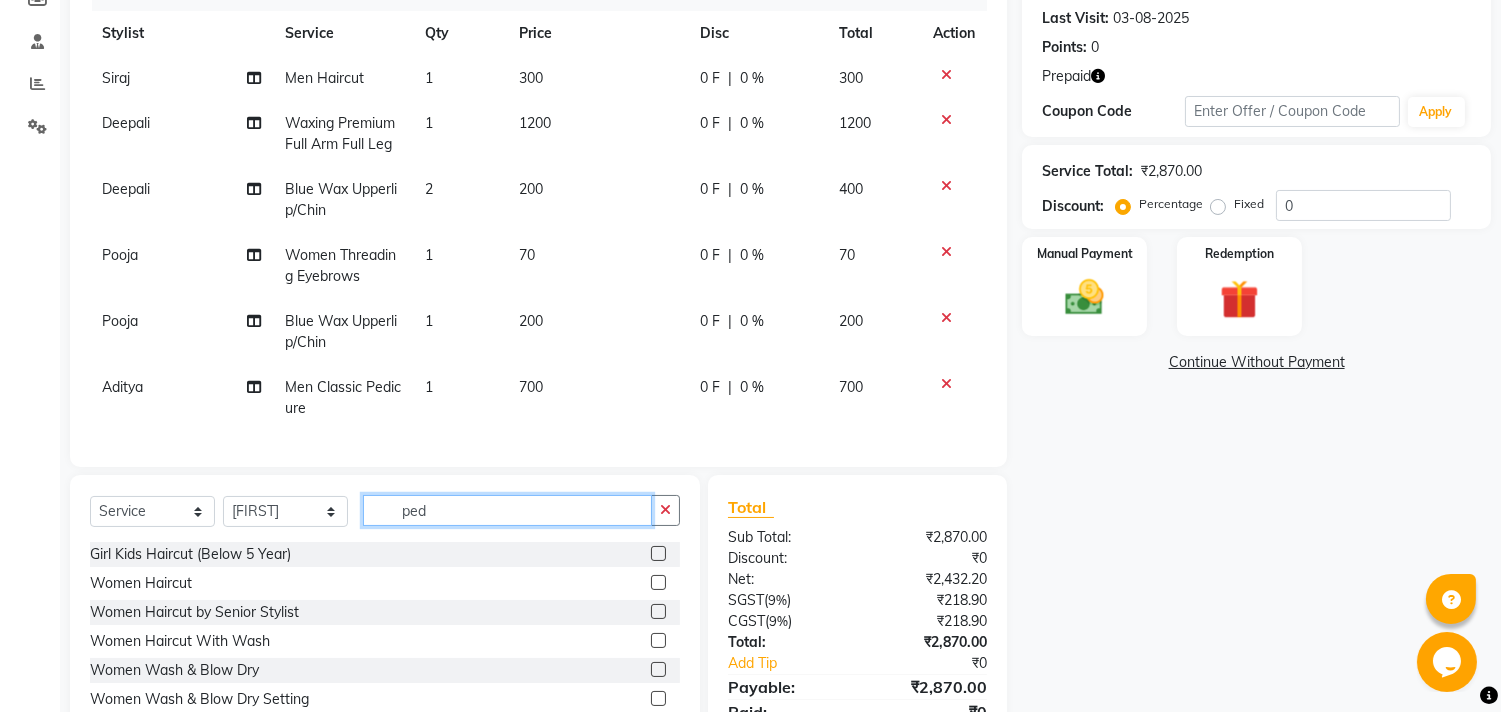 click on "ped" 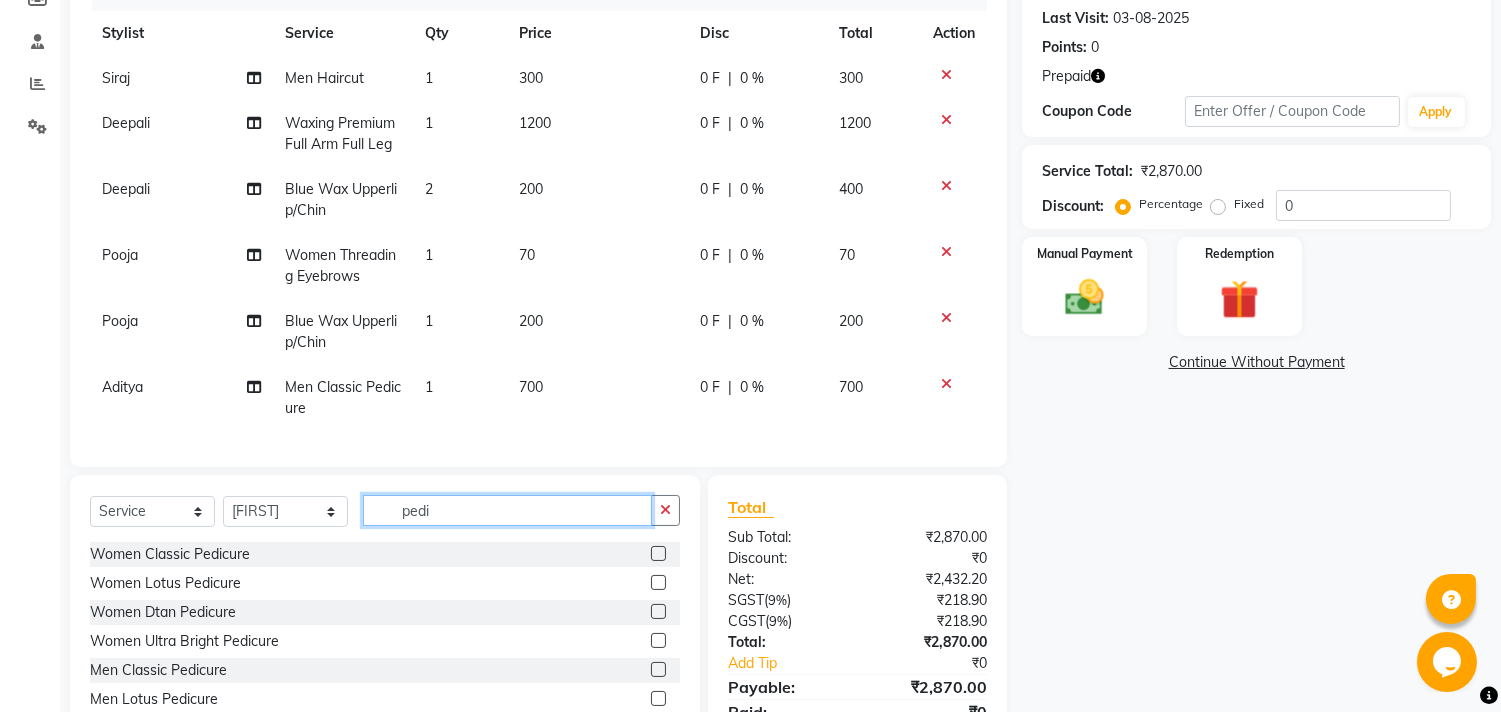 type on "pedi" 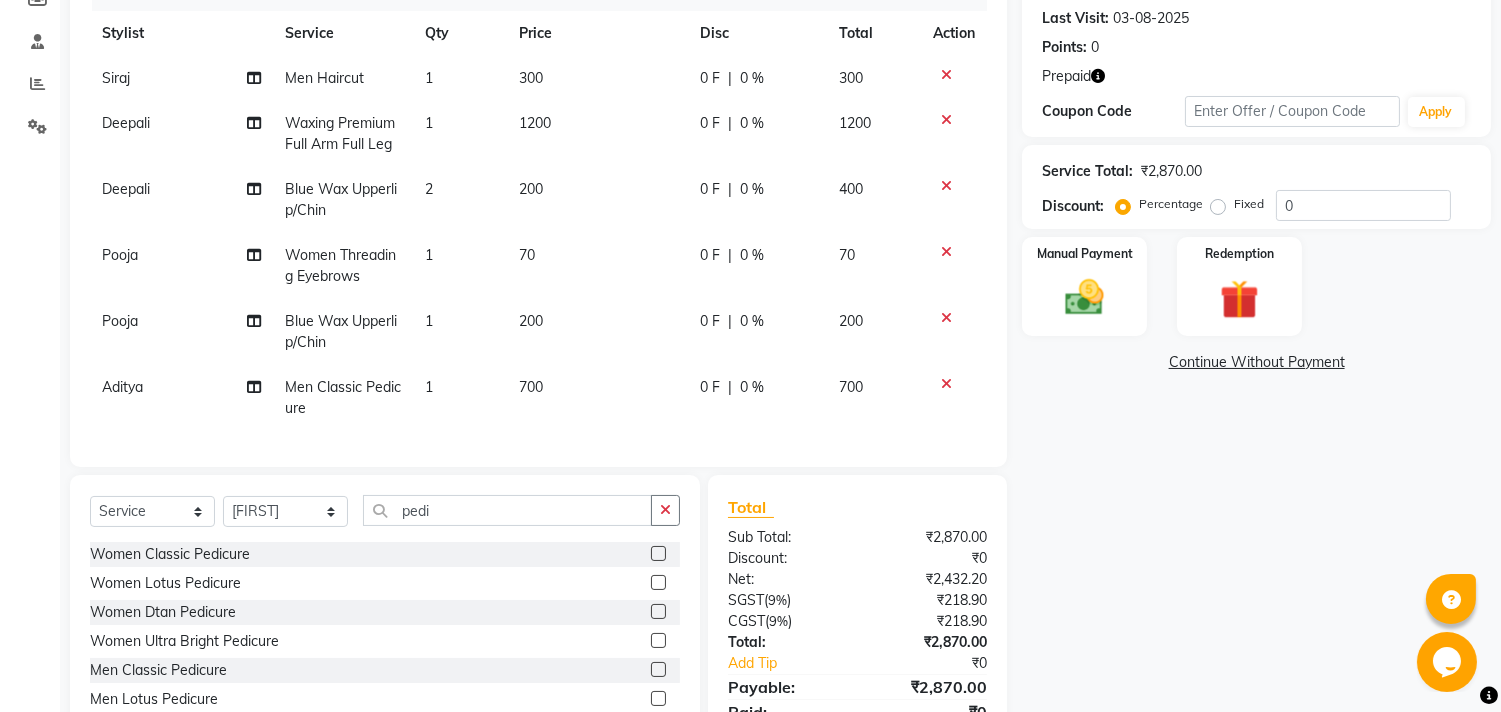 click 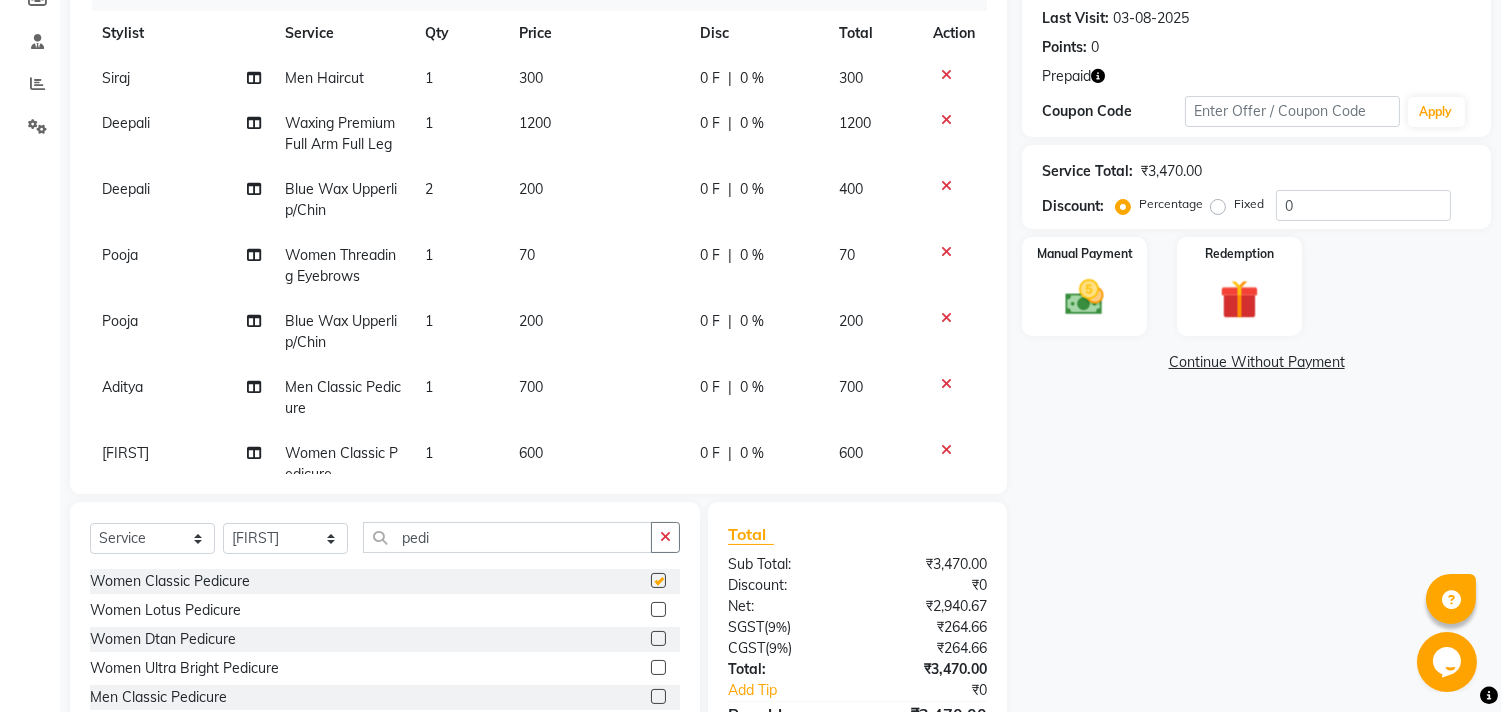 checkbox on "false" 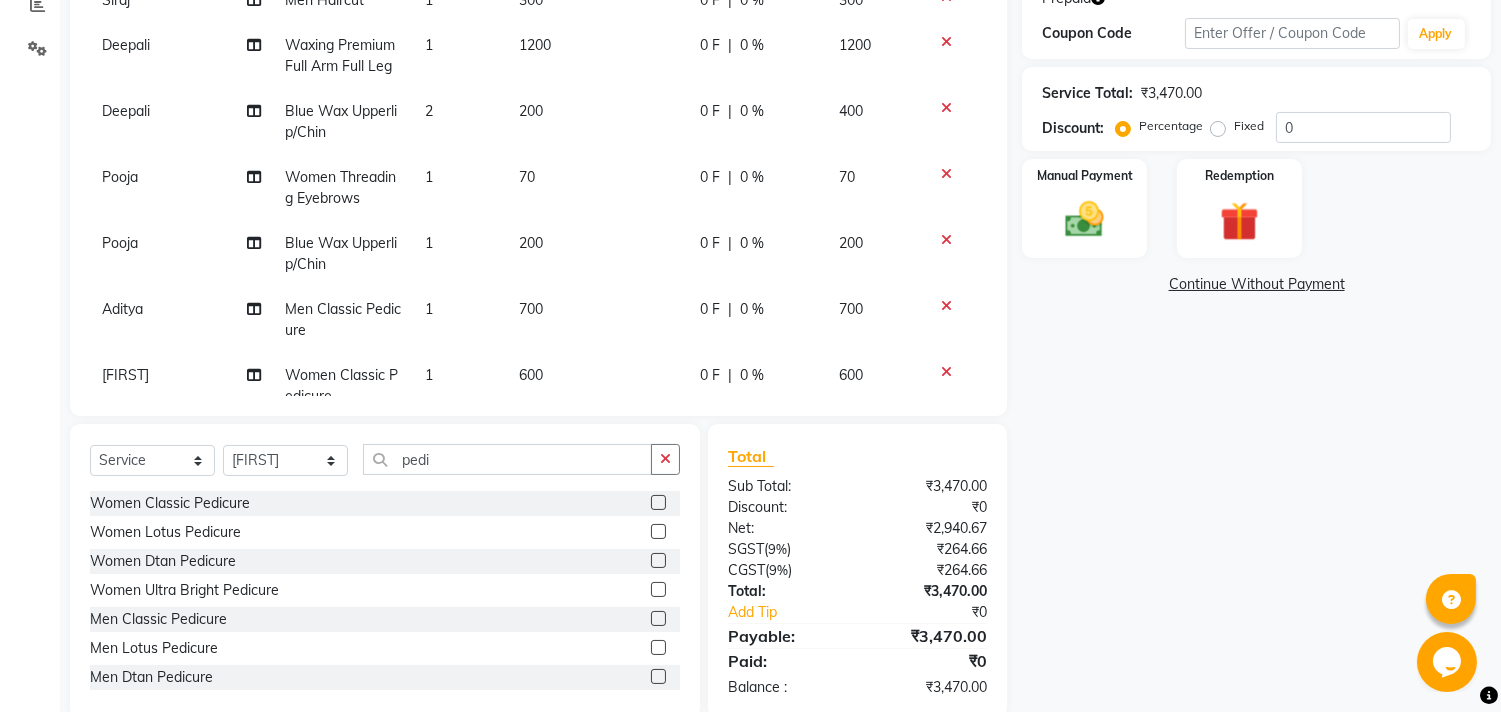 scroll, scrollTop: 388, scrollLeft: 0, axis: vertical 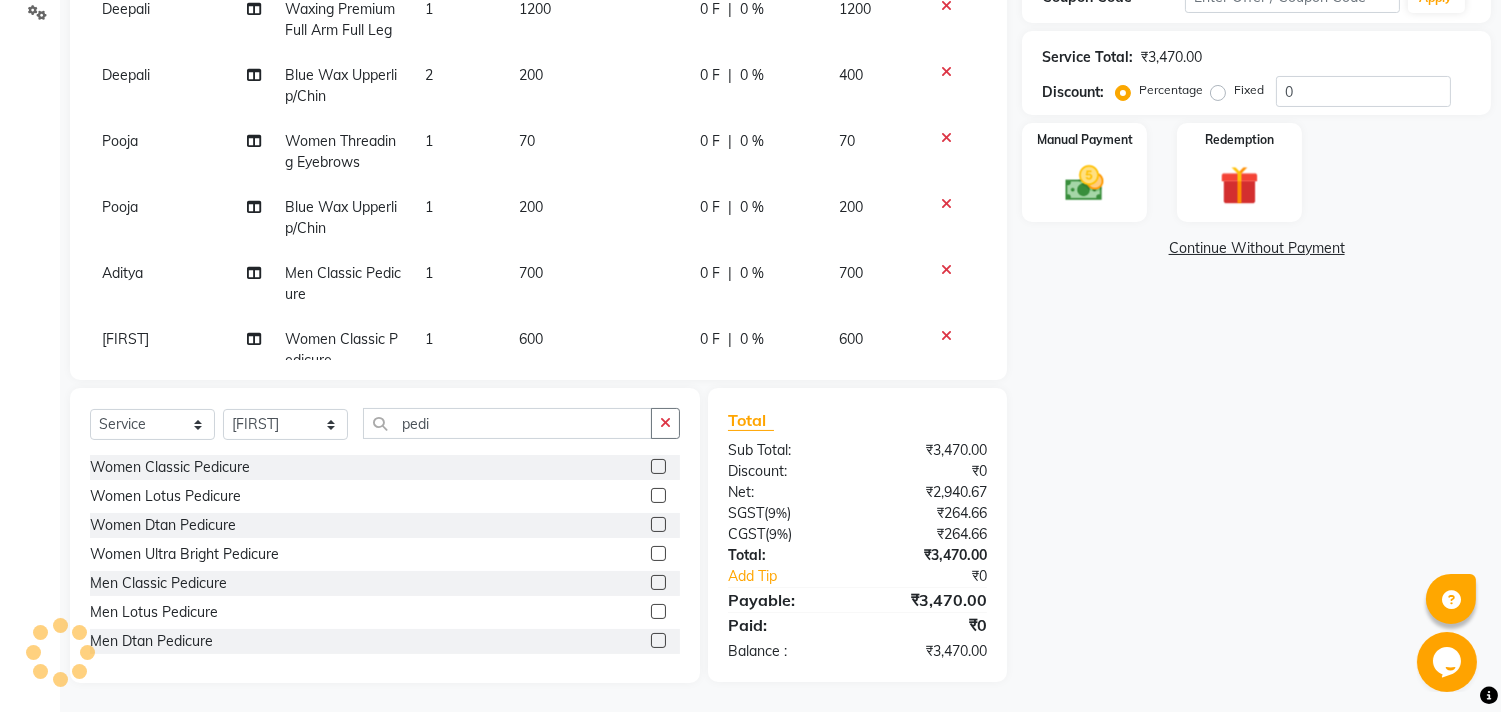 drag, startPoint x: 1498, startPoint y: 330, endPoint x: 1515, endPoint y: 224, distance: 107.35455 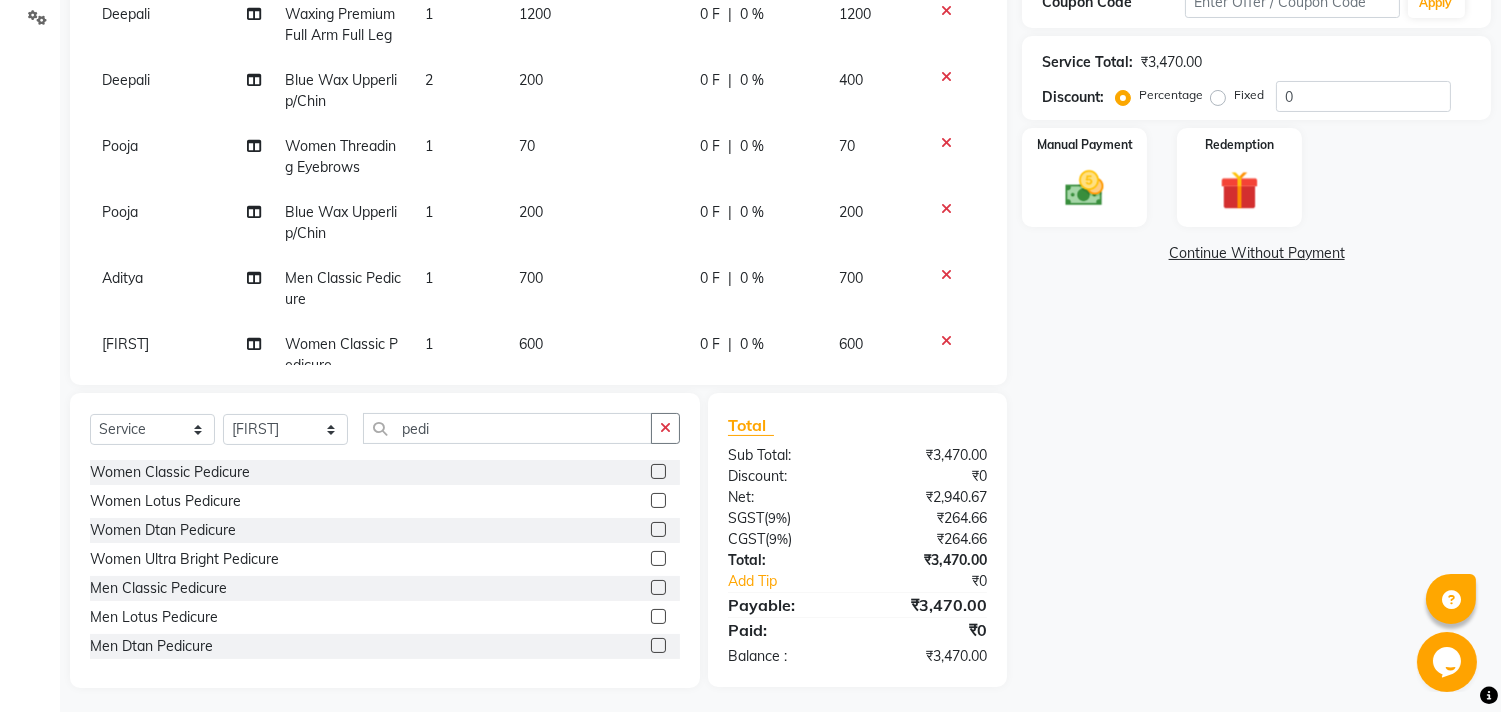 scroll, scrollTop: 388, scrollLeft: 0, axis: vertical 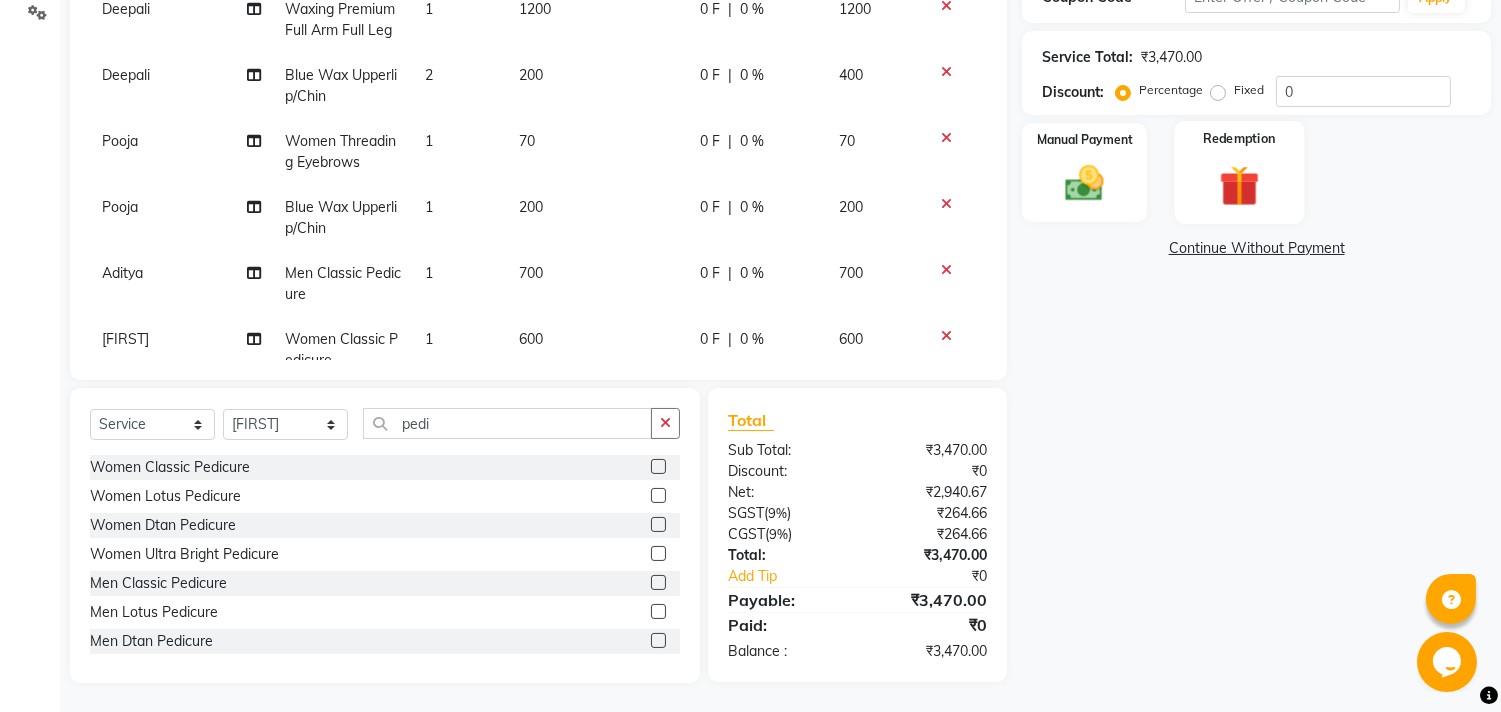 click 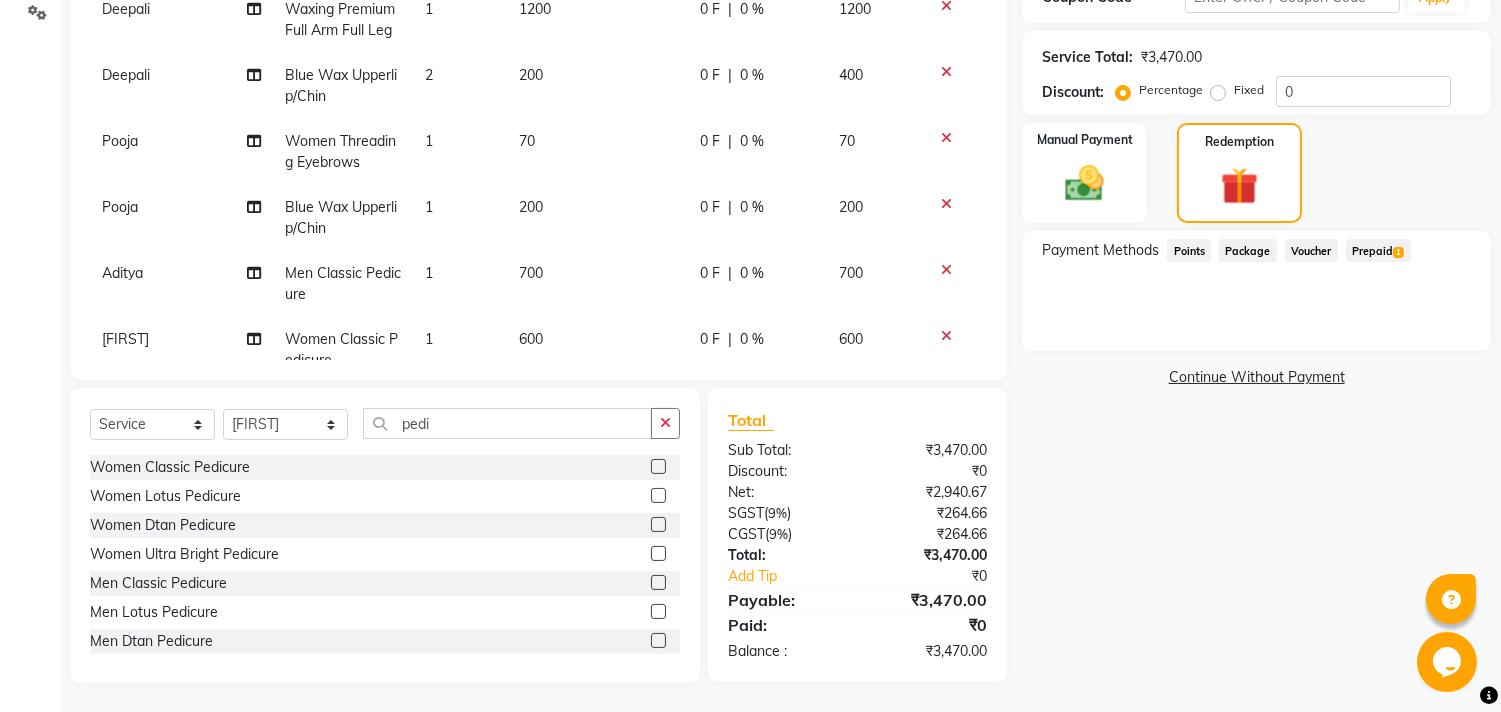 click on "Prepaid  1" 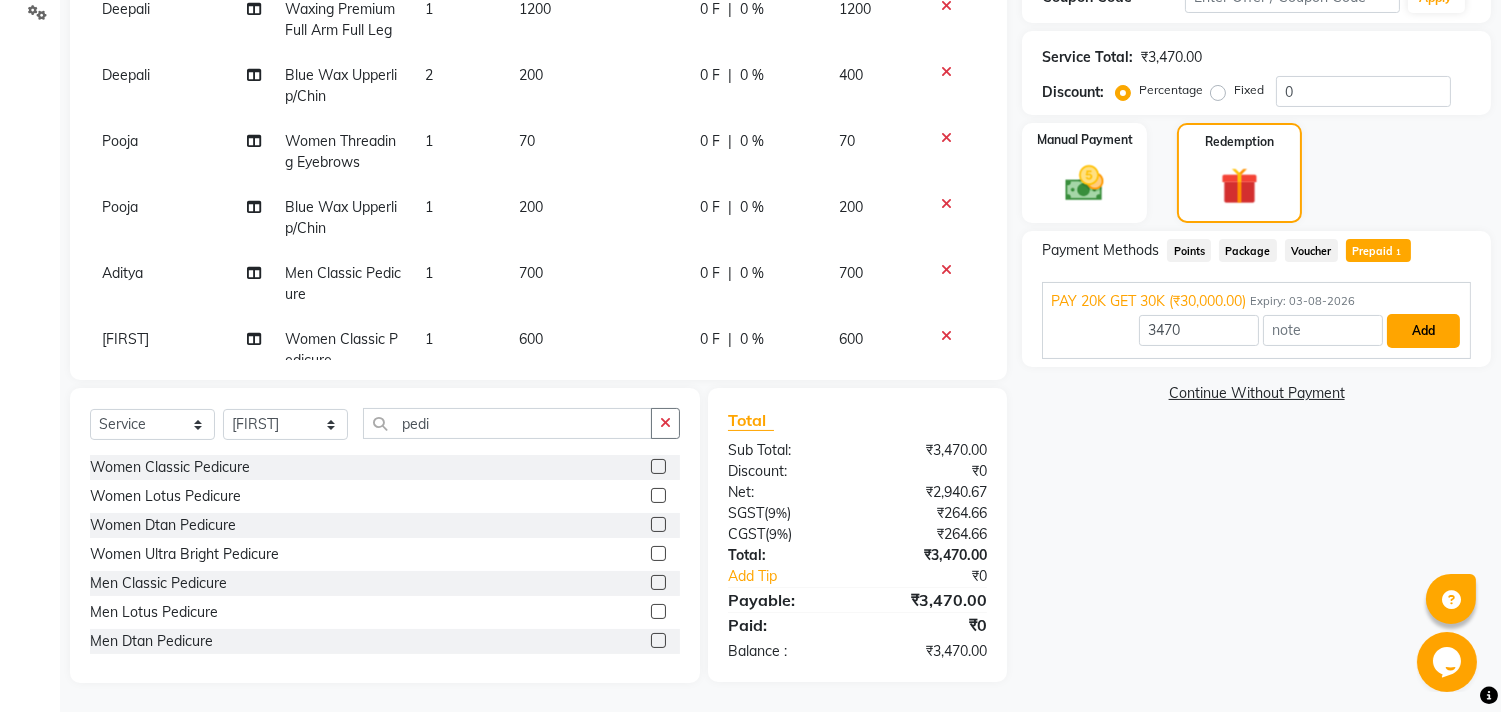 click on "Add" at bounding box center [1423, 331] 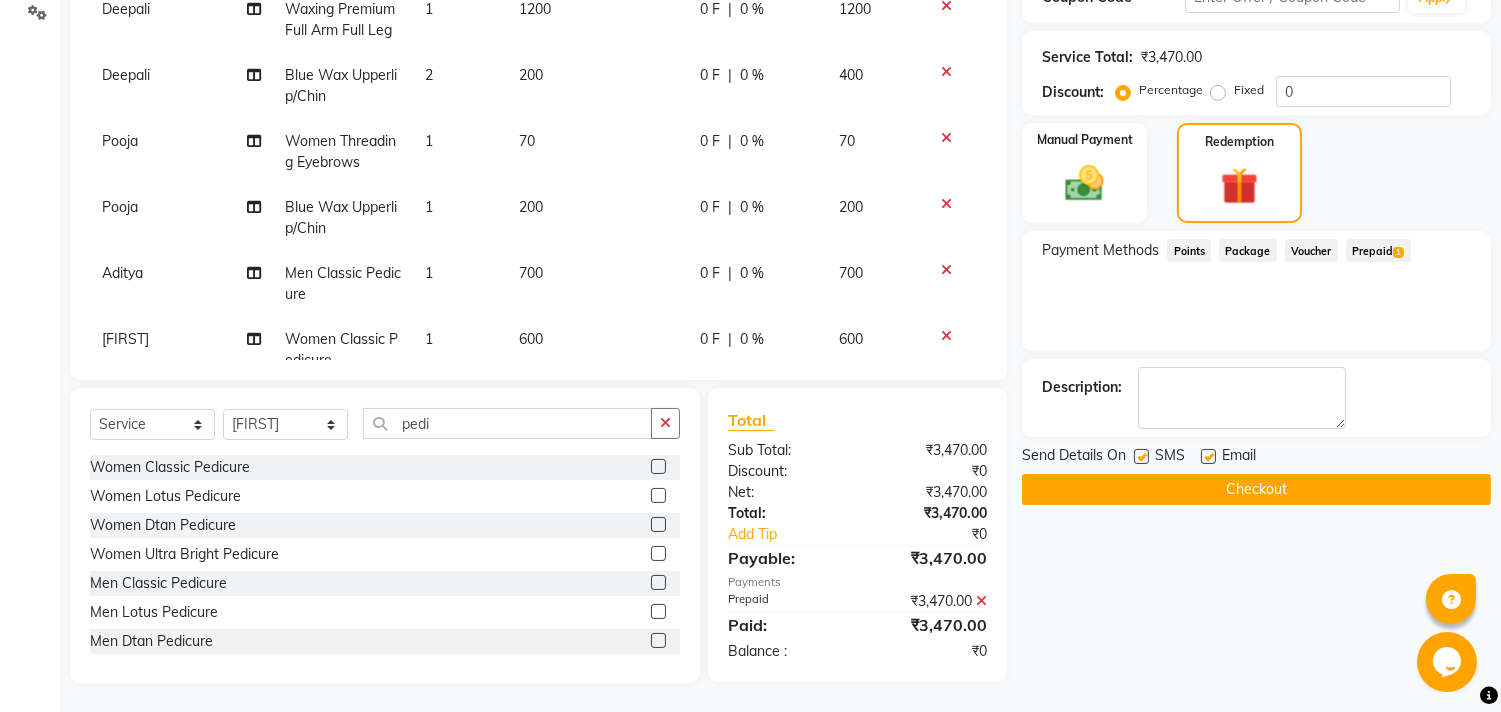 click on "Checkout" 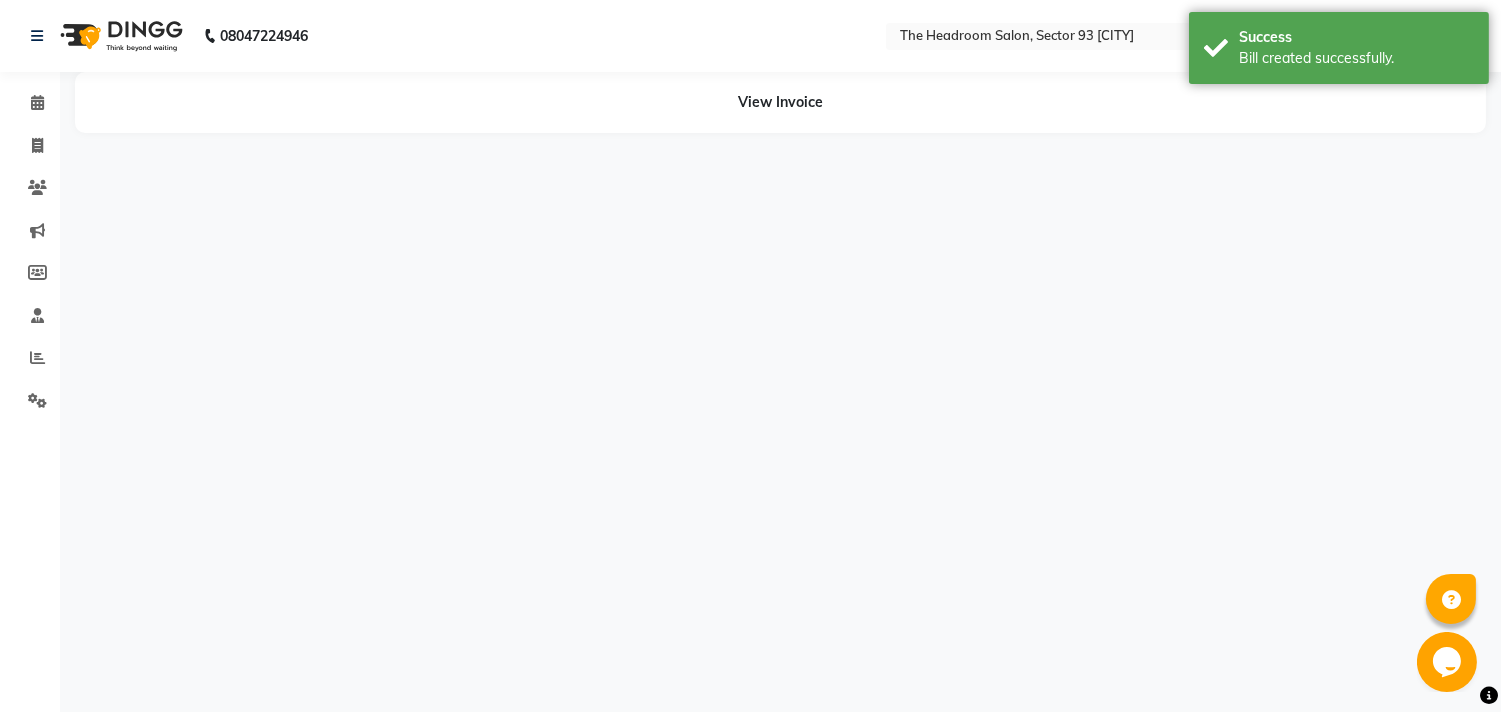 scroll, scrollTop: 0, scrollLeft: 0, axis: both 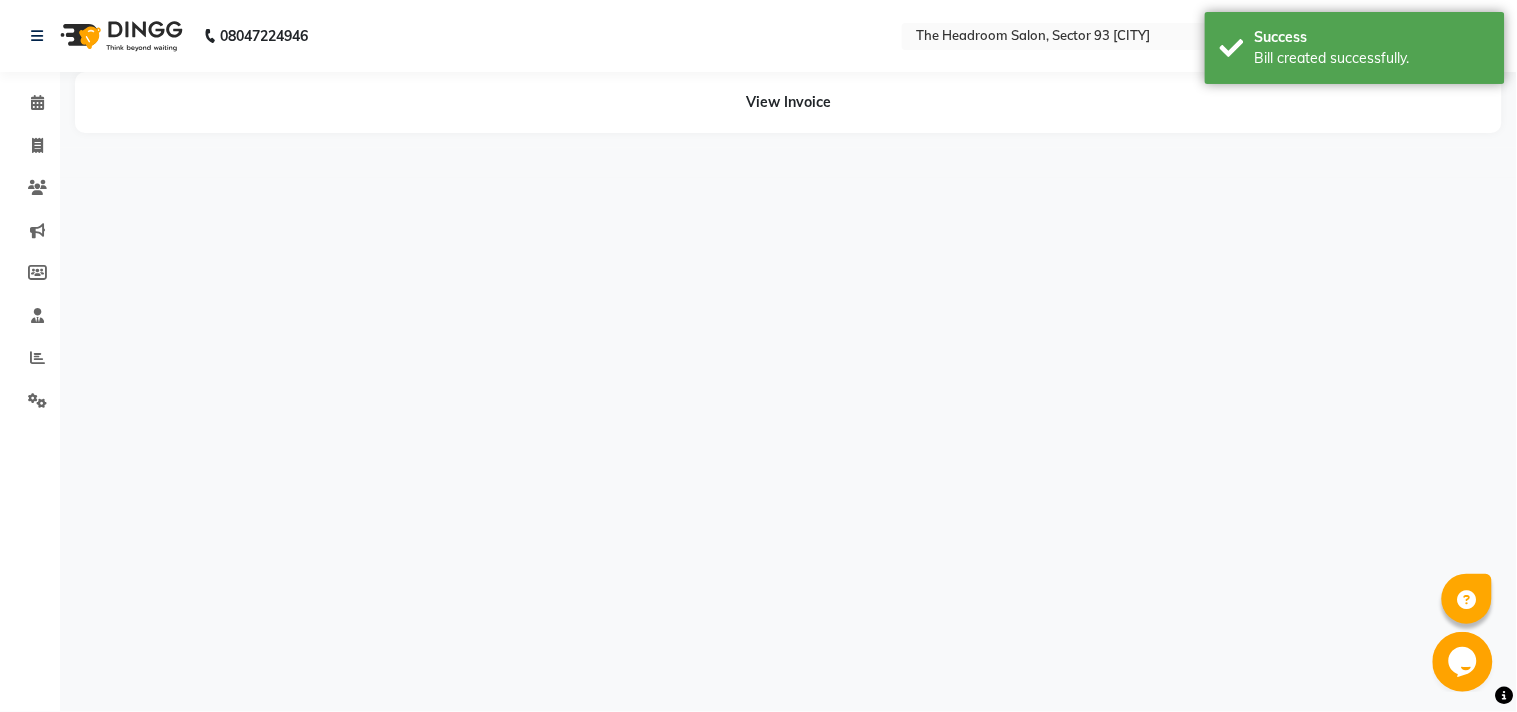 drag, startPoint x: 1516, startPoint y: 520, endPoint x: 1516, endPoint y: 615, distance: 95 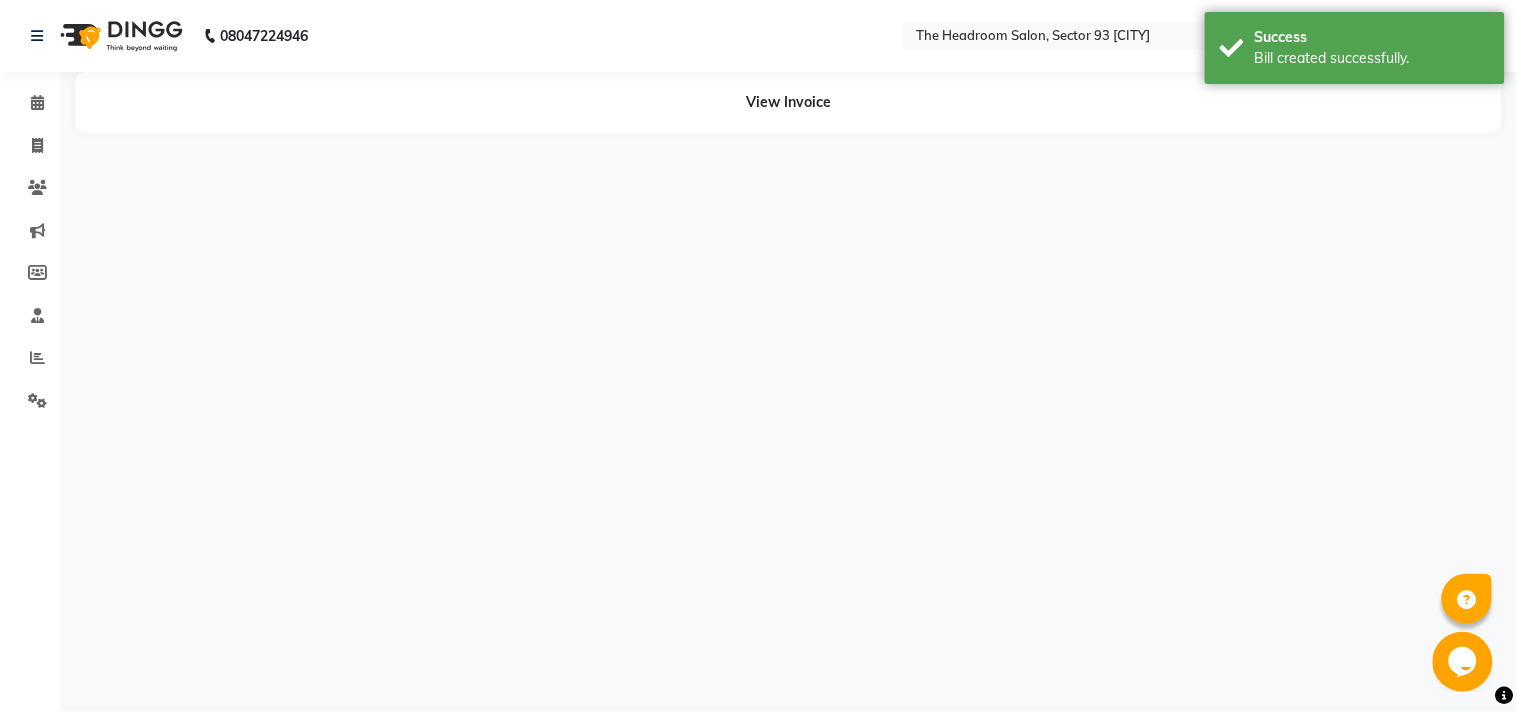 click on "The Headroom Salon, Sector 93 [CITY] Whatsapp Settings Default Panel My Panel English ENGLISH Español العربية मराठी हिंदी ગુજરાતી தமிழ் 中文 Notifications nothing to show ☀ The Headroom Salon, Sector 93 [CITY] Calendar Invoice Clients Marketing Members Staff Reports Settings Completed InProgress Upcoming Dropped Tentative Check-In Confirm Bookings Generate Report Segments Page Builder View Invoice" at bounding box center [758, 356] 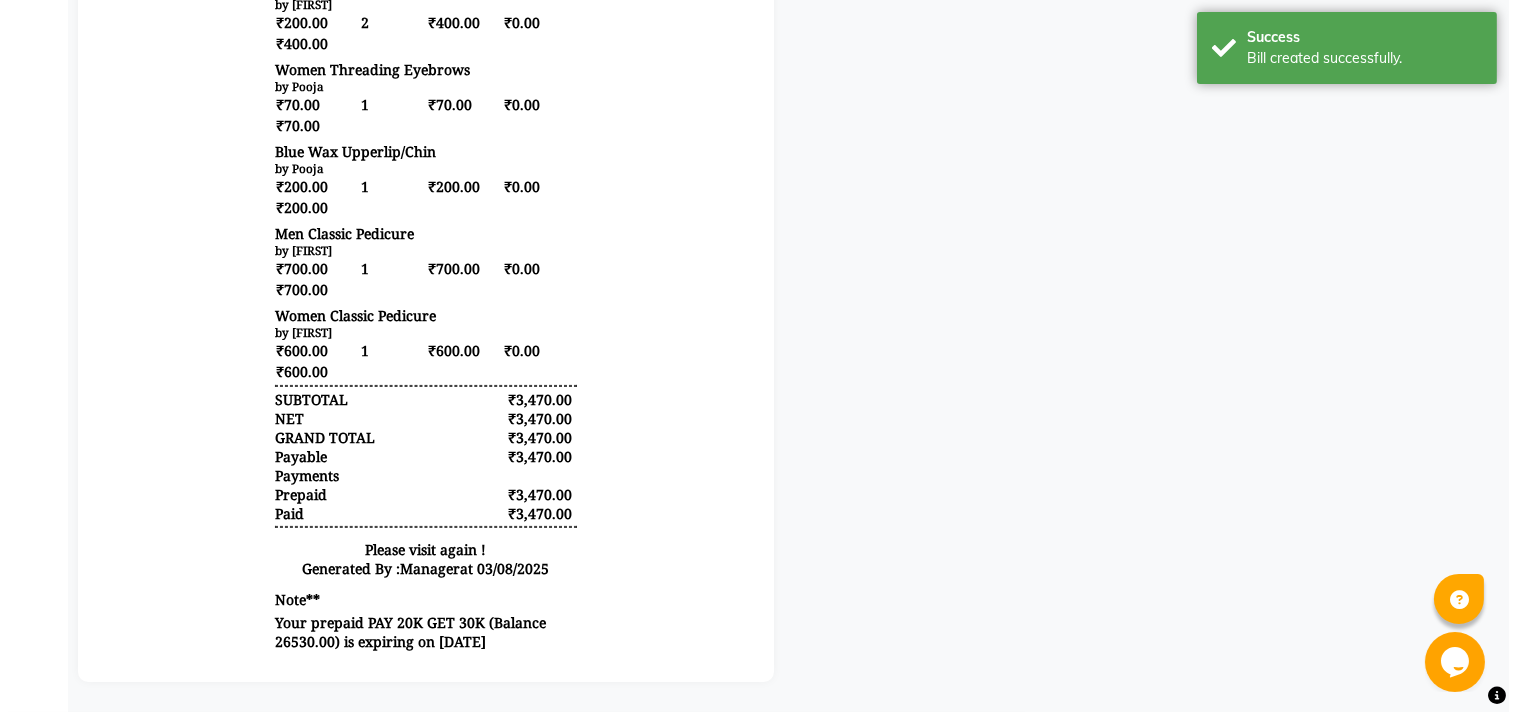 scroll, scrollTop: 0, scrollLeft: 0, axis: both 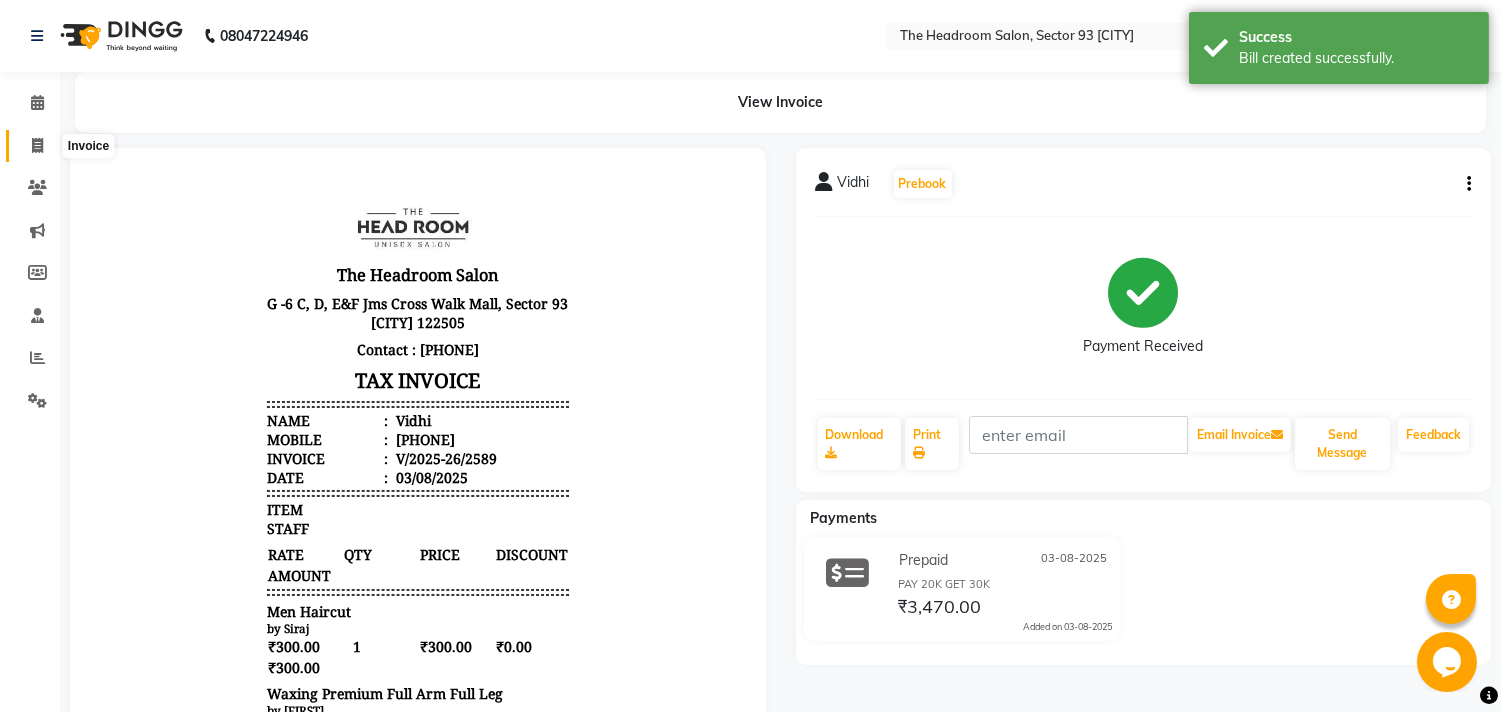click 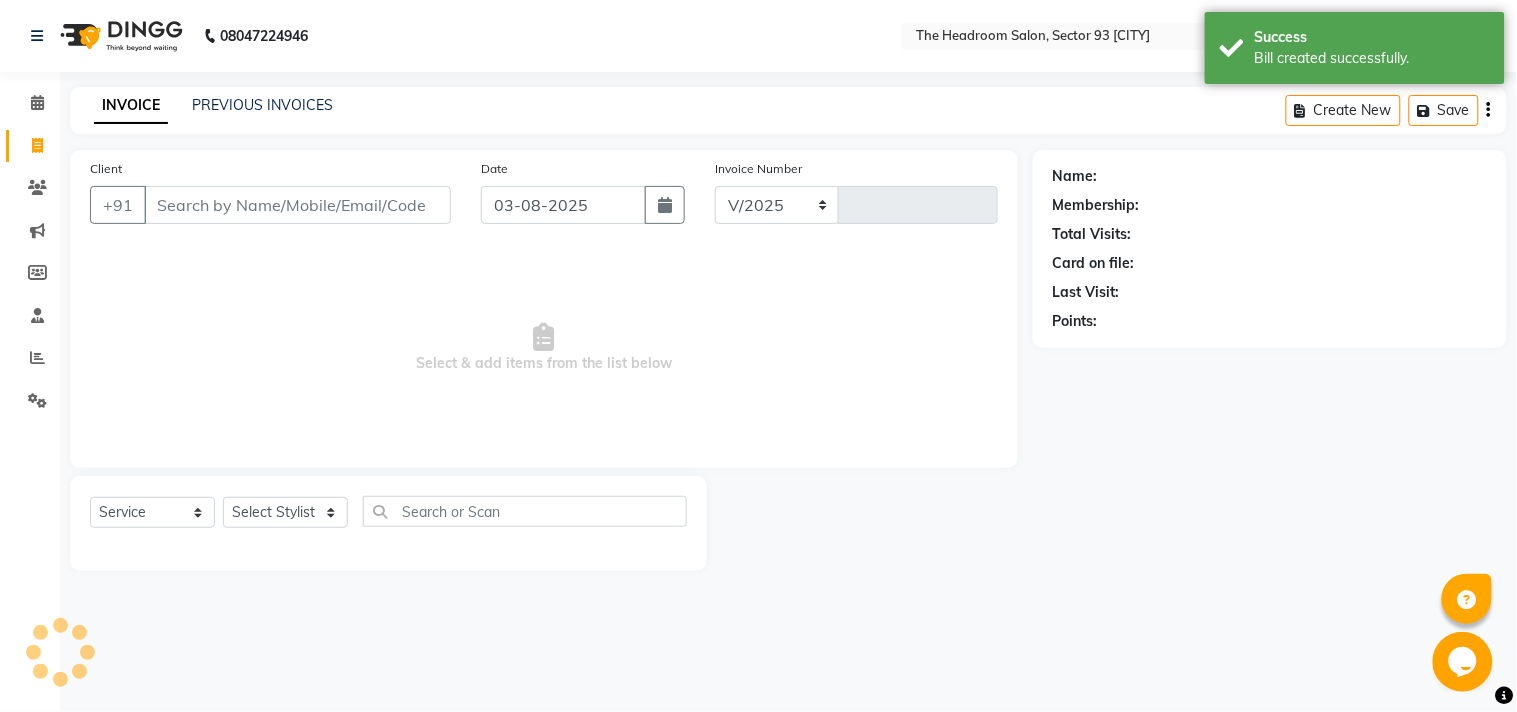 select on "6933" 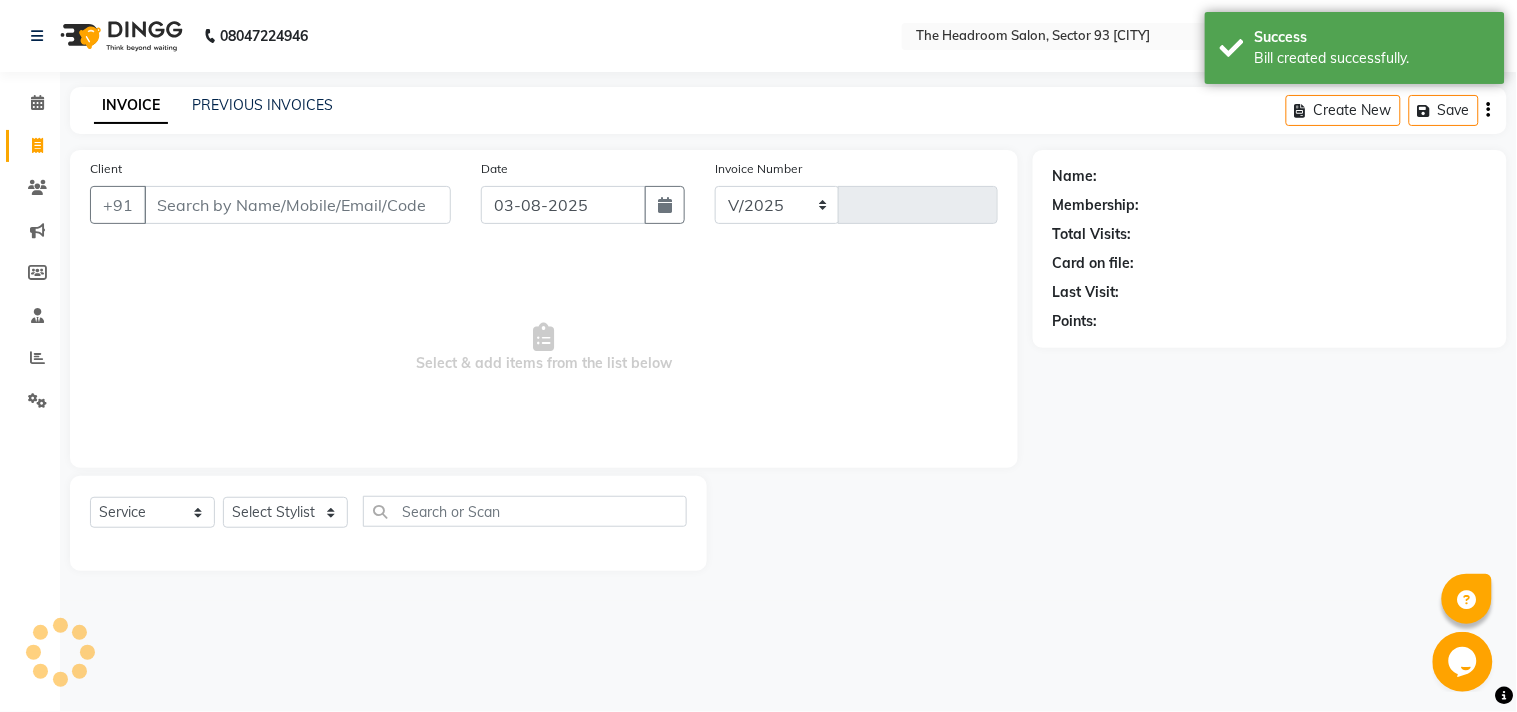 type on "2590" 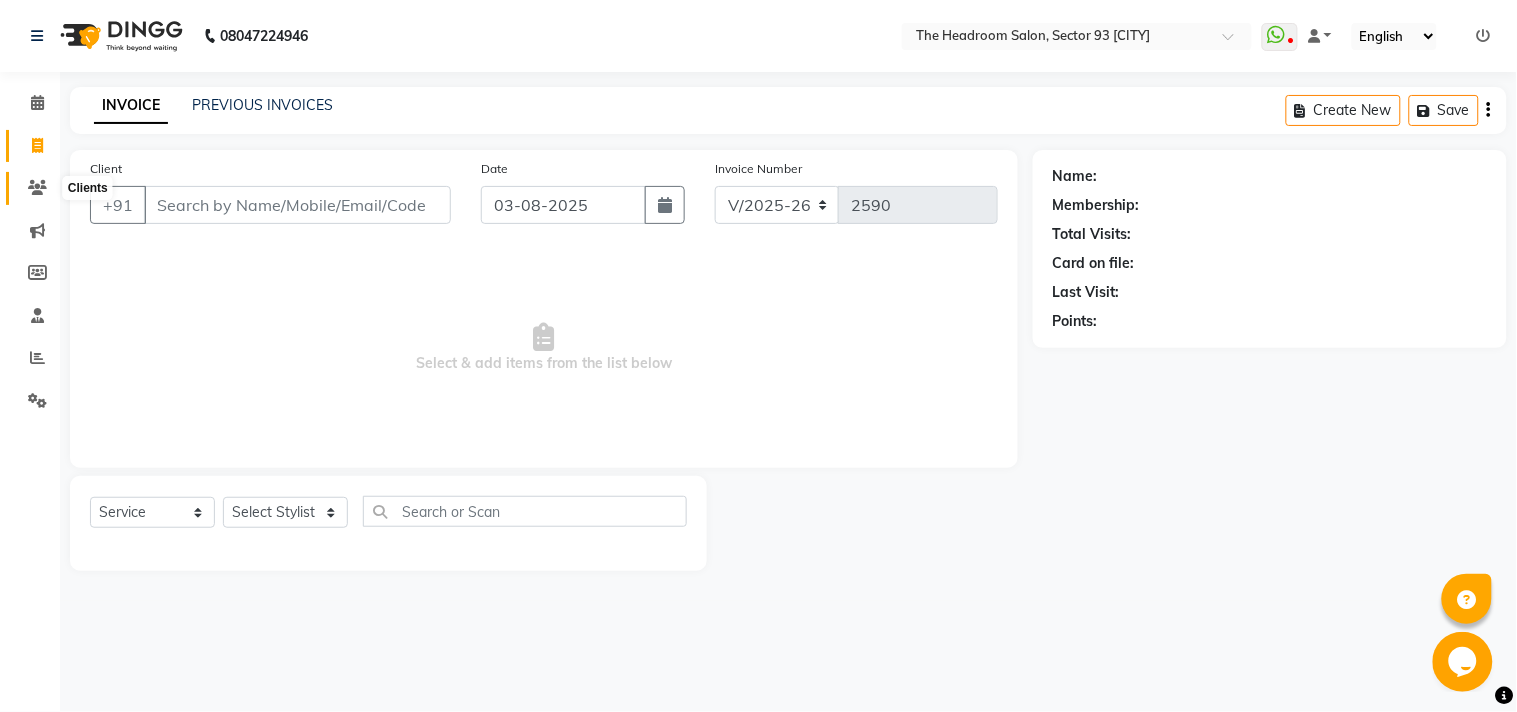 click 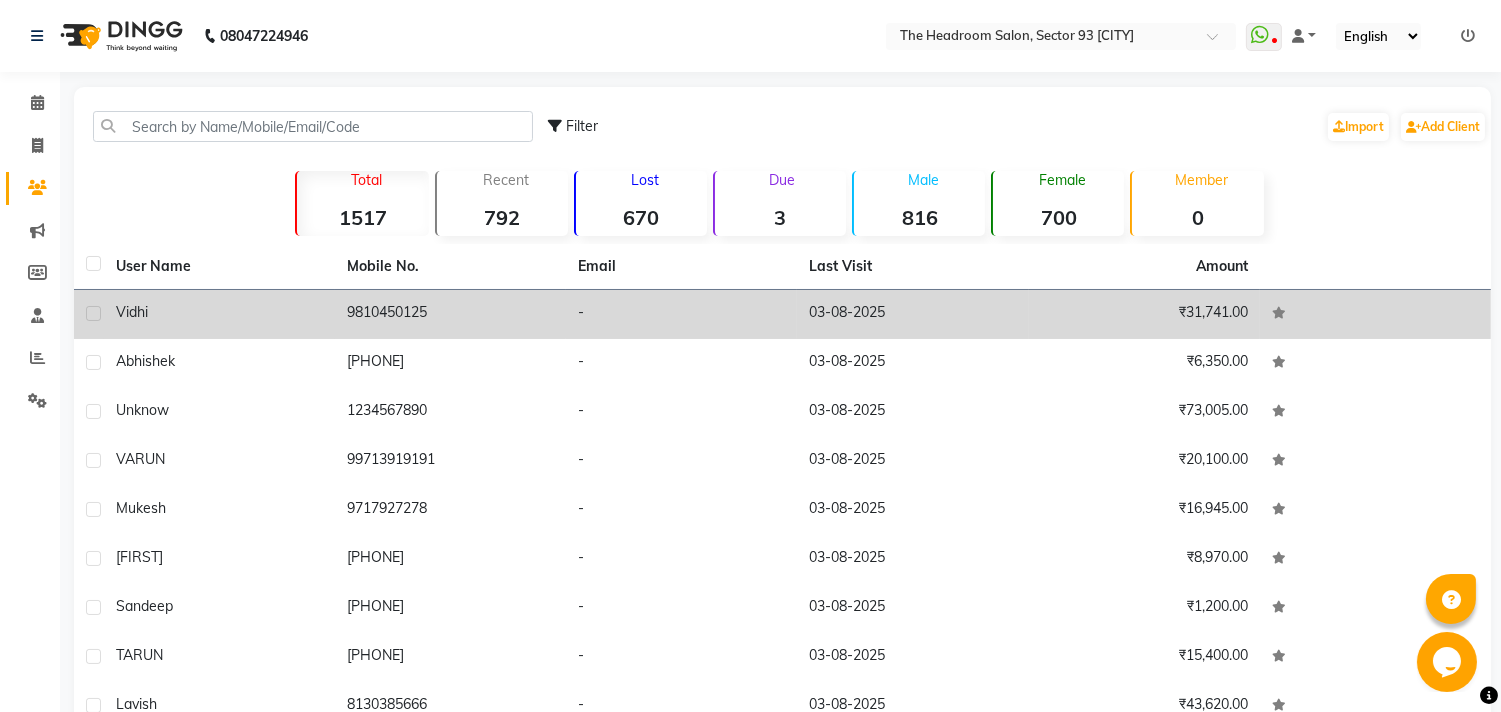 click on "9810450125" 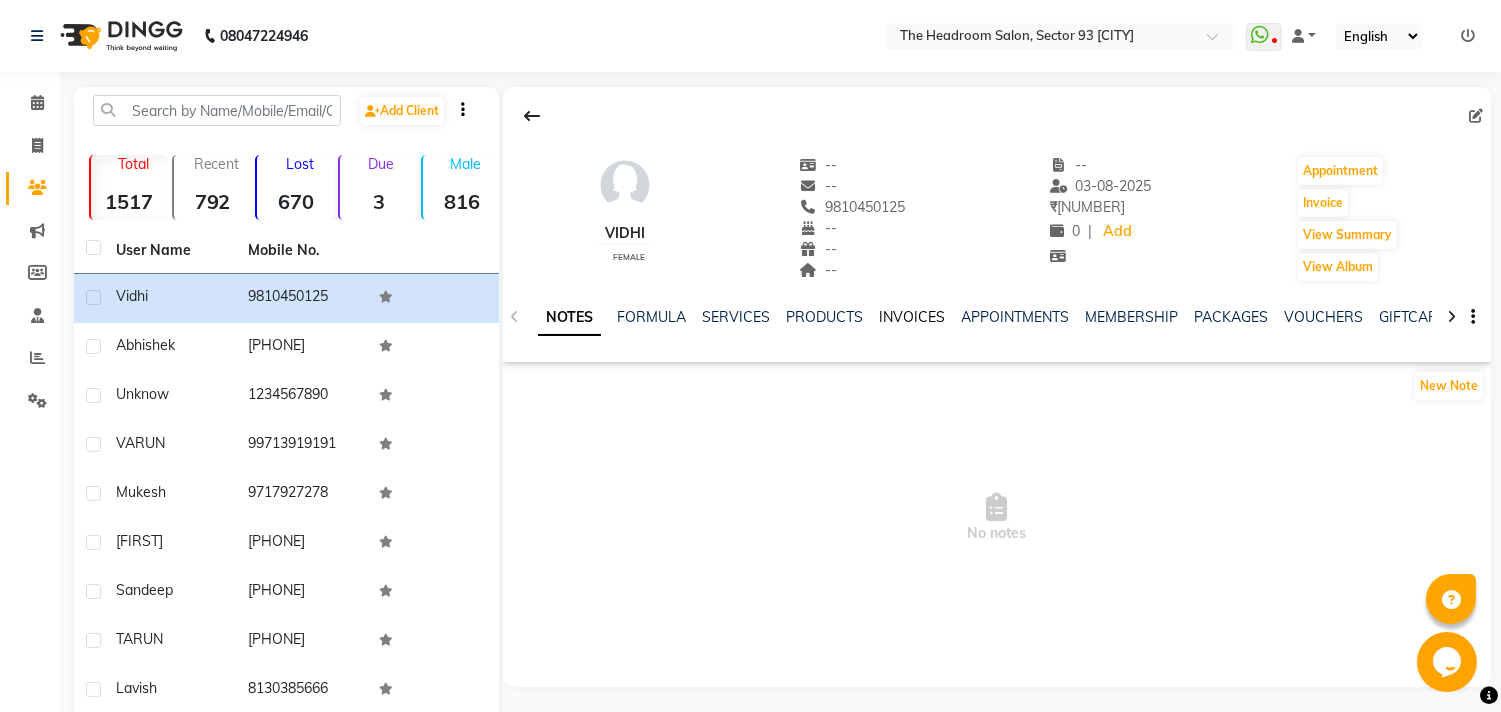 click on "INVOICES" 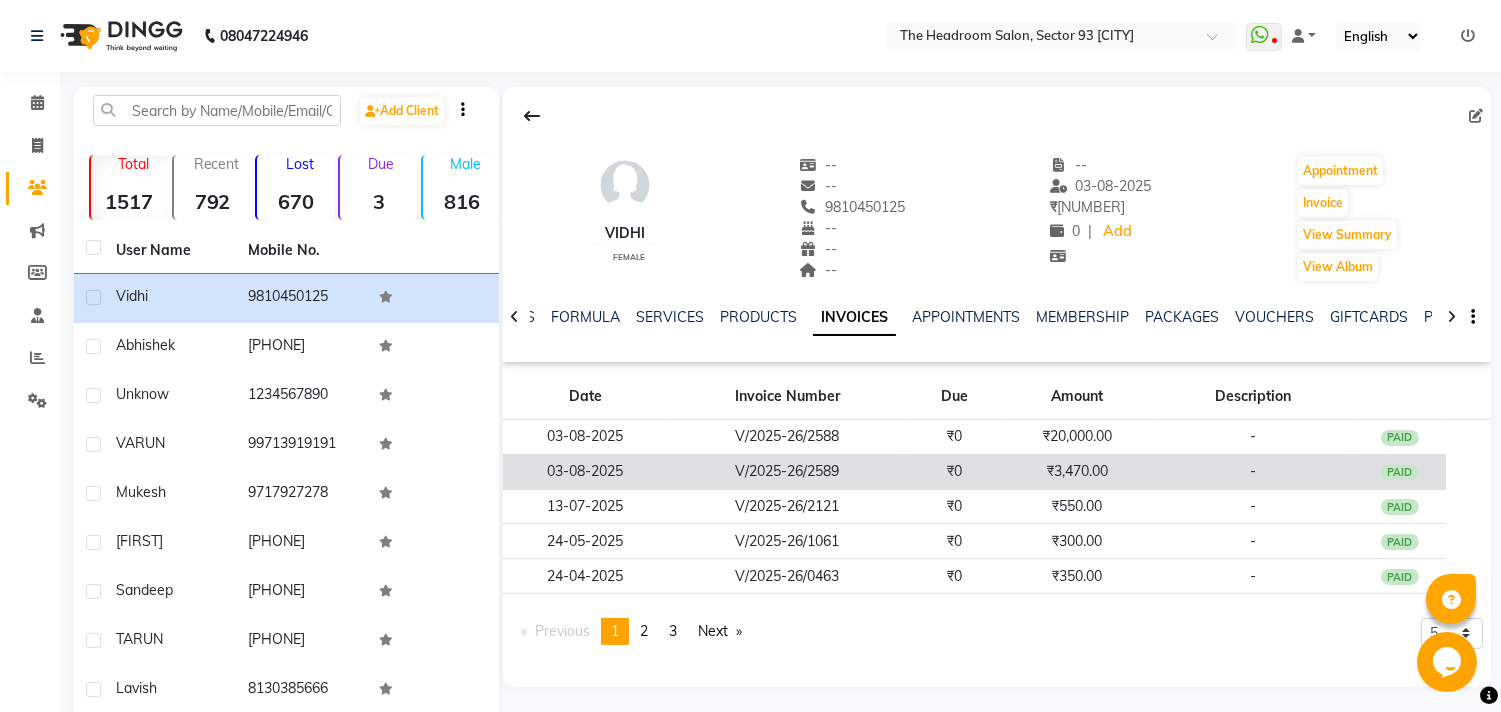 click on "₹3,470.00" 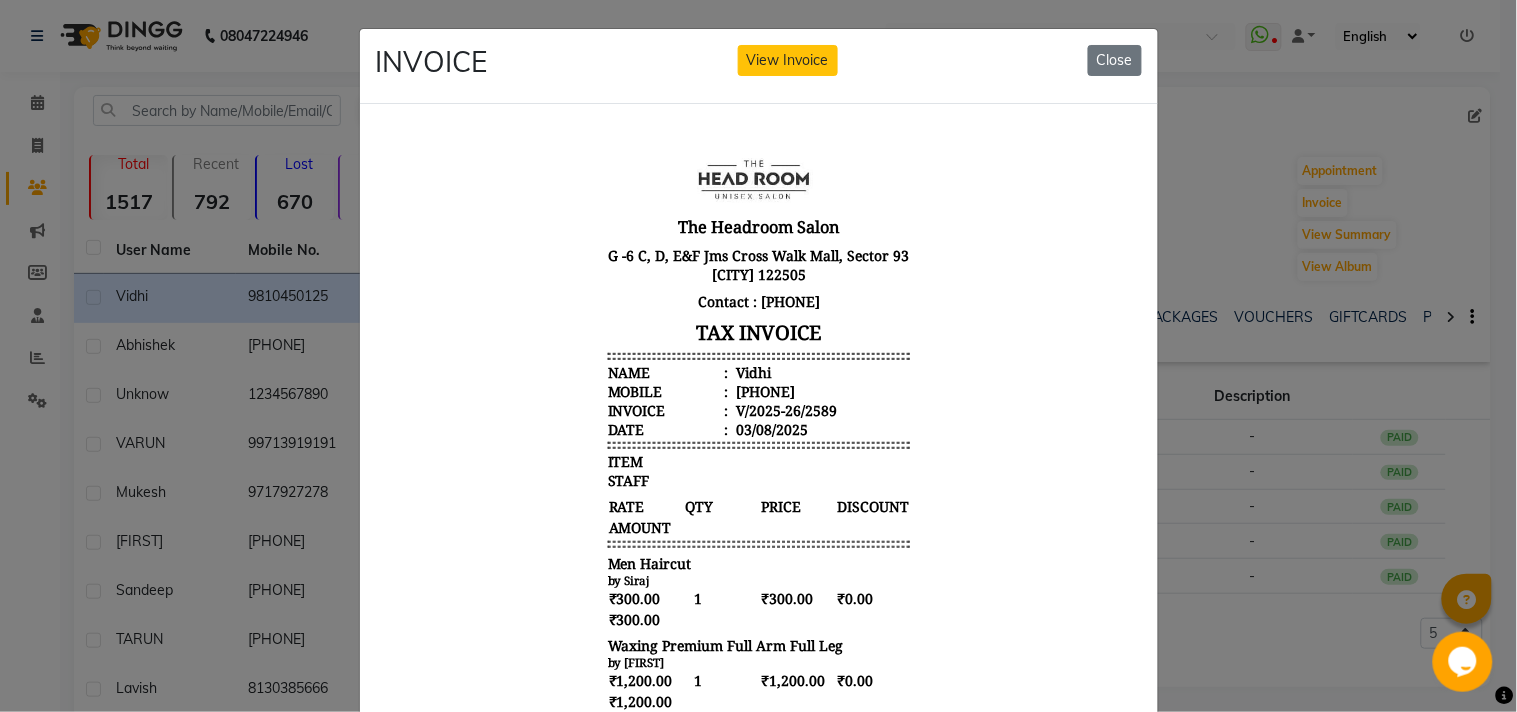 scroll, scrollTop: 0, scrollLeft: 0, axis: both 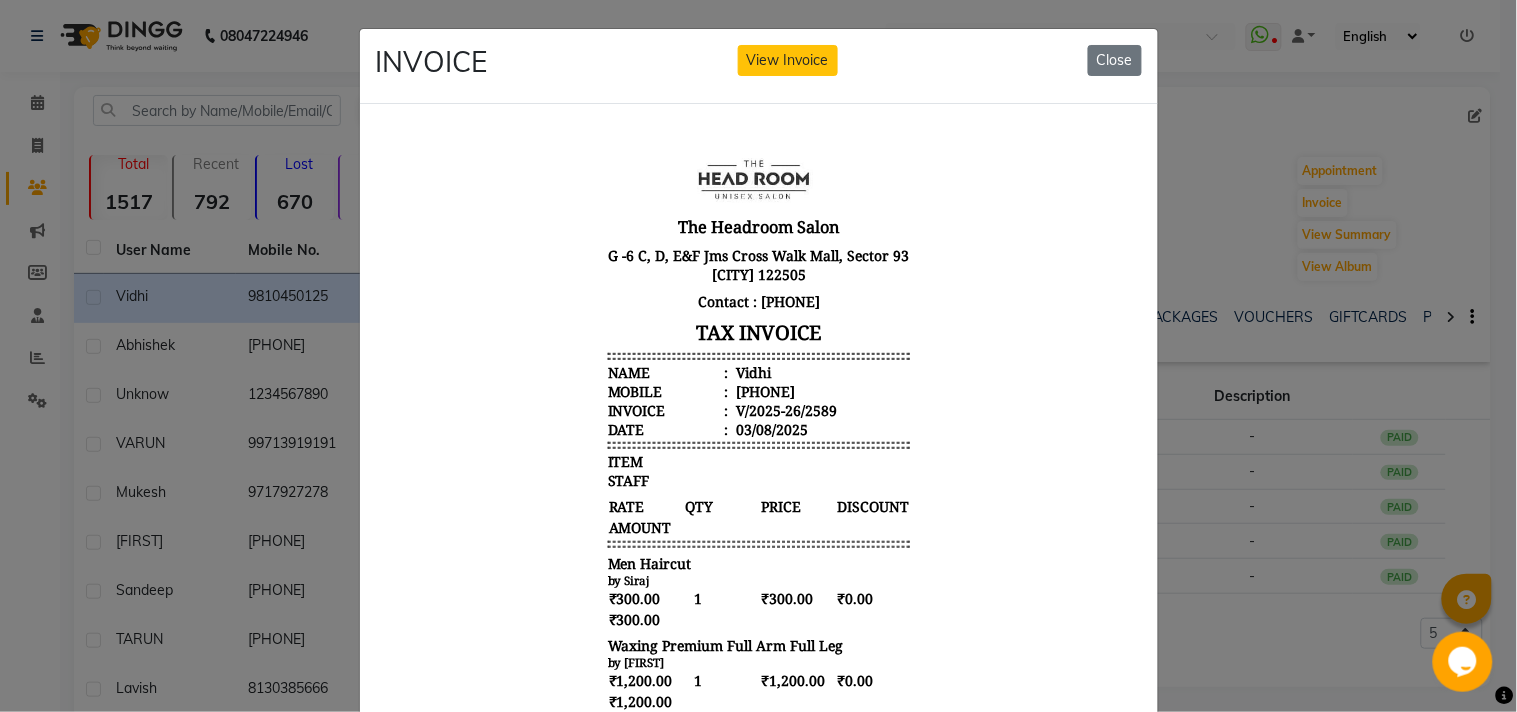 click on "Close" 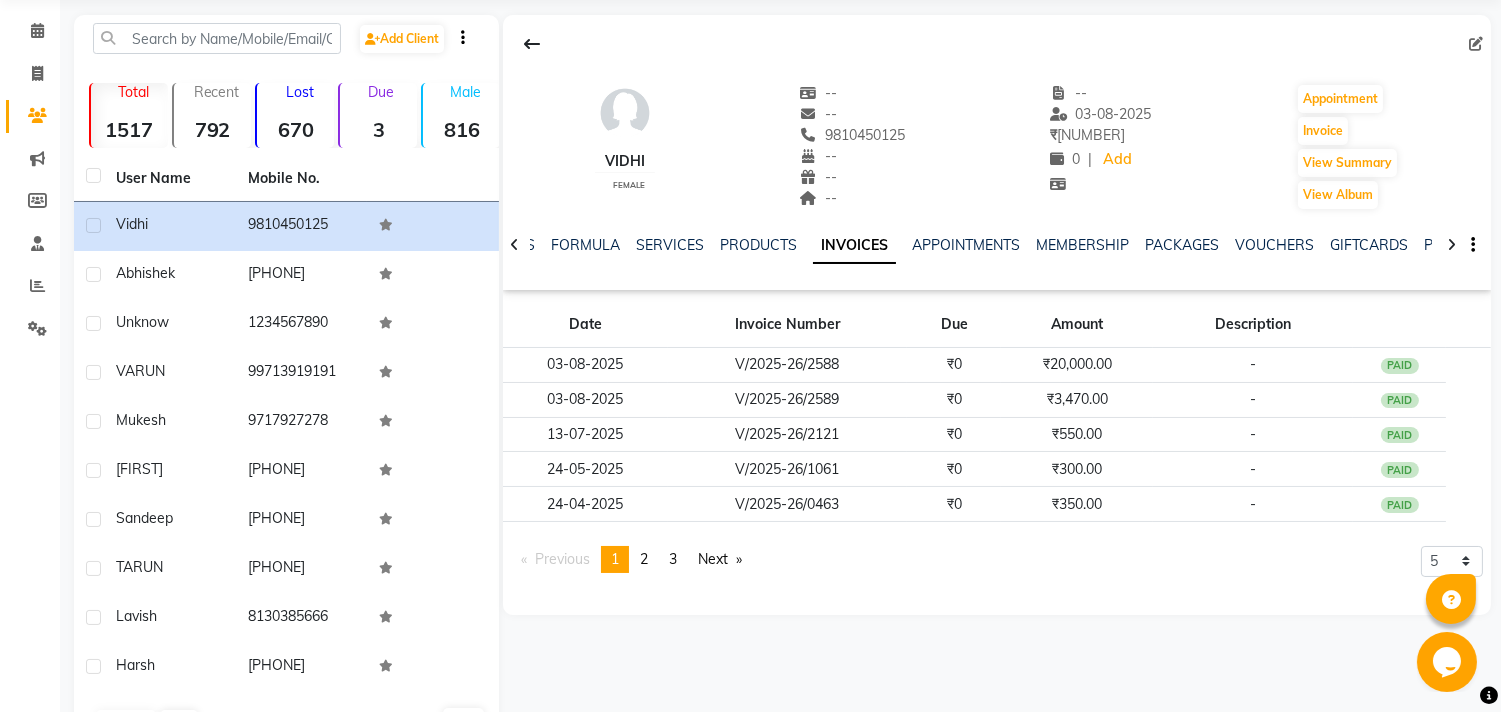 scroll, scrollTop: 74, scrollLeft: 0, axis: vertical 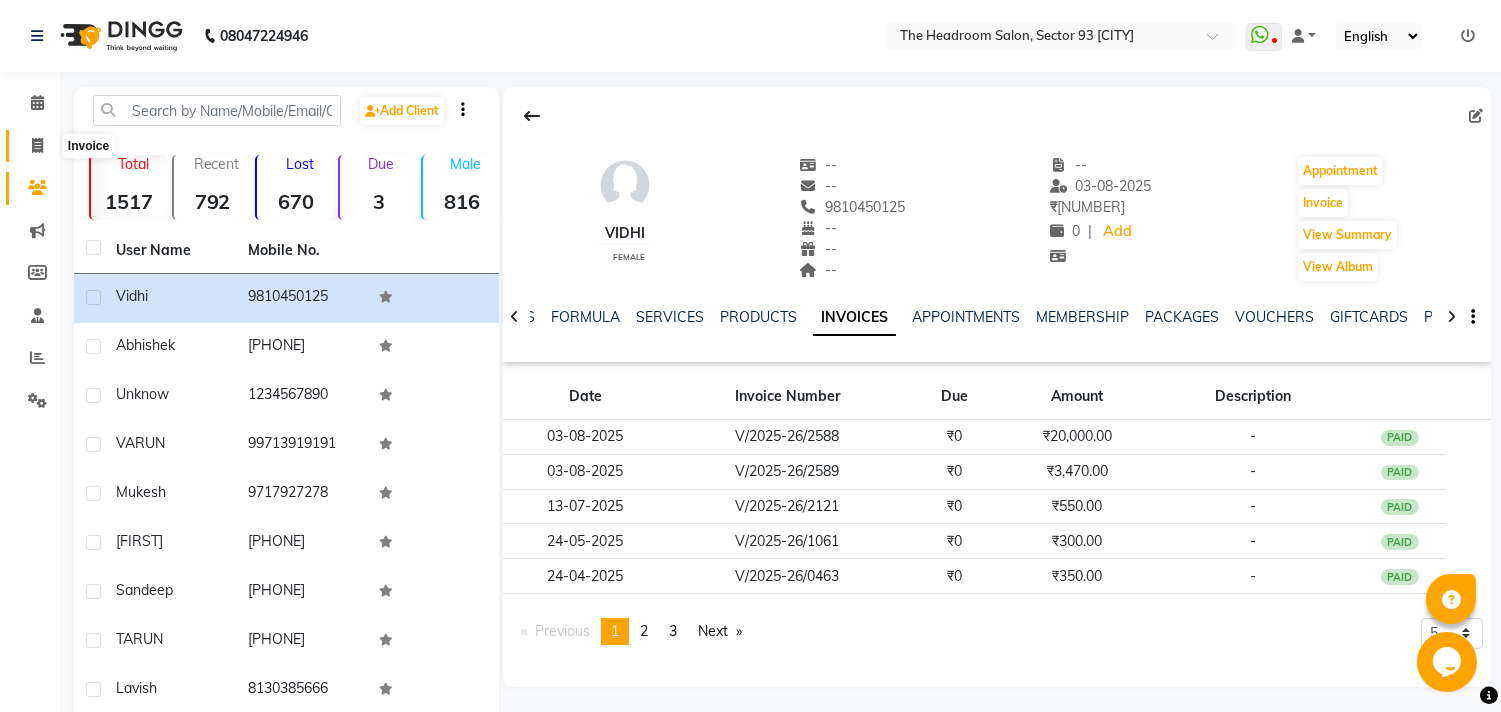 click 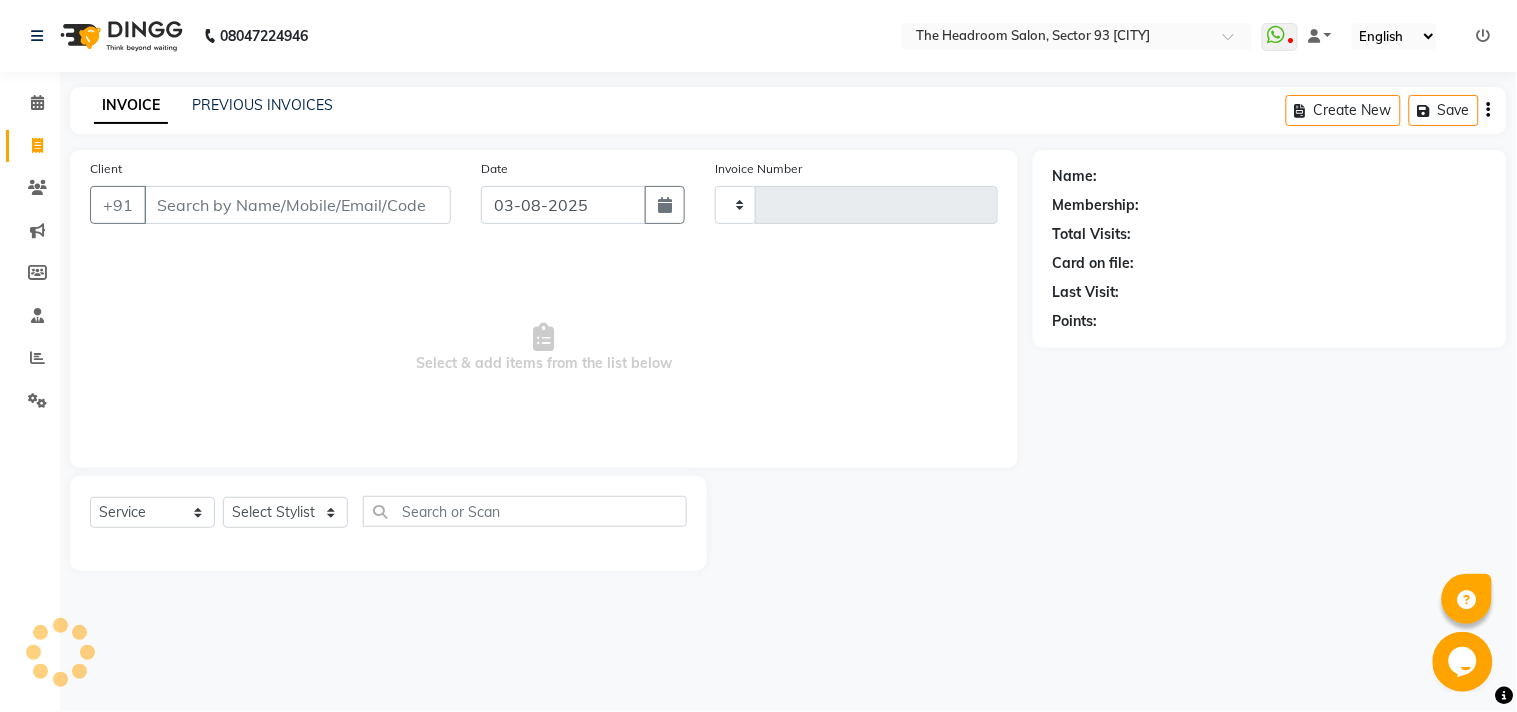 type on "2590" 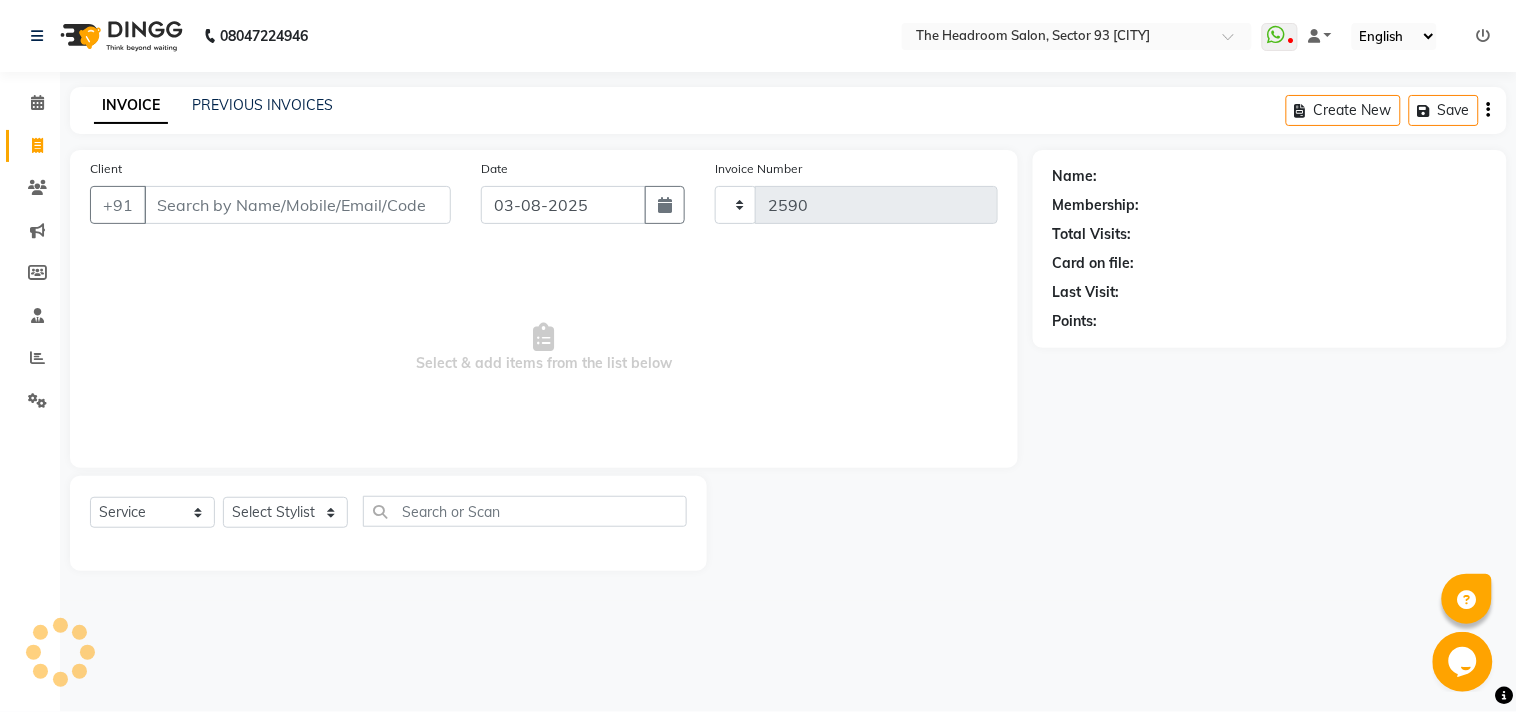 select on "6933" 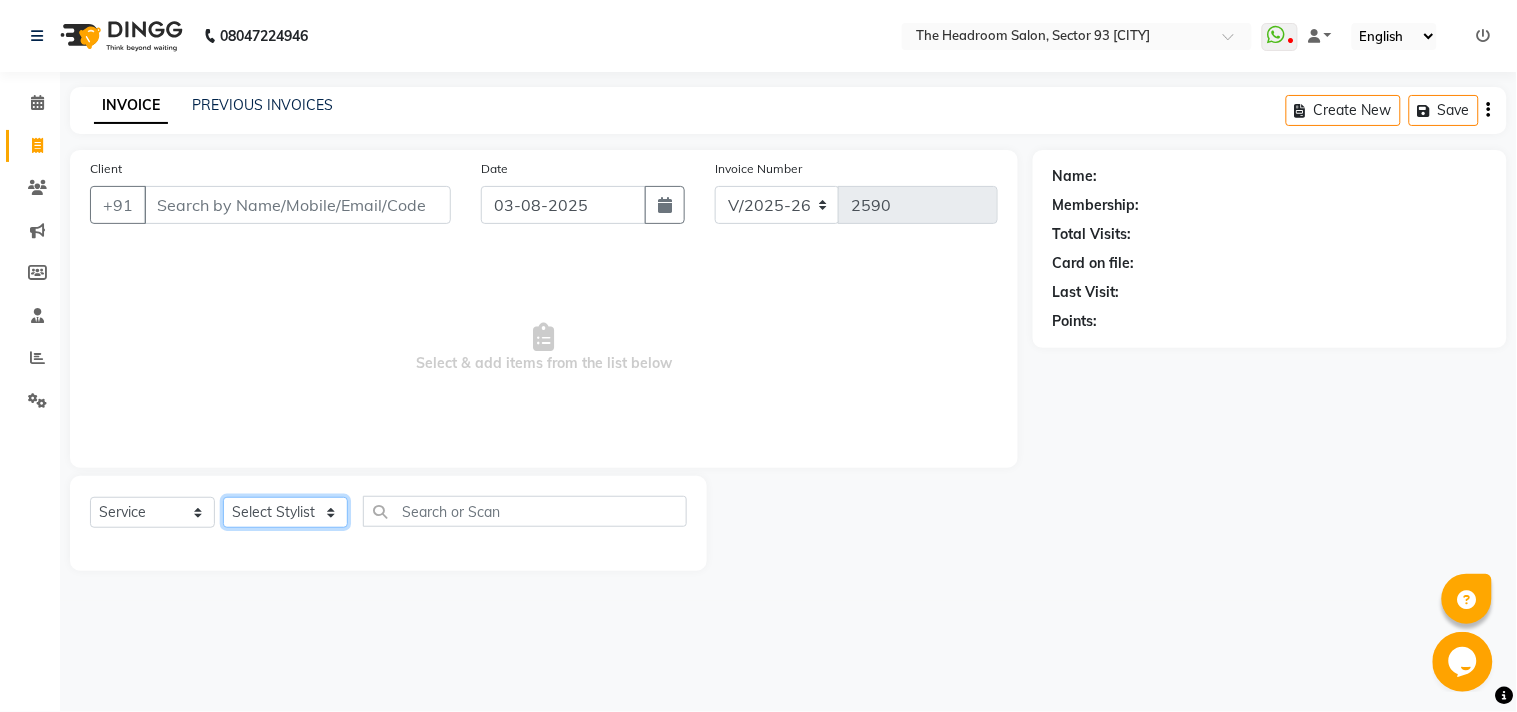 click on "Select Stylist [FIRST] [FIRST] [FIRST] [FIRST] [FIRST] [FIRST] Manager [FIRST] [FIRST] [FIRST] [FIRST] [FIRST] [FIRST]" 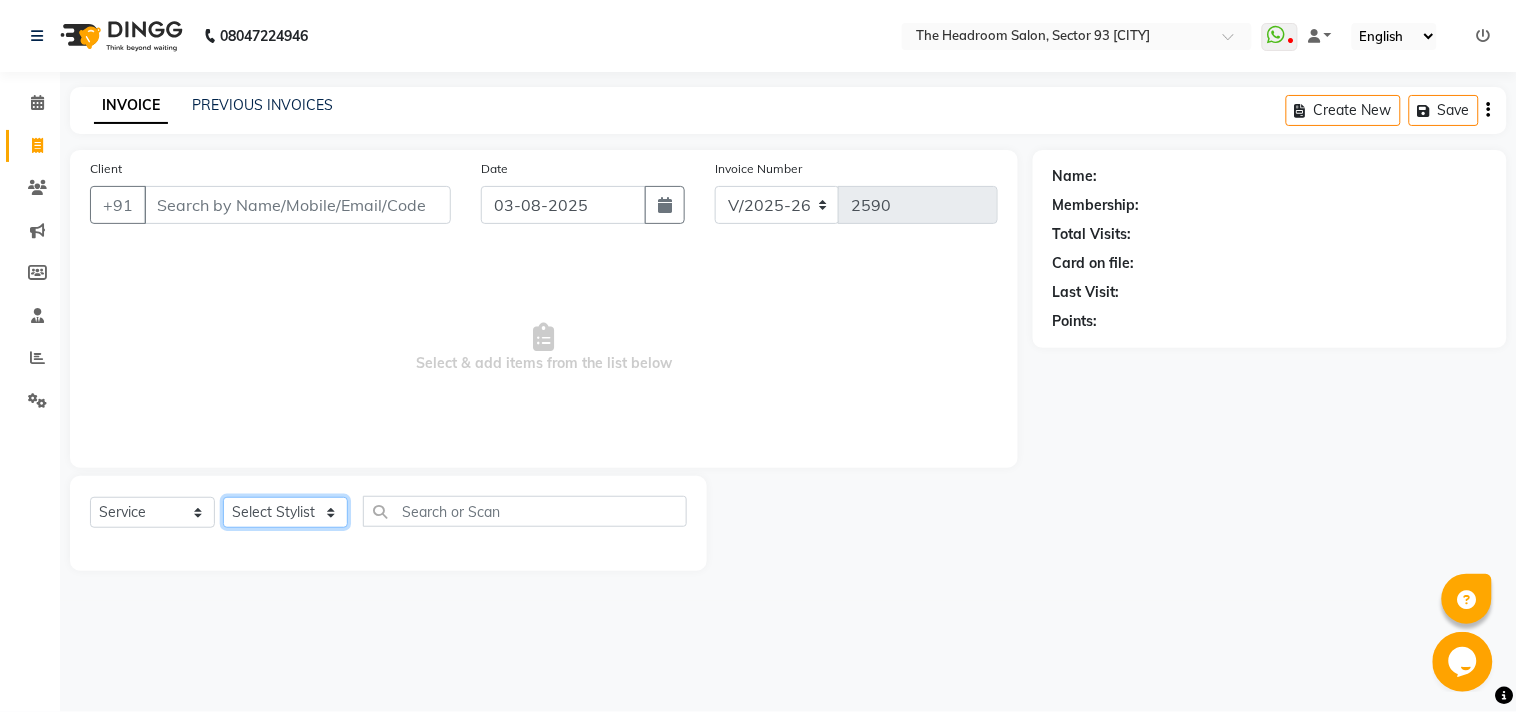 click on "Select Stylist [FIRST] [FIRST] [FIRST] [FIRST] [FIRST] [FIRST] Manager [FIRST] [FIRST] [FIRST] [FIRST] [FIRST] [FIRST]" 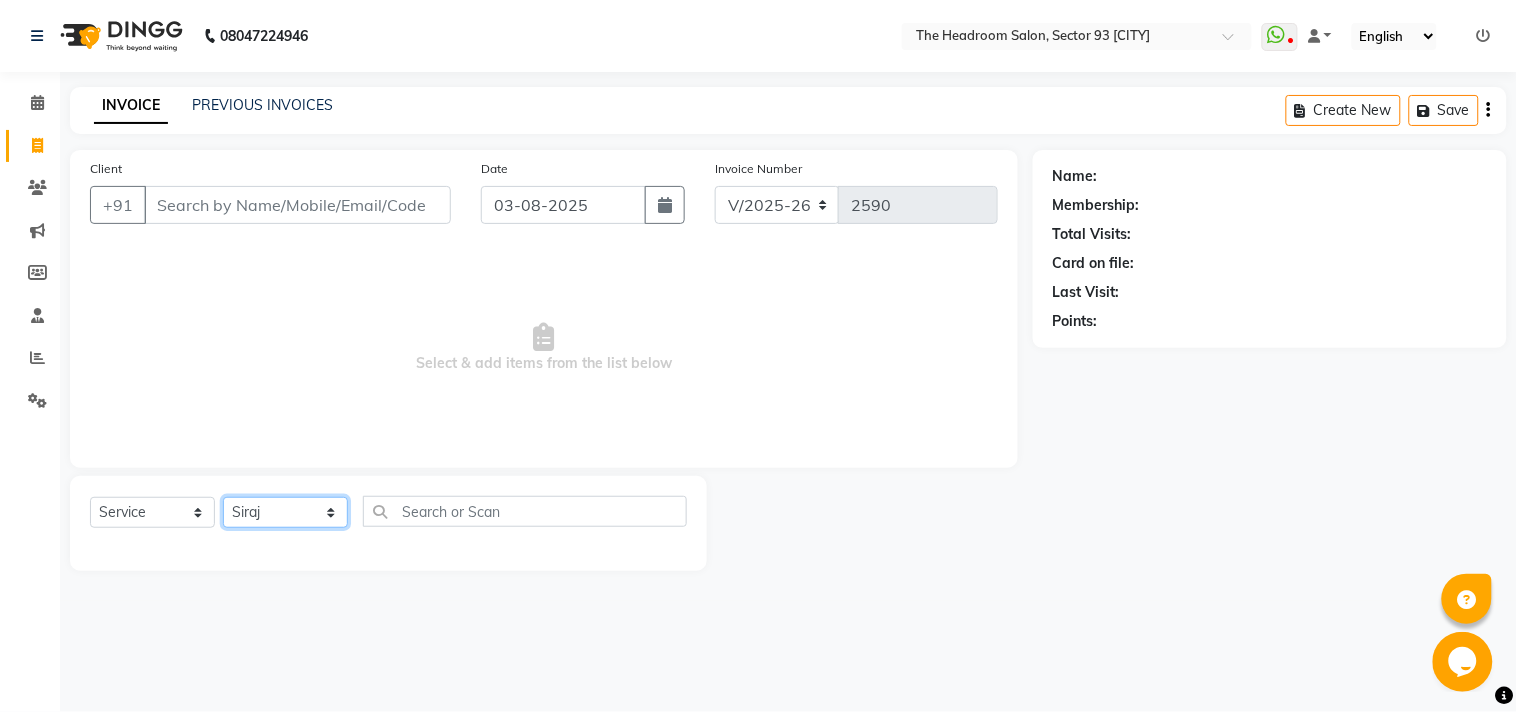 click on "Select Stylist [FIRST] [FIRST] [FIRST] [FIRST] [FIRST] [FIRST] Manager [FIRST] [FIRST] [FIRST] [FIRST] [FIRST] [FIRST]" 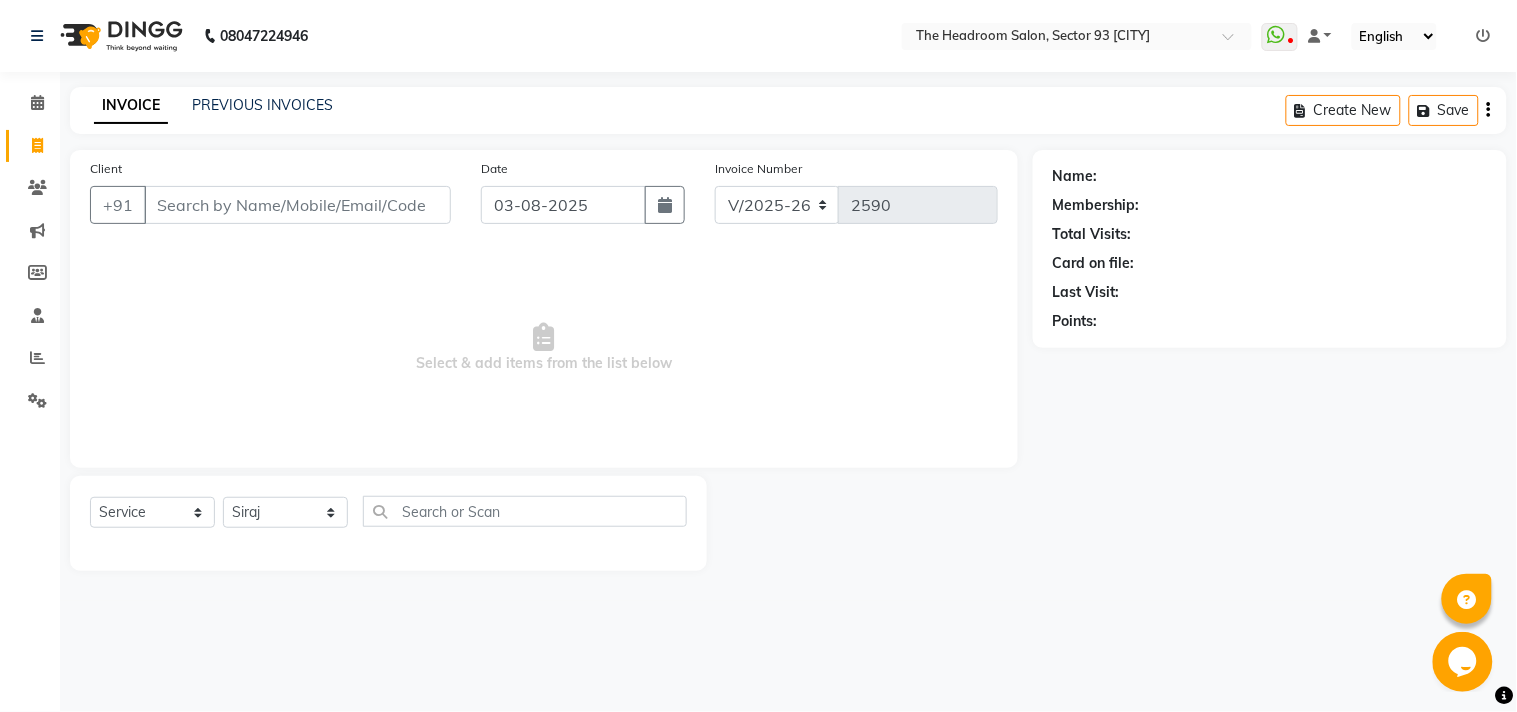 drag, startPoint x: 273, startPoint y: 498, endPoint x: 263, endPoint y: 491, distance: 12.206555 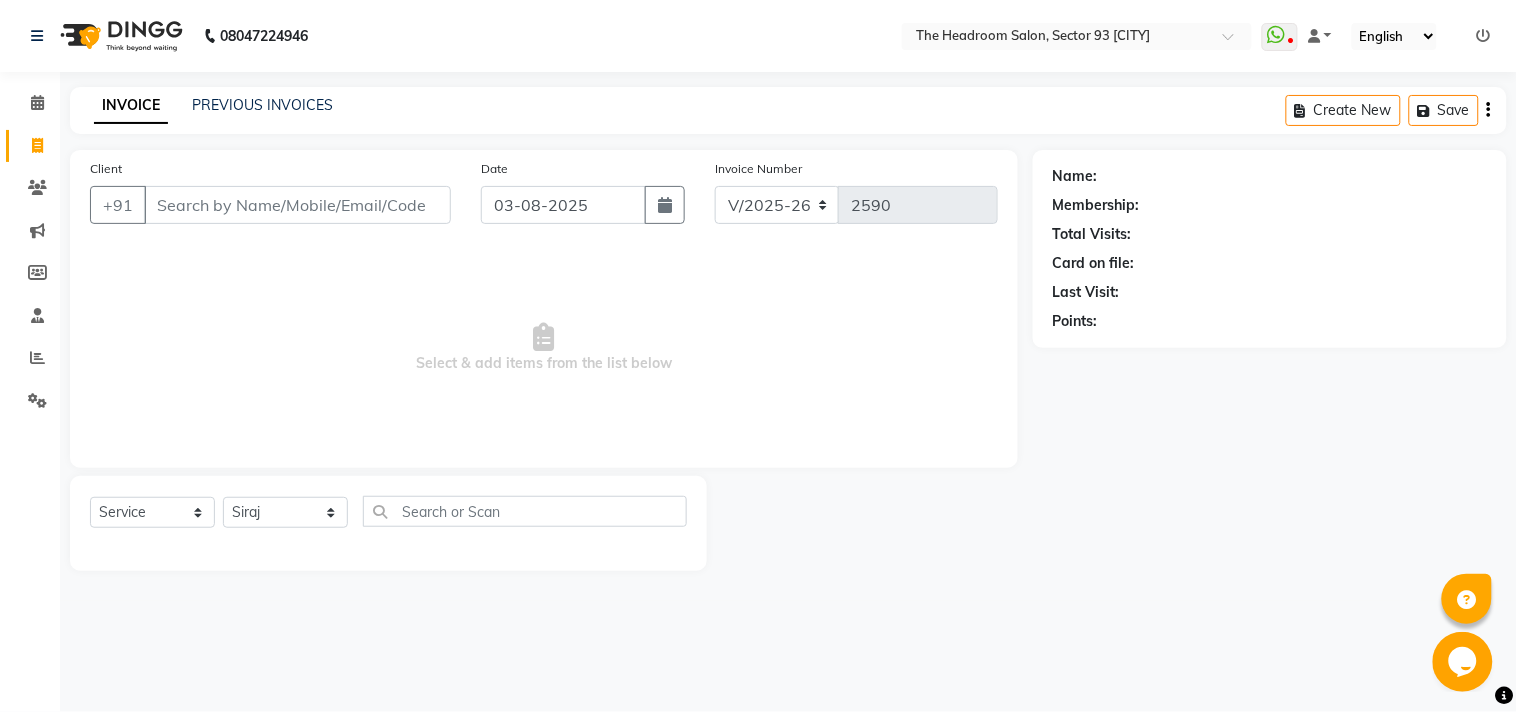 click on "Select  Service  Product  Membership  Package Voucher Prepaid Gift Card  Select Stylist [FIRST] [FIRST] [FIRST] [FIRST] [FIRST] [FIRST] Manager [FIRST] [FIRST] [FIRST] [FIRST] [FIRST] [FIRST]" 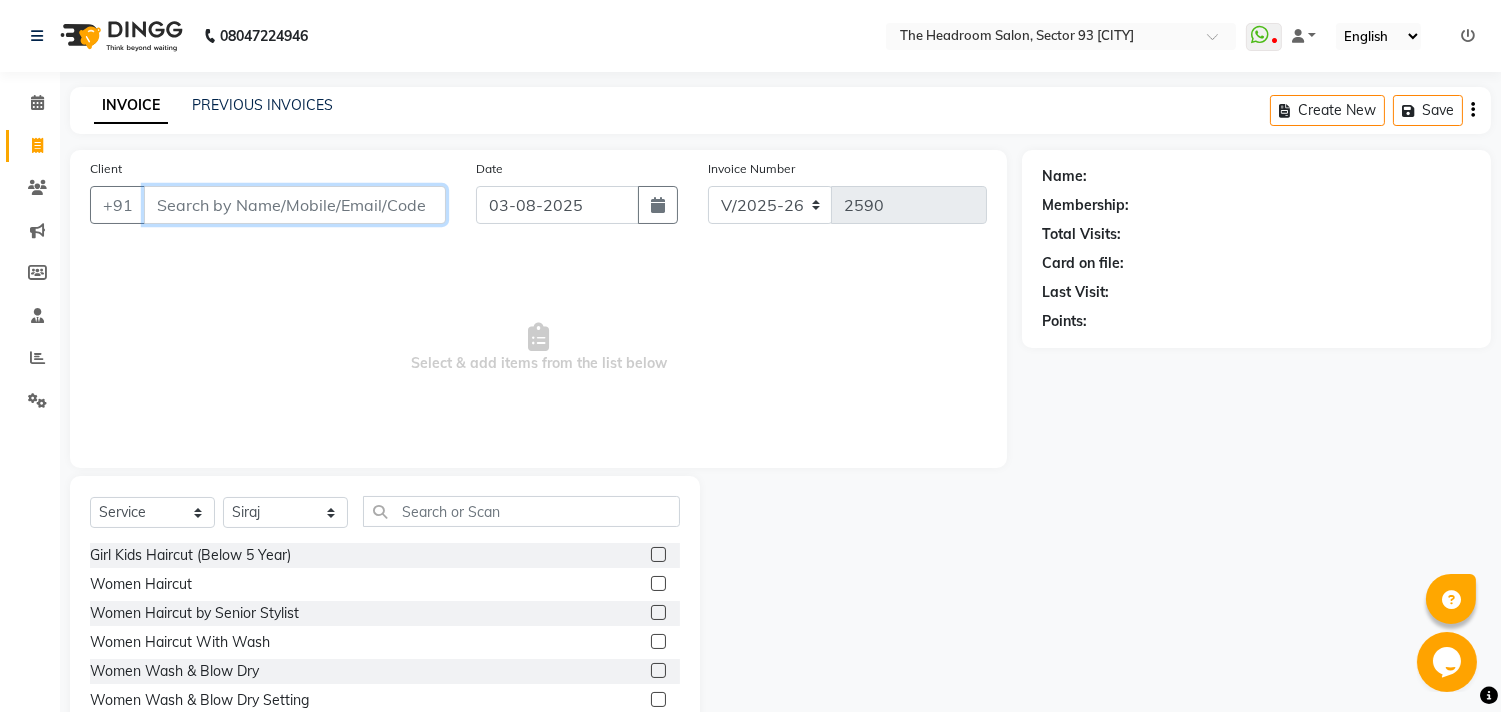 click on "Client" at bounding box center (295, 205) 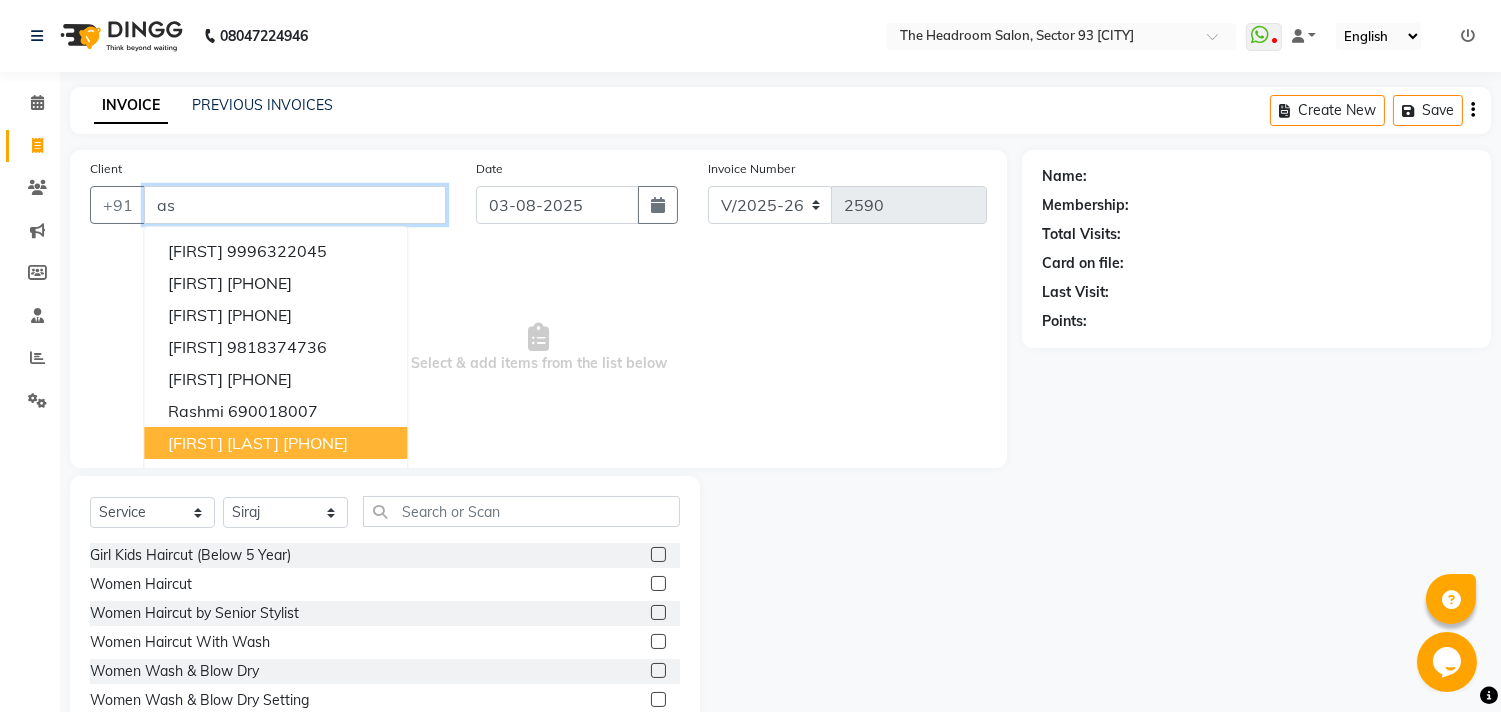 type on "a" 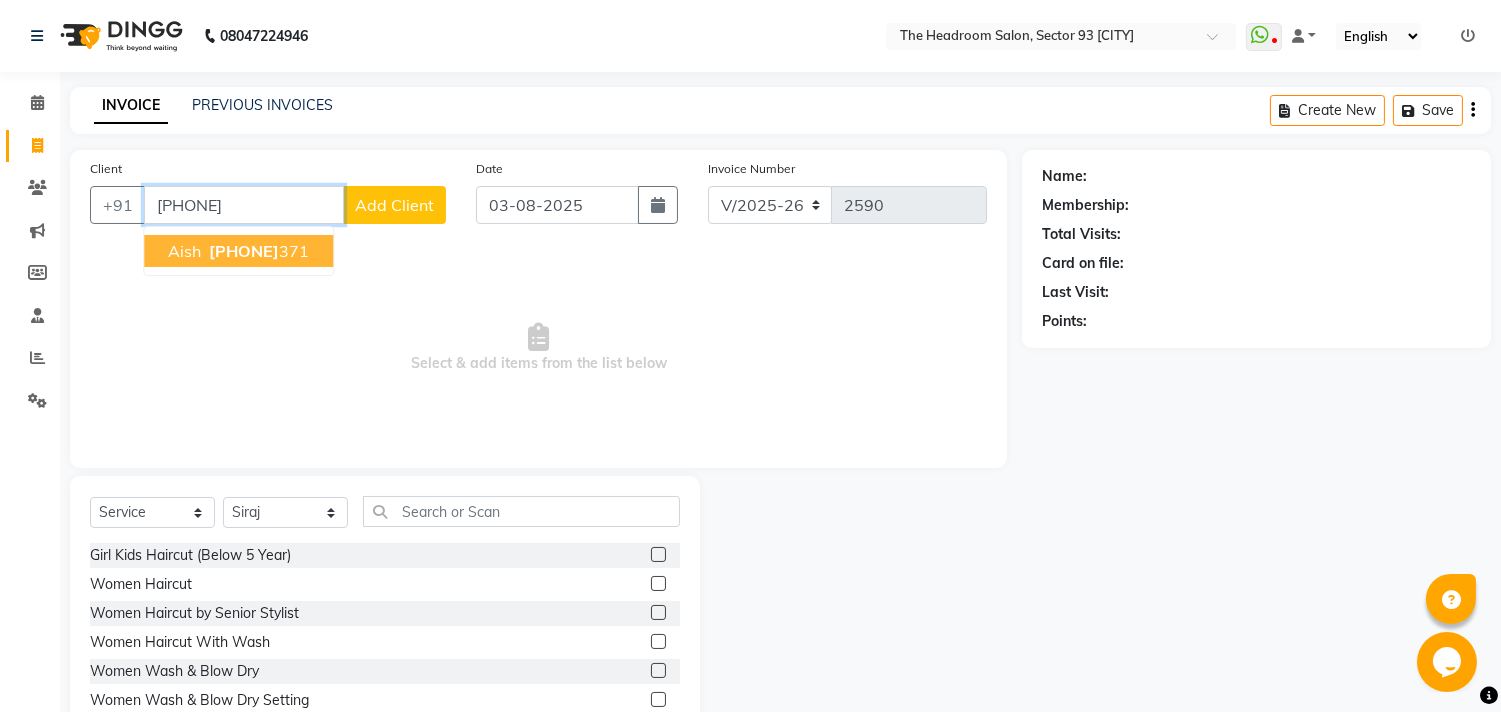 click on "[PHONE]" at bounding box center [257, 251] 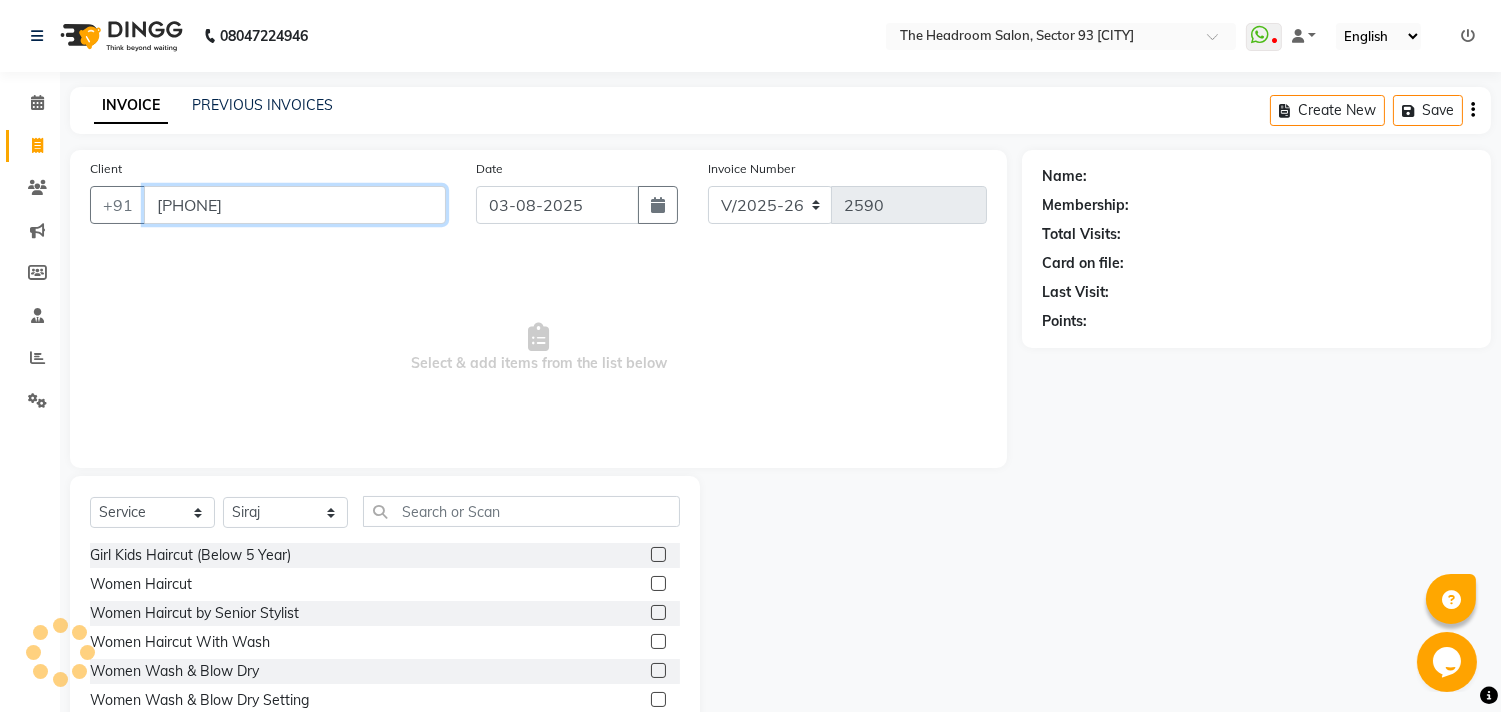 type on "[PHONE]" 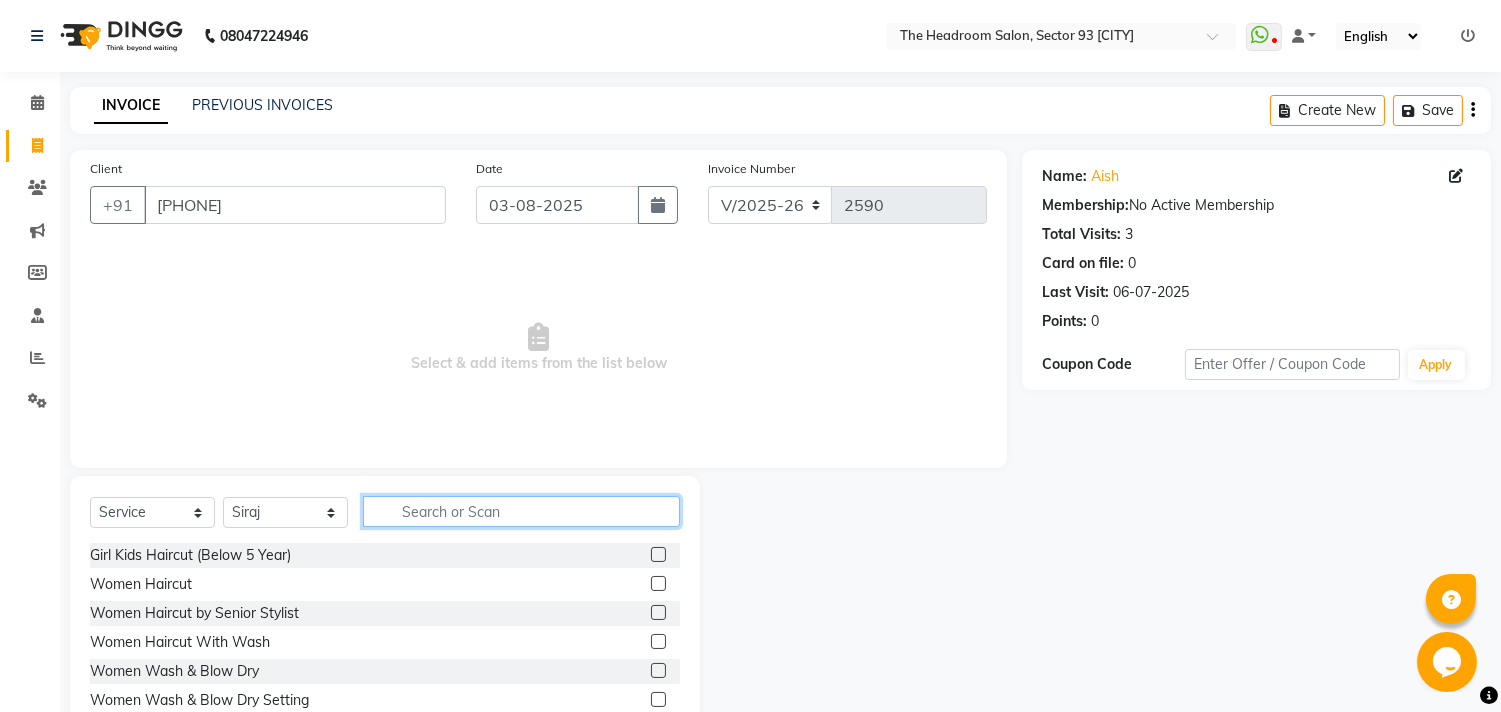 click 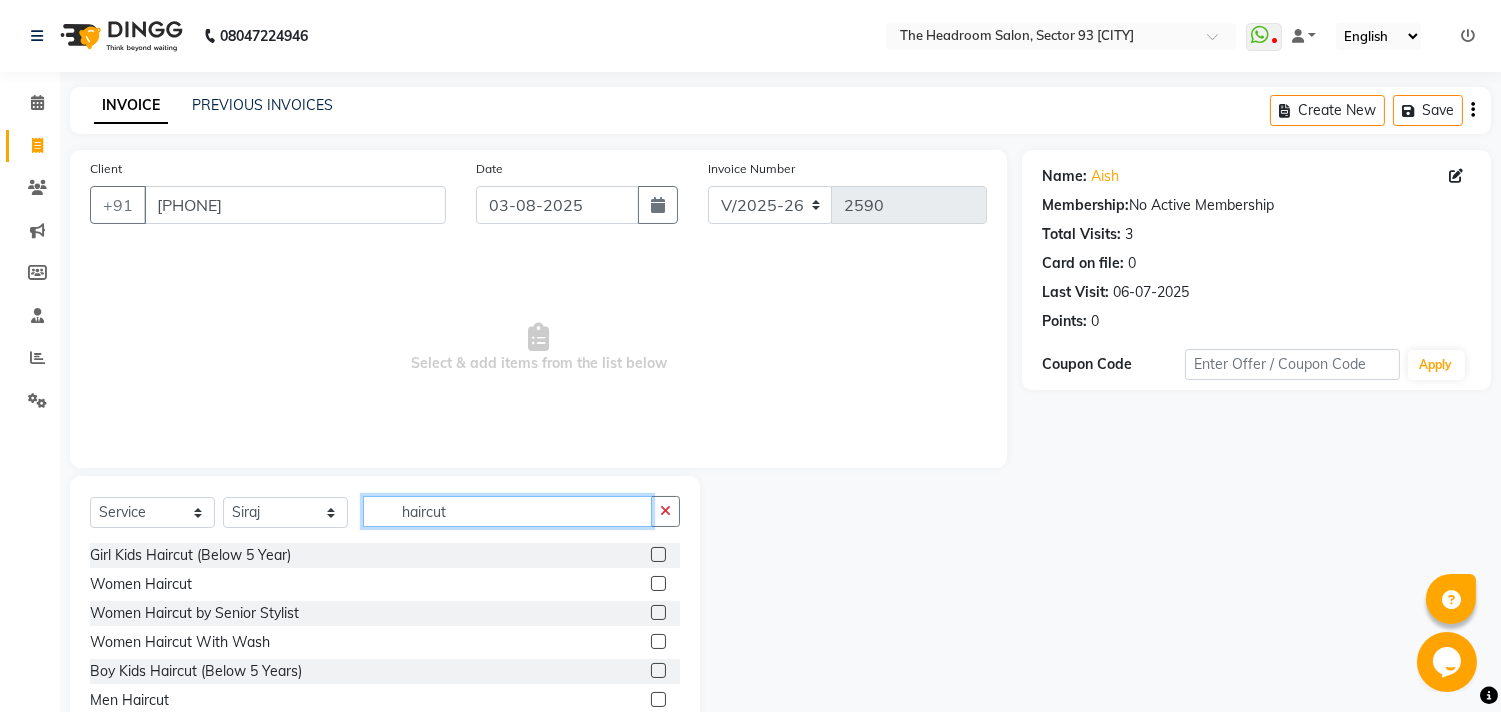 scroll, scrollTop: 61, scrollLeft: 0, axis: vertical 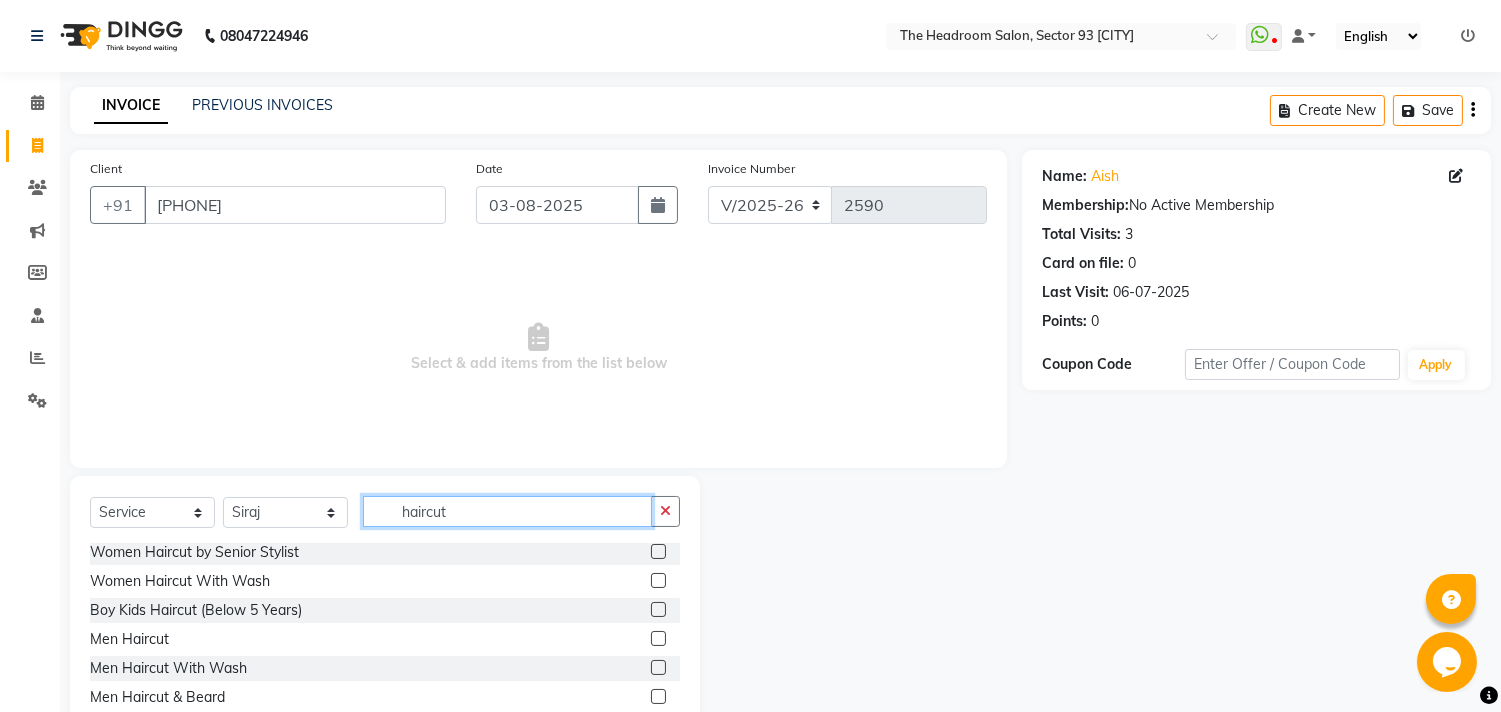 type on "haircut" 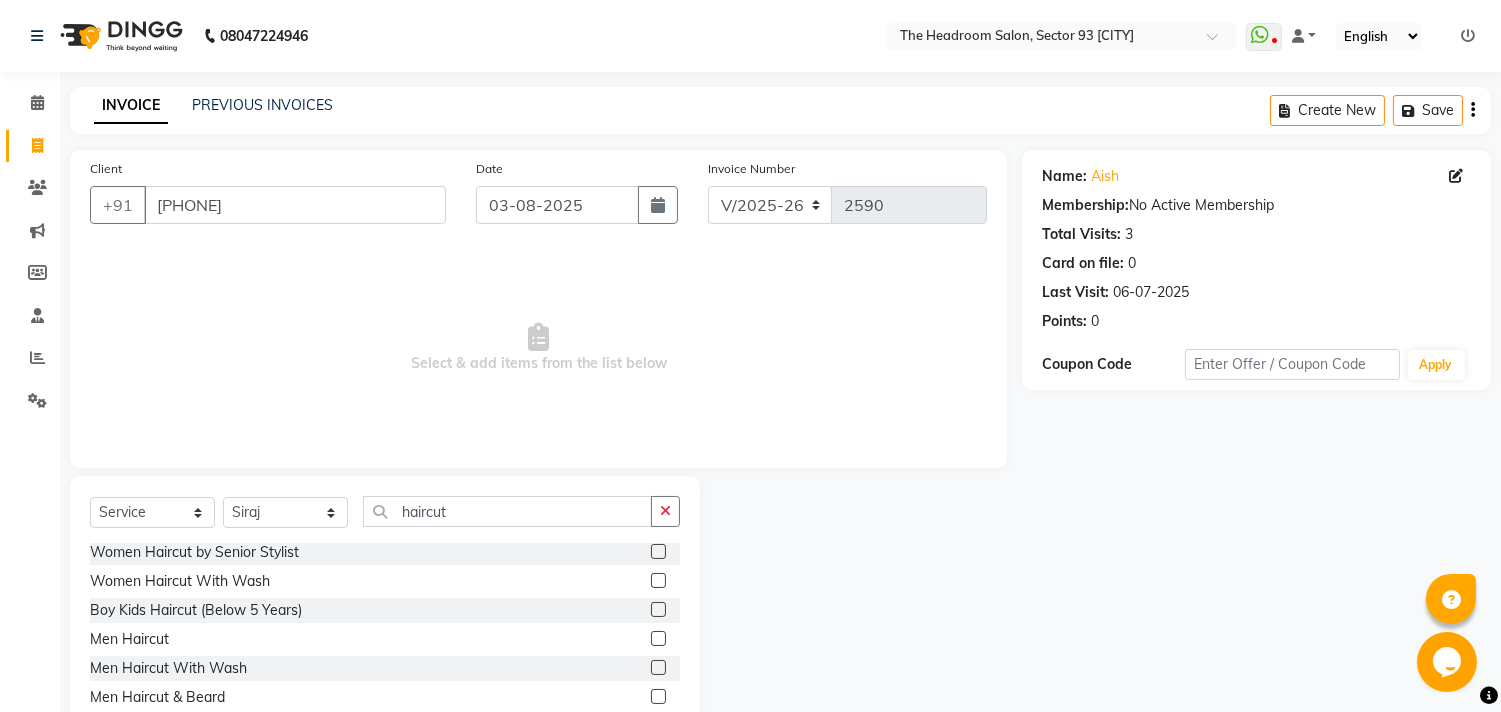 click 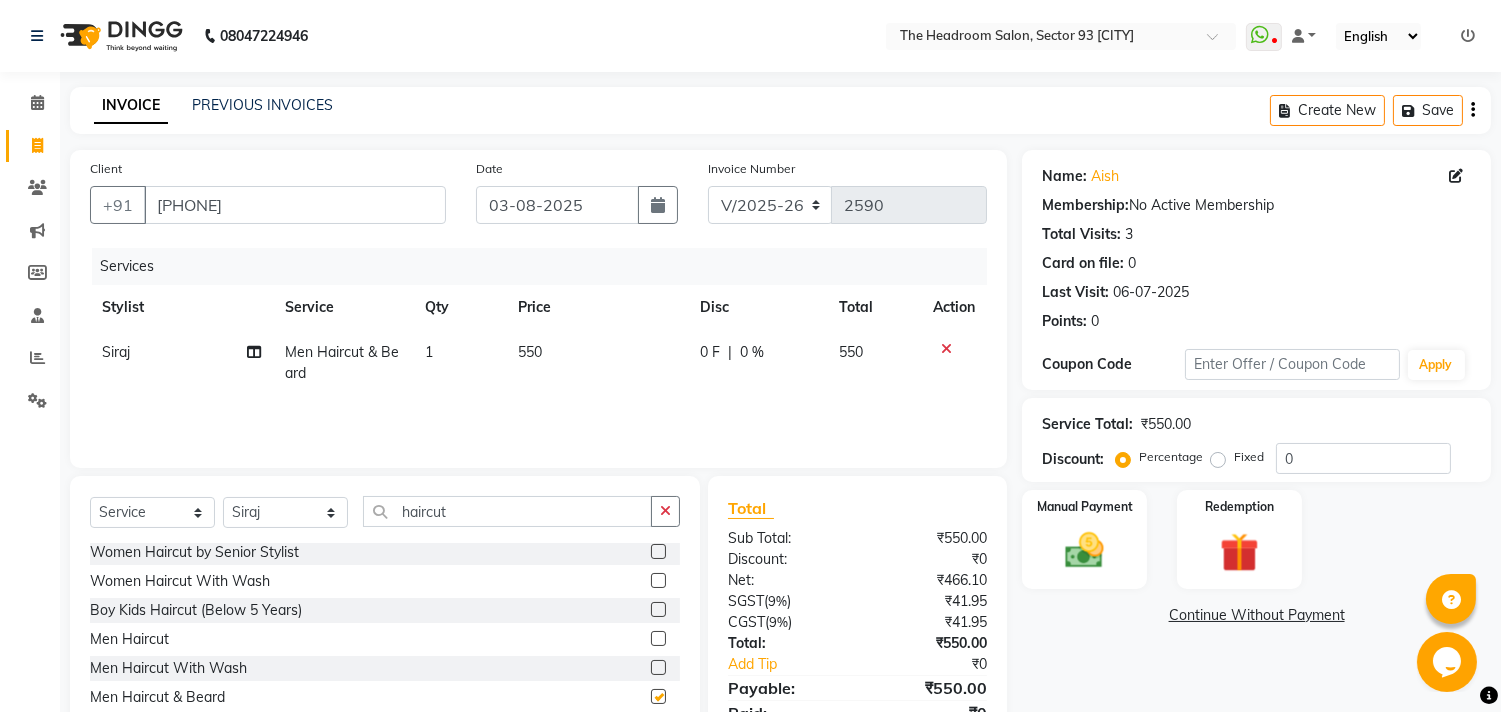 checkbox on "false" 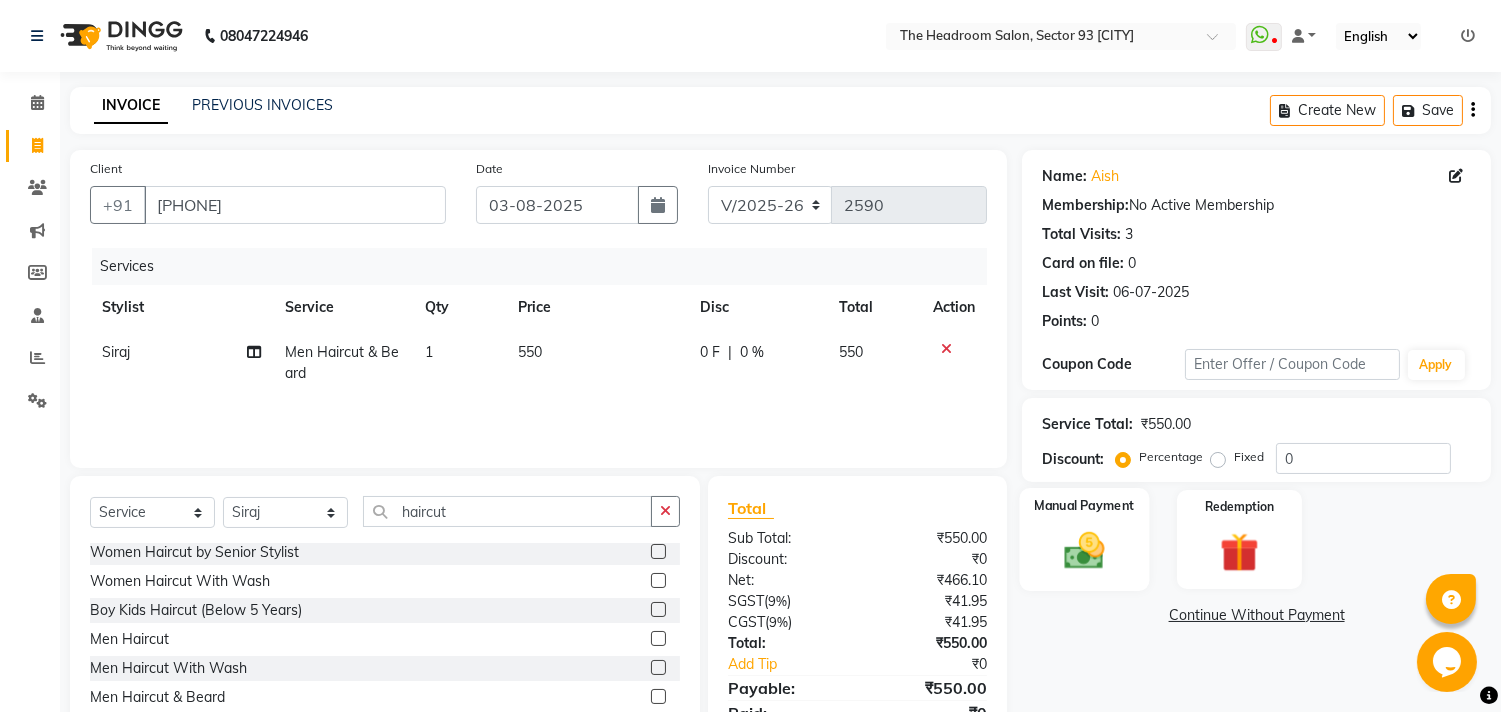 click on "Manual Payment" 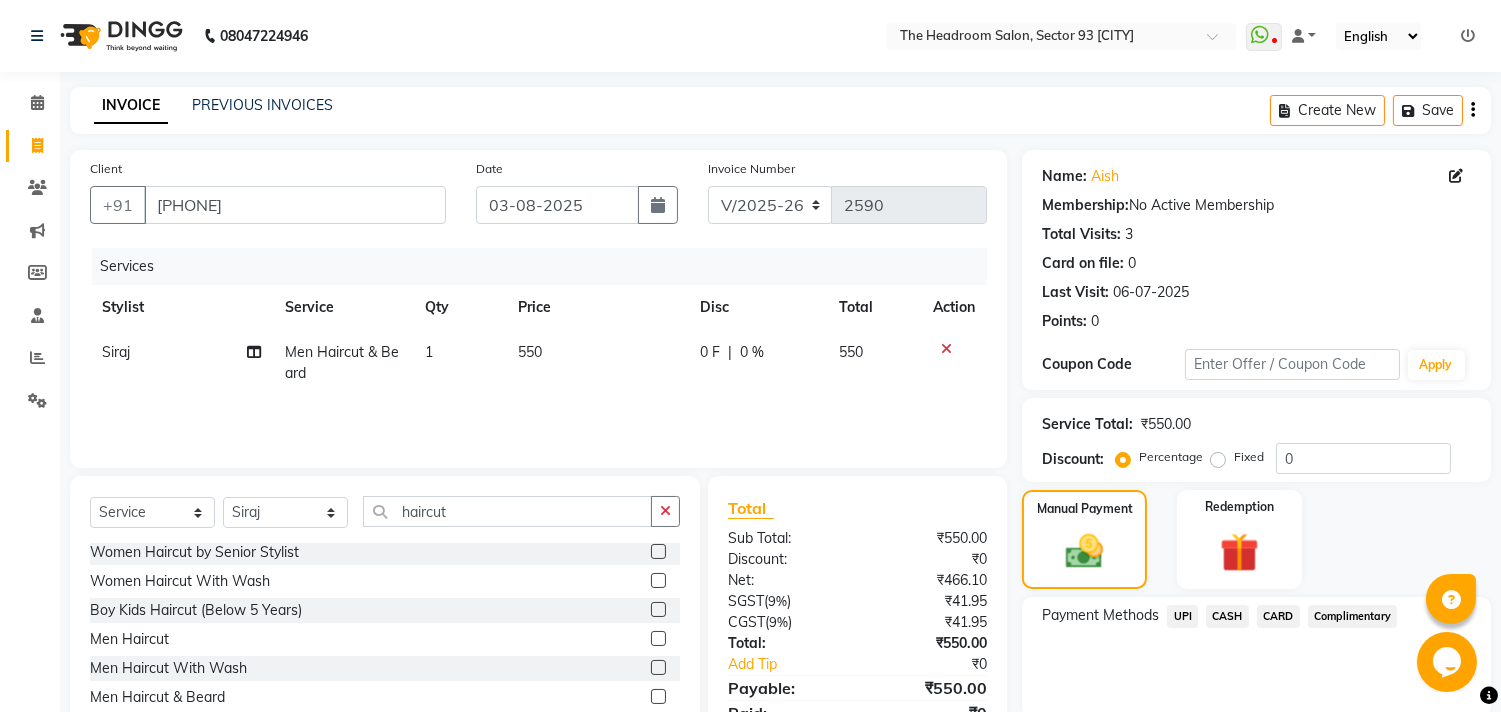 click on "UPI" 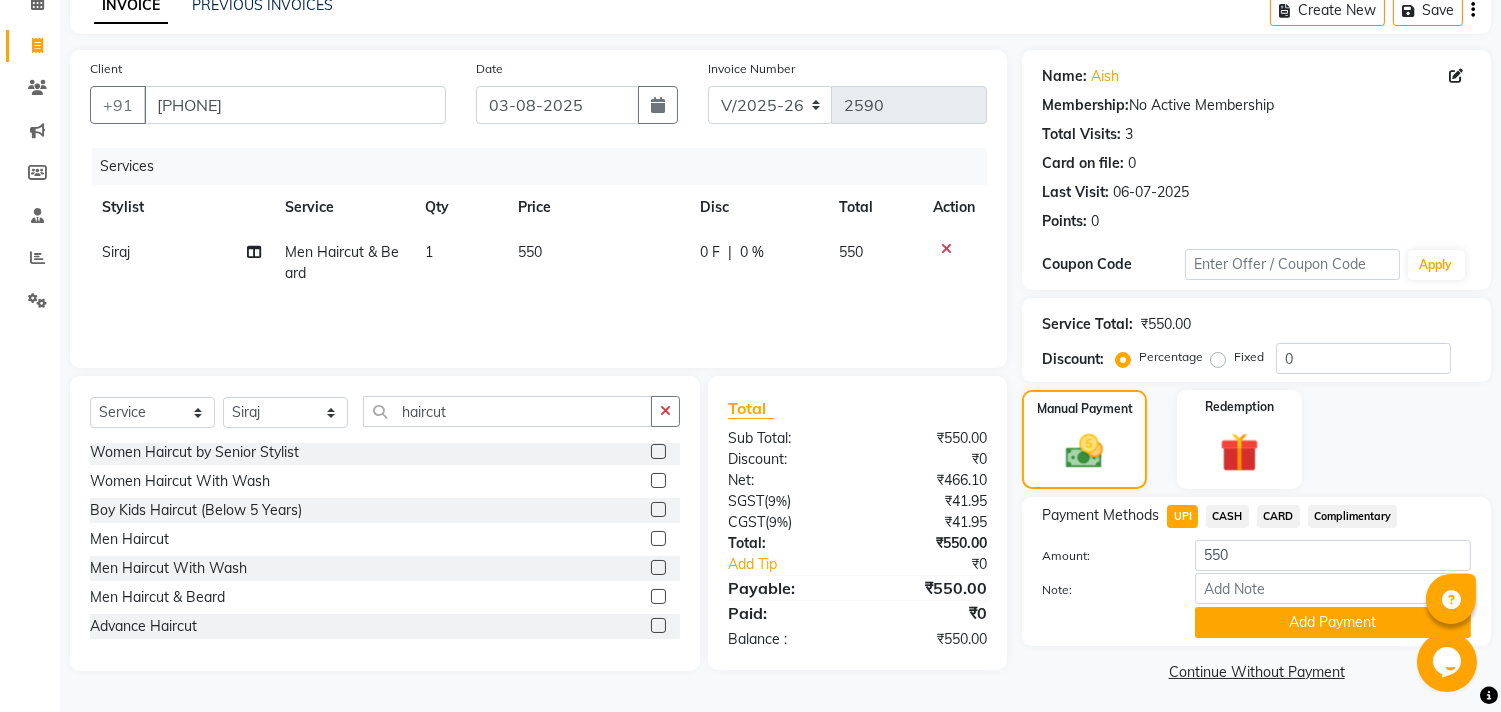 scroll, scrollTop: 104, scrollLeft: 0, axis: vertical 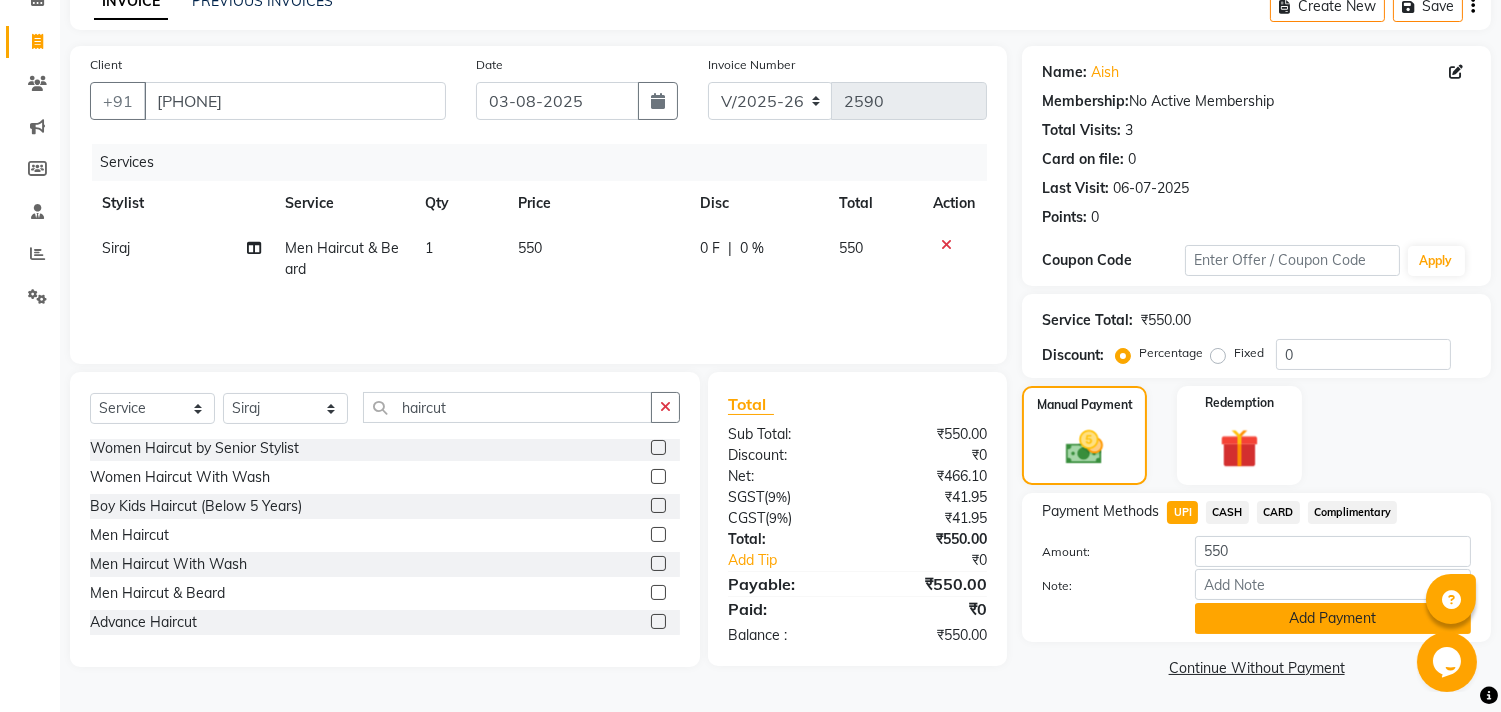 click on "Add Payment" 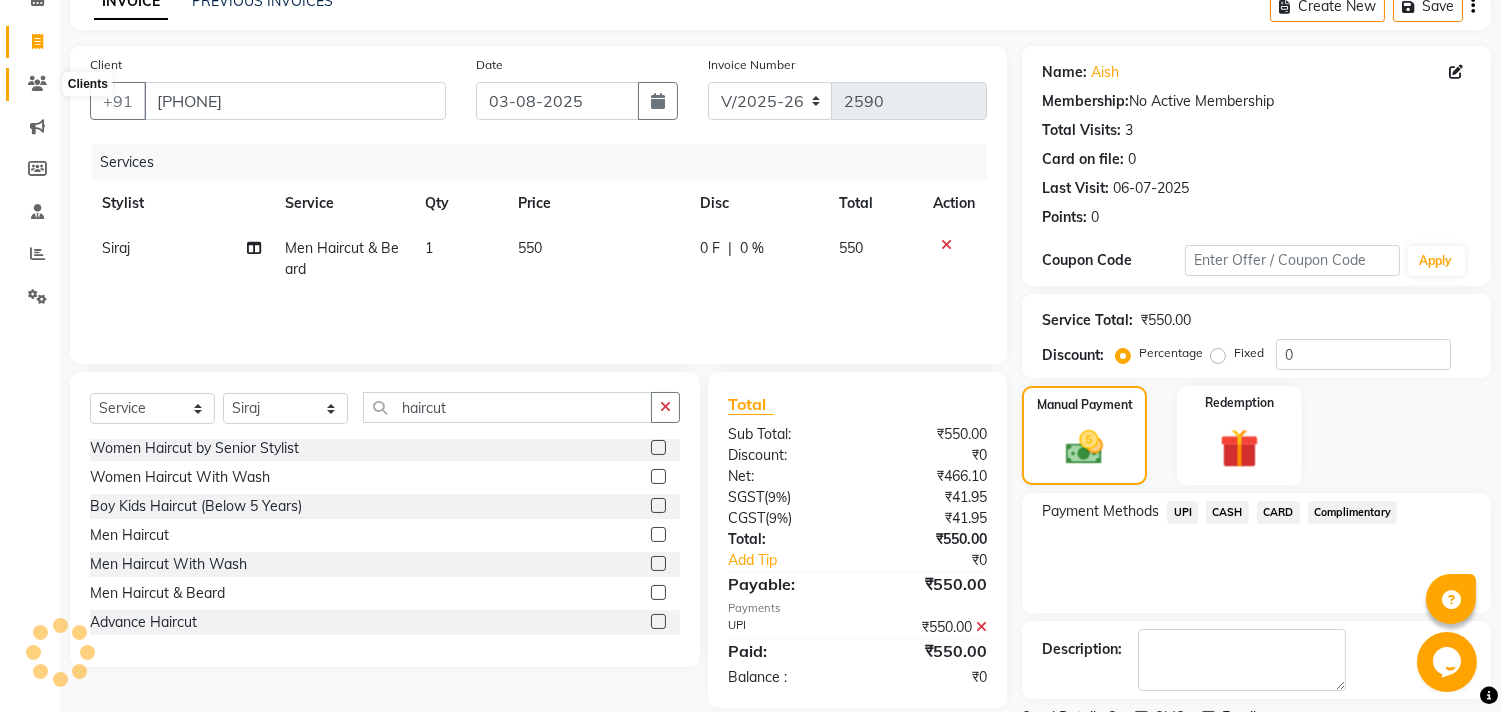 click 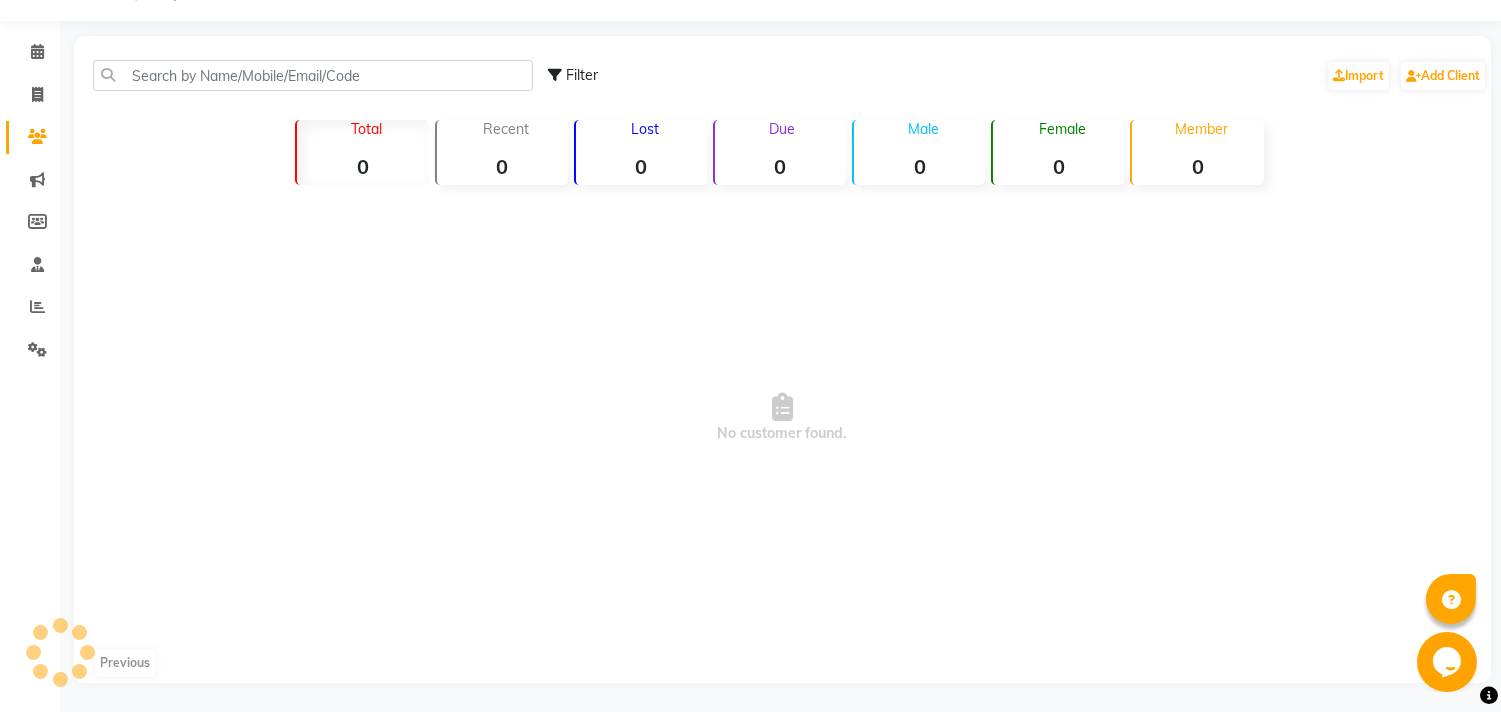 scroll, scrollTop: 104, scrollLeft: 0, axis: vertical 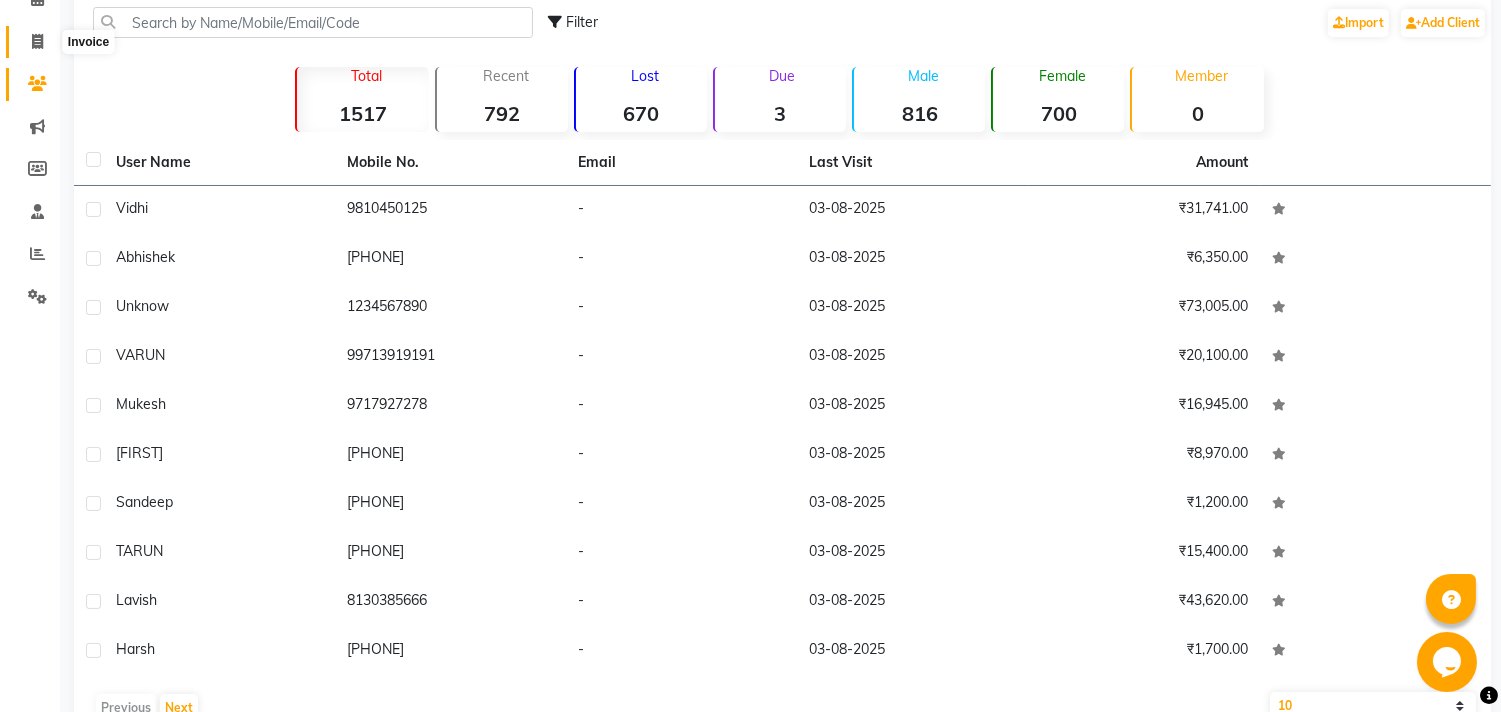 click 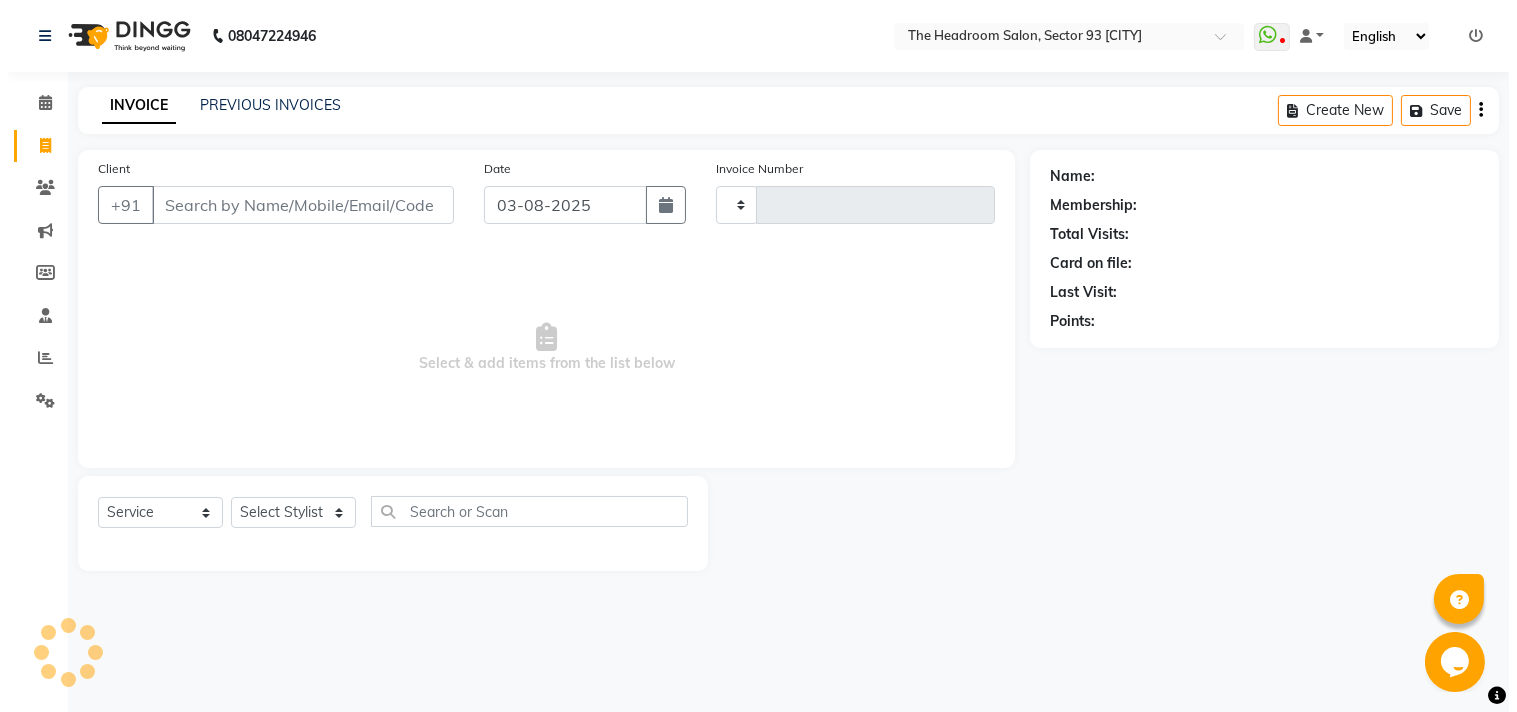 scroll, scrollTop: 0, scrollLeft: 0, axis: both 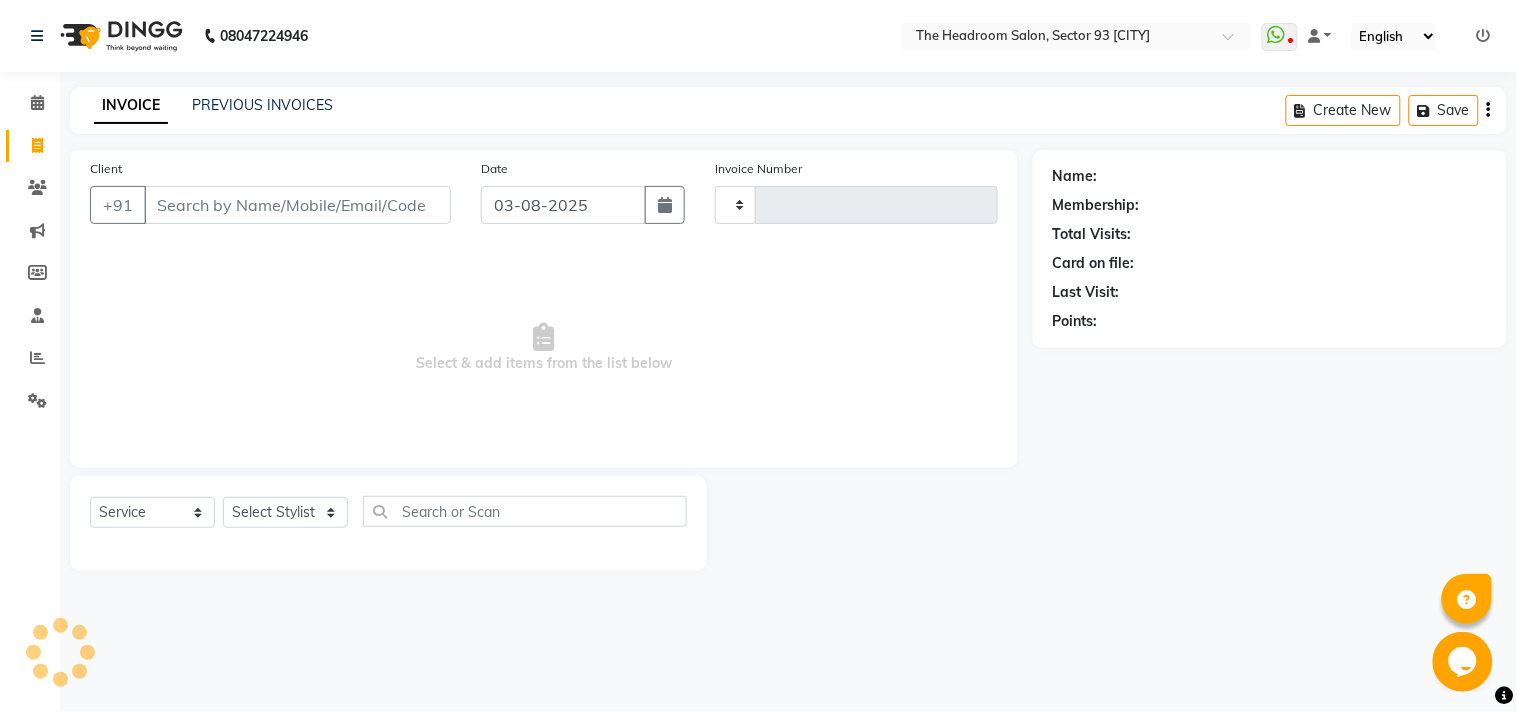 type on "2590" 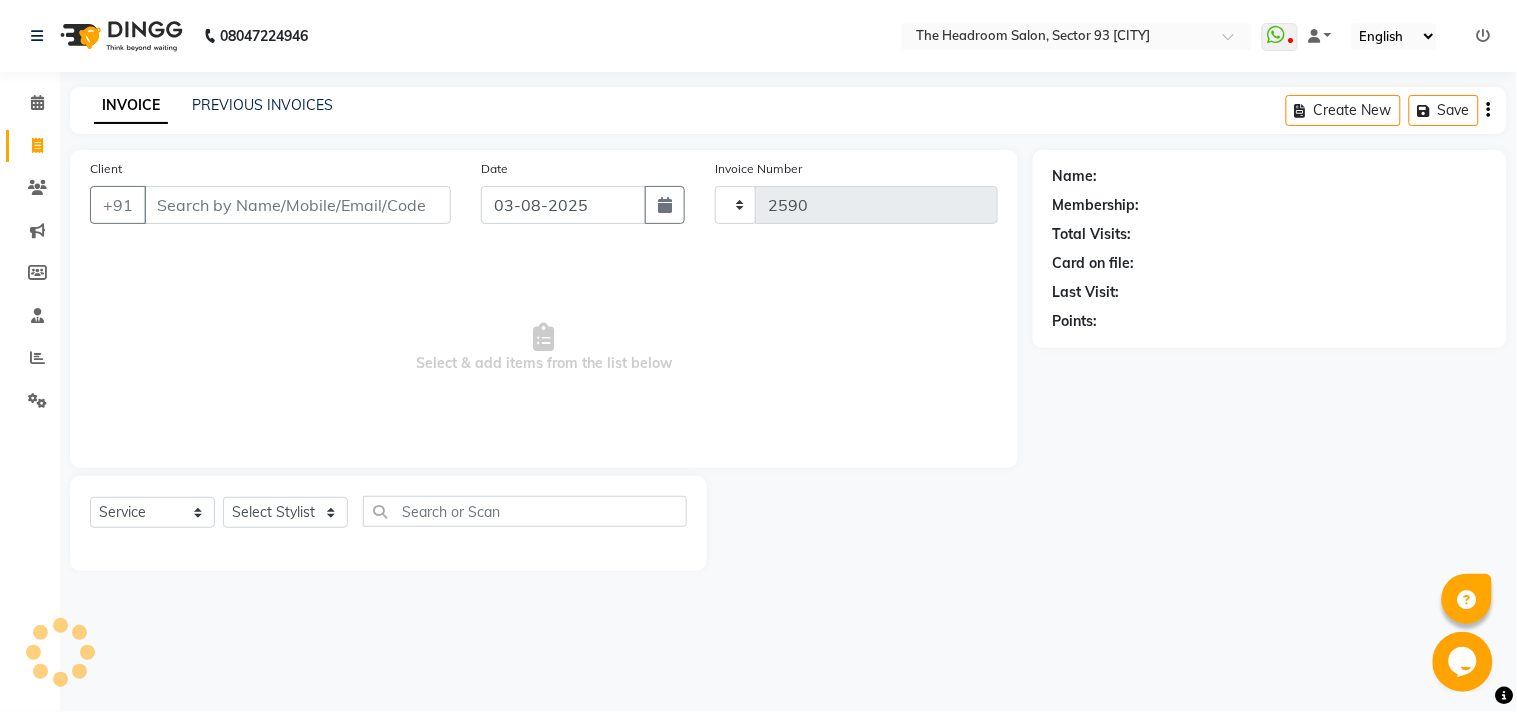 select on "6933" 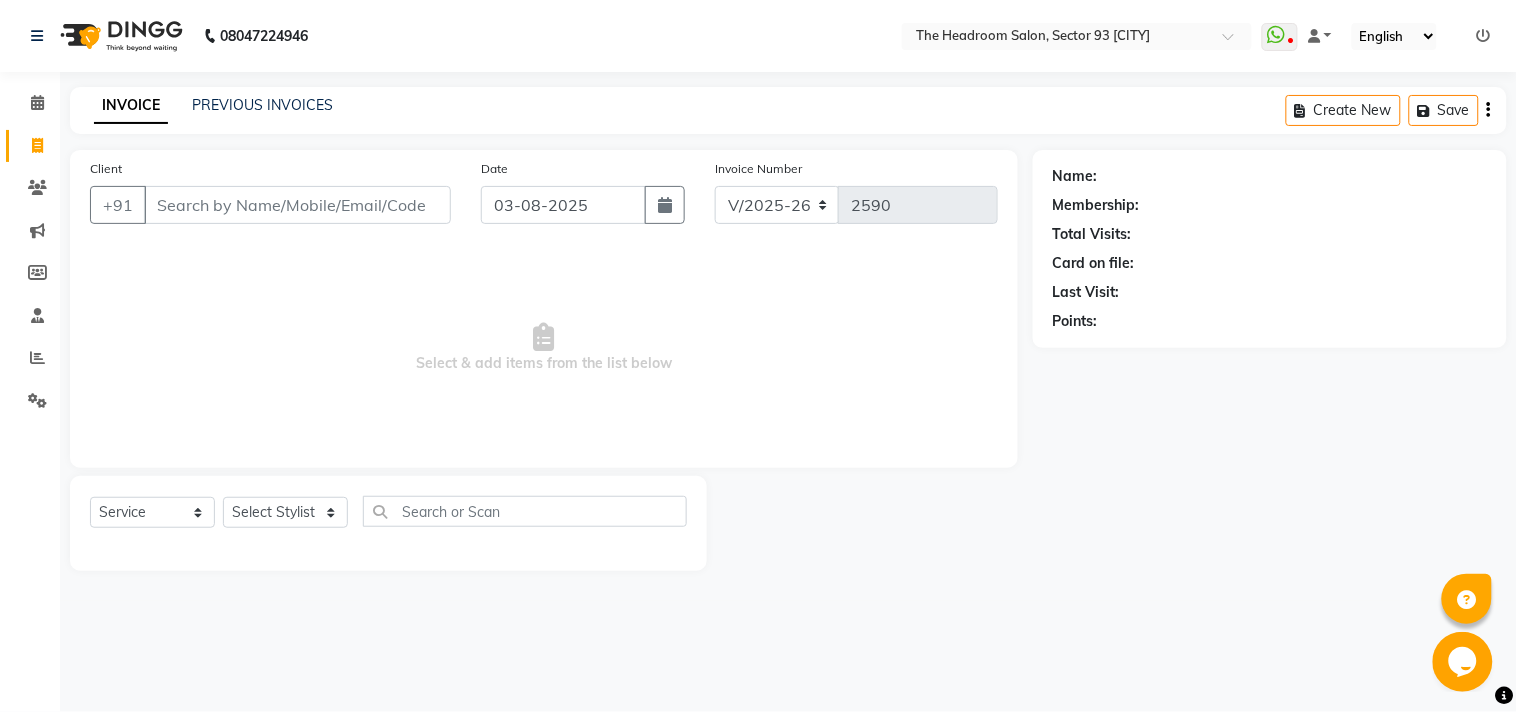 click on "Client" at bounding box center (297, 205) 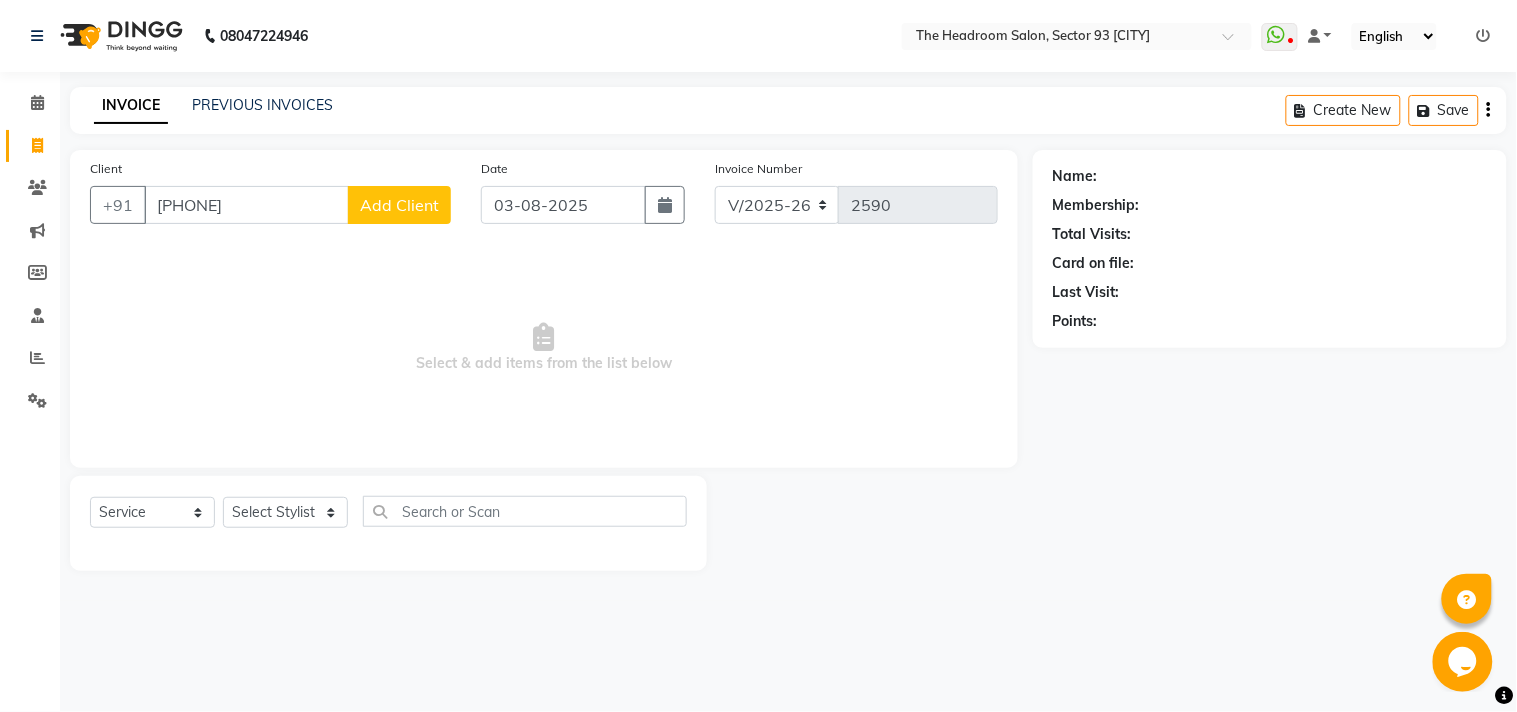 click on "[PHONE]" at bounding box center (246, 205) 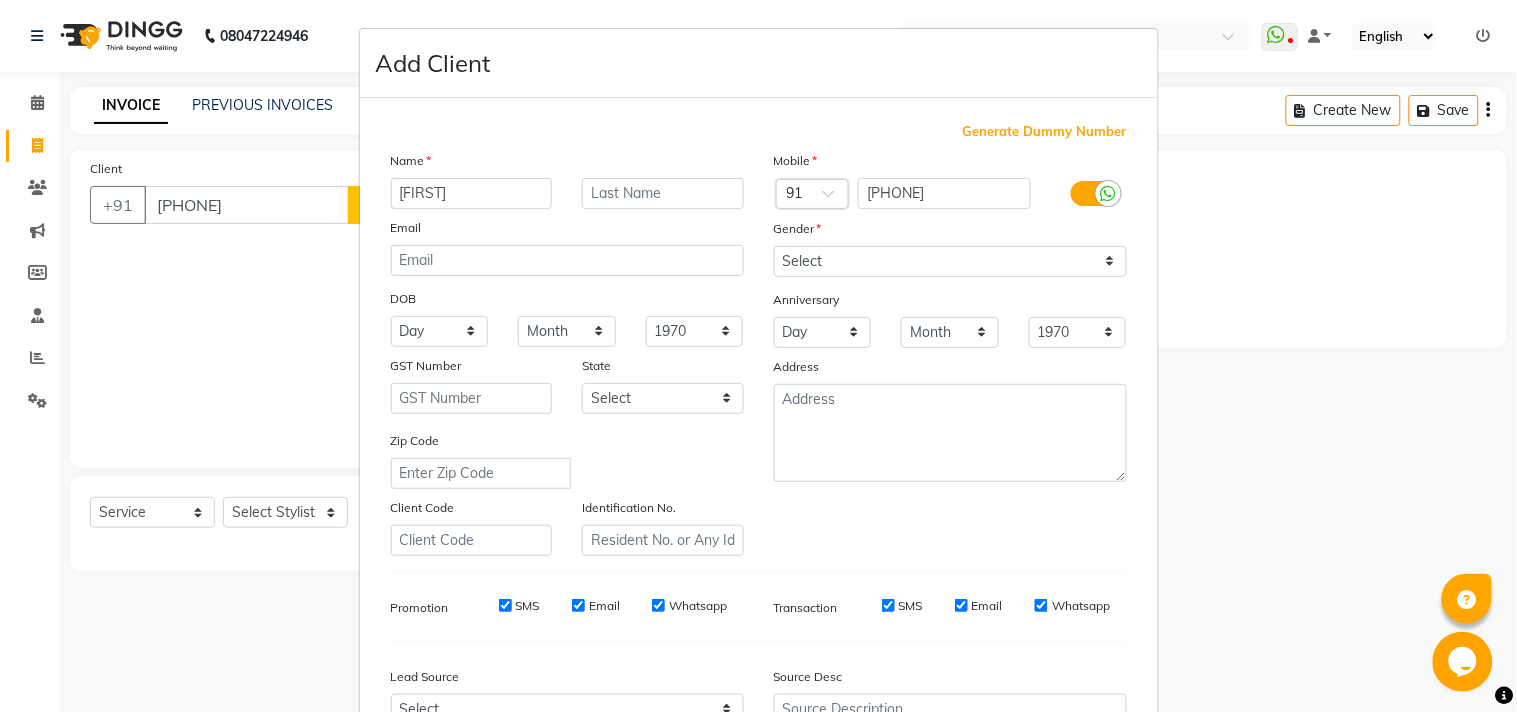 type on "[FIRST]" 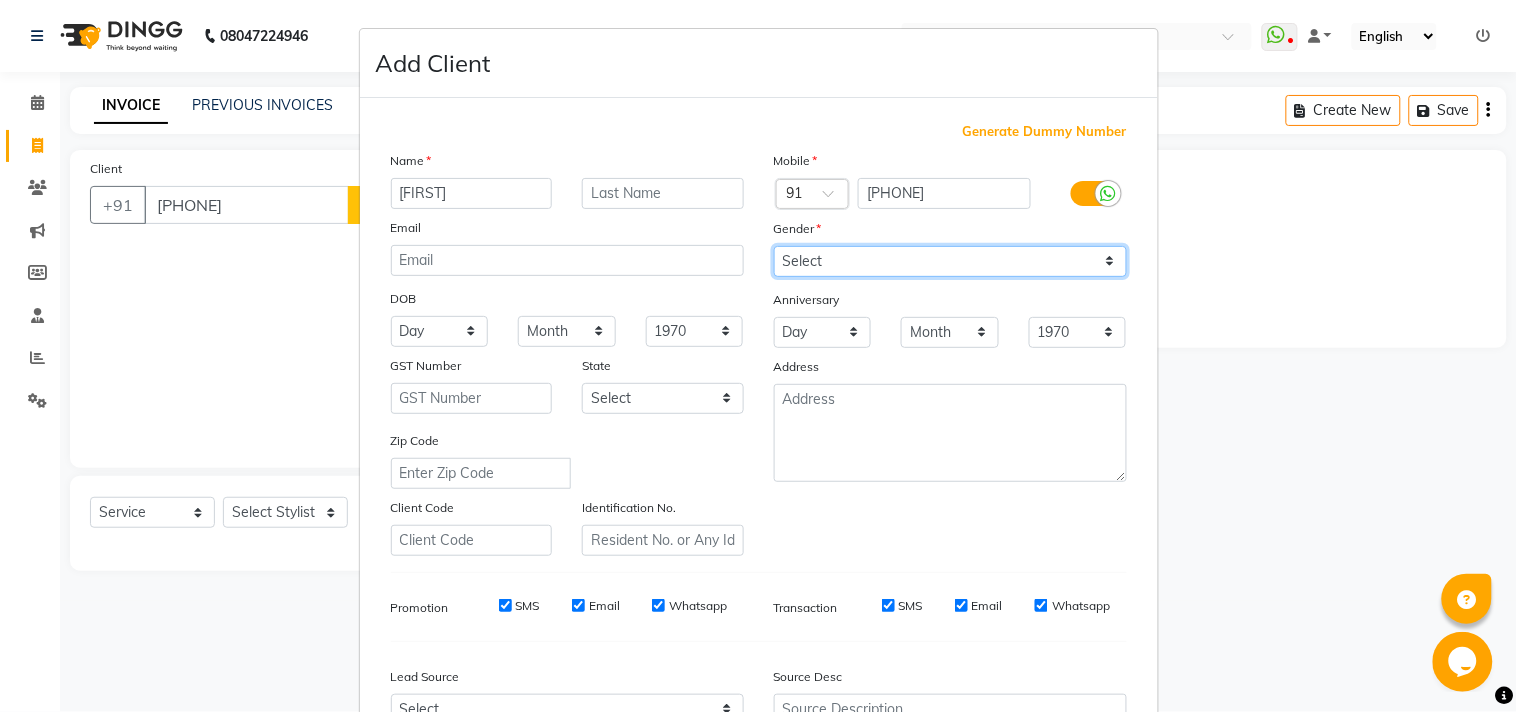 click on "Select Male Female Other Prefer Not To Say" at bounding box center (950, 261) 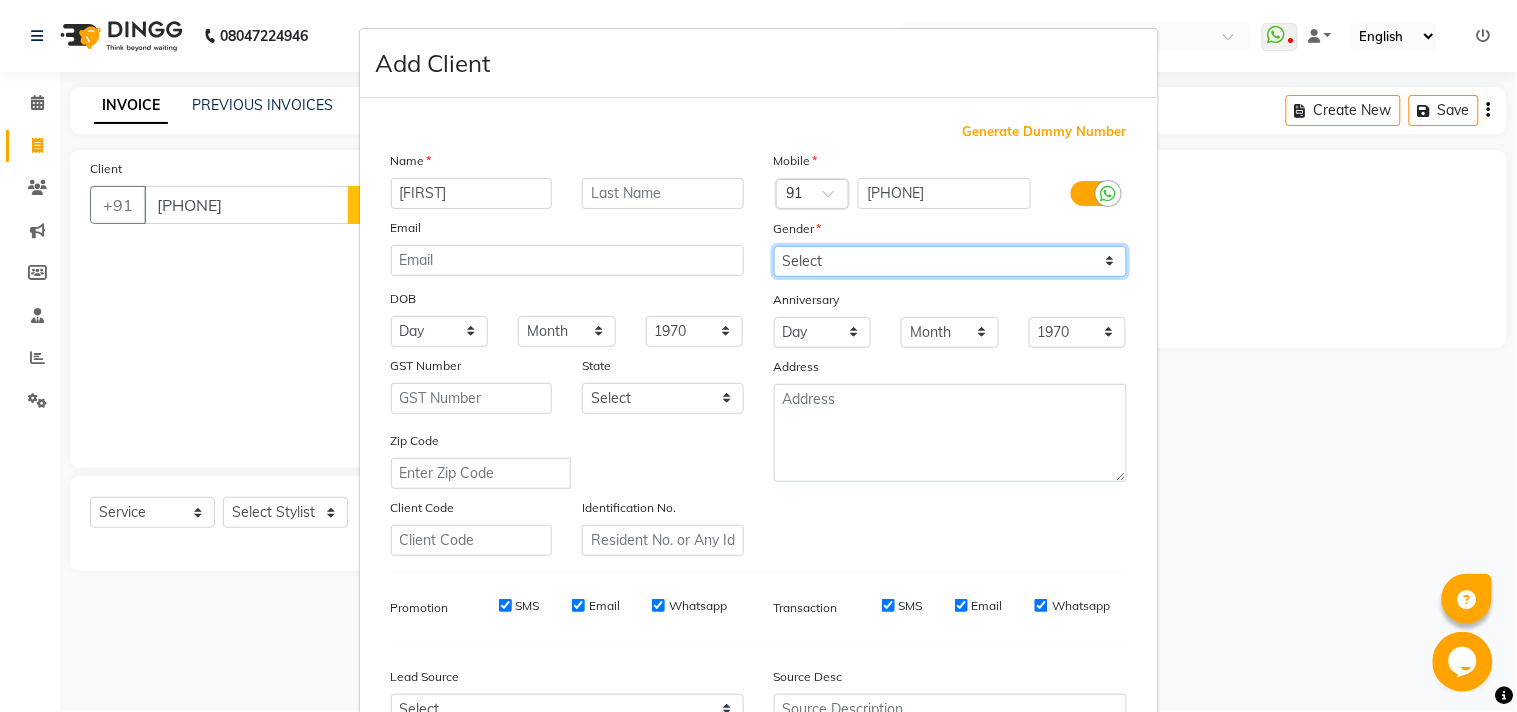 select on "male" 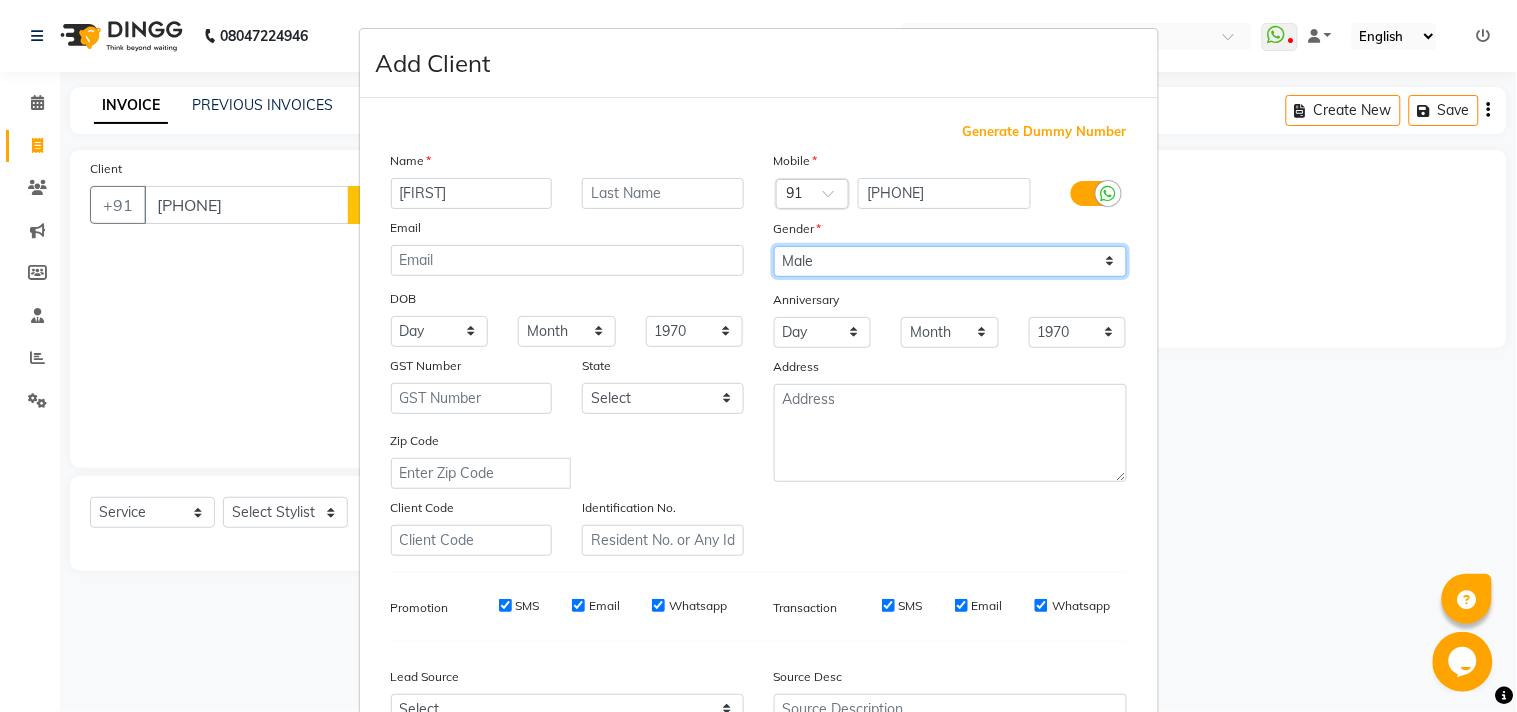 click on "Select Male Female Other Prefer Not To Say" at bounding box center (950, 261) 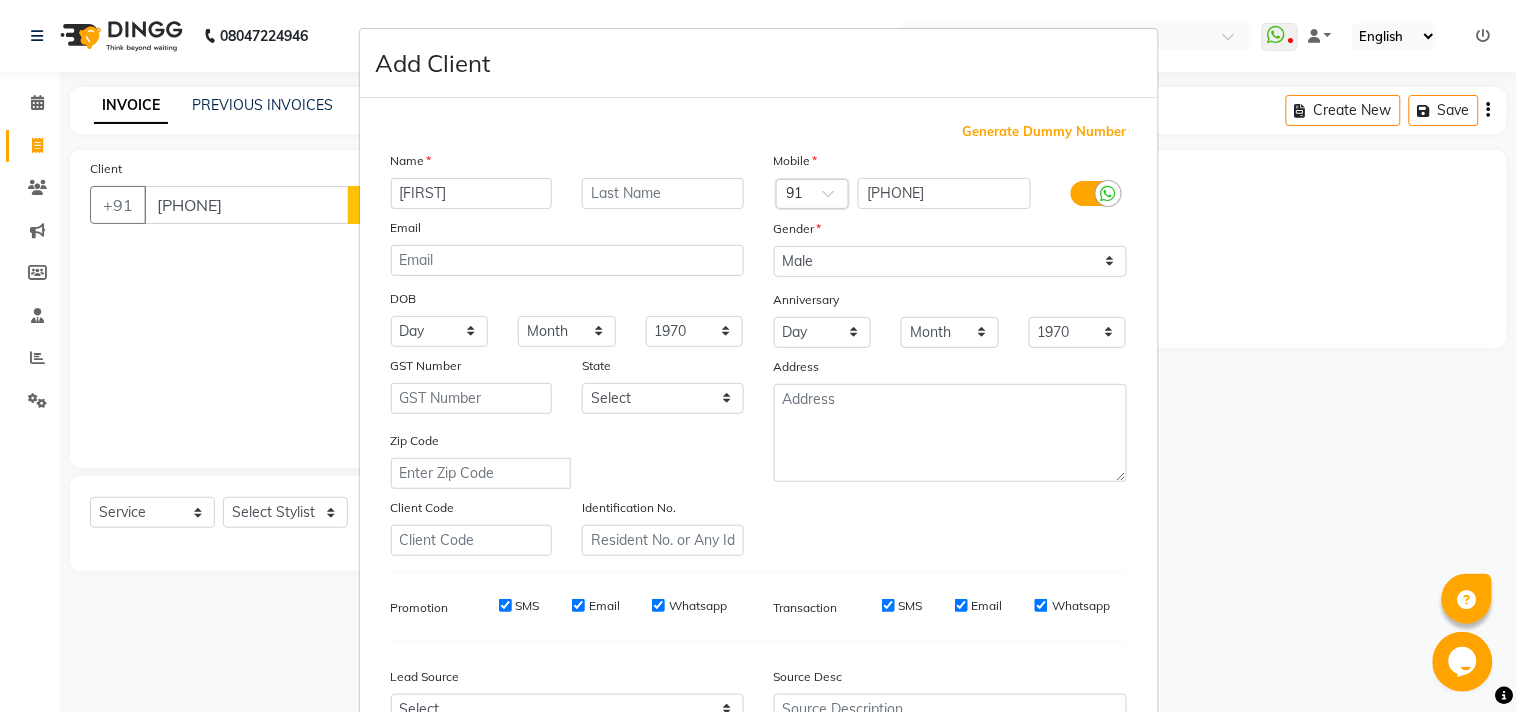 click on "Generate Dummy Number Name asih Email DOB Day 01 02 03 04 05 06 07 08 09 10 11 12 13 14 15 16 17 18 19 20 21 22 23 24 25 26 27 28 29 30 31 Month January February March April May June July August September October November December 1940 1941 1942 1943 1944 1945 1946 1947 1948 1949 1950 1951 1952 1953 1954 1955 1956 1957 1958 1959 1960 1961 1962 1963 1964 1965 1966 1967 1968 1969 1970 1971 1972 1973 1974 1975 1976 1977 1978 1979 1980 1981 1982 1983 1984 1985 1986 1987 1988 1989 1990 1991 1992 1993 1994 1995 1996 1997 1998 1999 2000 2001 2002 2003 2004 2005 2006 2007 2008 2009 2010 2011 2012 2013 2014 2015 2016 2017 2018 2019 2020 2021 2022 2023 2024 GST Number State Select Andaman and Nicobar Islands Andhra Pradesh Arunachal Pradesh Assam Bihar Chandigarh Chhattisgarh Dadra and Nagar Haveli Daman and Diu Delhi Goa Gujarat Haryana Himachal Pradesh Jammu and Kashmir Jharkhand Karnataka Kerala Lakshadweep Madhya Pradesh Maharashtra Manipur Meghalaya Mizoram Nagaland Odisha Pondicherry Punjab Rajasthan Sikkim × 91" at bounding box center (759, 460) 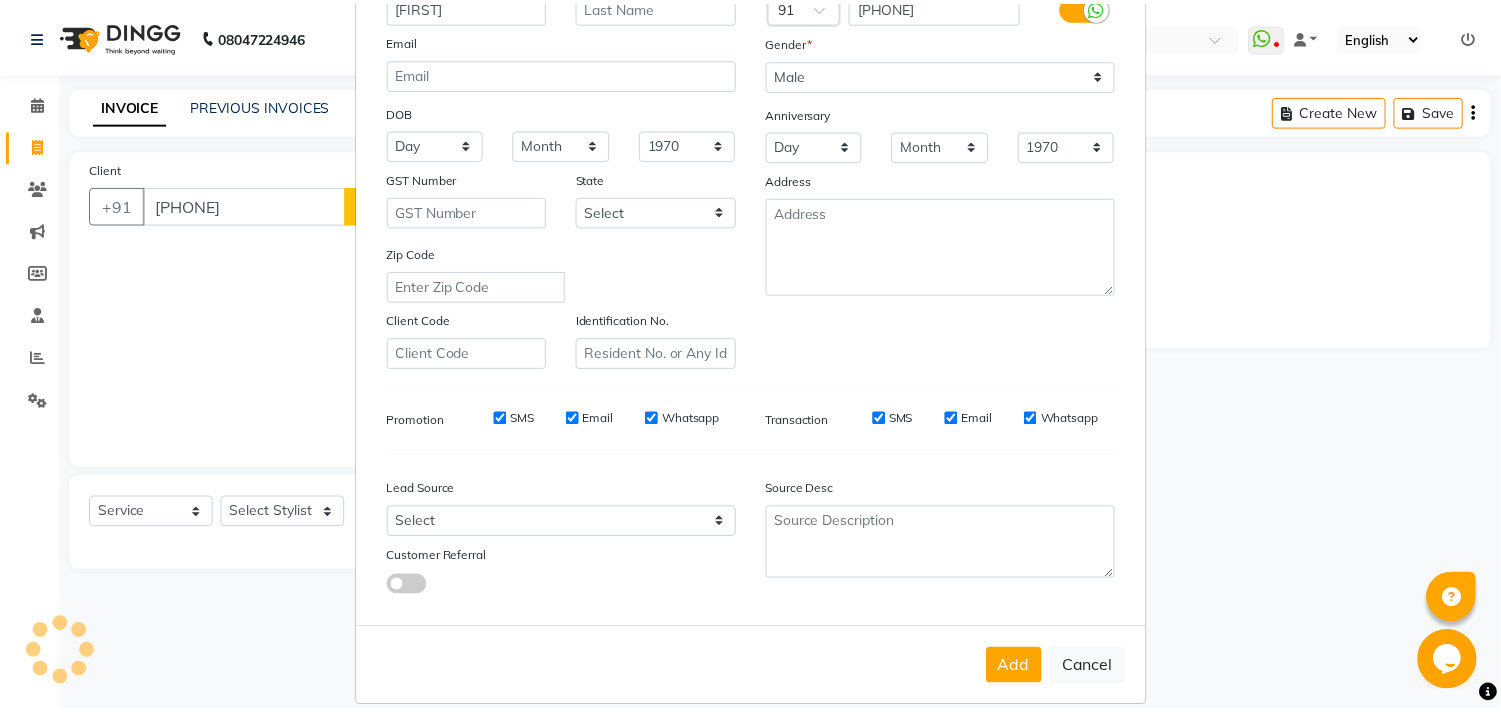 scroll, scrollTop: 212, scrollLeft: 0, axis: vertical 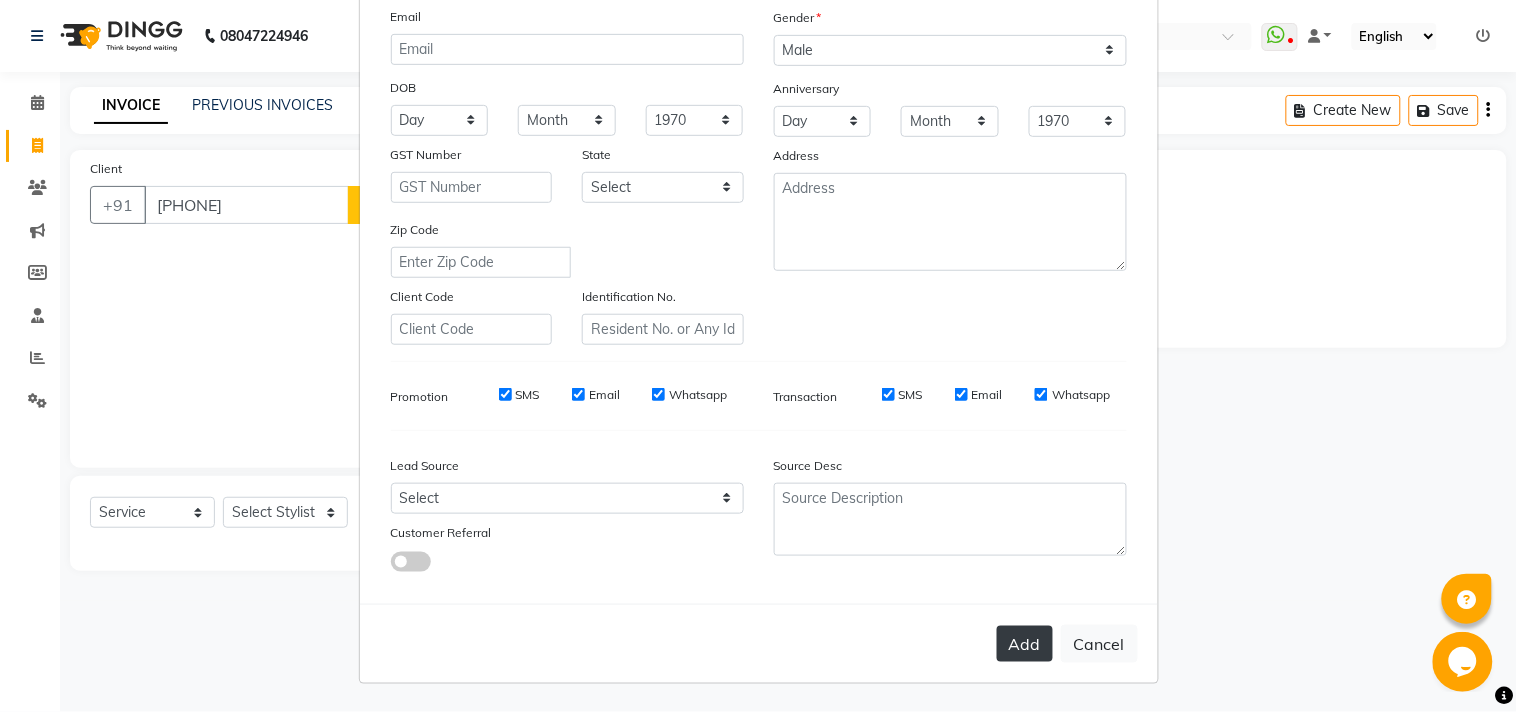 click on "Add" at bounding box center [1025, 644] 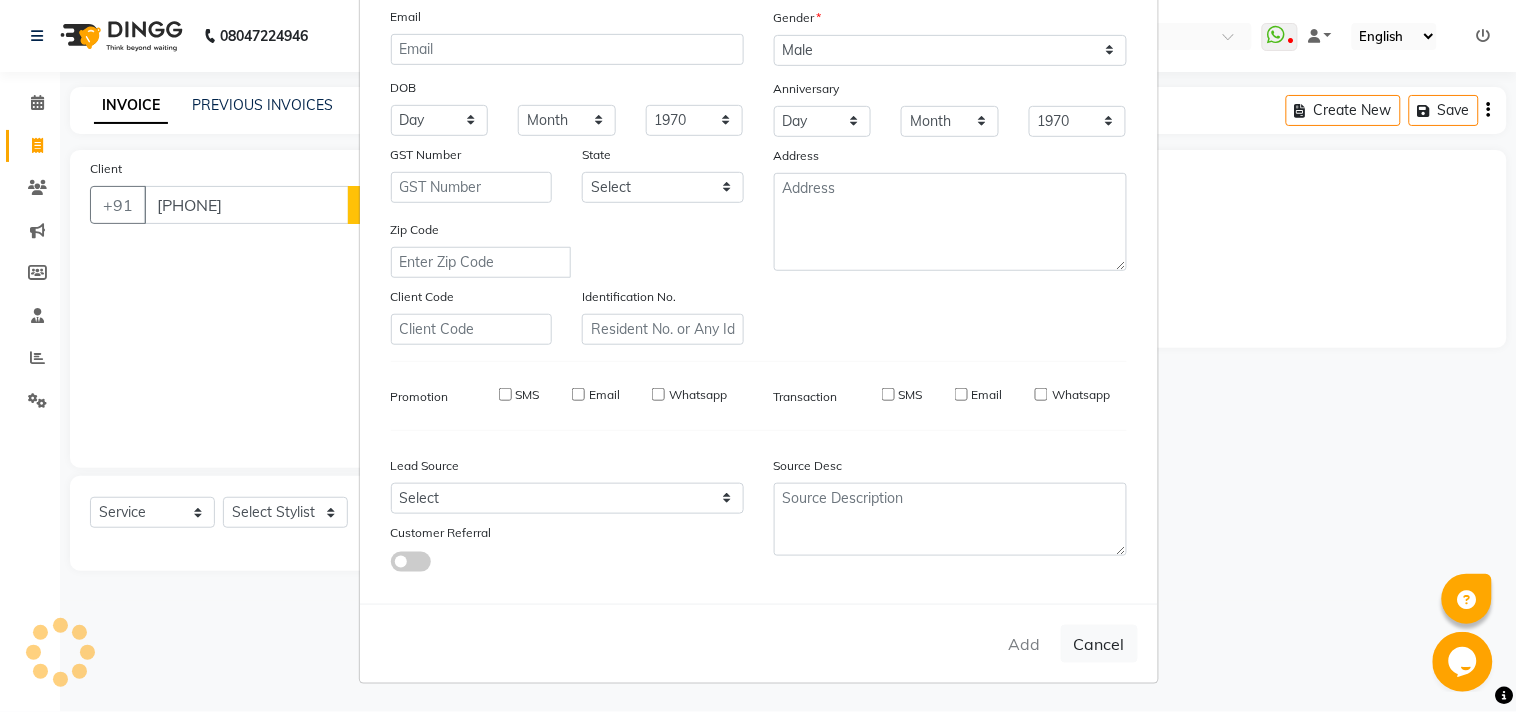 type 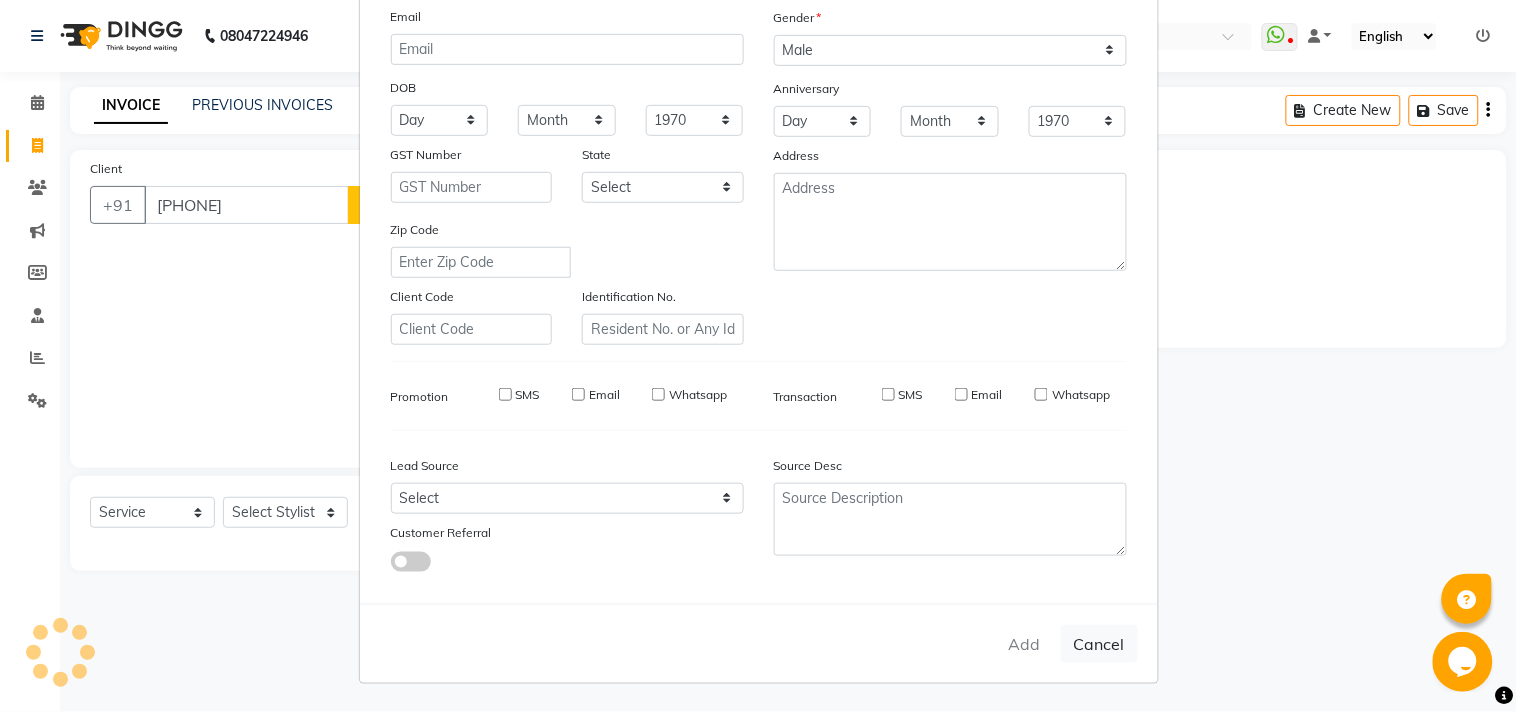 select 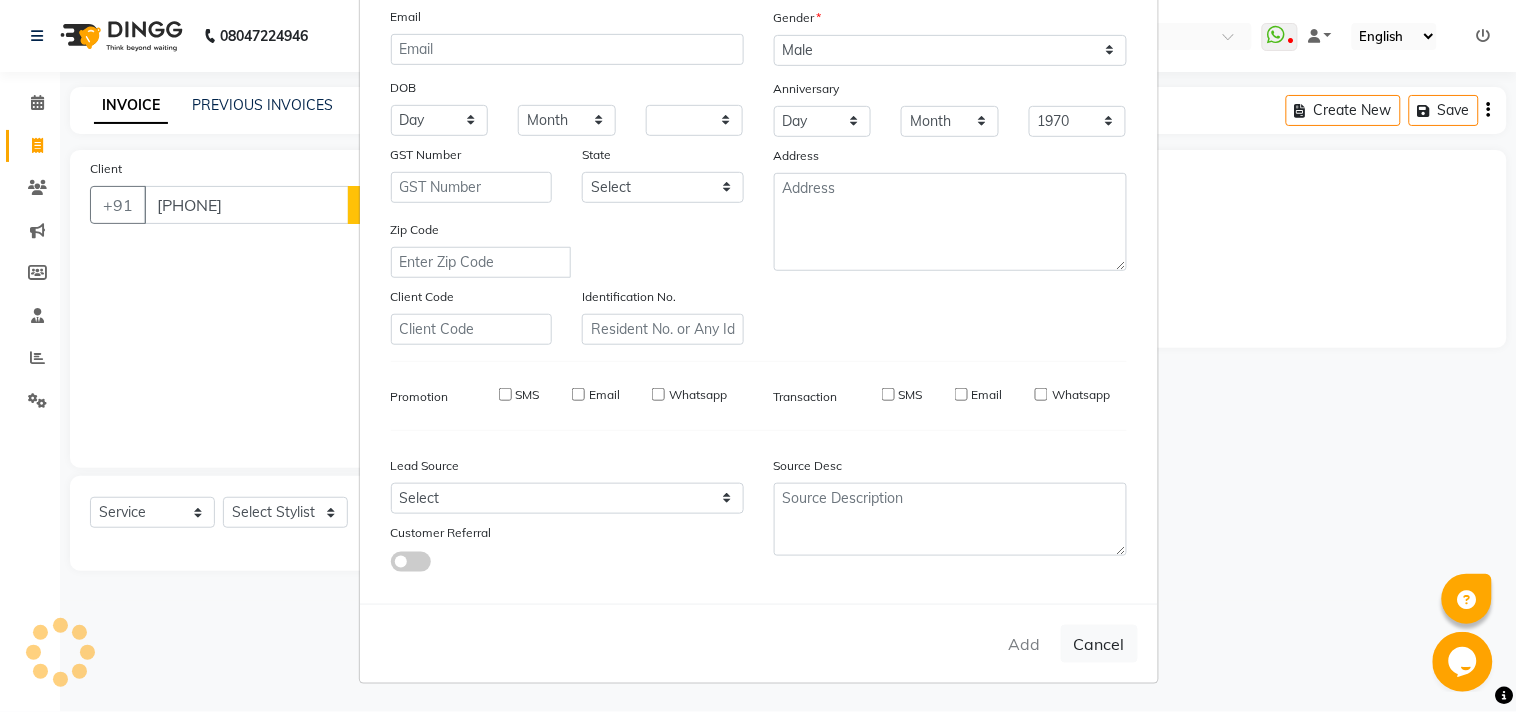 select 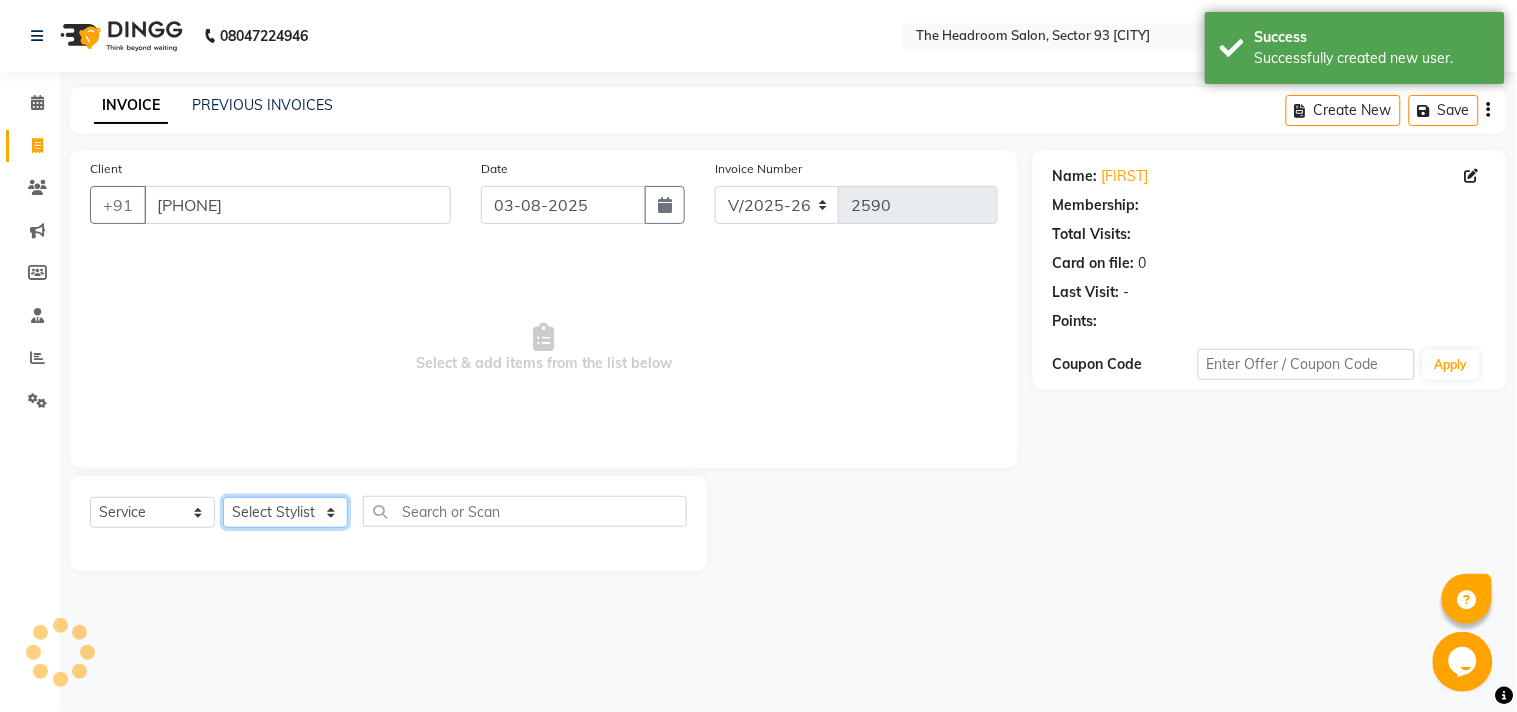 click on "Select Stylist [FIRST] [FIRST] [FIRST] [FIRST] [FIRST] [FIRST] Manager [FIRST] [FIRST] [FIRST] [FIRST] [FIRST] [FIRST]" 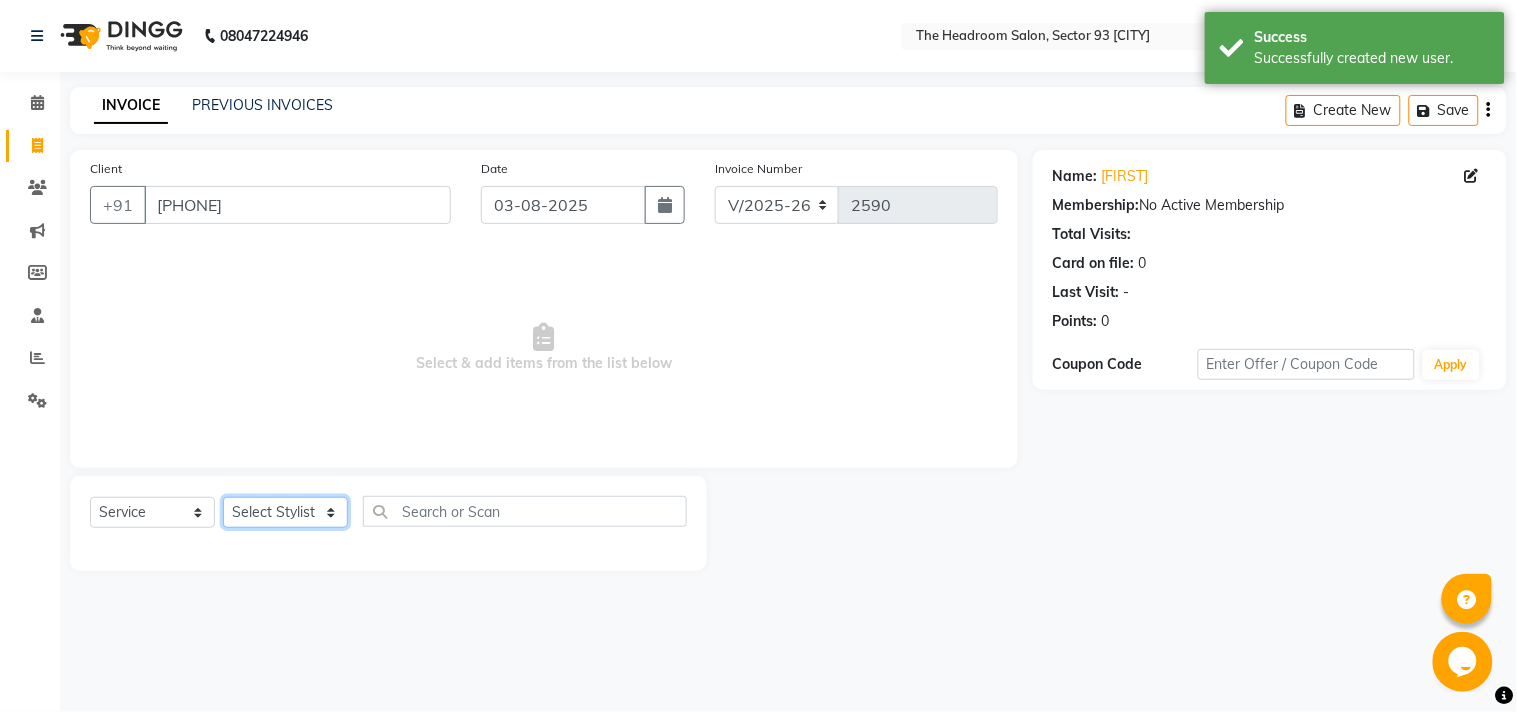select on "58238" 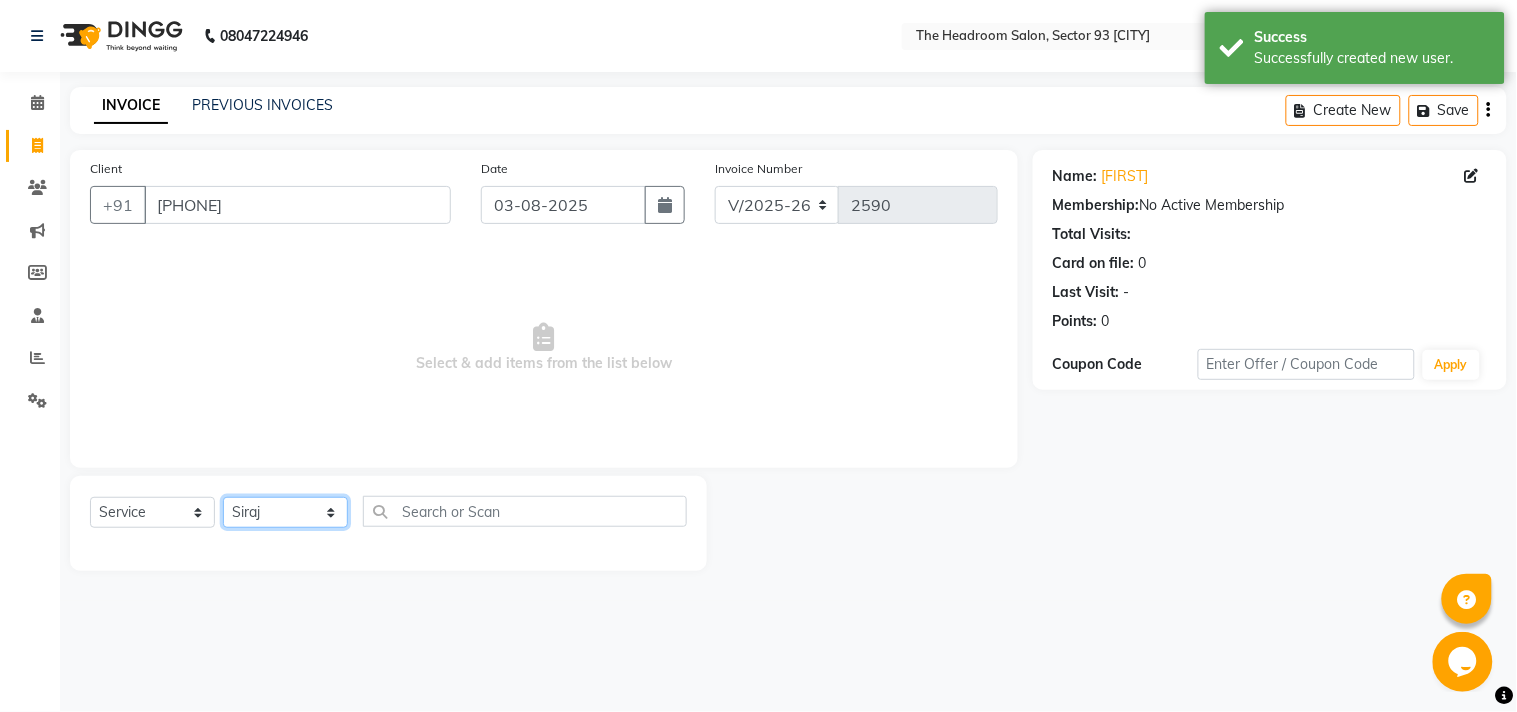 click on "Select Stylist [FIRST] [FIRST] [FIRST] [FIRST] [FIRST] [FIRST] Manager [FIRST] [FIRST] [FIRST] [FIRST] [FIRST] [FIRST]" 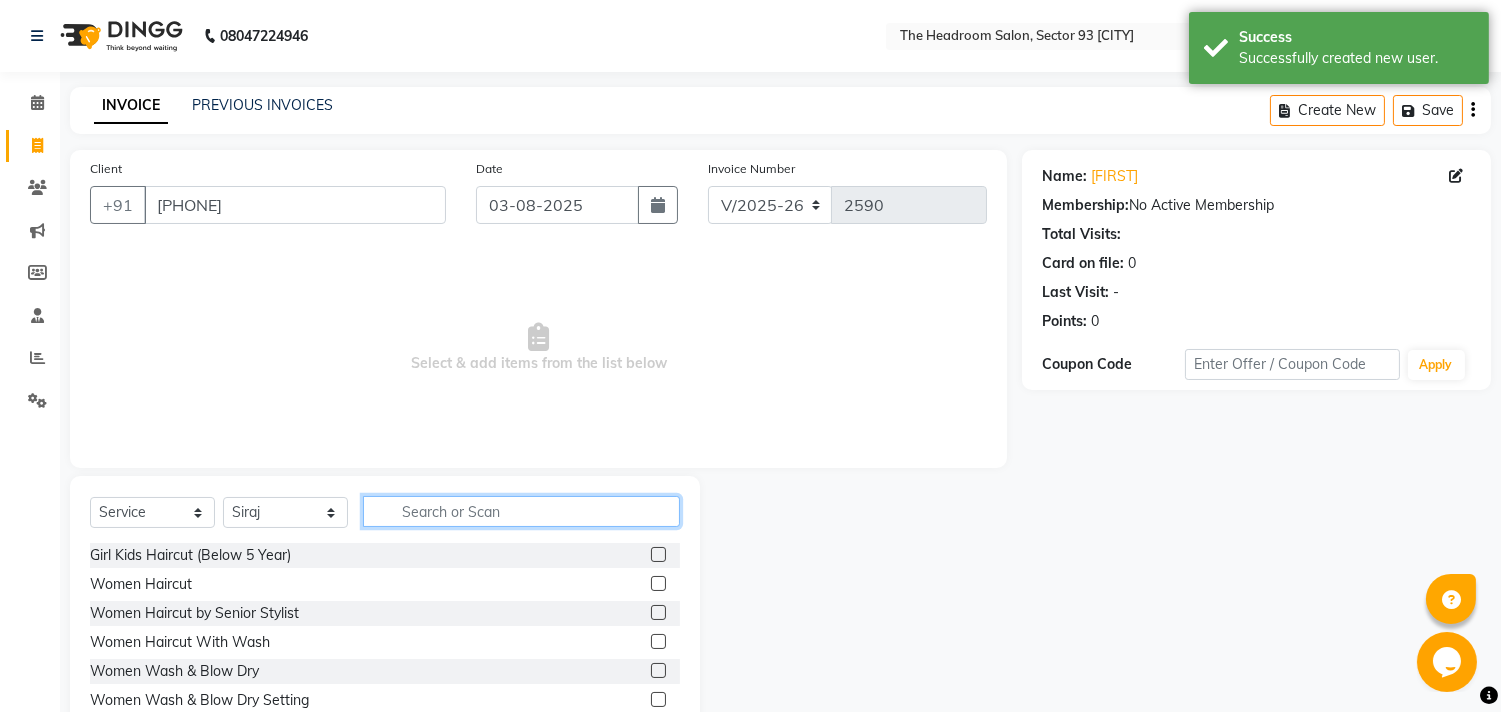 click 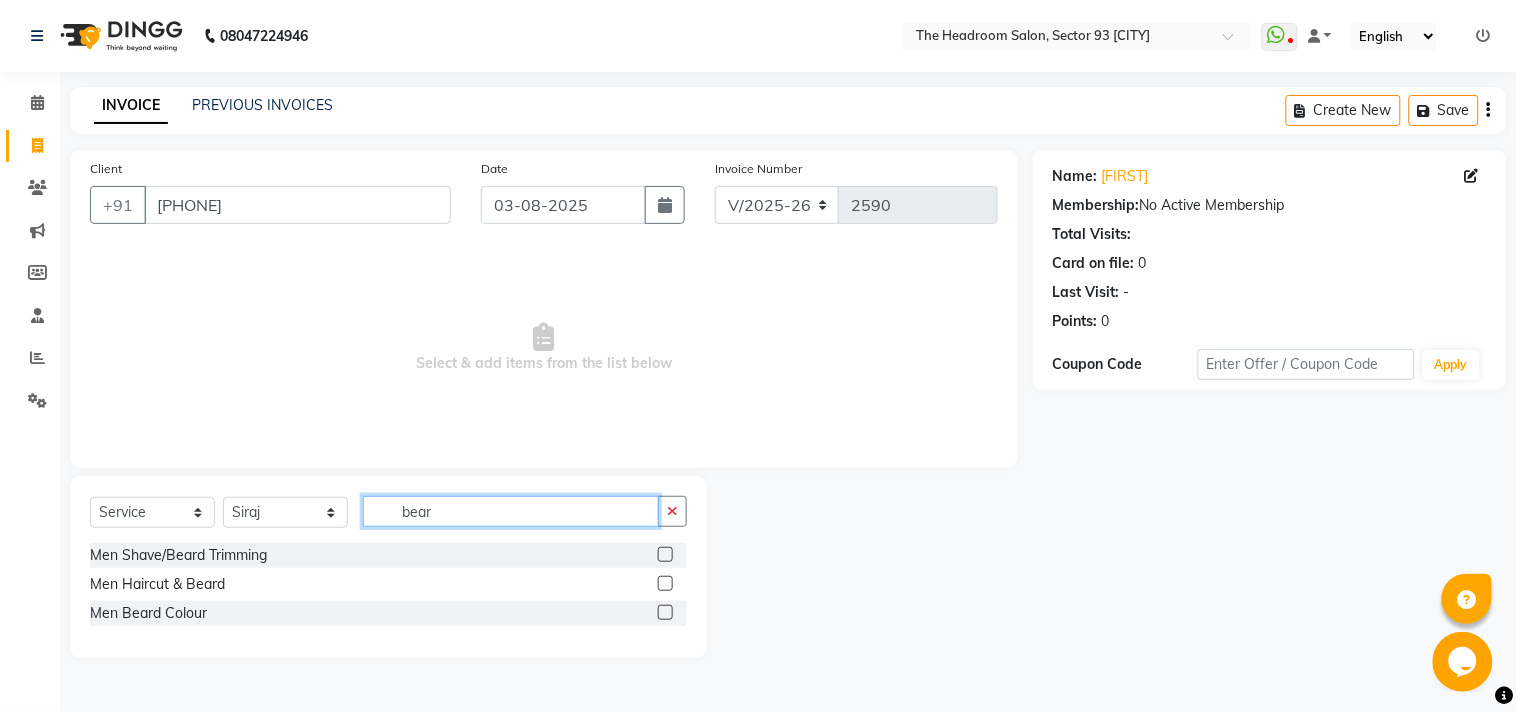 type on "bear" 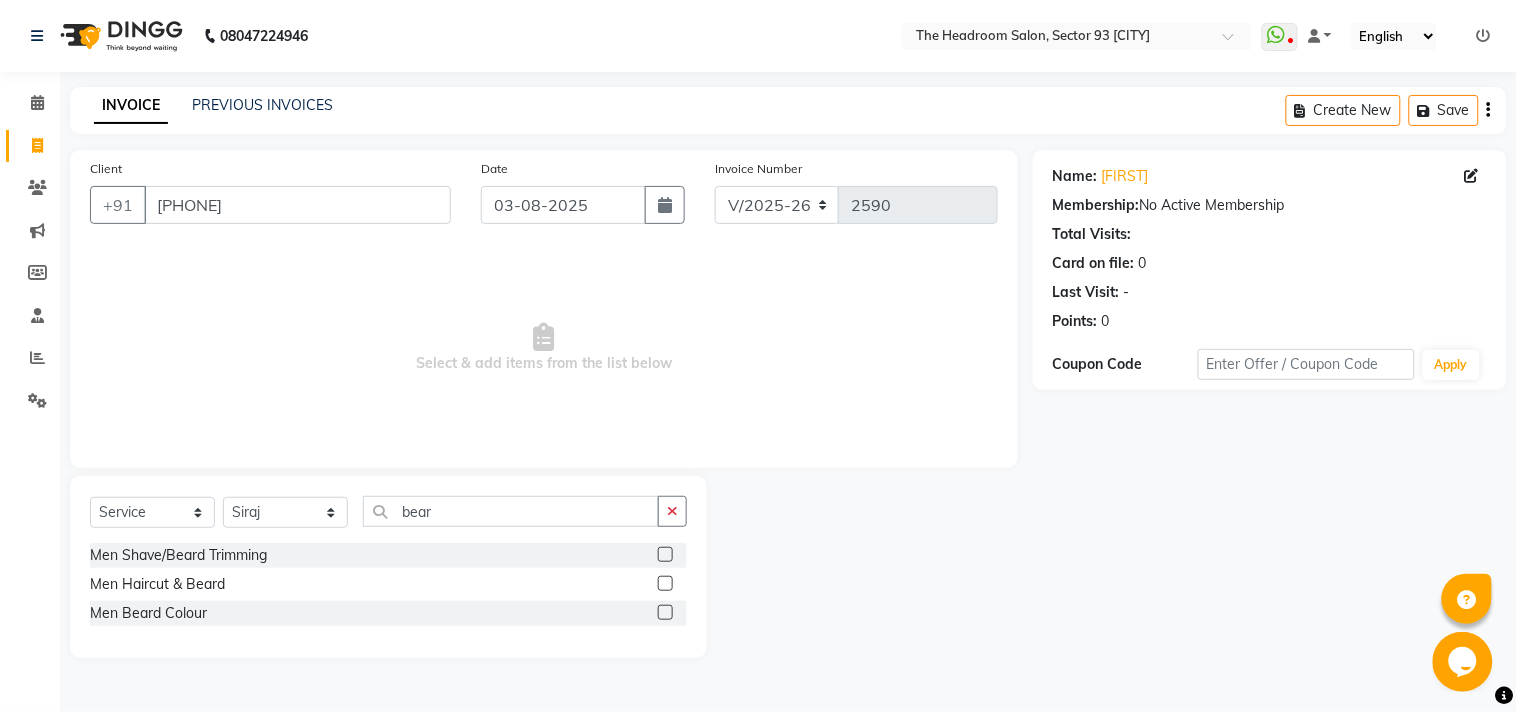click 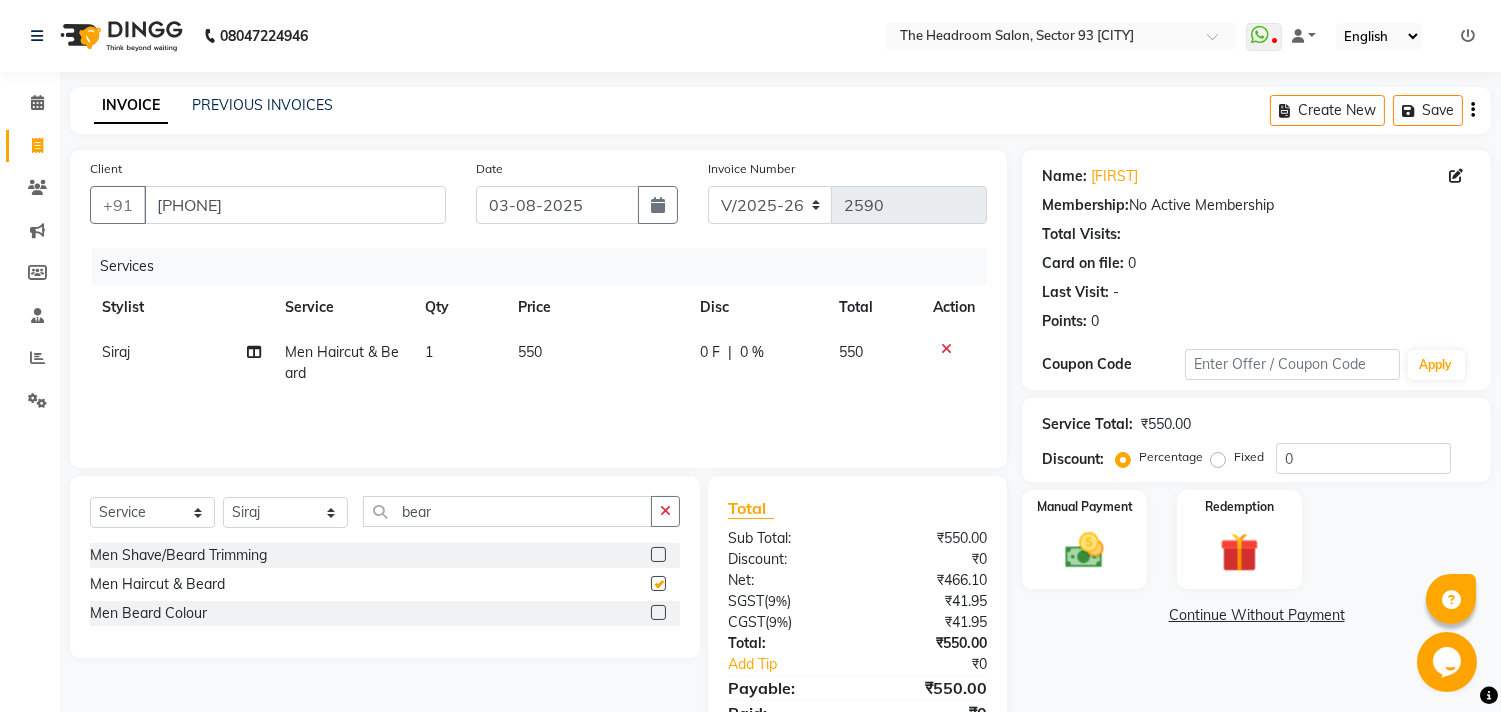 checkbox on "false" 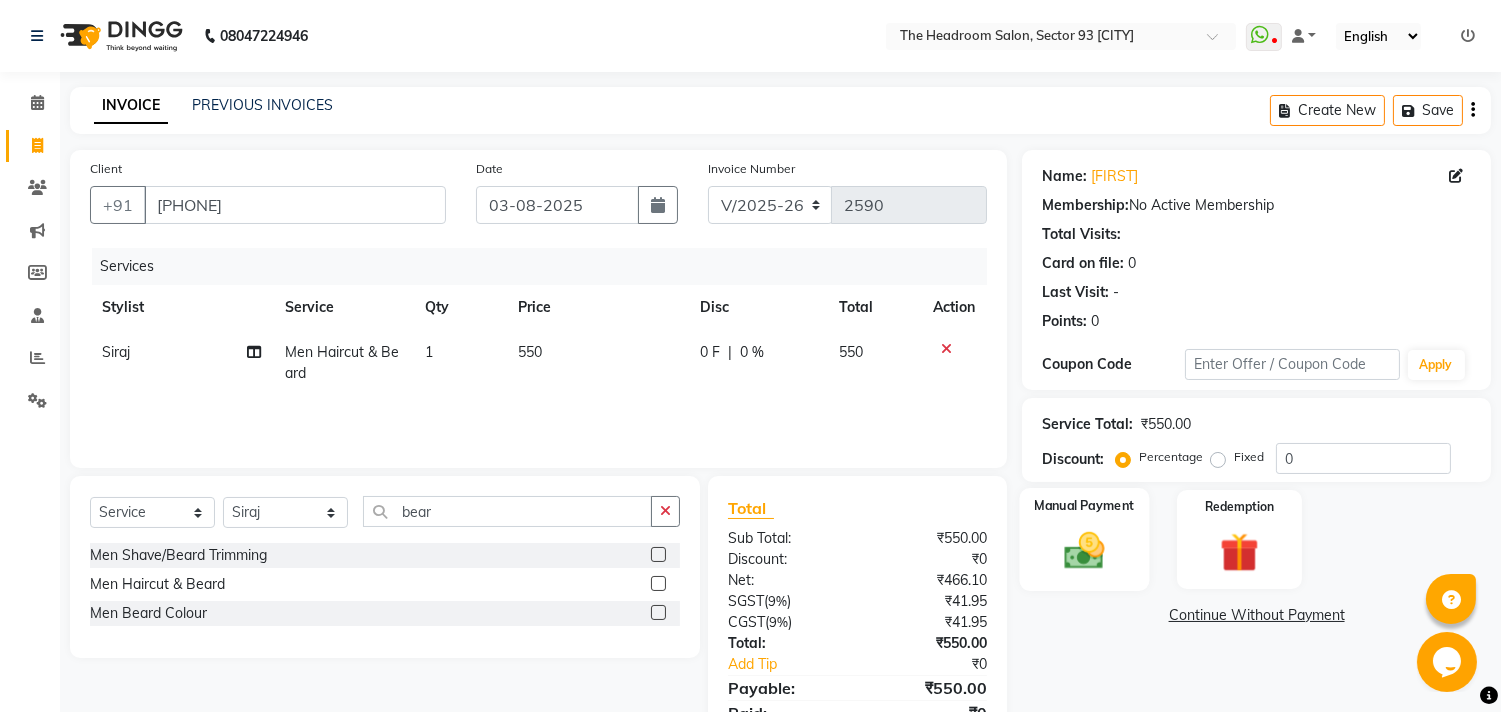 click on "Manual Payment" 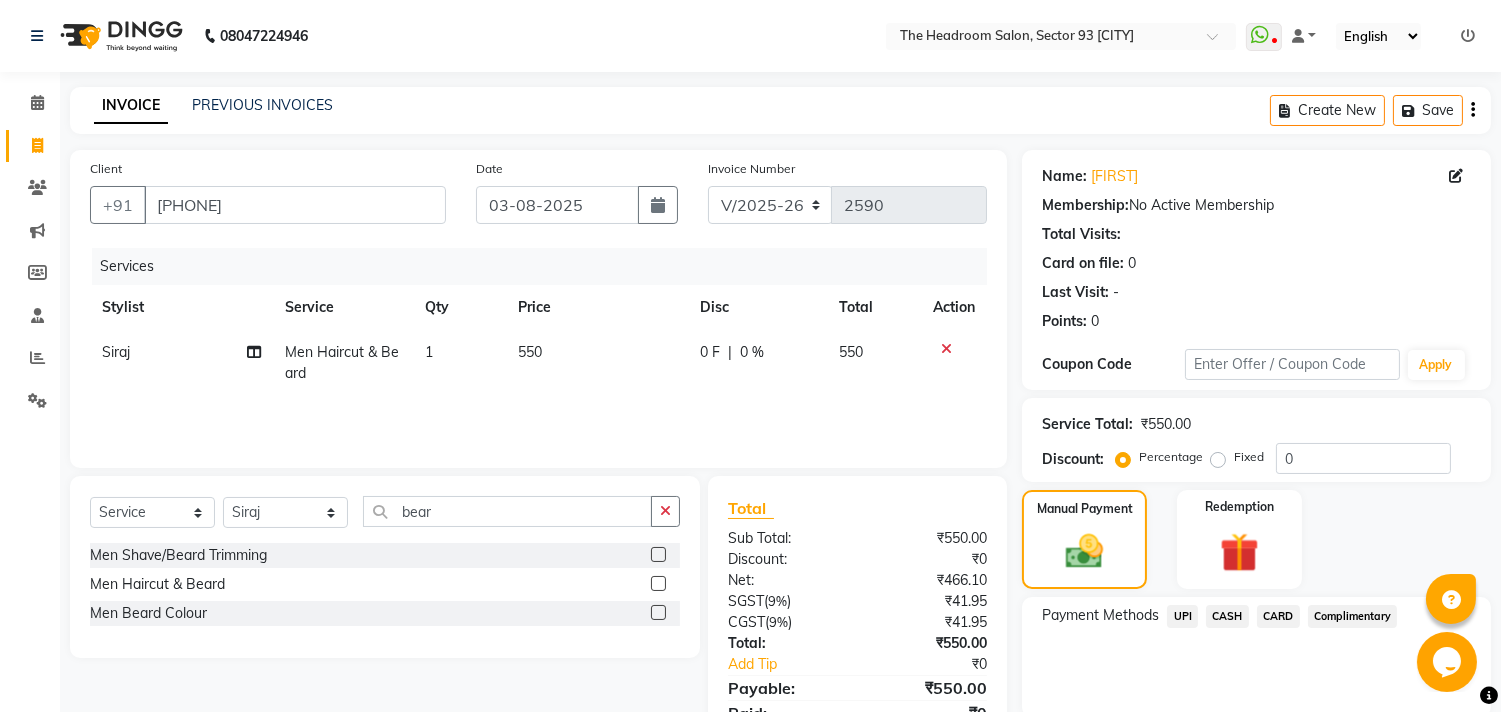 click on "UPI" 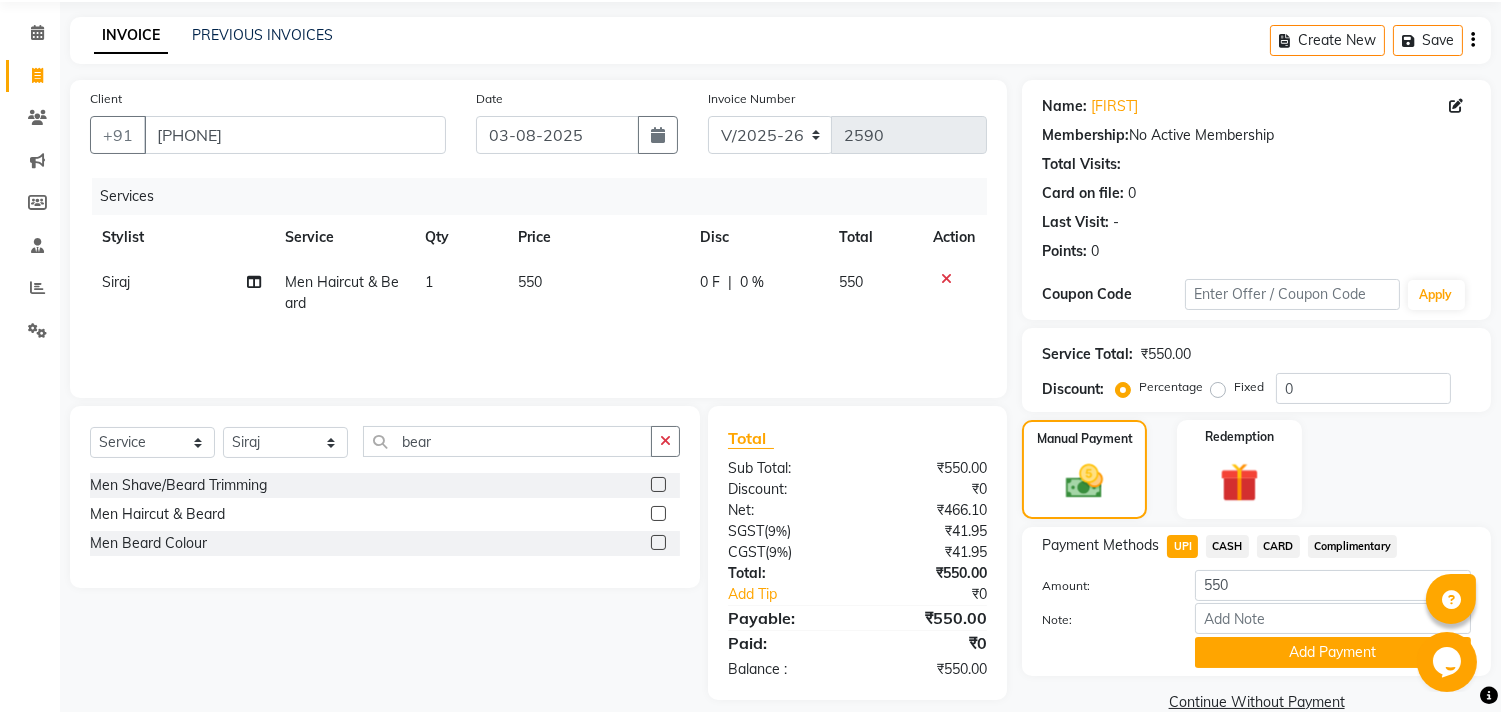 scroll, scrollTop: 104, scrollLeft: 0, axis: vertical 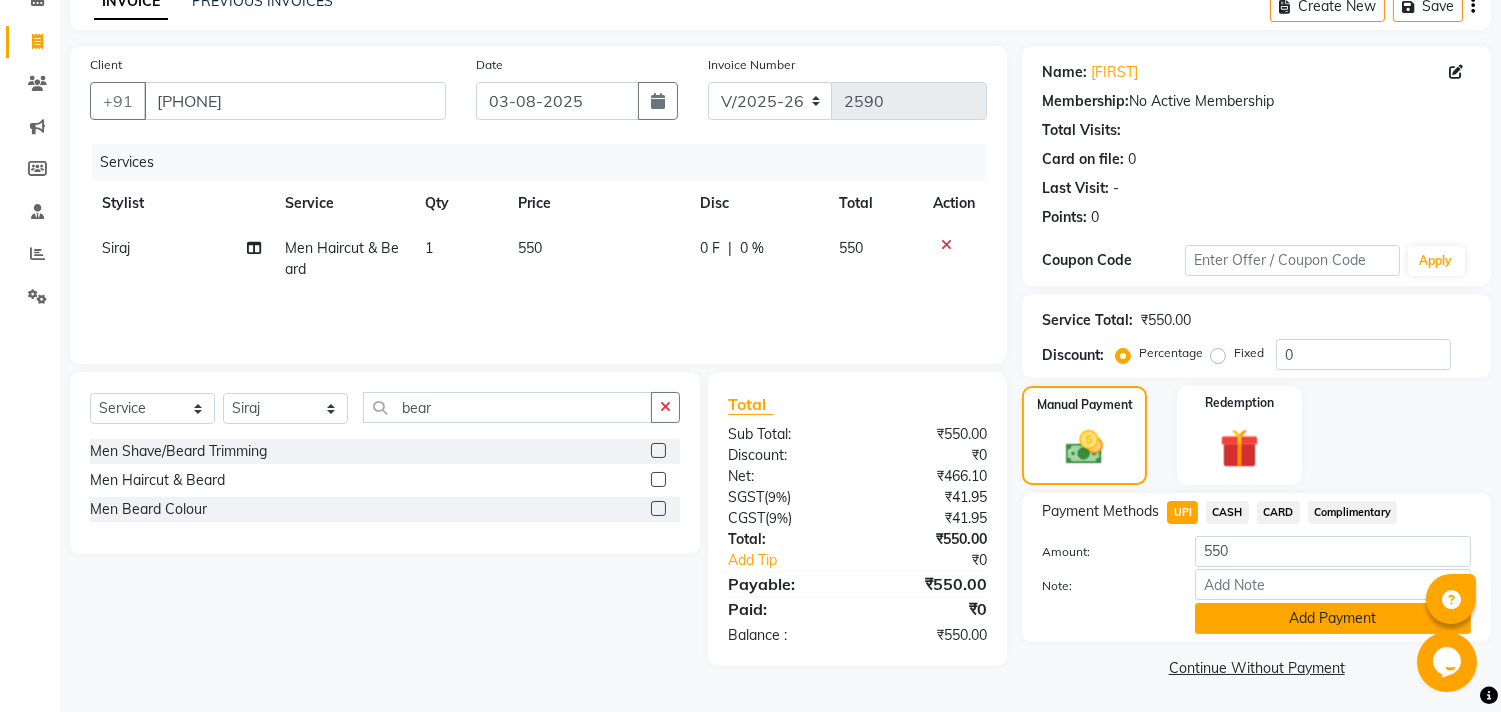 click on "Add Payment" 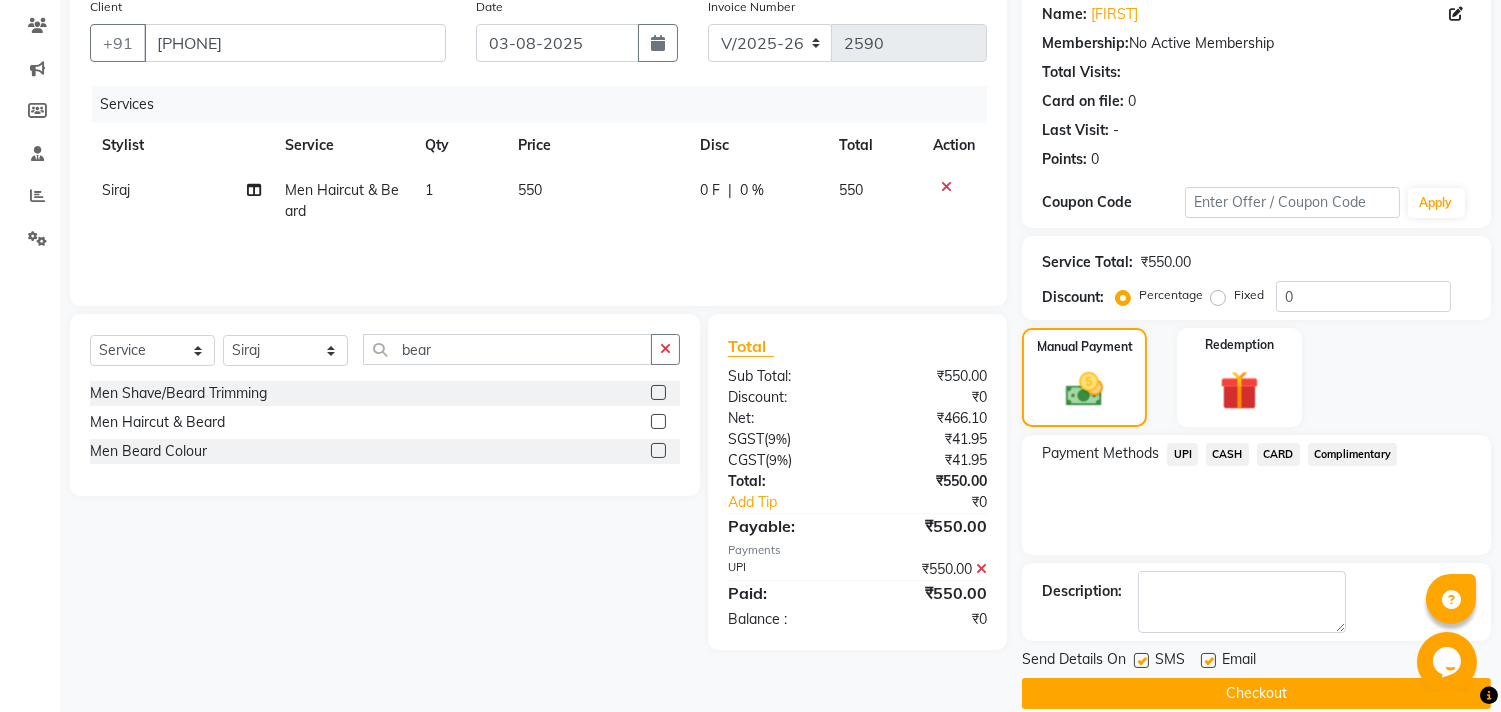 scroll, scrollTop: 187, scrollLeft: 0, axis: vertical 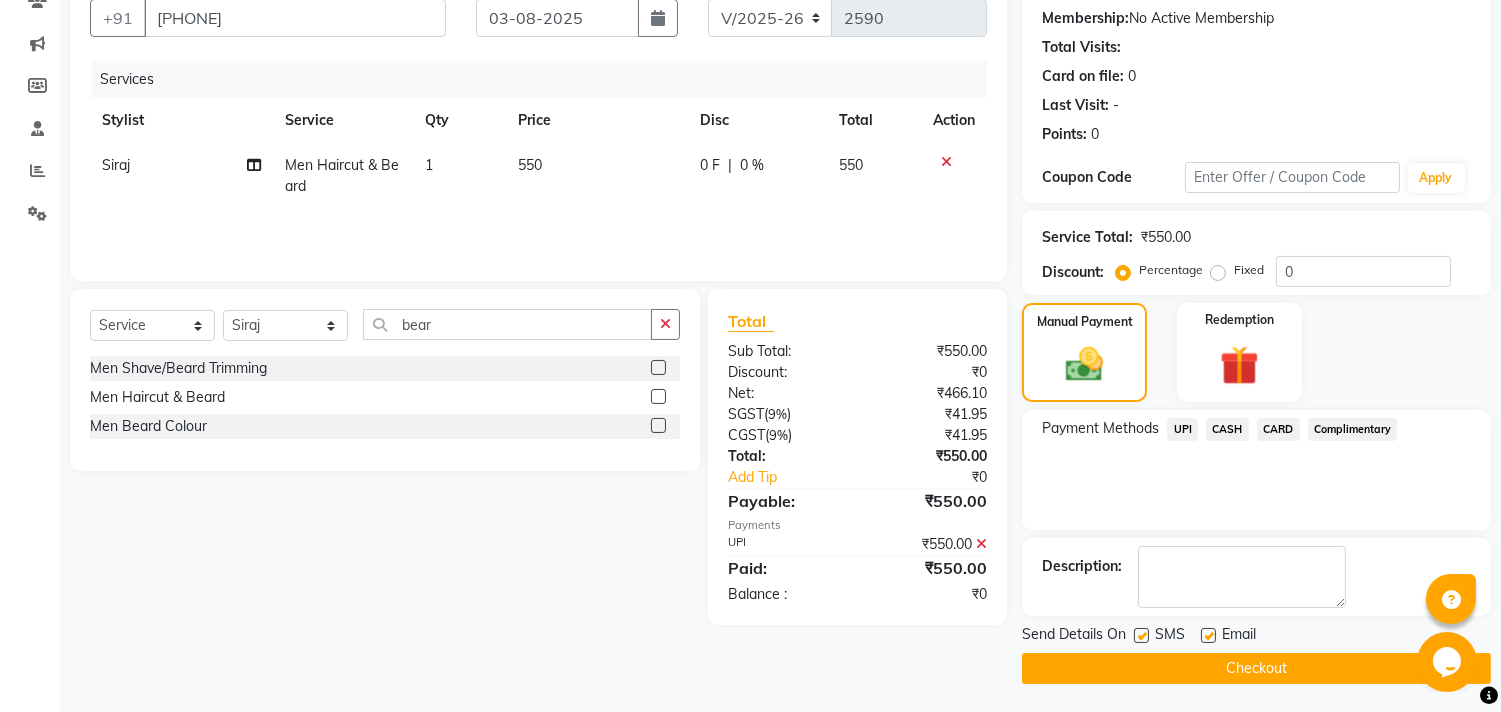 click on "Checkout" 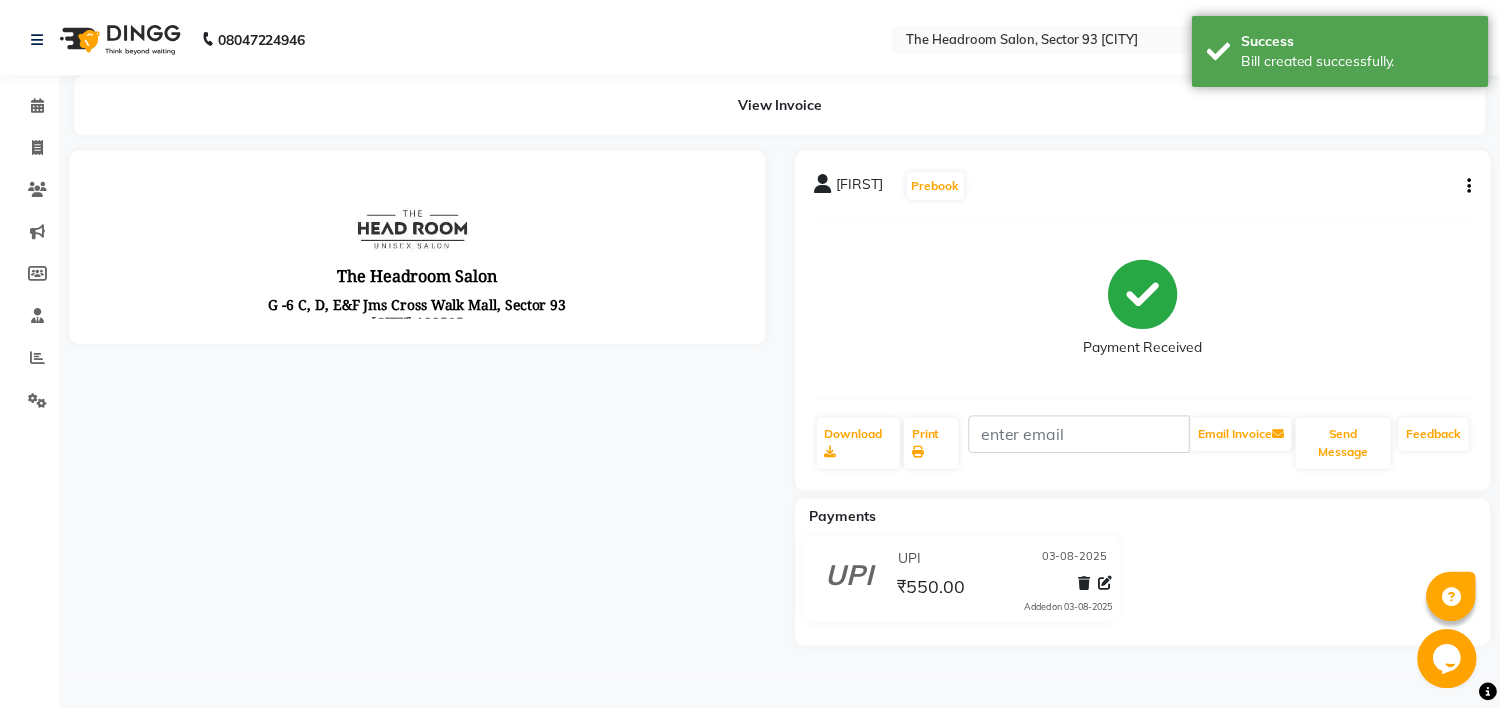 scroll, scrollTop: 0, scrollLeft: 0, axis: both 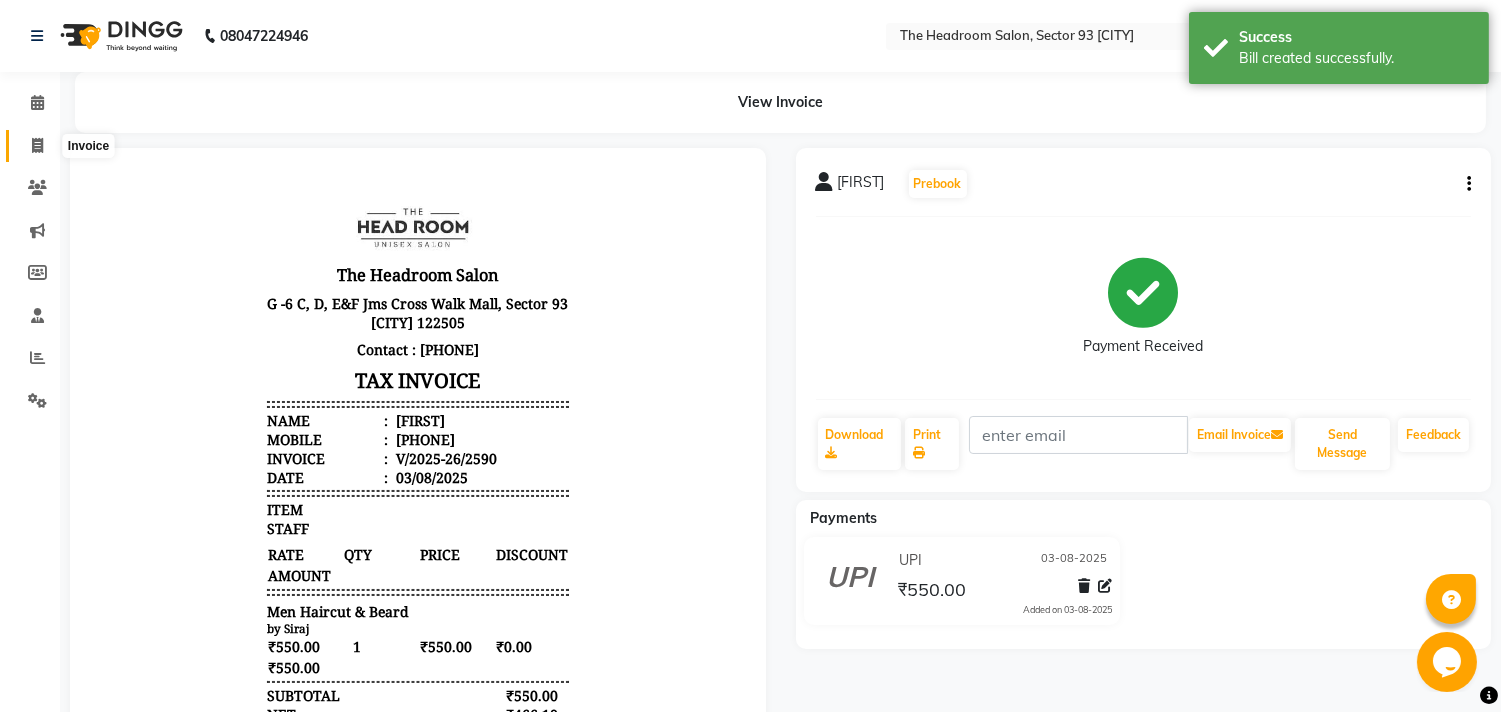 click 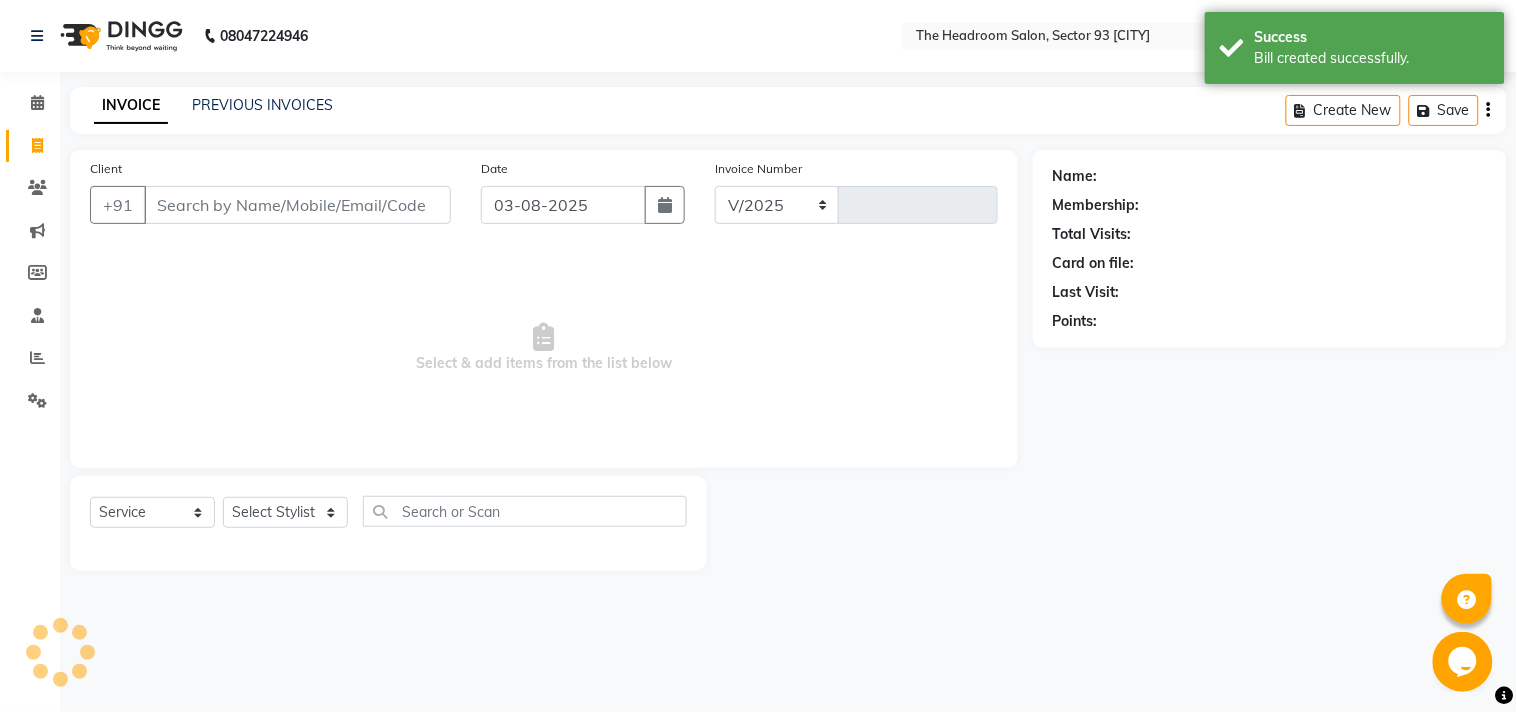 select on "6933" 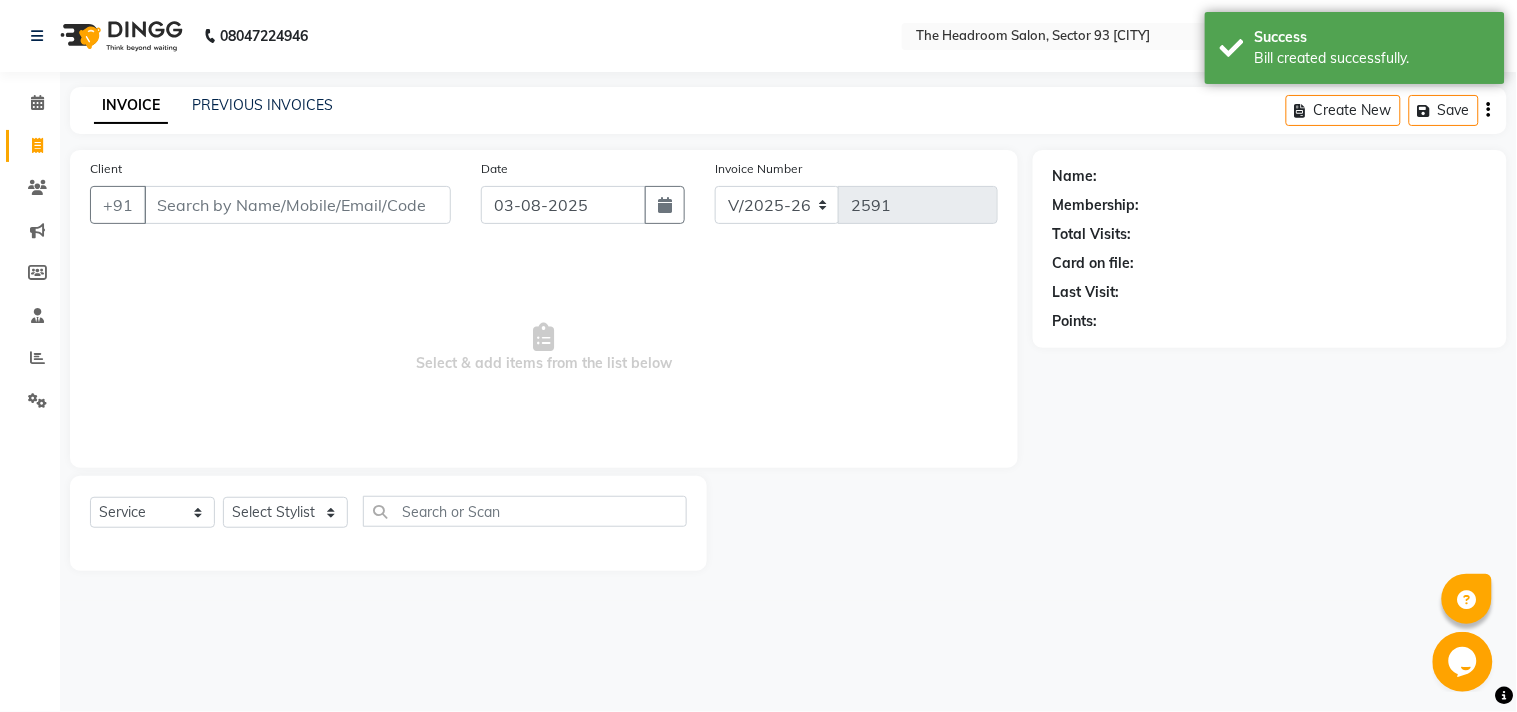 click on "Client" at bounding box center (297, 205) 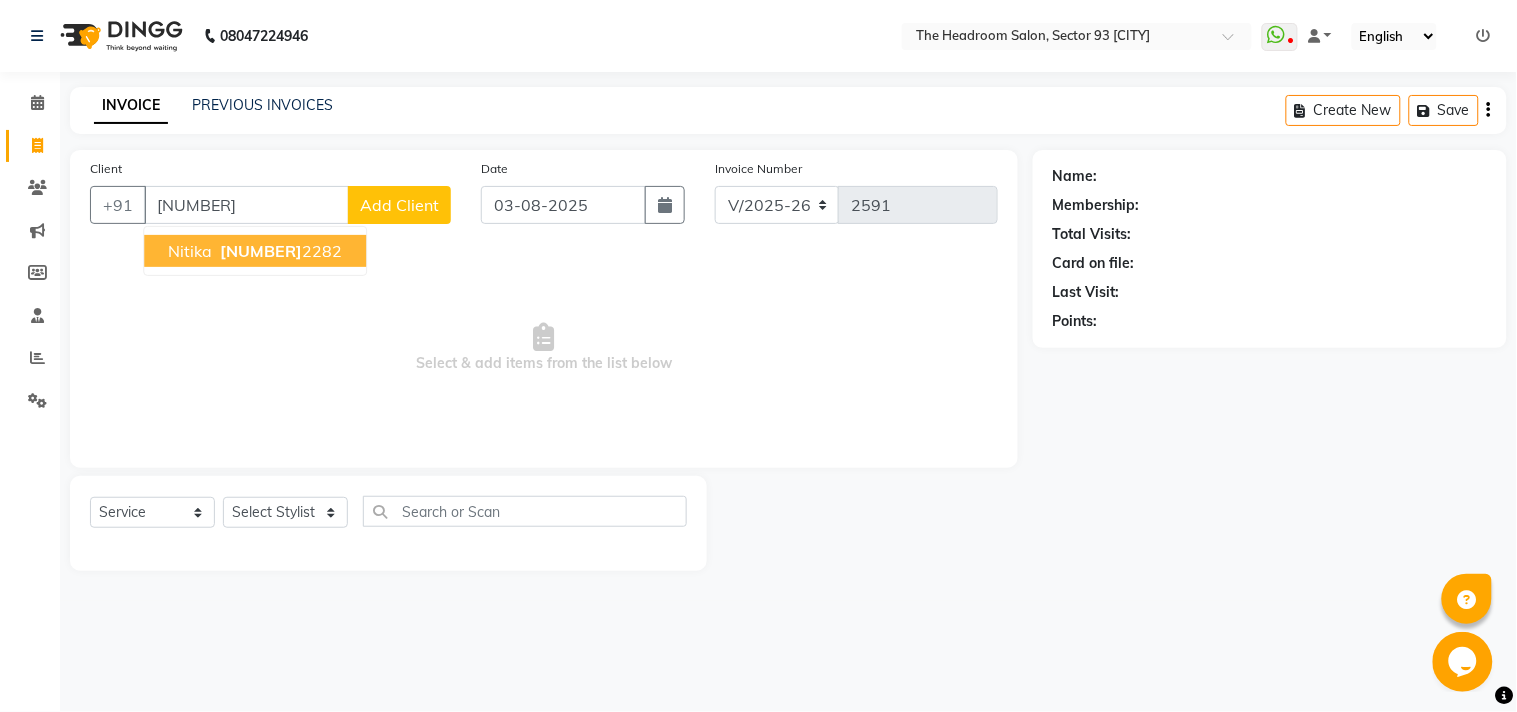 click on "nitika" at bounding box center (190, 251) 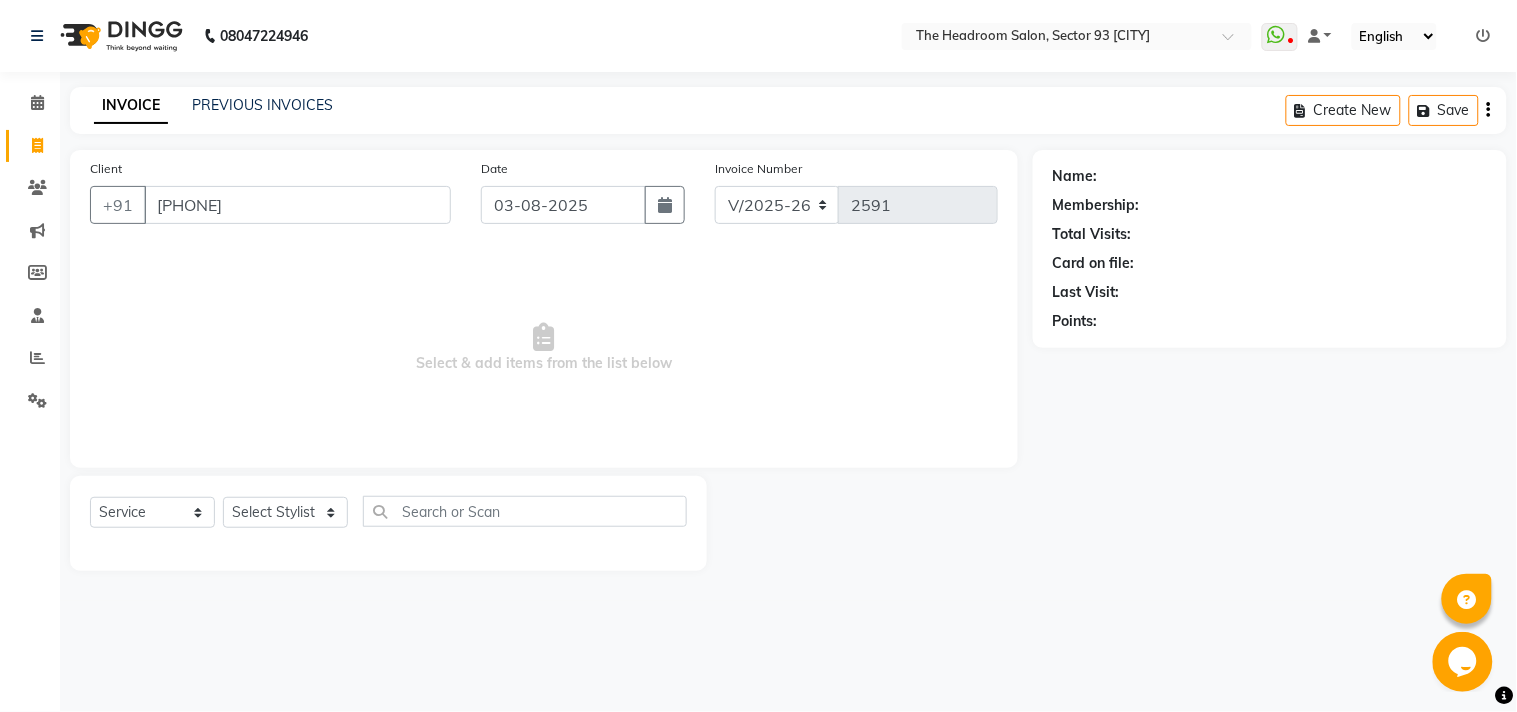 type on "[PHONE]" 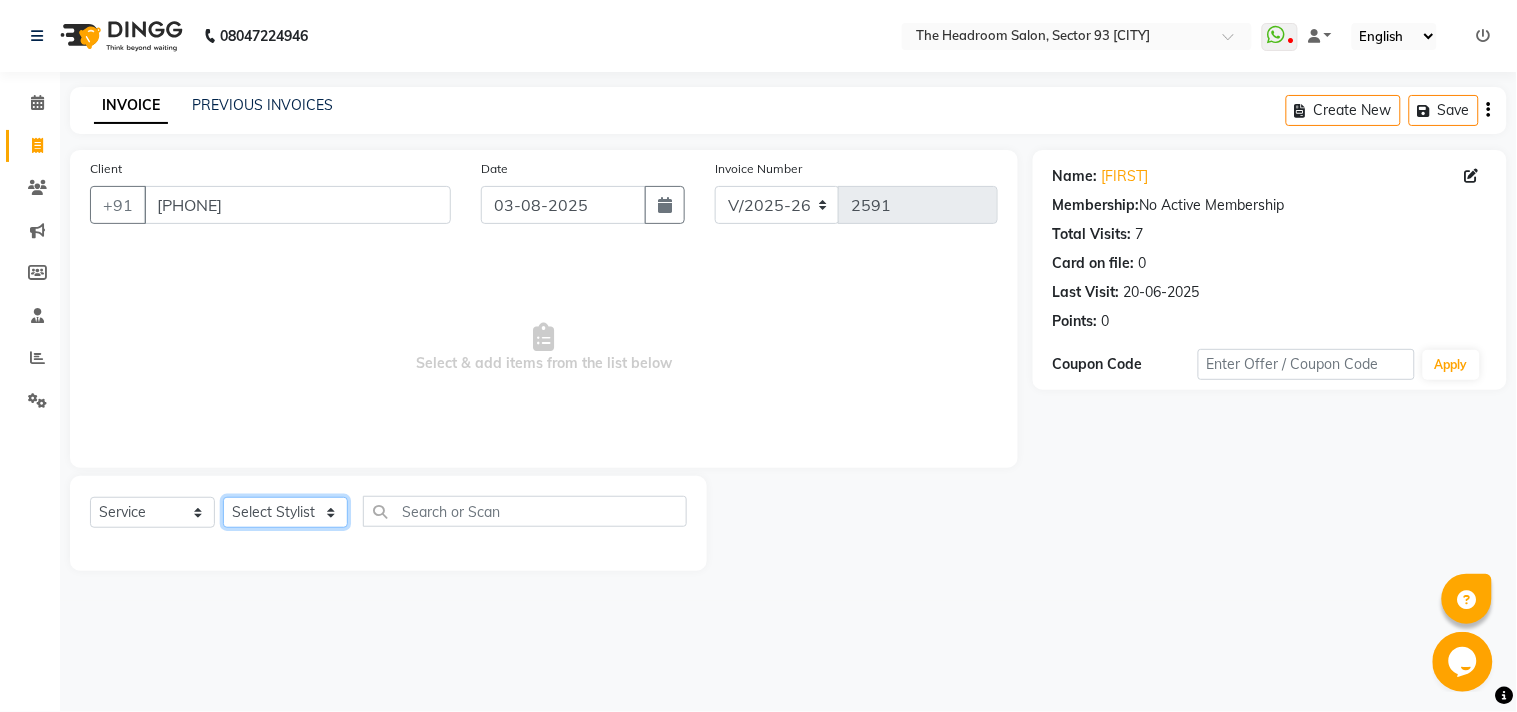 click on "Select Stylist [FIRST] [FIRST] [FIRST] [FIRST] [FIRST] [FIRST] Manager [FIRST] [FIRST] [FIRST] [FIRST] [FIRST] [FIRST]" 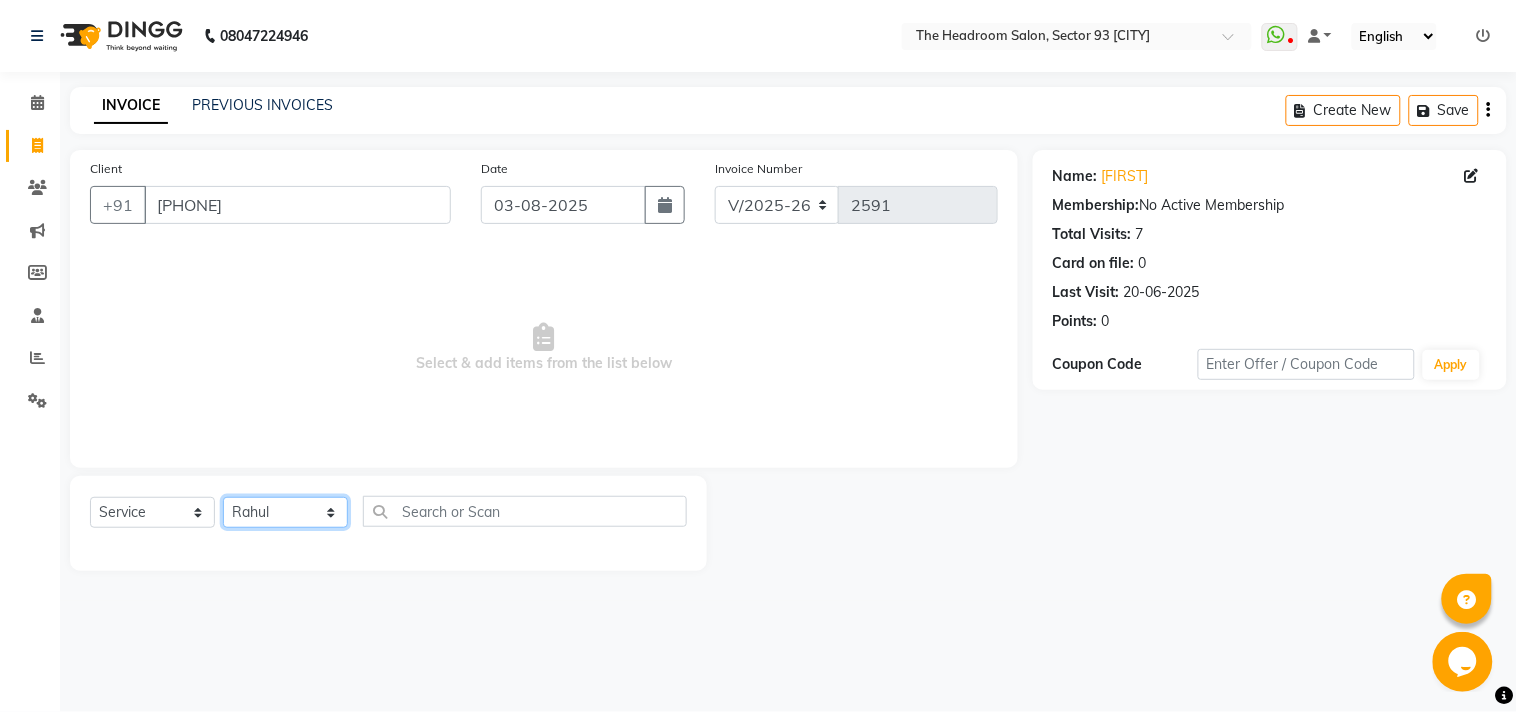 click on "Select Stylist [FIRST] [FIRST] [FIRST] [FIRST] [FIRST] [FIRST] Manager [FIRST] [FIRST] [FIRST] [FIRST] [FIRST] [FIRST]" 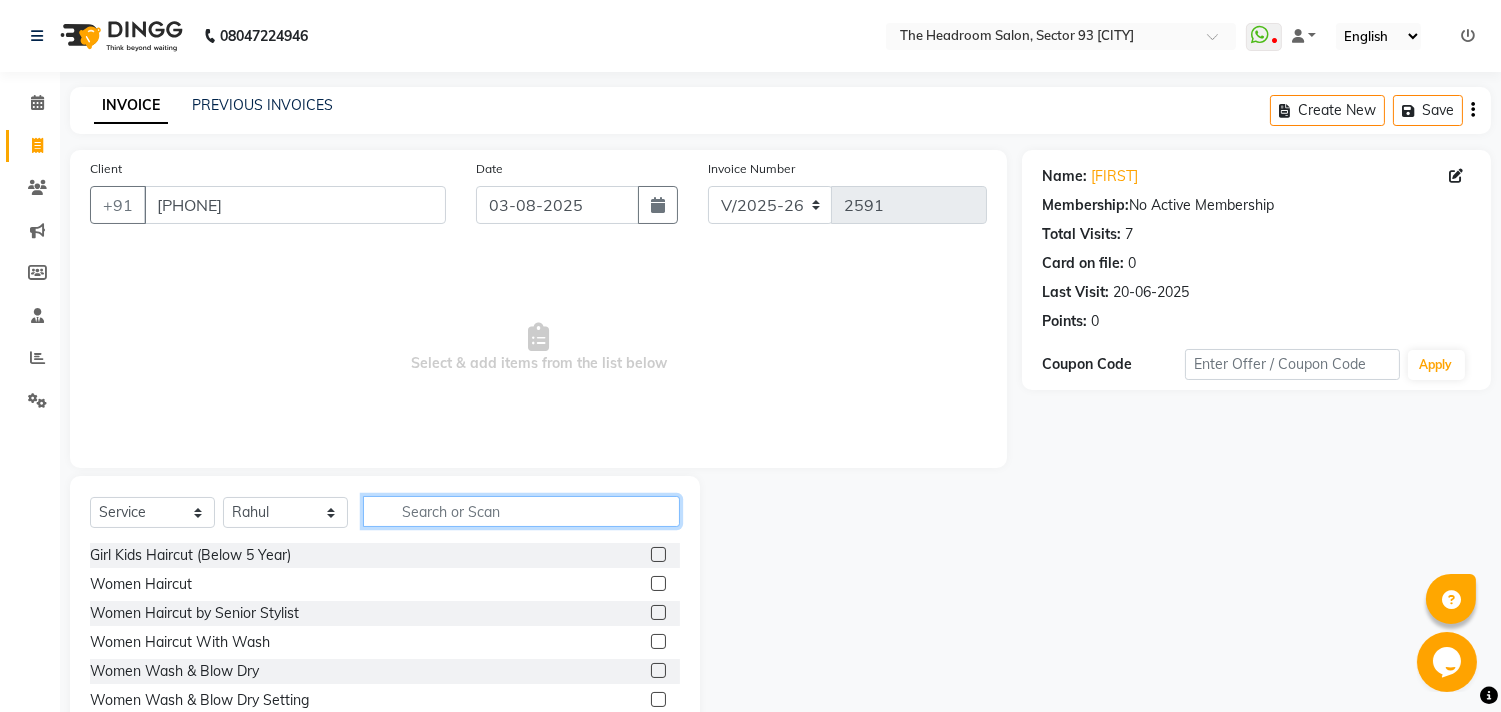 click 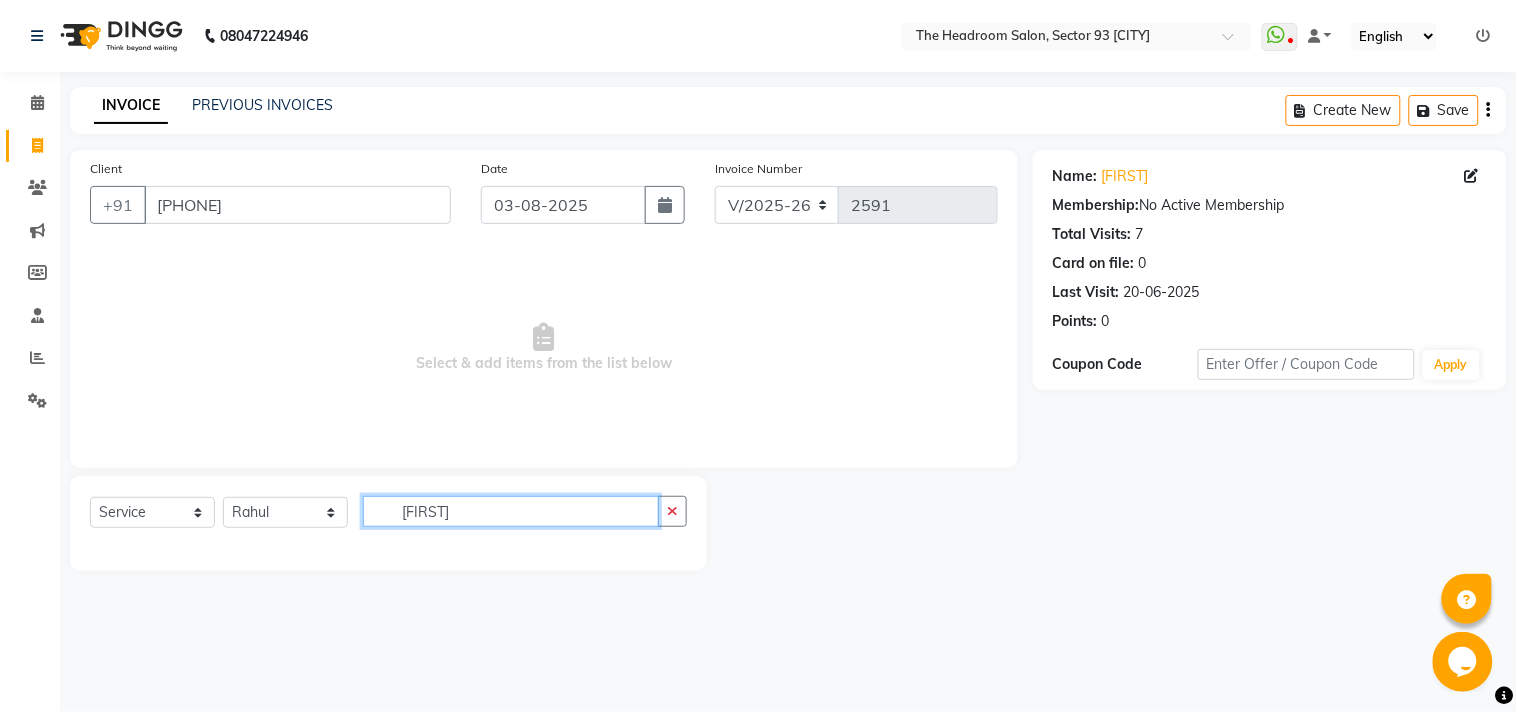 click on "[FIRST]" 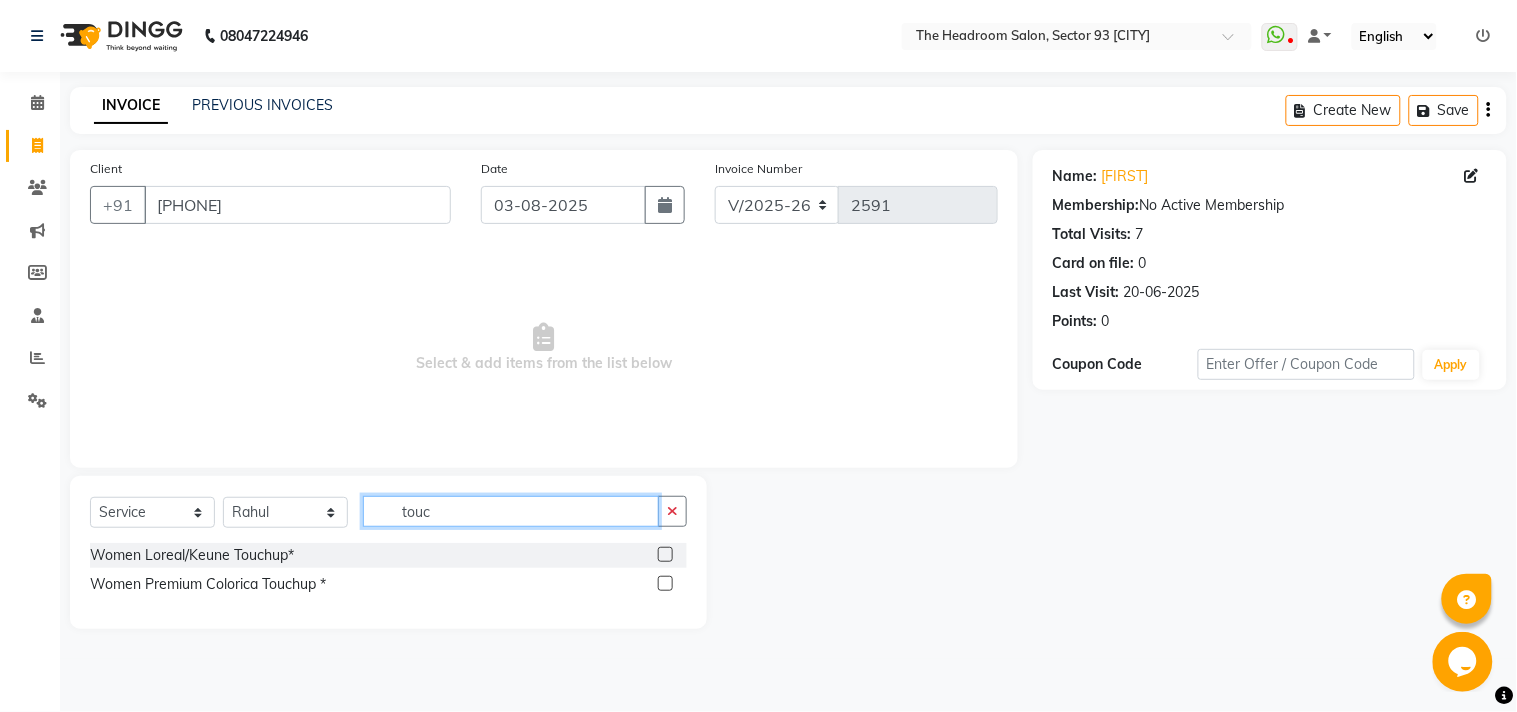 type on "touc" 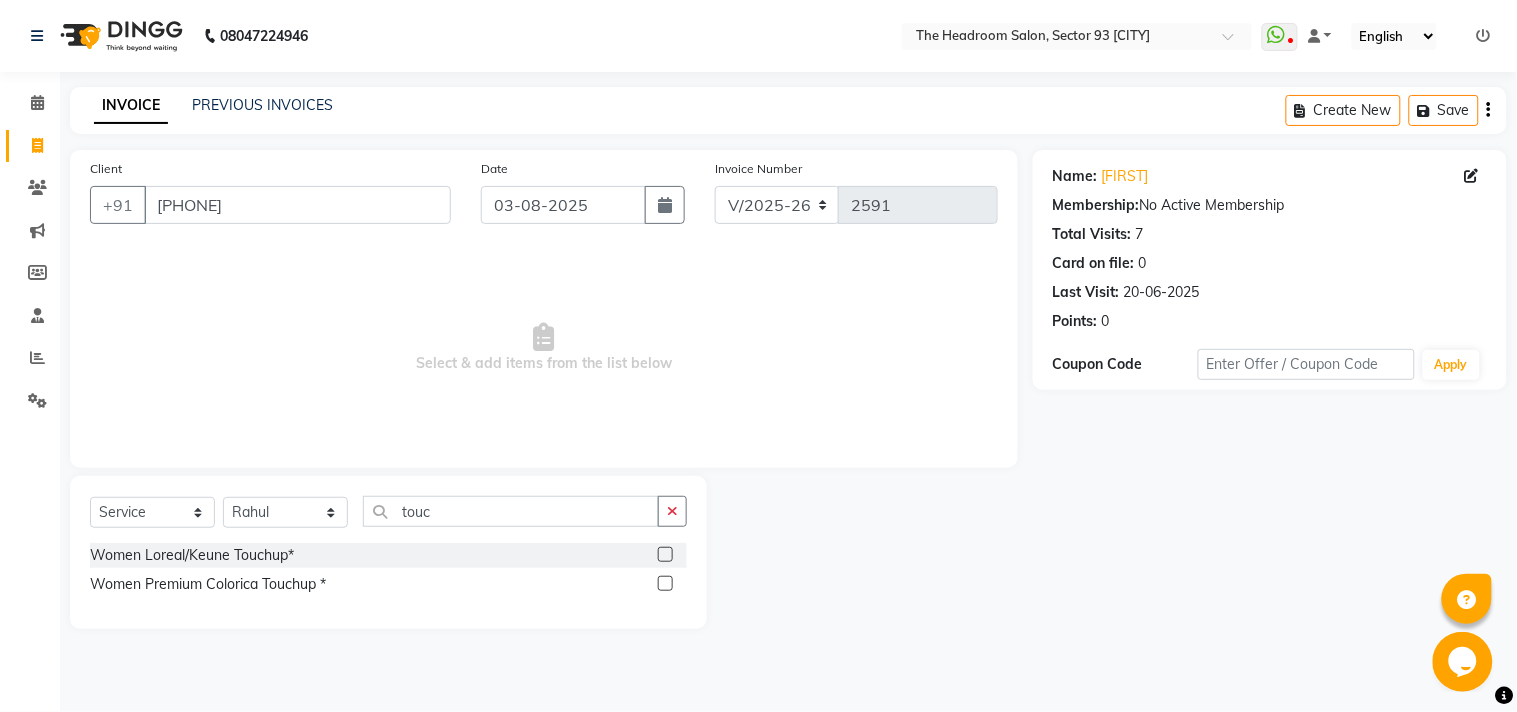 click 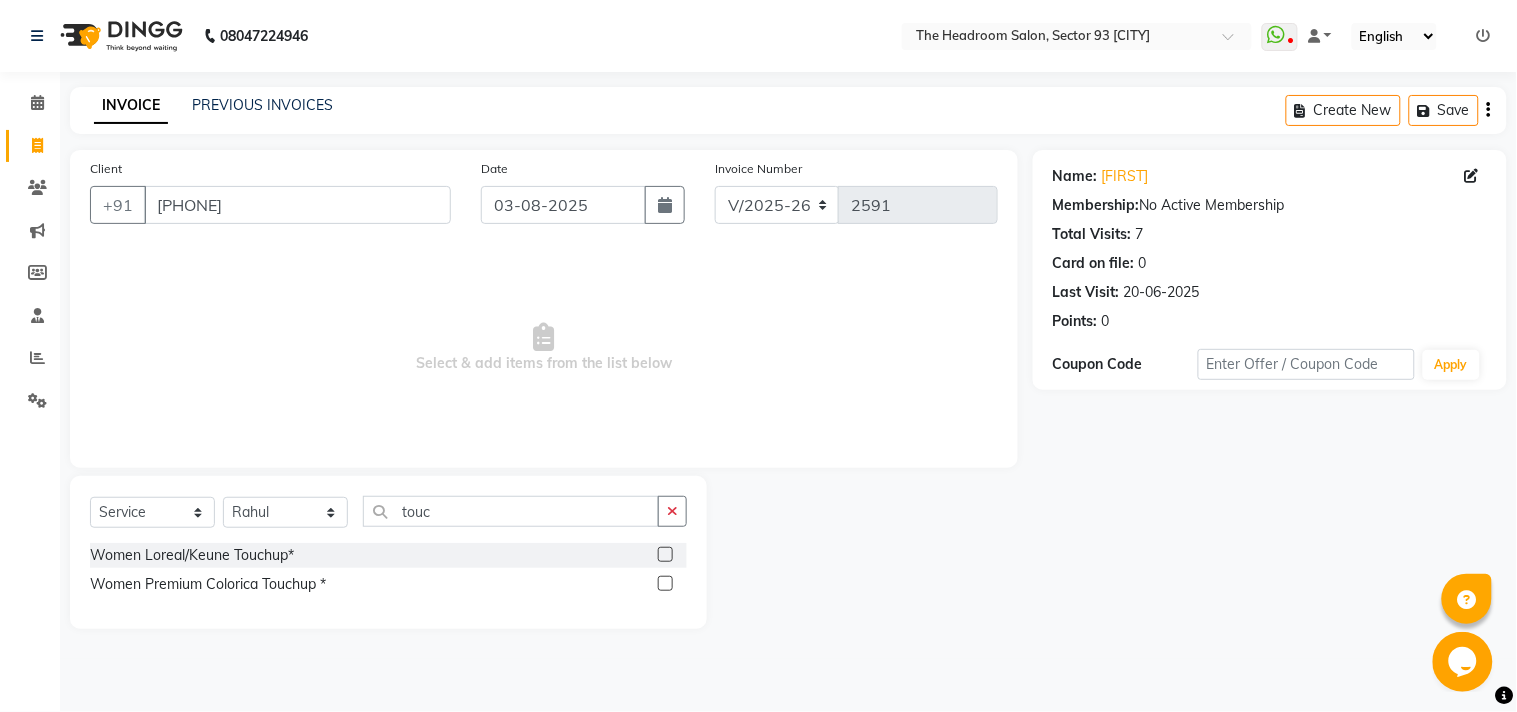 click at bounding box center [664, 555] 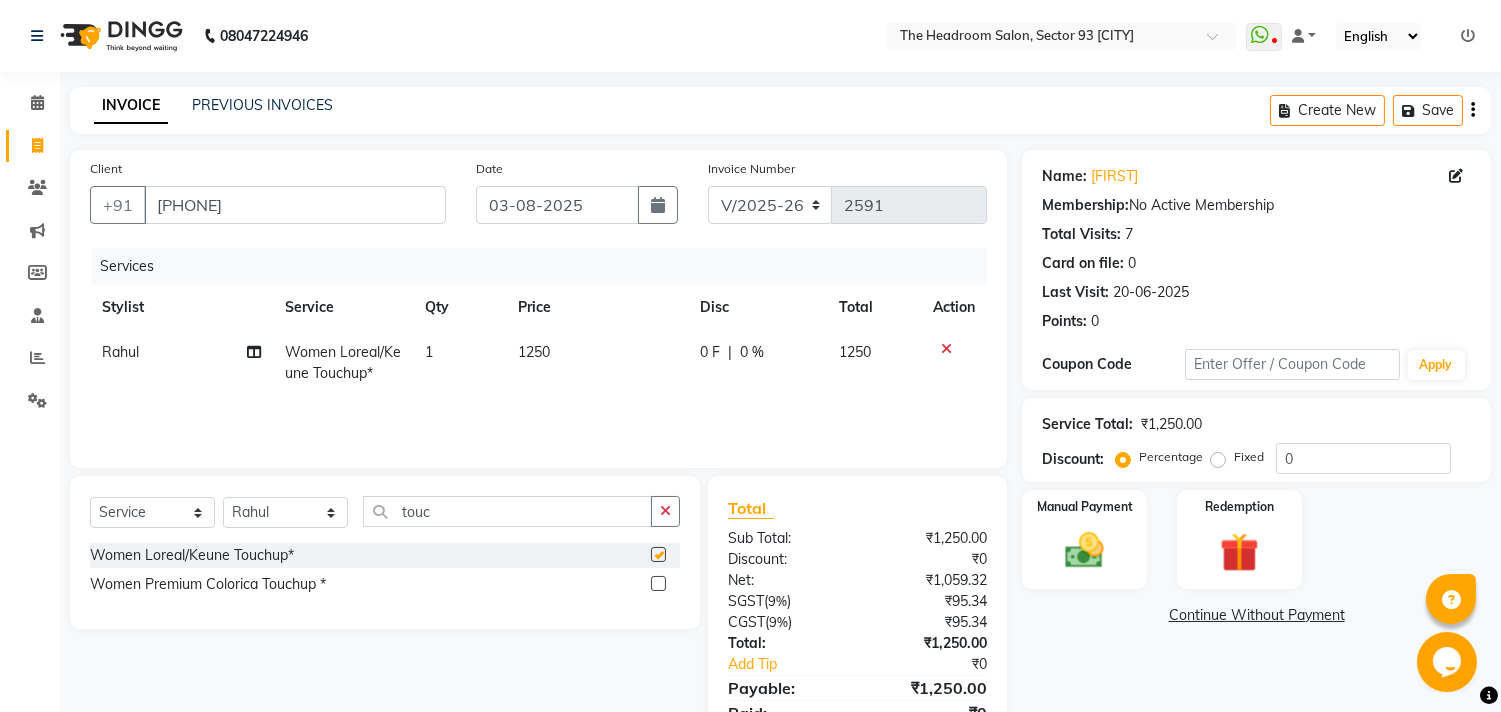 checkbox on "false" 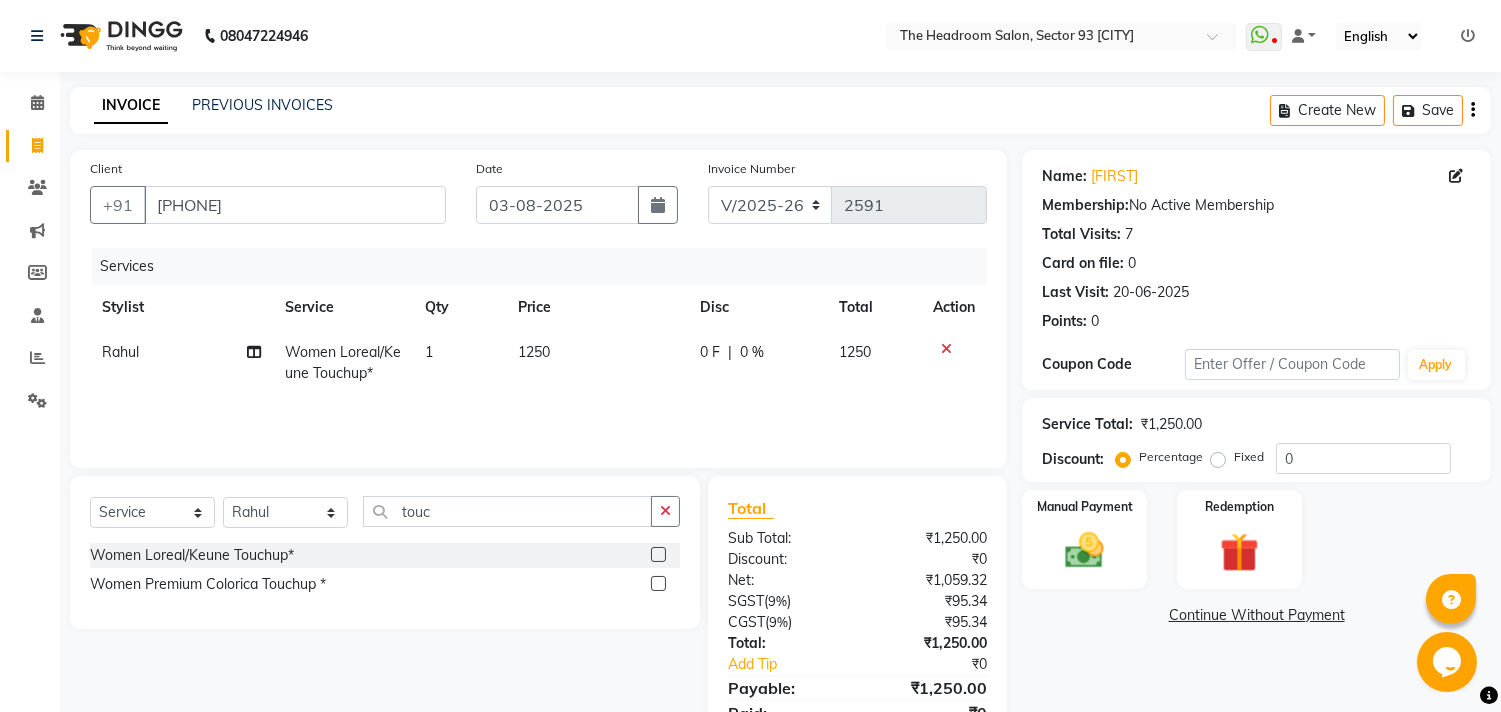 click on "Name: [FIRST]  Membership:  No Active Membership  Total Visits:  7 Card on file:  0 Last Visit:   [DATE] Points:   0  Coupon Code Apply Service Total:  [CURRENCY][AMOUNT]  Discount:  Percentage   Fixed  0 Manual Payment Redemption  Continue Without Payment" 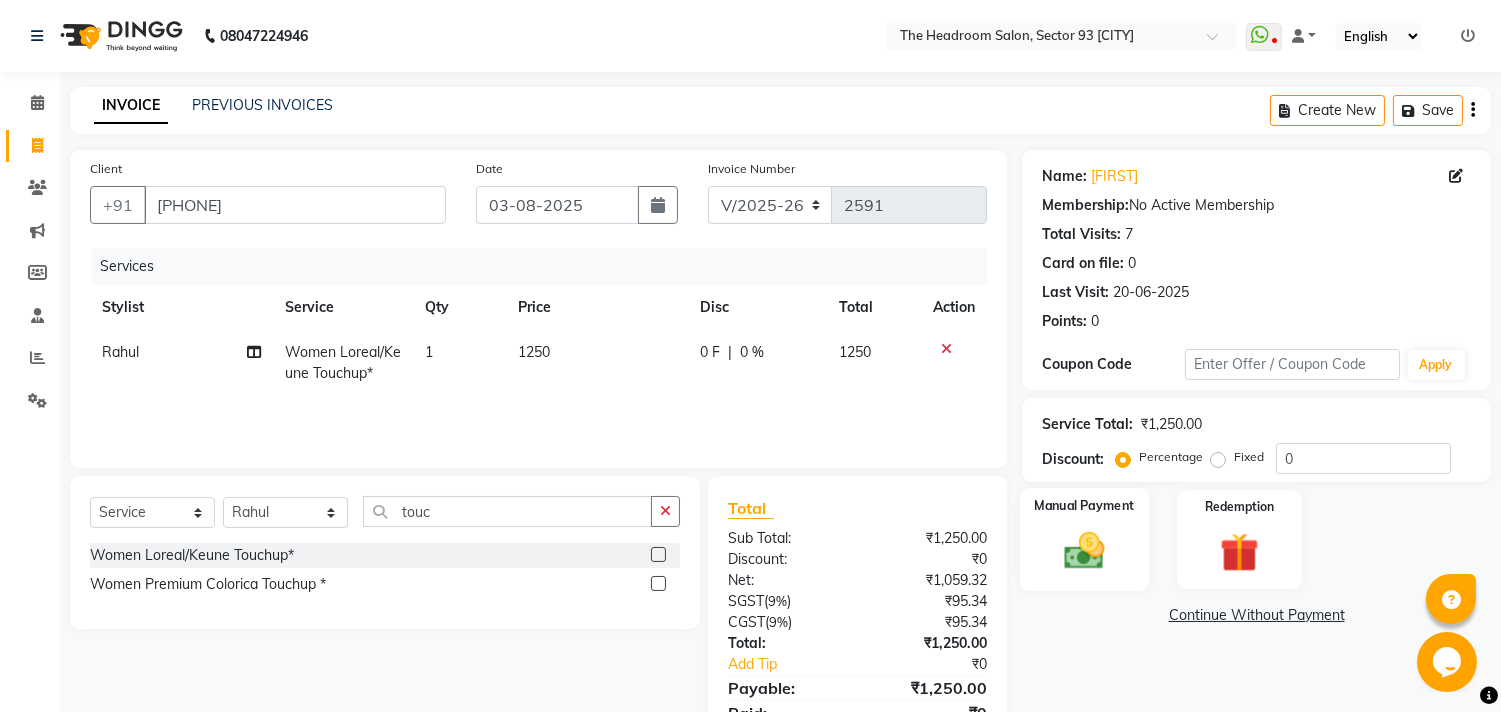 click on "Manual Payment" 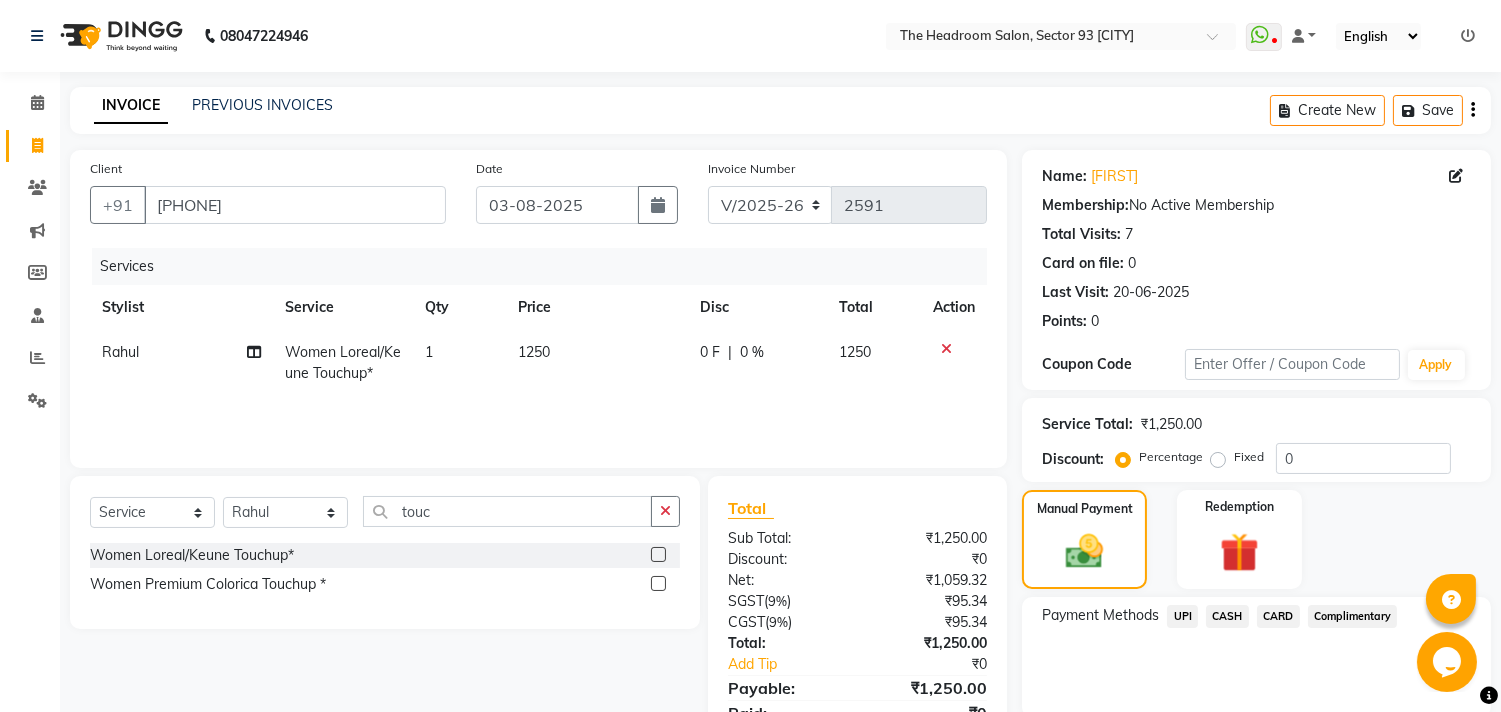 click on "UPI" 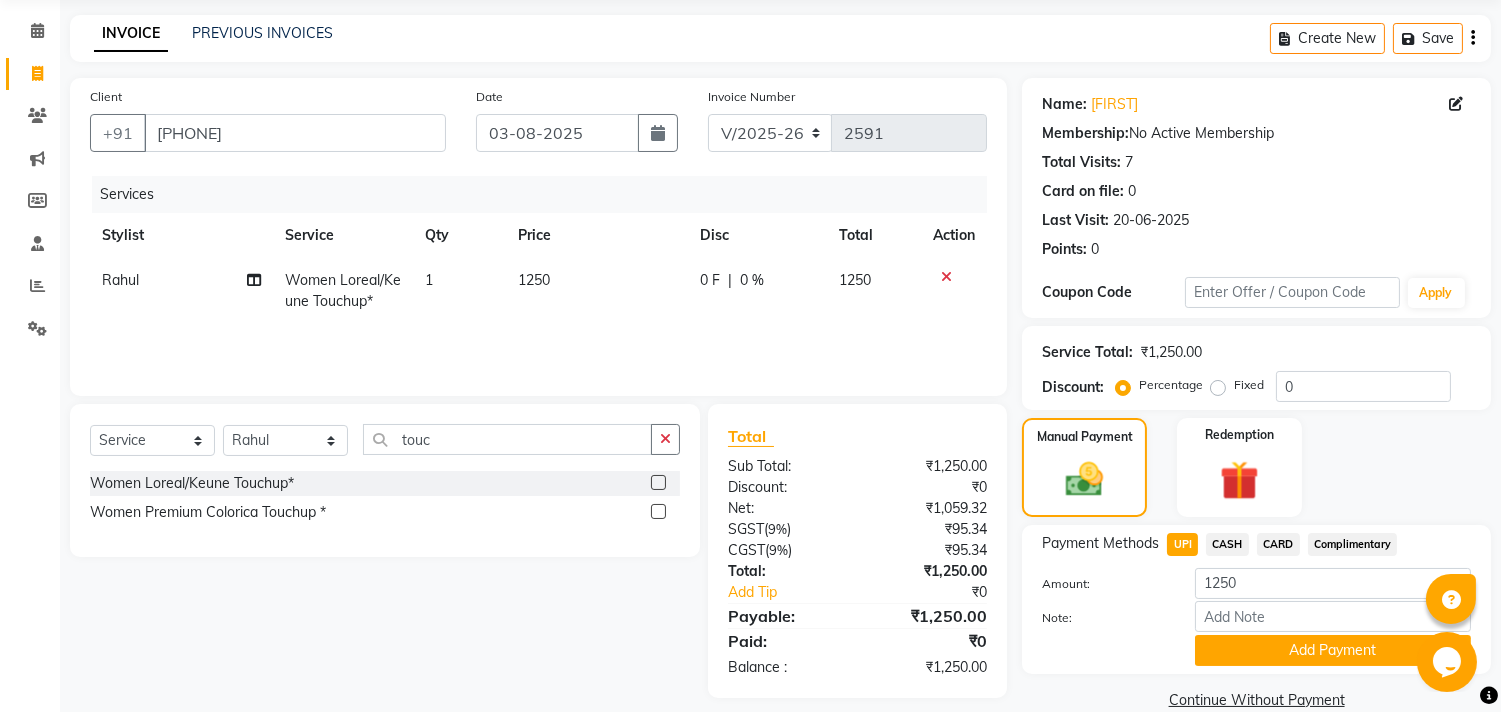 scroll, scrollTop: 104, scrollLeft: 0, axis: vertical 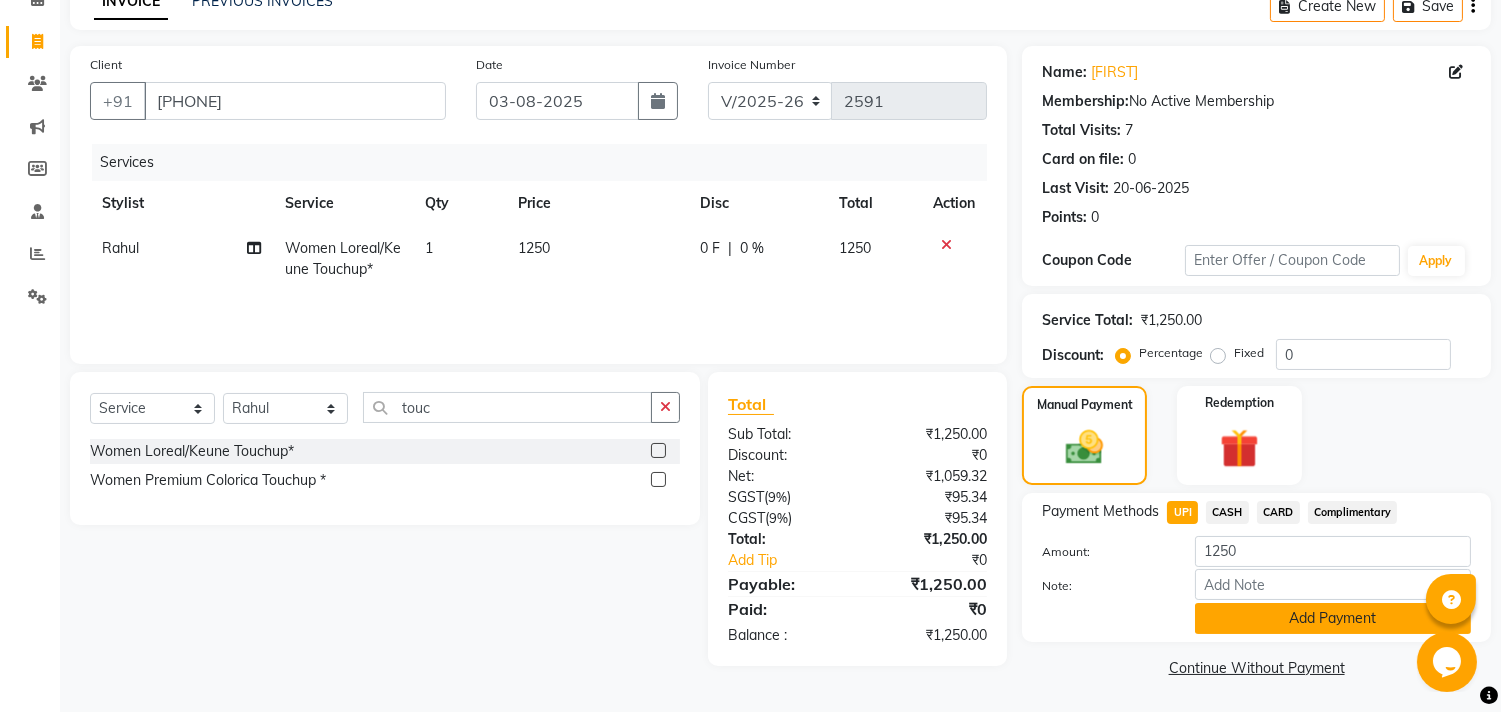 click on "Add Payment" 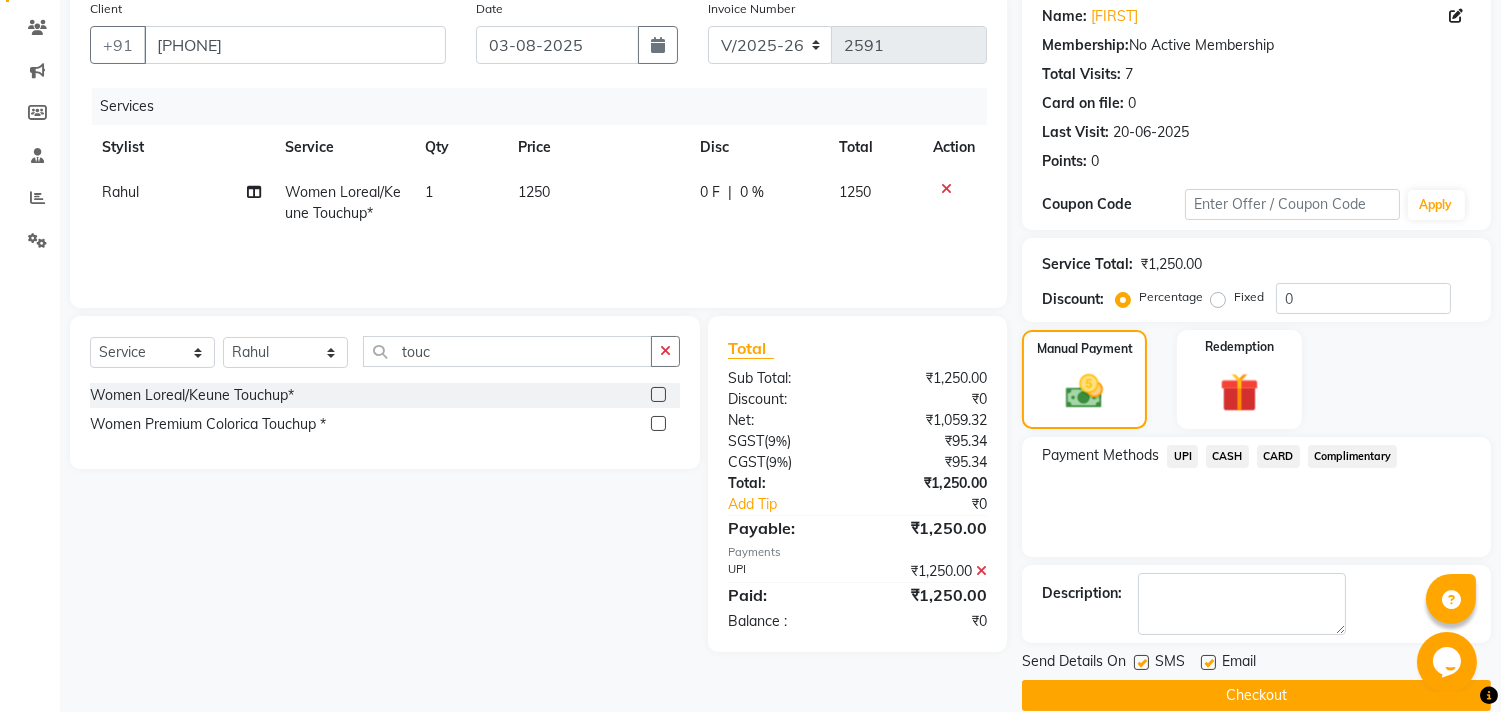 scroll, scrollTop: 187, scrollLeft: 0, axis: vertical 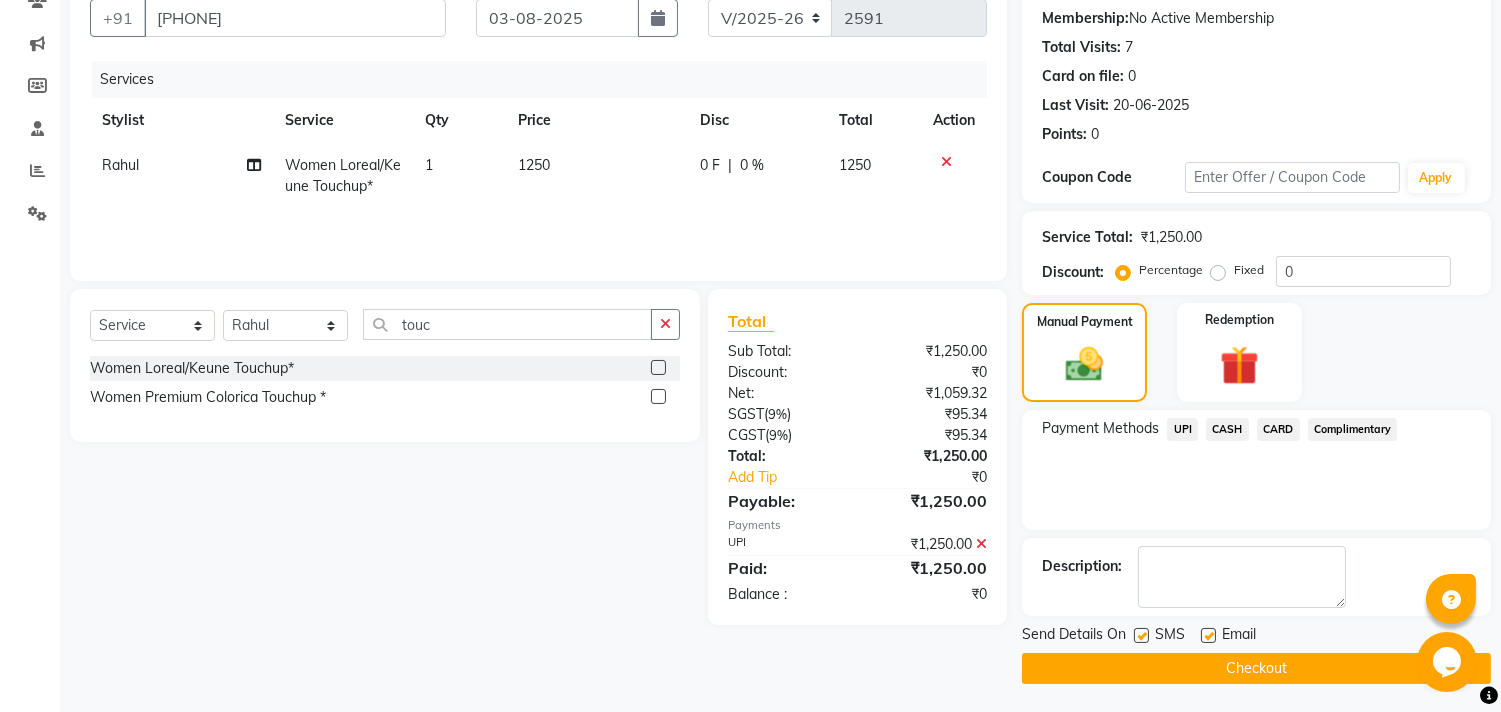 click on "Checkout" 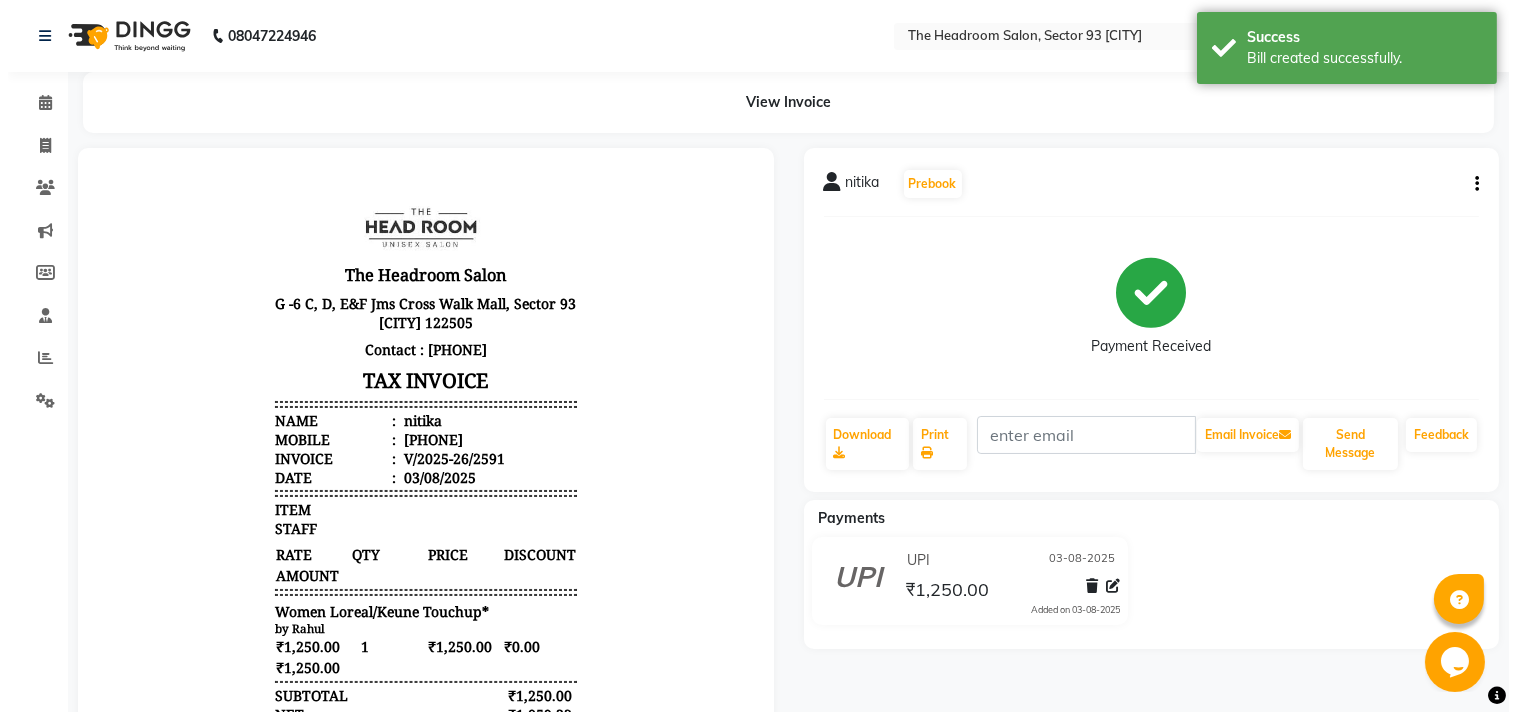 scroll, scrollTop: 0, scrollLeft: 0, axis: both 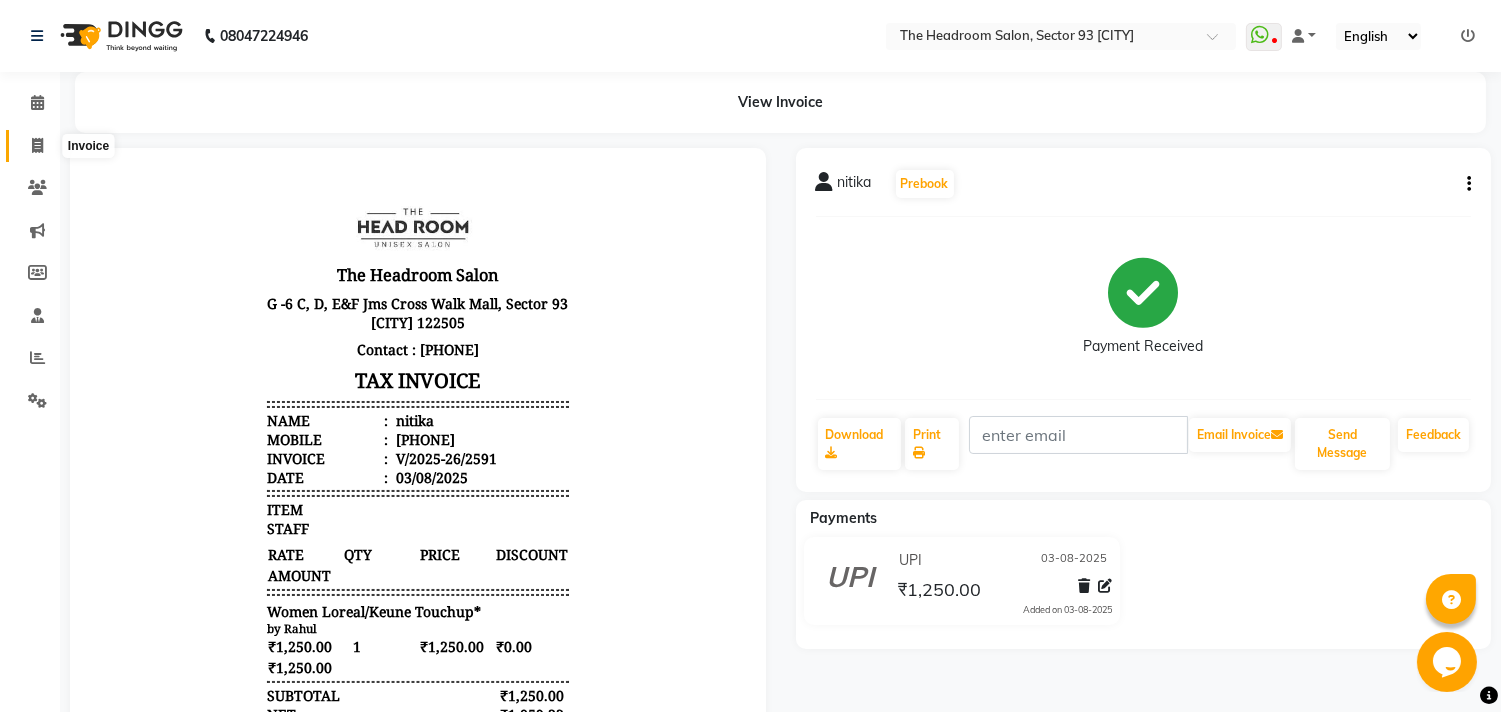 click 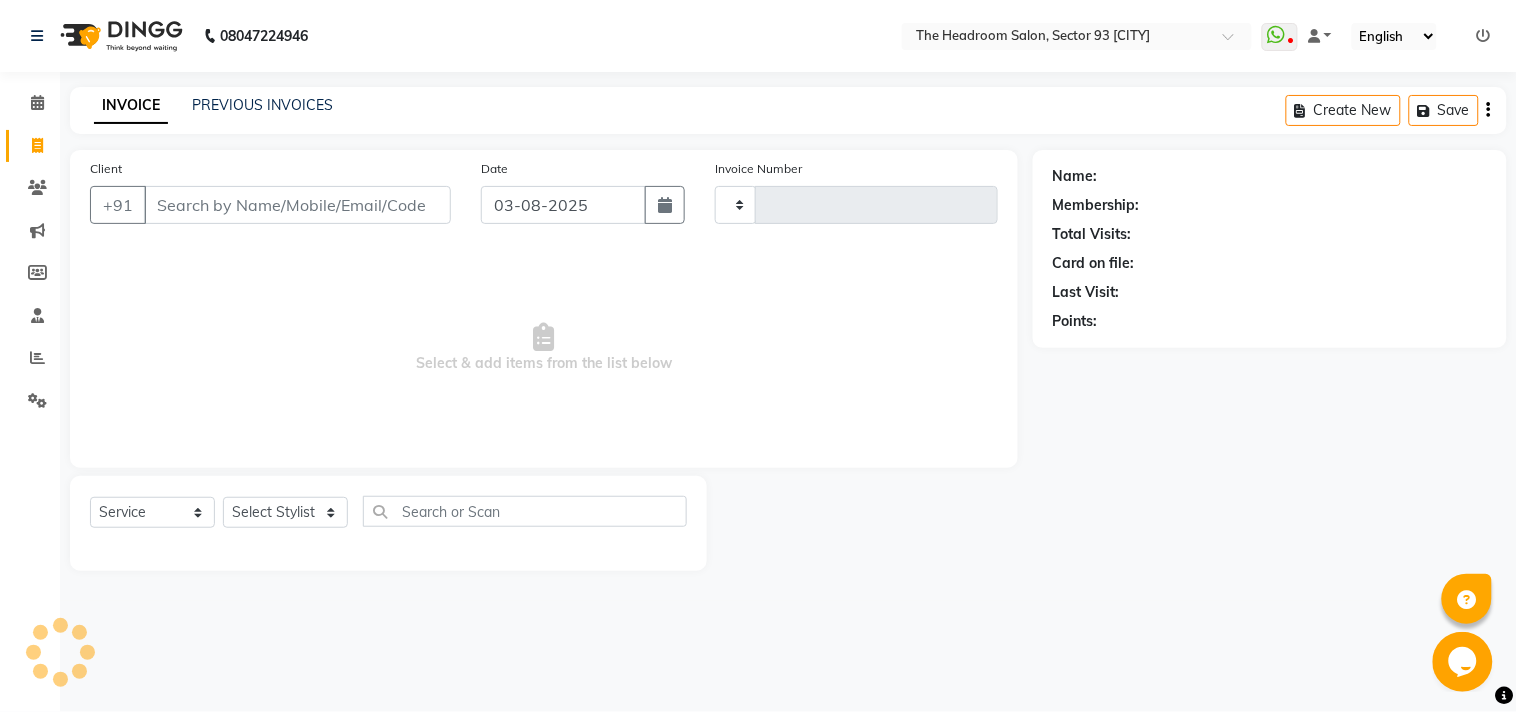 type on "2592" 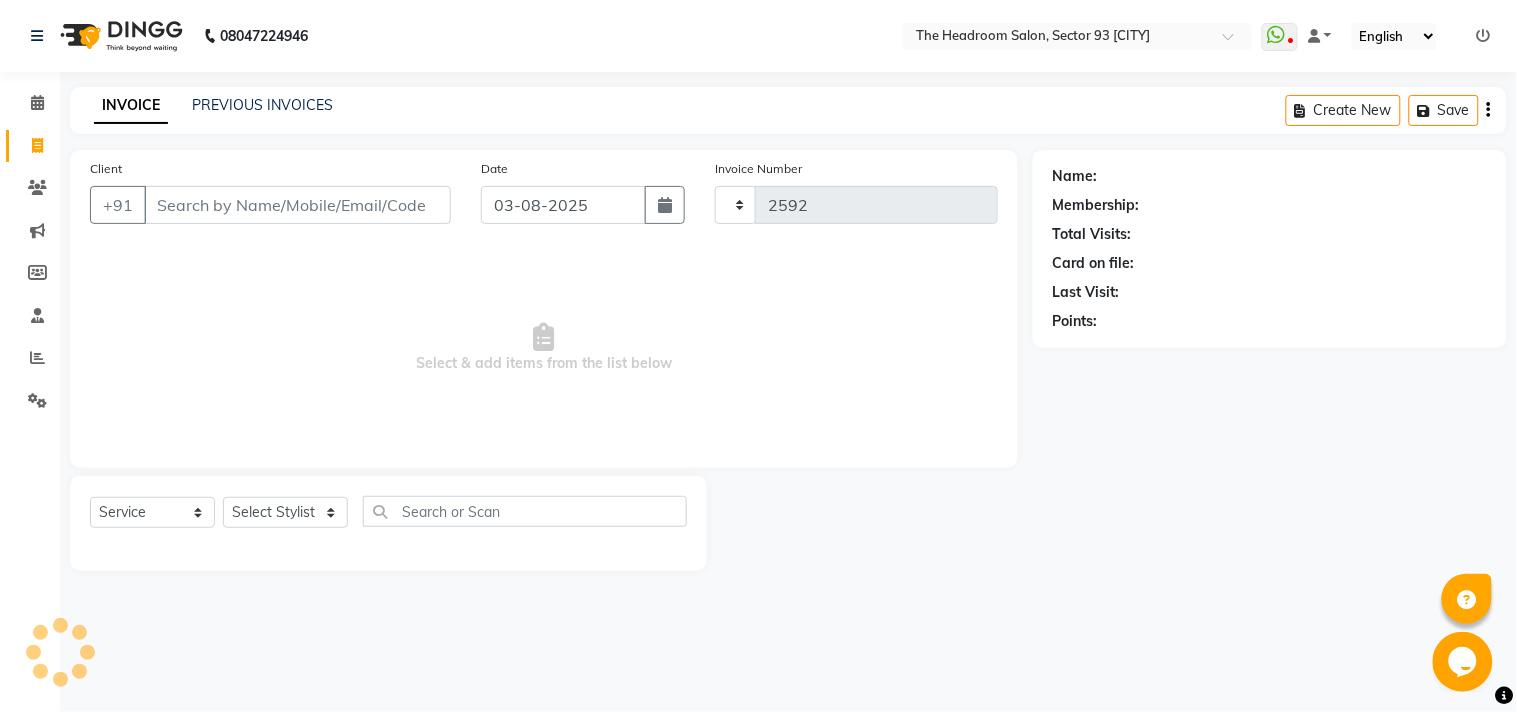 select on "6933" 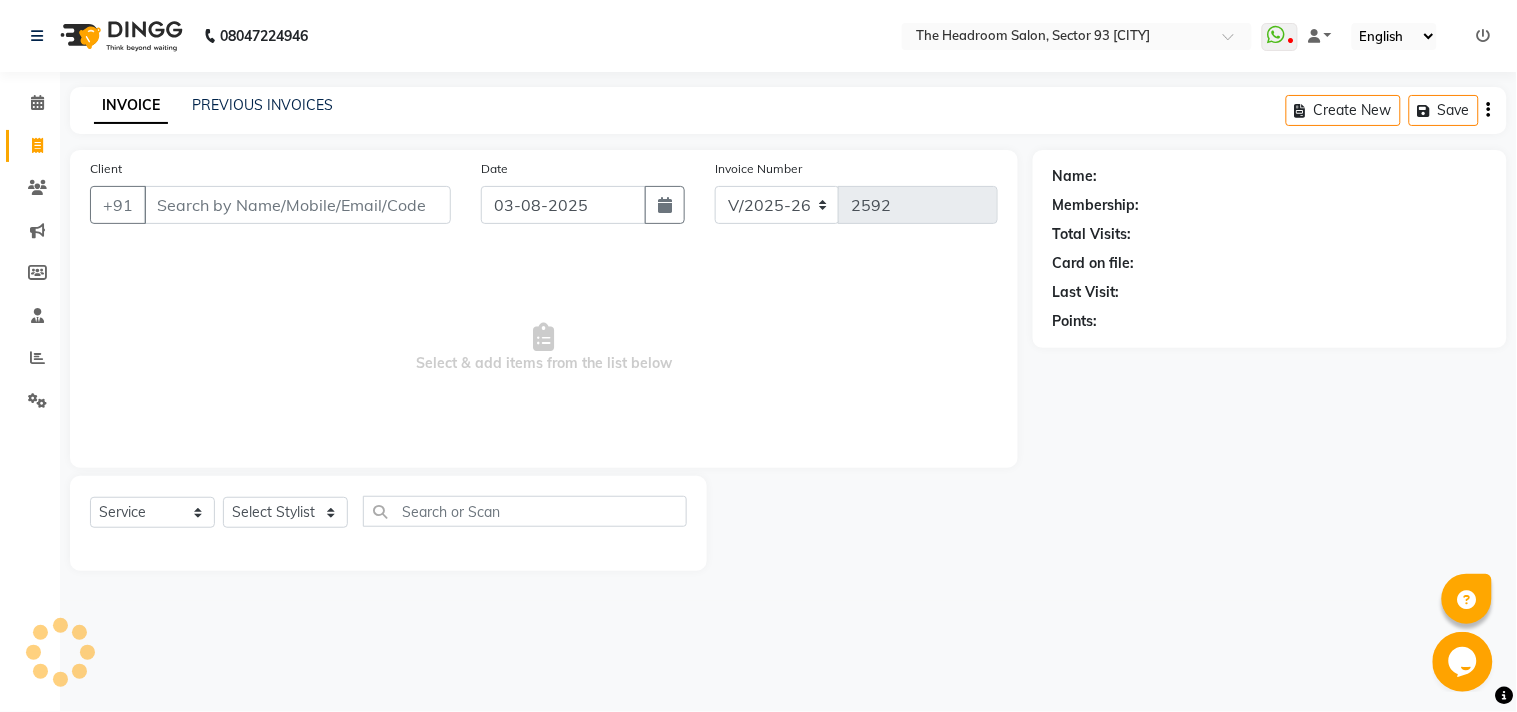 click on "Client" at bounding box center [297, 205] 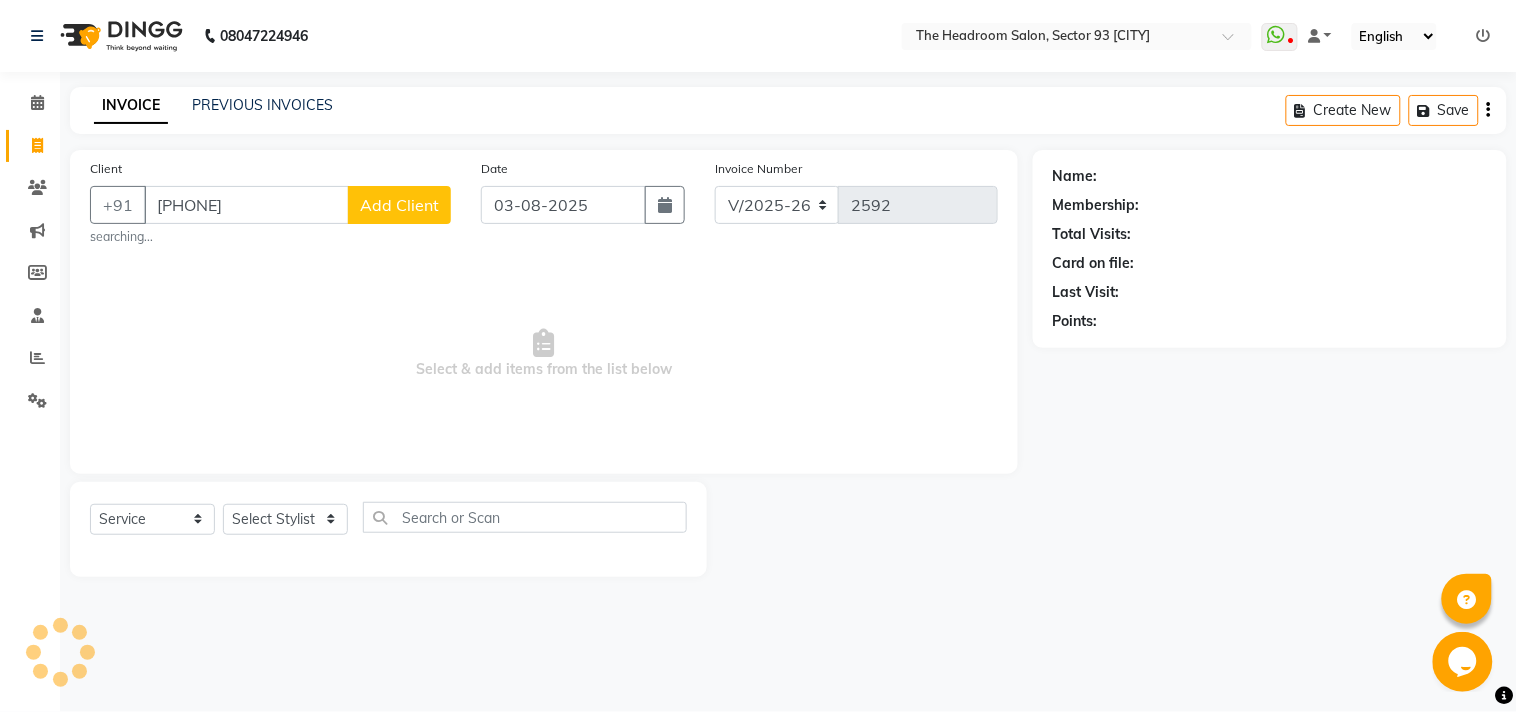 type on "[PHONE]" 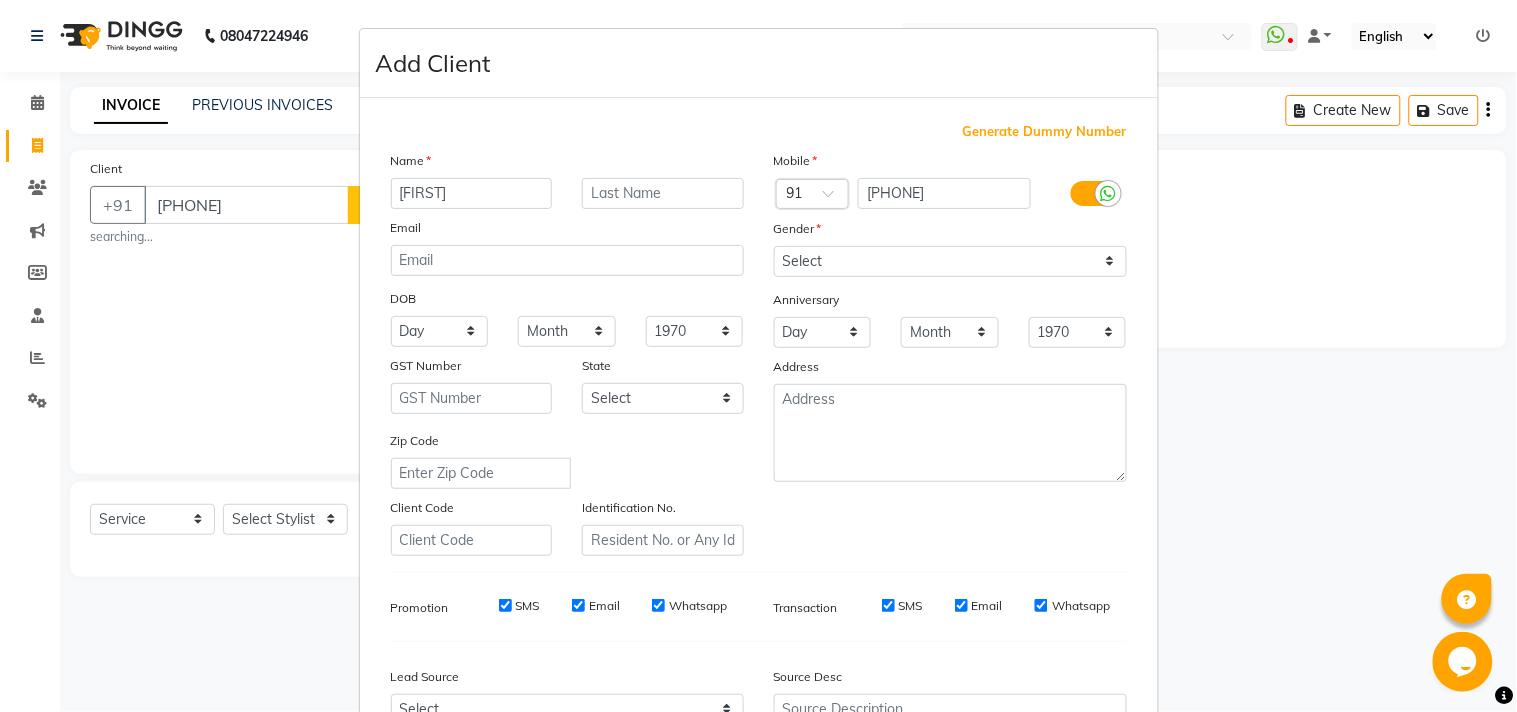 type on "[FIRST]" 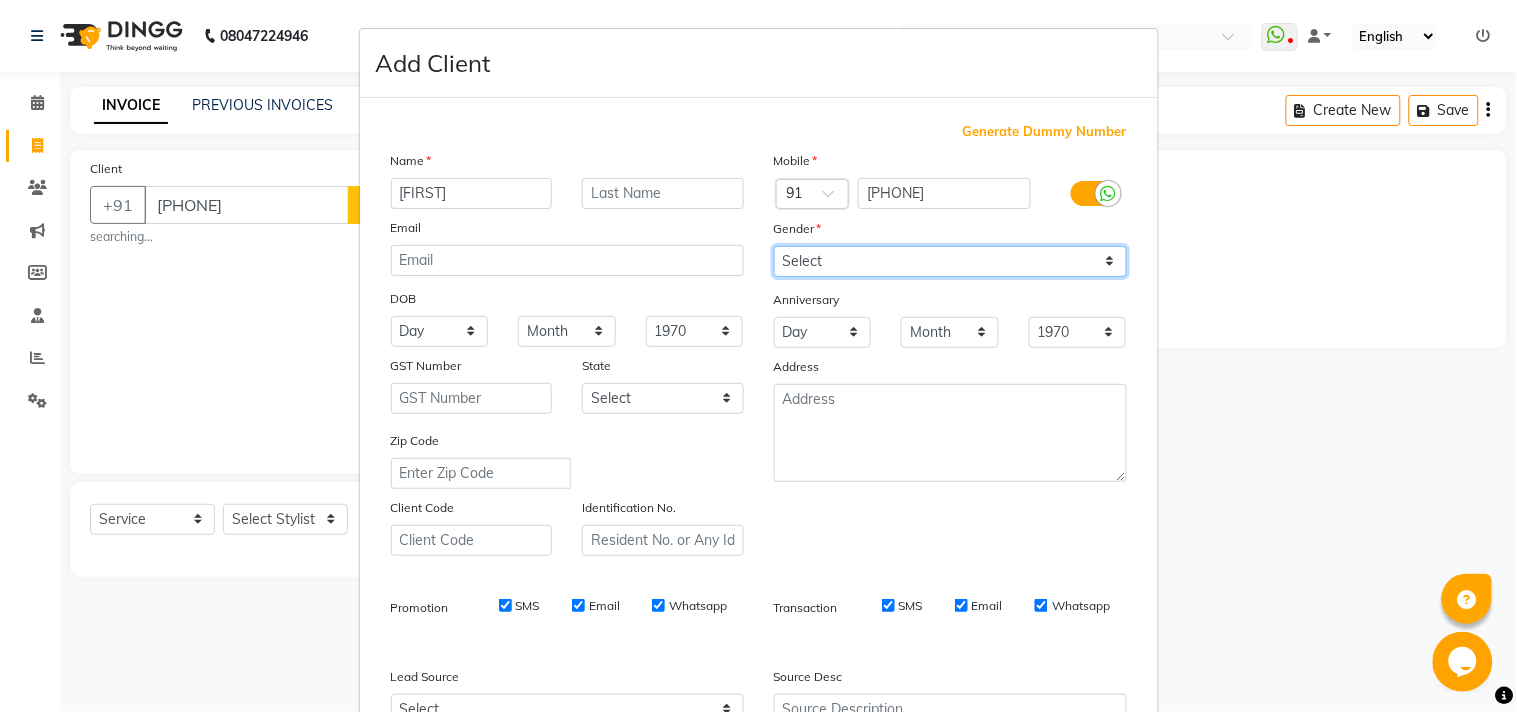 click on "Select Male Female Other Prefer Not To Say" at bounding box center [950, 261] 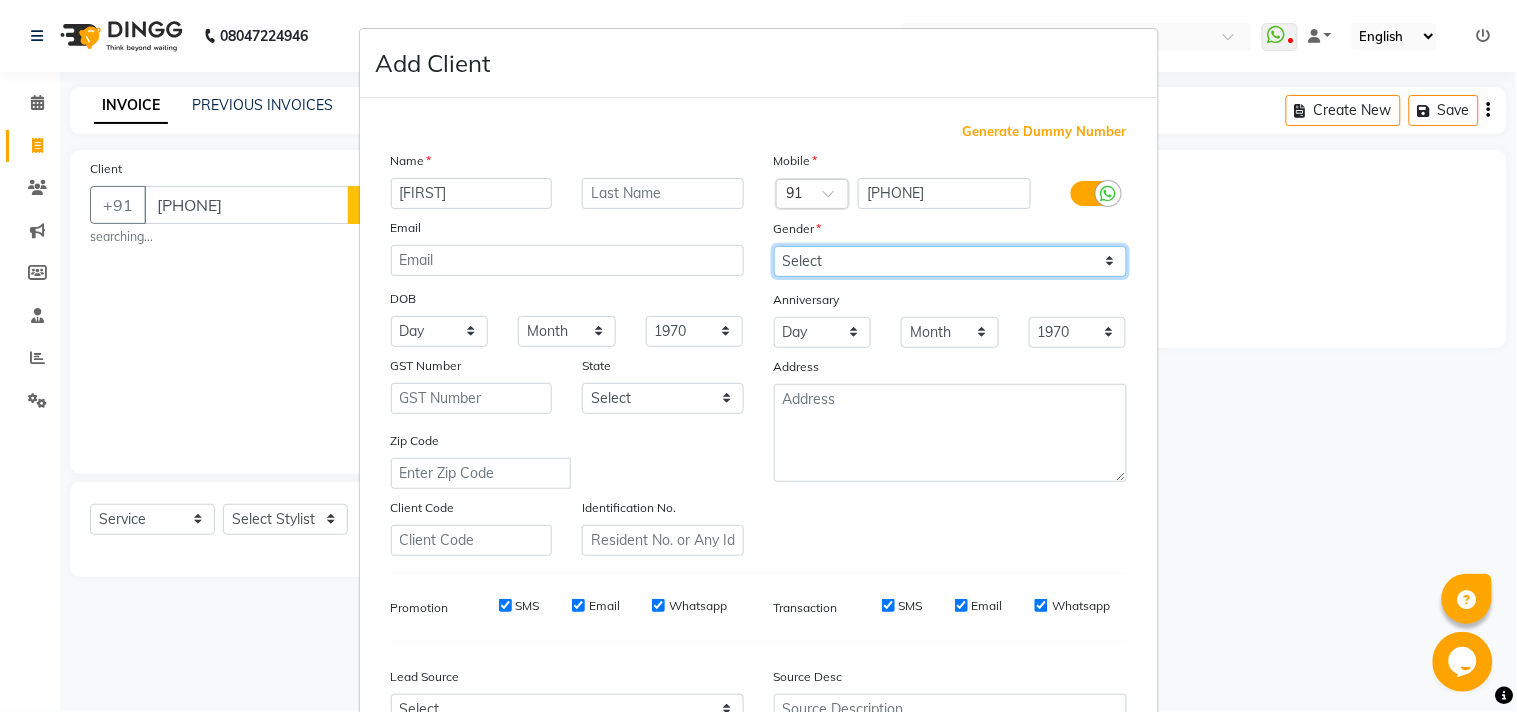 select on "male" 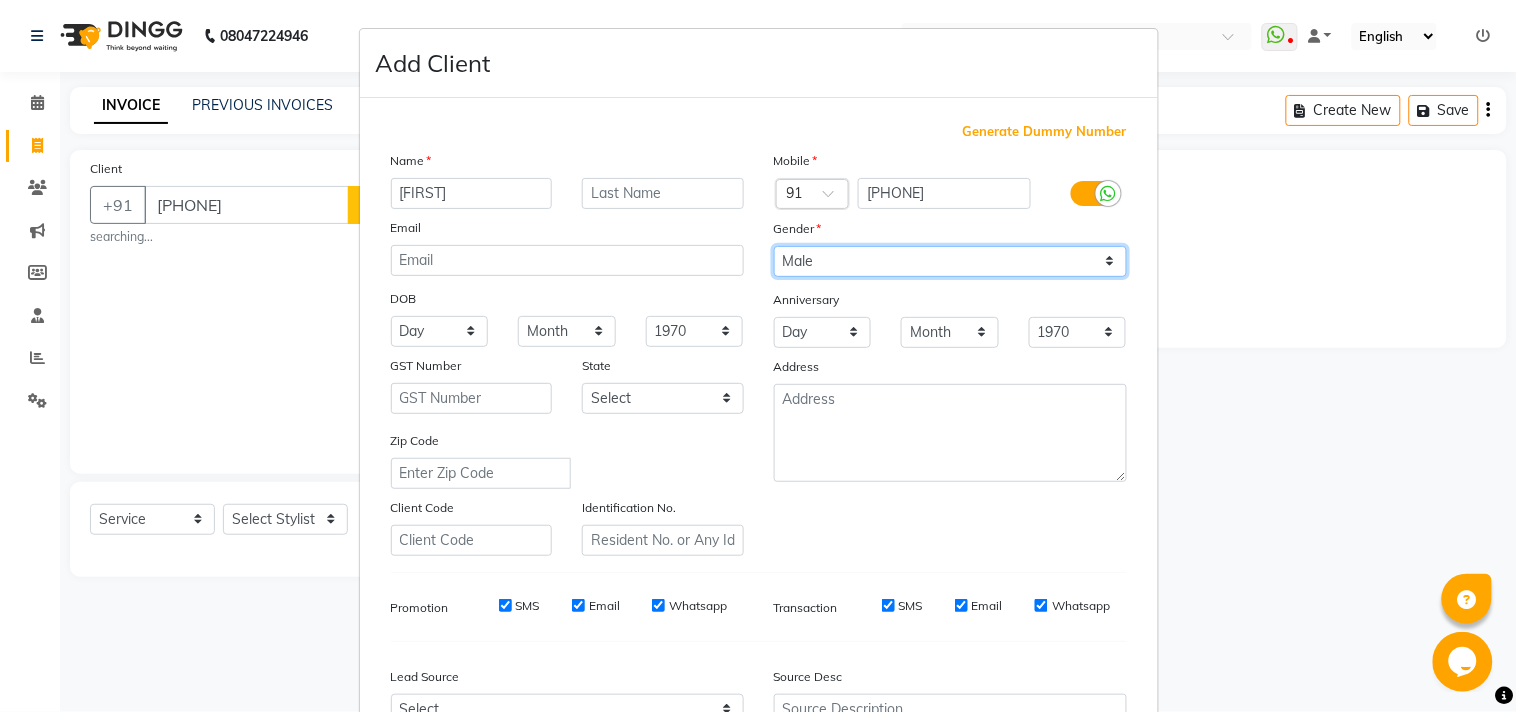 click on "Select Male Female Other Prefer Not To Say" at bounding box center [950, 261] 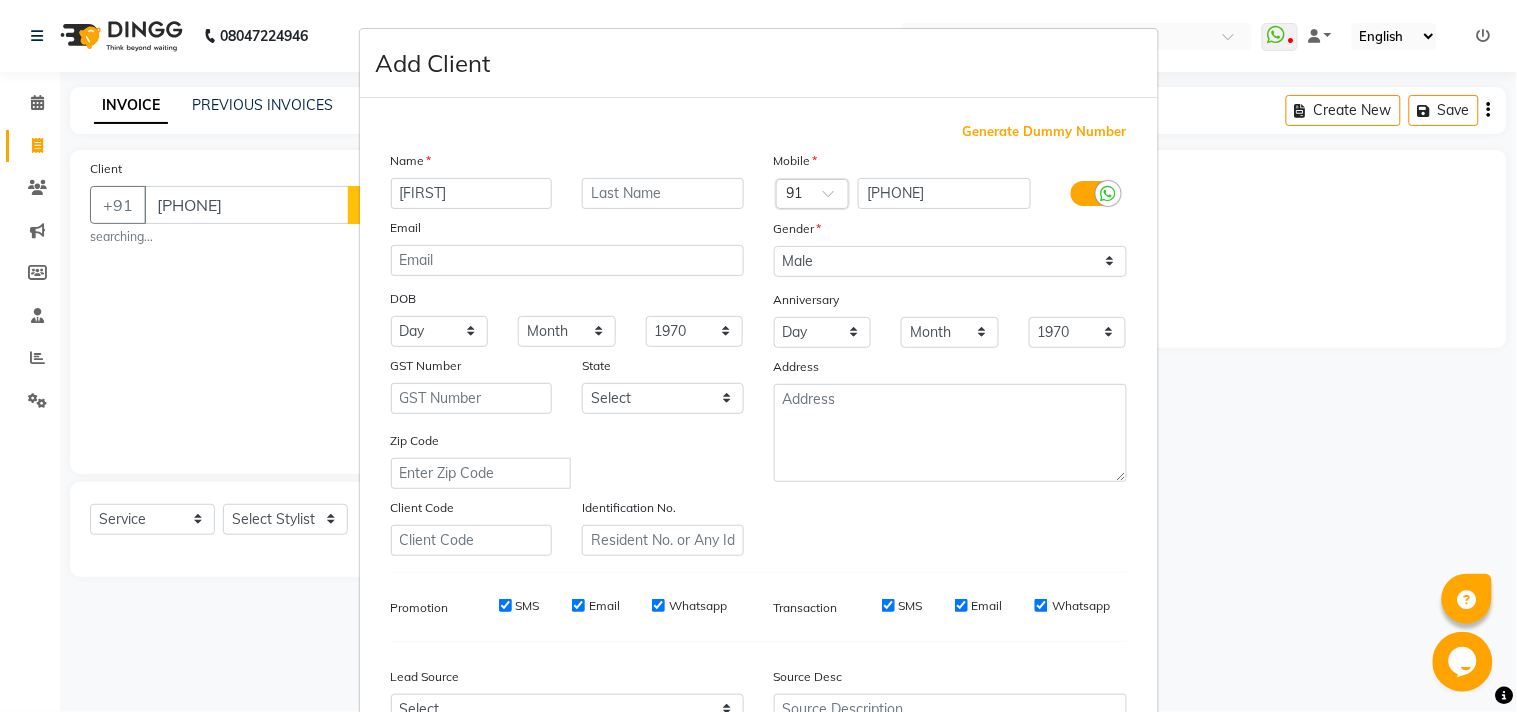 click on "Source Desc" at bounding box center (950, 680) 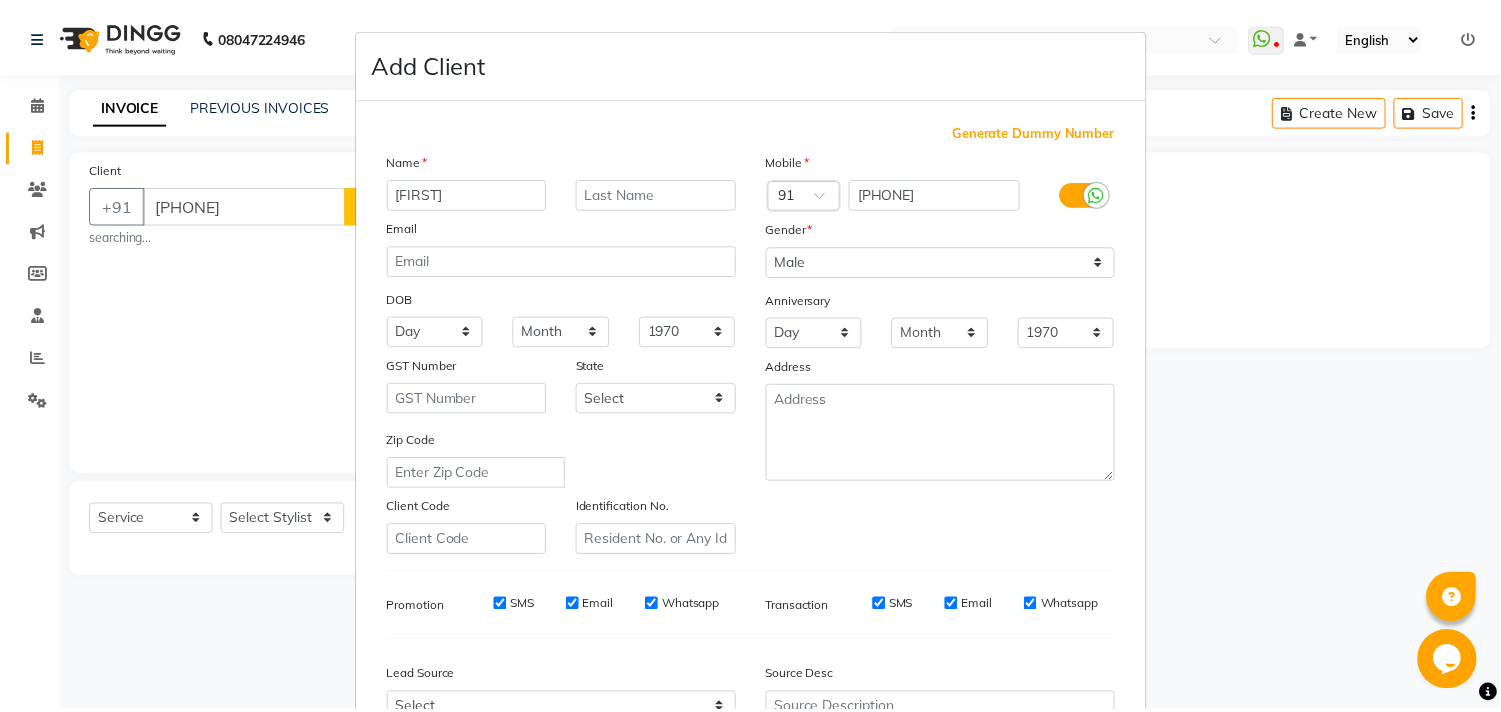 scroll, scrollTop: 212, scrollLeft: 0, axis: vertical 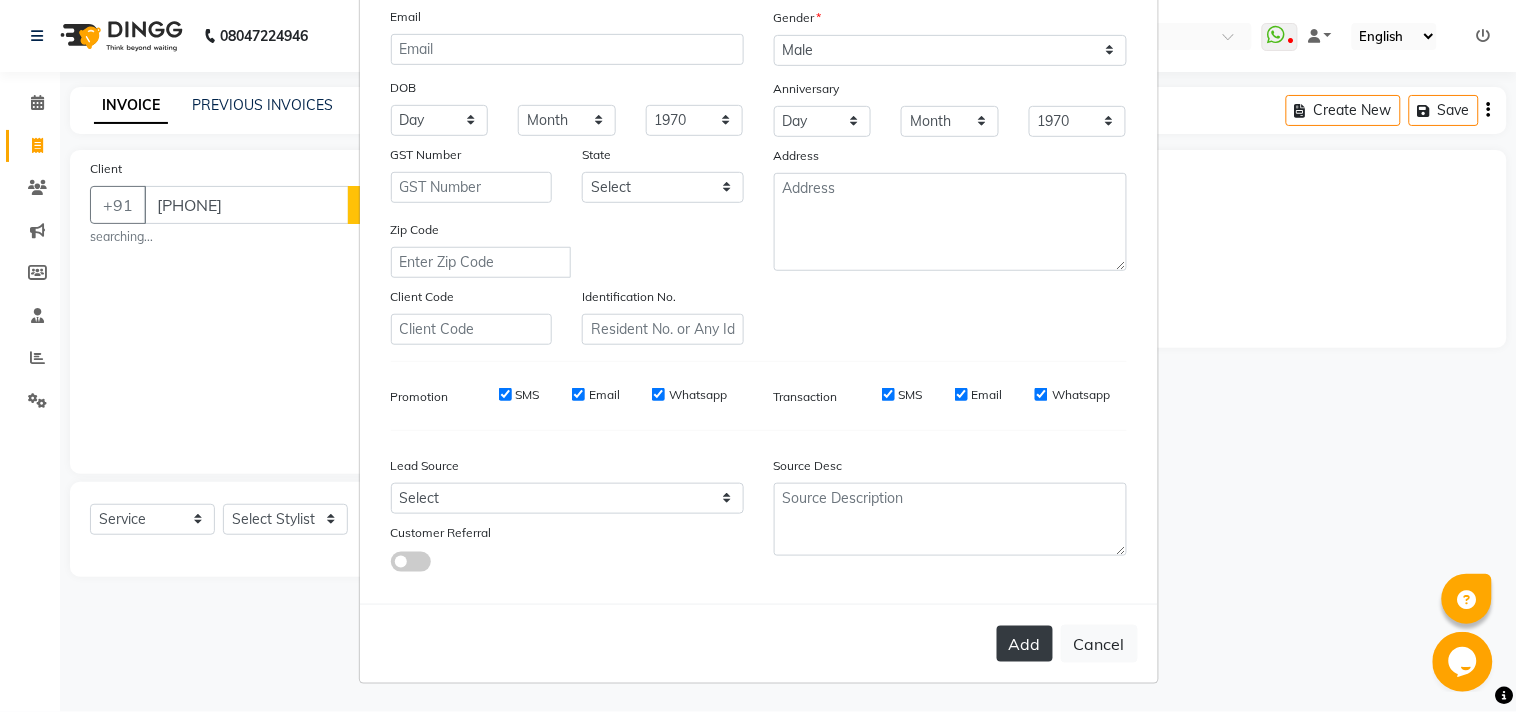 click on "Add" at bounding box center [1025, 644] 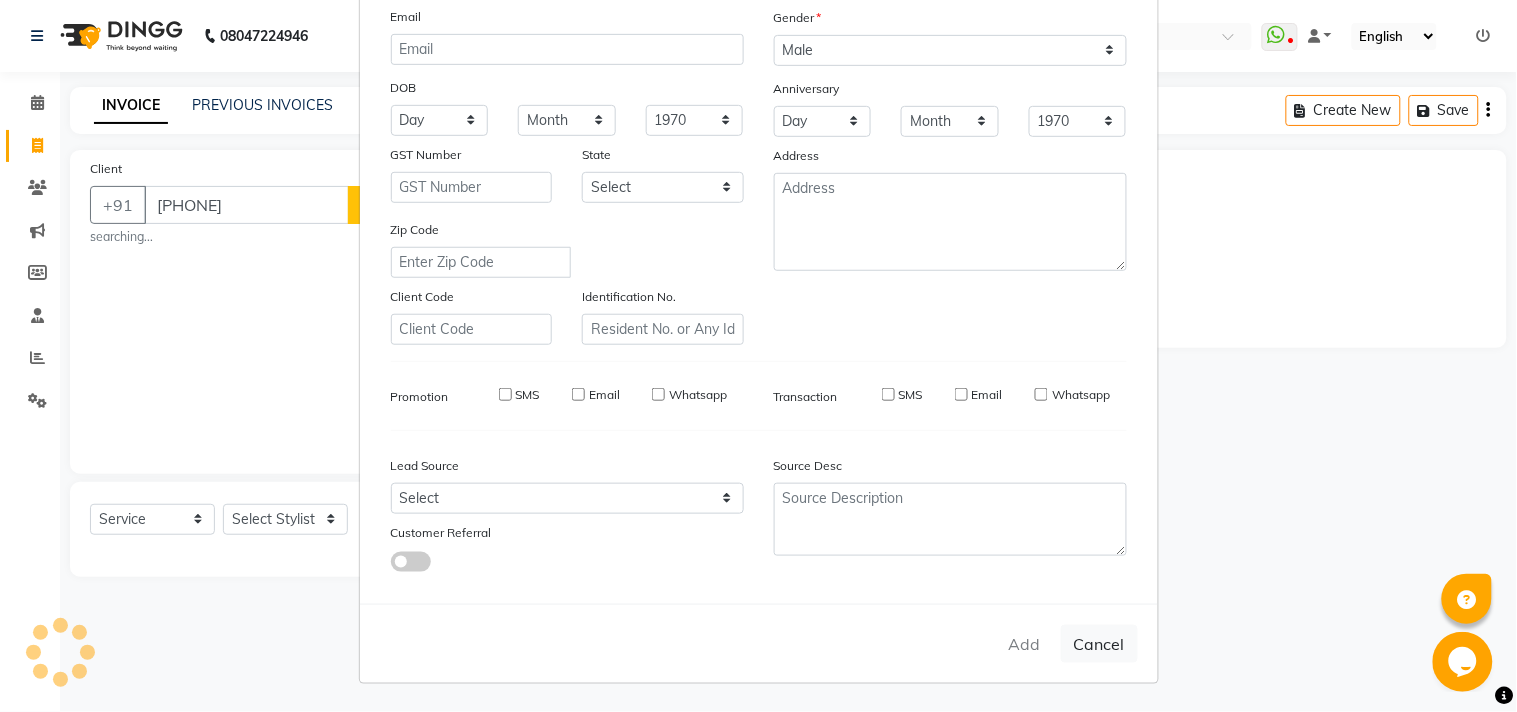 type 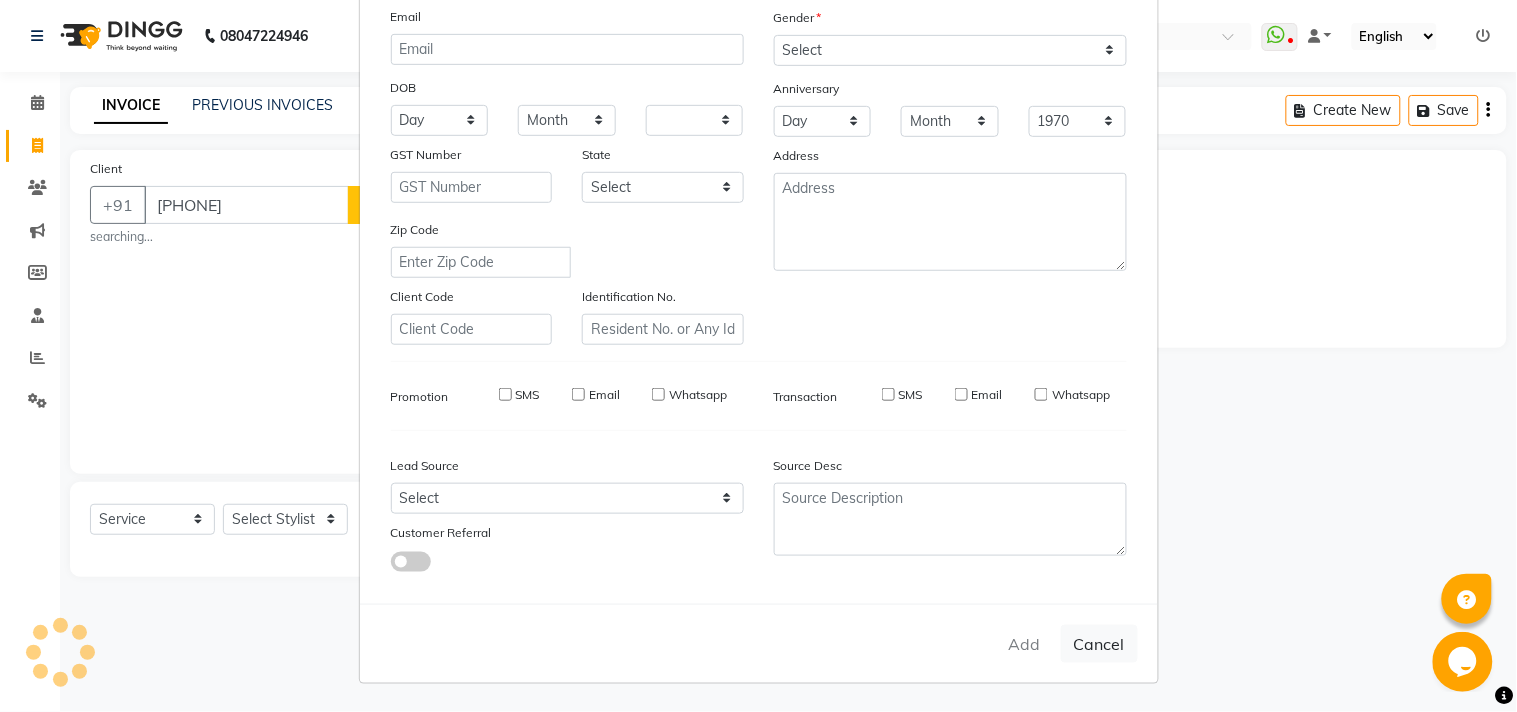 select 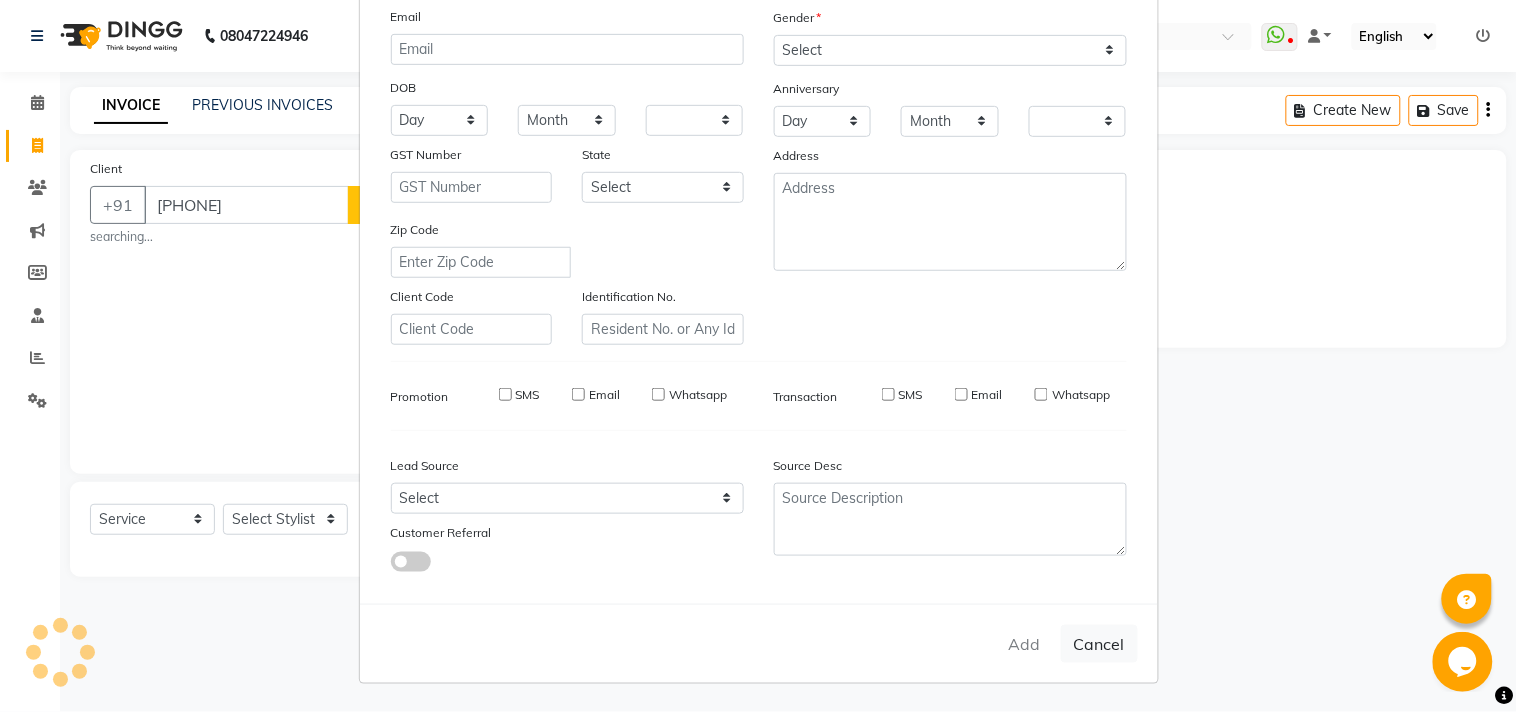 checkbox on "false" 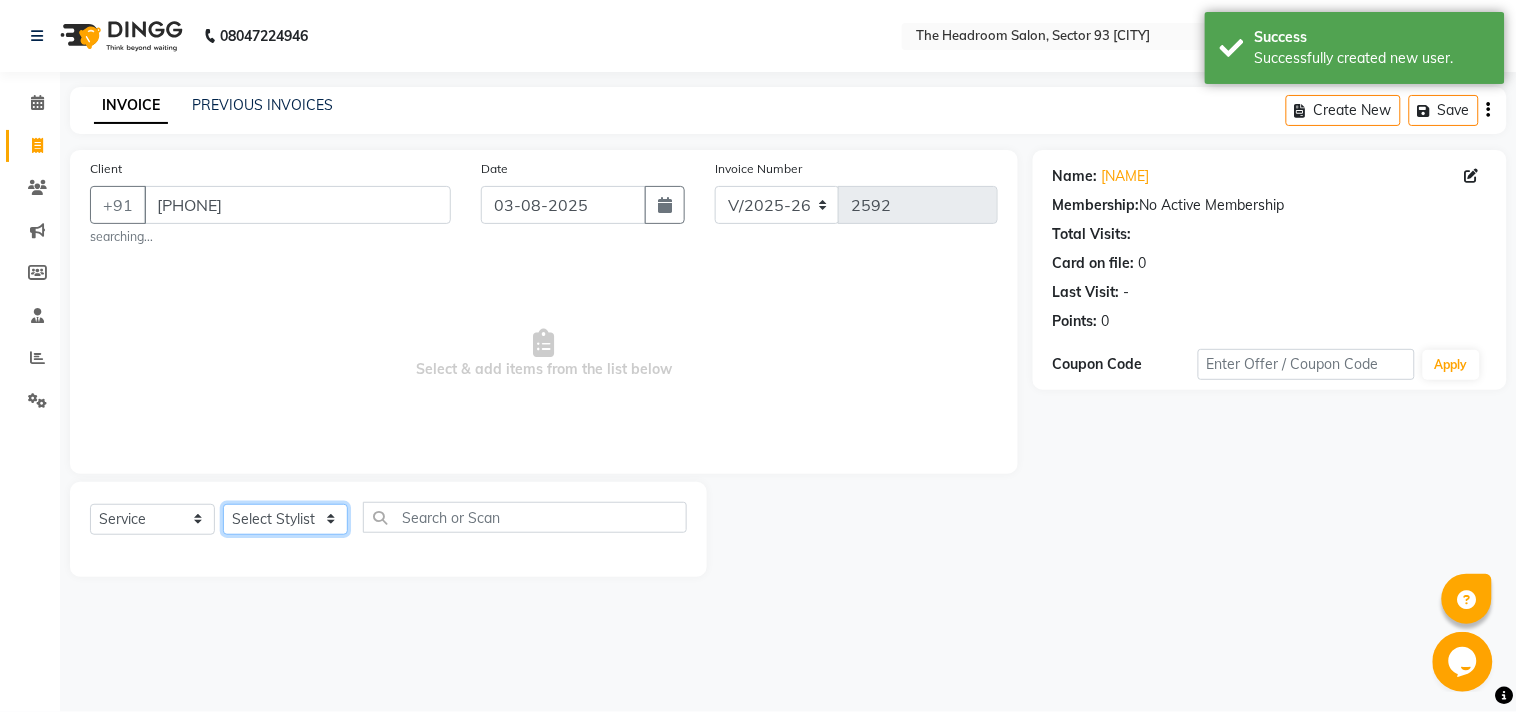 click on "Select Stylist [FIRST] [FIRST] [FIRST] [FIRST] [FIRST] [FIRST] Manager [FIRST] [FIRST] [FIRST] [FIRST] [FIRST] [FIRST]" 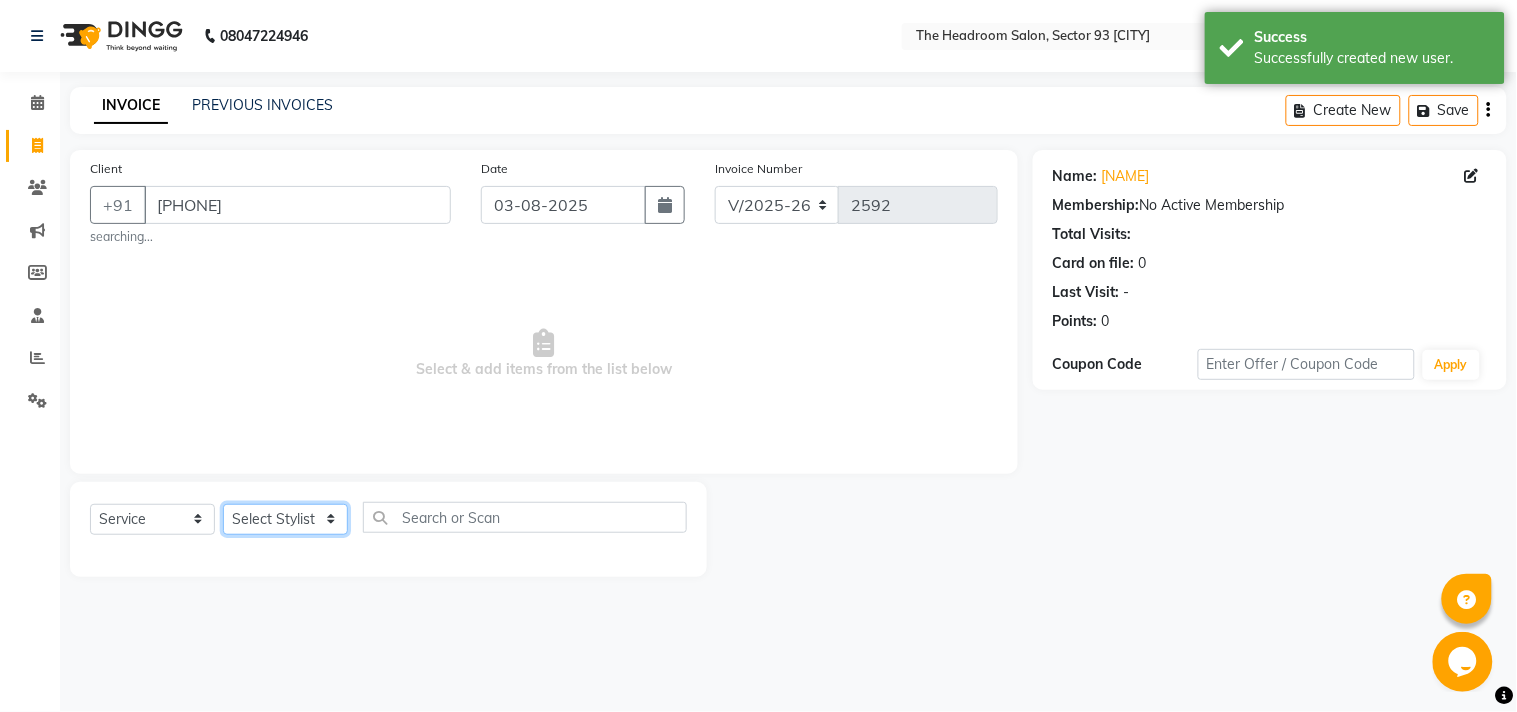 select on "87934" 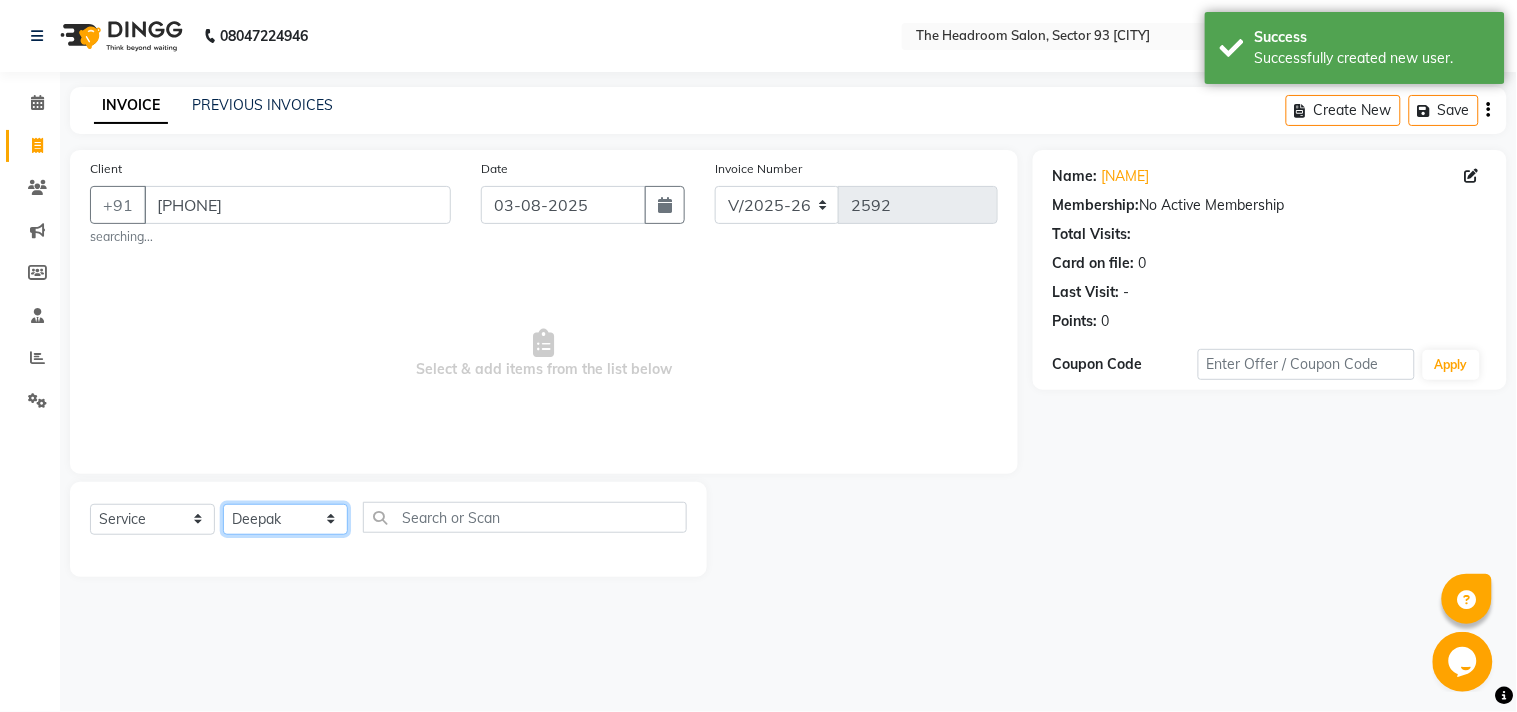 click on "Select Stylist [FIRST] [FIRST] [FIRST] [FIRST] [FIRST] [FIRST] Manager [FIRST] [FIRST] [FIRST] [FIRST] [FIRST] [FIRST]" 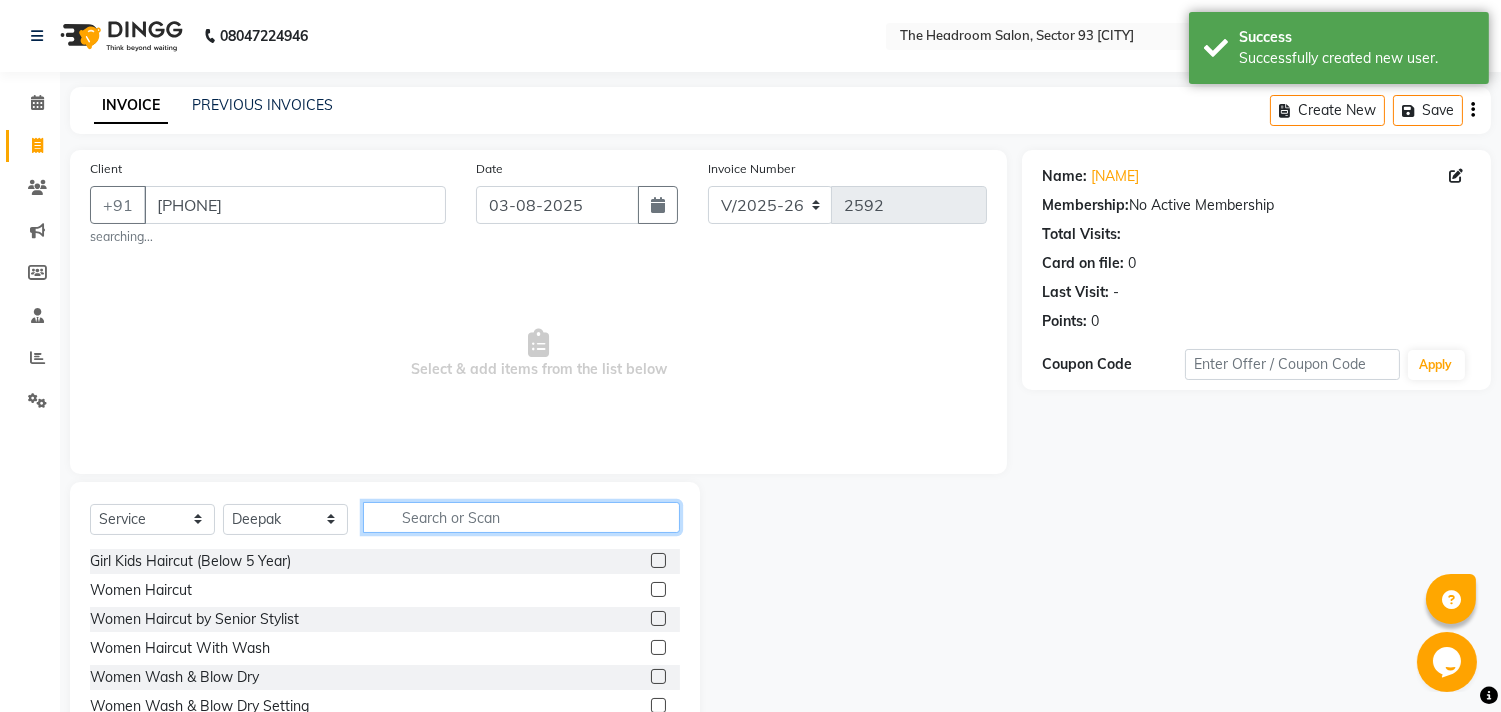 click 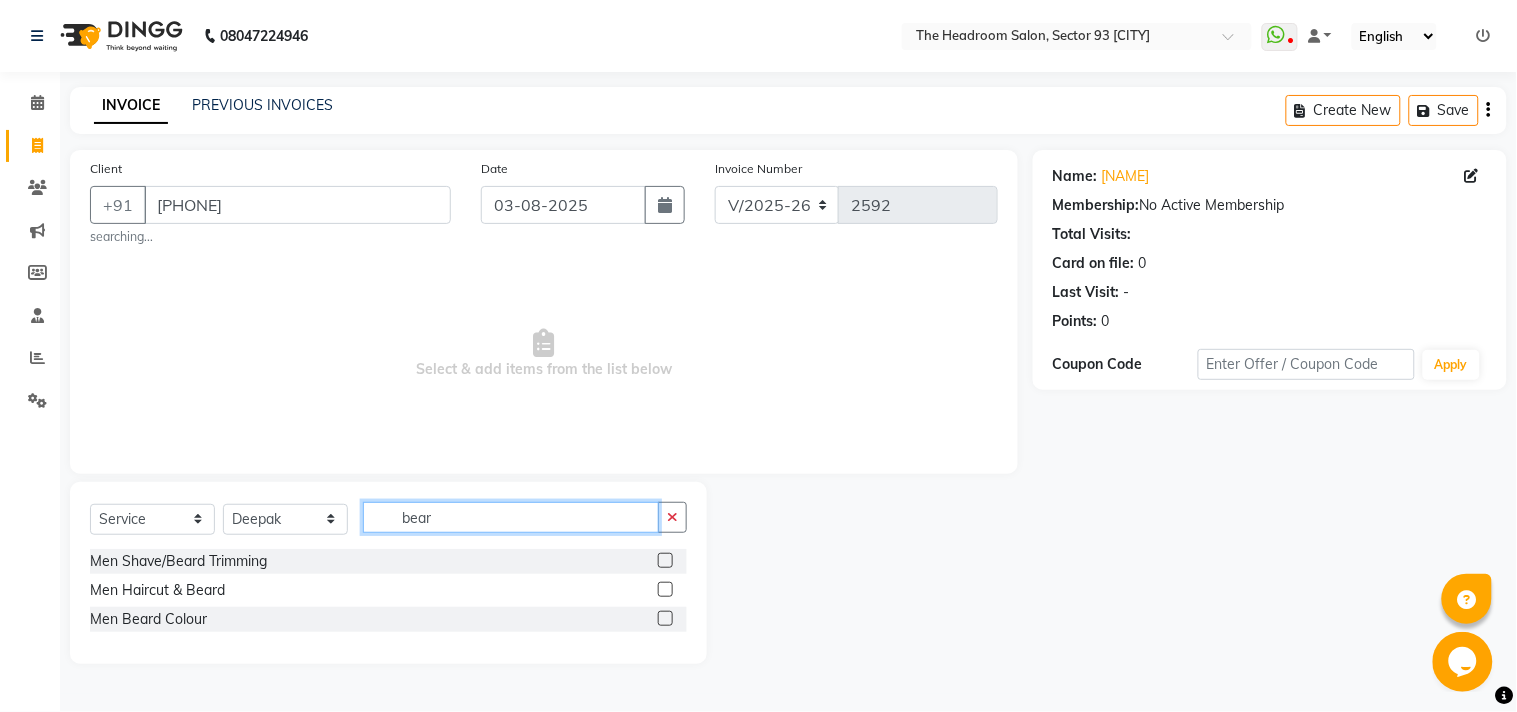 type on "bear" 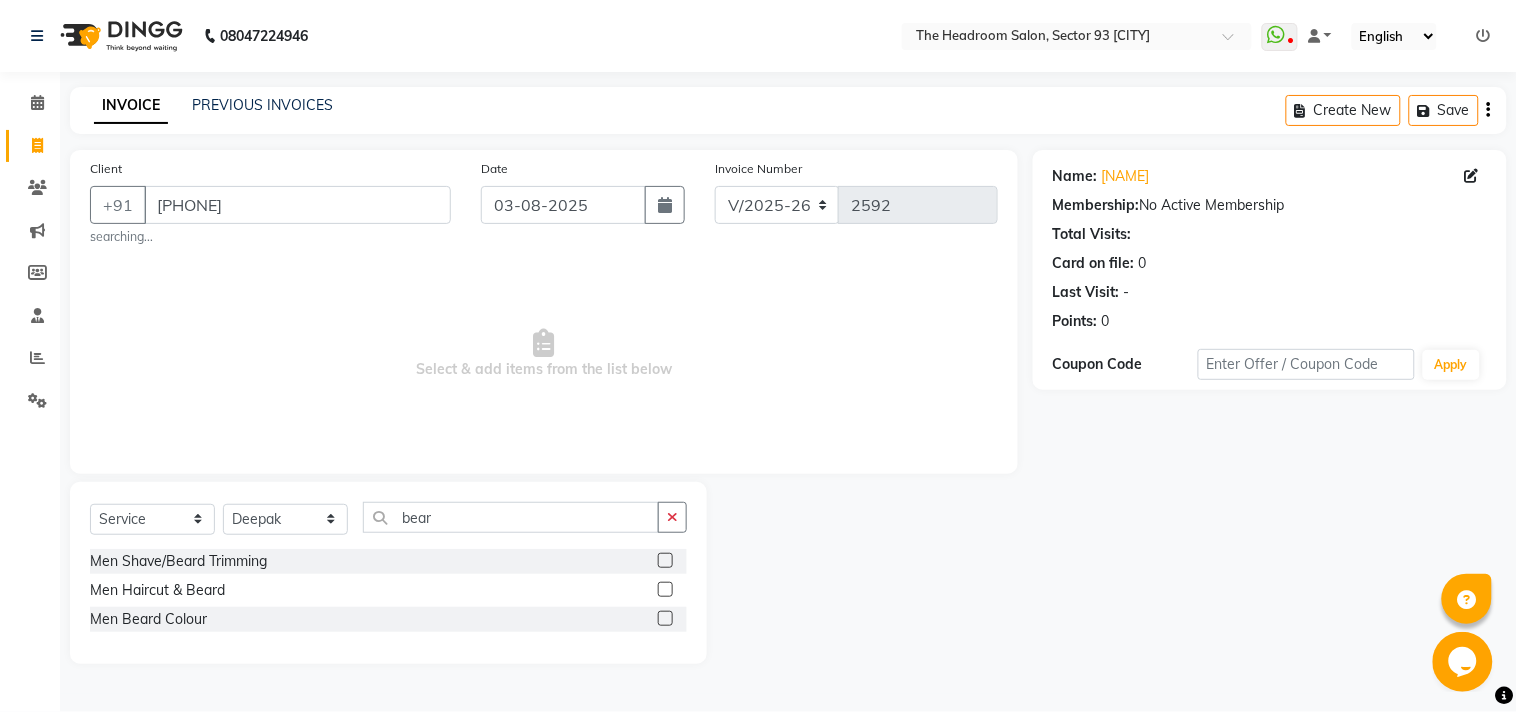 click 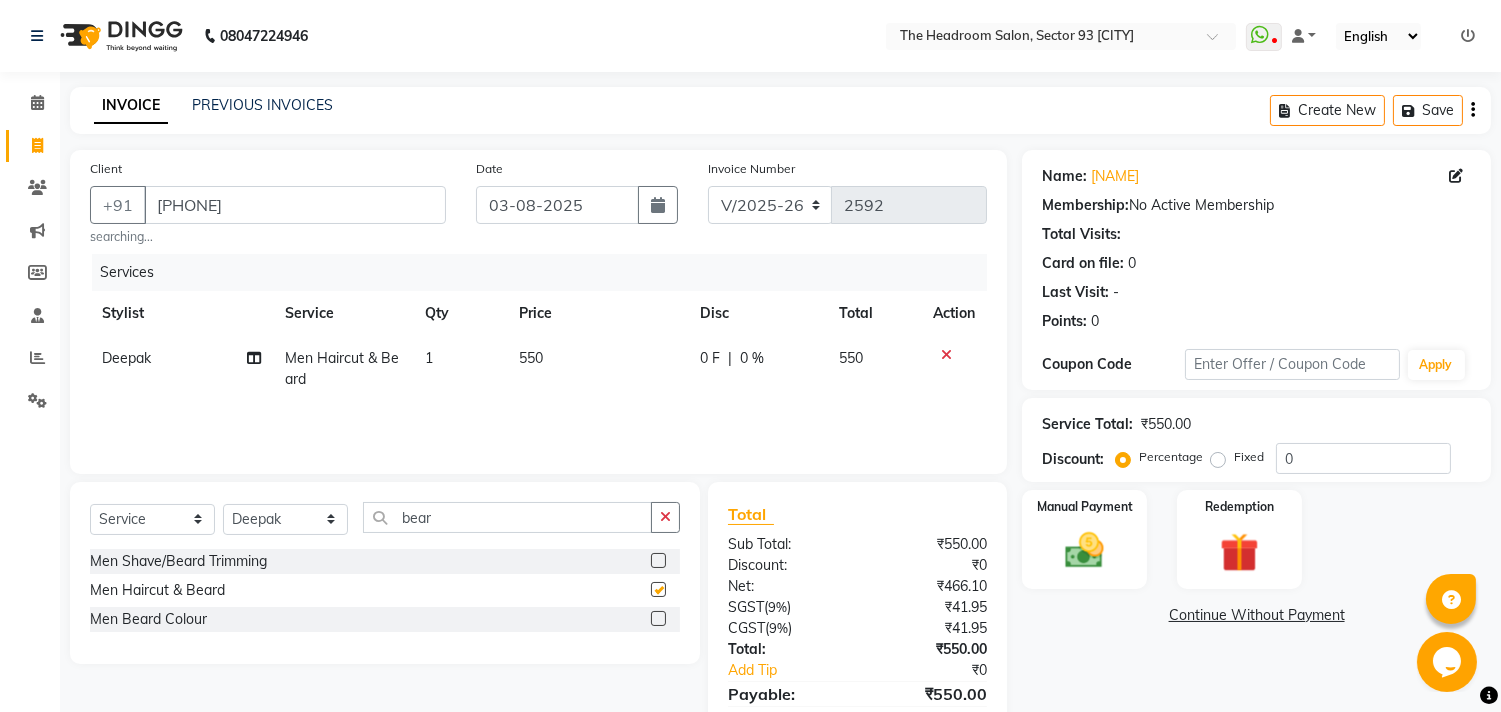 checkbox on "false" 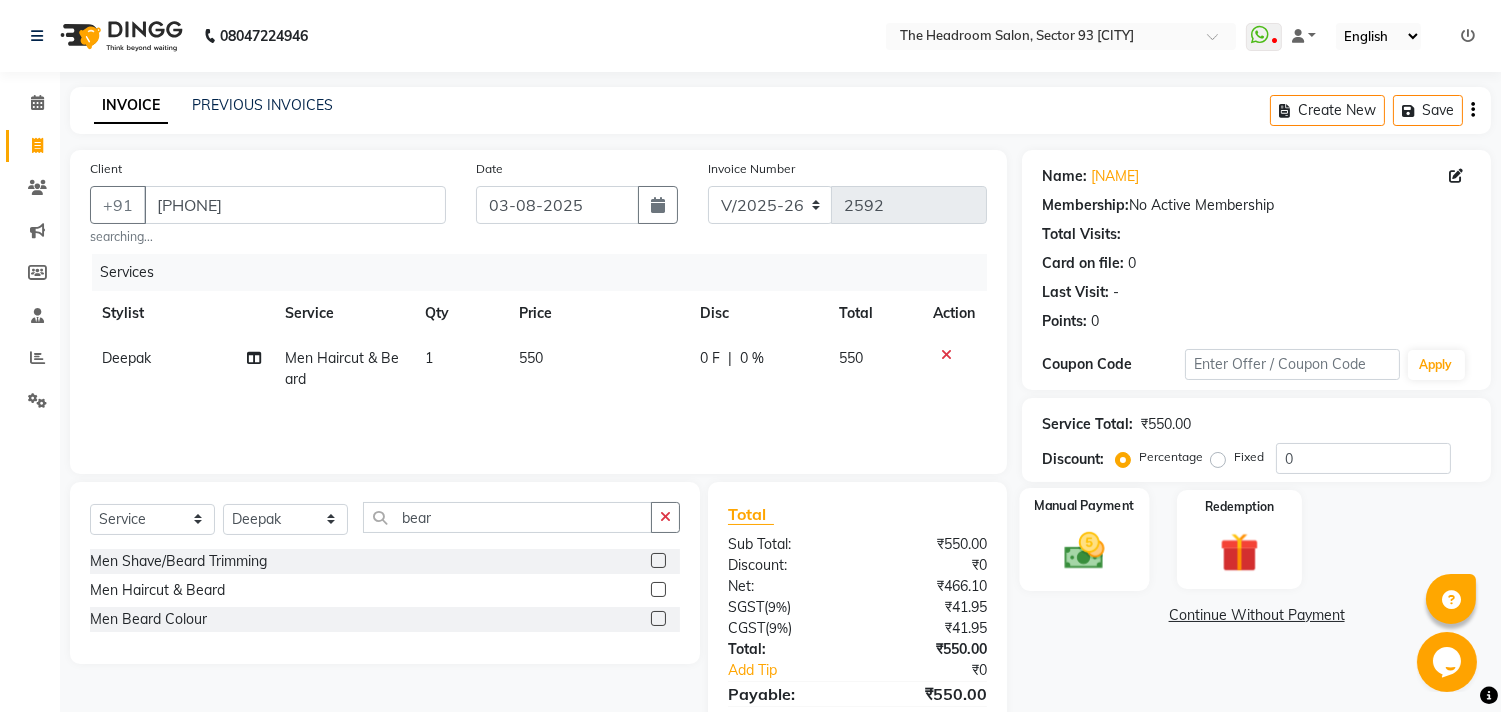 click 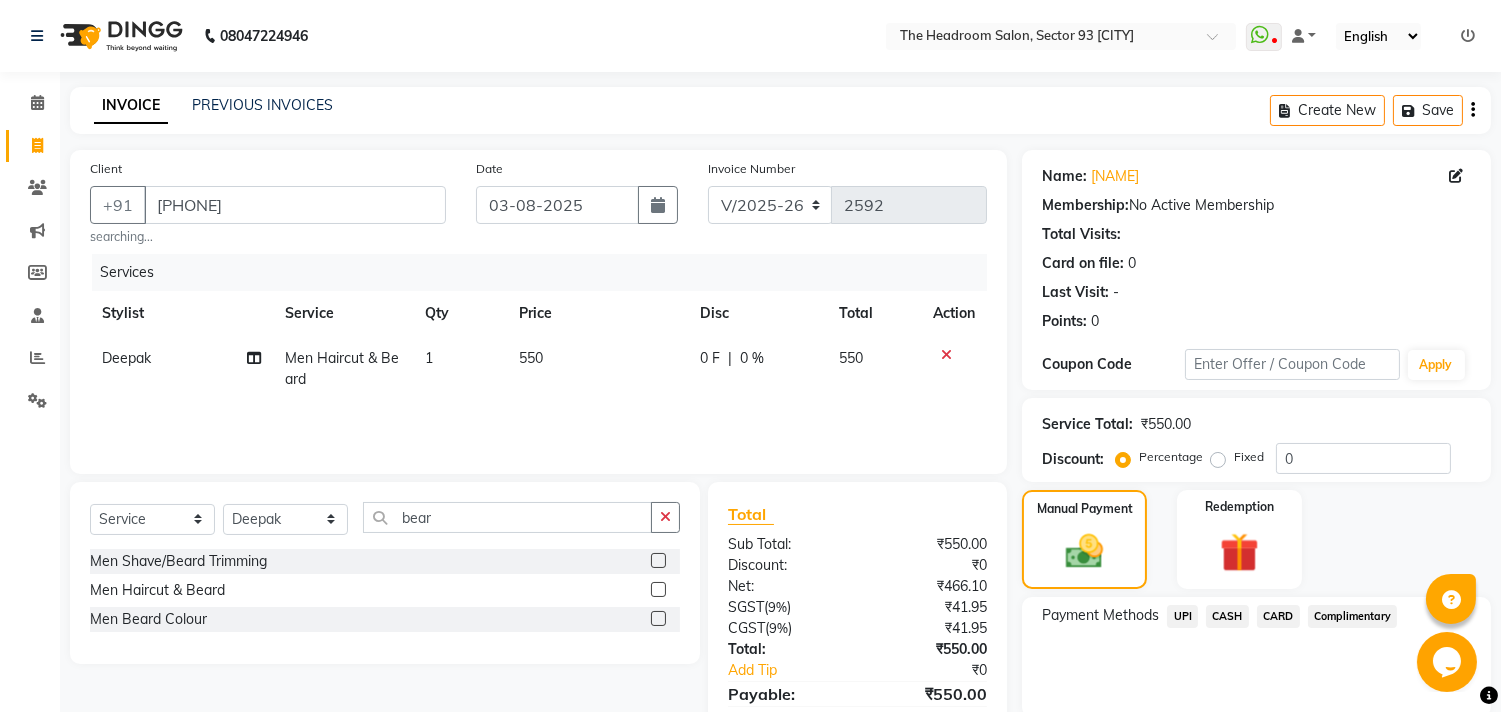 click on "UPI" 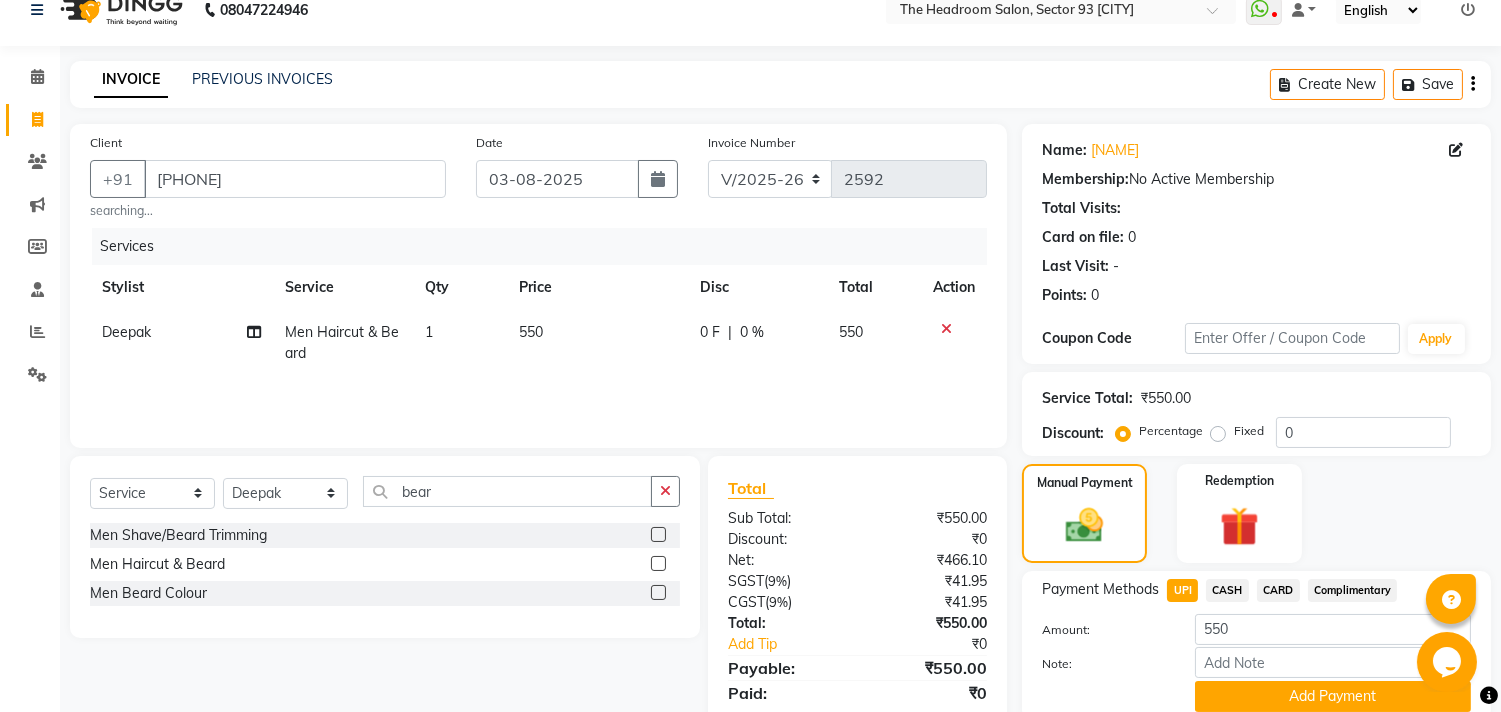 scroll, scrollTop: 104, scrollLeft: 0, axis: vertical 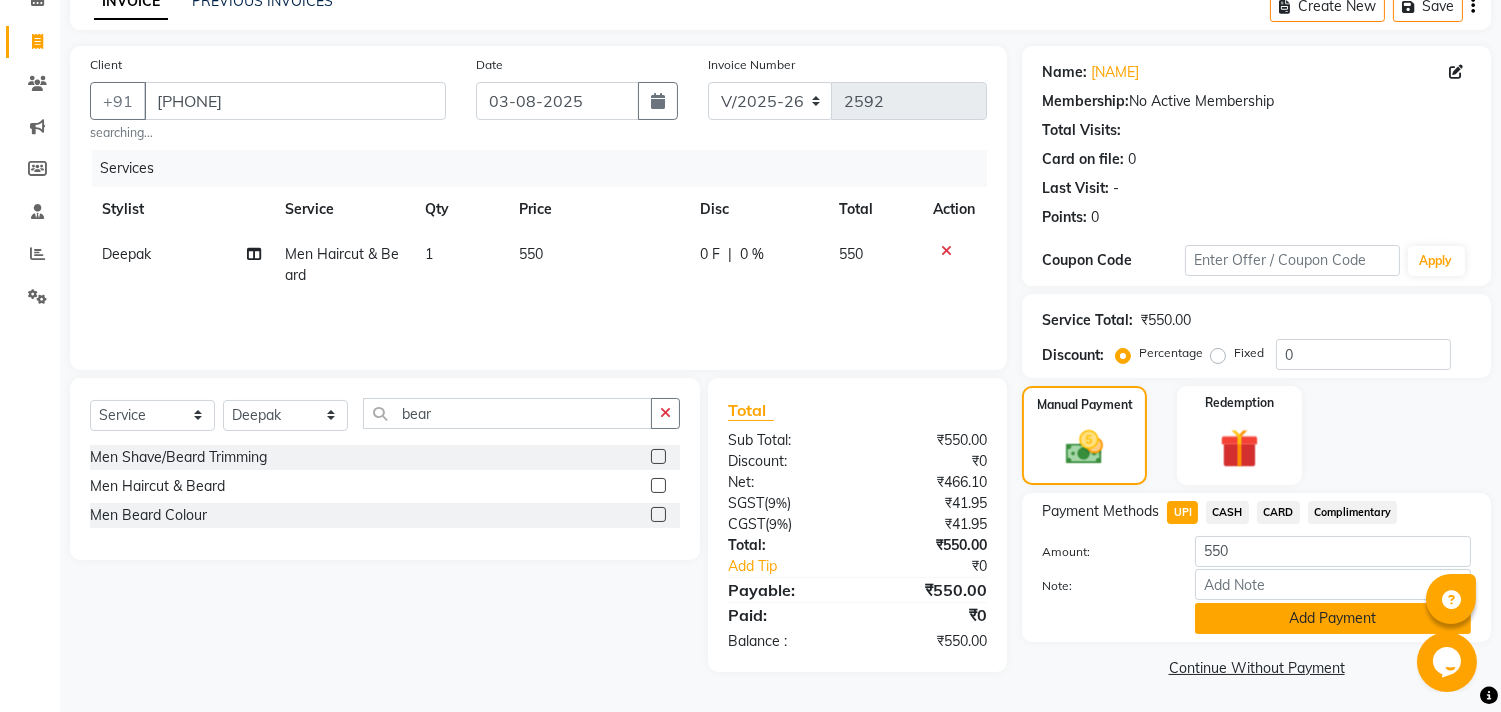 click on "Add Payment" 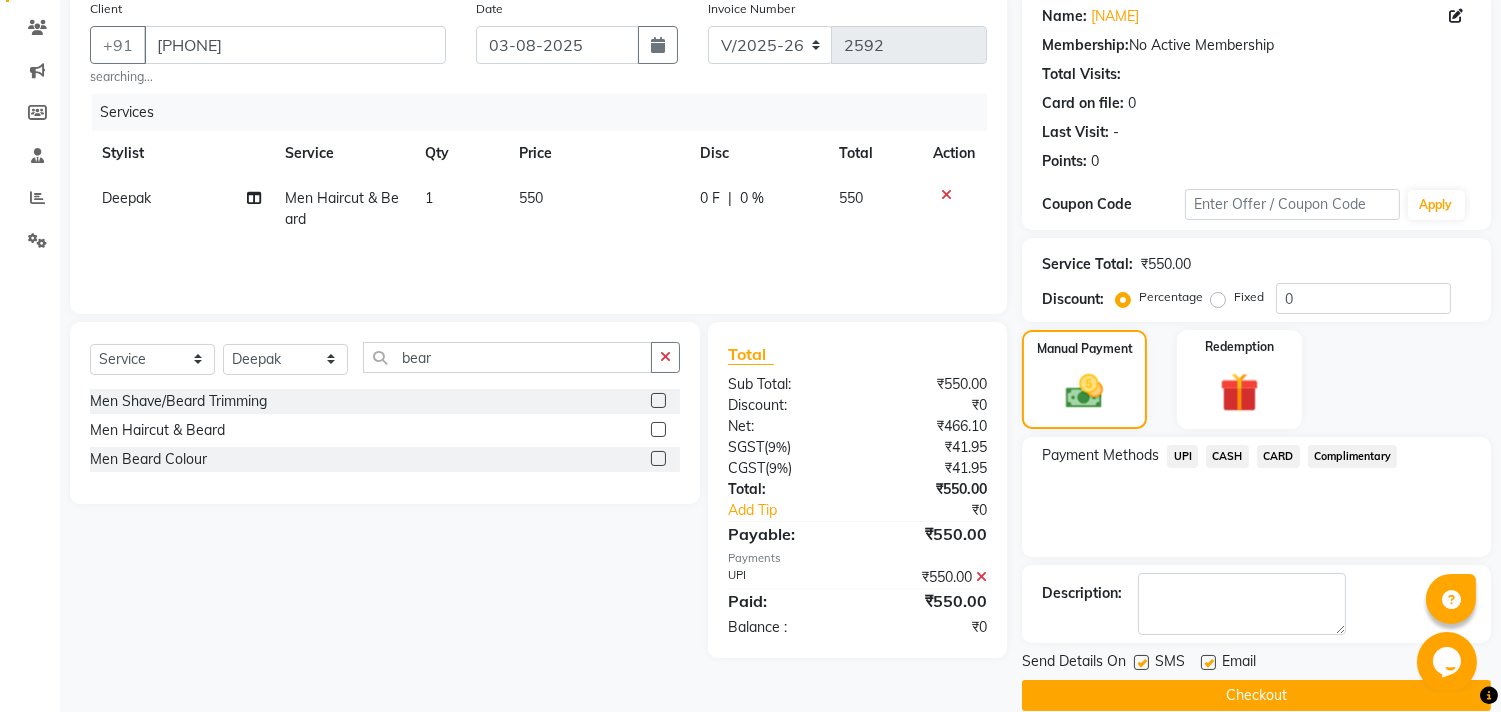scroll, scrollTop: 187, scrollLeft: 0, axis: vertical 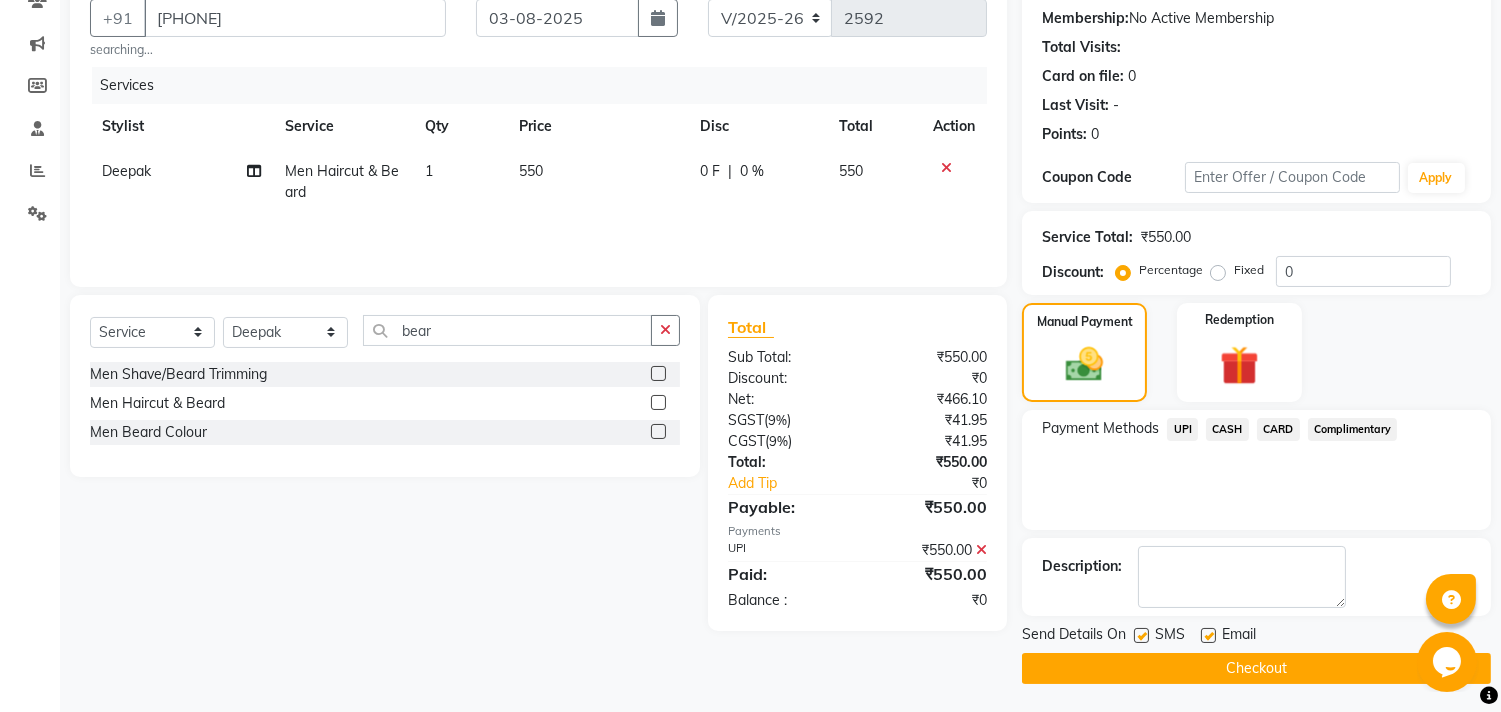 click on "Checkout" 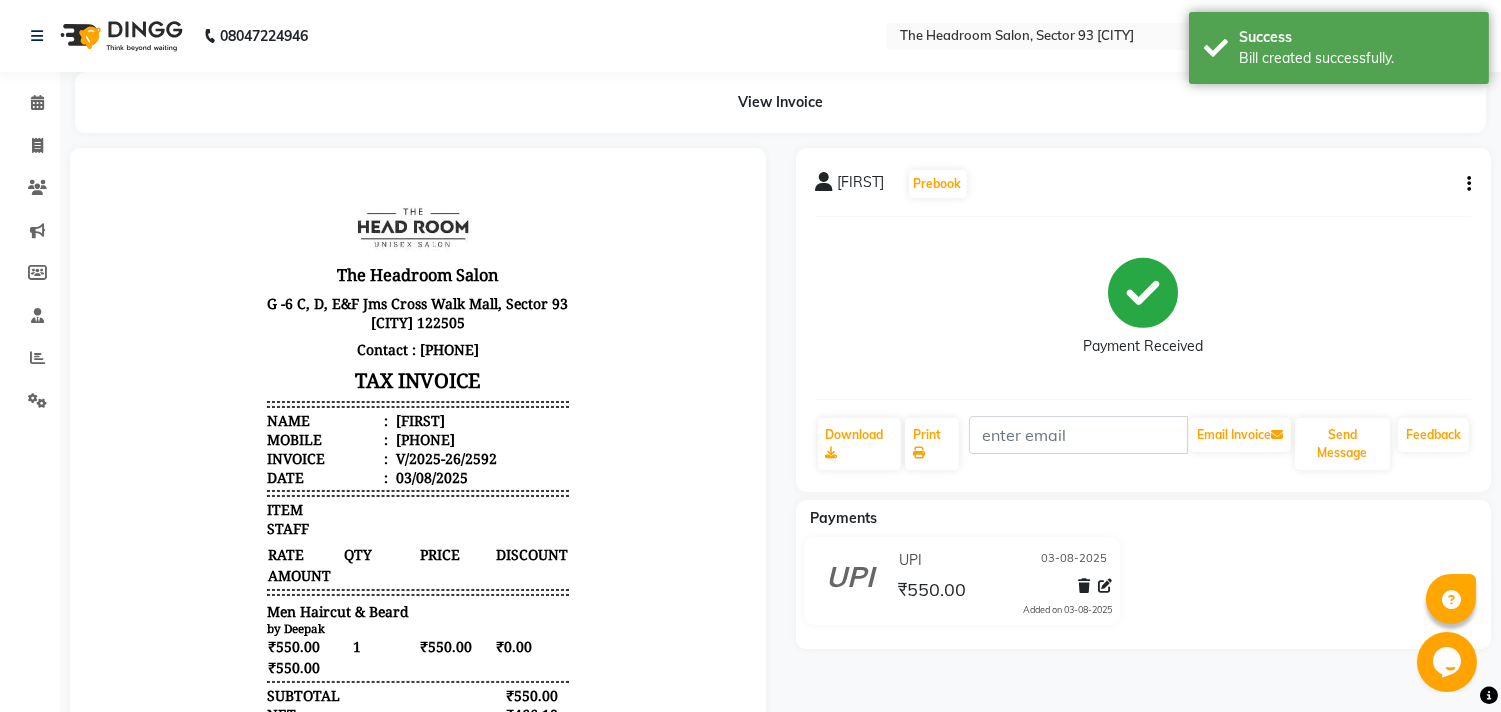 scroll, scrollTop: 0, scrollLeft: 0, axis: both 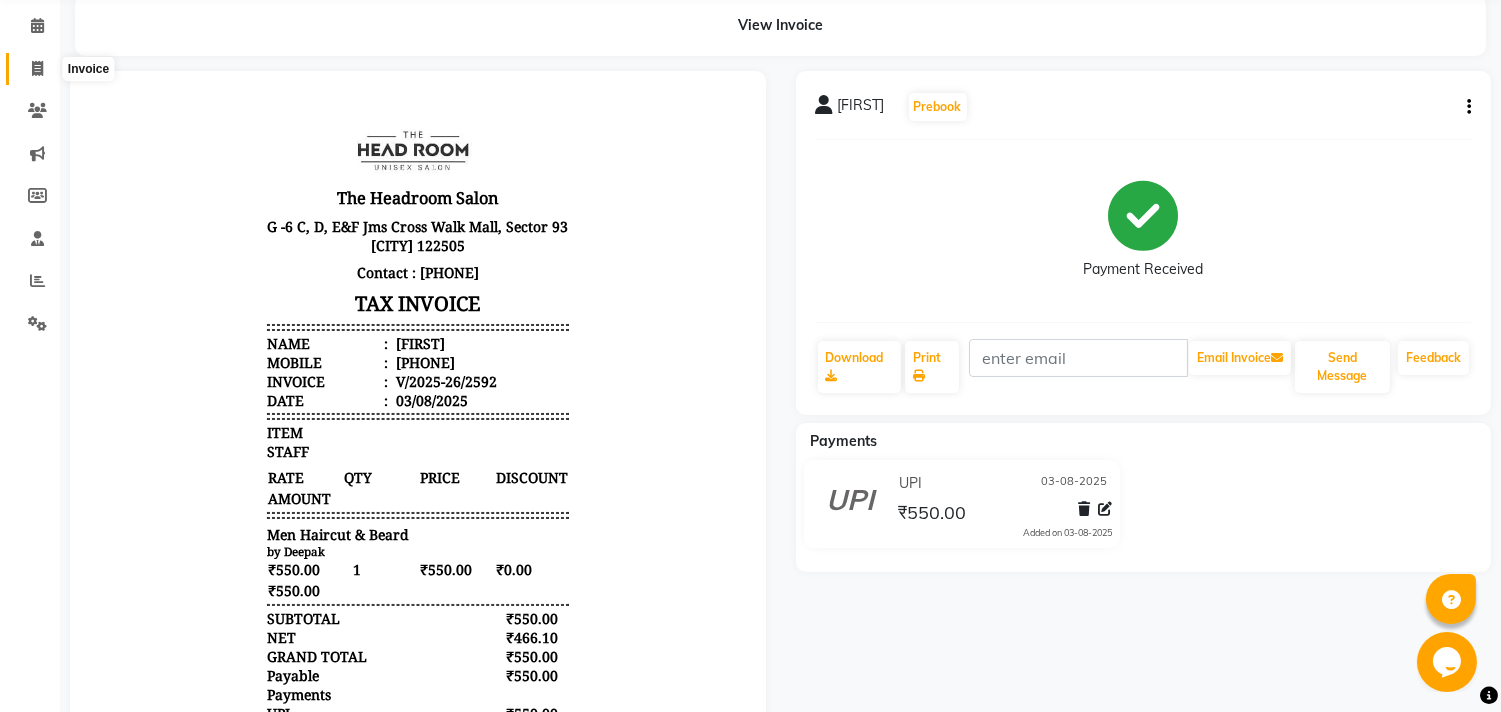 click 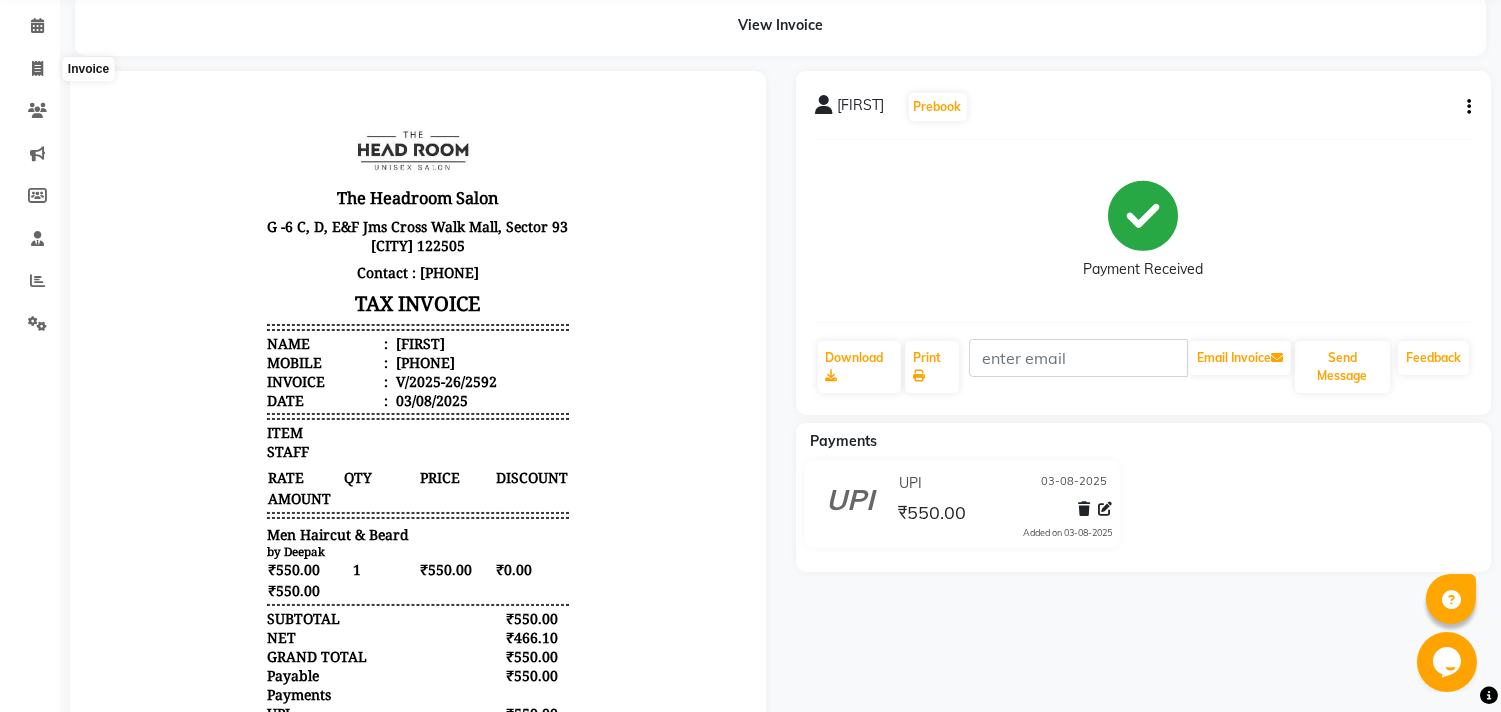 select on "service" 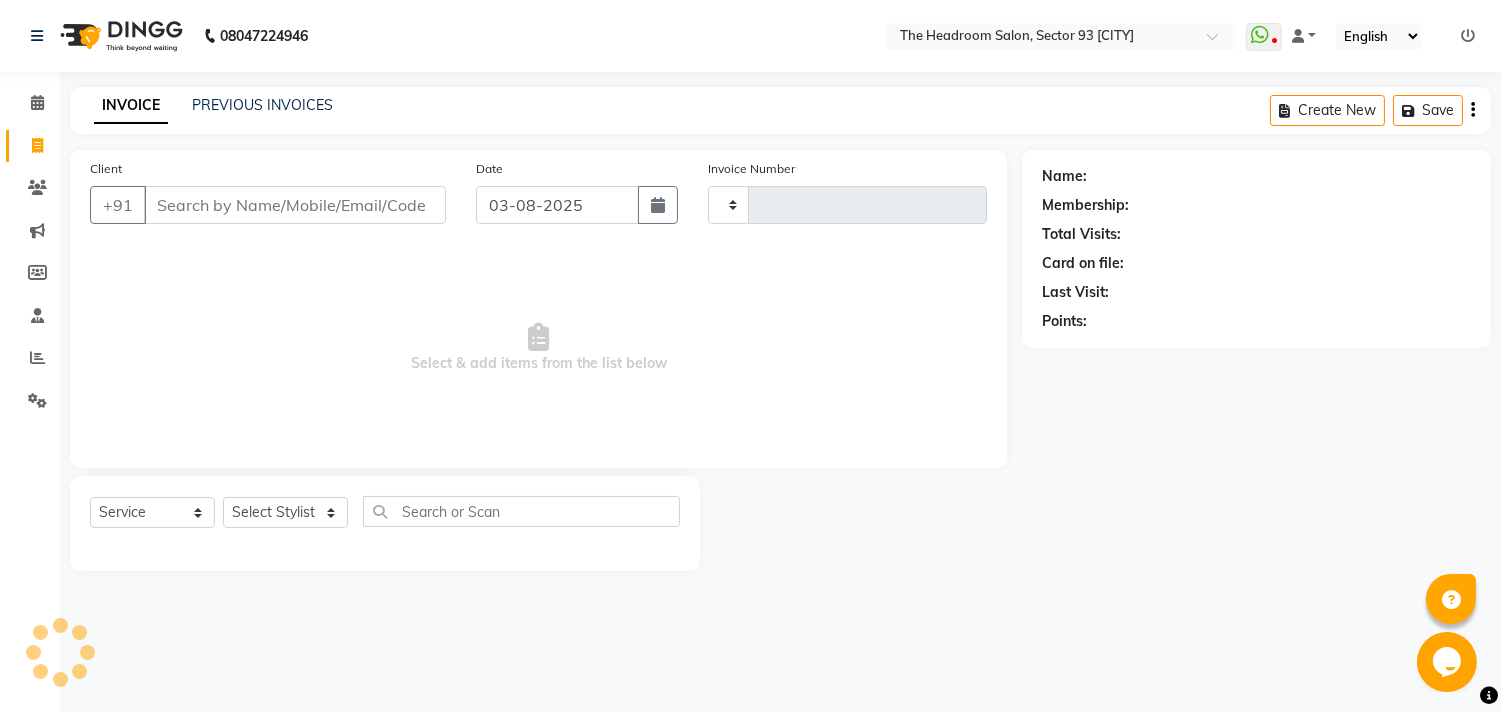 click on "Client" at bounding box center [295, 205] 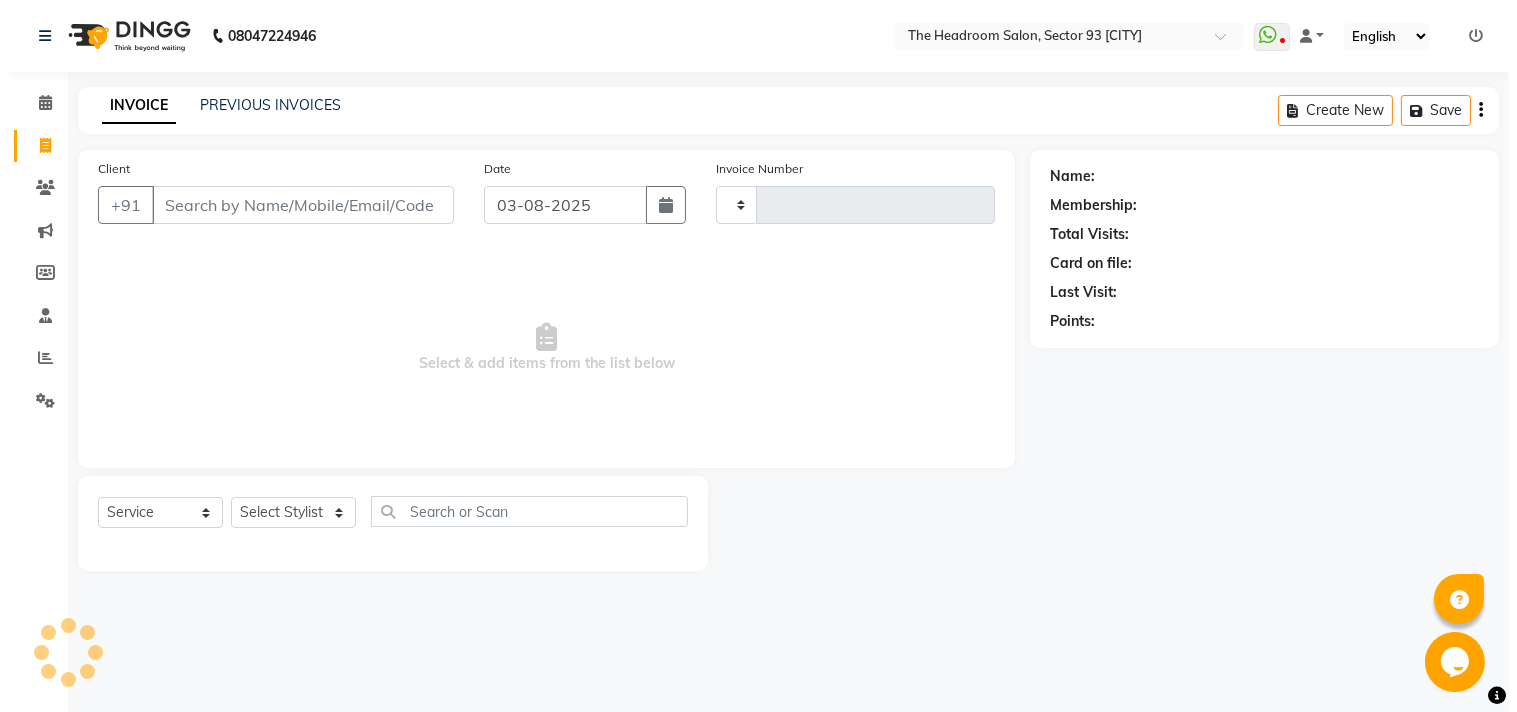 scroll, scrollTop: 0, scrollLeft: 0, axis: both 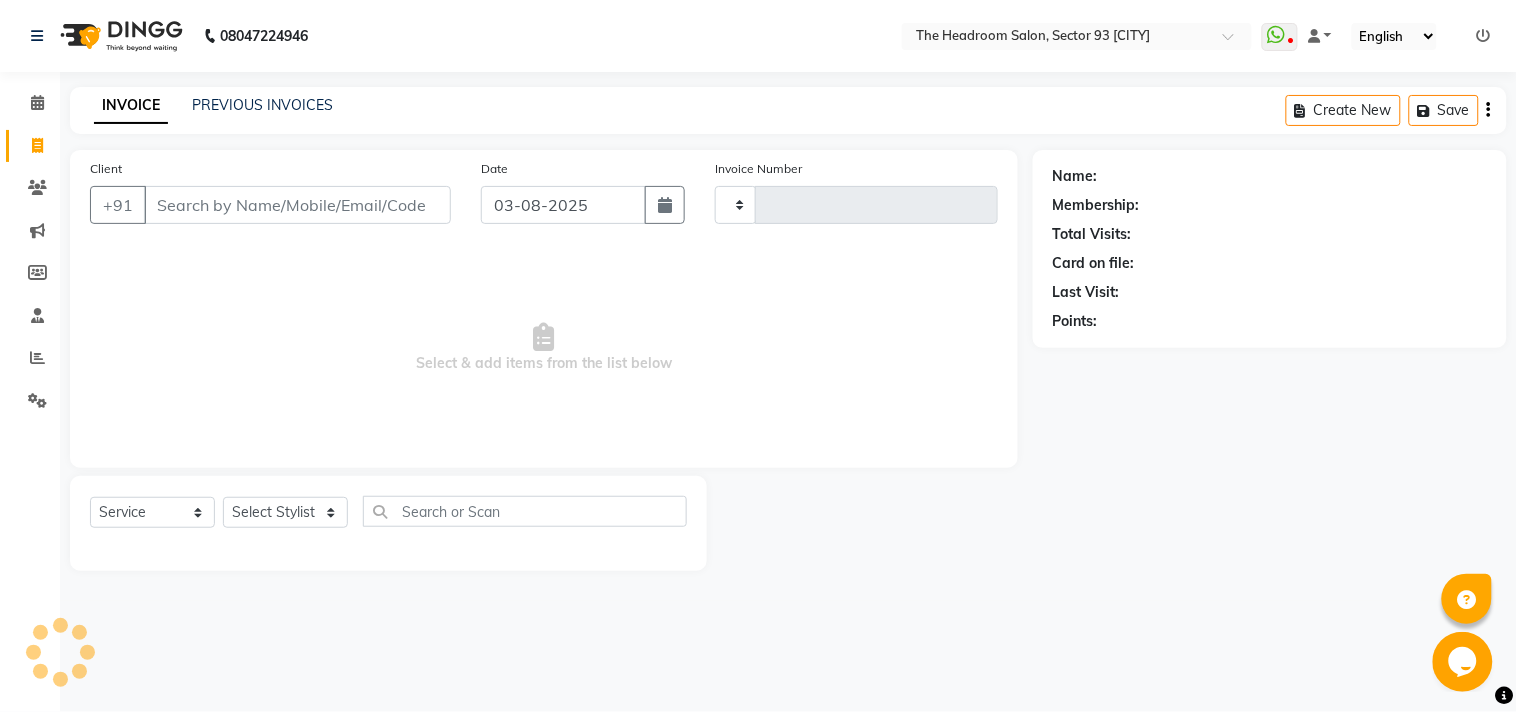type on "2593" 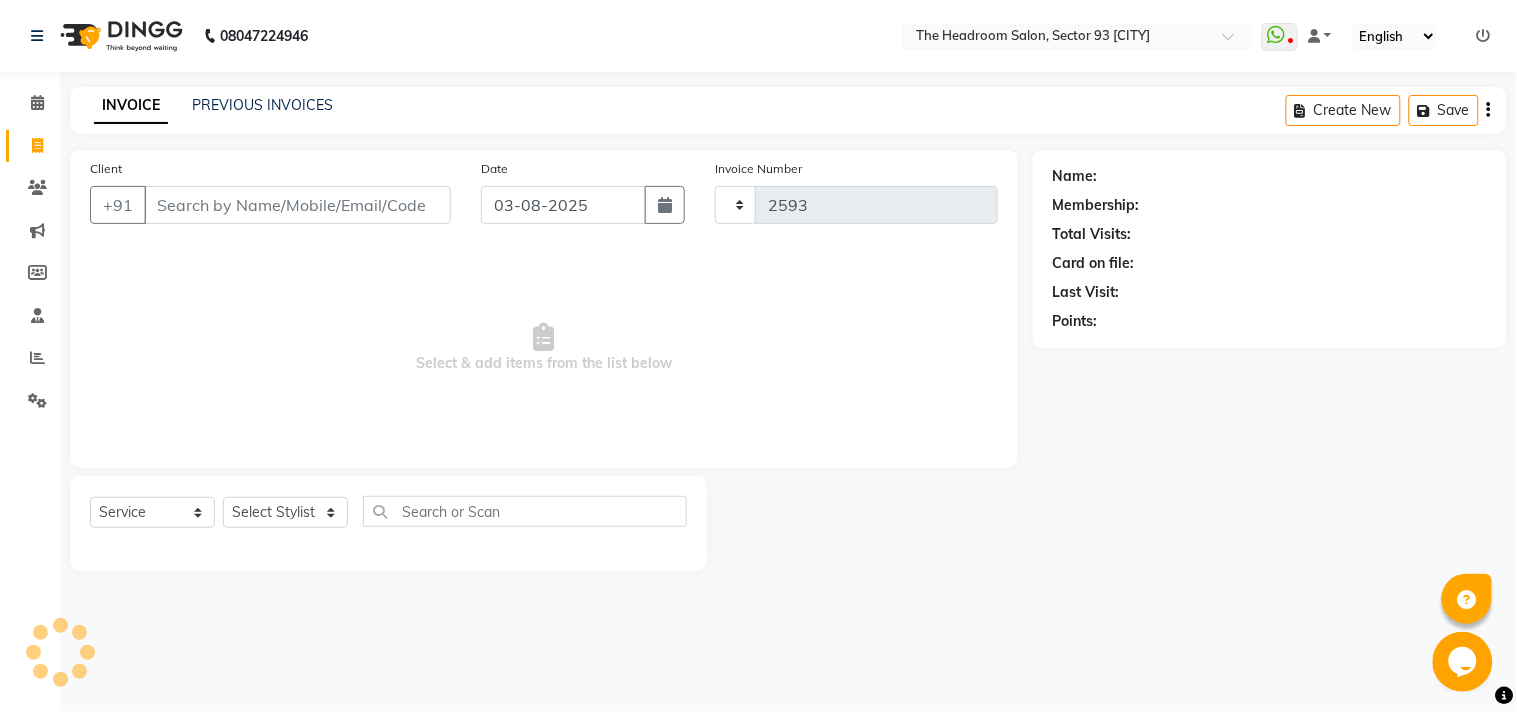 select on "6933" 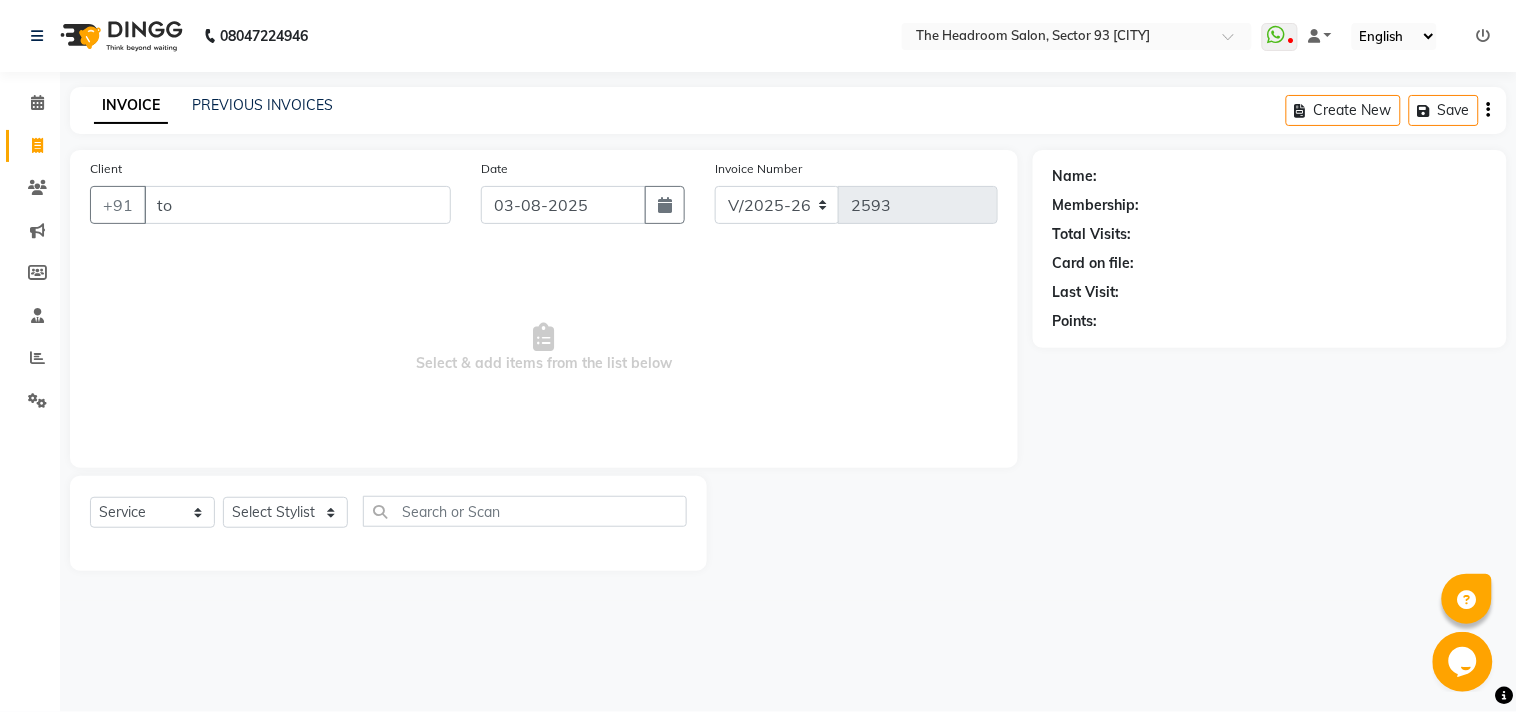 type on "t" 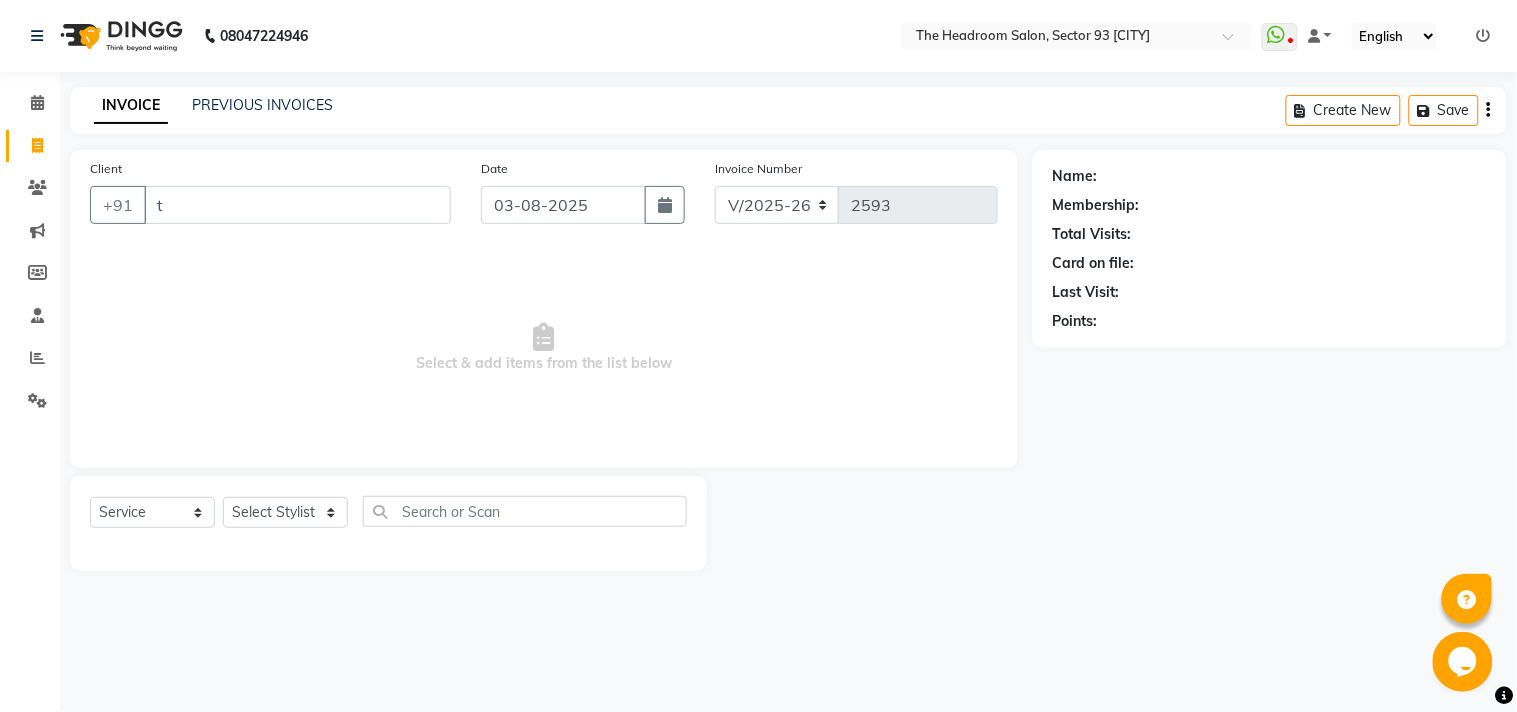 type 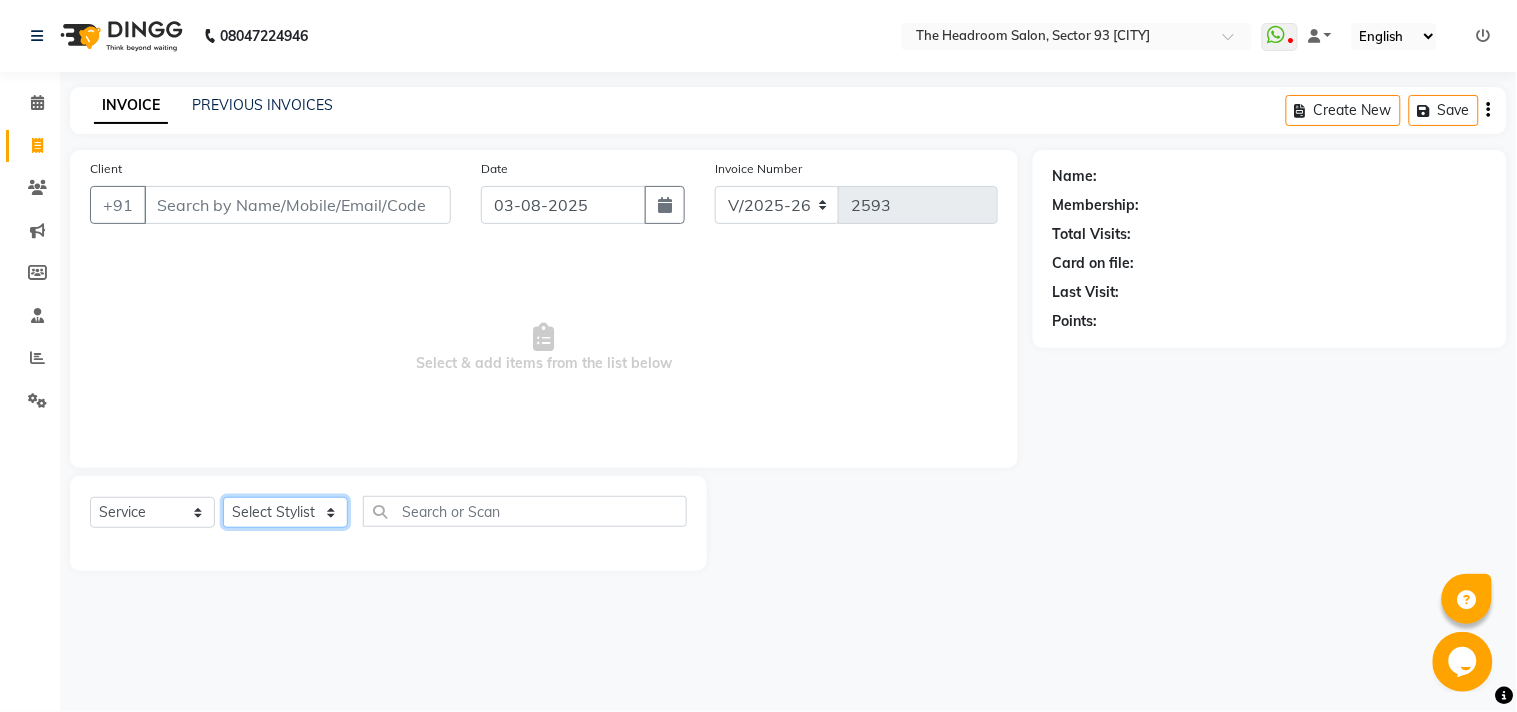 click on "Select Stylist [FIRST] [FIRST] [FIRST] [FIRST] [FIRST] [FIRST] Manager [FIRST] [FIRST] [FIRST] [FIRST] [FIRST] [FIRST]" 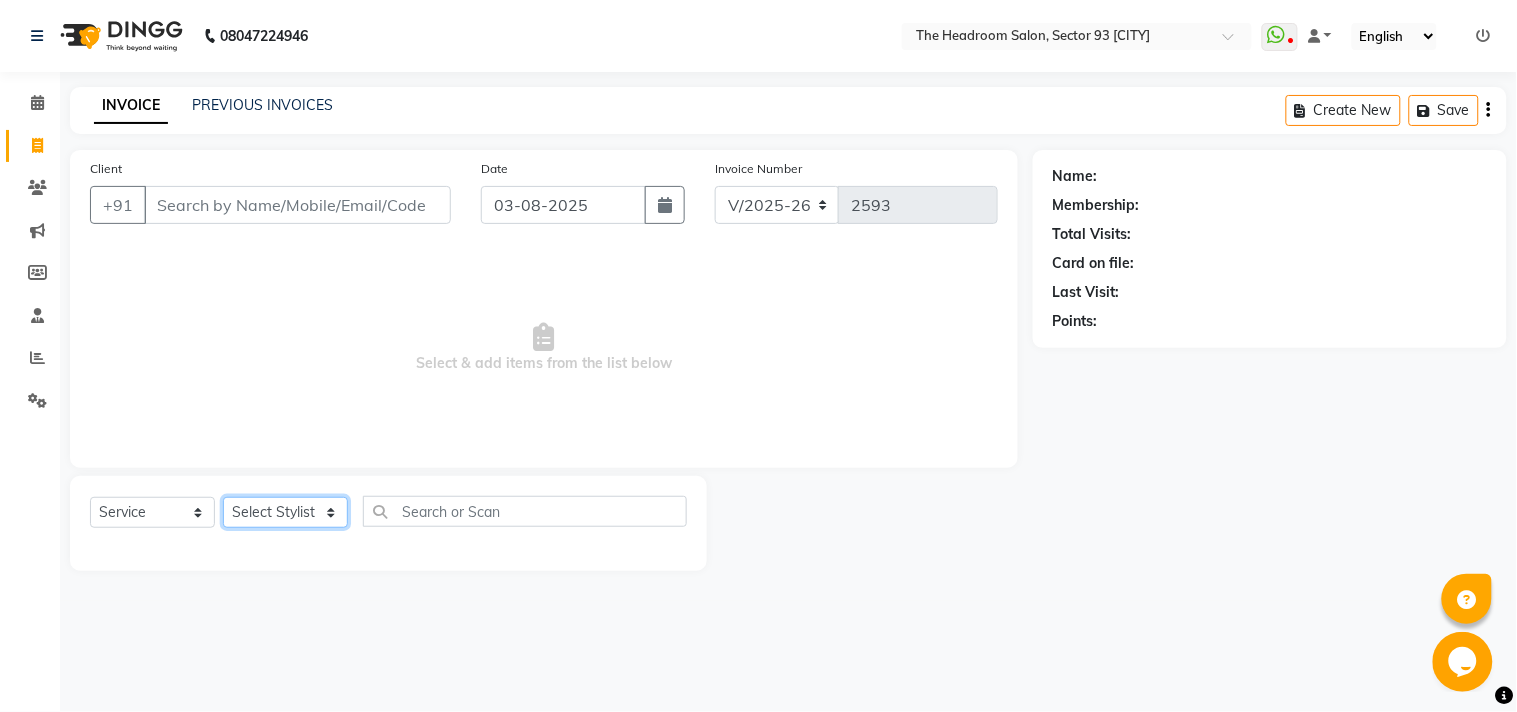 select on "58235" 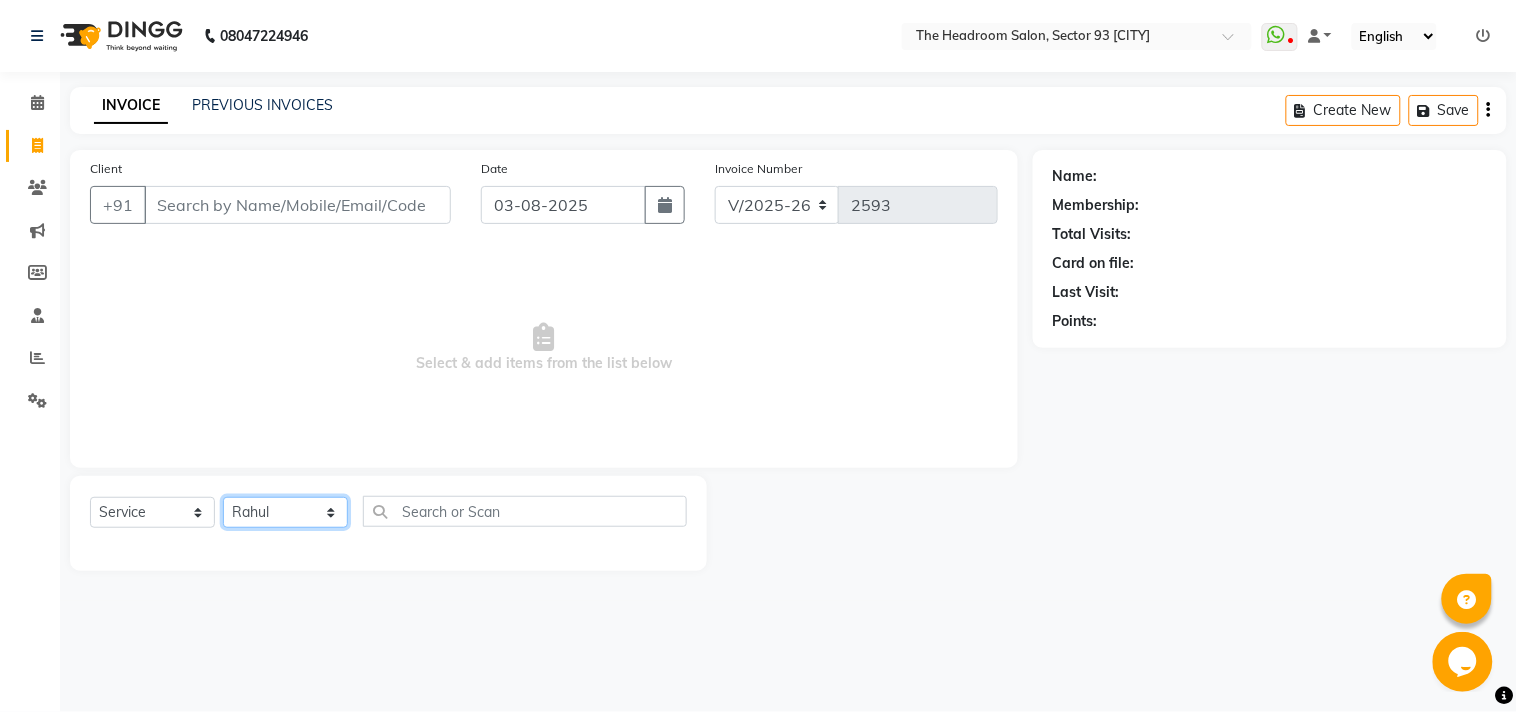 click on "Select Stylist [FIRST] [FIRST] [FIRST] [FIRST] [FIRST] [FIRST] Manager [FIRST] [FIRST] [FIRST] [FIRST] [FIRST] [FIRST]" 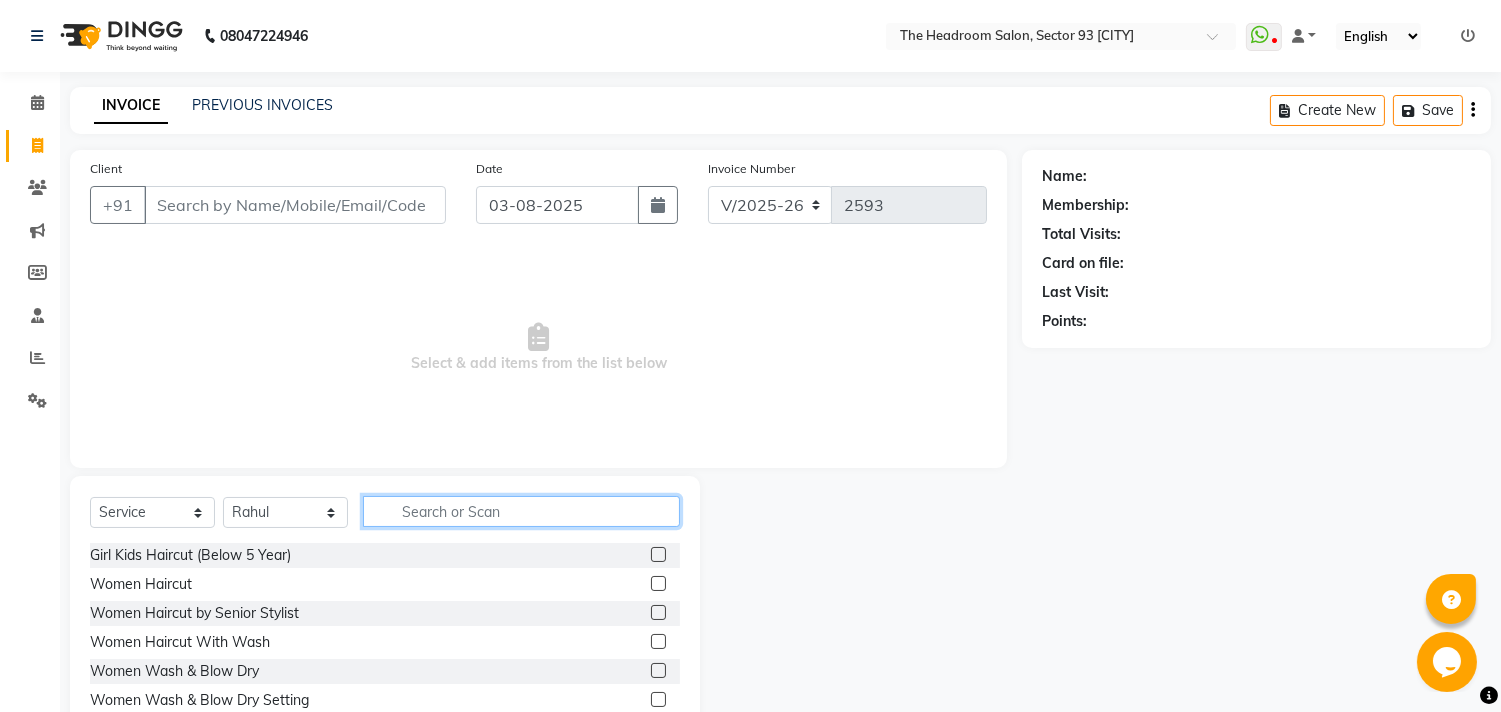 click 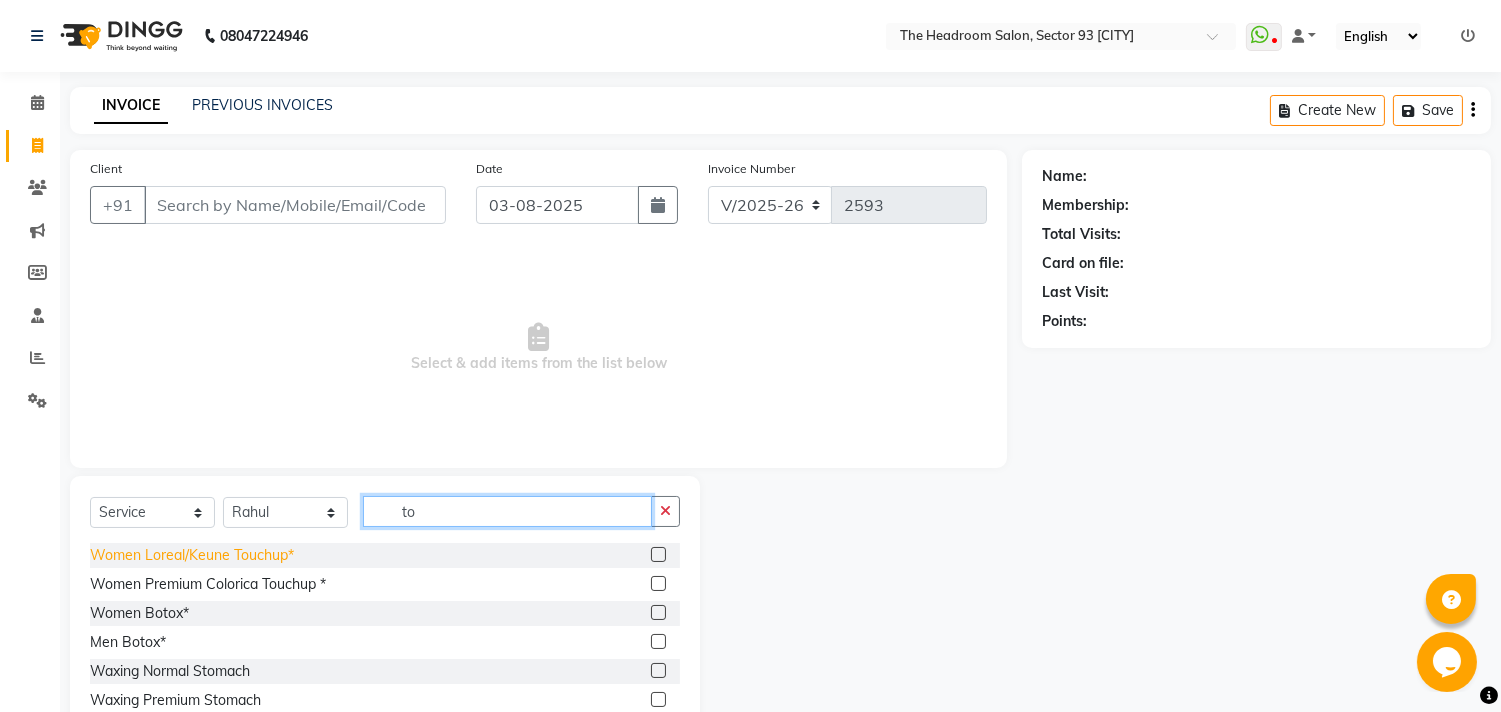type on "to" 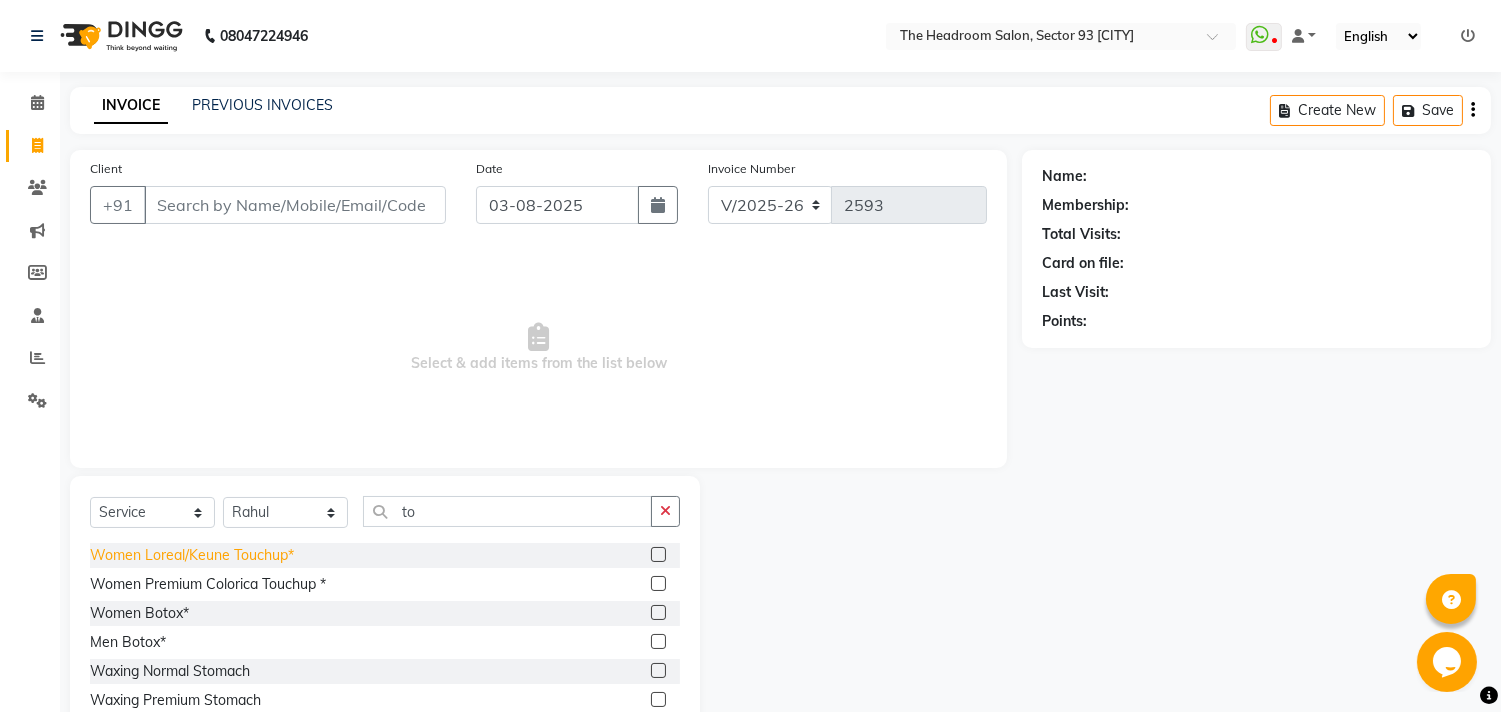 click on "Women Loreal/Keune Touchup*" 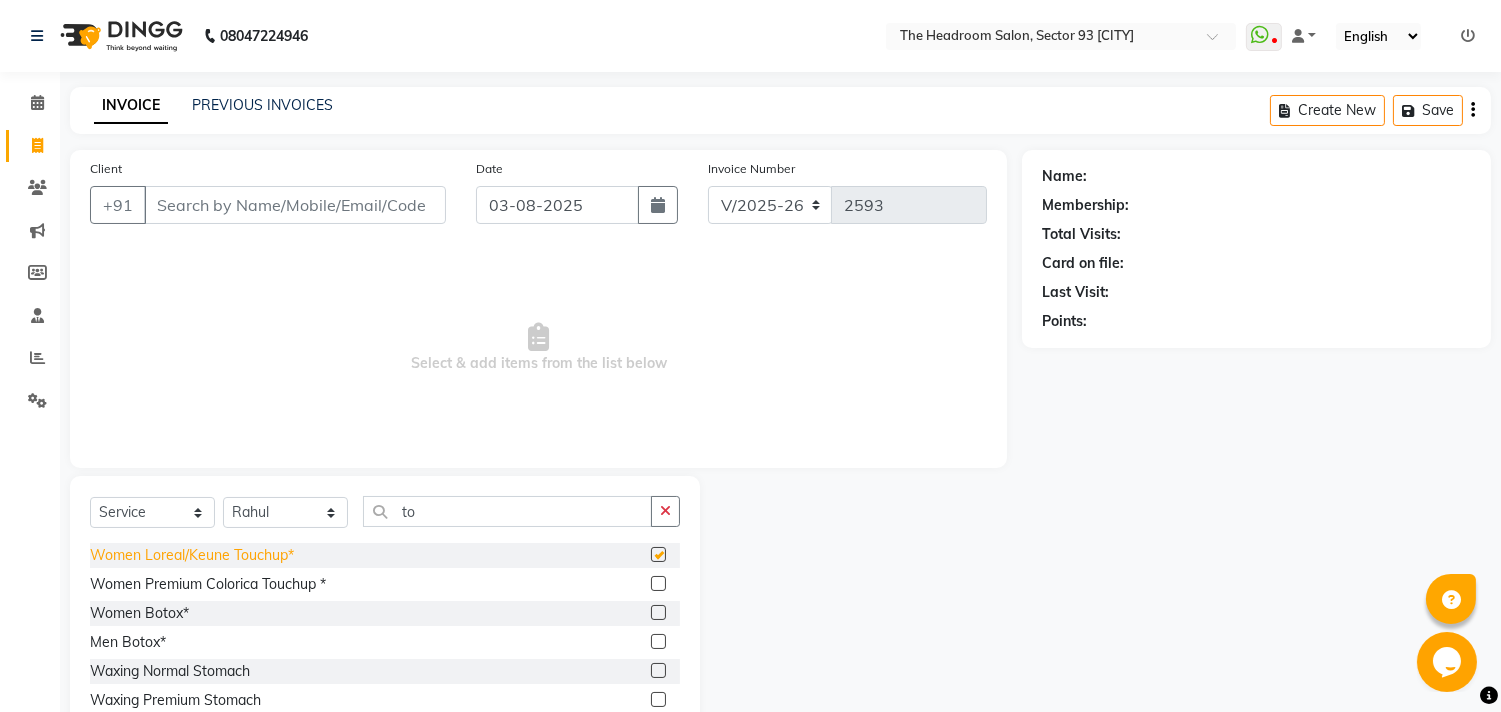 click on "Women Loreal/Keune Touchup*" 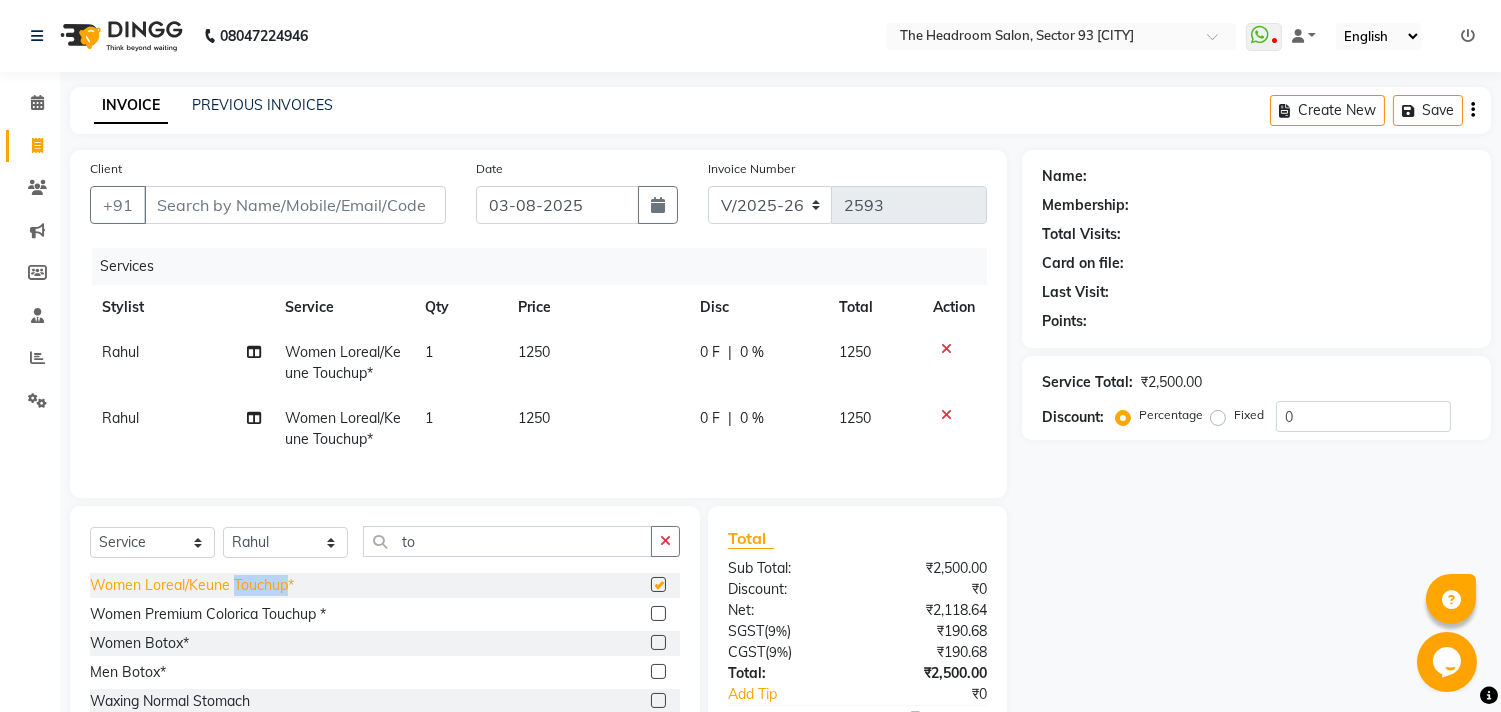 checkbox on "false" 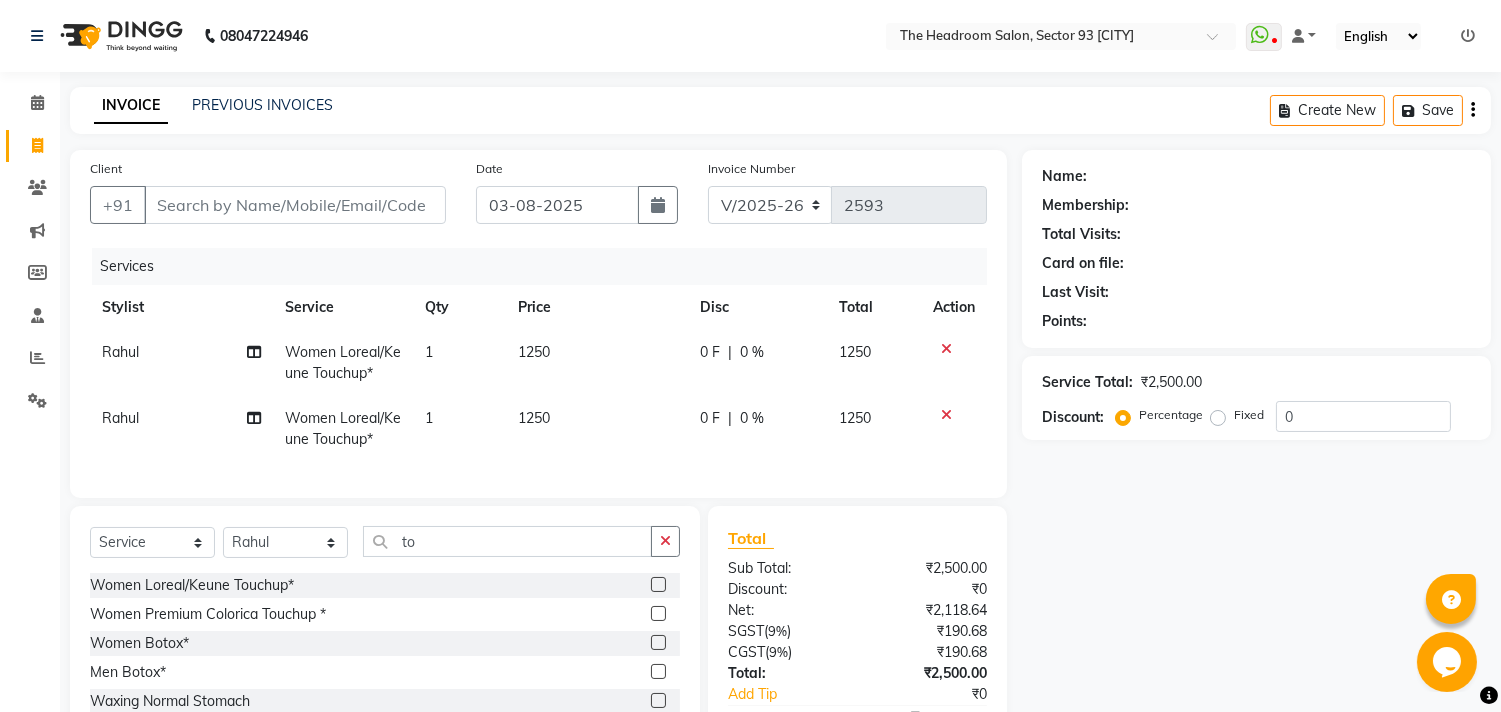 click 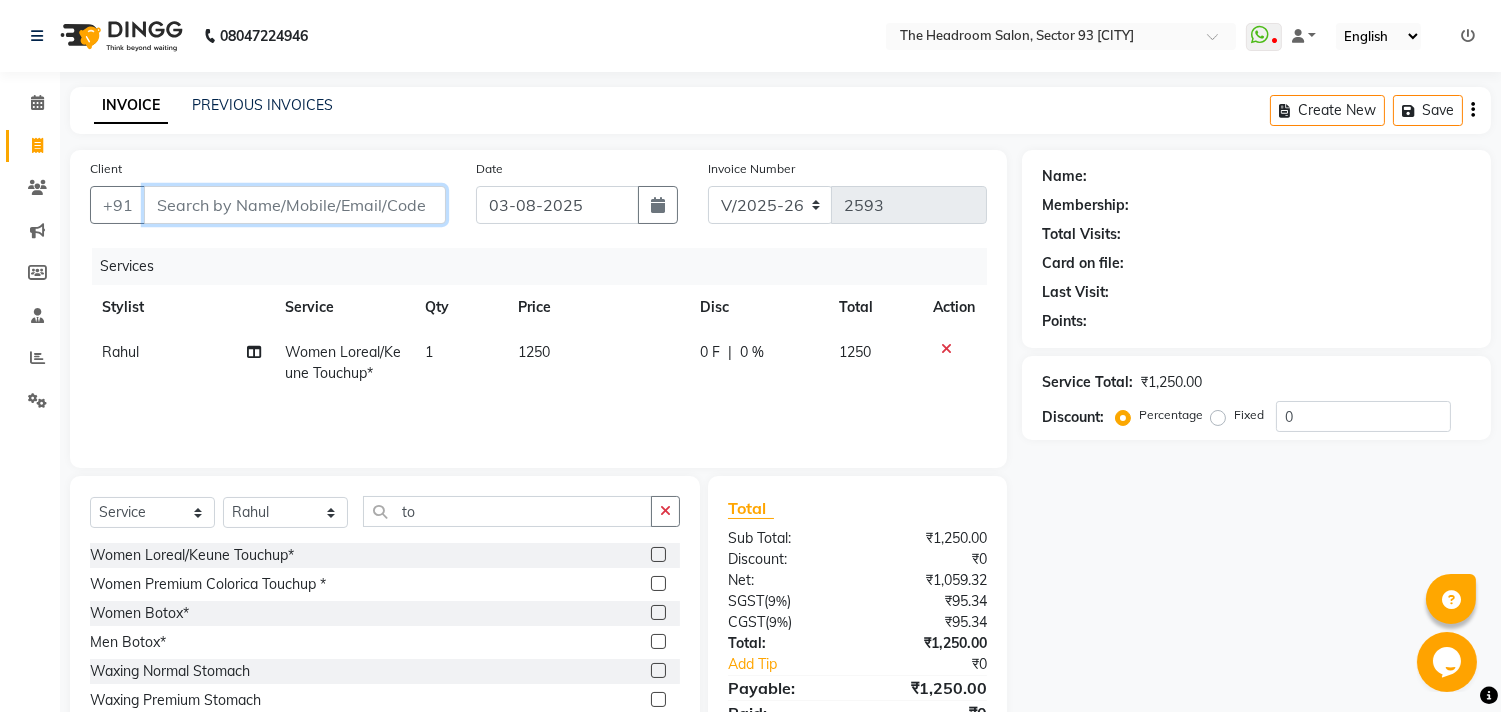 click on "Client" at bounding box center [295, 205] 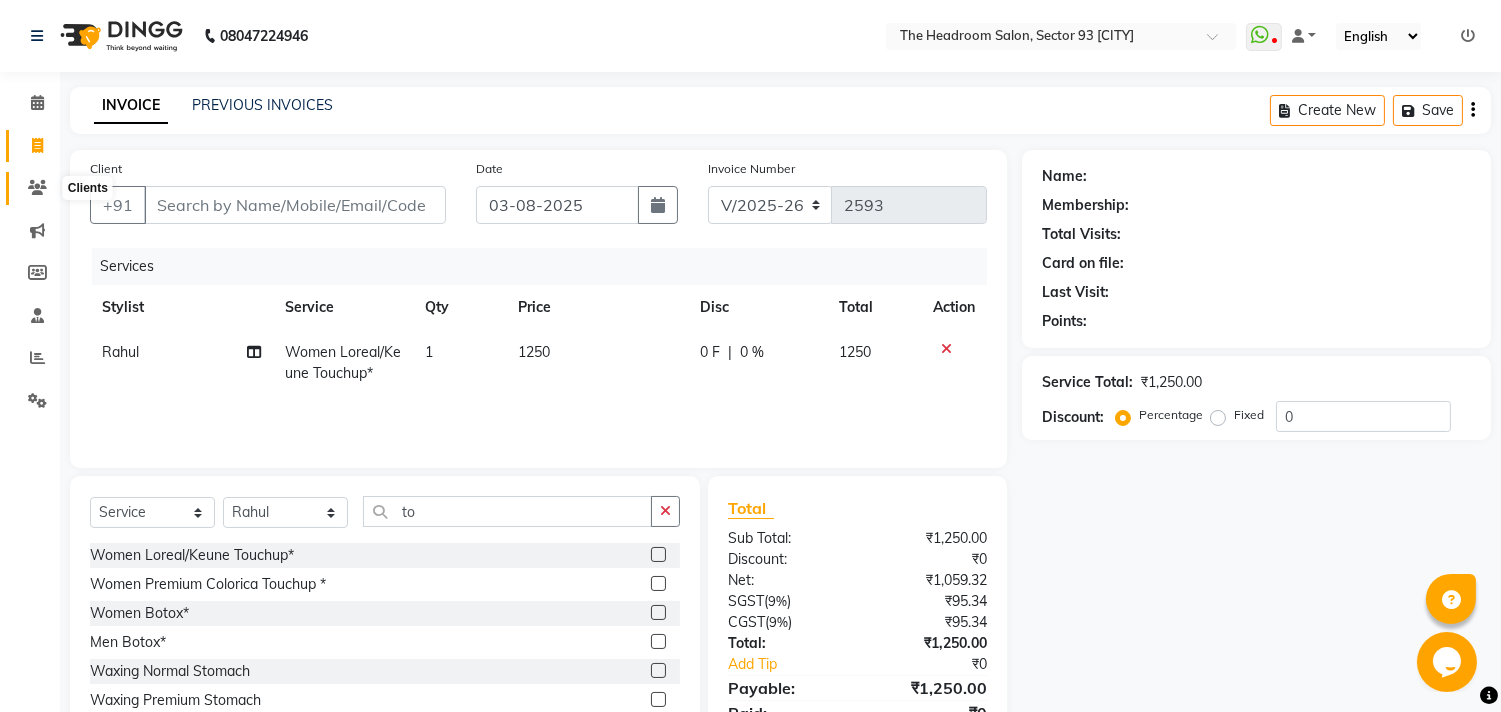 click 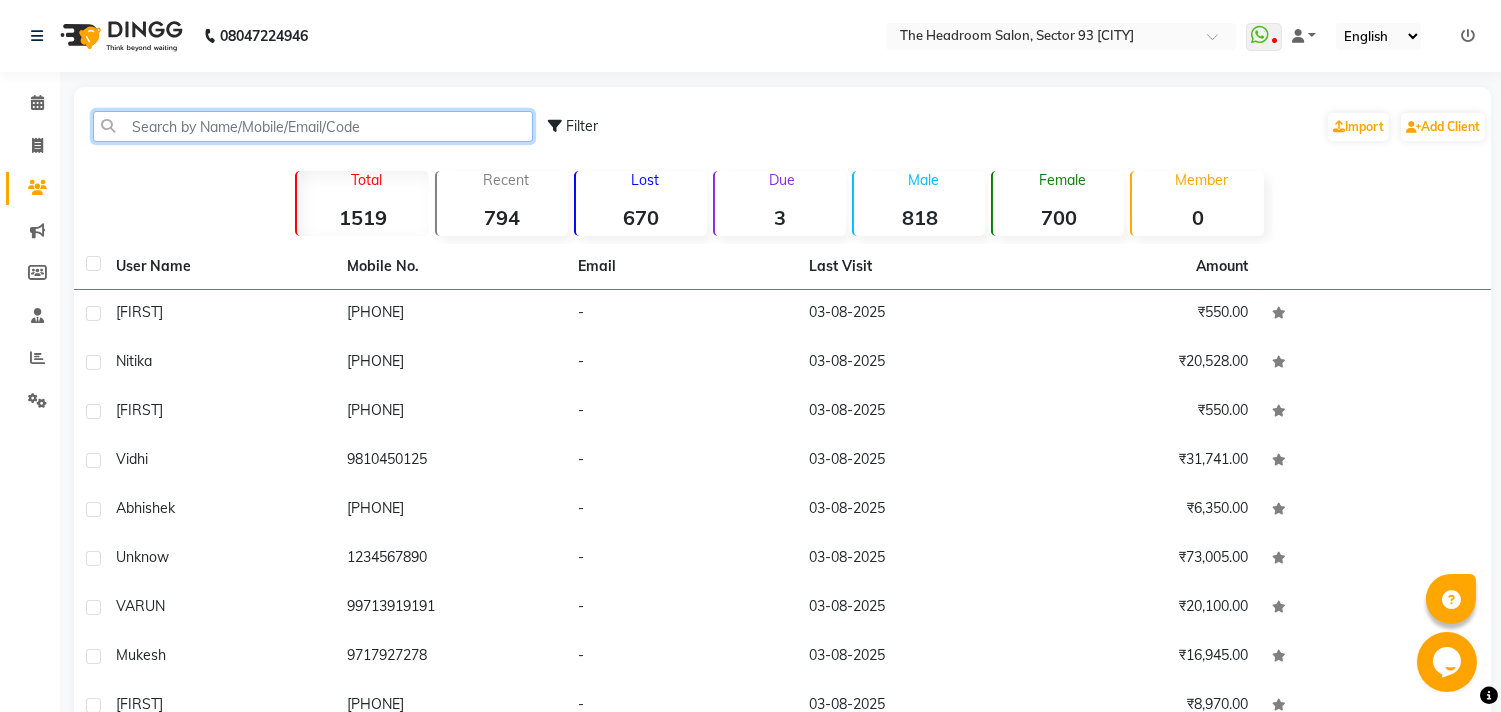 click 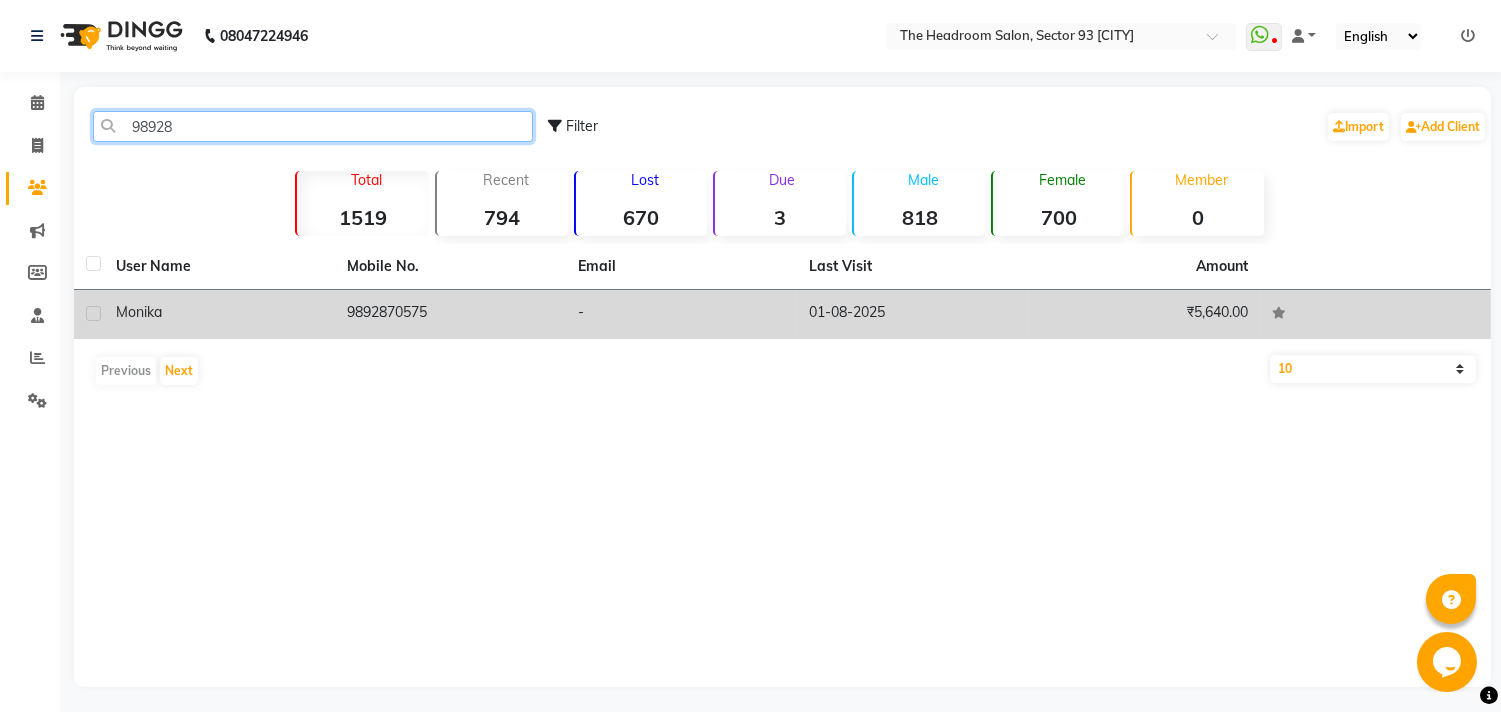 type on "98928" 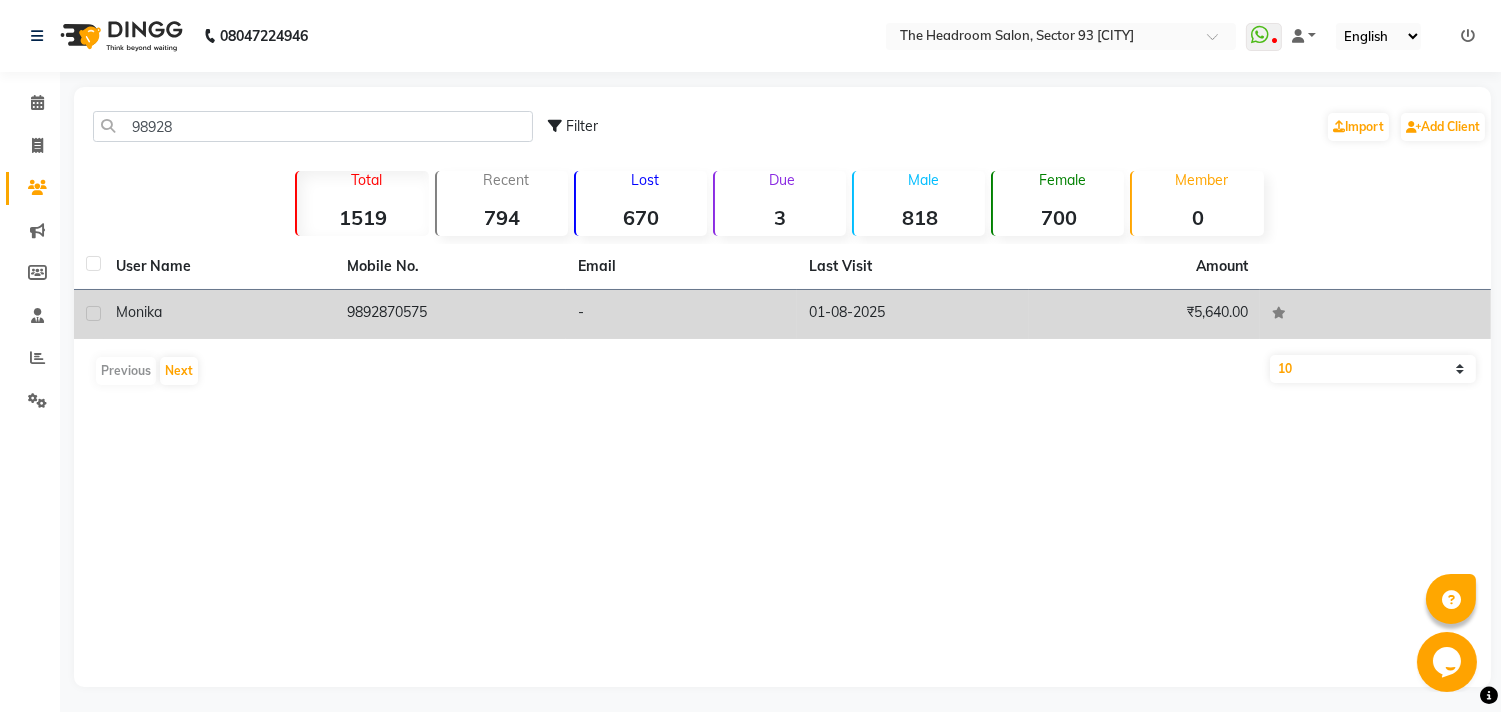 click on "monika" 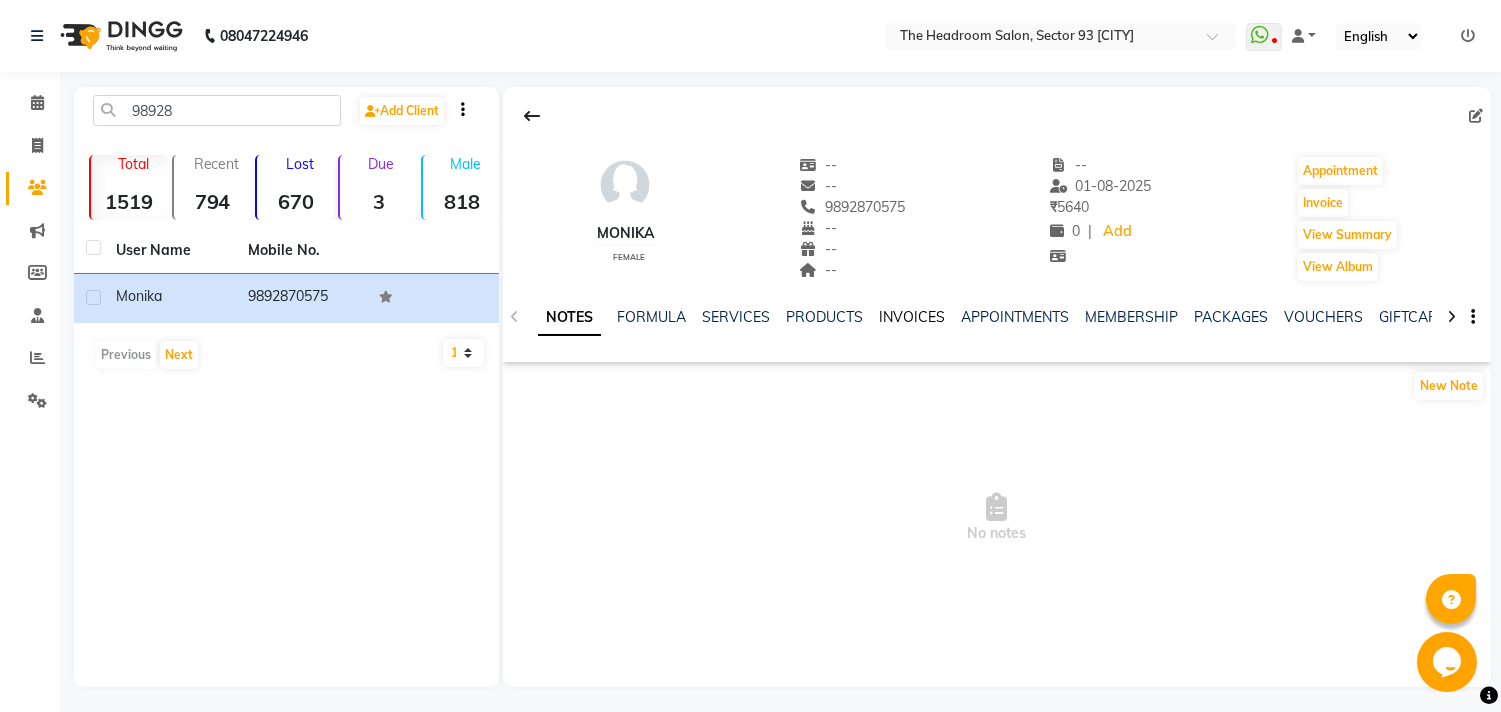 click on "INVOICES" 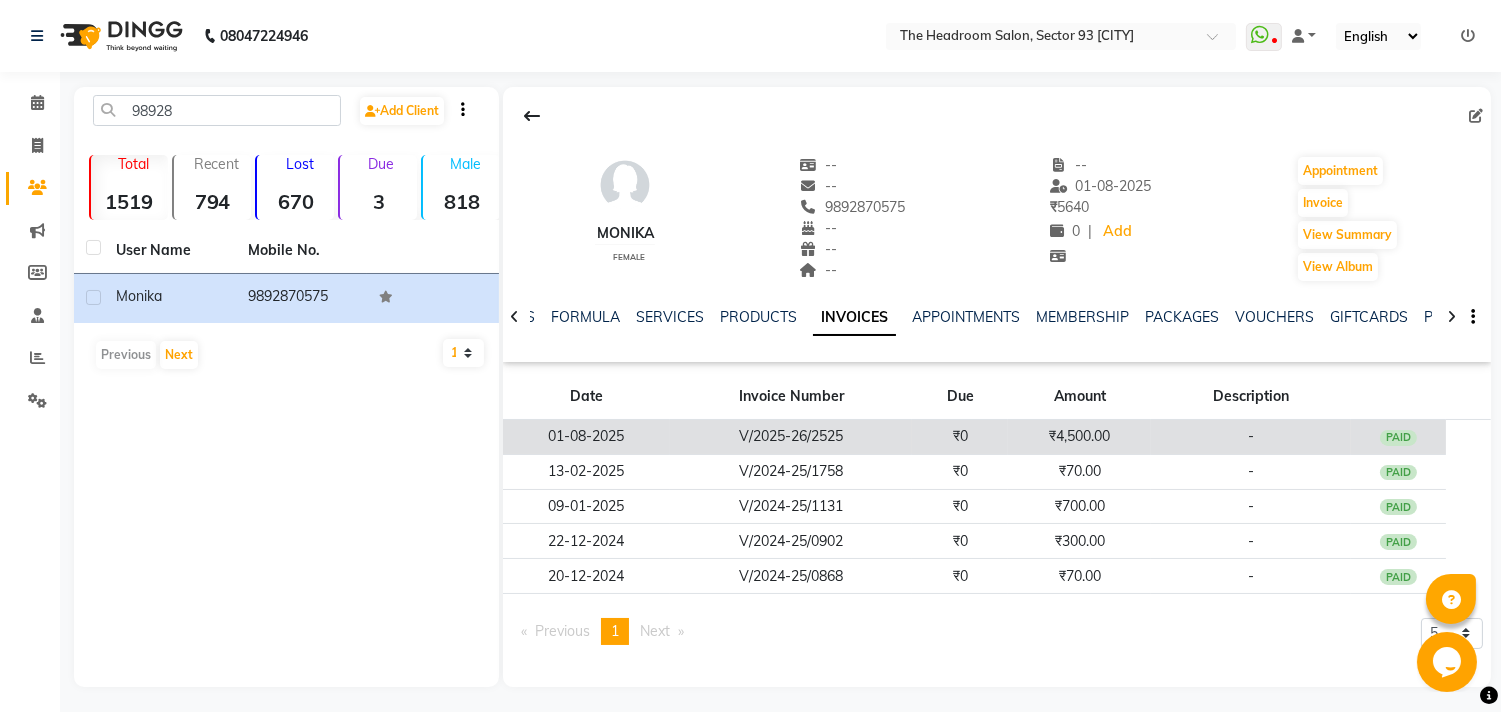 click on "PAID" 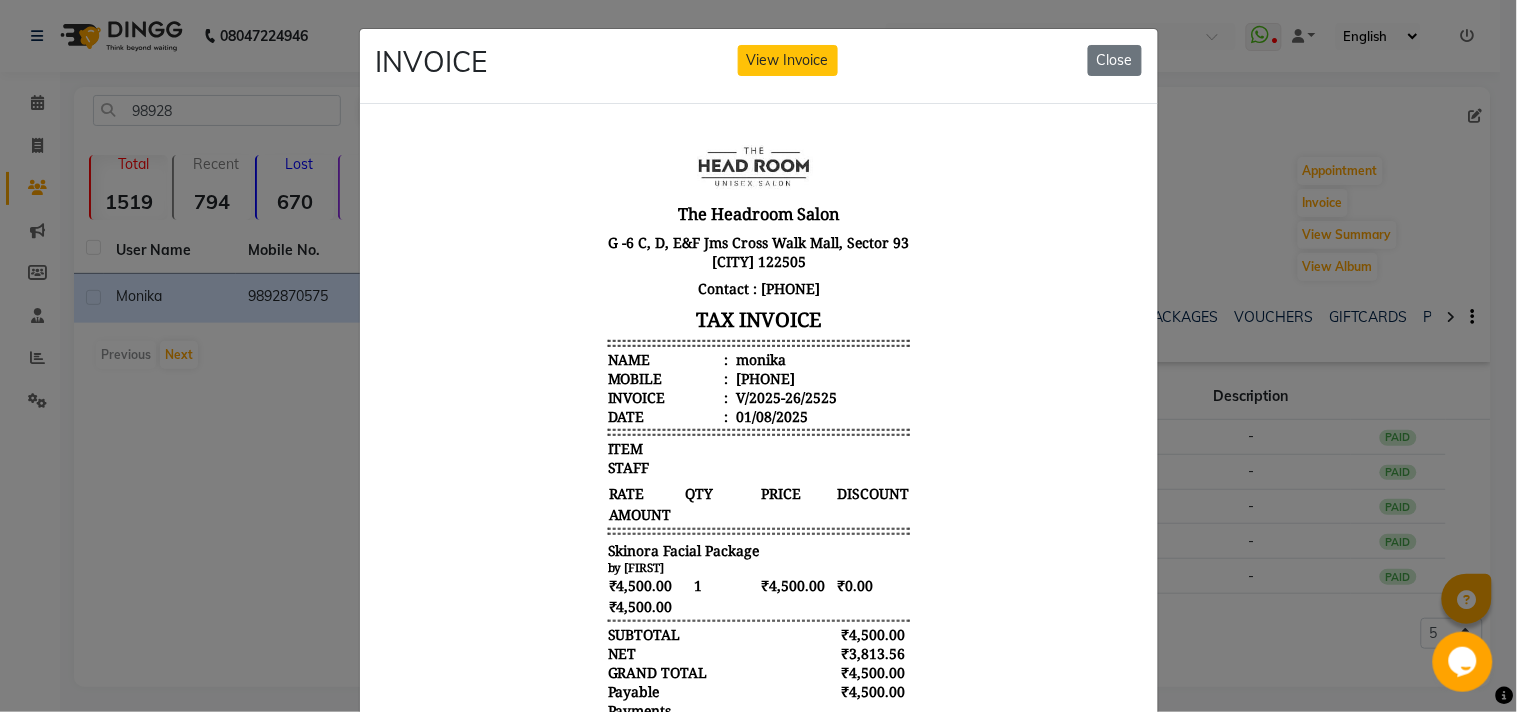 scroll, scrollTop: 16, scrollLeft: 0, axis: vertical 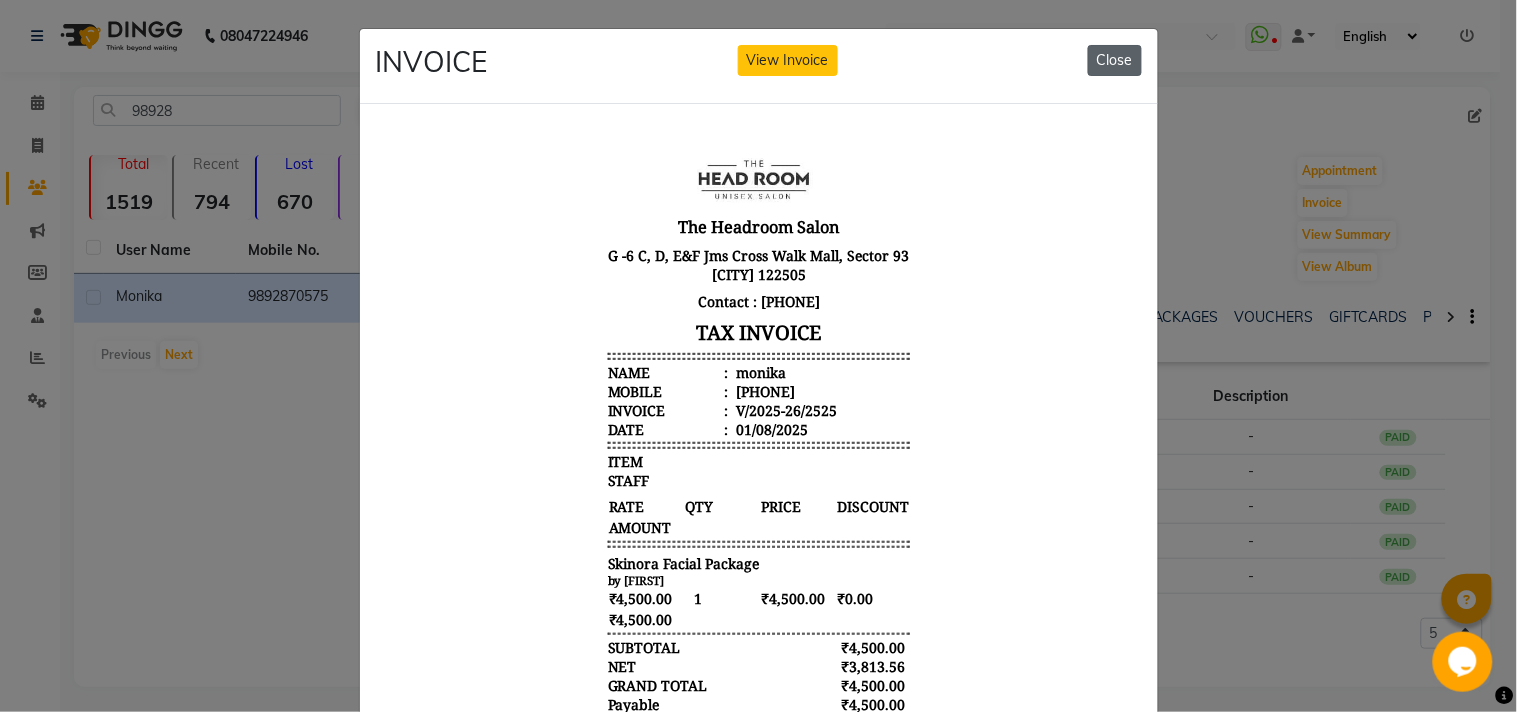 click on "Close" 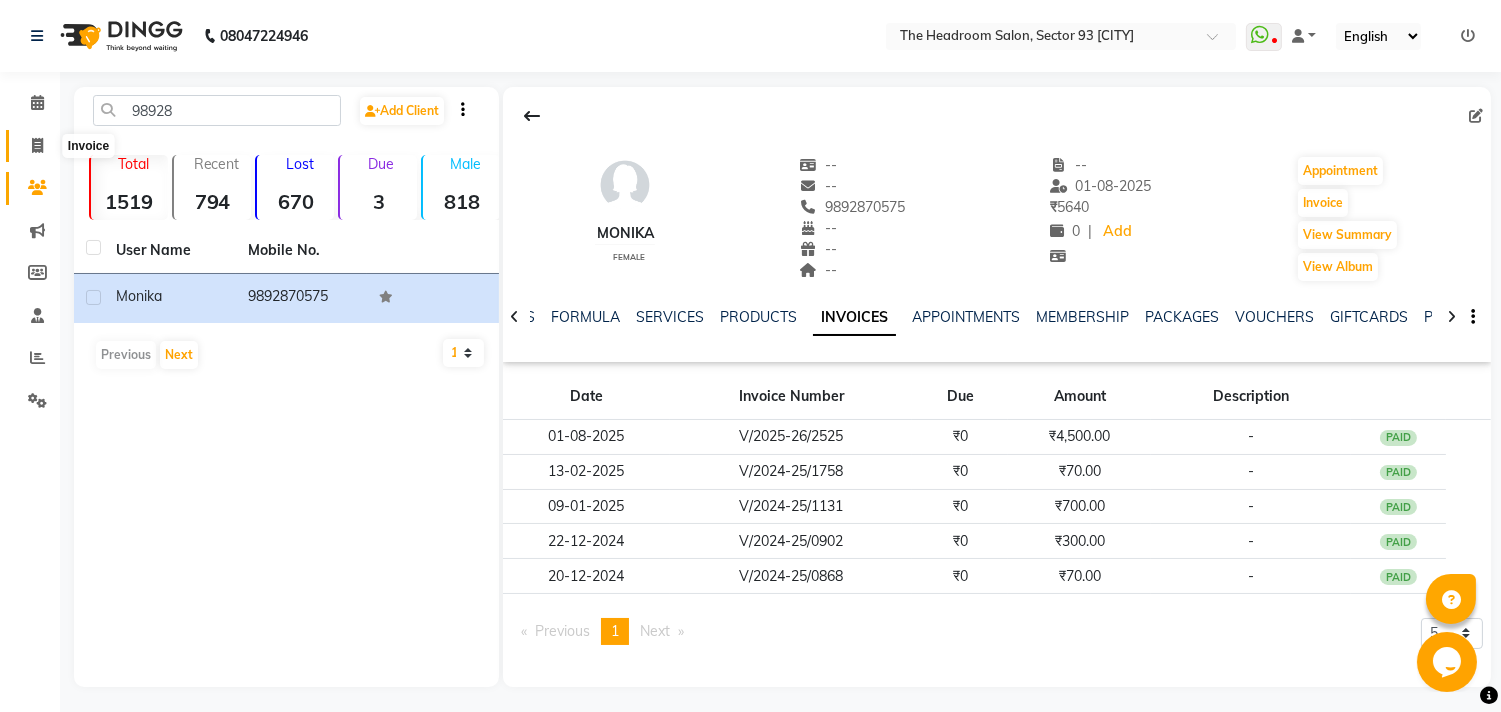 click 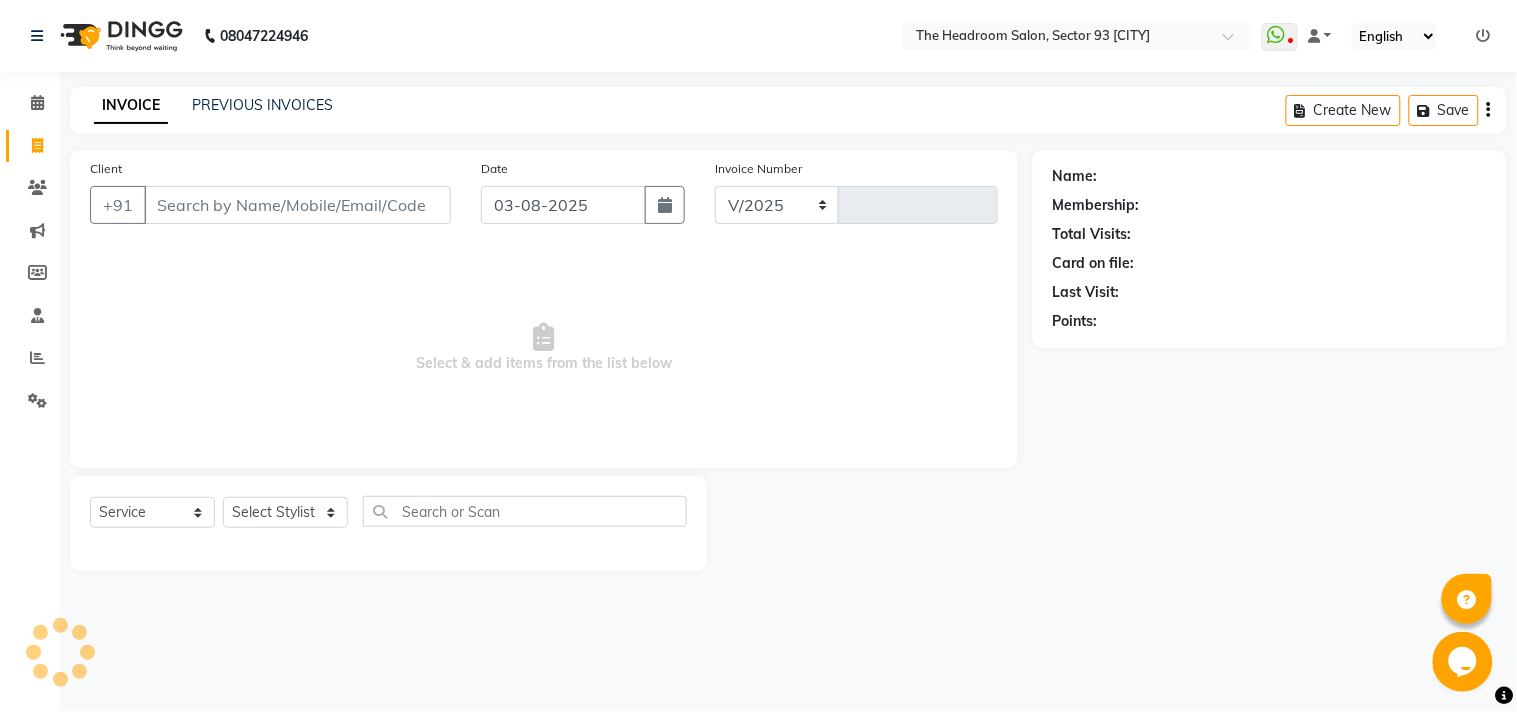 select on "6933" 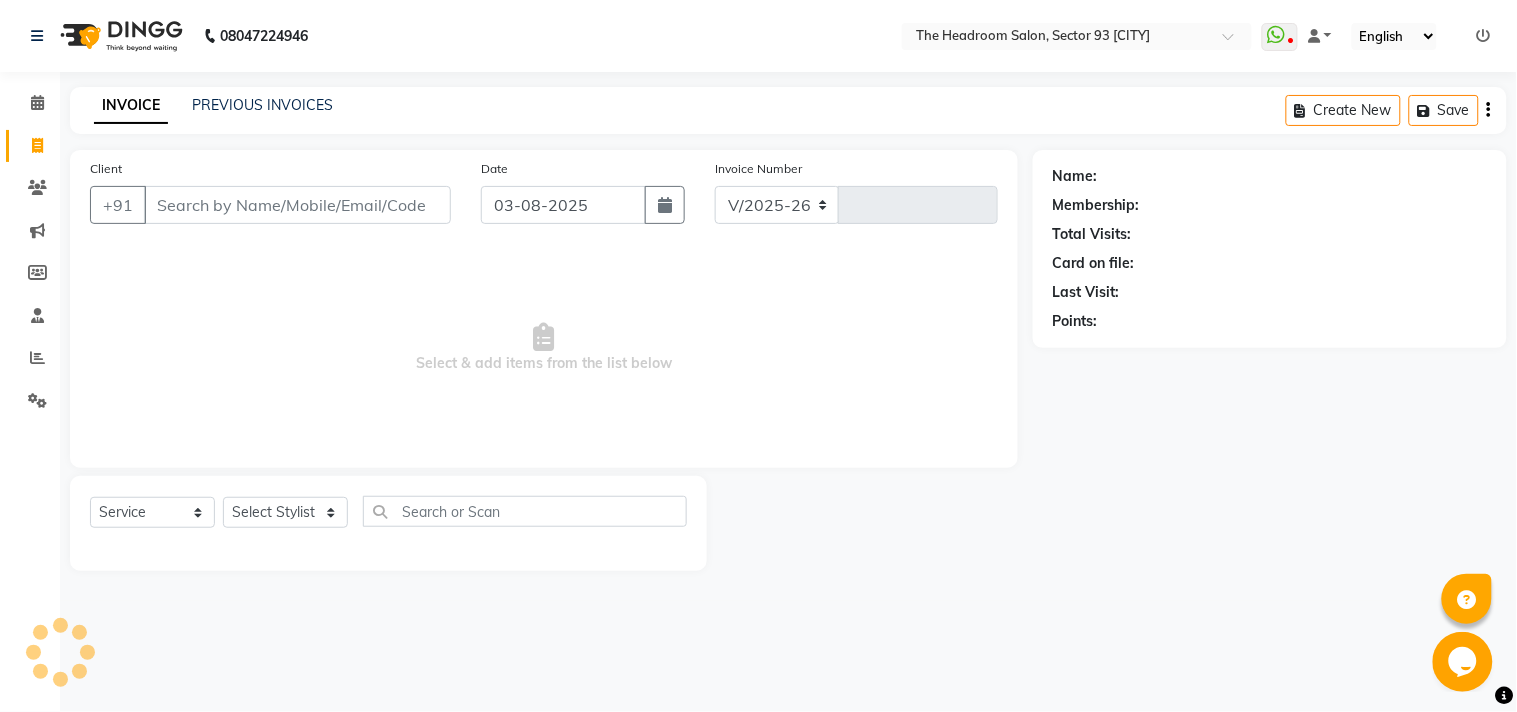 type on "2593" 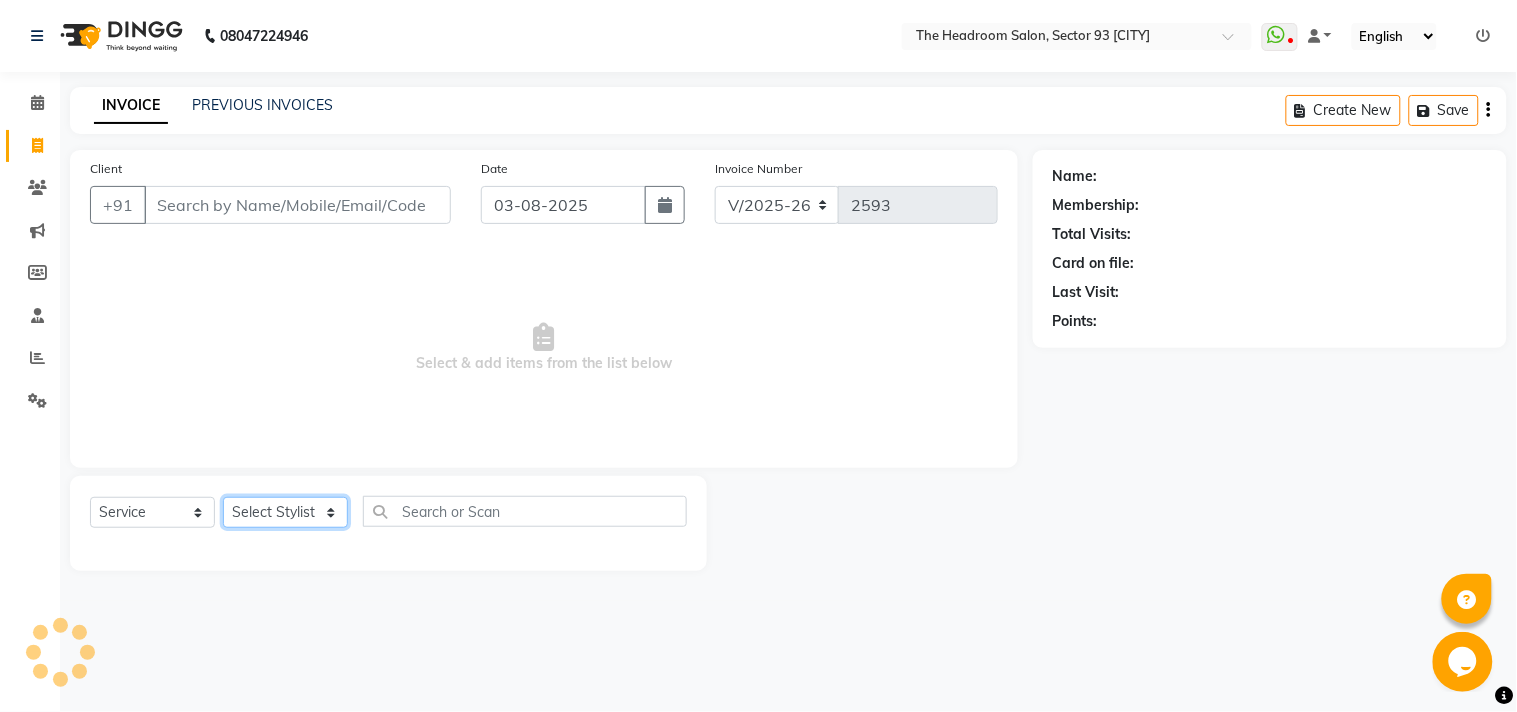 click on "Select Stylist" 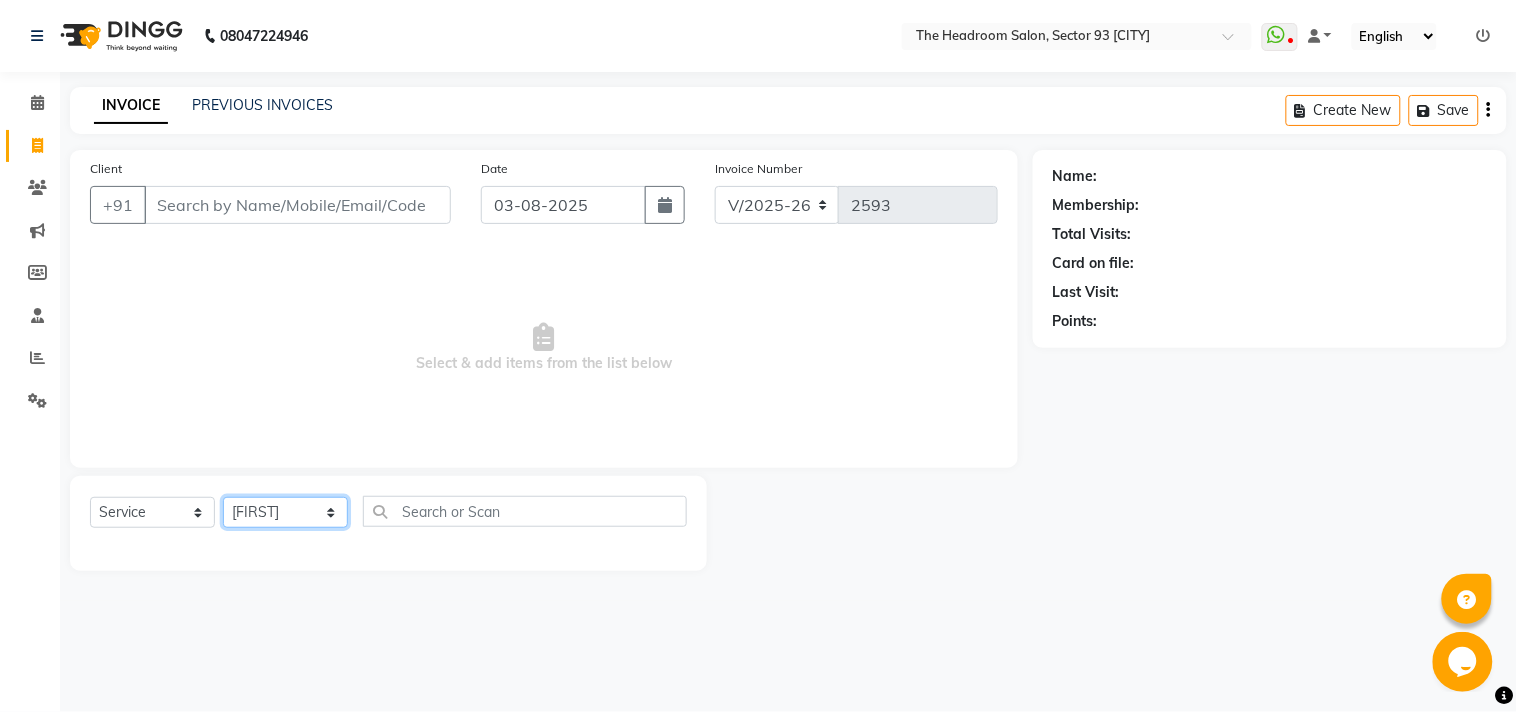 click on "Select Stylist [FIRST] [FIRST] [FIRST] [FIRST] [FIRST] [FIRST] Manager [FIRST] [FIRST] [FIRST] [FIRST] [FIRST] [FIRST]" 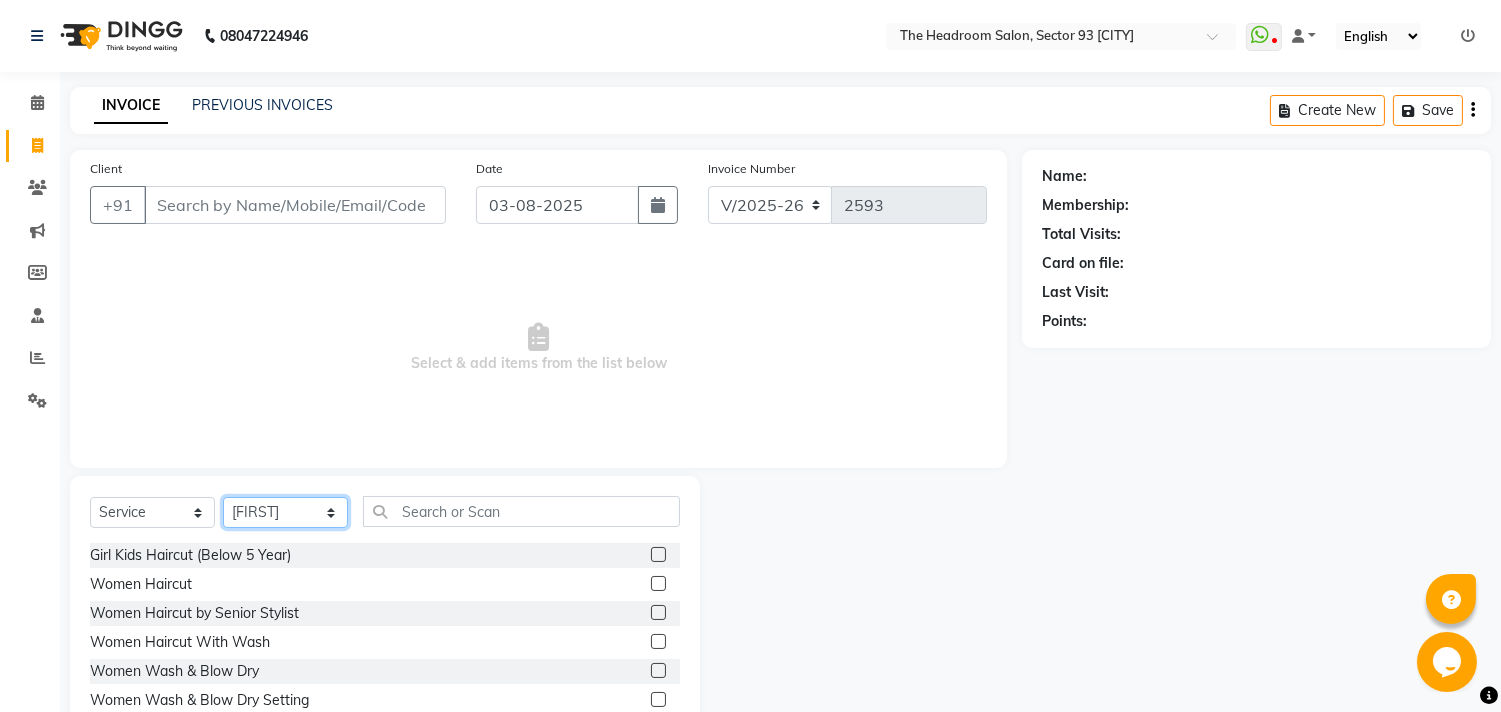 click on "Select Stylist [FIRST] [FIRST] [FIRST] [FIRST] [FIRST] [FIRST] Manager [FIRST] [FIRST] [FIRST] [FIRST] [FIRST] [FIRST]" 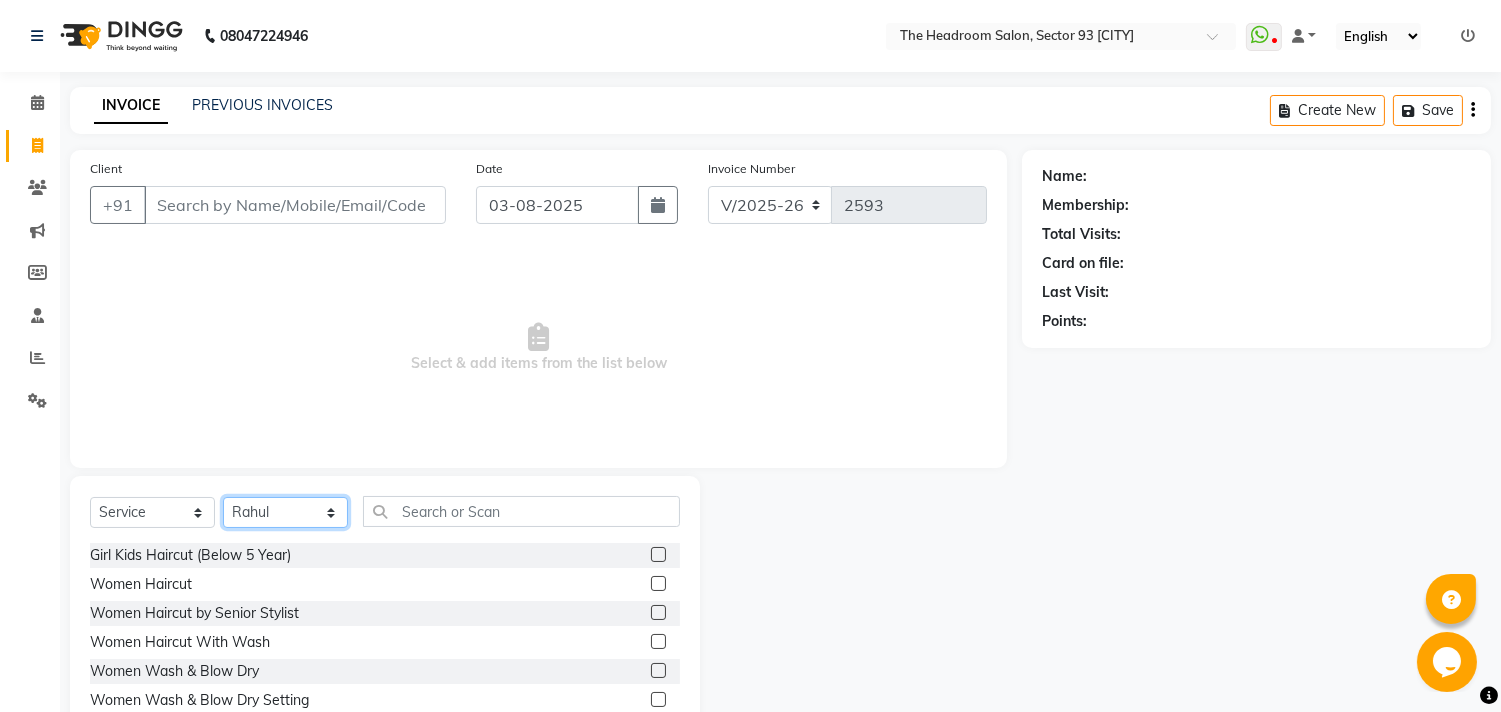 click on "Select Stylist [FIRST] [FIRST] [FIRST] [FIRST] [FIRST] [FIRST] Manager [FIRST] [FIRST] [FIRST] [FIRST] [FIRST] [FIRST]" 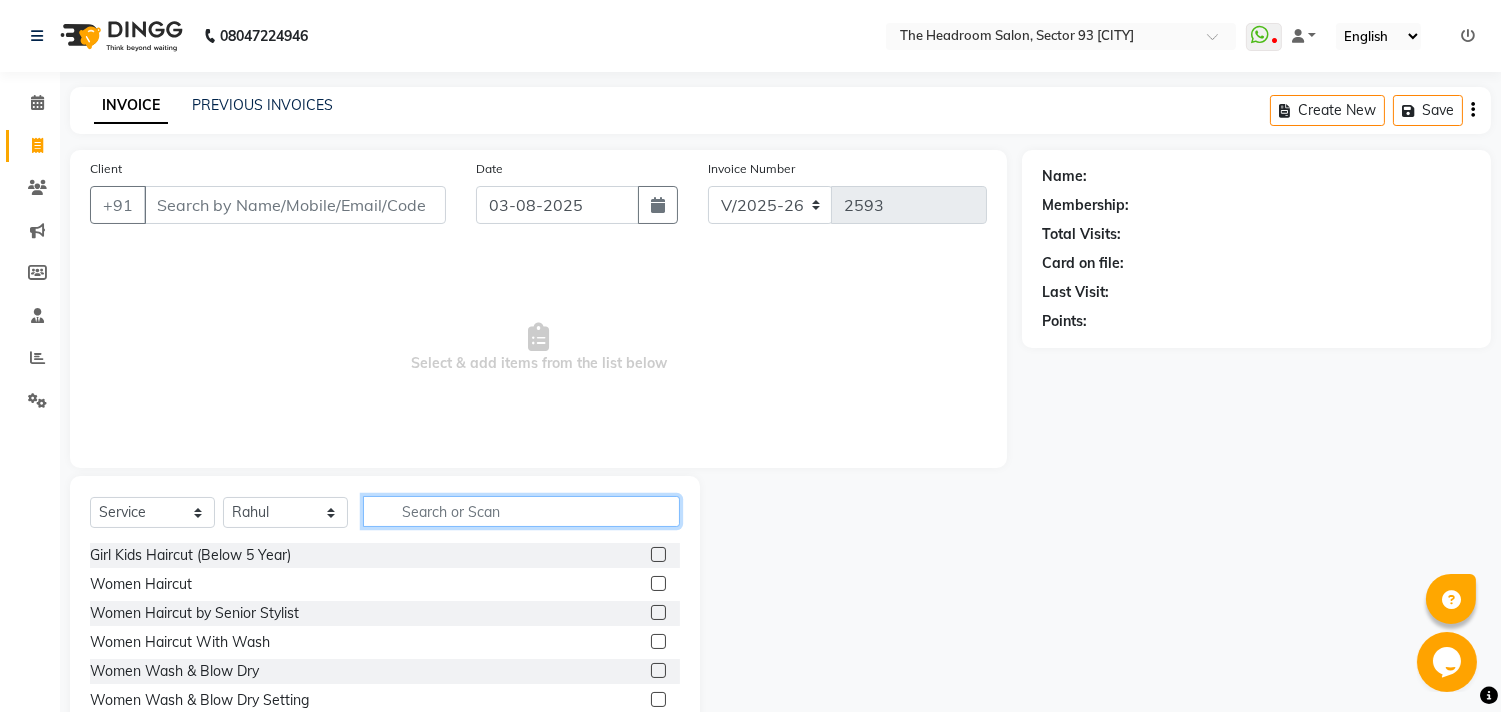 click 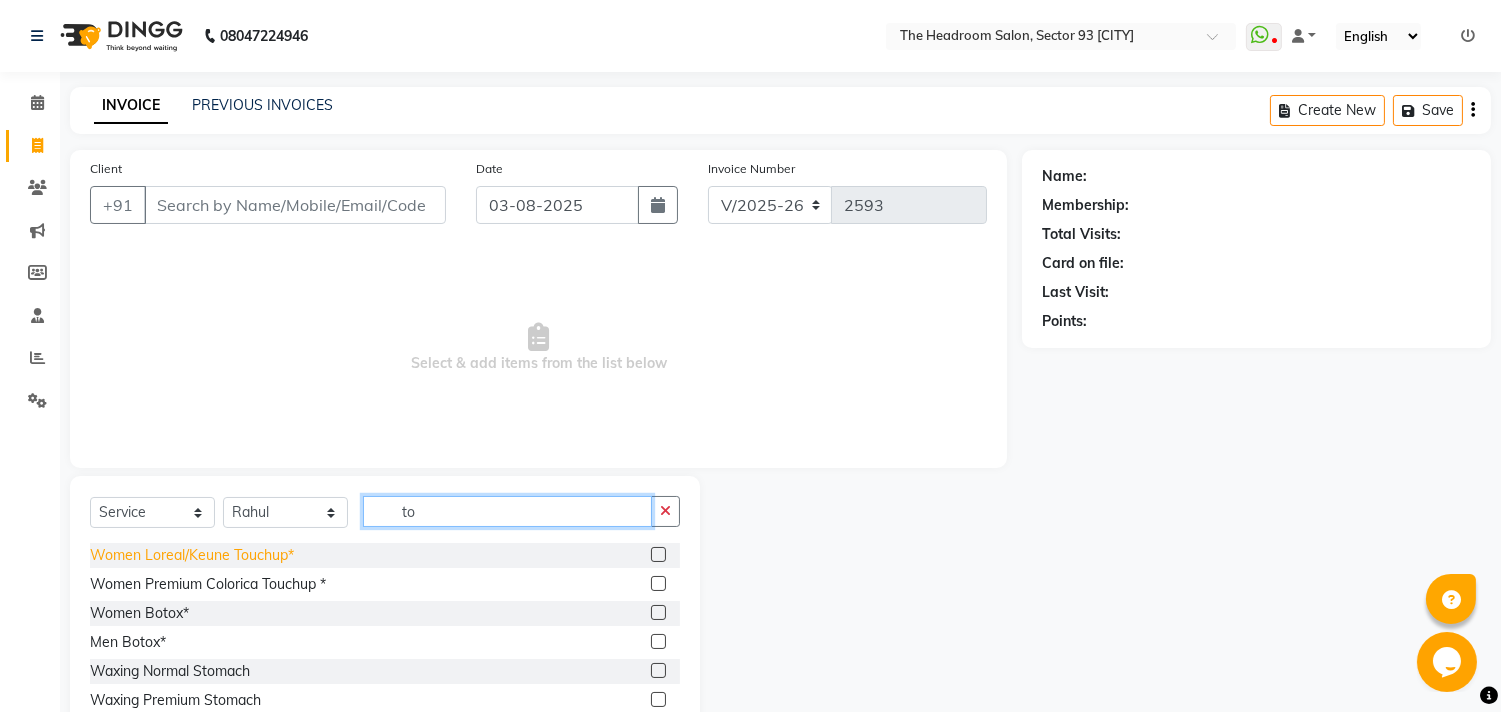 type on "to" 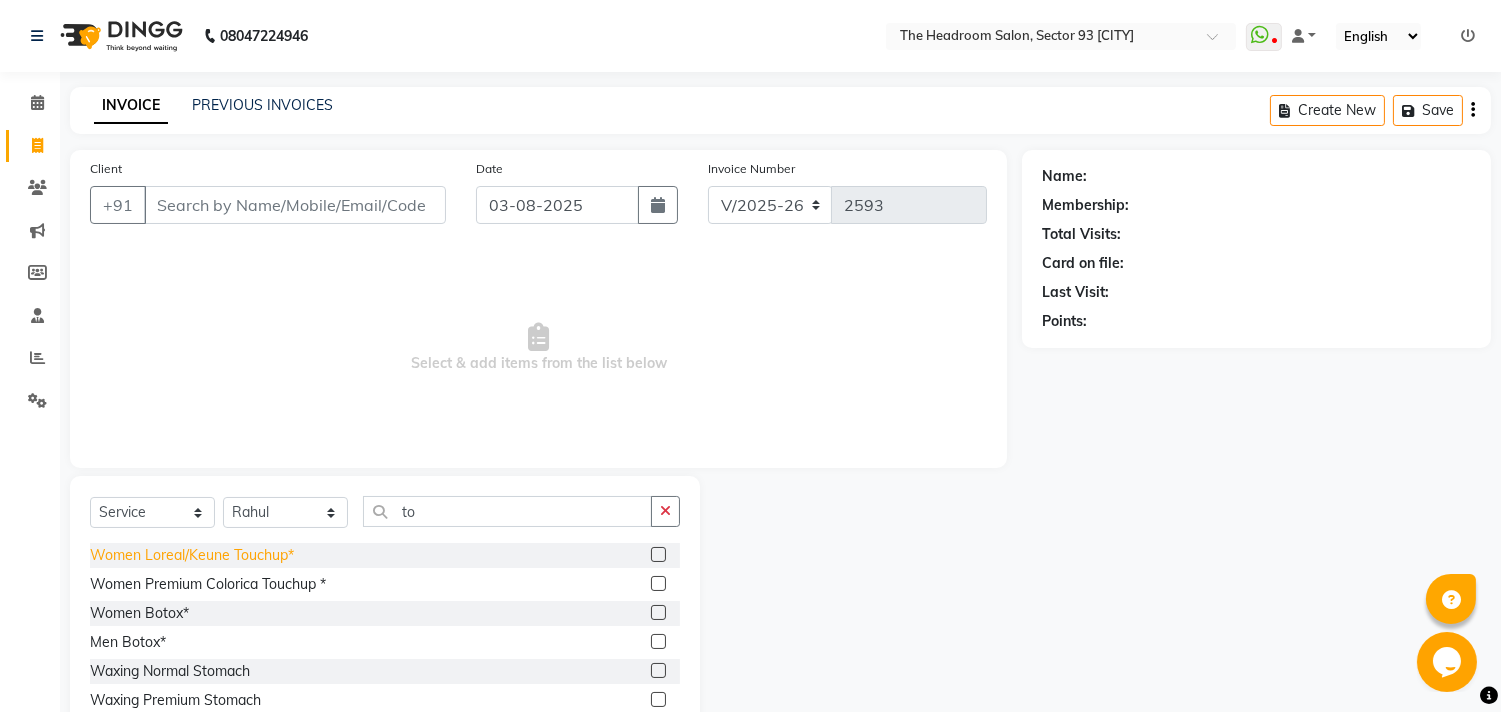 click on "Women Loreal/Keune Touchup*" 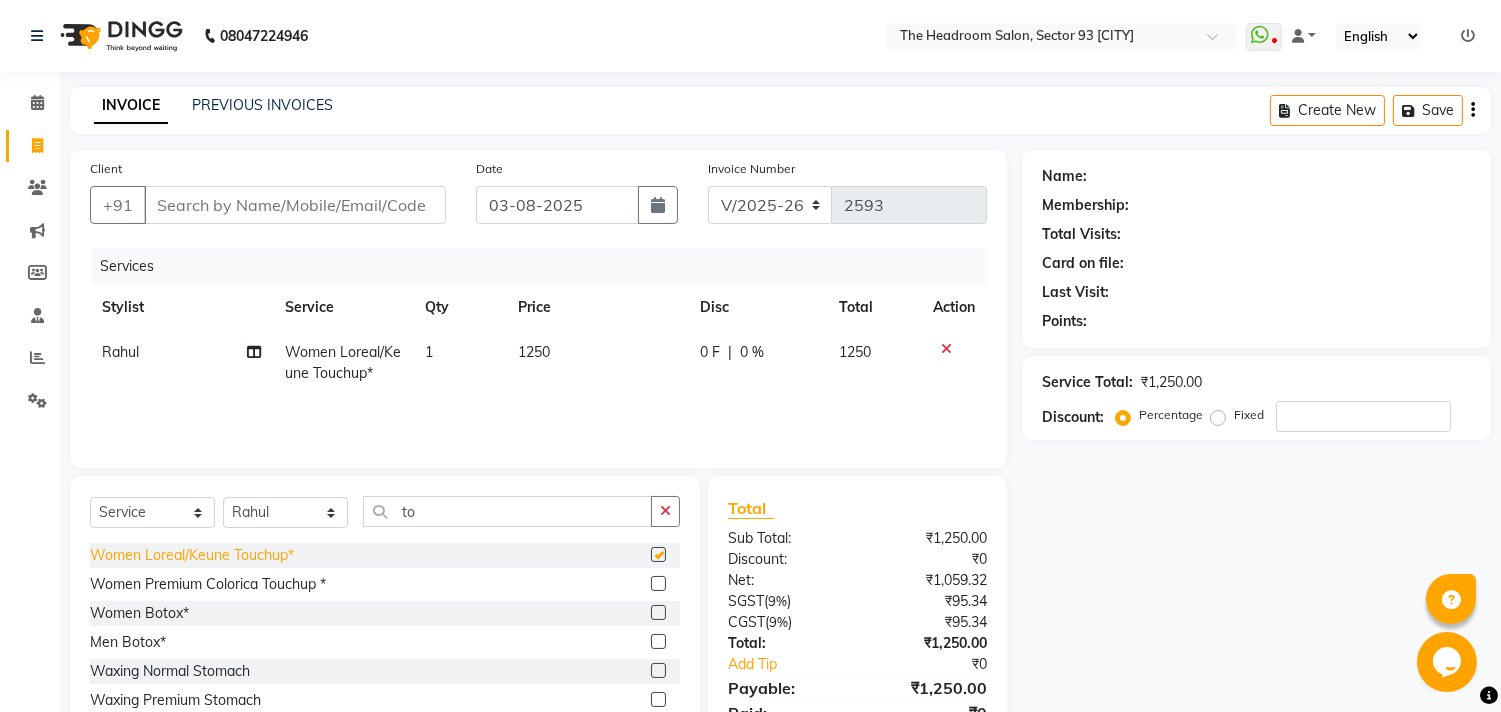 checkbox on "false" 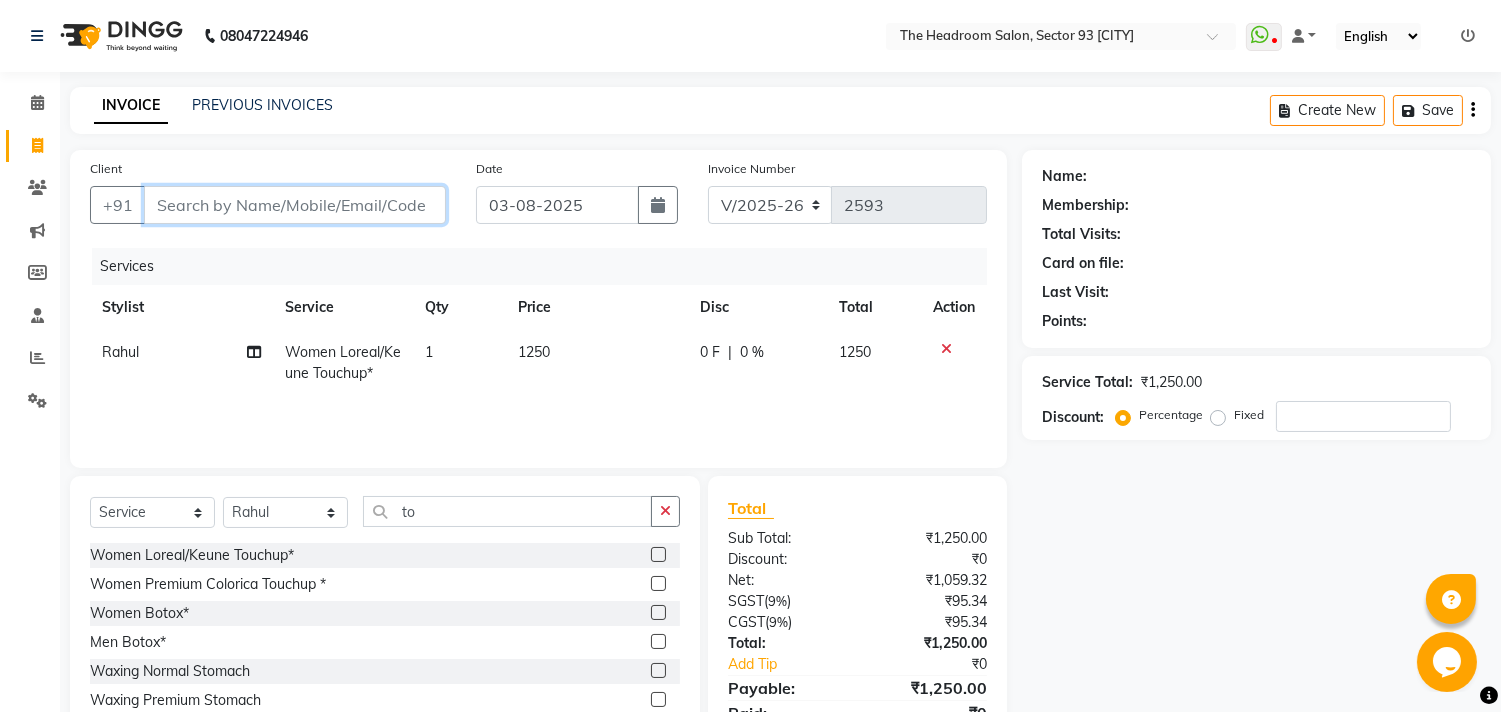 click on "Client" at bounding box center (295, 205) 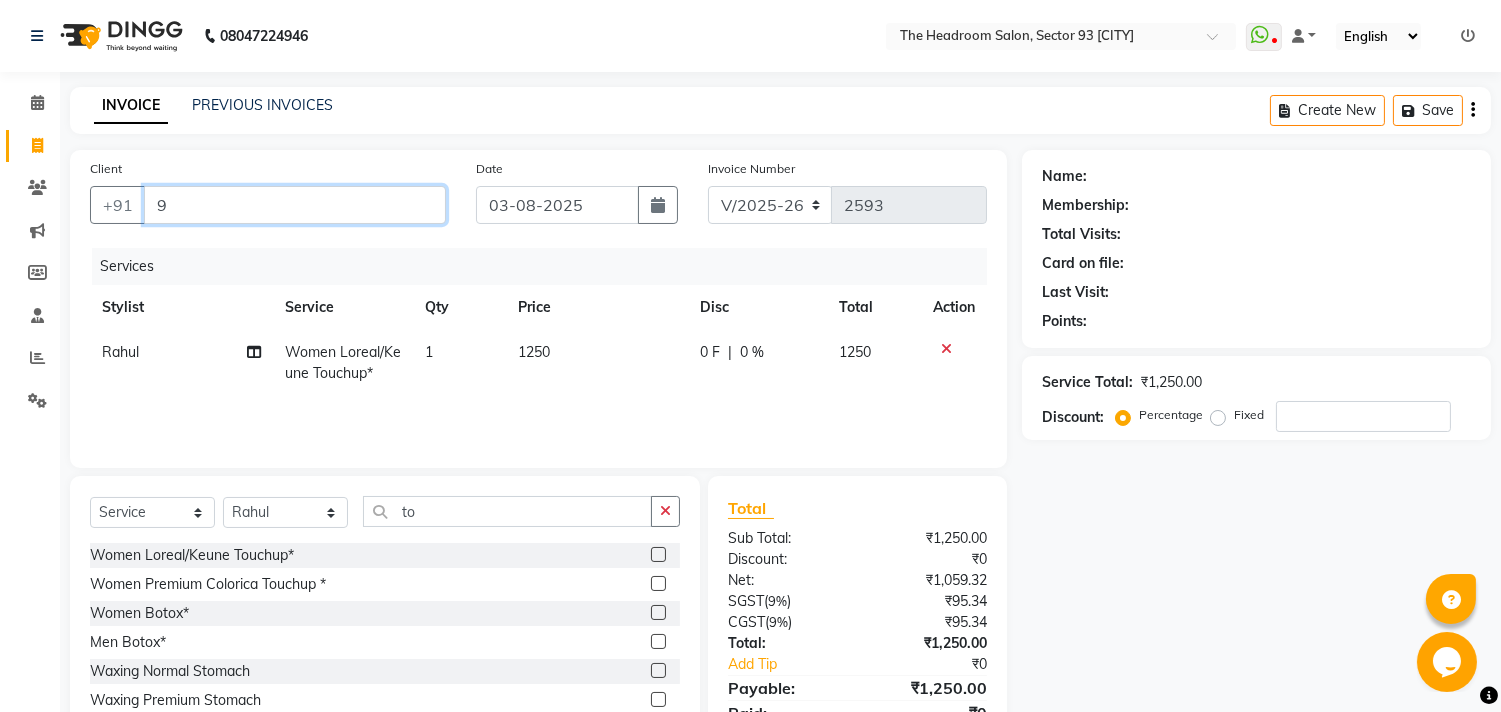 type on "0" 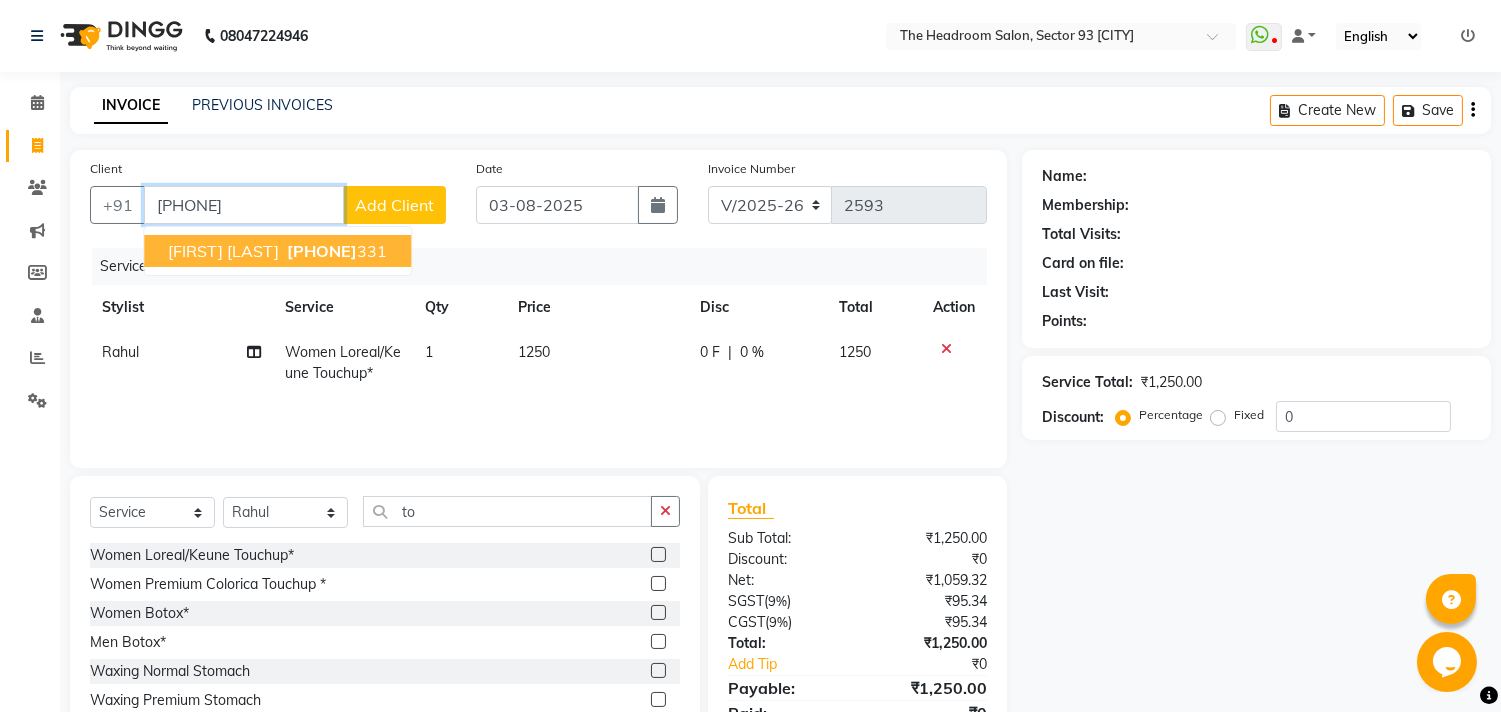click on "[PHONE]" at bounding box center [322, 251] 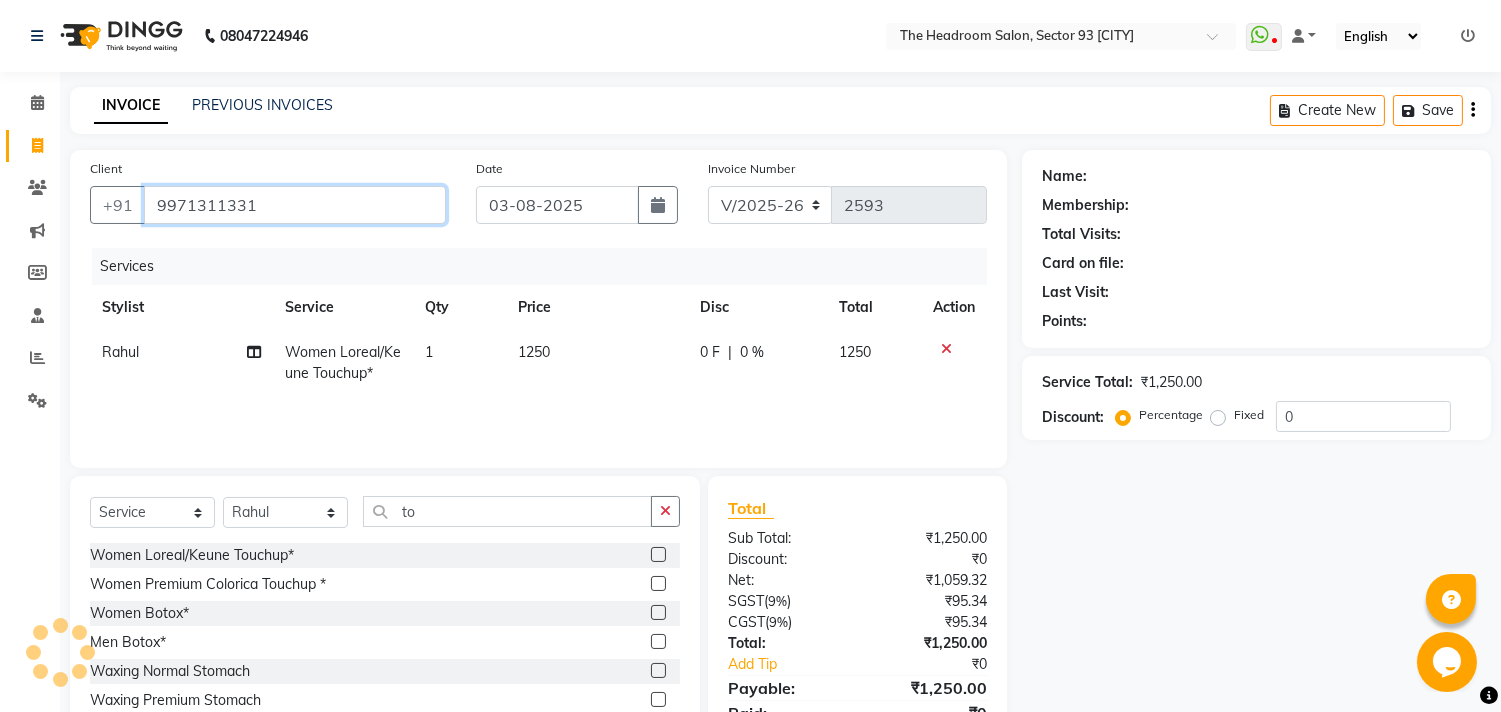 type on "9971311331" 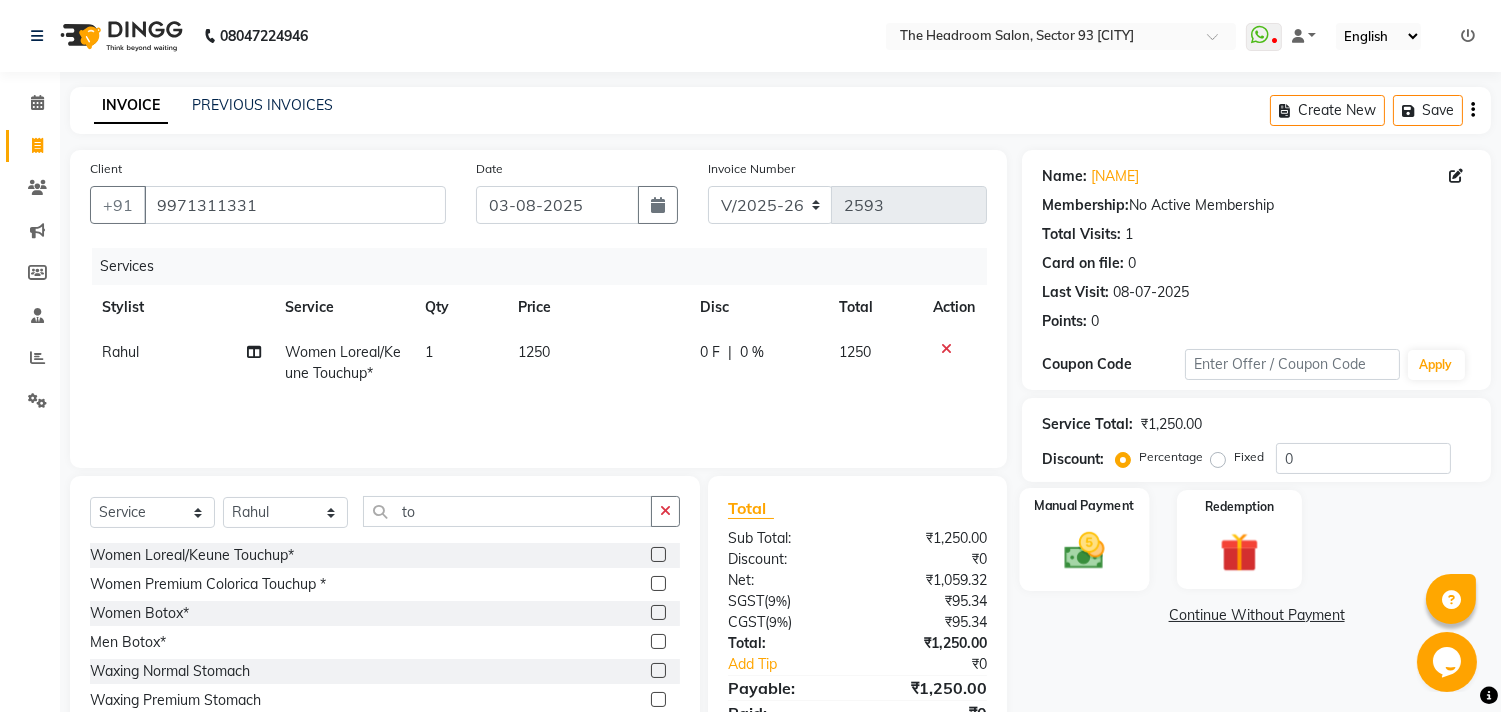 click on "Manual Payment" 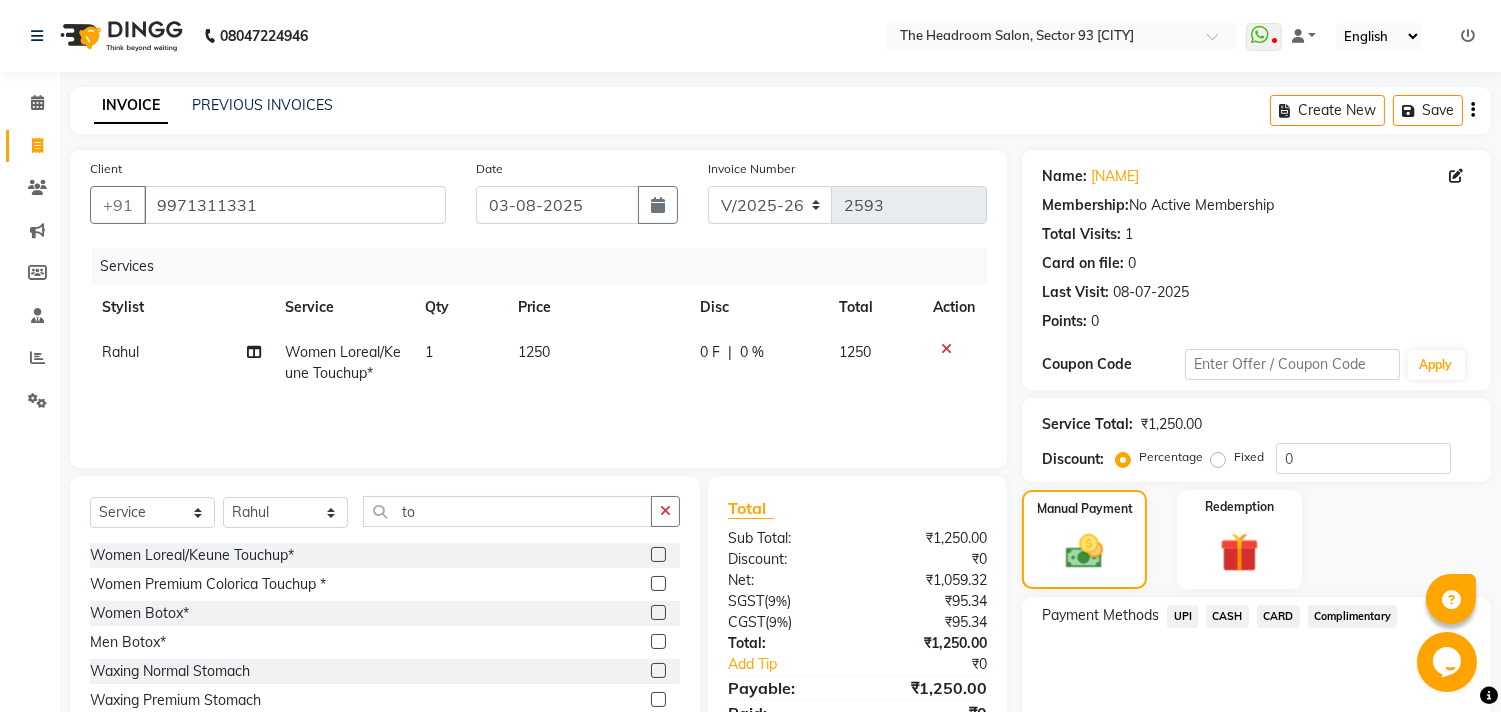 click on "UPI" 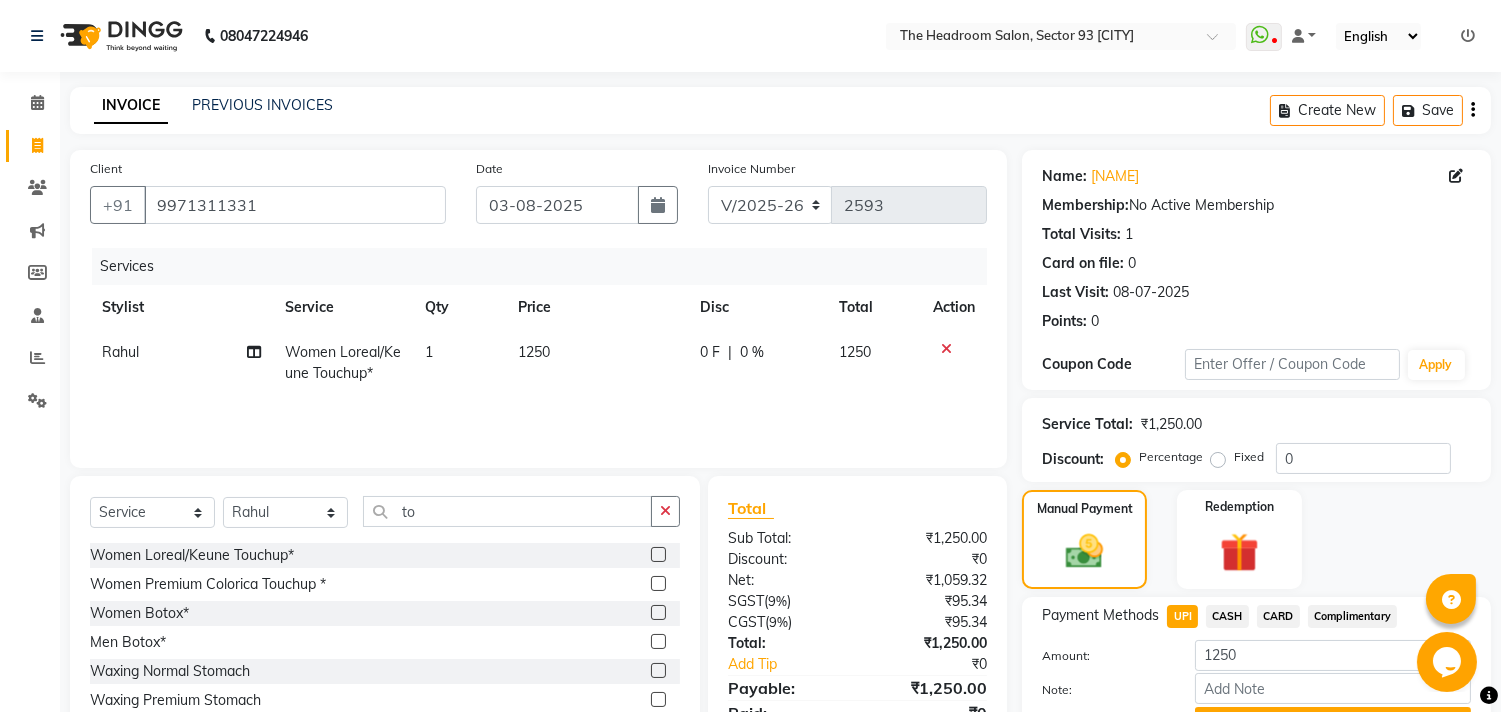 scroll, scrollTop: 25, scrollLeft: 0, axis: vertical 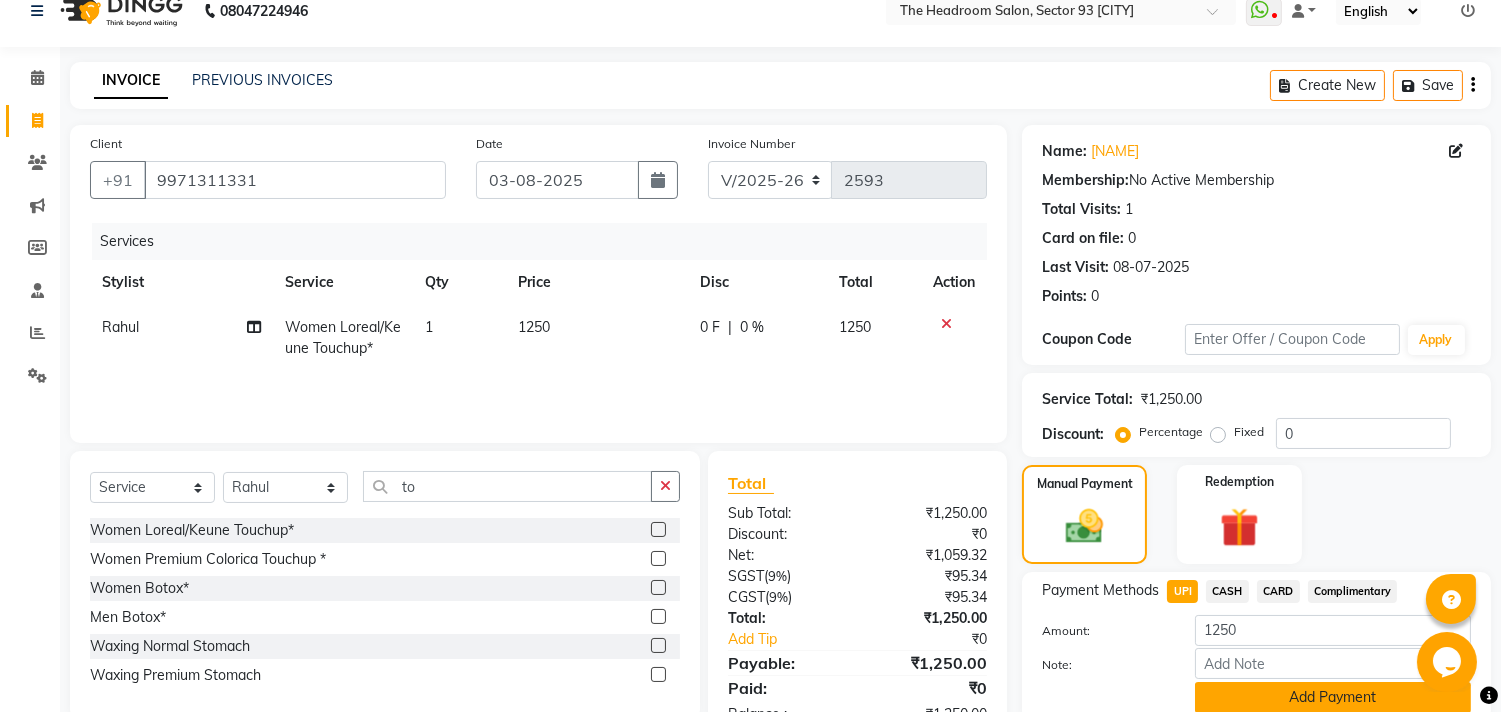 click on "Add Payment" 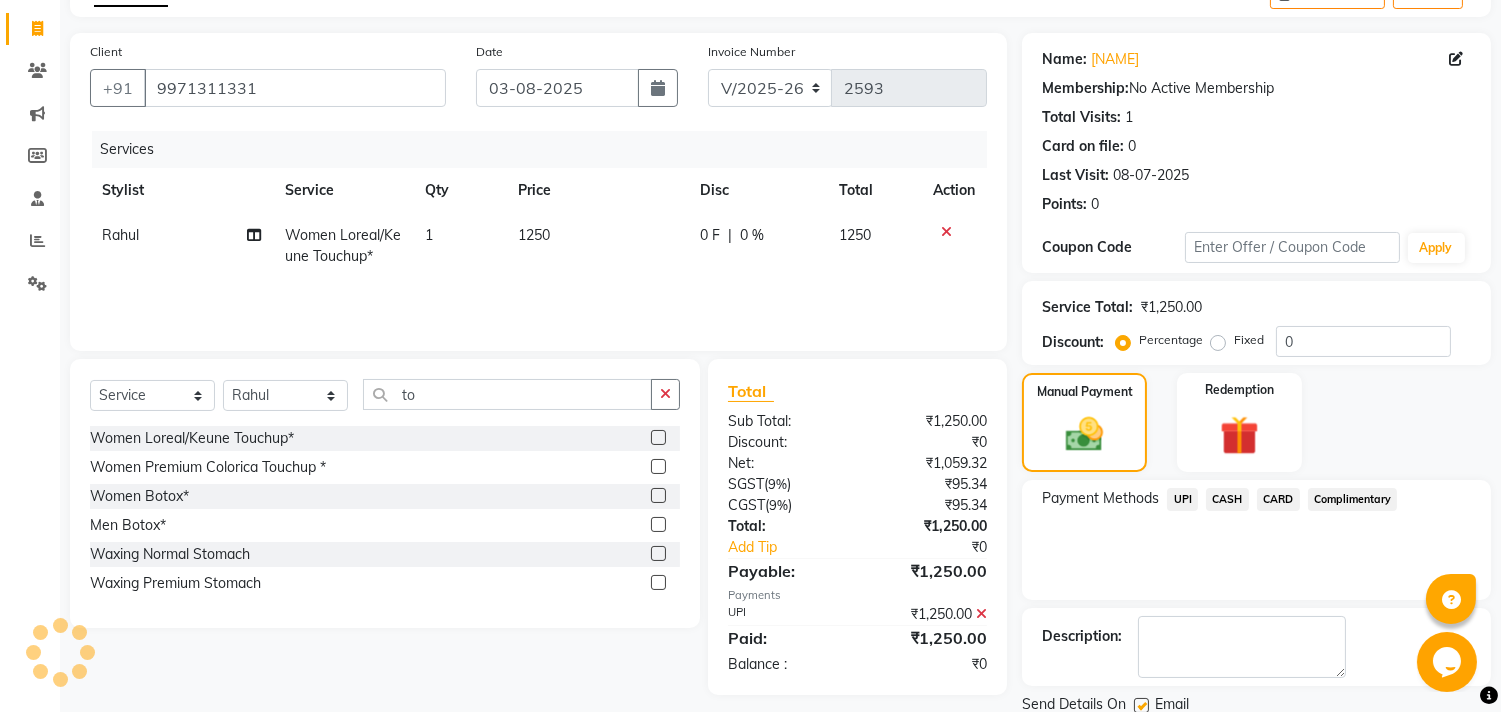 scroll, scrollTop: 187, scrollLeft: 0, axis: vertical 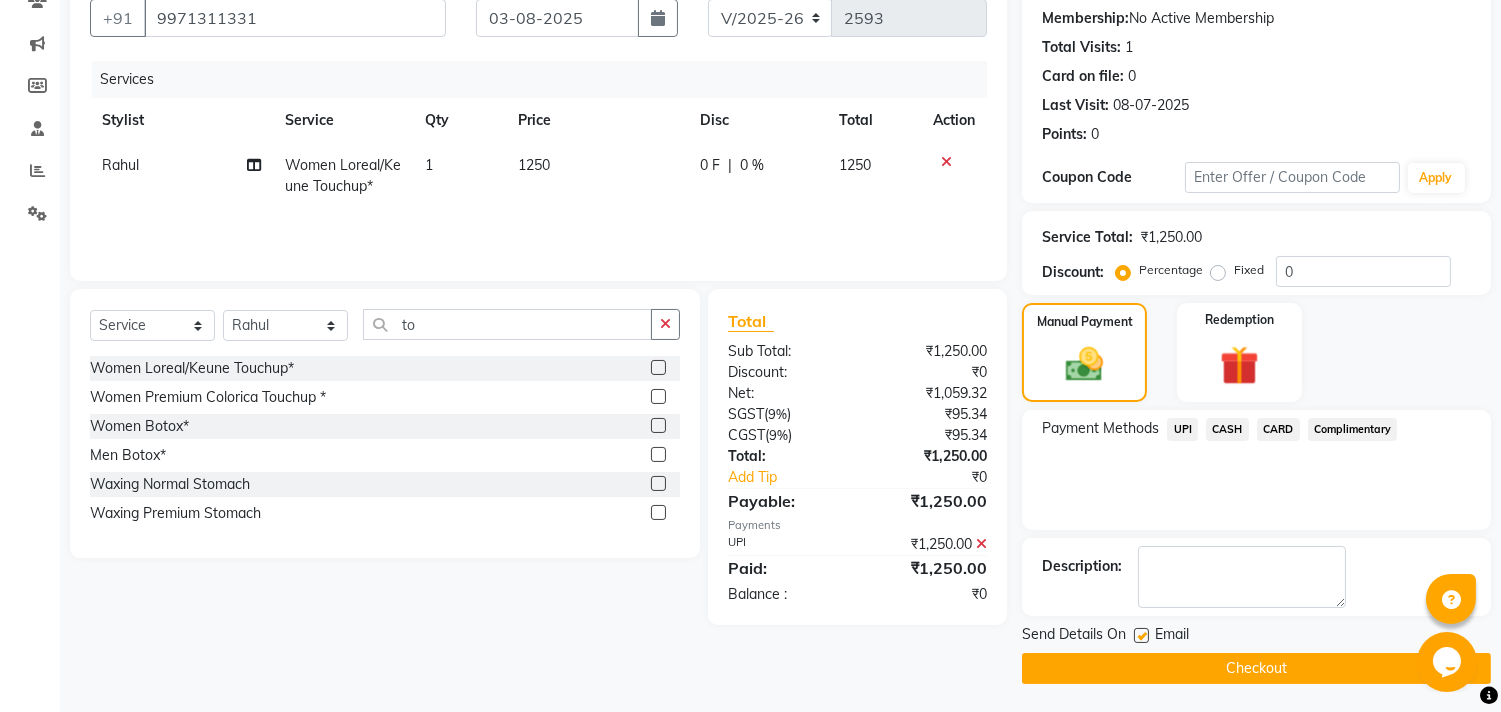 click on "Checkout" 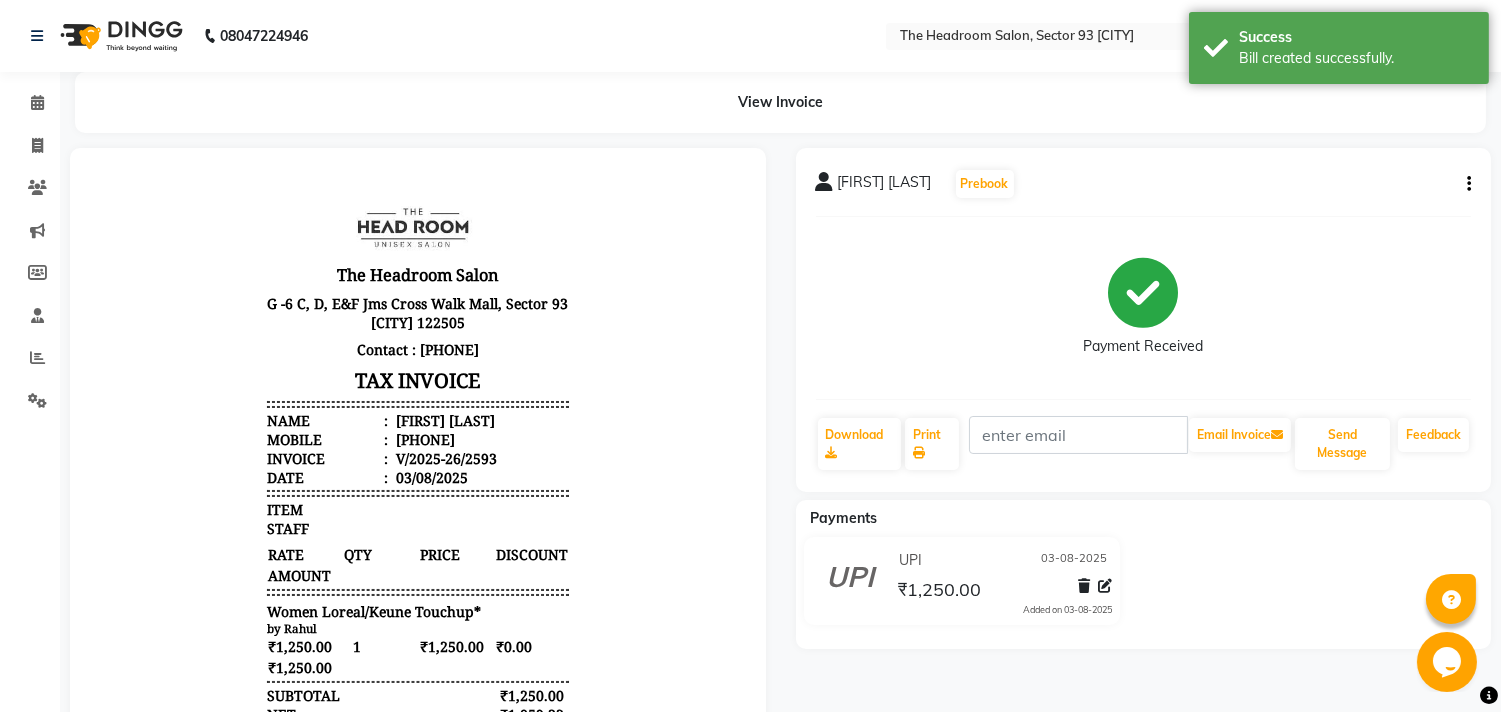 scroll, scrollTop: 0, scrollLeft: 0, axis: both 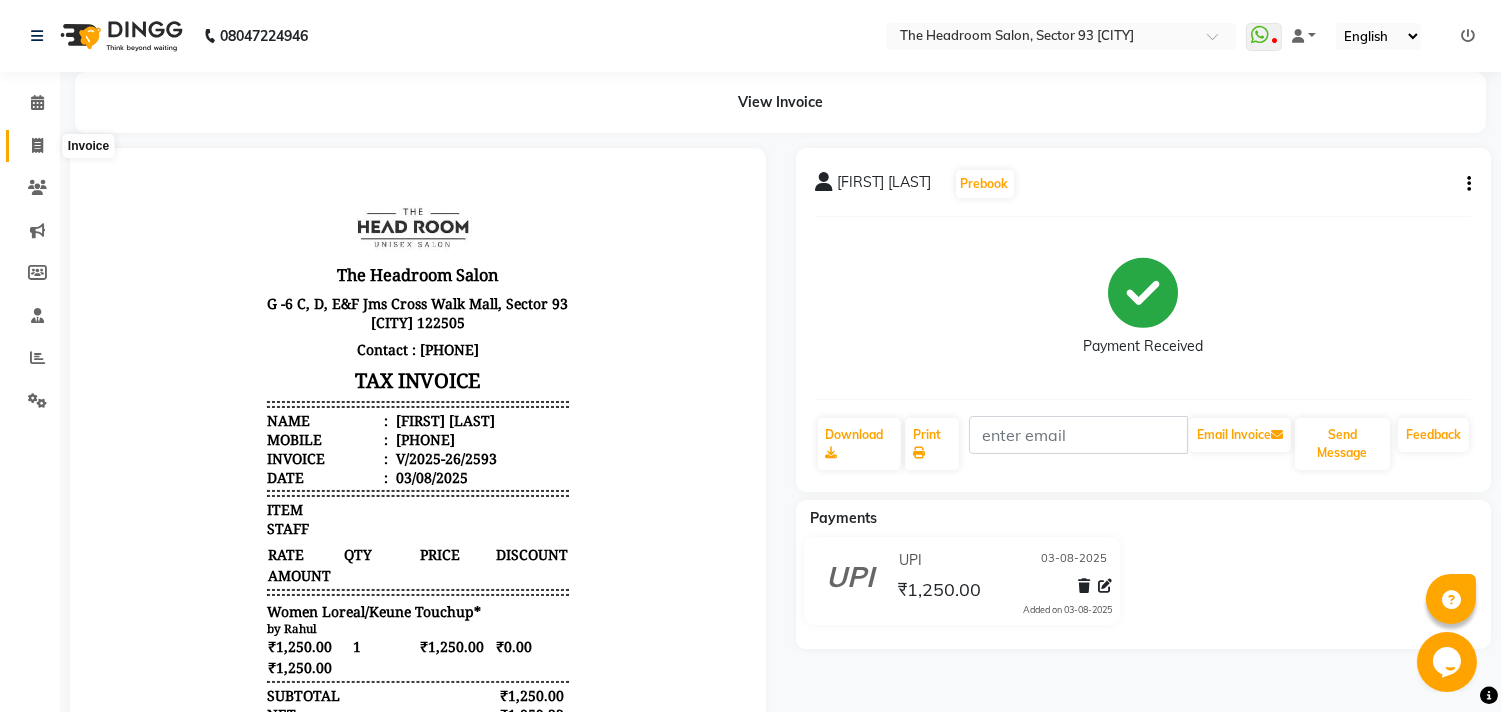 click 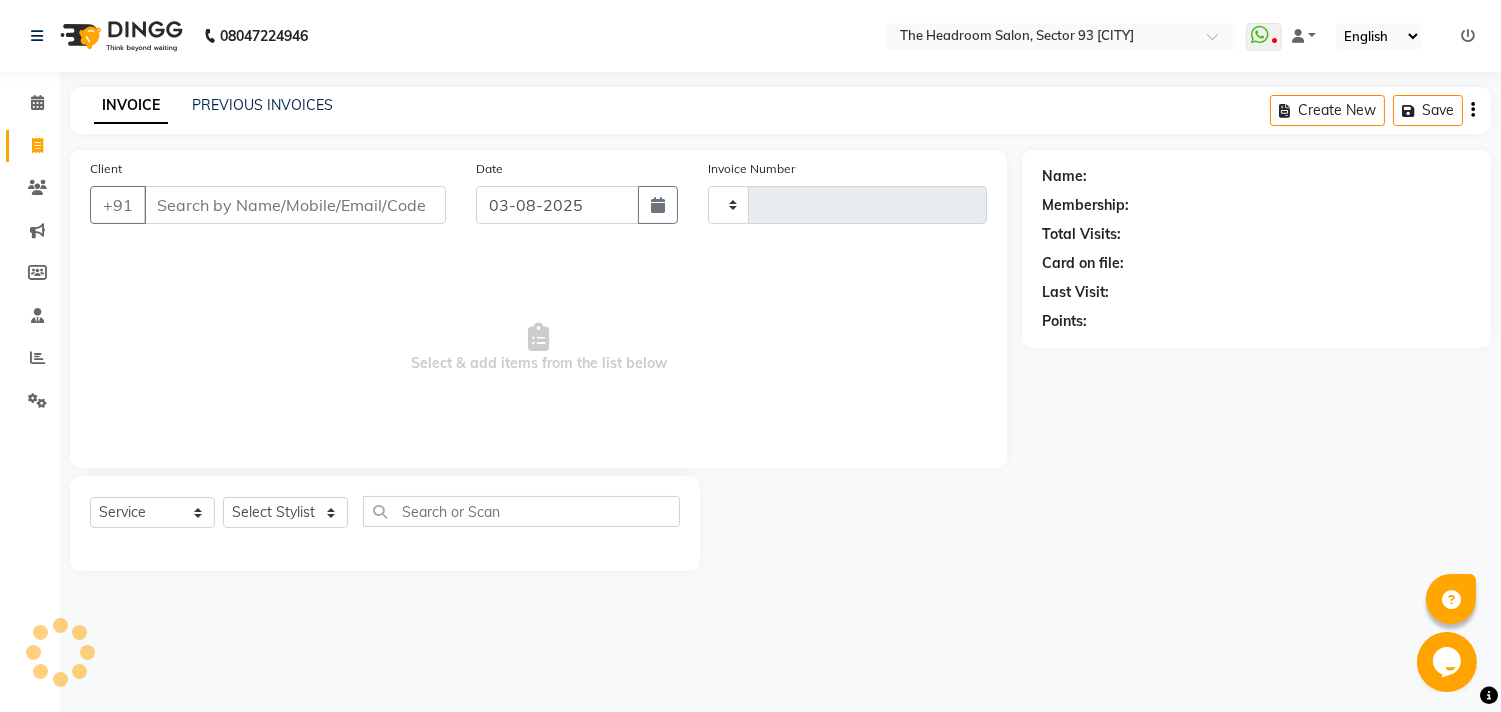 click on "Client" at bounding box center [295, 205] 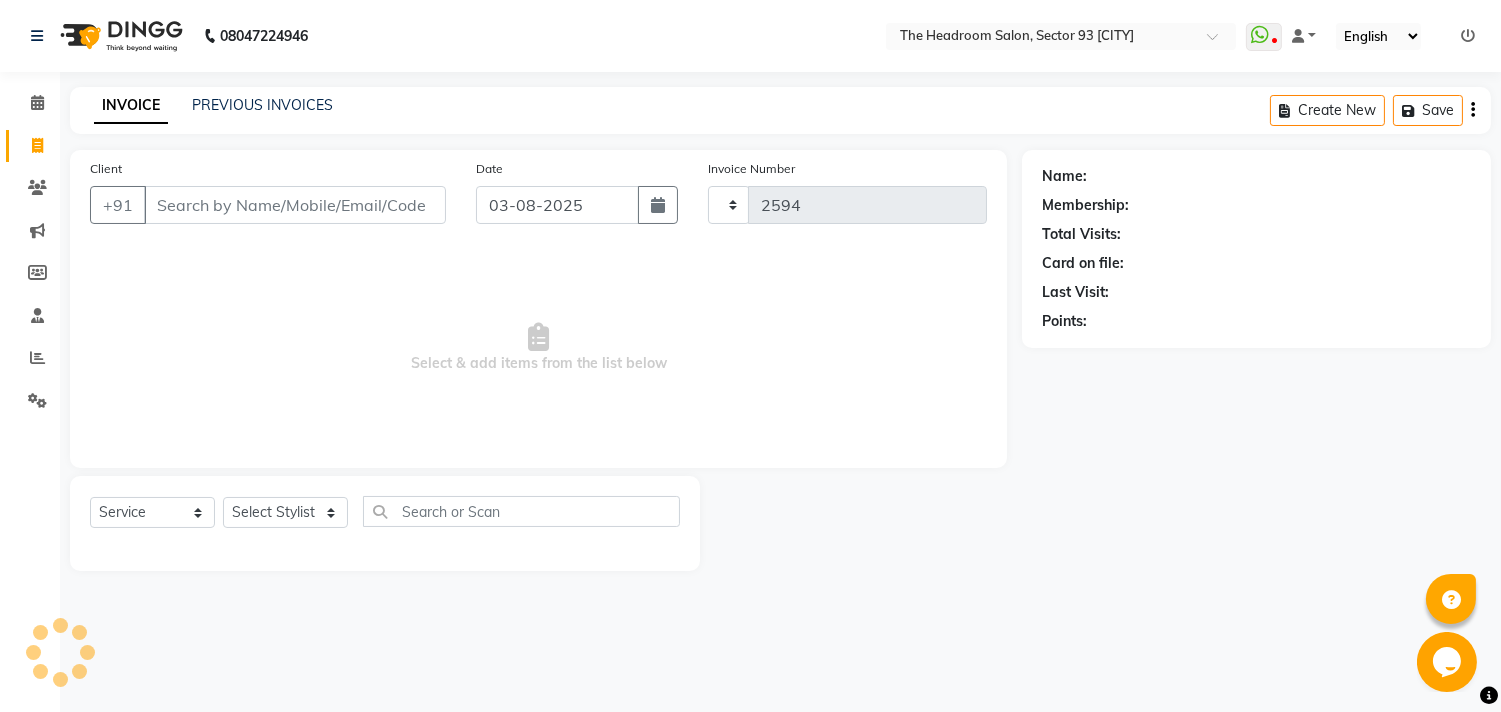 select on "6933" 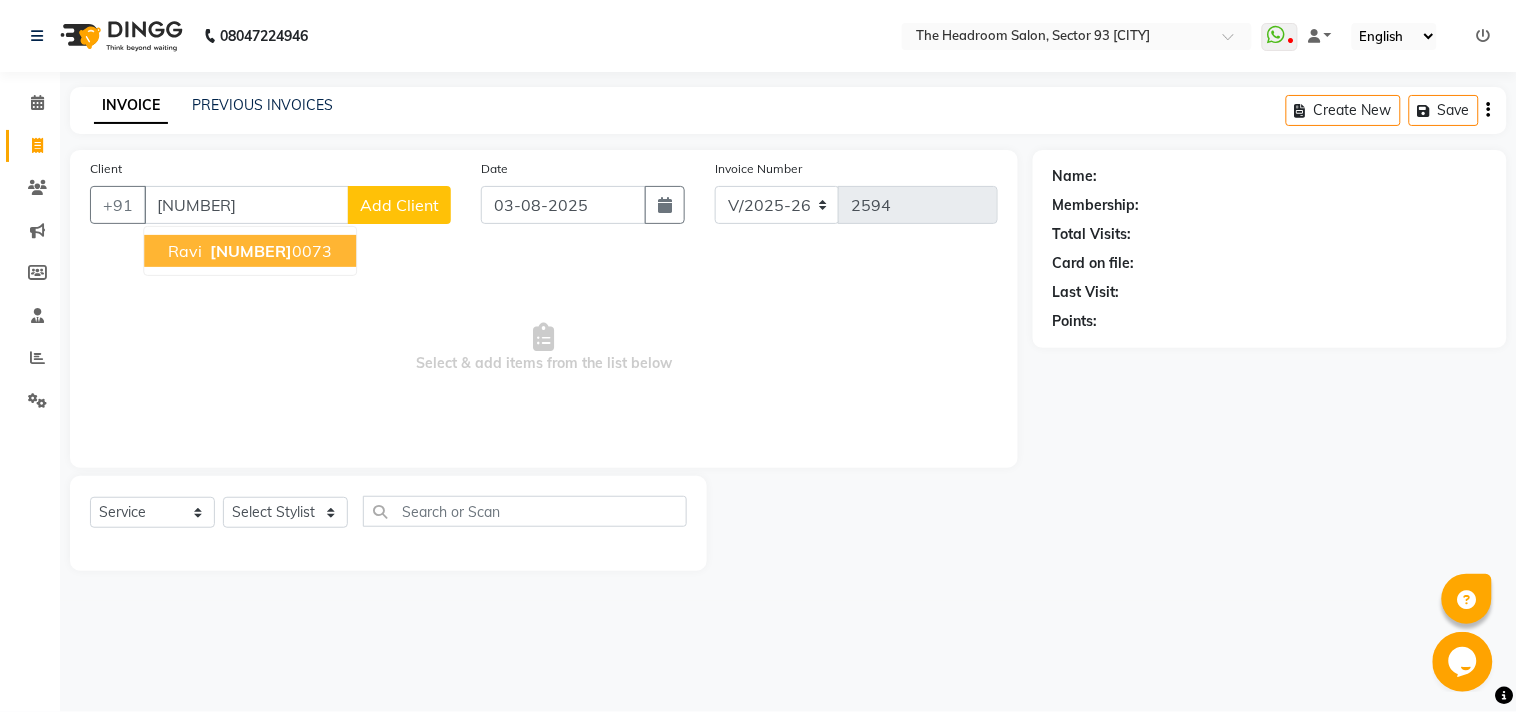 click on "[NUMBER]" at bounding box center (251, 251) 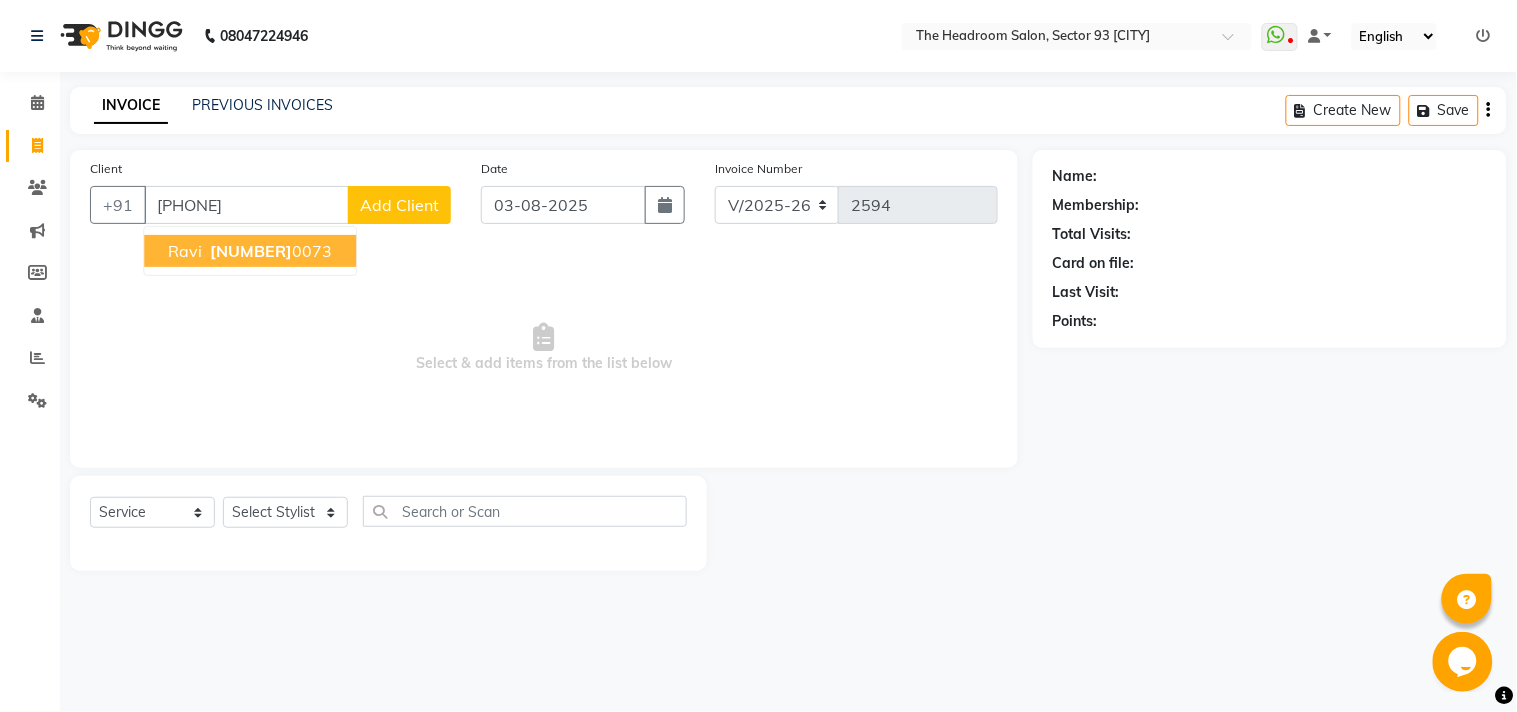 type on "[PHONE]" 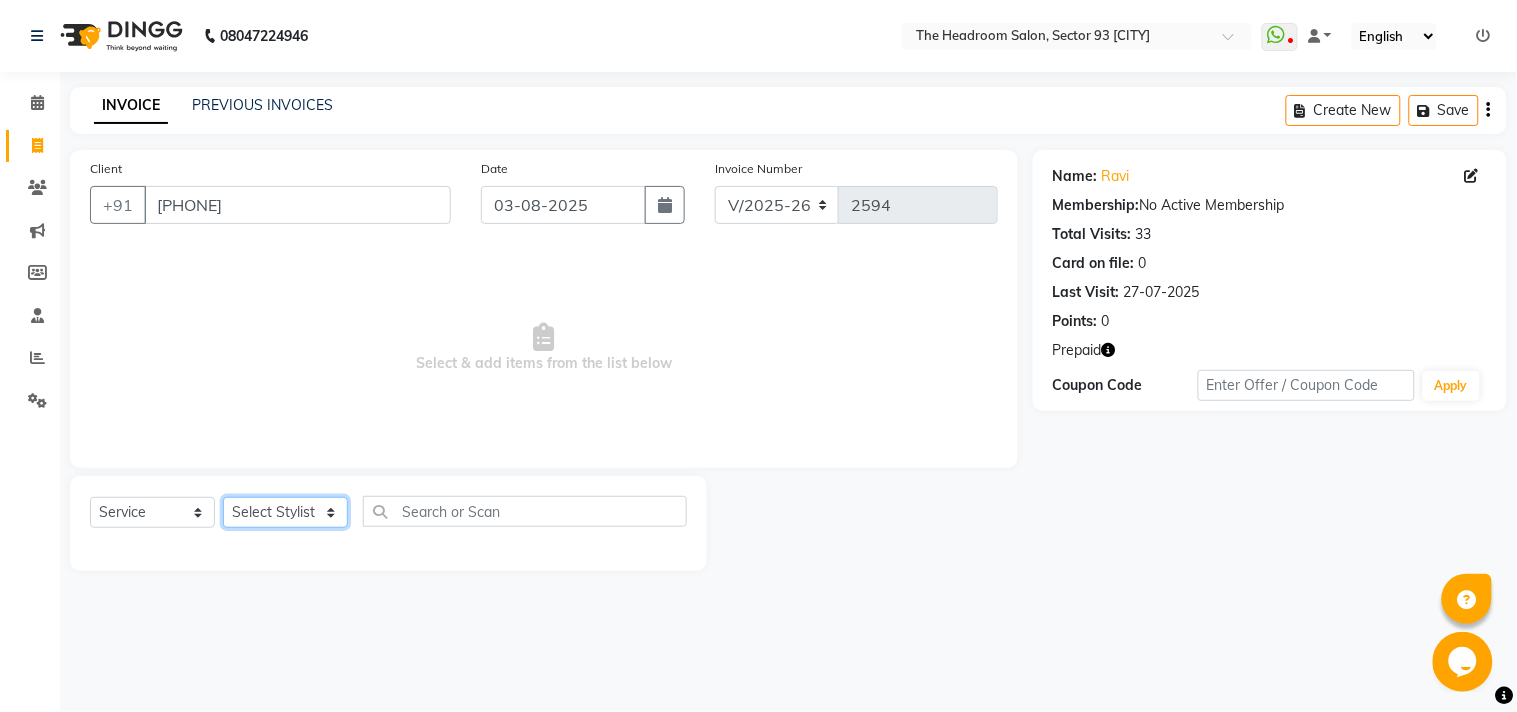 click on "Select Stylist [FIRST] [FIRST] [FIRST] [FIRST] [FIRST] [FIRST] Manager [FIRST] [FIRST] [FIRST] [FIRST] [FIRST] [FIRST]" 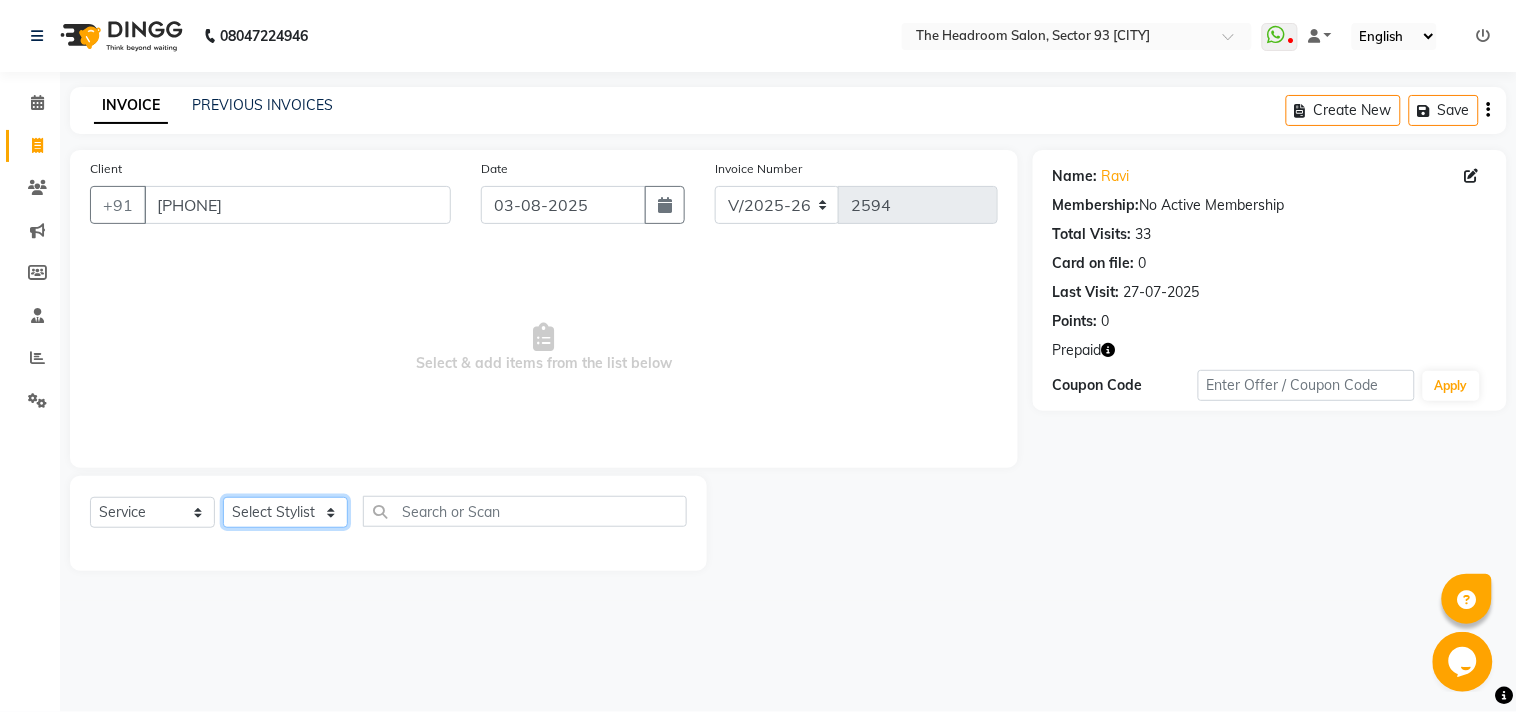 select on "58238" 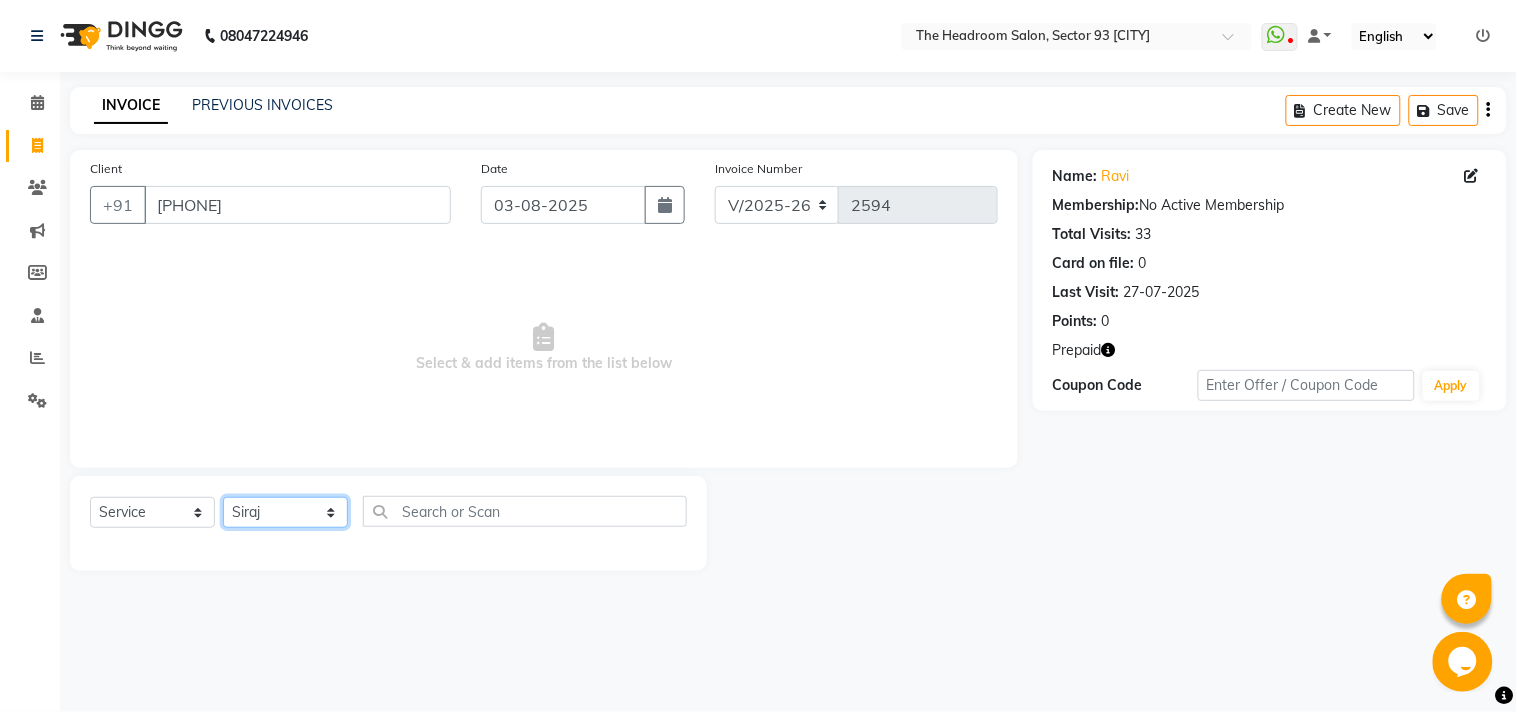 click on "Select Stylist [FIRST] [FIRST] [FIRST] [FIRST] [FIRST] [FIRST] Manager [FIRST] [FIRST] [FIRST] [FIRST] [FIRST] [FIRST]" 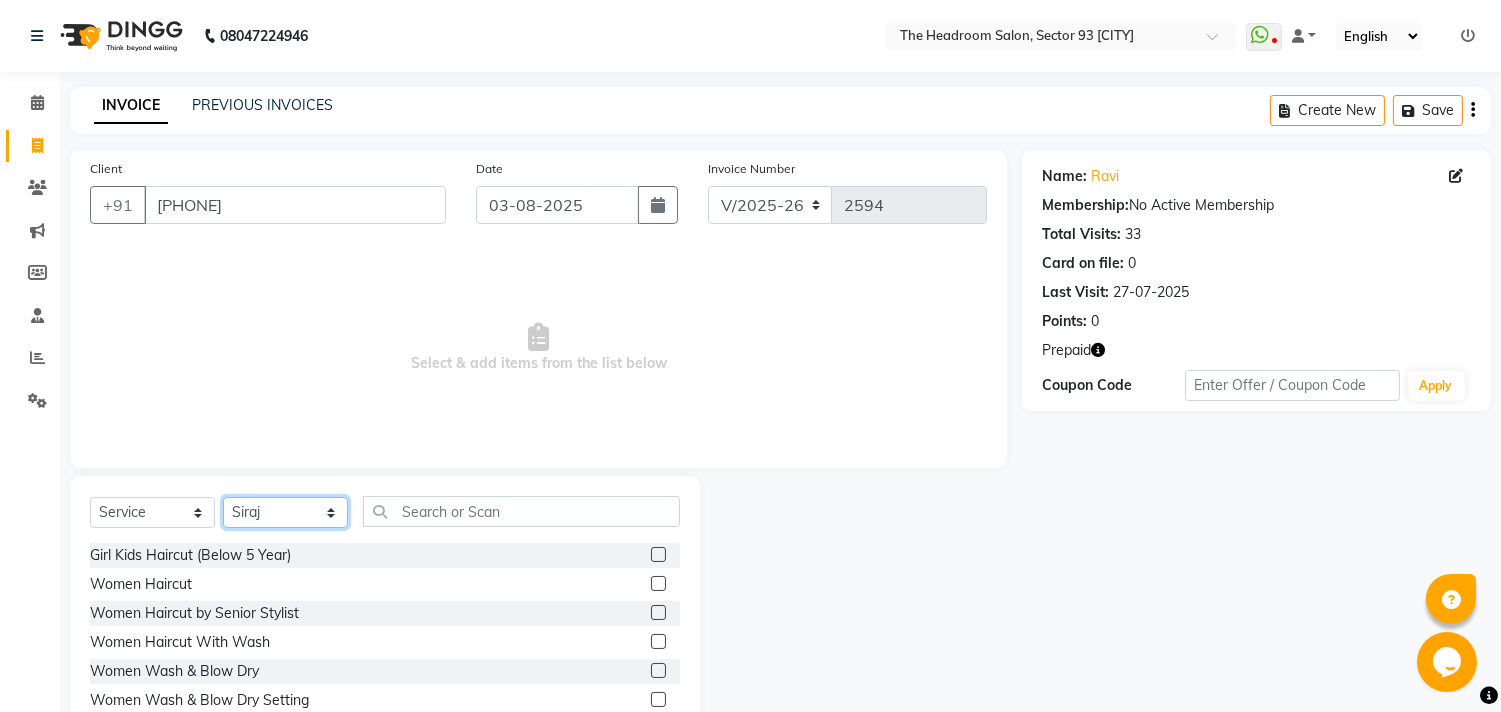 scroll, scrollTop: 348, scrollLeft: 0, axis: vertical 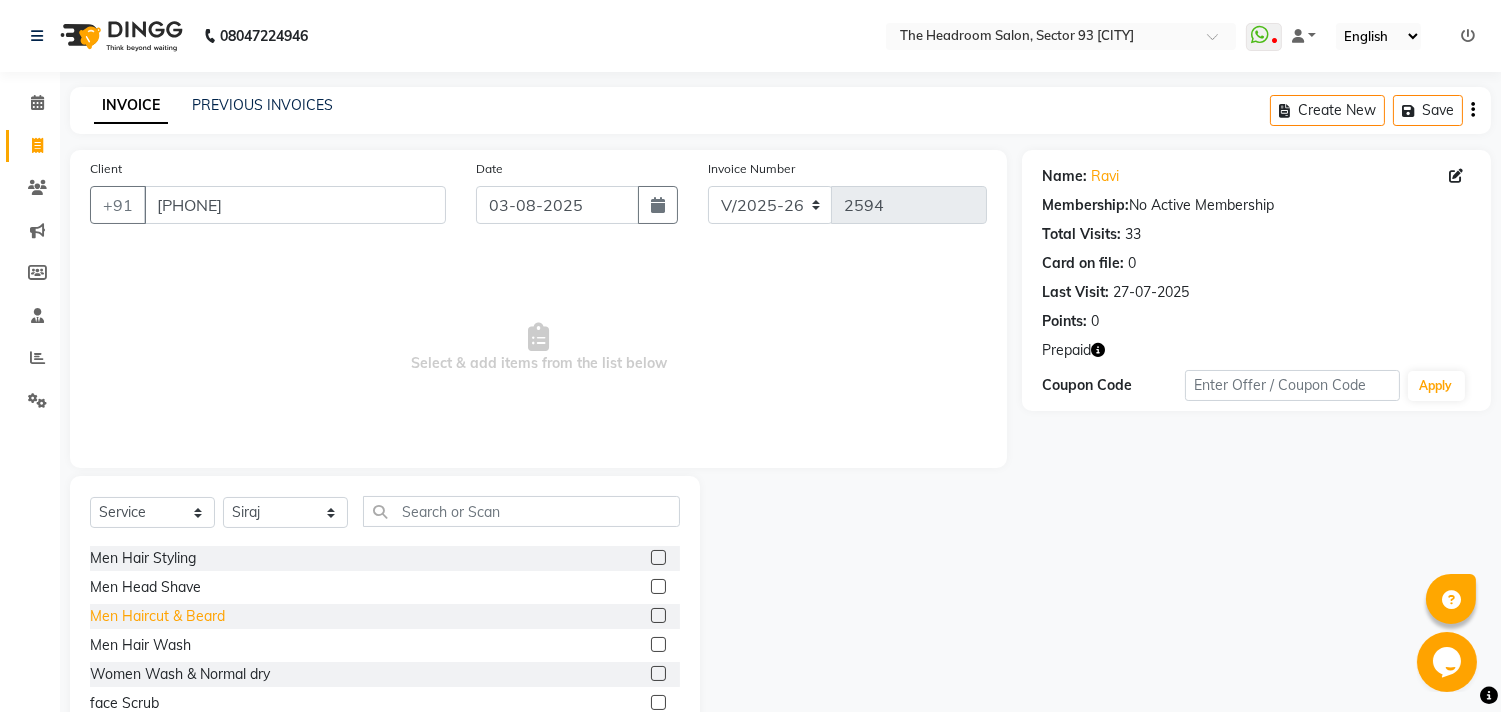 click on "Men Haircut & Beard" 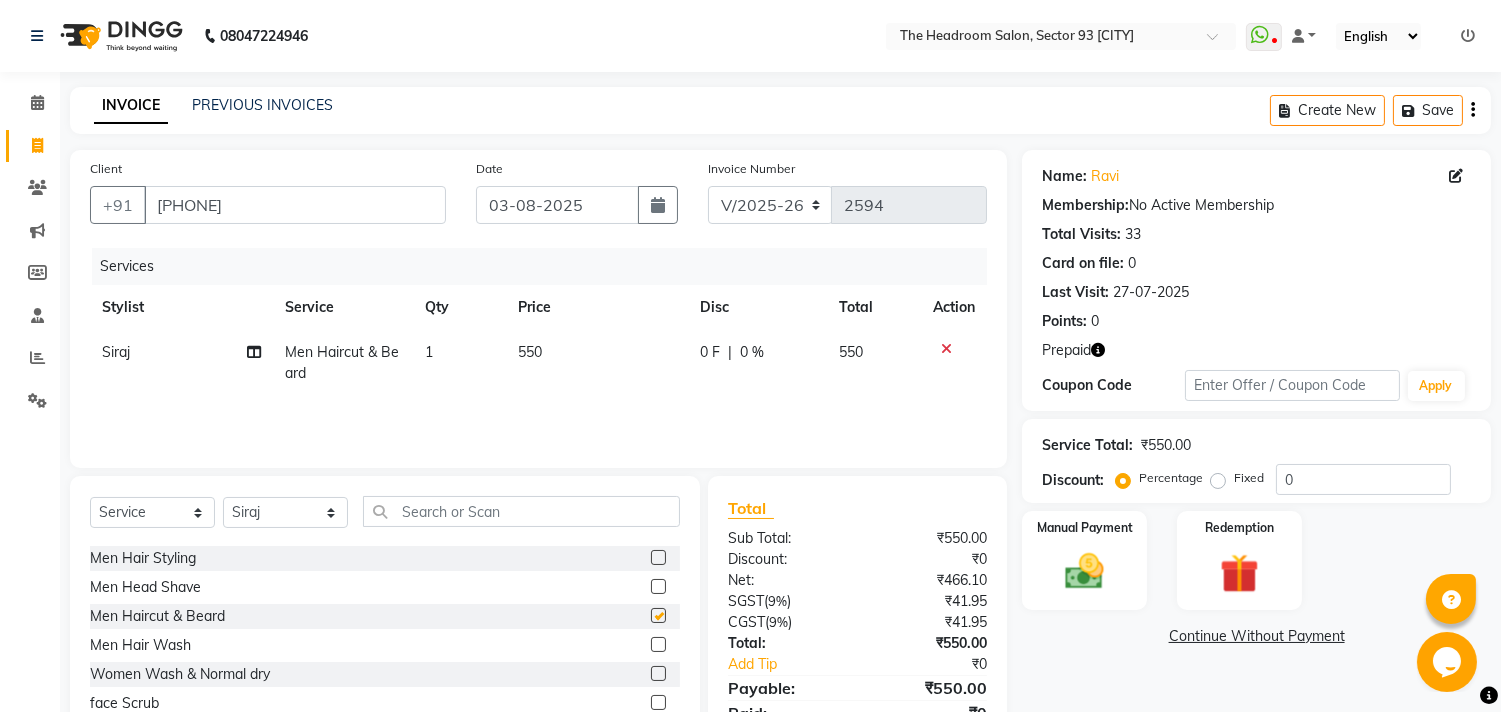 checkbox on "false" 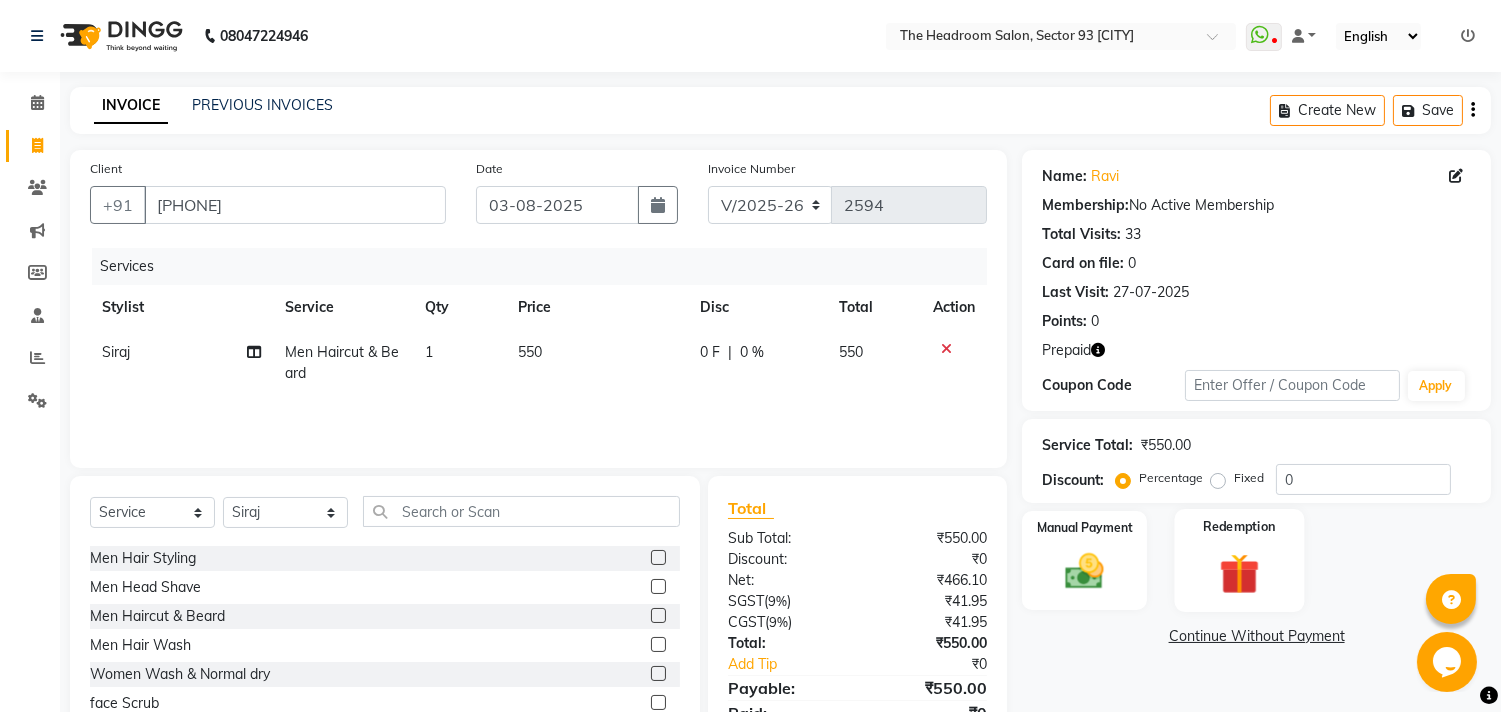 click 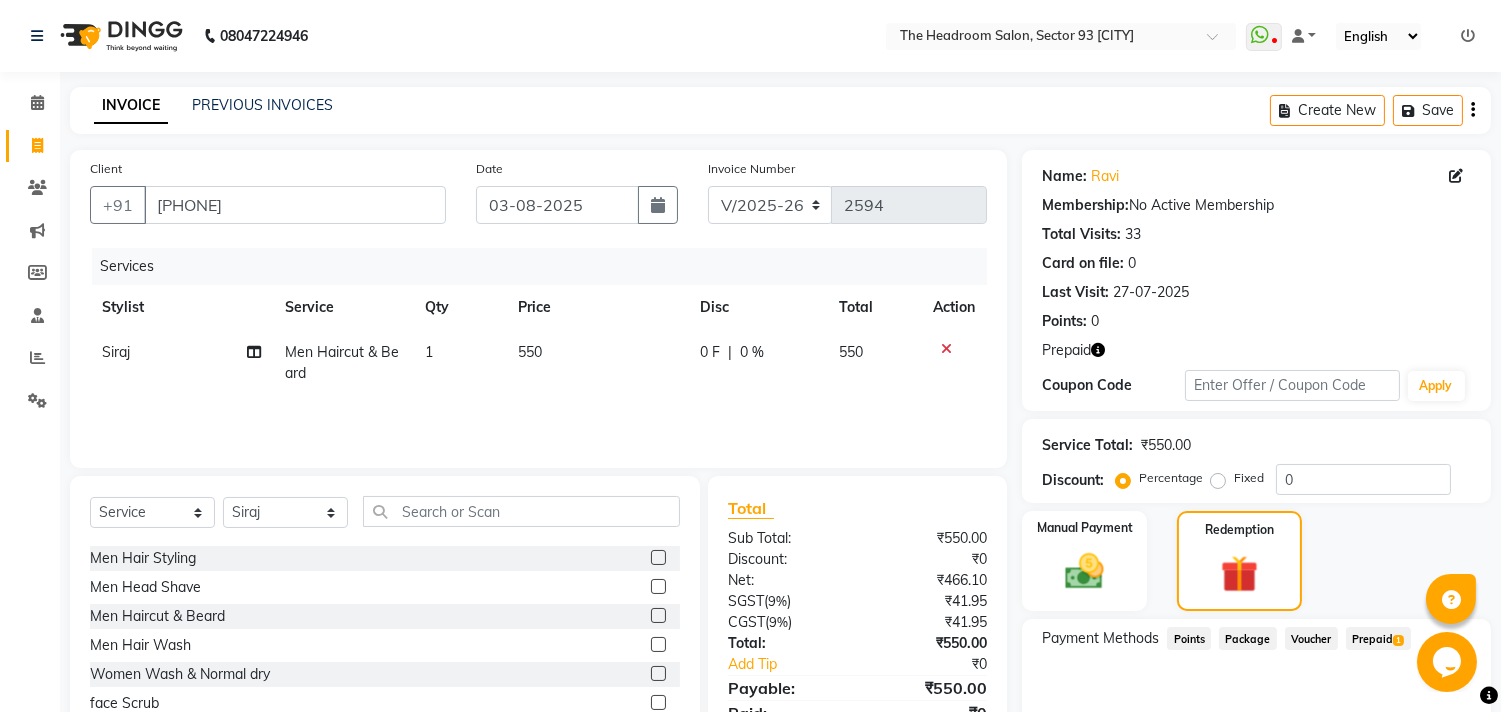 click on "Prepaid  1" 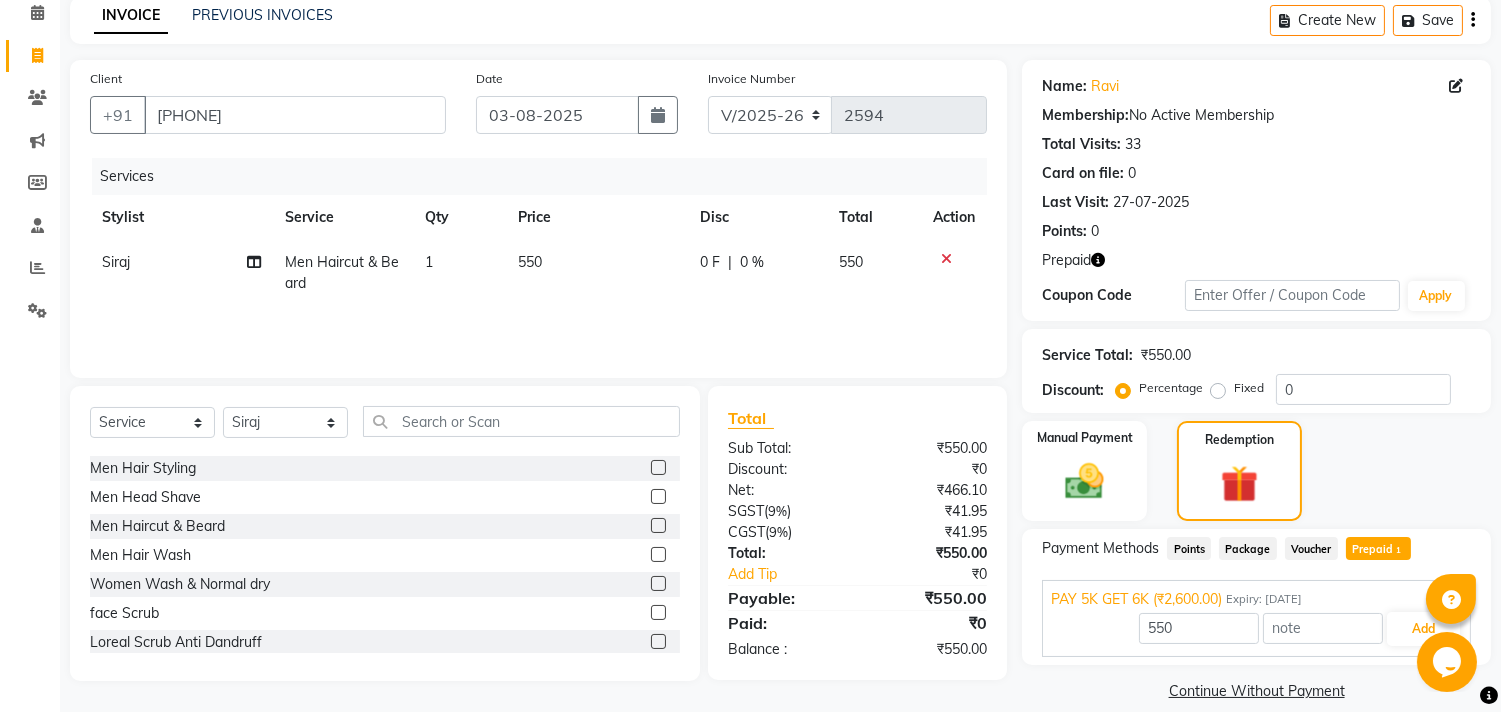 scroll, scrollTop: 113, scrollLeft: 0, axis: vertical 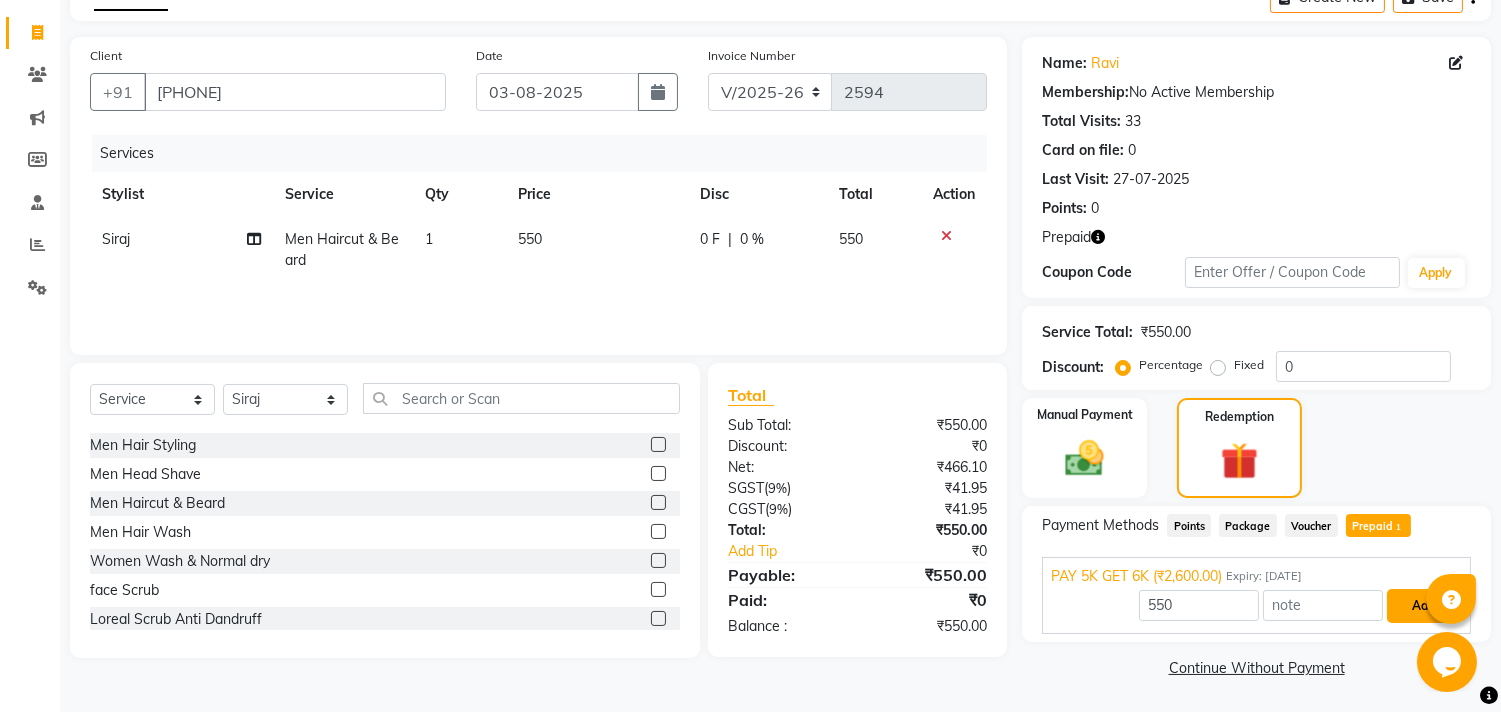 click on "Add" at bounding box center [1423, 606] 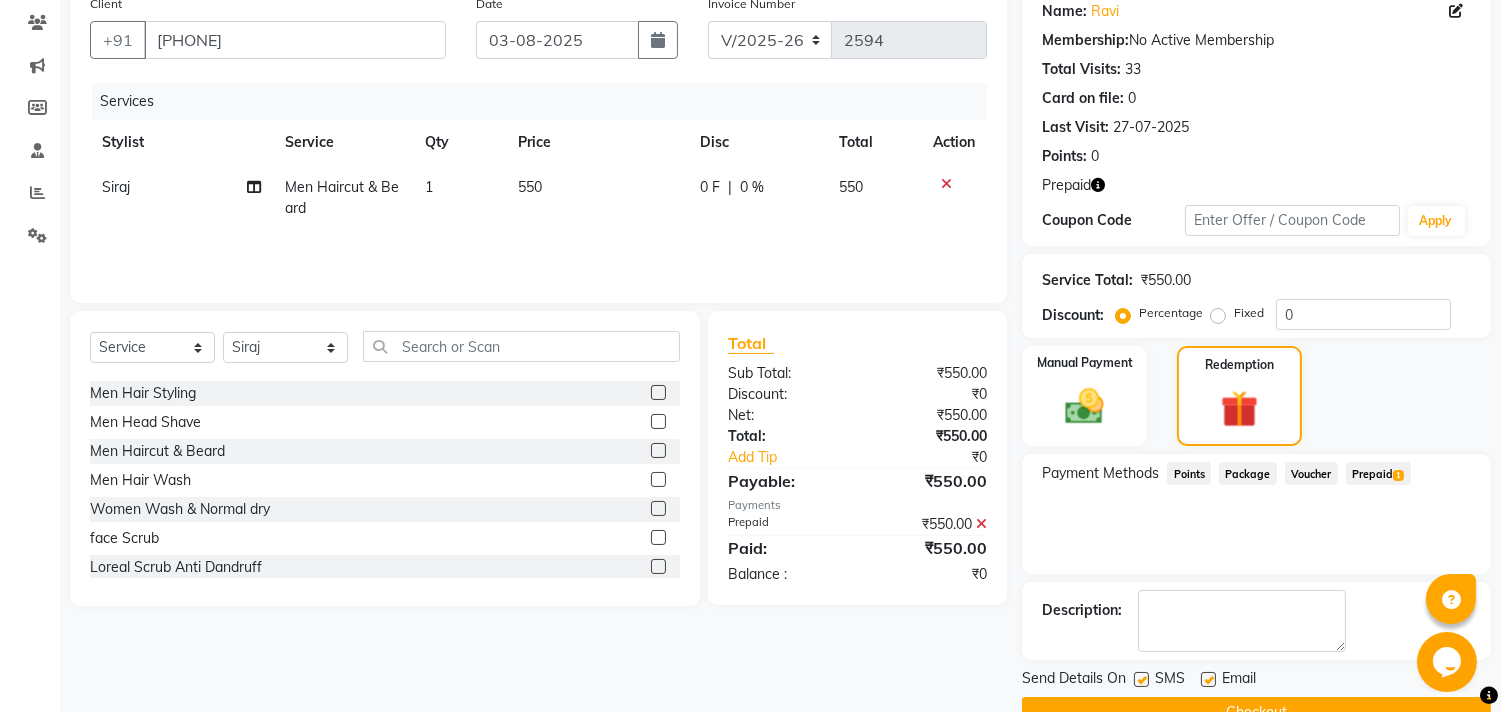 scroll, scrollTop: 210, scrollLeft: 0, axis: vertical 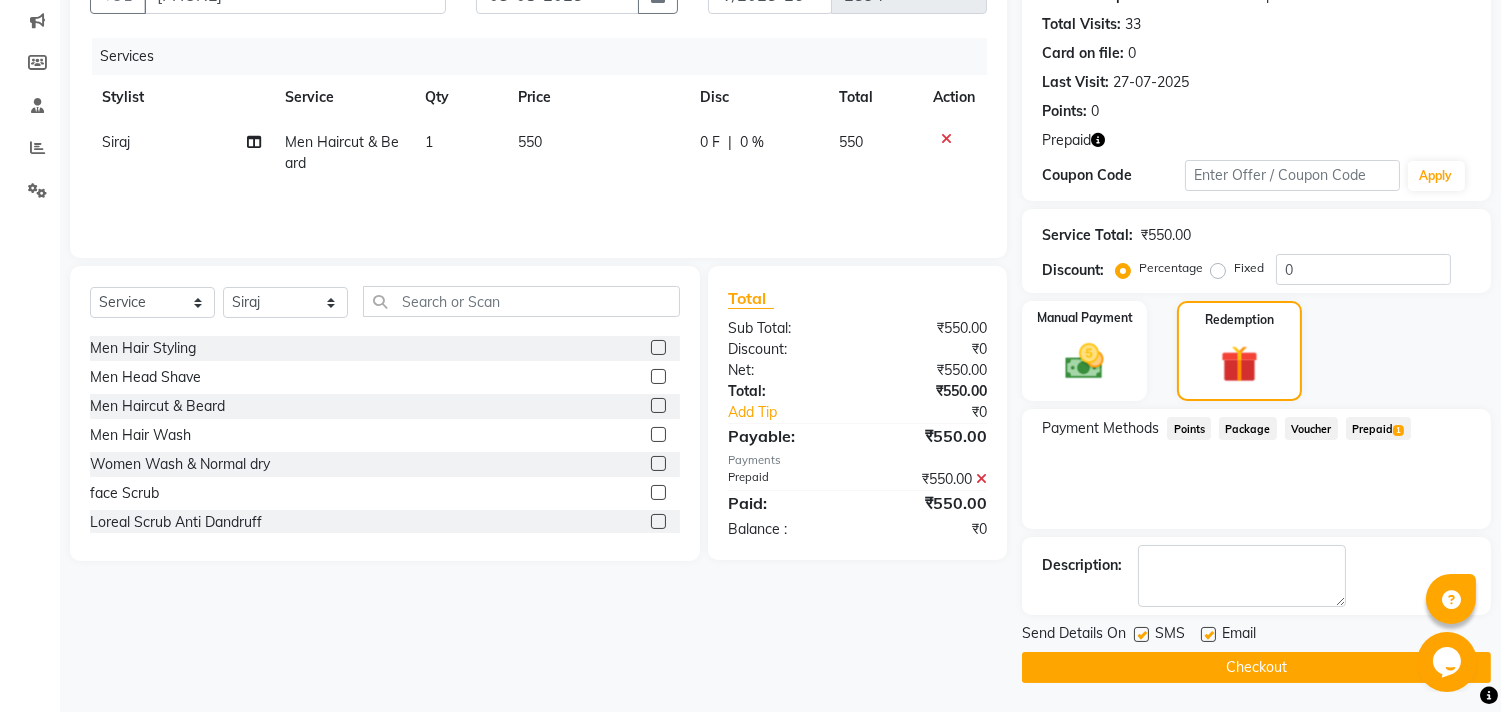 click on "Checkout" 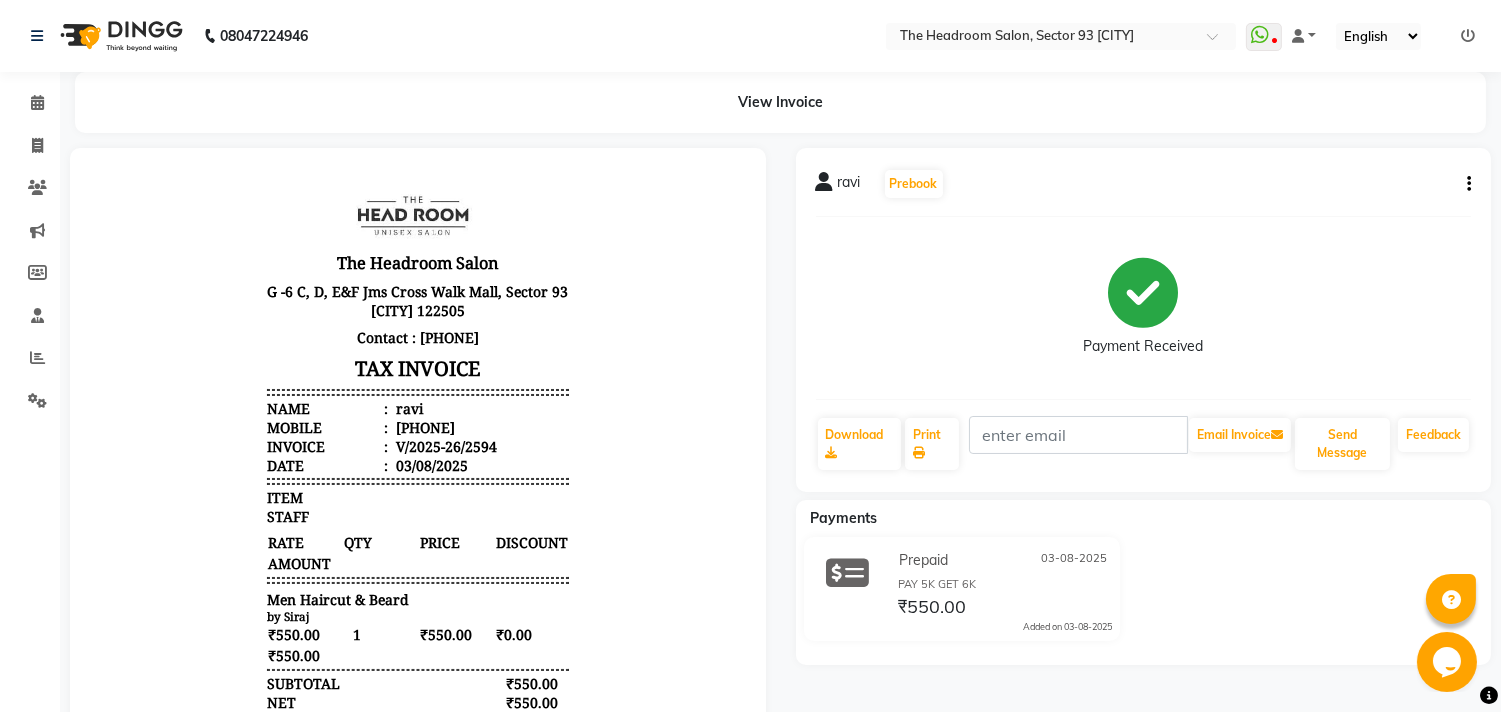 scroll, scrollTop: 15, scrollLeft: 0, axis: vertical 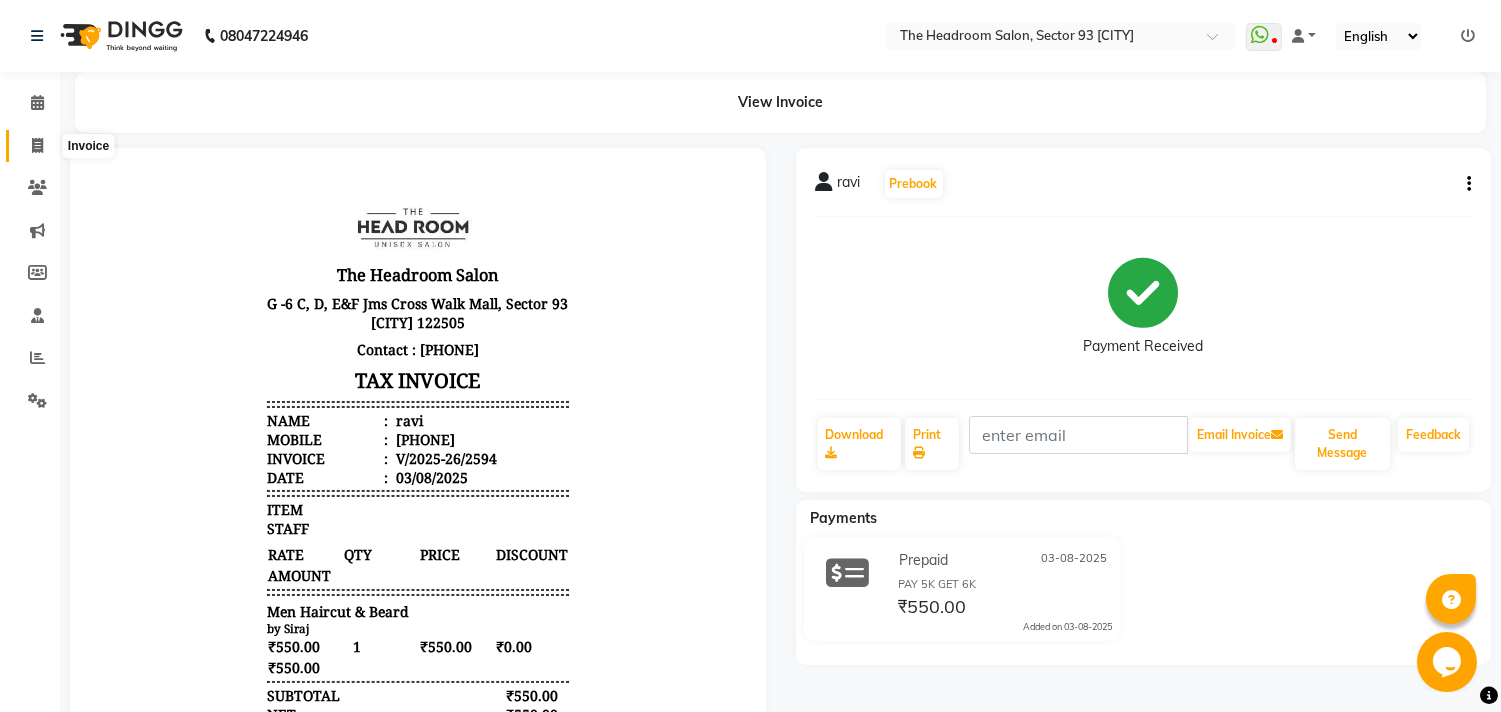 click 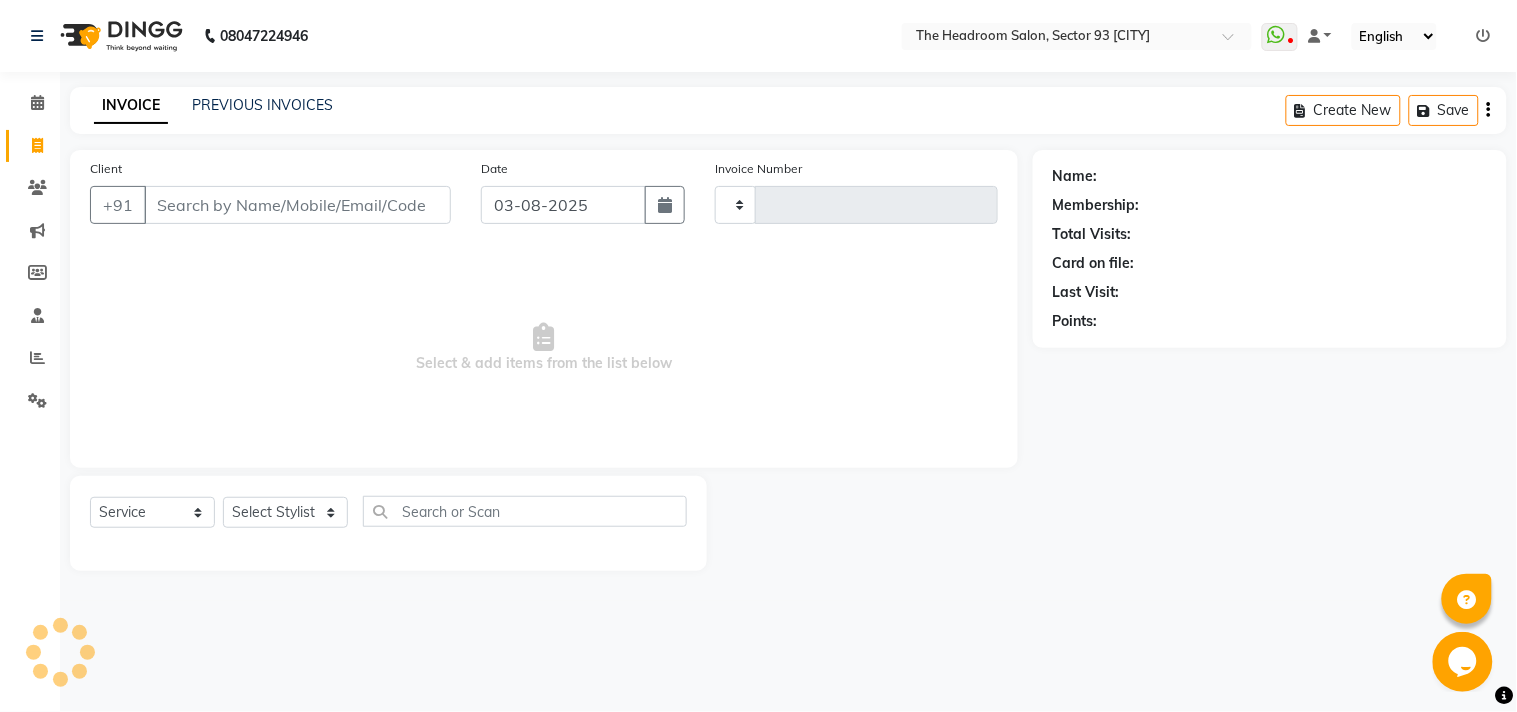 type on "2595" 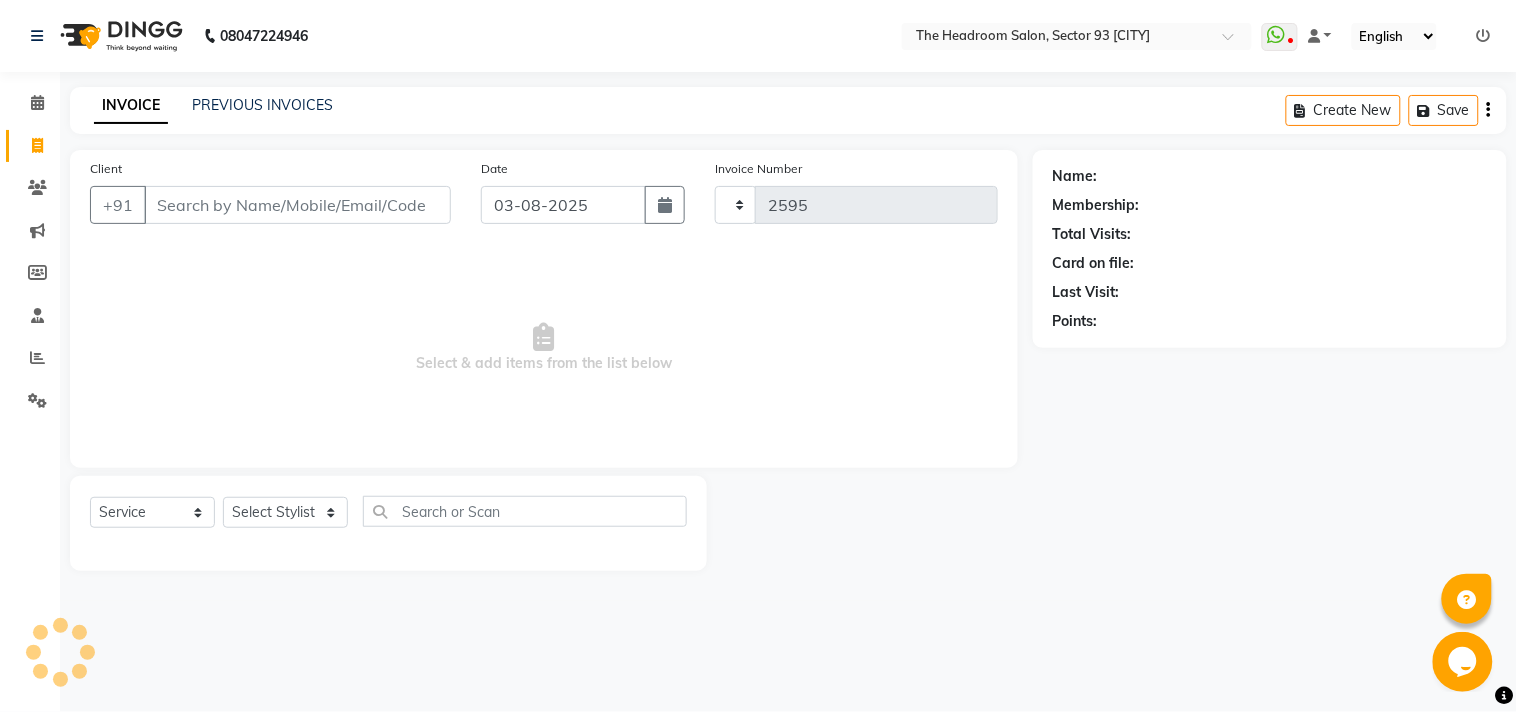 select on "6933" 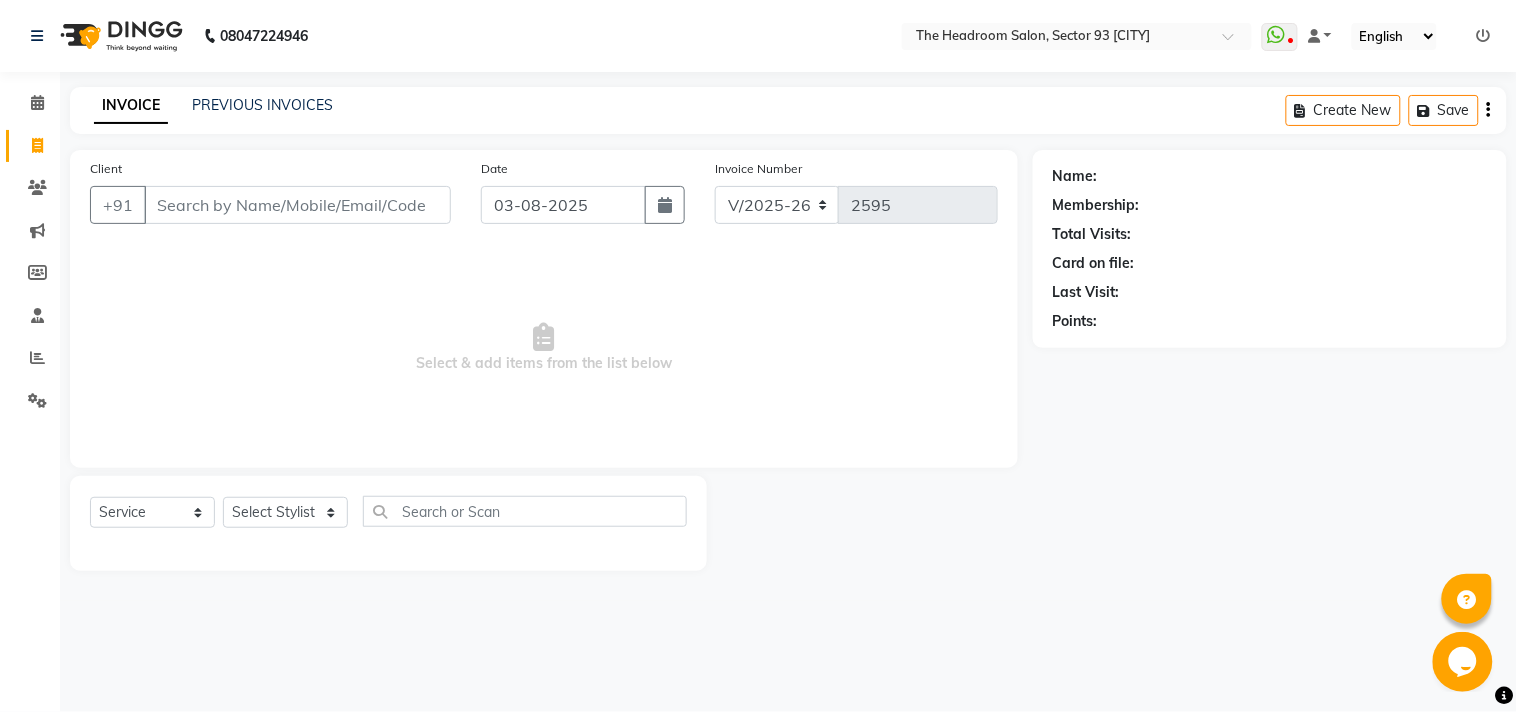 click on "Client +91" 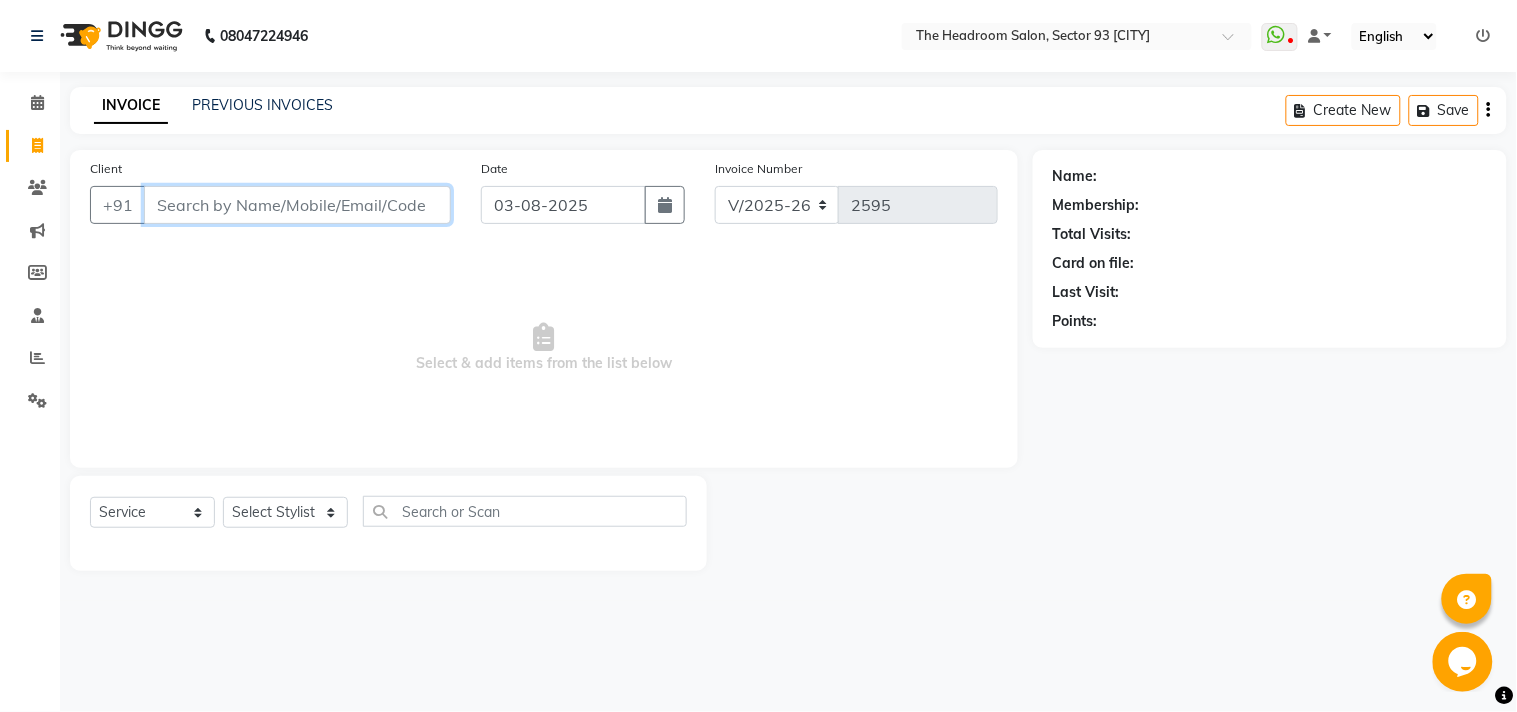 click on "Client" at bounding box center (297, 205) 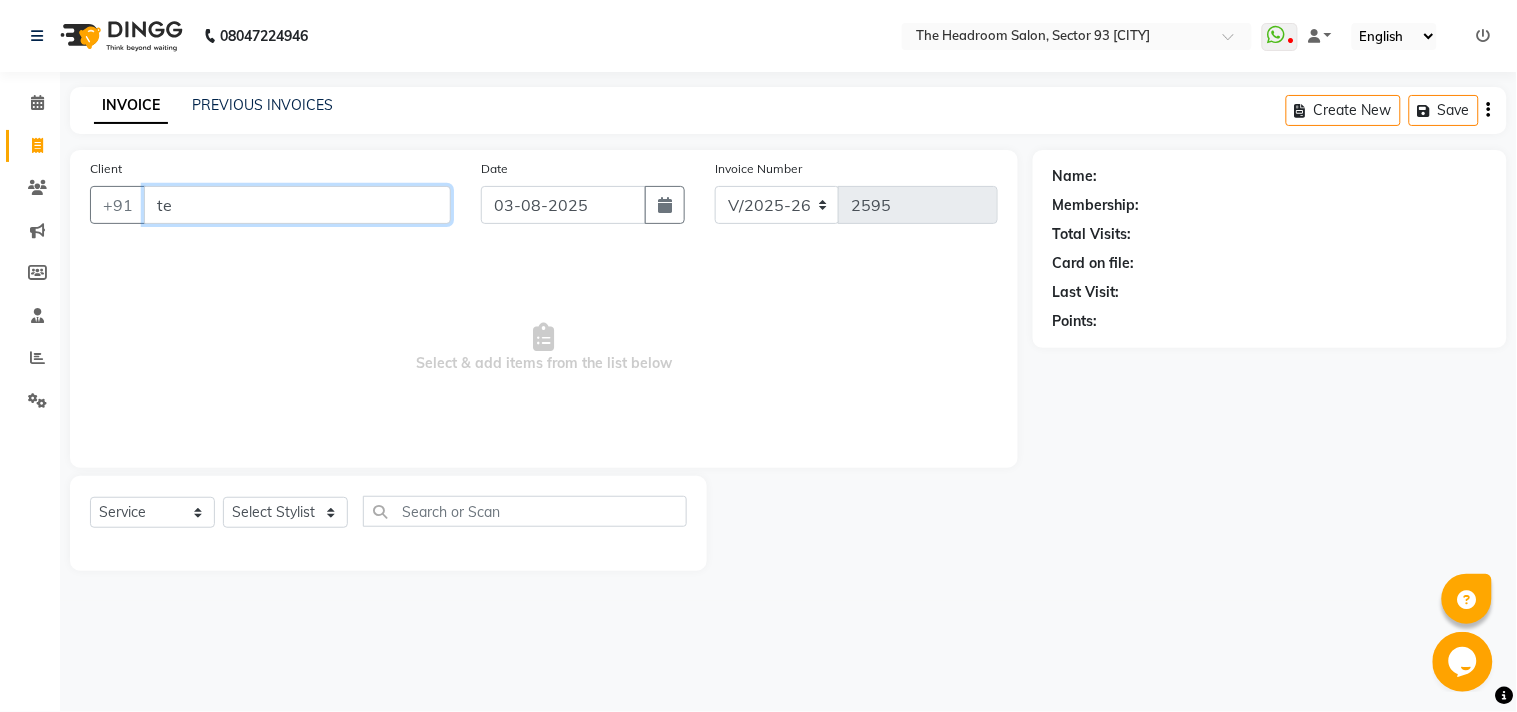 type on "t" 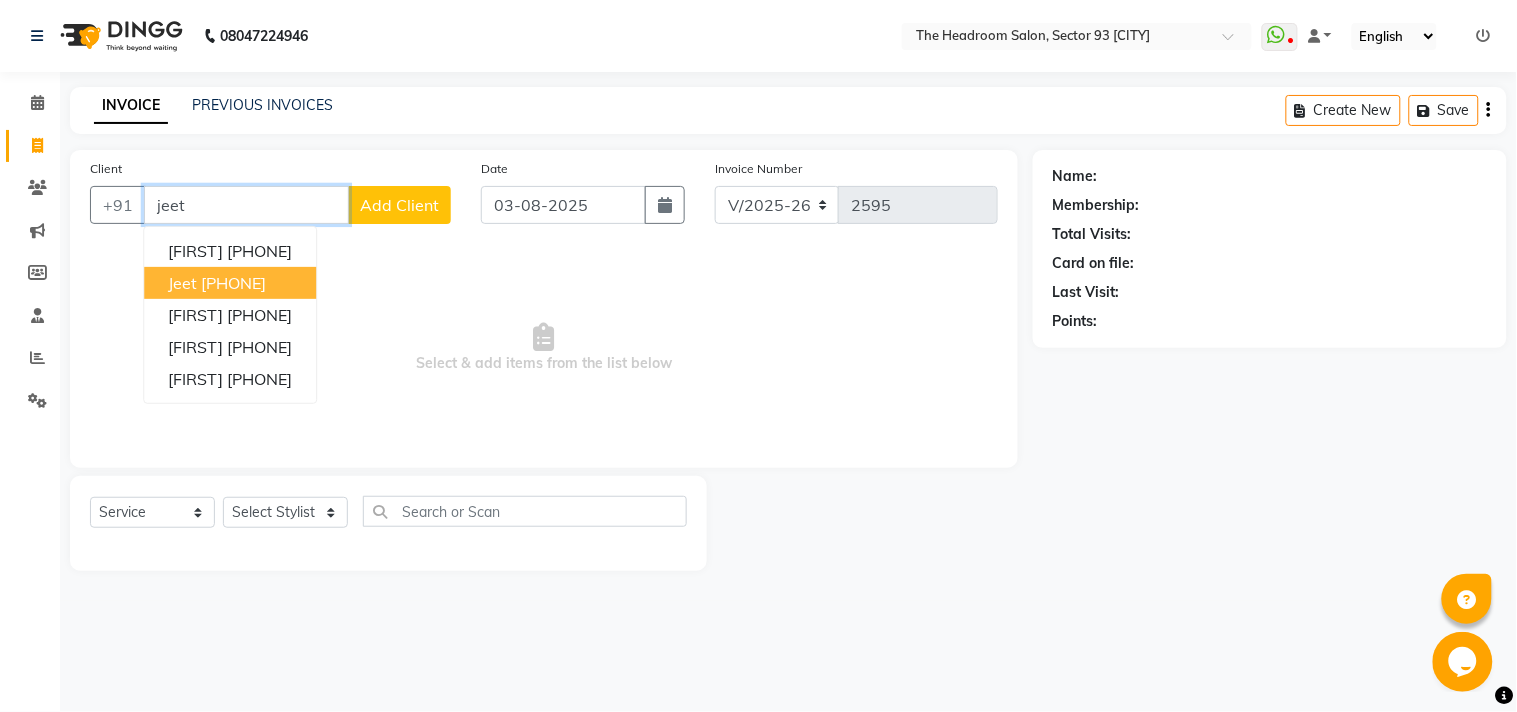 click on "[FIRST]  [PHONE]" at bounding box center (230, 283) 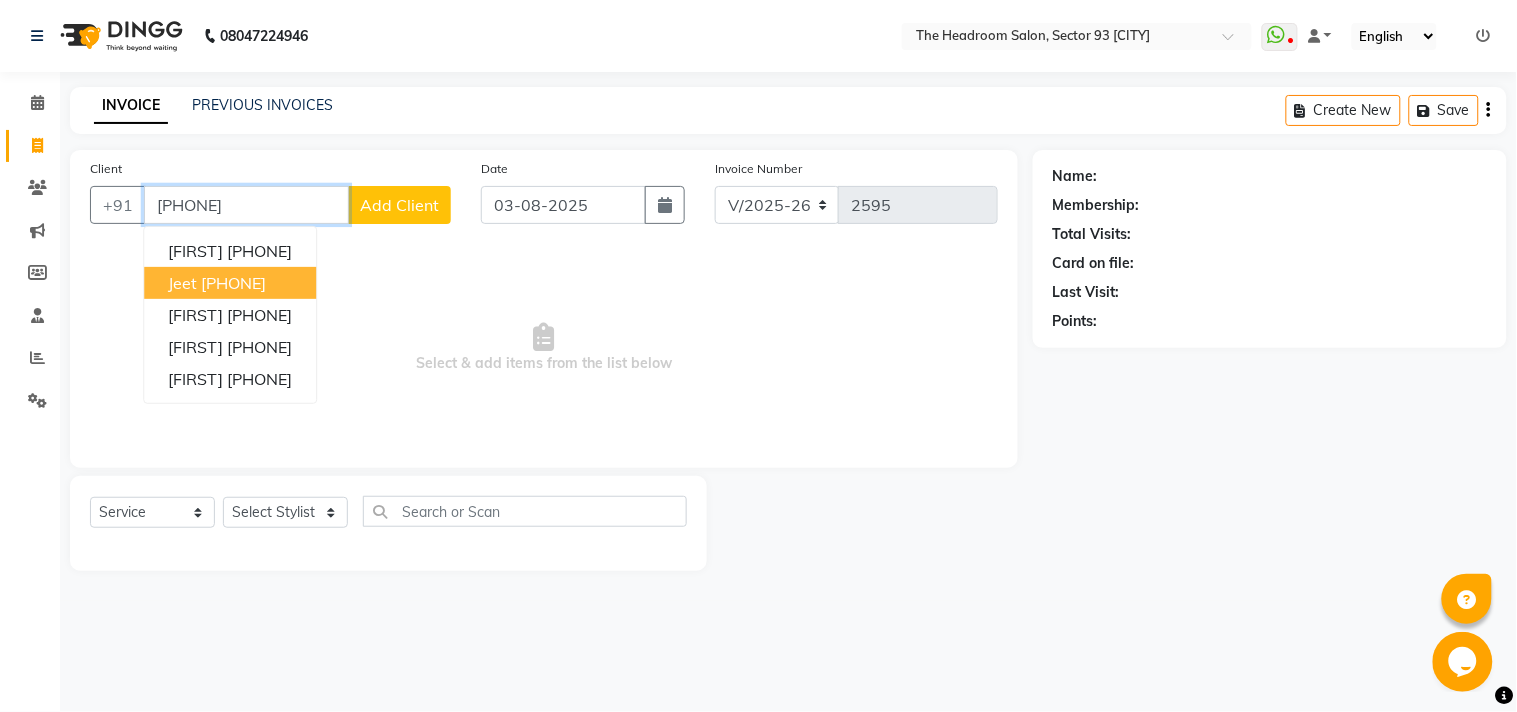 type on "[PHONE]" 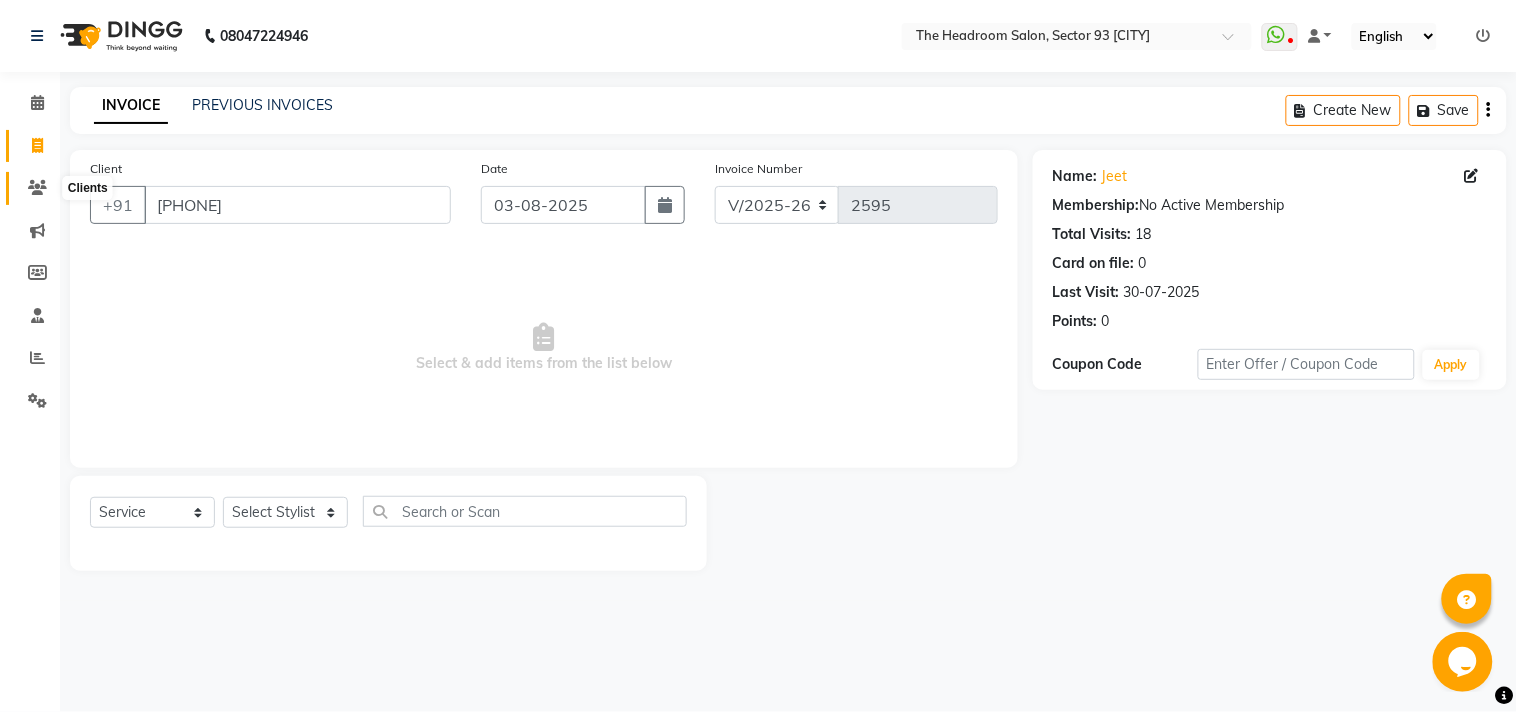 click 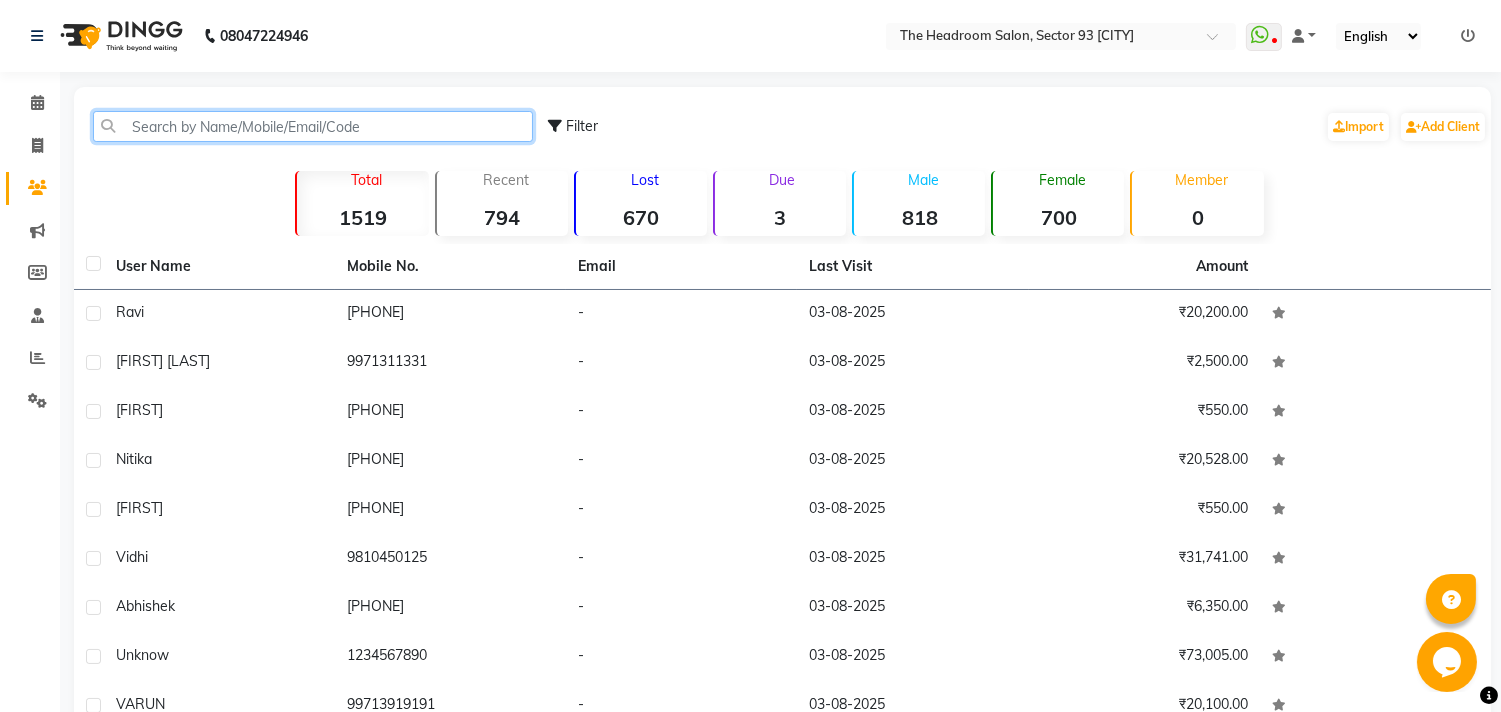 click 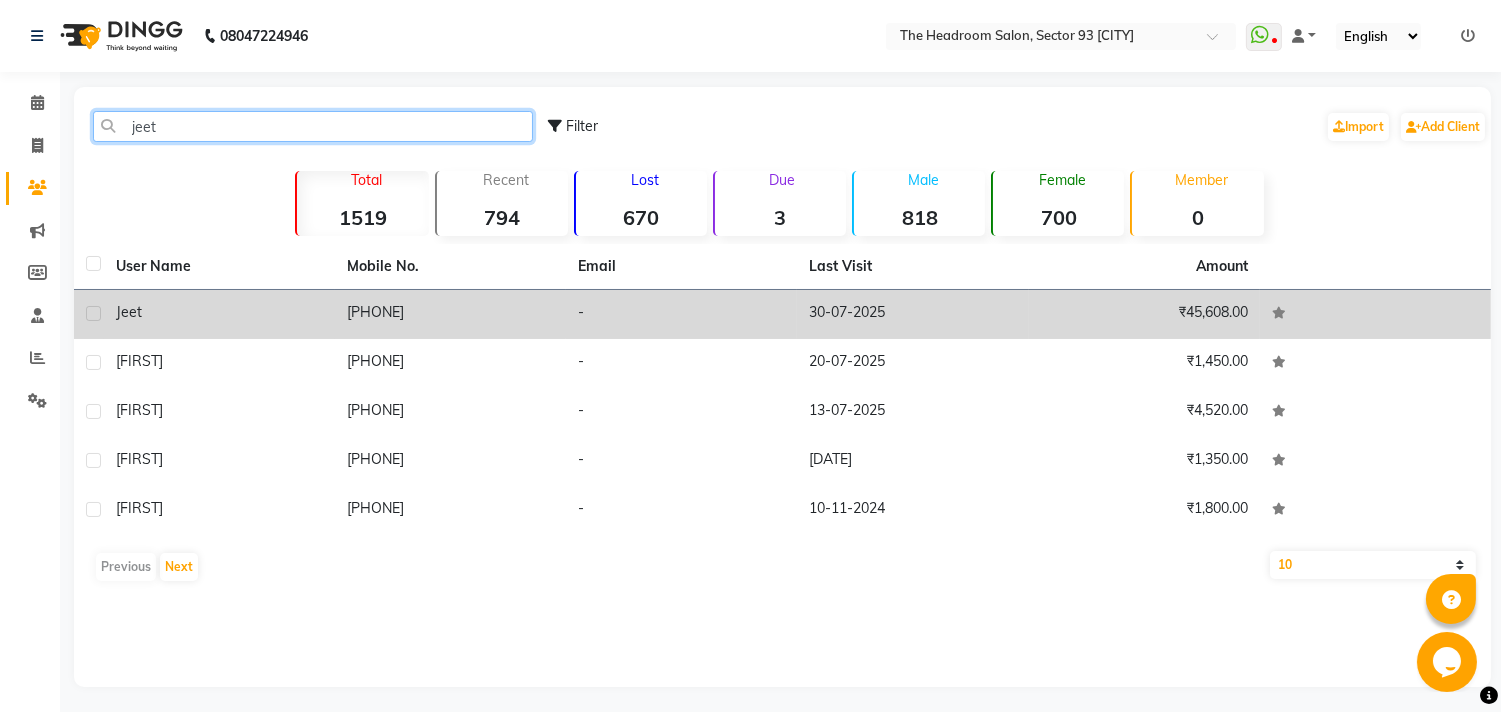 type on "jeet" 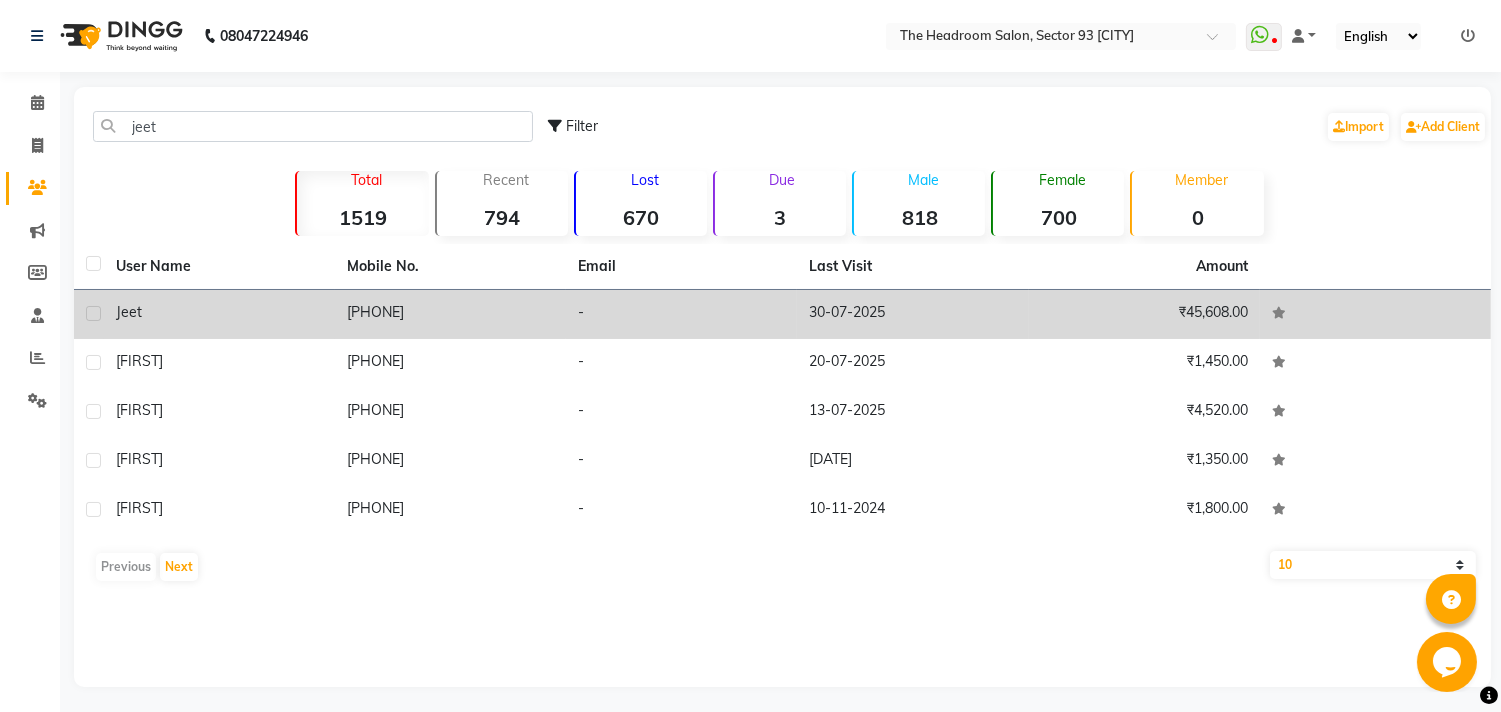 click on "[PHONE]" 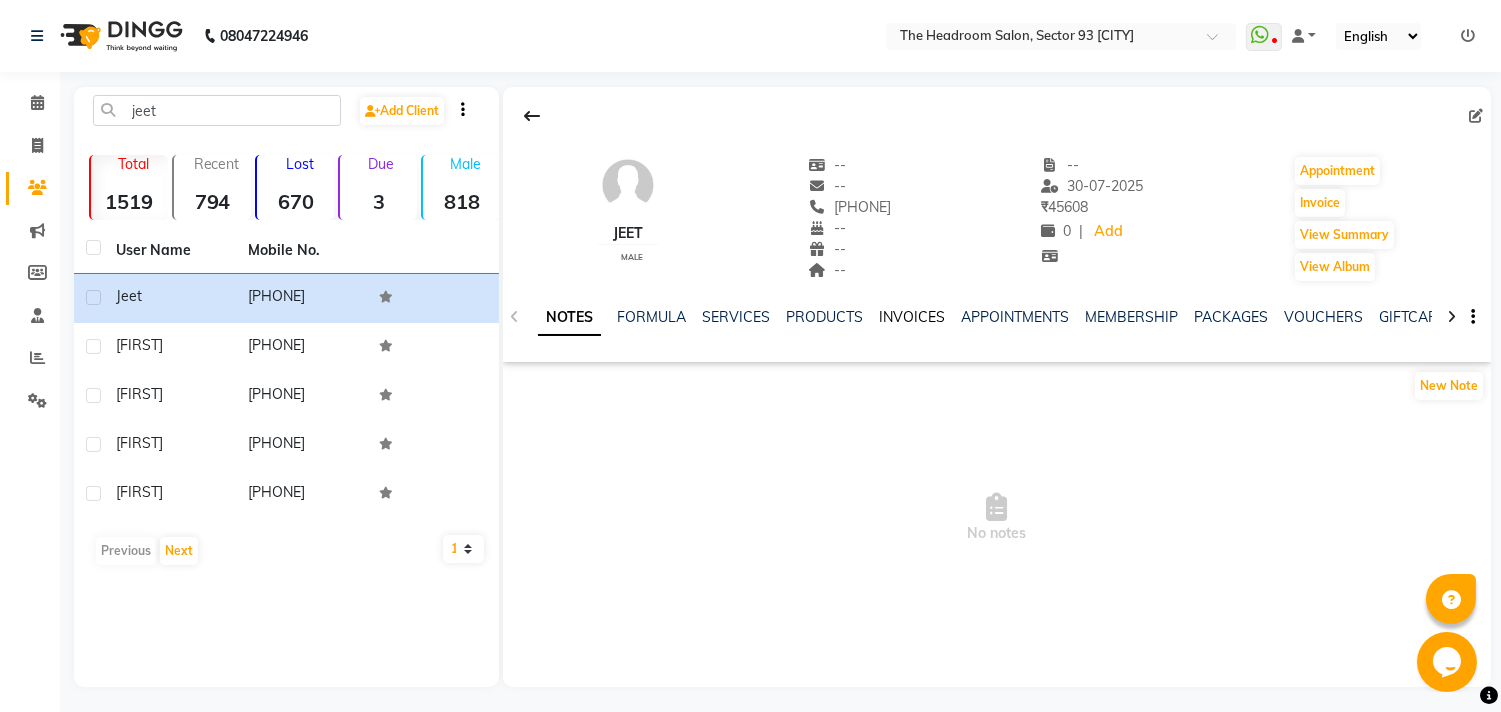 click on "INVOICES" 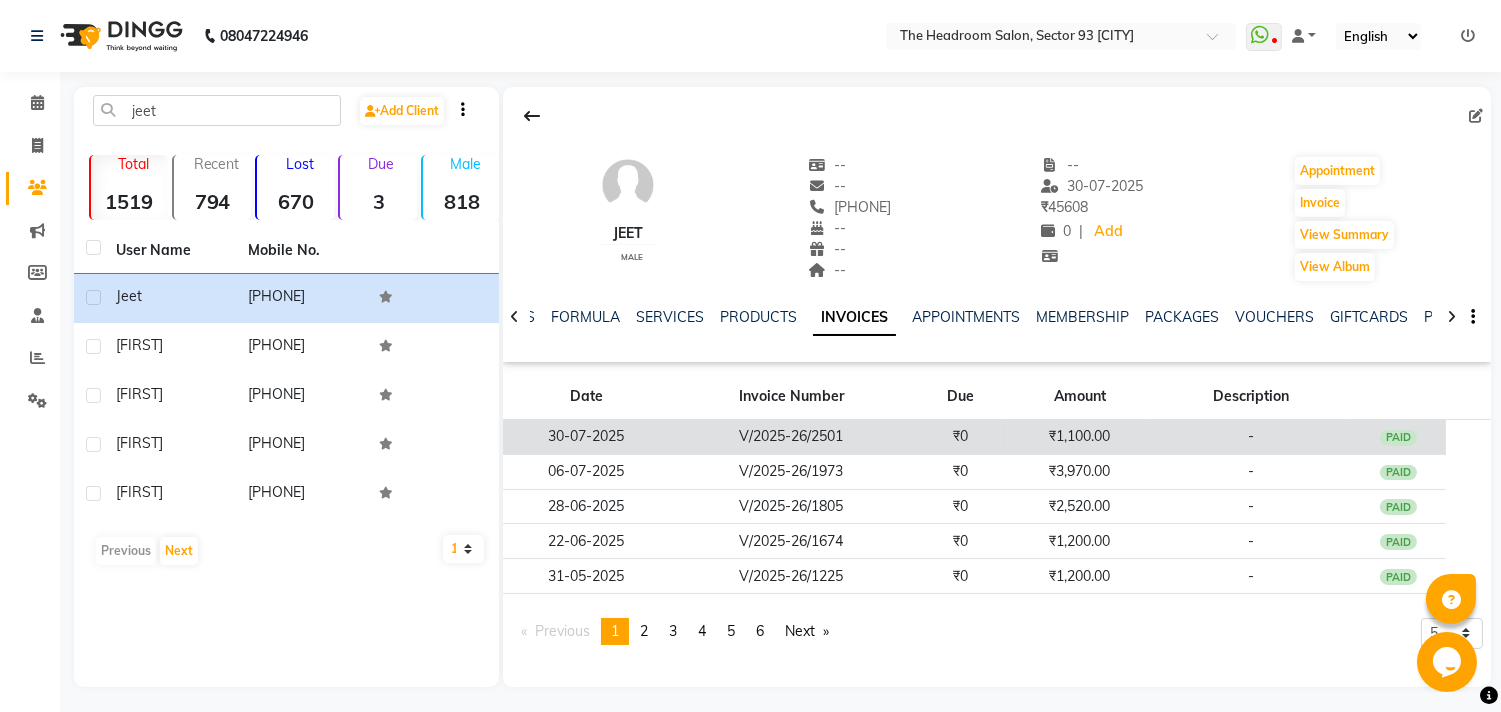 click on "PAID" 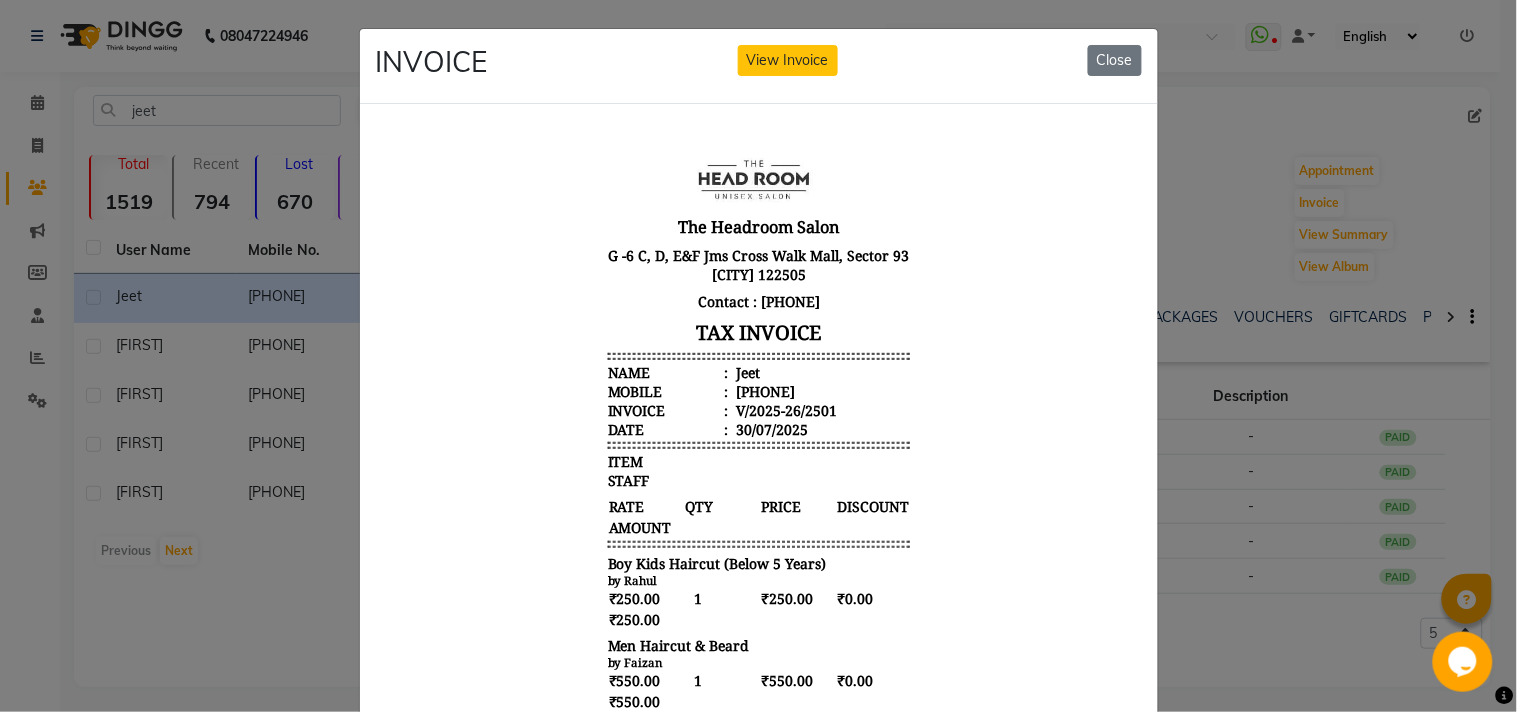 scroll, scrollTop: 0, scrollLeft: 0, axis: both 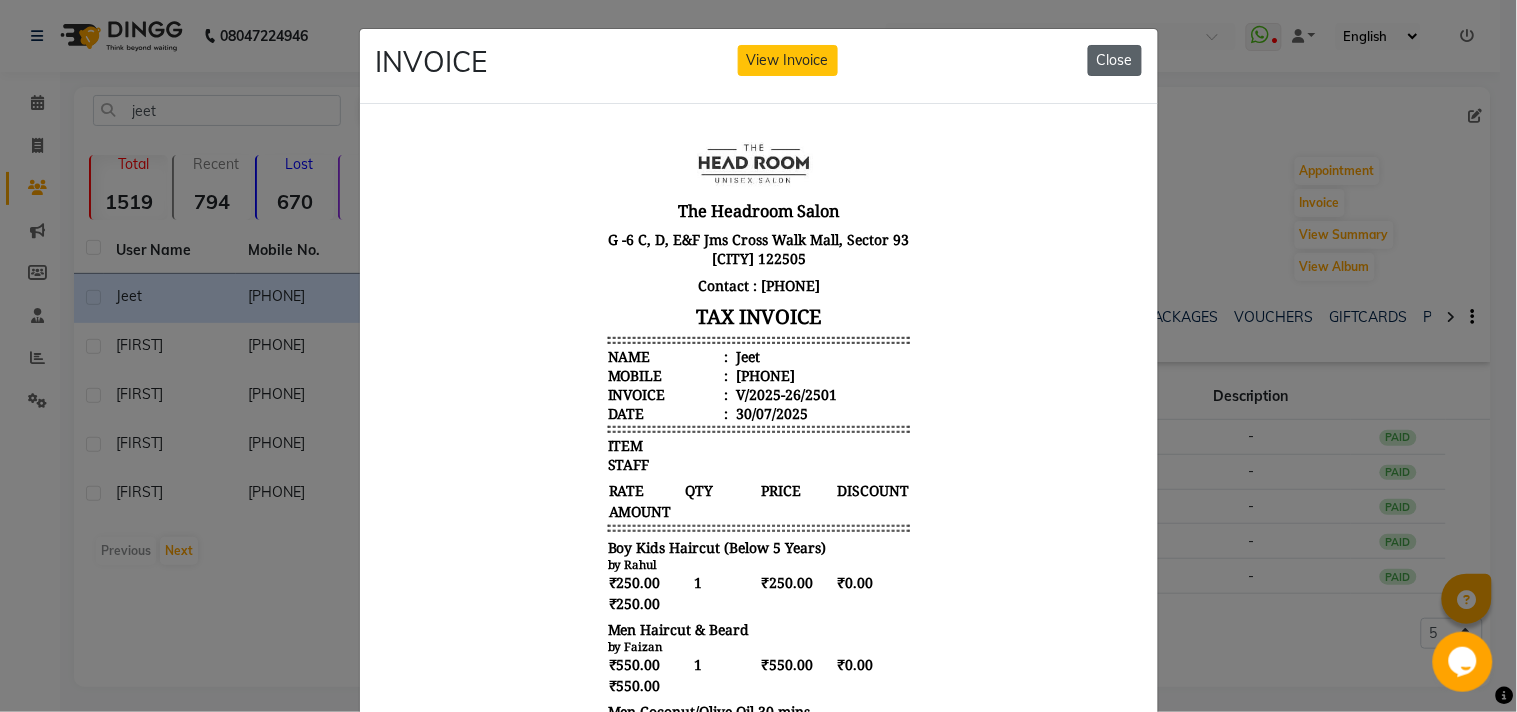 click on "Close" 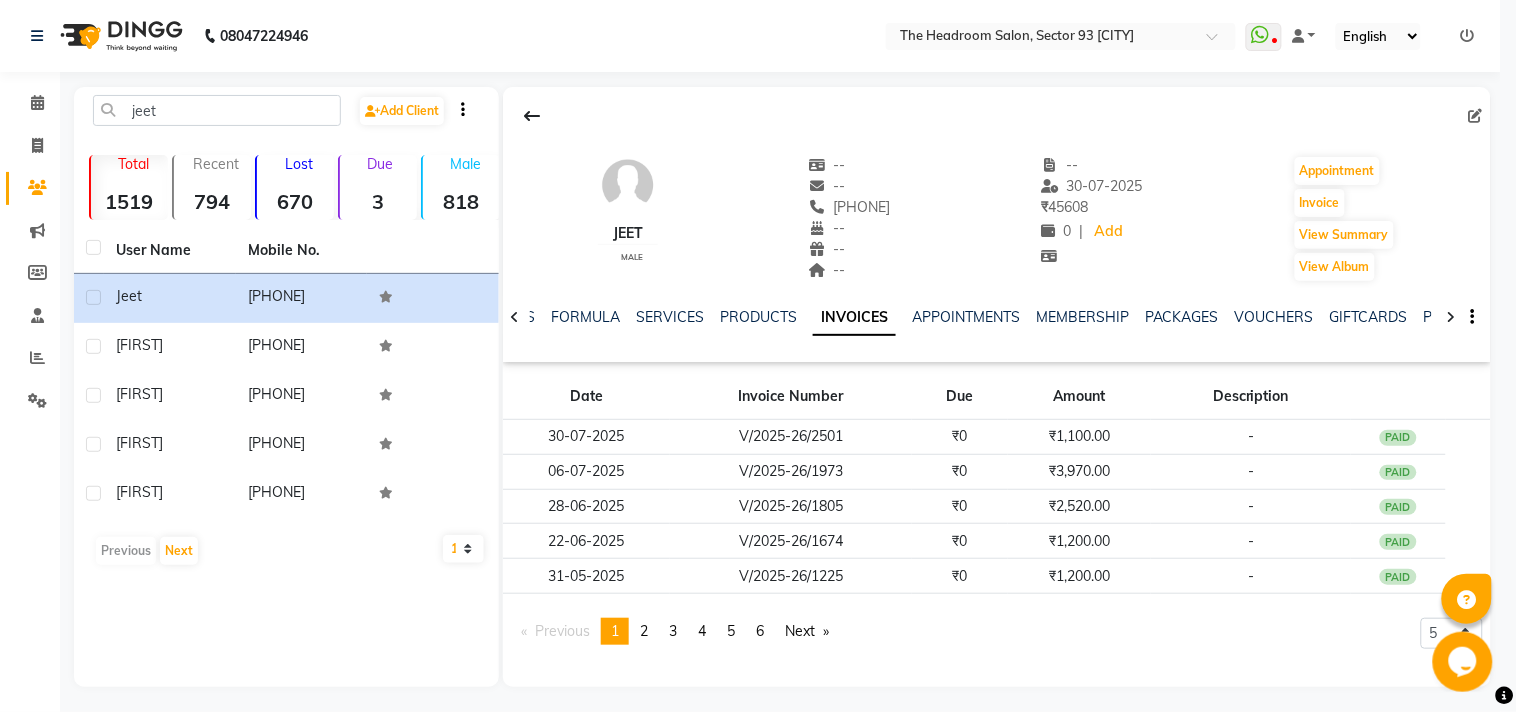 click on "INVOICE View Invoice Close" 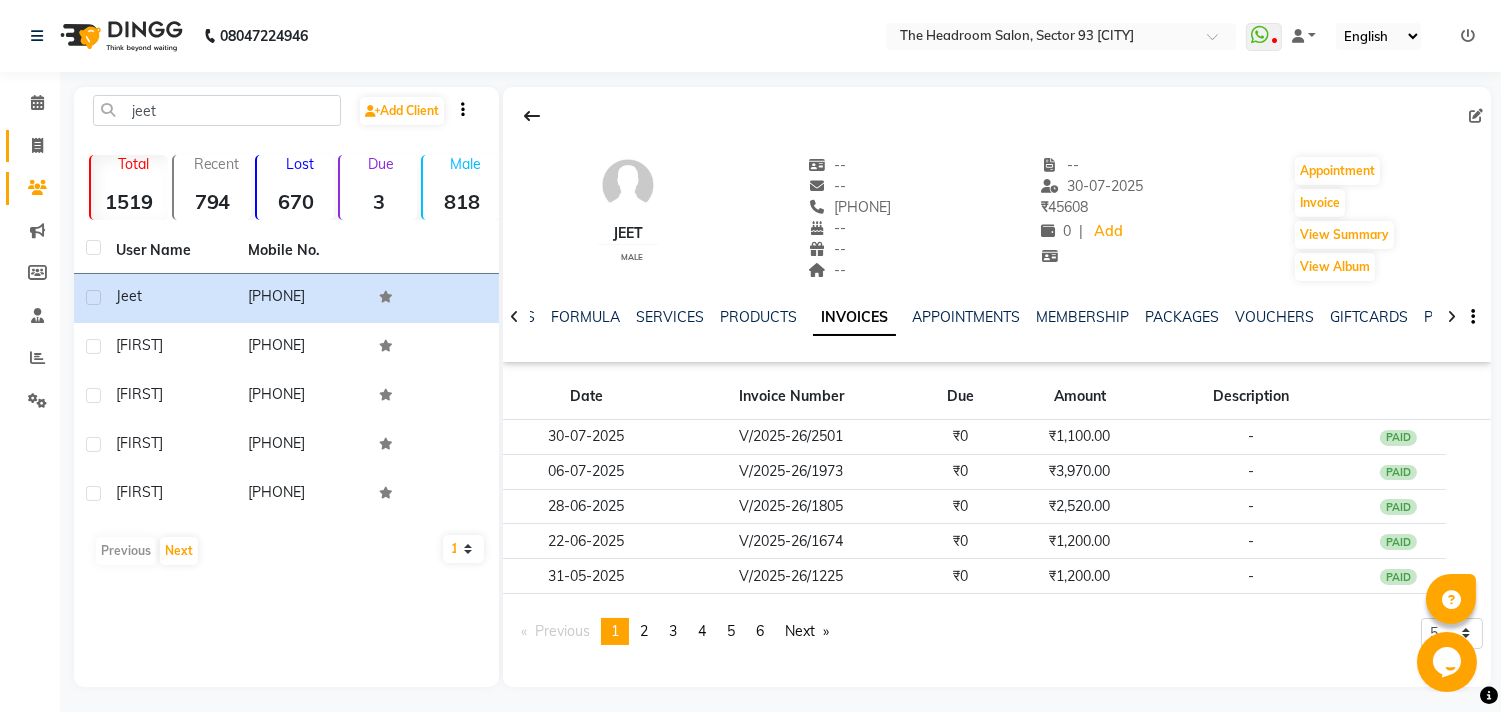 click 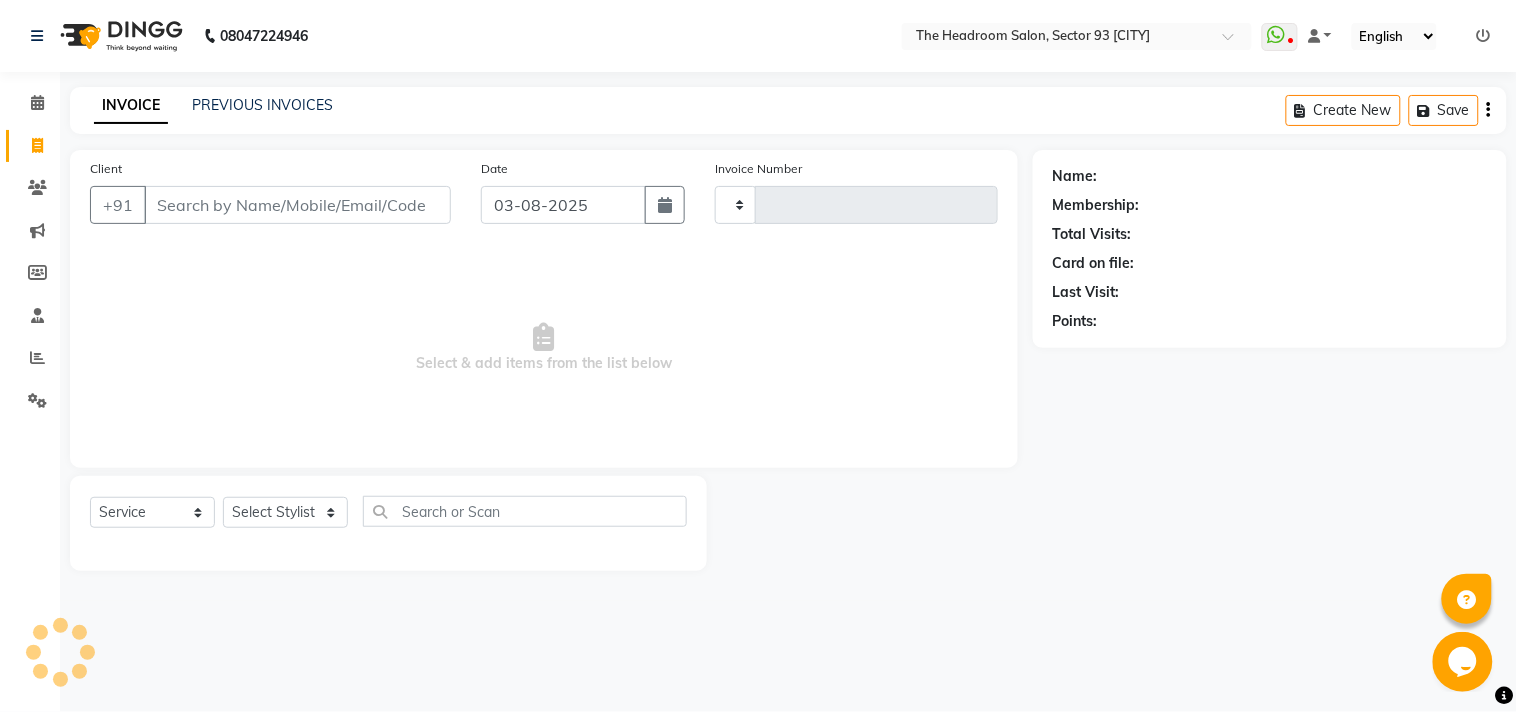 click on "Client" at bounding box center [297, 205] 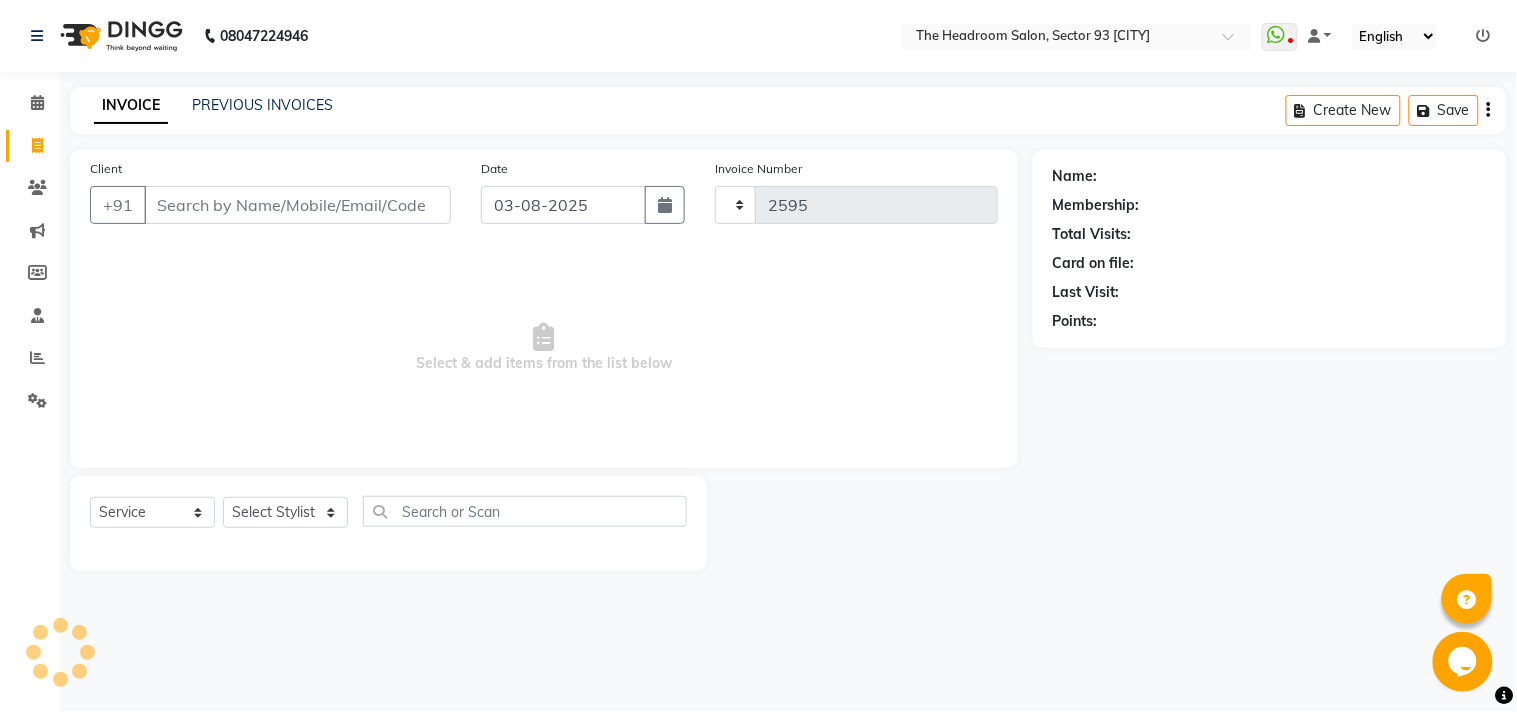 select on "6933" 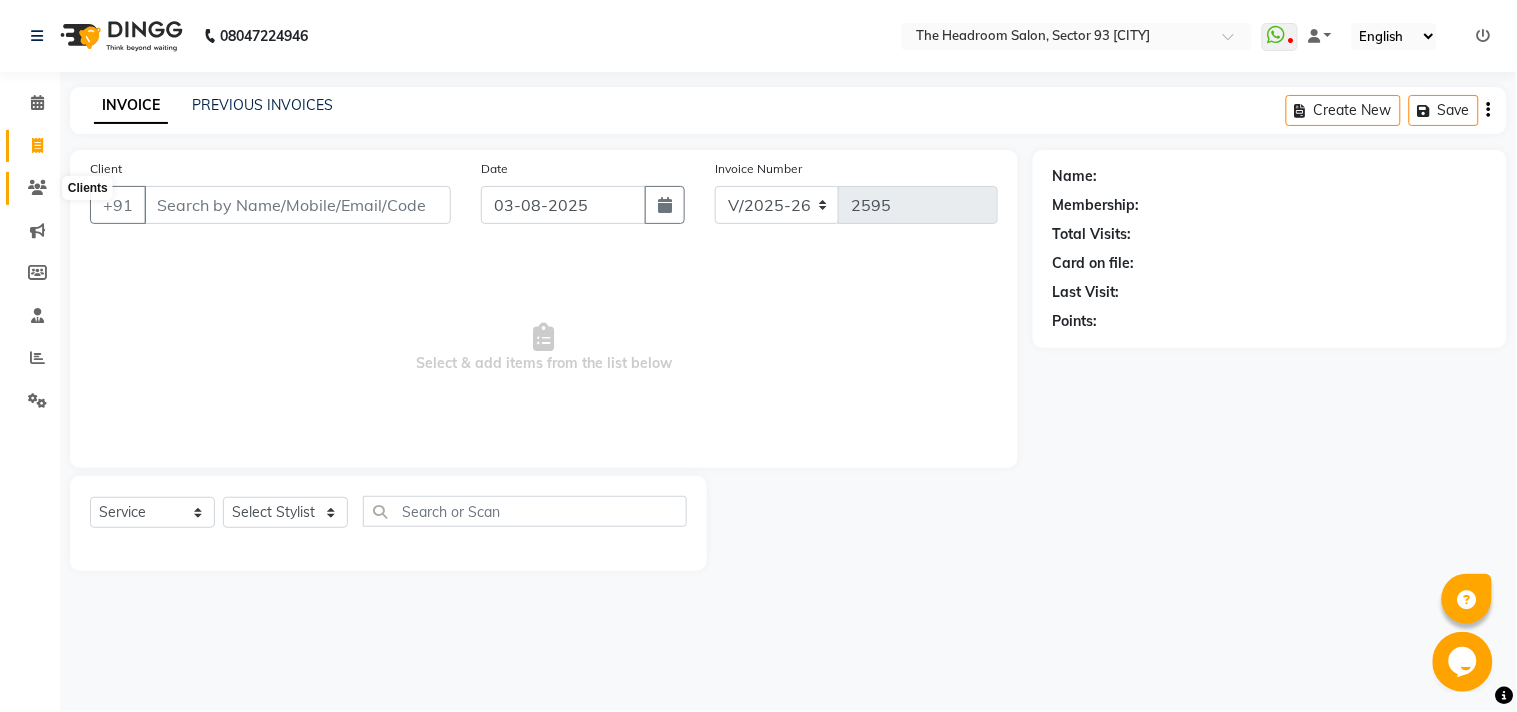 click 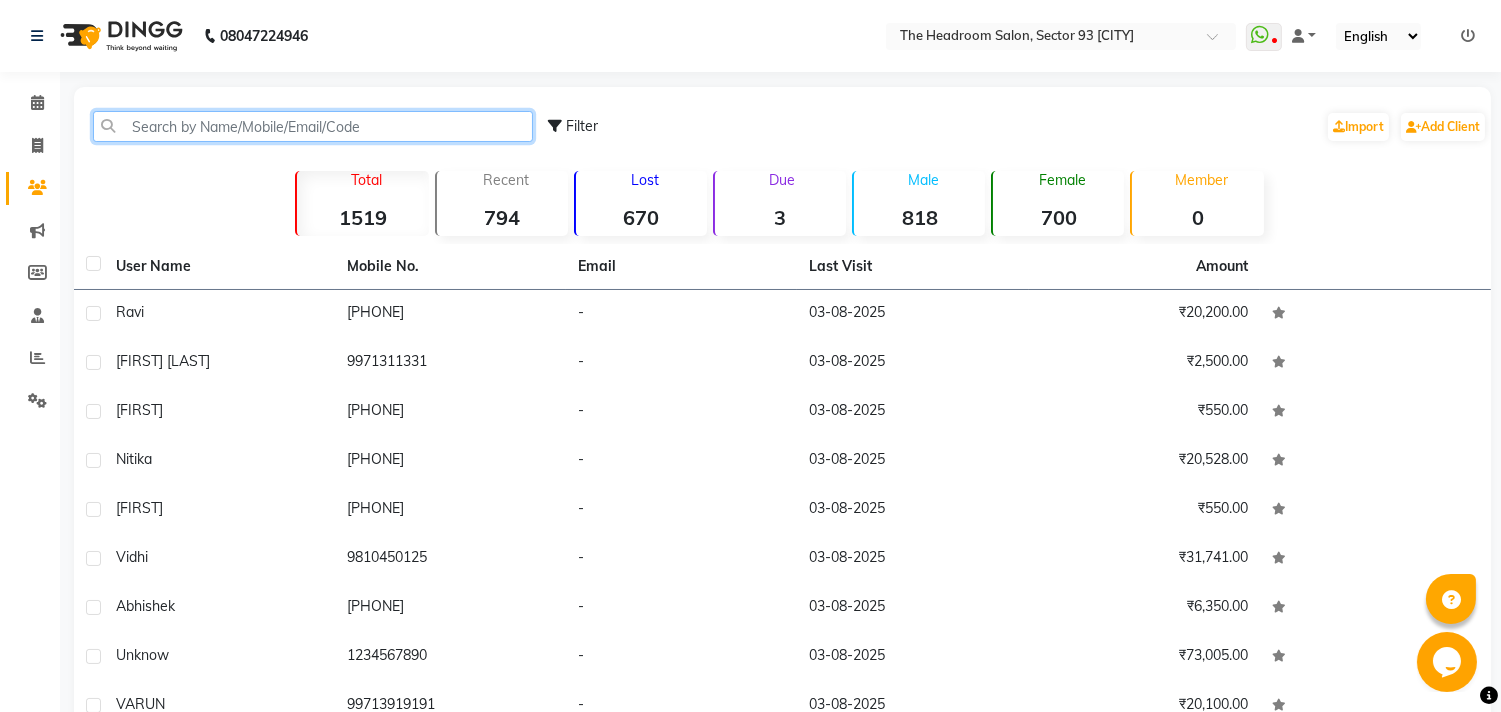 click 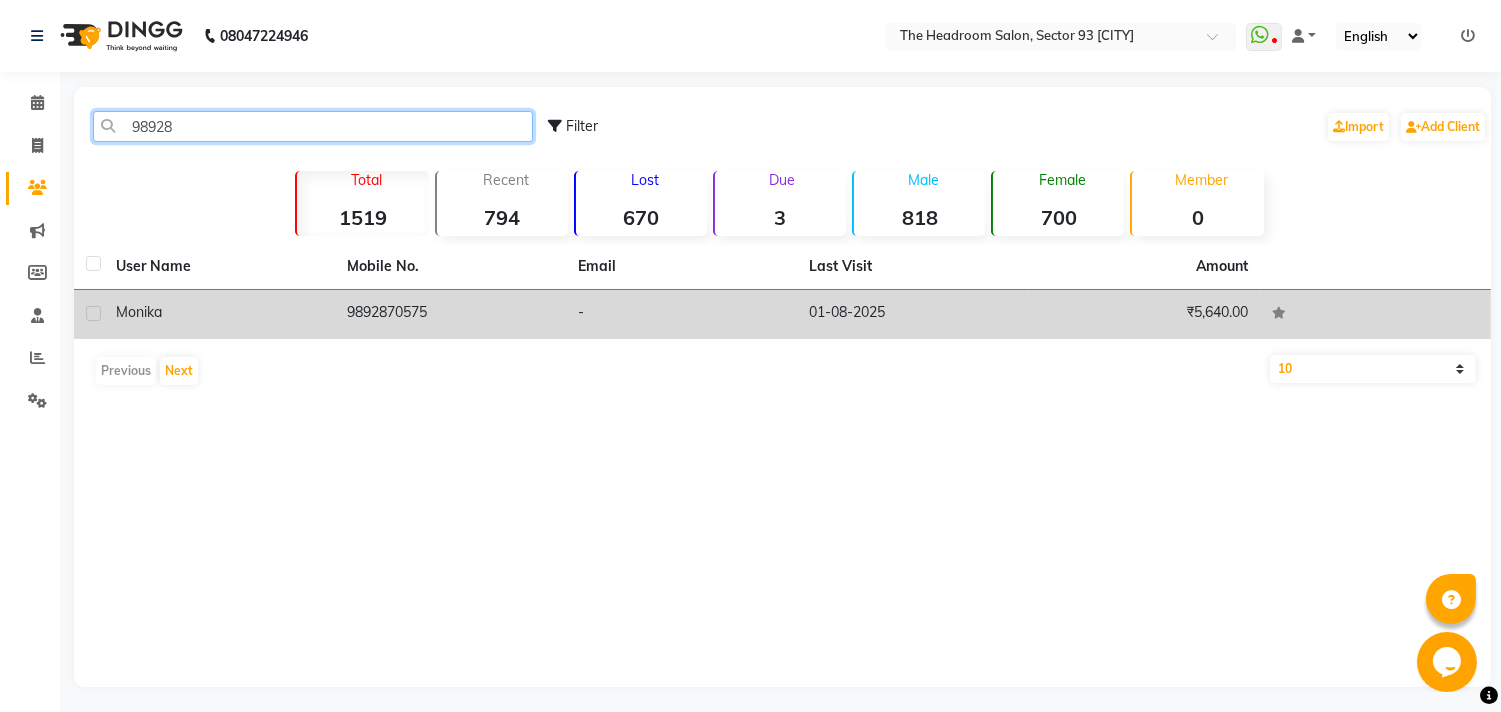 type on "98928" 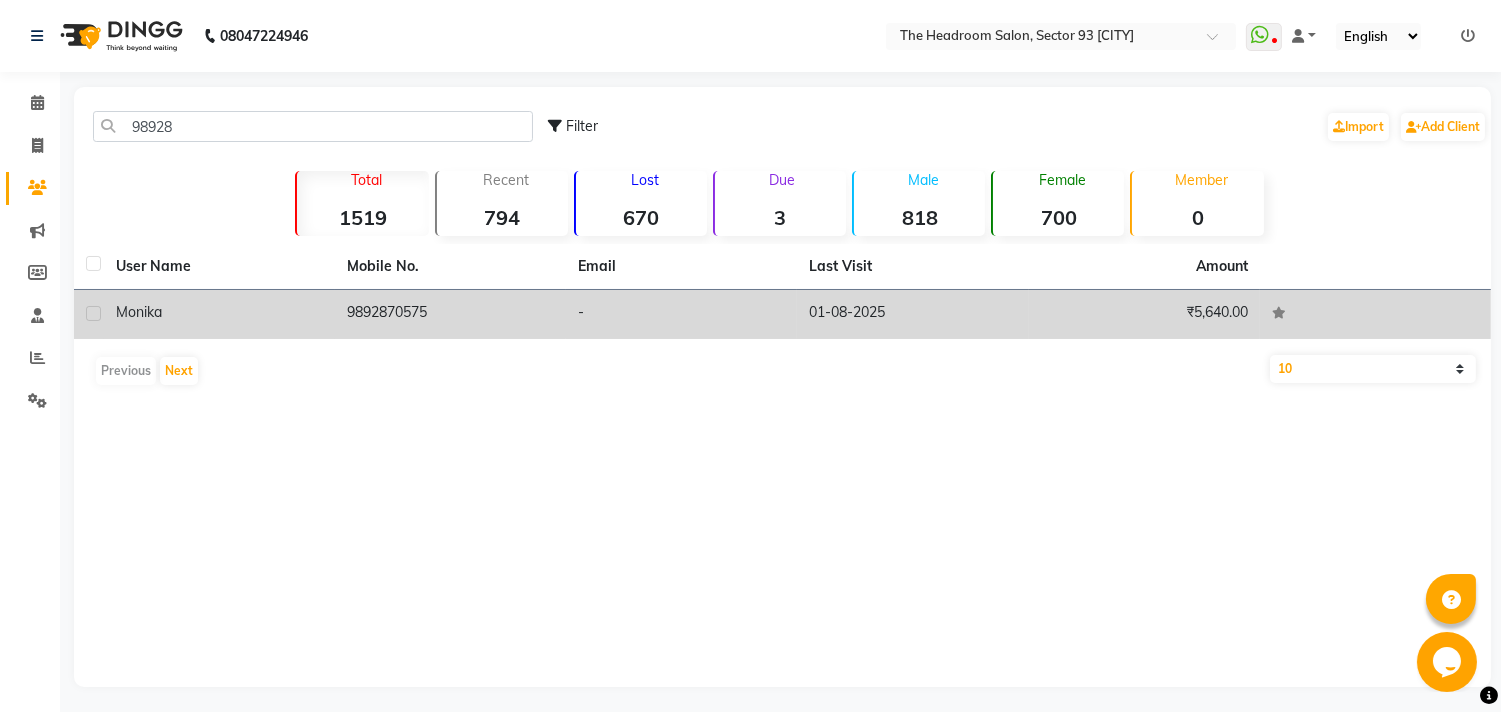 click on "-" 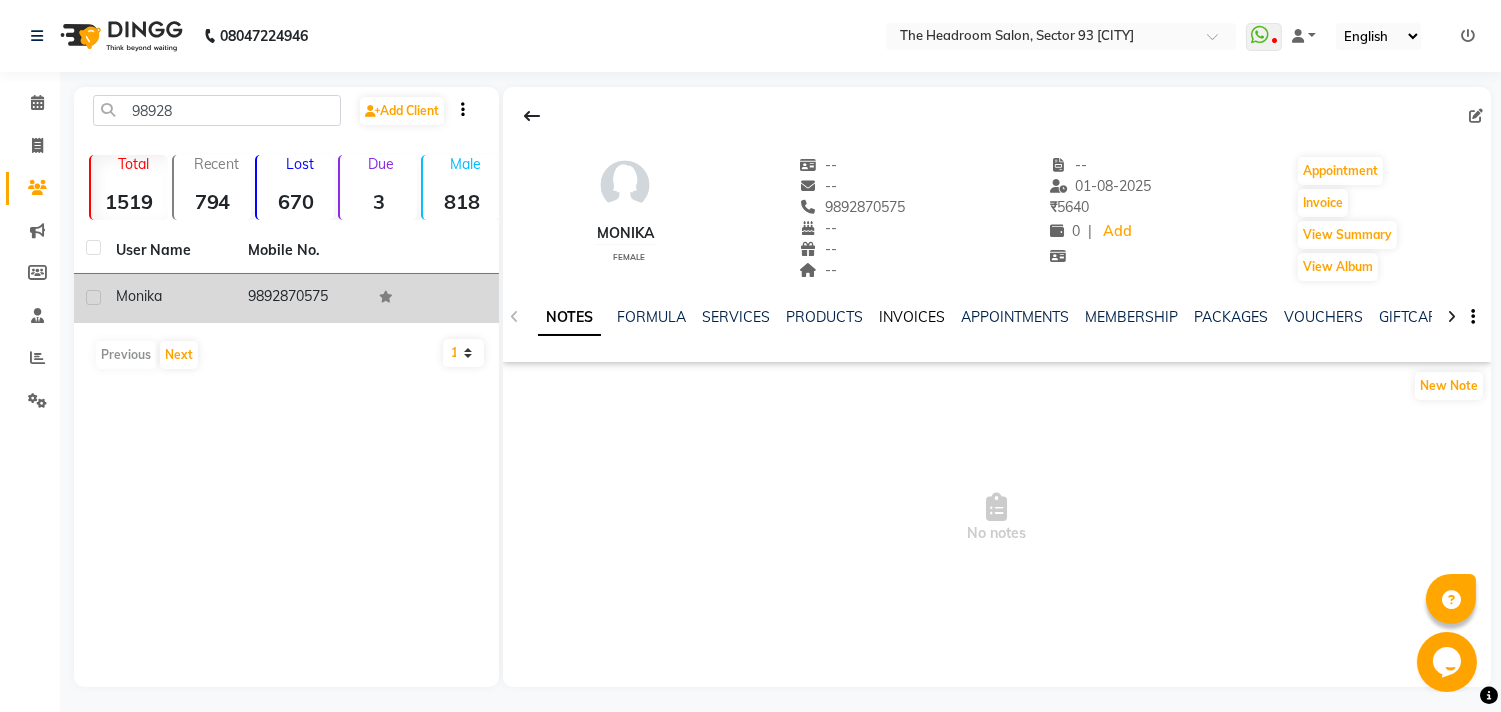 click on "INVOICES" 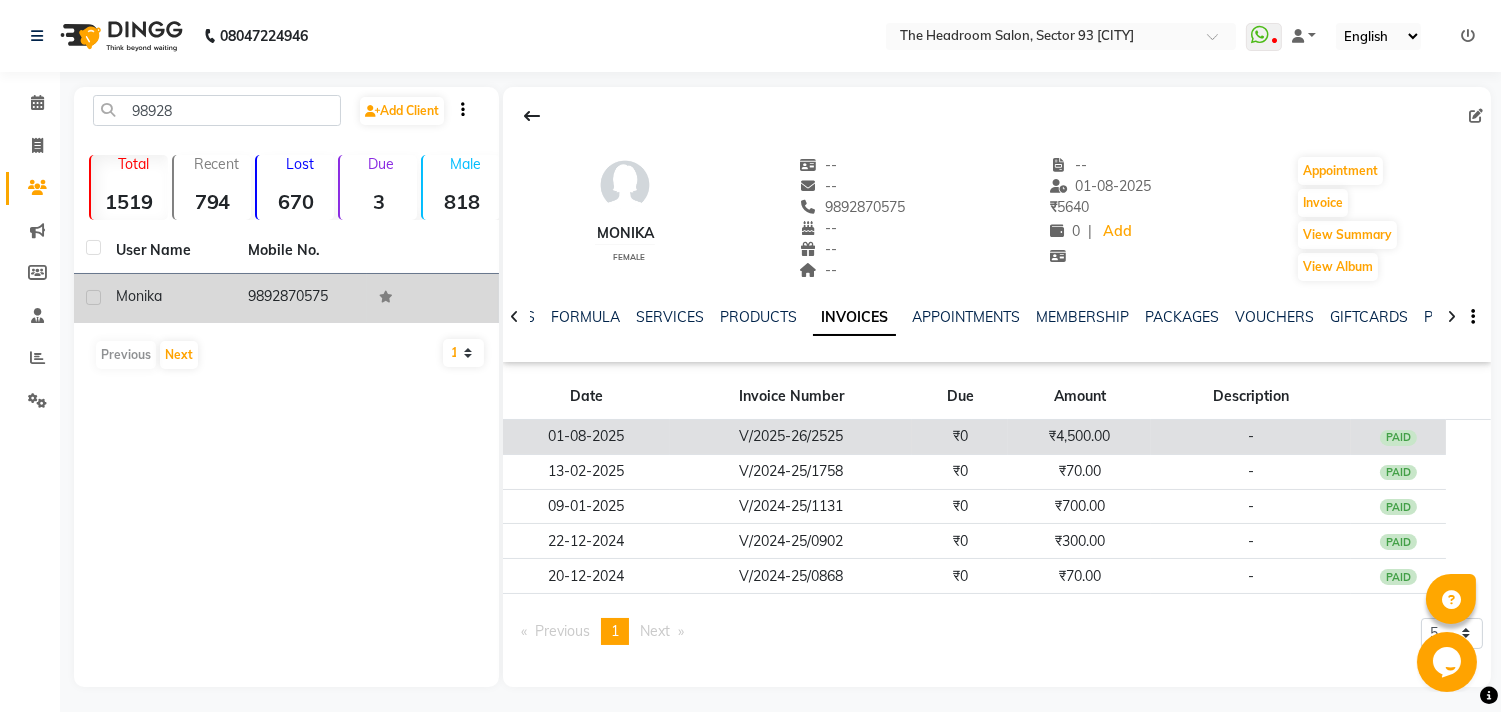 click on "₹0" 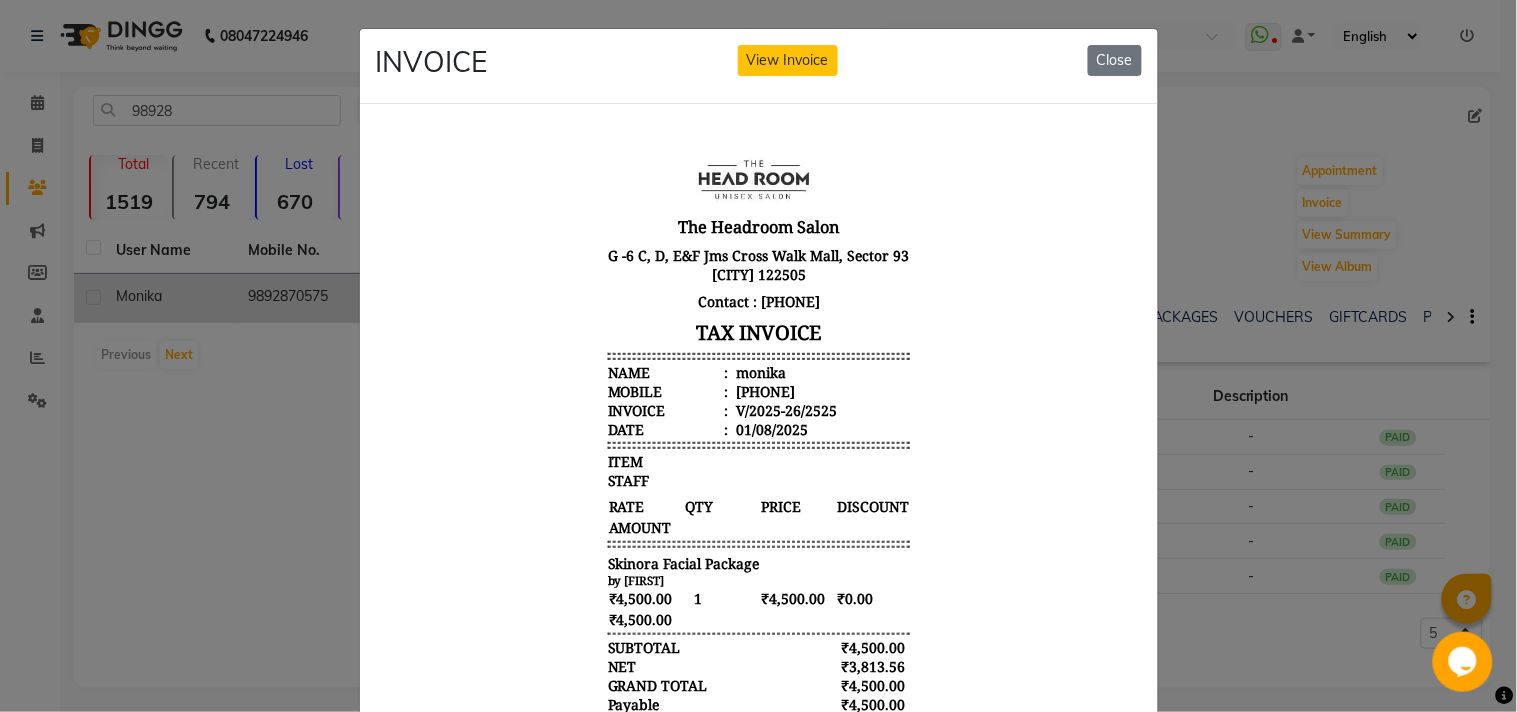 scroll, scrollTop: 0, scrollLeft: 0, axis: both 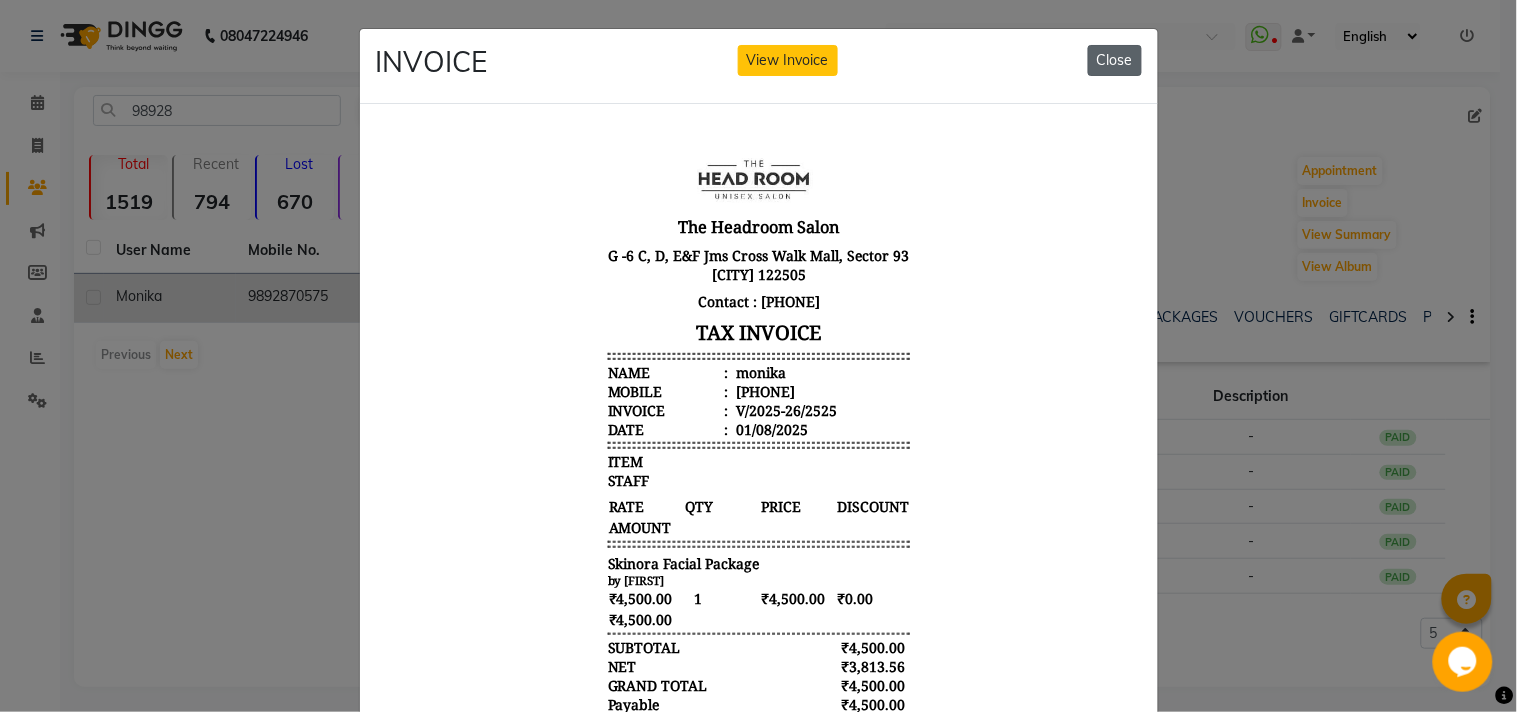 click on "Close" 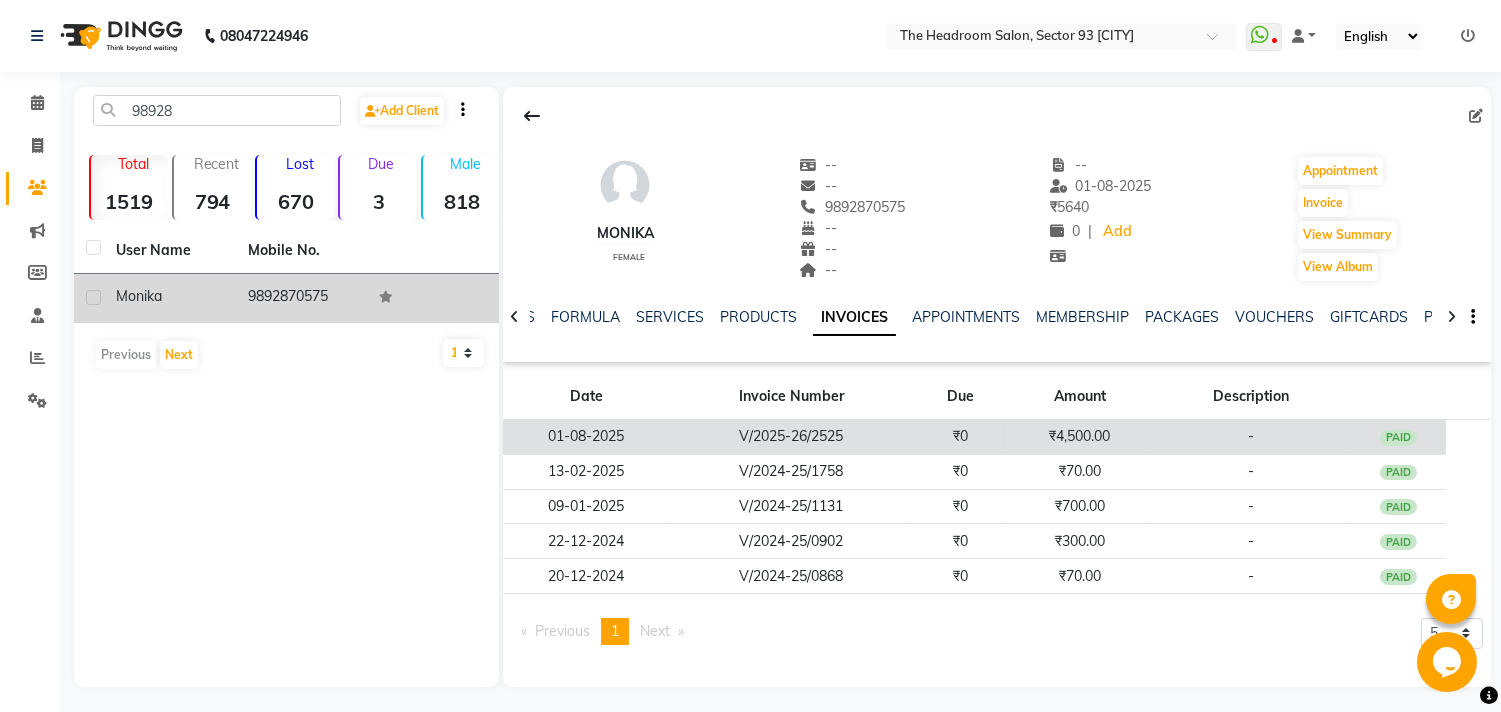 click on "₹4,500.00" 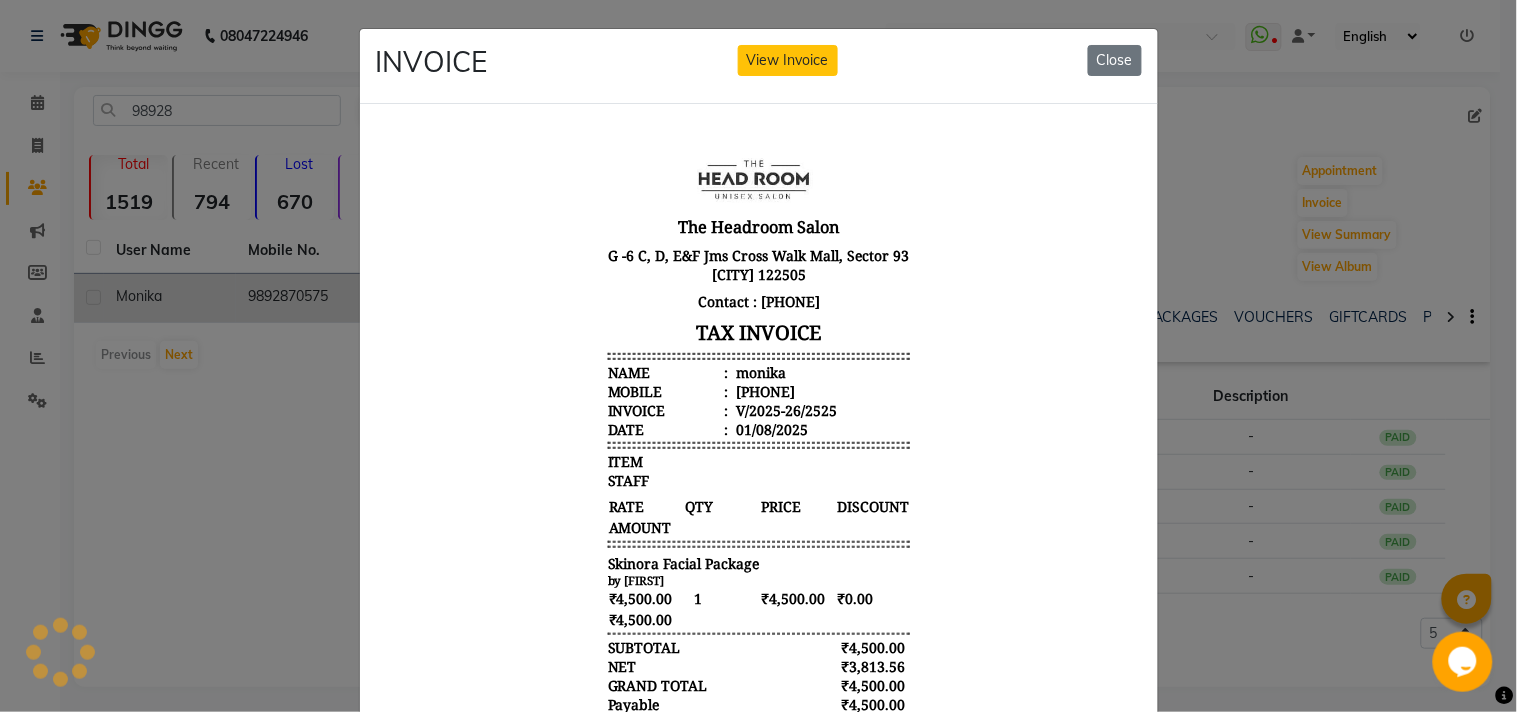 scroll, scrollTop: 0, scrollLeft: 0, axis: both 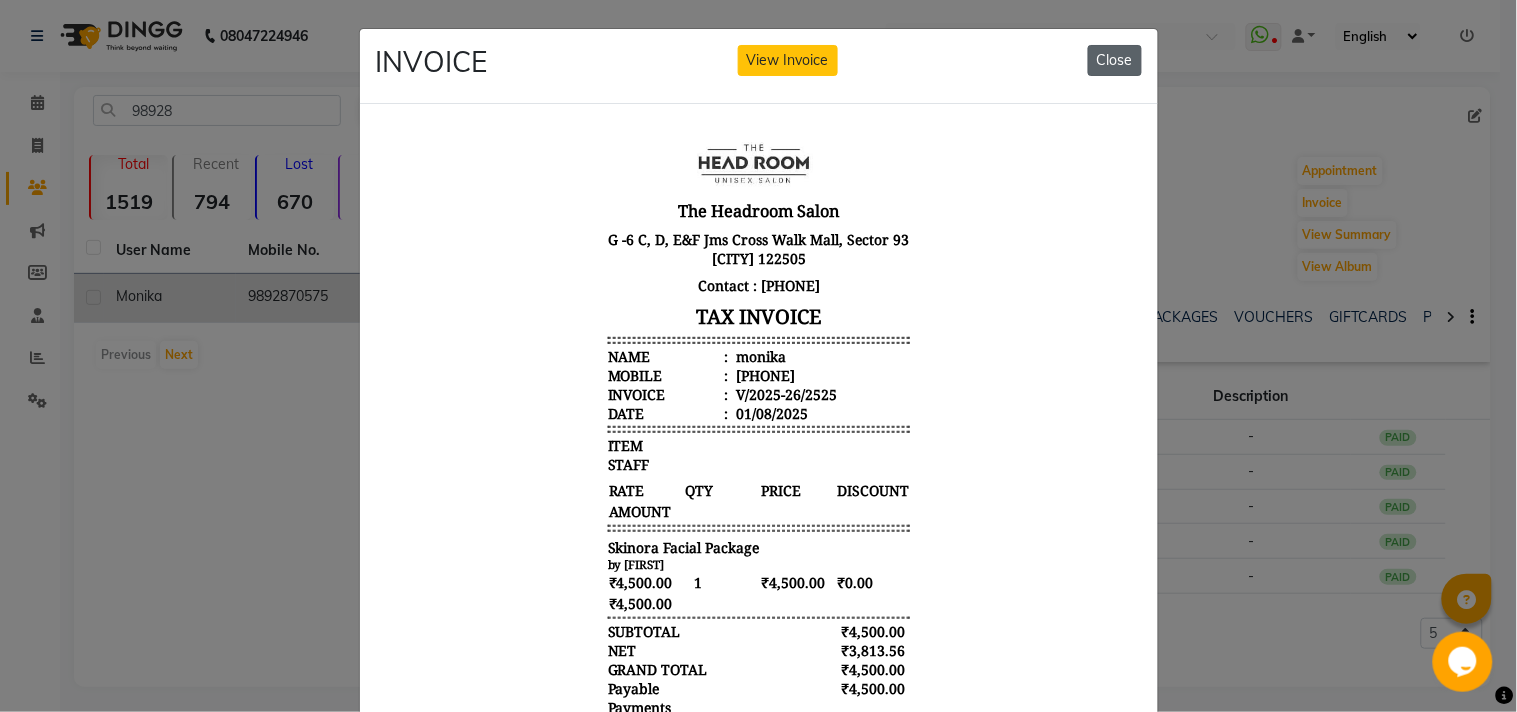 click on "Close" 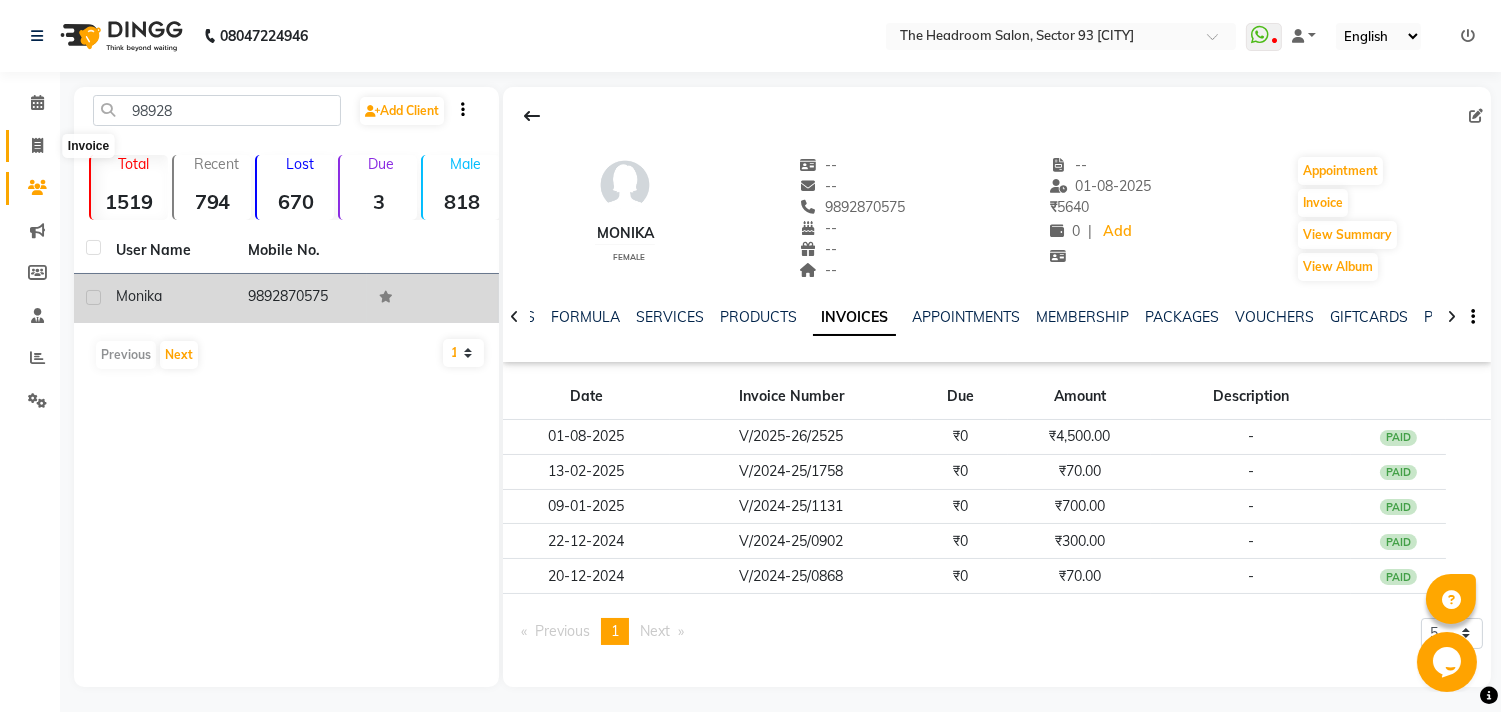 click 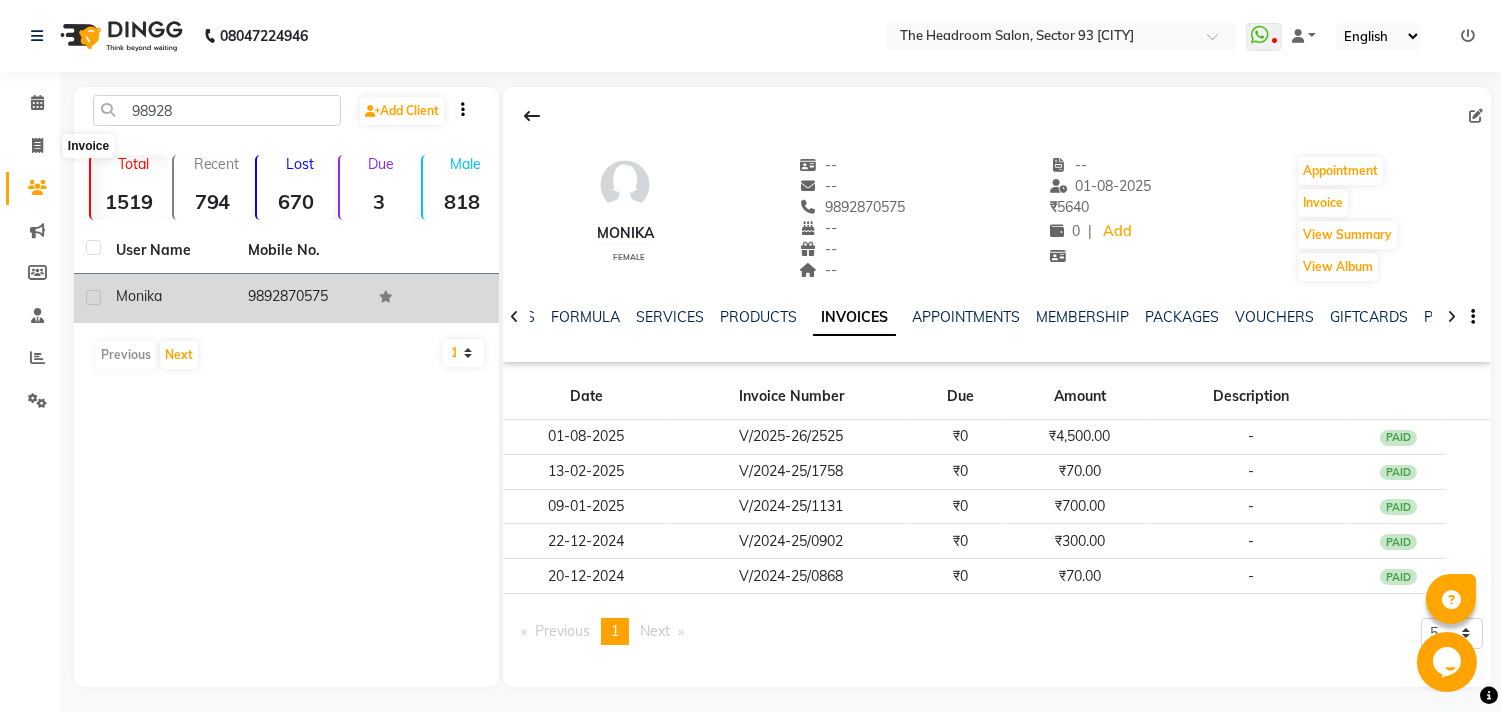 select on "service" 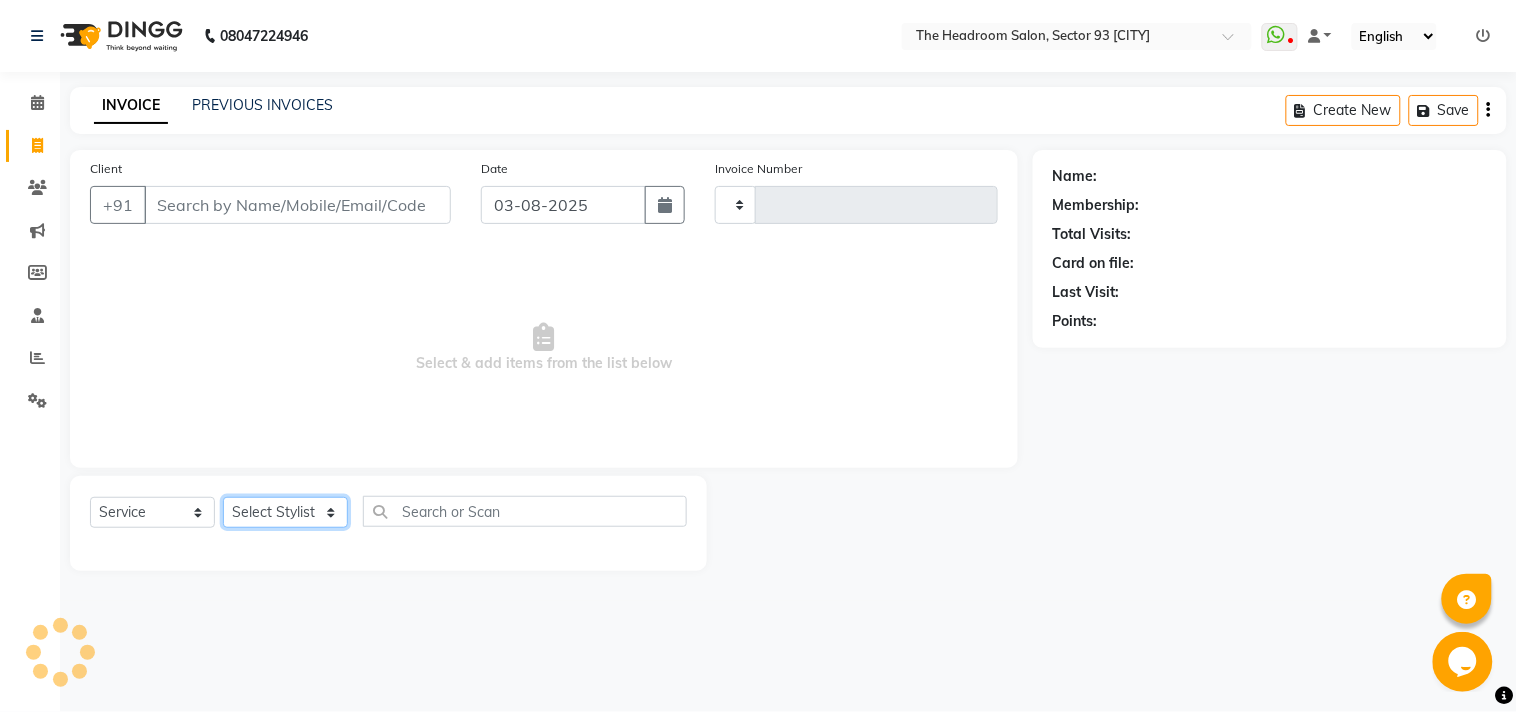 click on "Select Stylist" 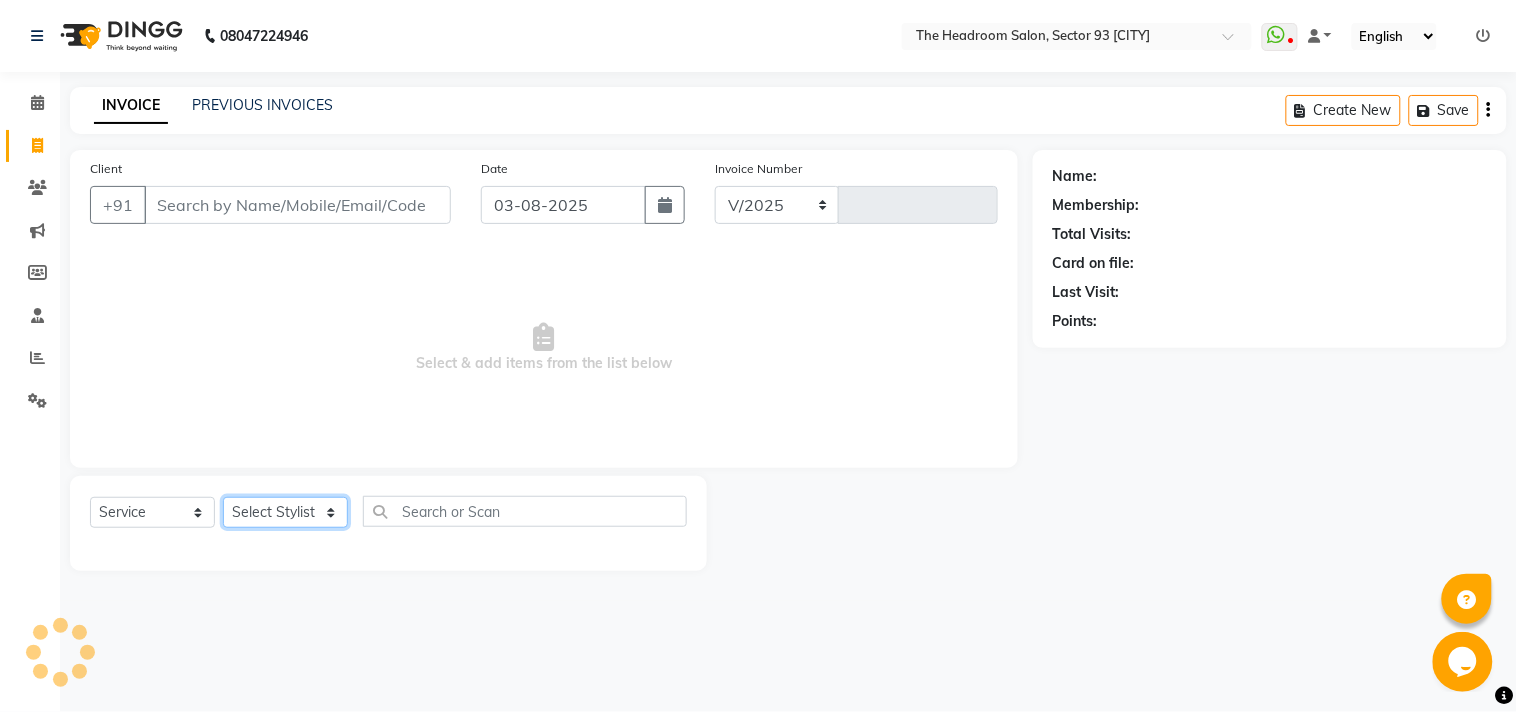select on "6933" 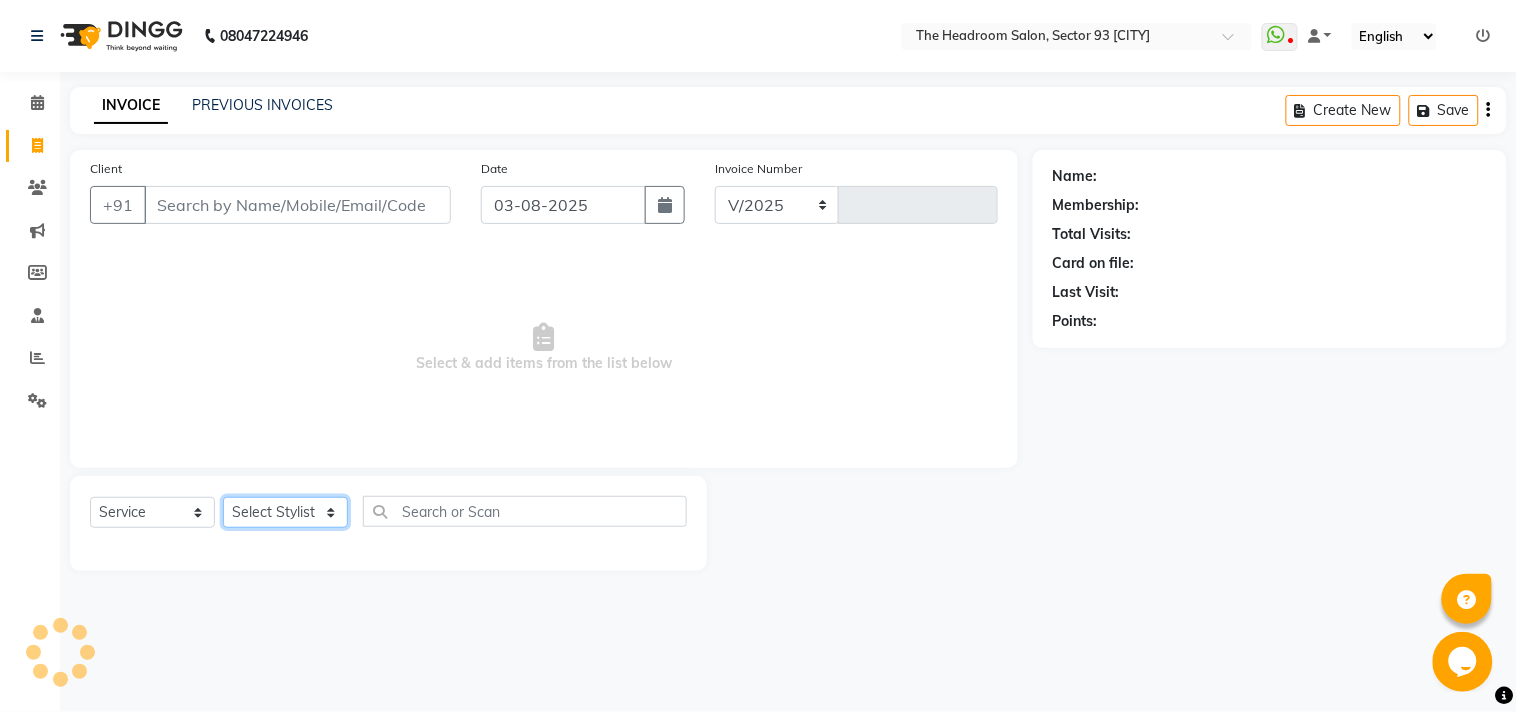 type on "2595" 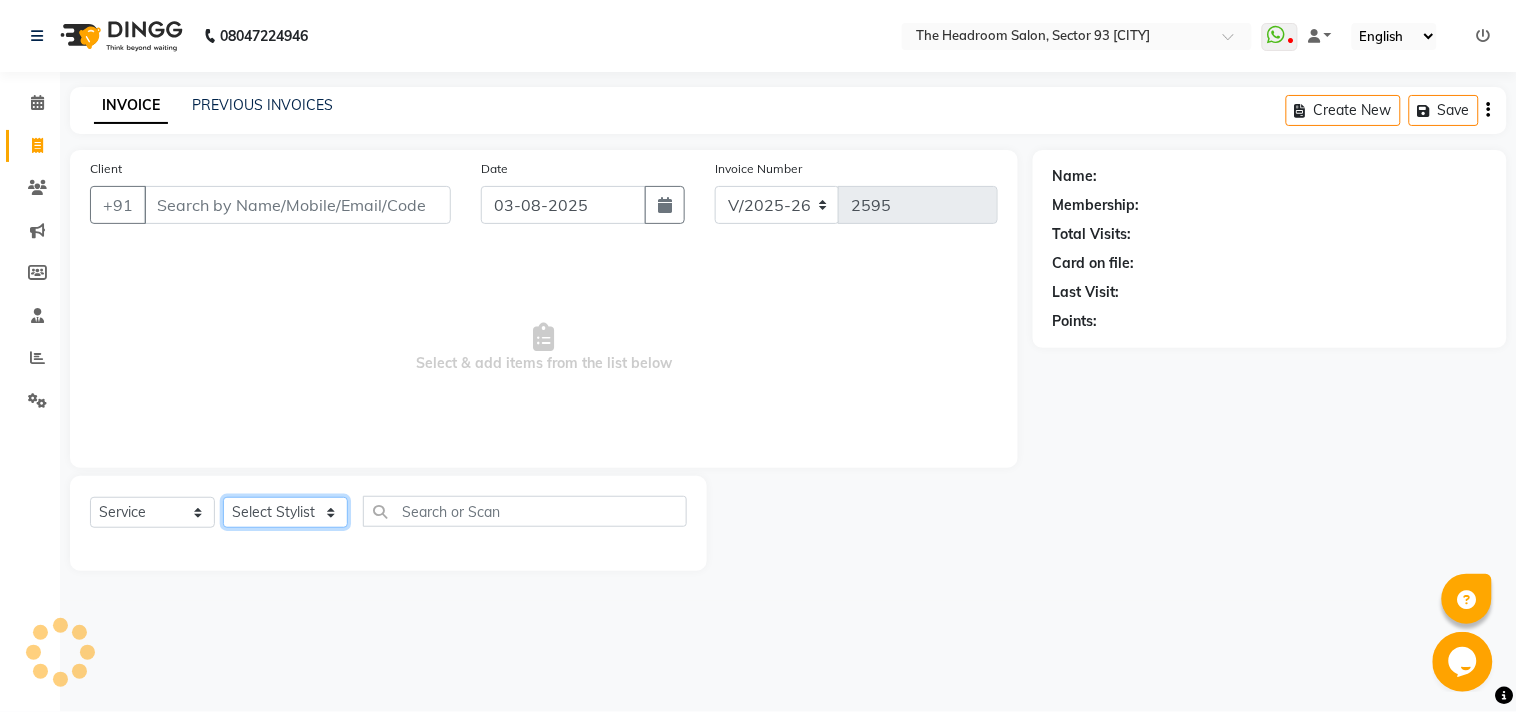 select on "58237" 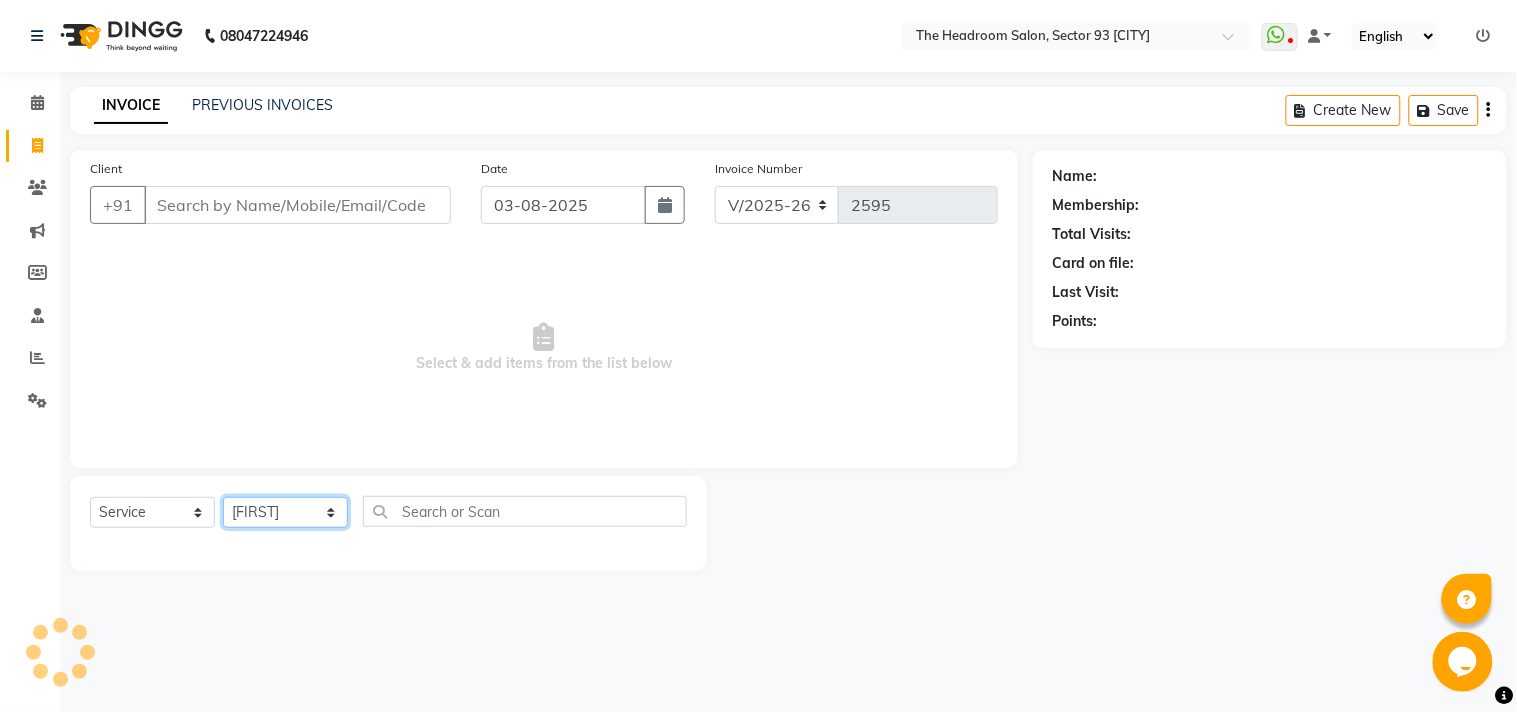 click on "Select Stylist [FIRST] [FIRST] [FIRST] [FIRST] [FIRST] [FIRST] Manager [FIRST] [FIRST] [FIRST] [FIRST] [FIRST] [FIRST]" 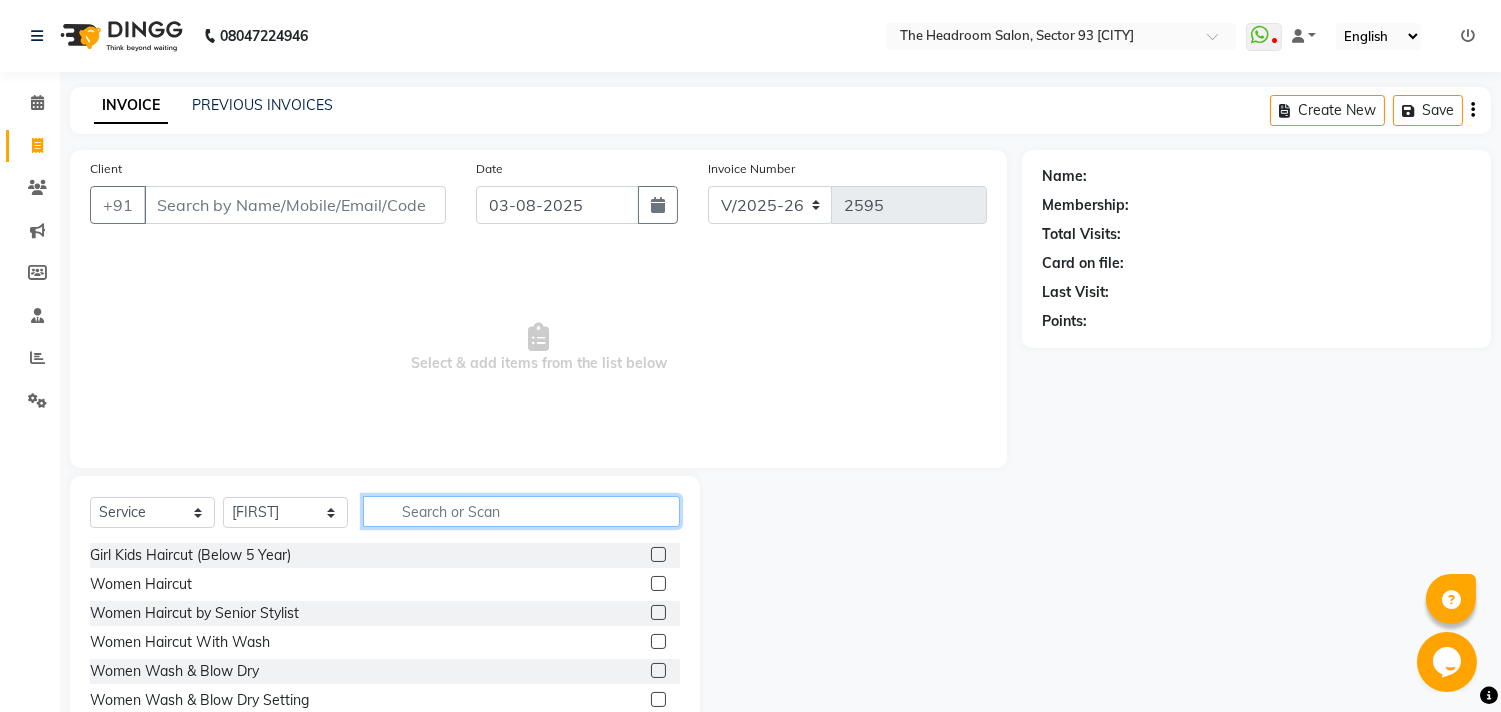click 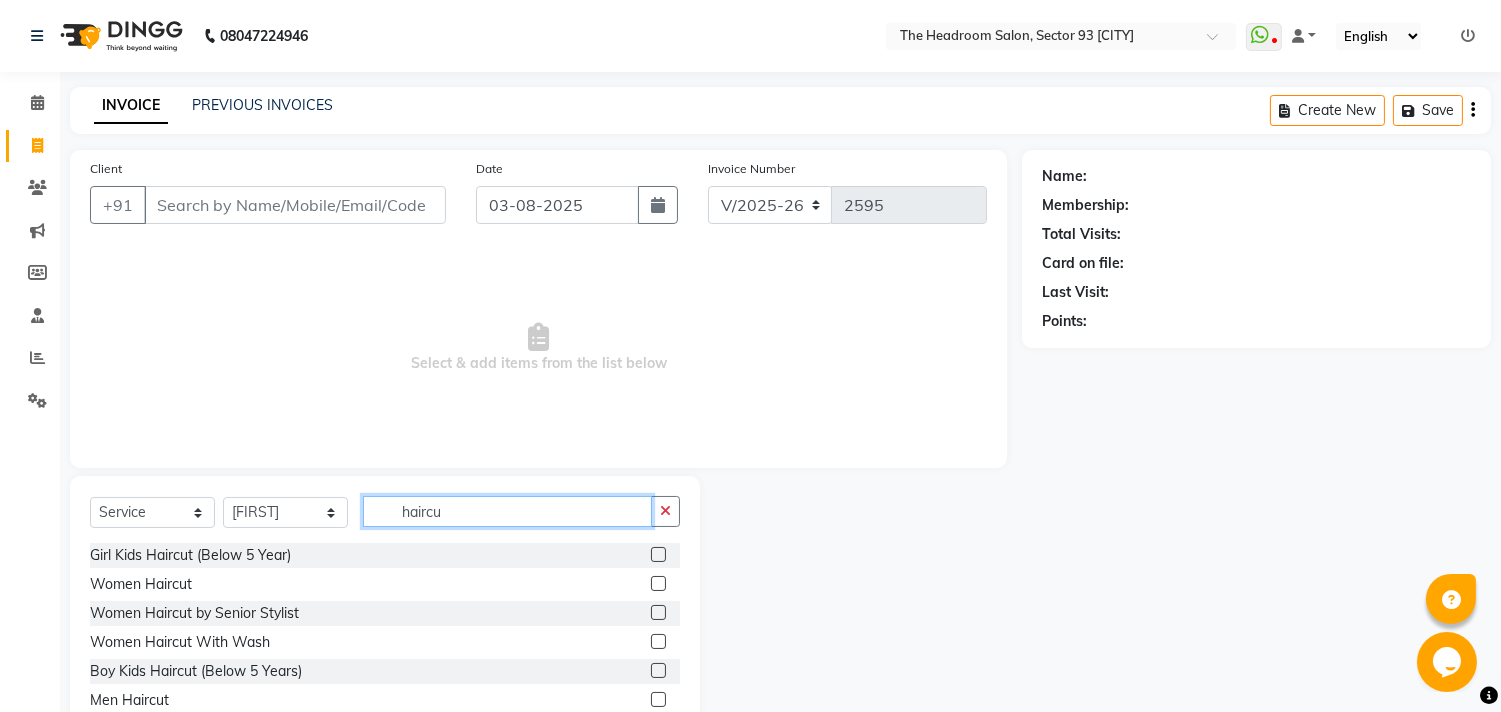 type on "haircu" 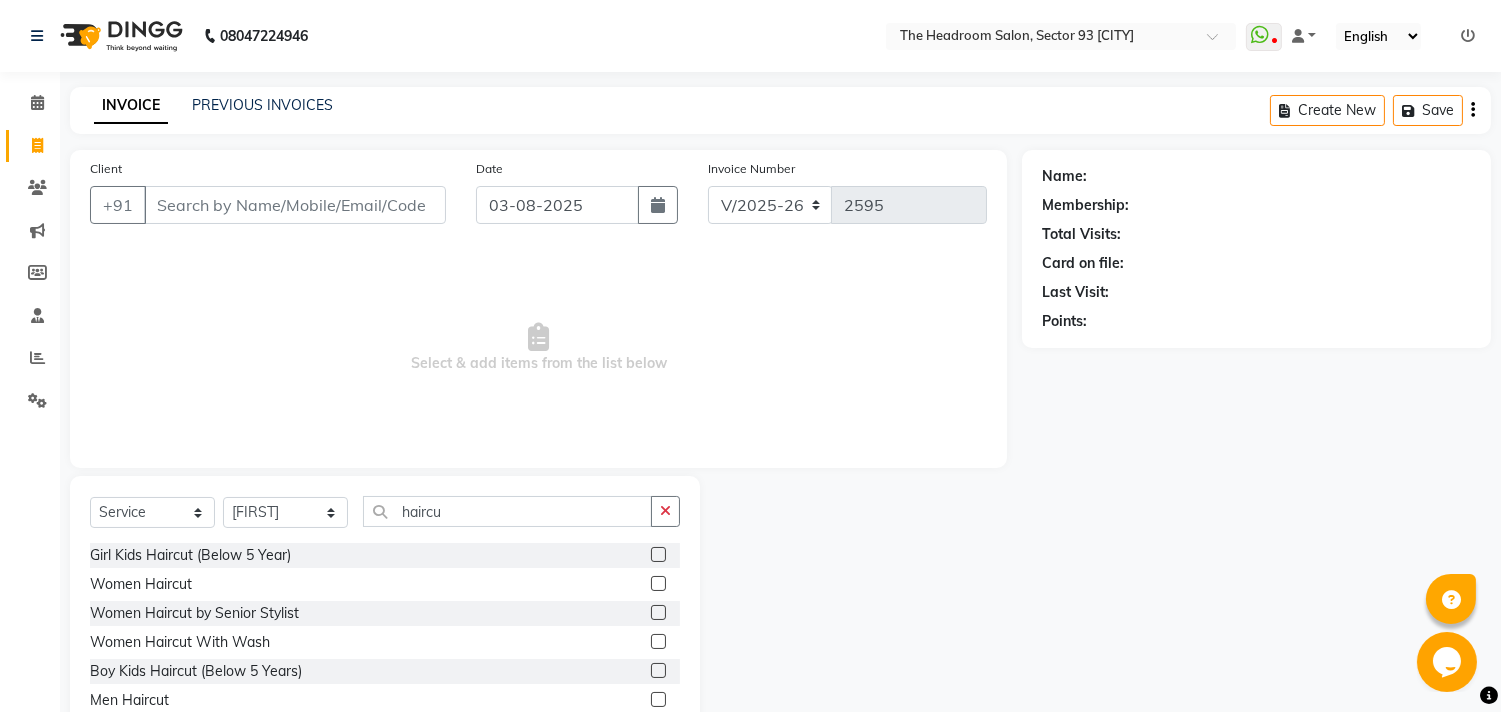 click 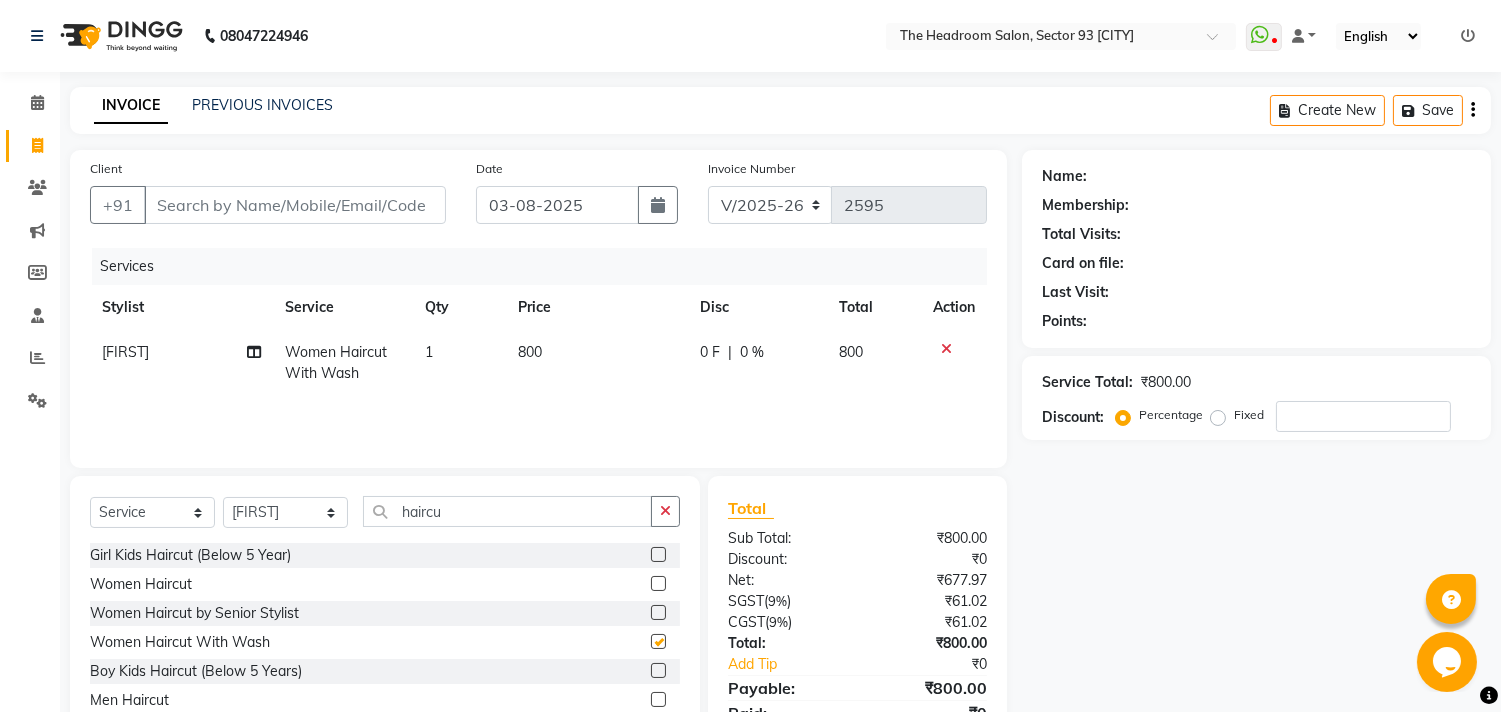 checkbox on "false" 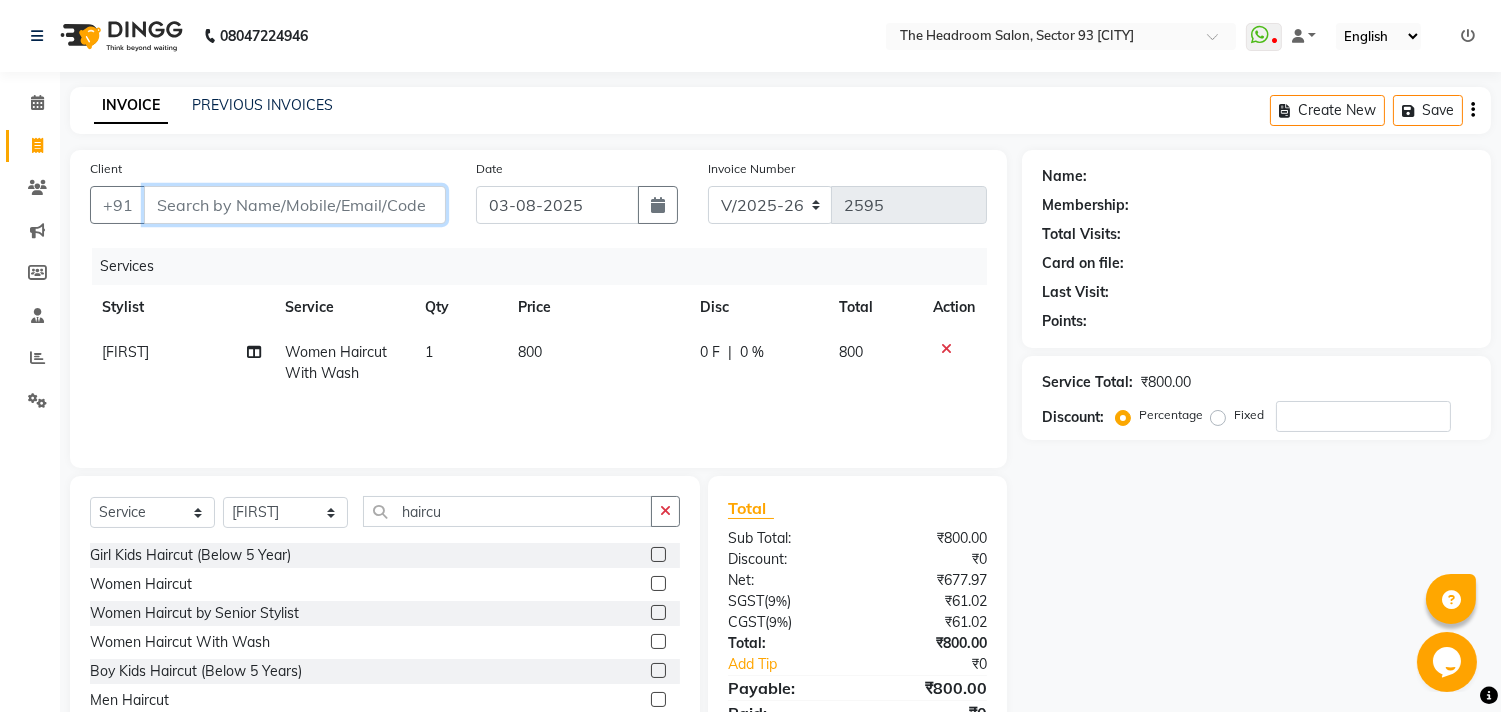 click on "Client" at bounding box center [295, 205] 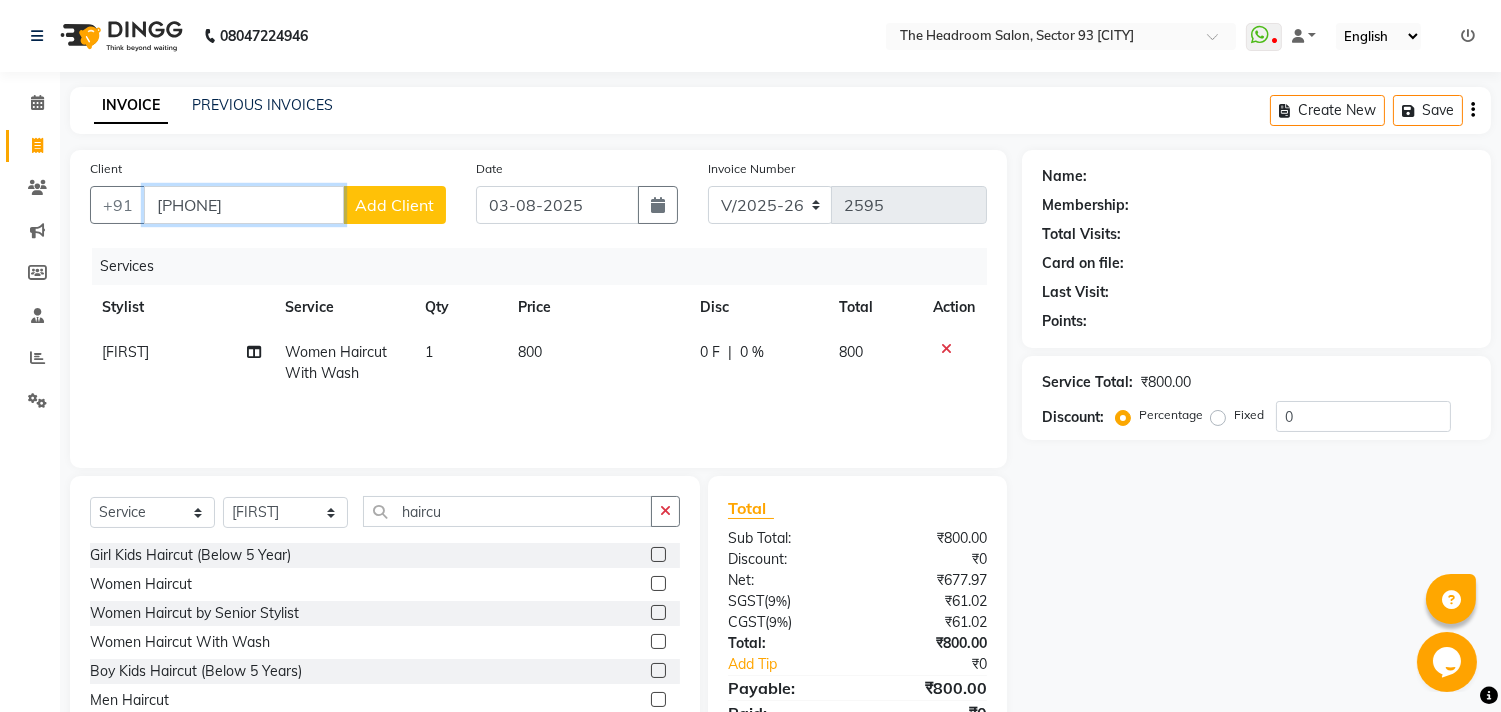 type on "[PHONE]" 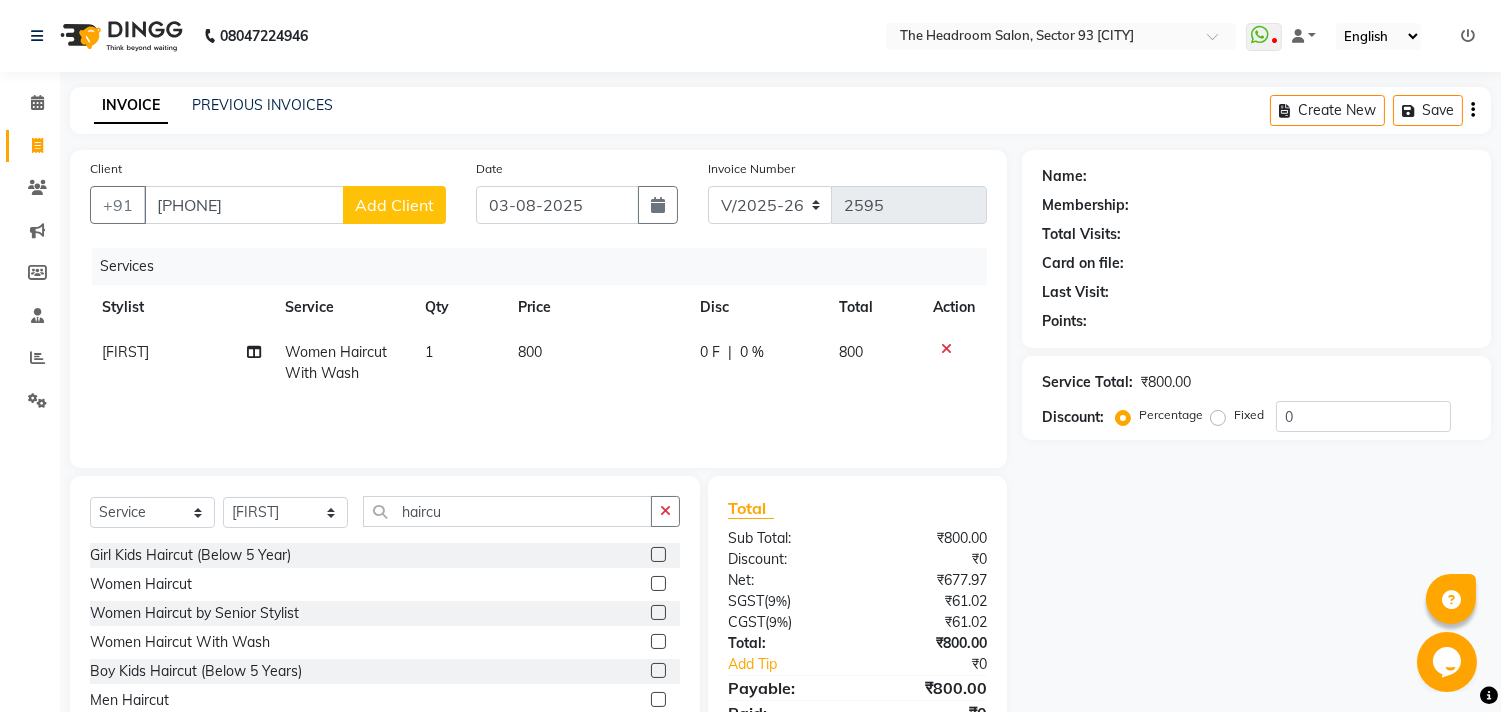 click on "Add Client" 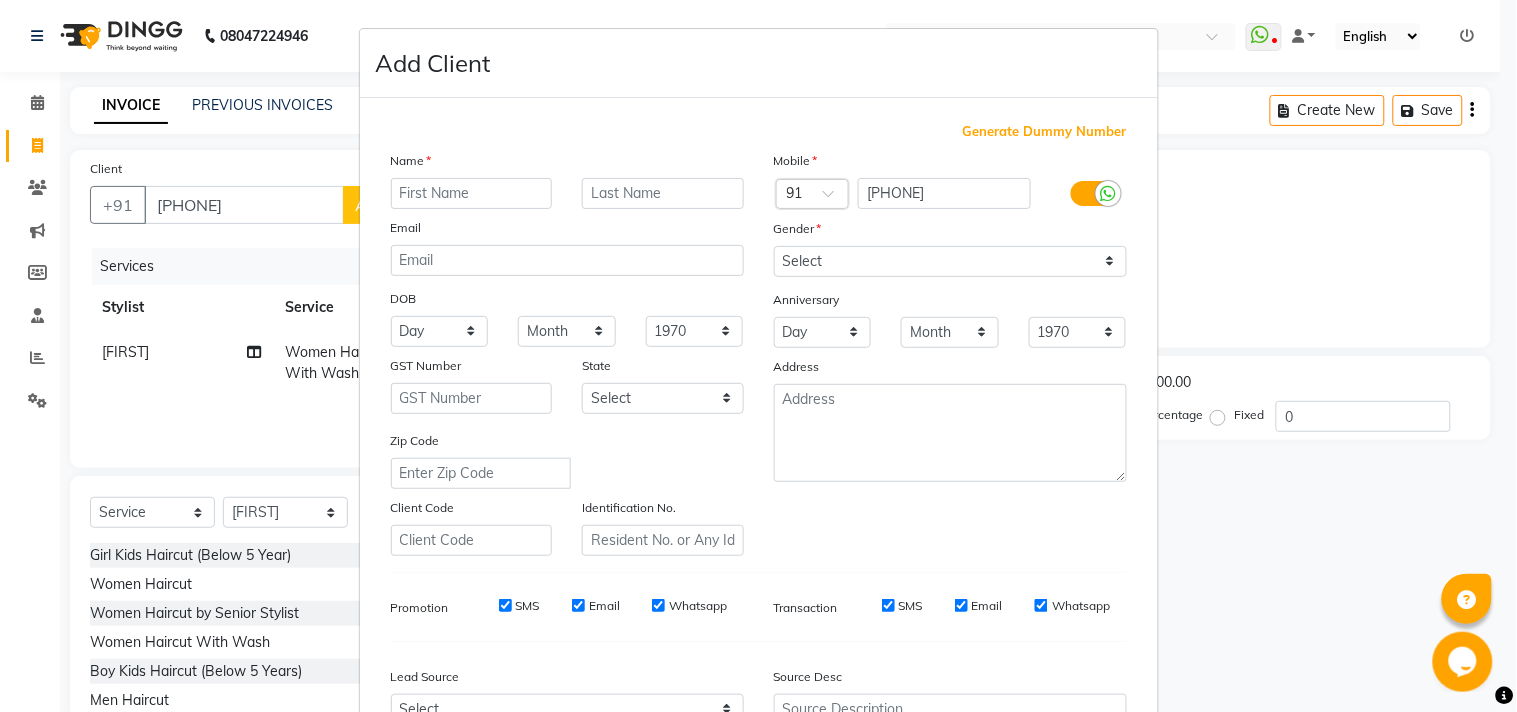 click at bounding box center [472, 193] 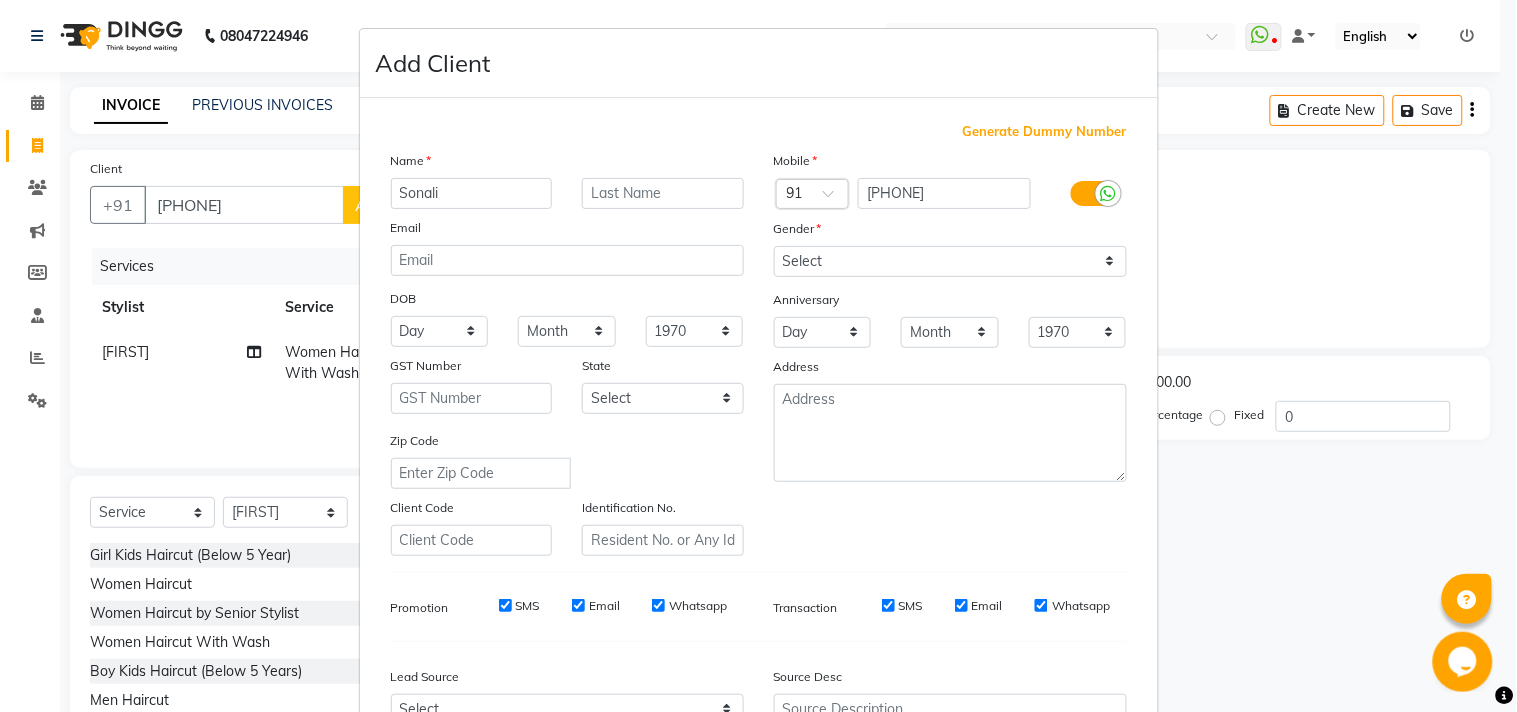 type on "Sonali" 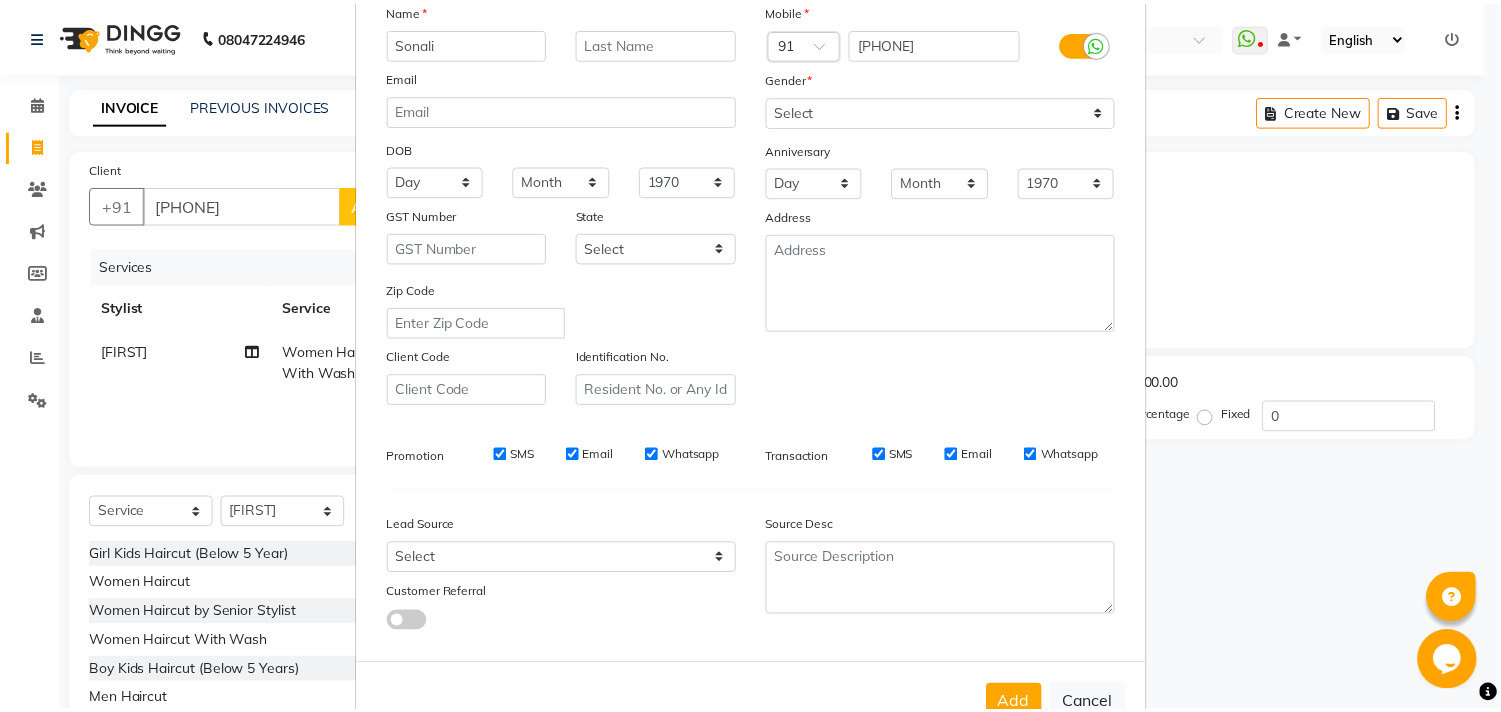 scroll, scrollTop: 163, scrollLeft: 0, axis: vertical 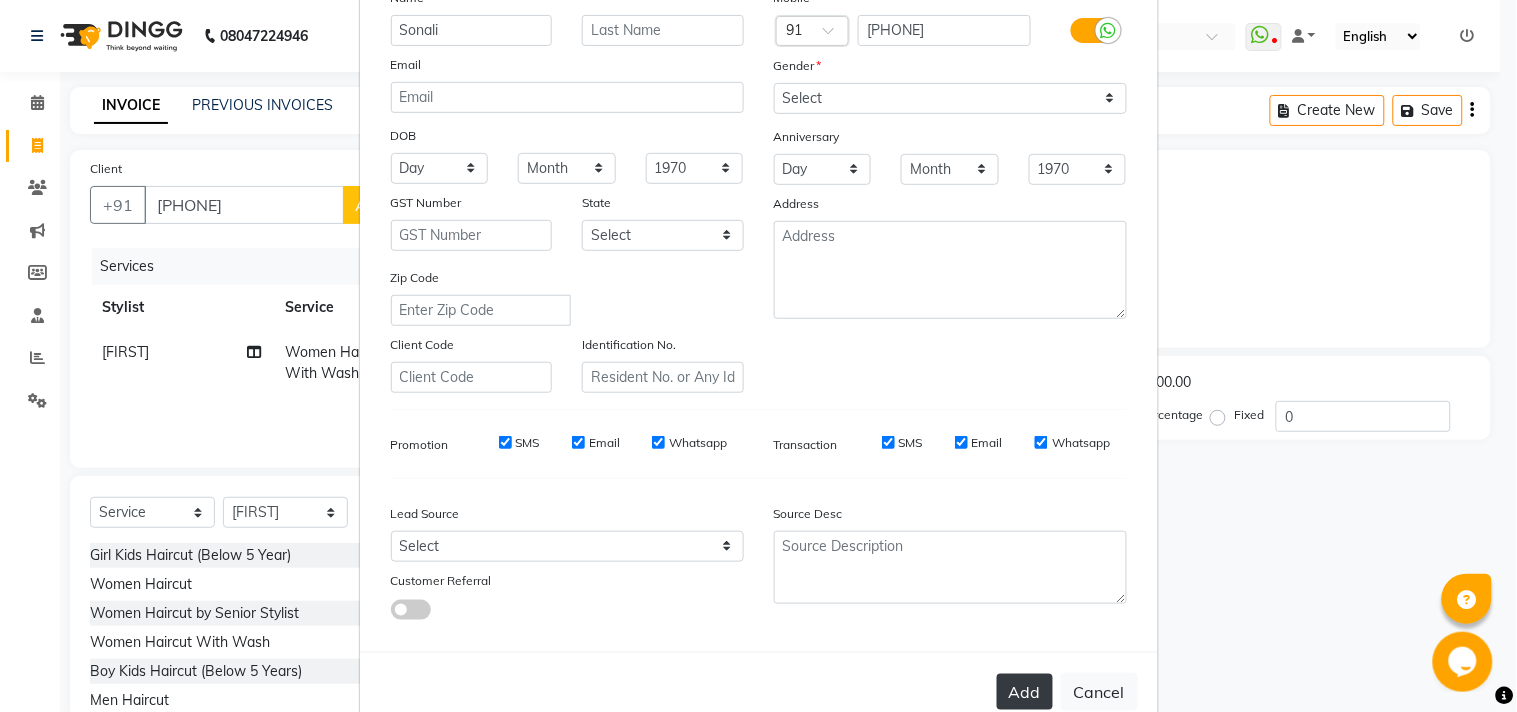 click on "Add" at bounding box center [1025, 692] 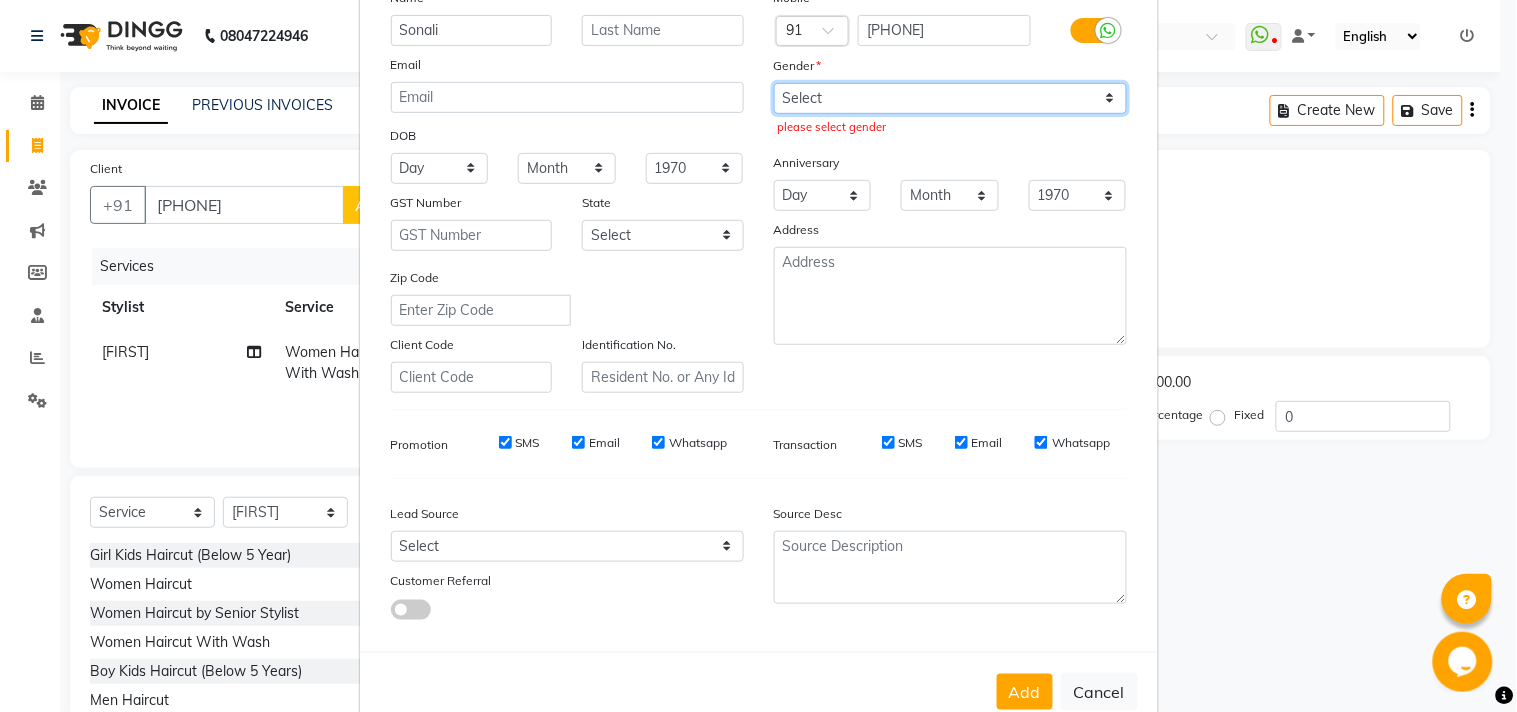 click on "Select Male Female Other Prefer Not To Say" at bounding box center (950, 98) 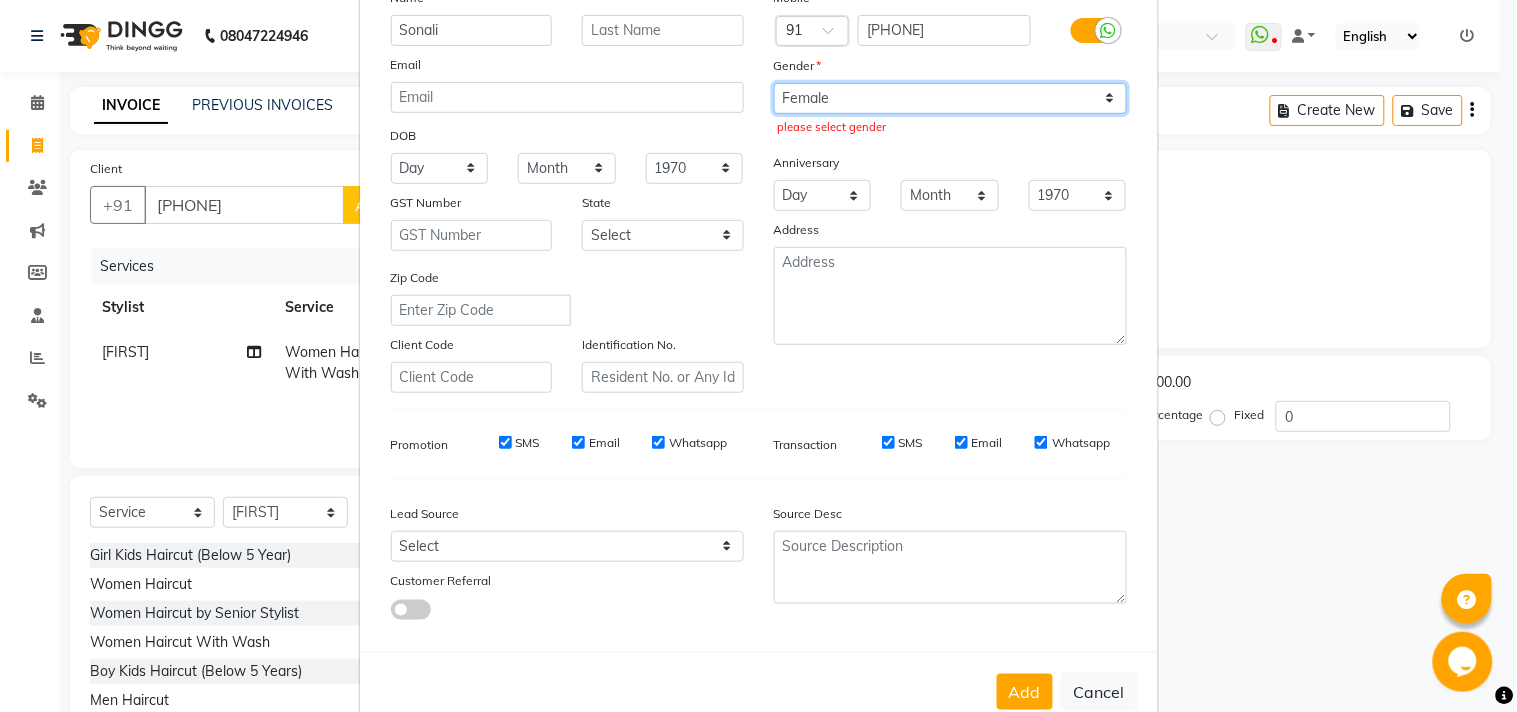 click on "Select Male Female Other Prefer Not To Say" at bounding box center (950, 98) 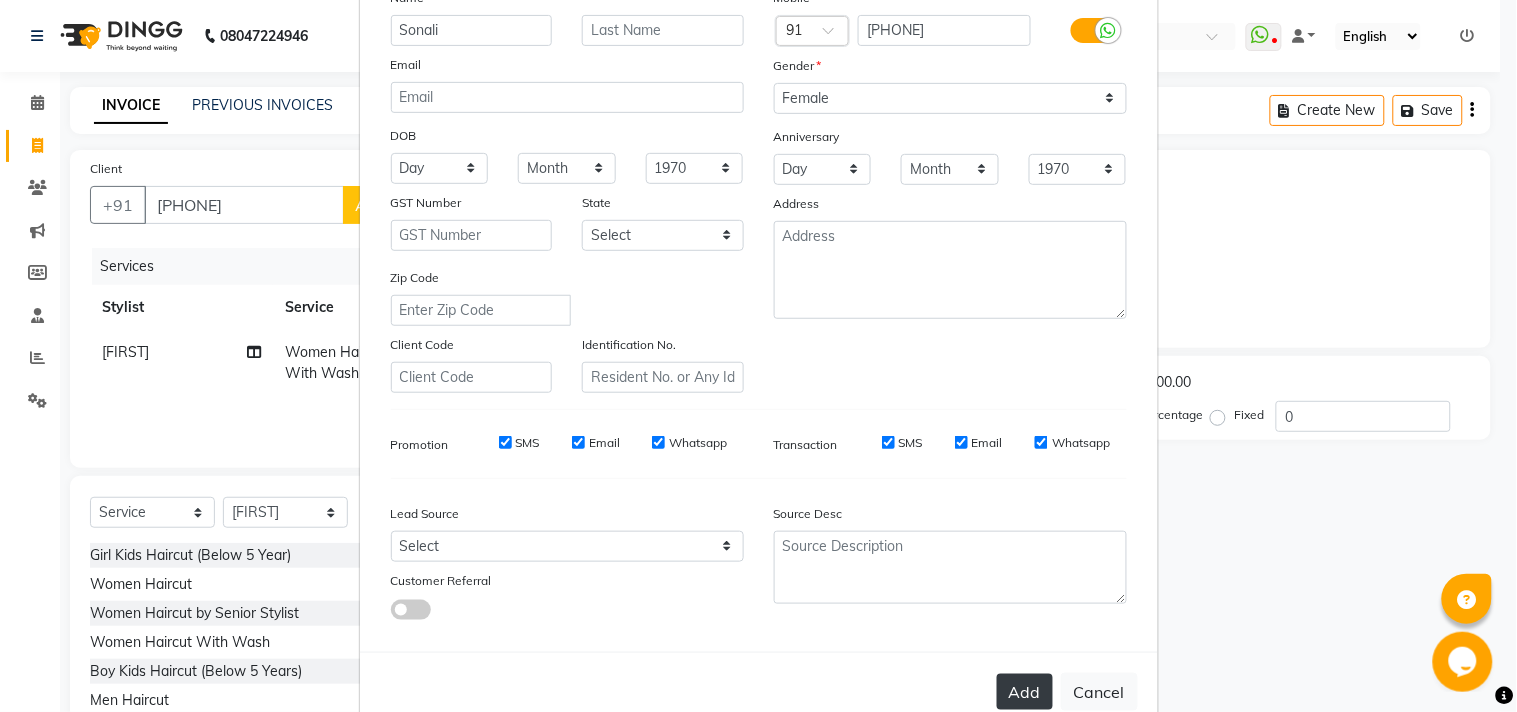 click on "Add" at bounding box center (1025, 692) 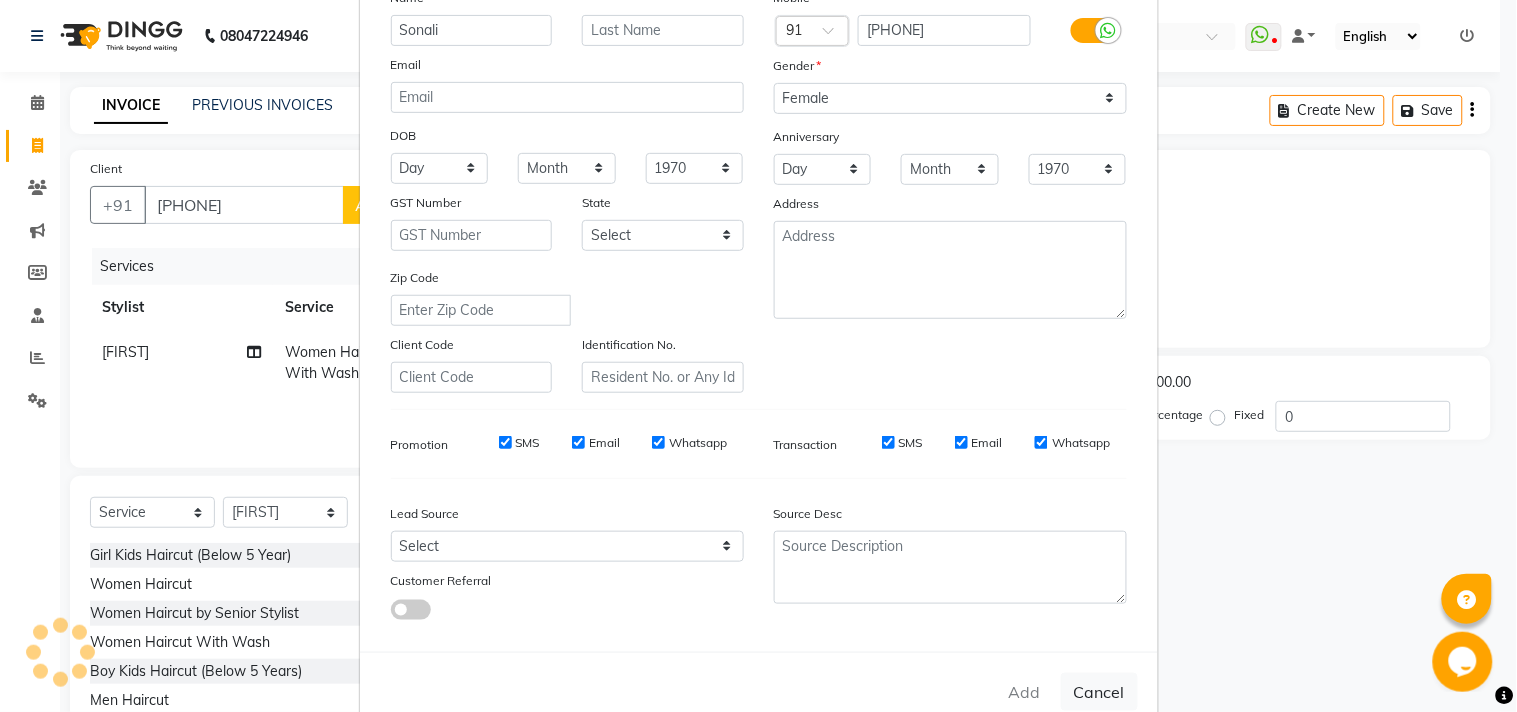 click on "Add   Cancel" at bounding box center [759, 691] 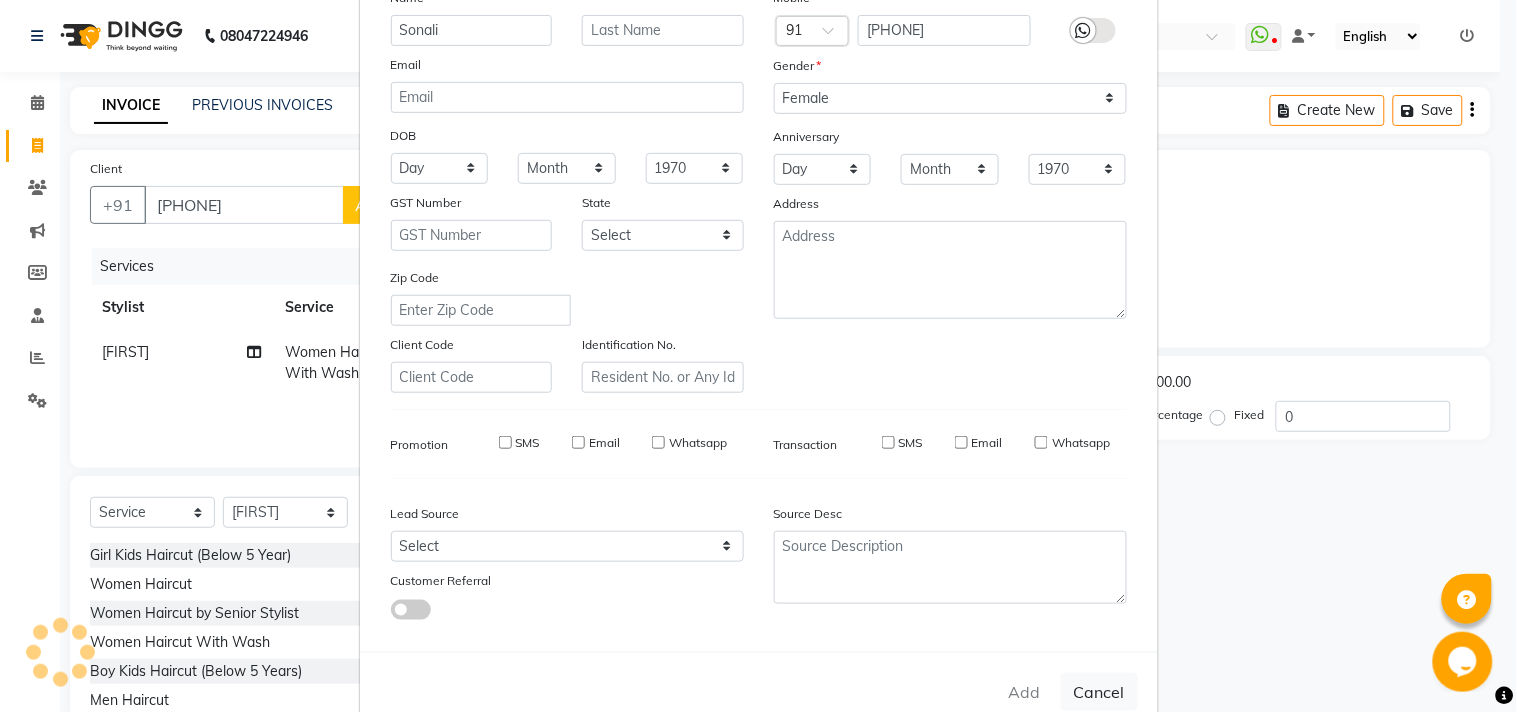 type 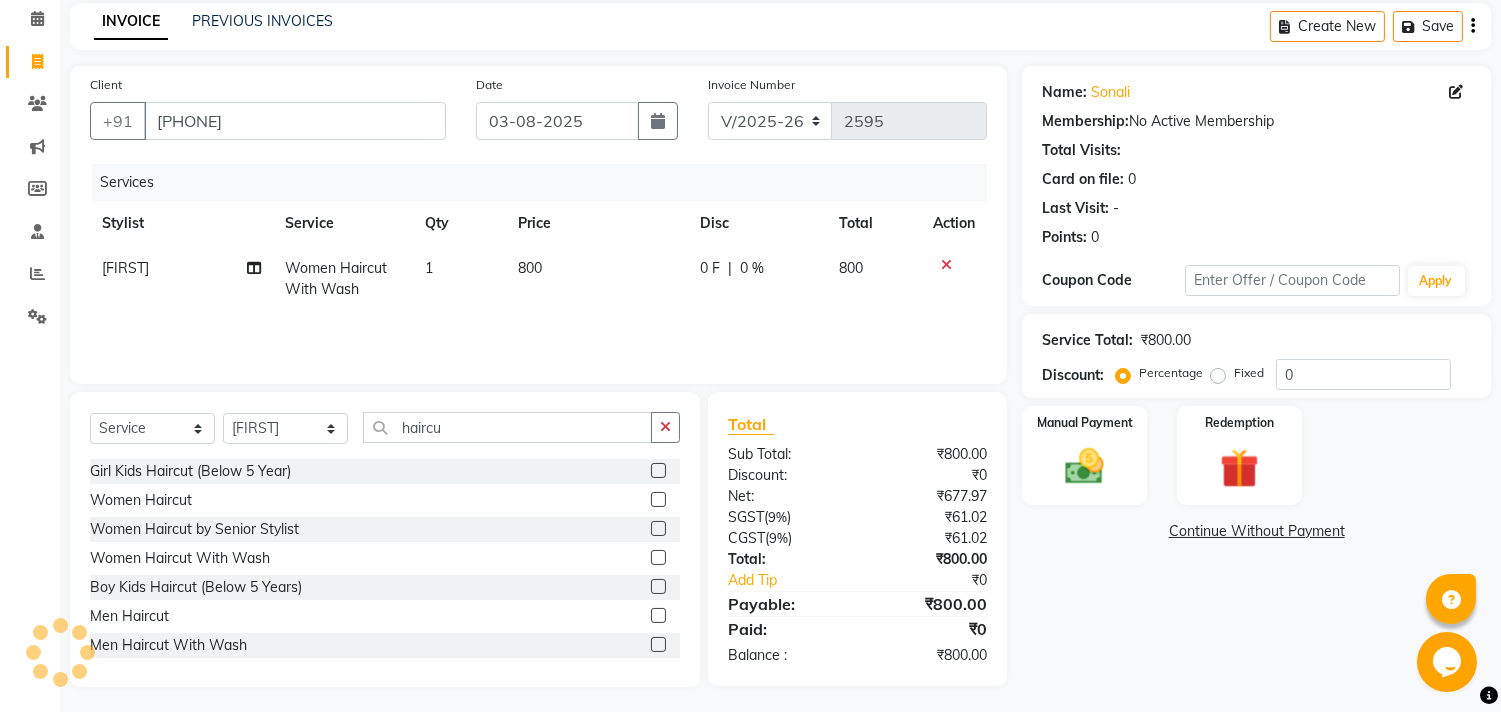 scroll, scrollTop: 88, scrollLeft: 0, axis: vertical 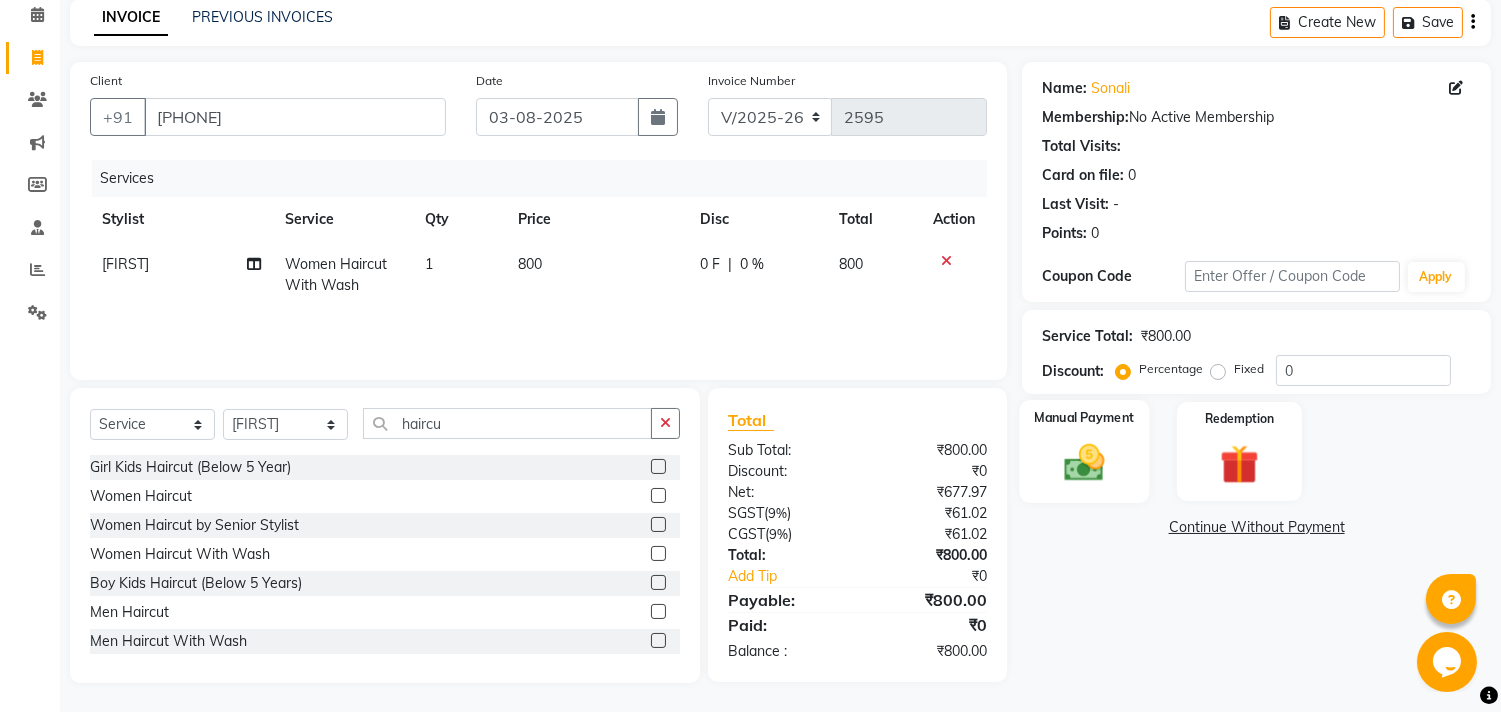 click 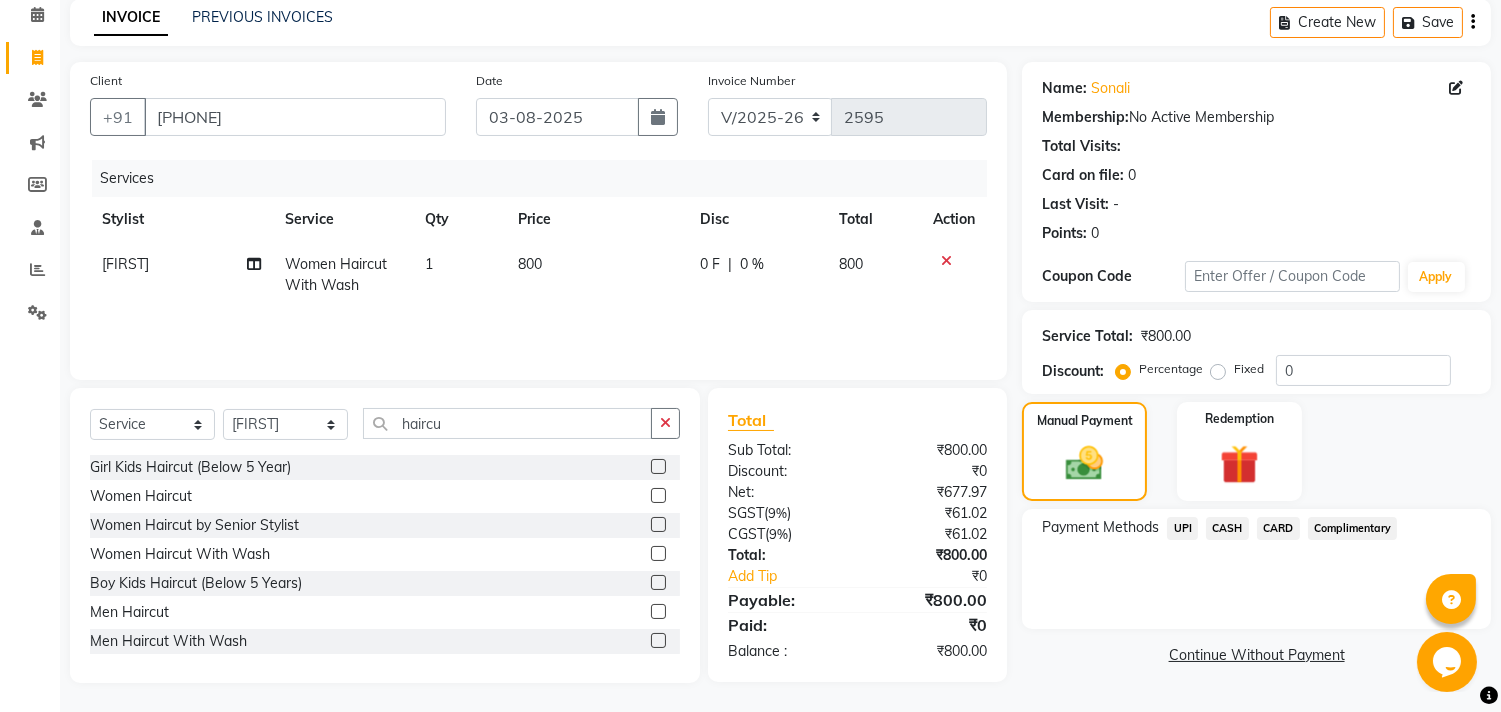 click on "UPI" 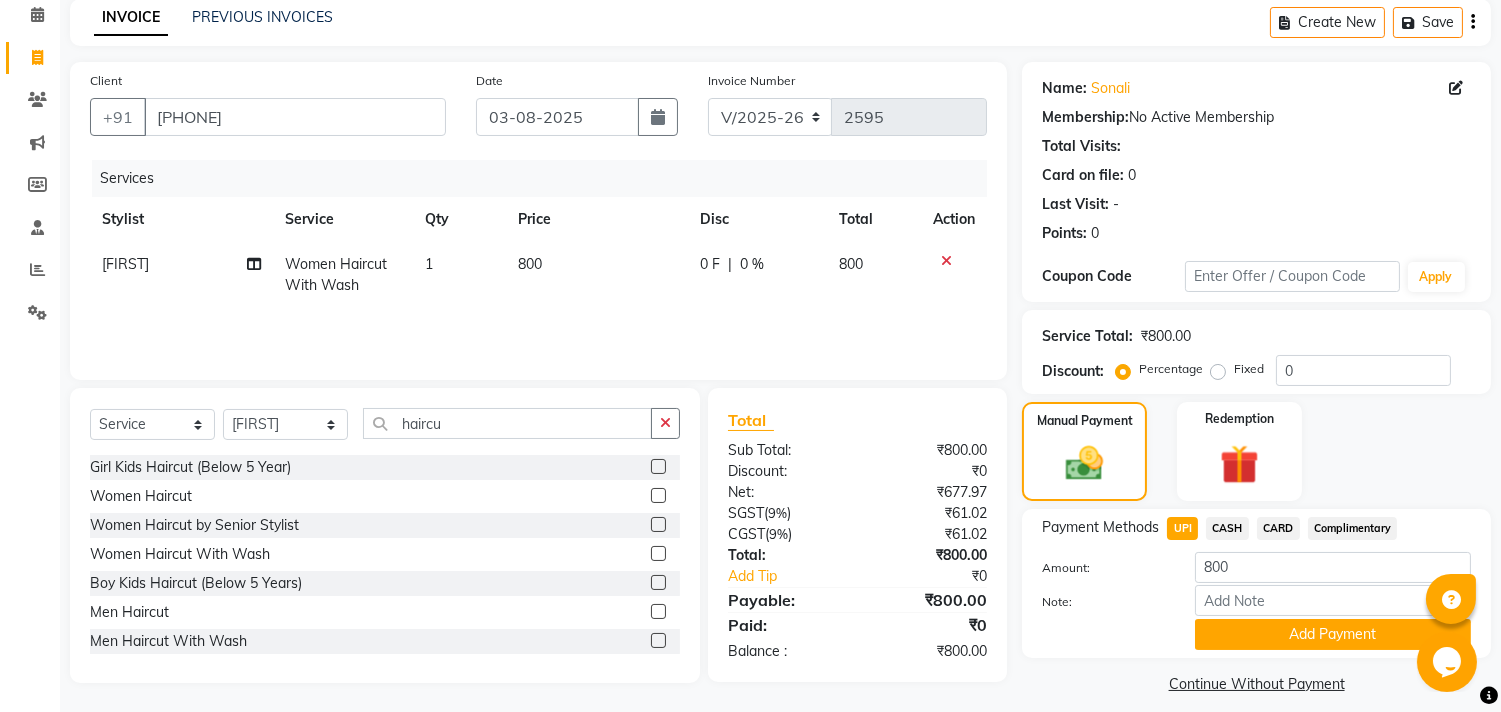 scroll, scrollTop: 104, scrollLeft: 0, axis: vertical 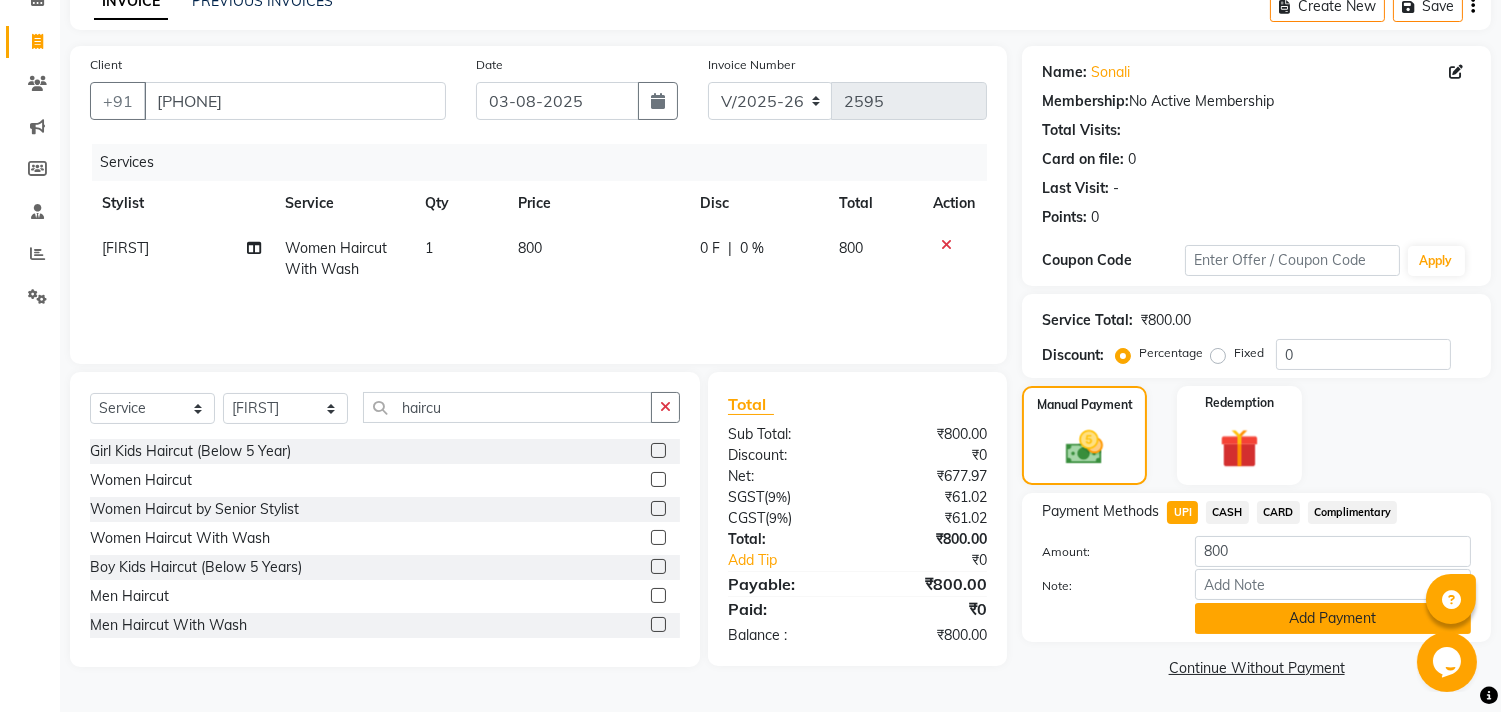 click on "Add Payment" 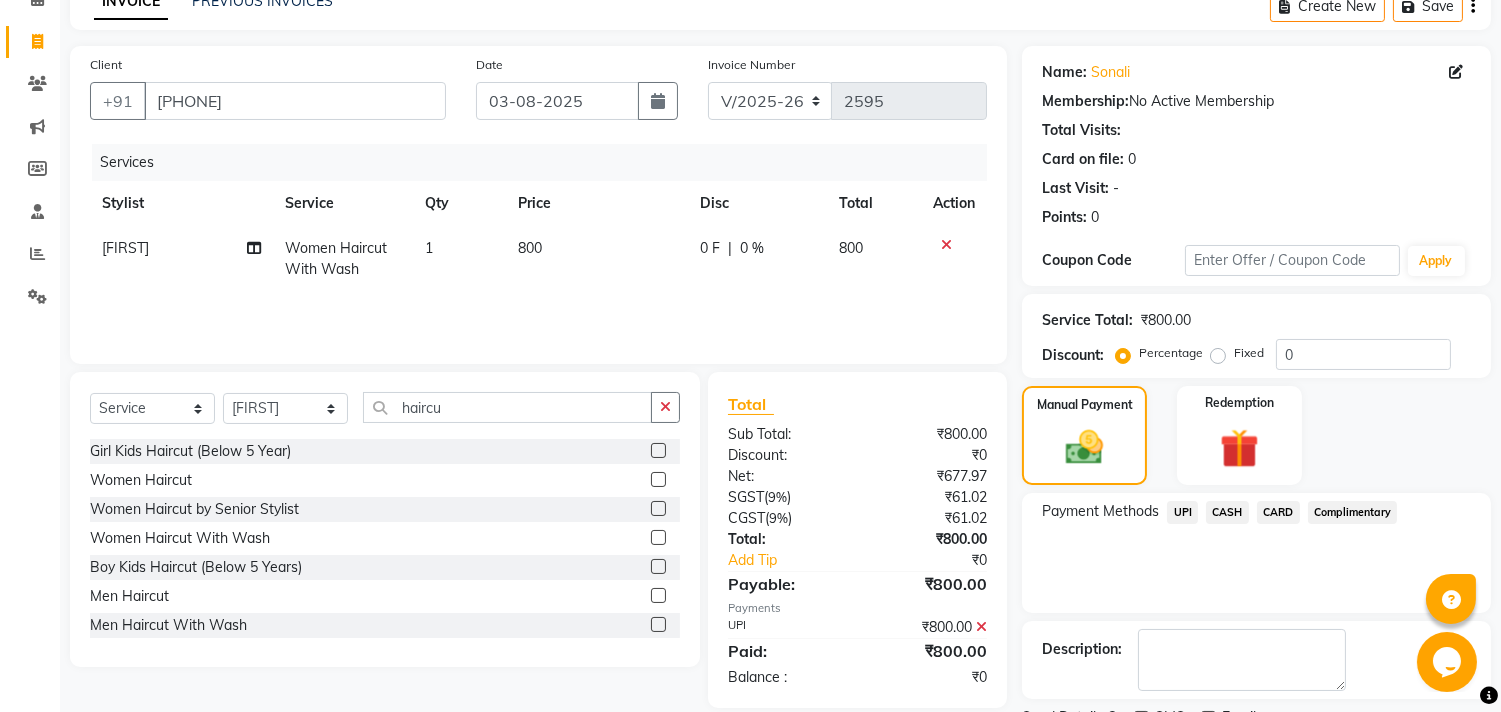 scroll, scrollTop: 187, scrollLeft: 0, axis: vertical 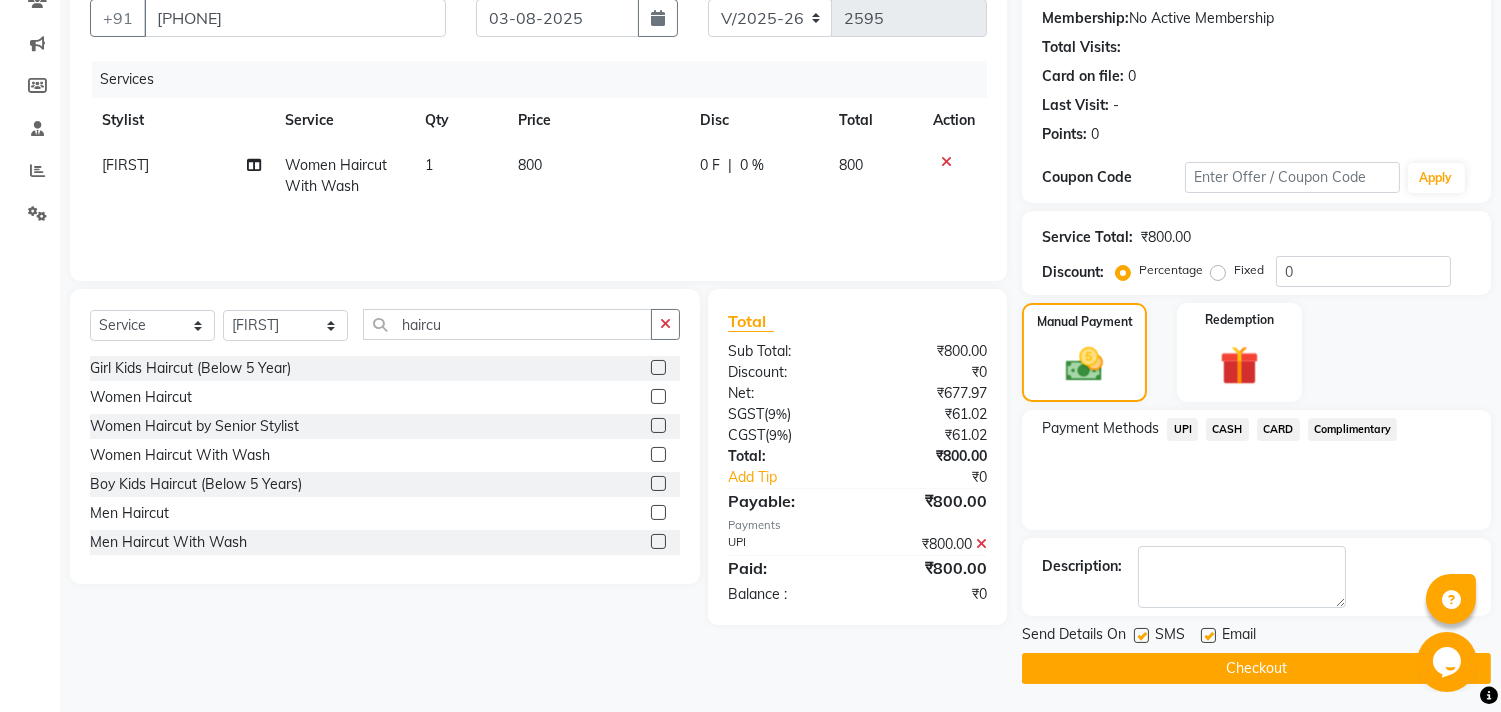 click on "Checkout" 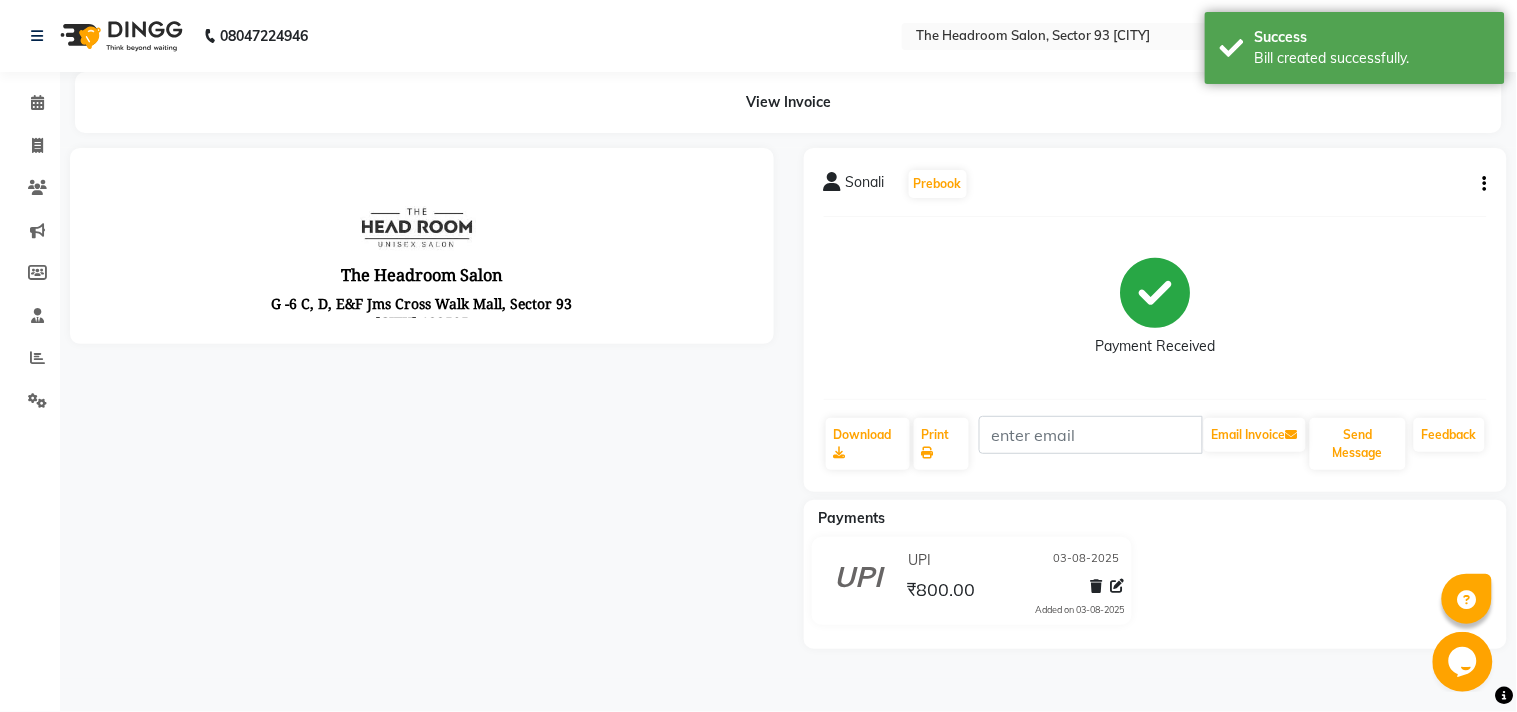 scroll, scrollTop: 0, scrollLeft: 0, axis: both 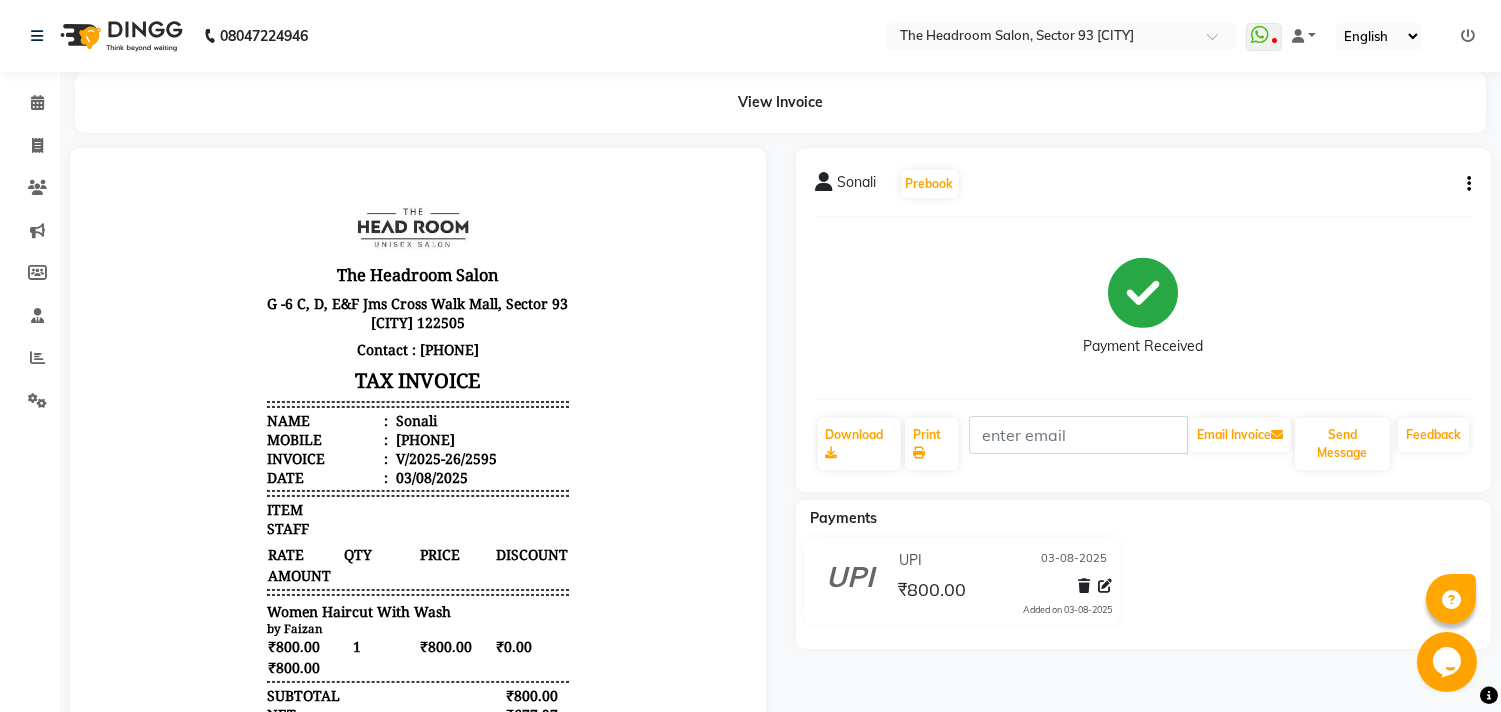 click on "Sonali Prebook Payment Received Download Print Email Invoice Send Message Feedback Payments UPI [DATE] ₹800.00 Added on [DATE]" 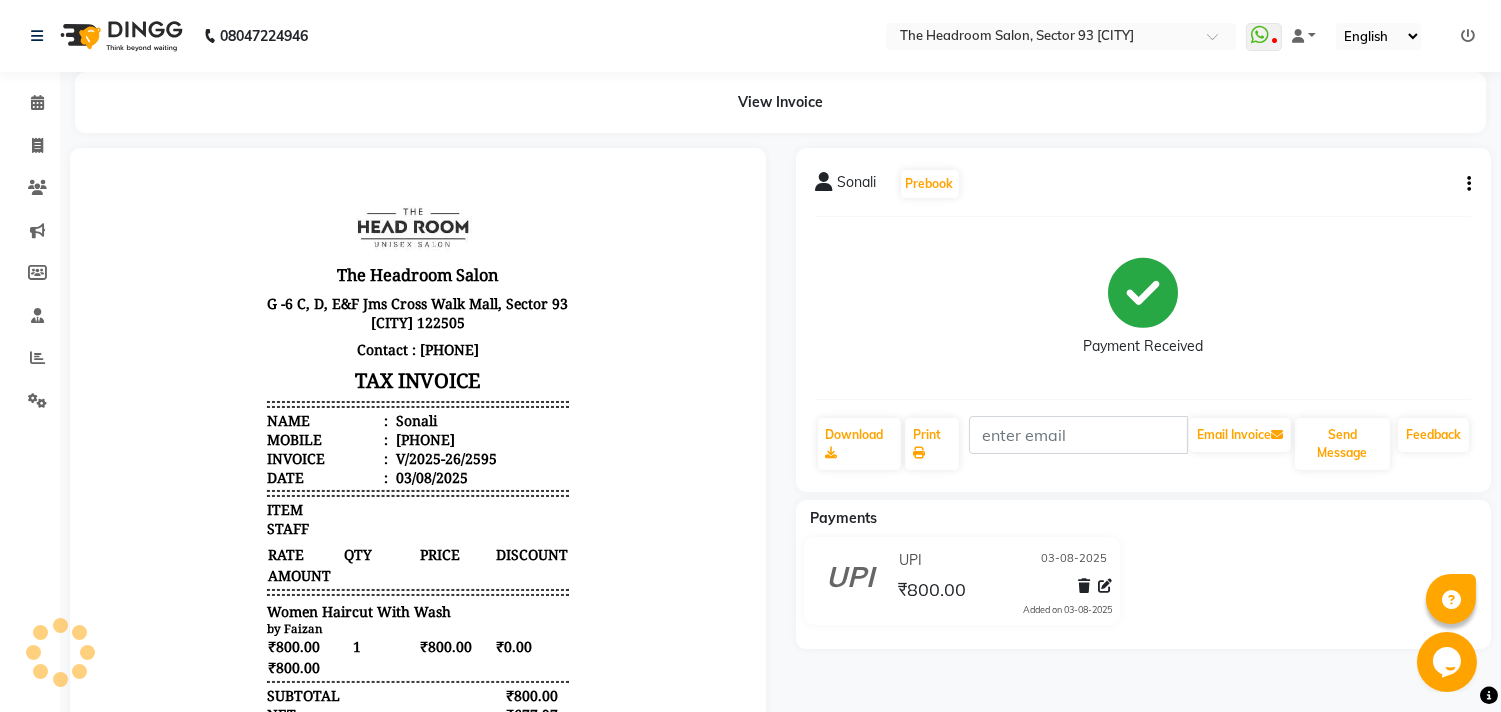 click on "Sonali Prebook Payment Received Download Print Email Invoice Send Message Feedback Payments UPI [DATE] ₹800.00 Added on [DATE]" 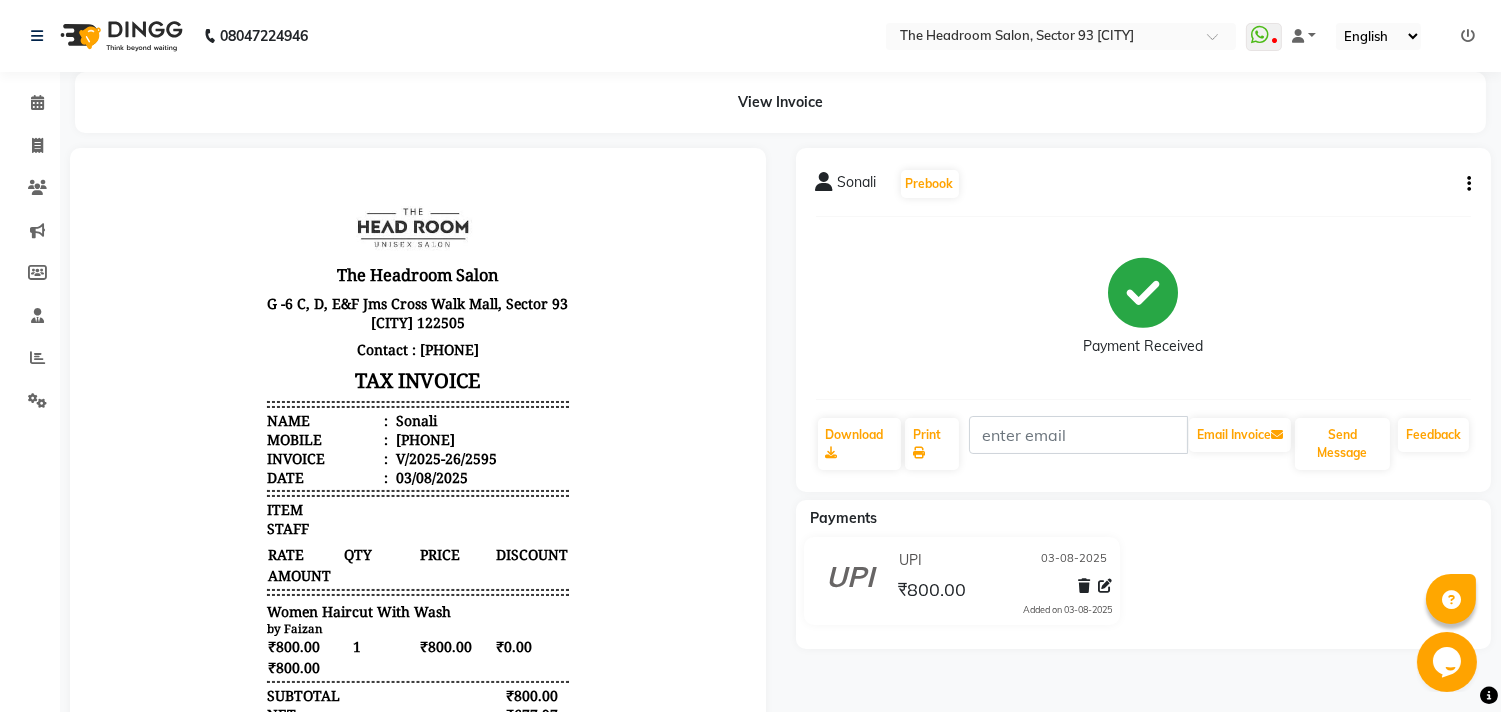 click on "Sonali Prebook Payment Received Download Print Email Invoice Send Message Feedback Payments UPI [DATE] ₹800.00 Added on [DATE]" 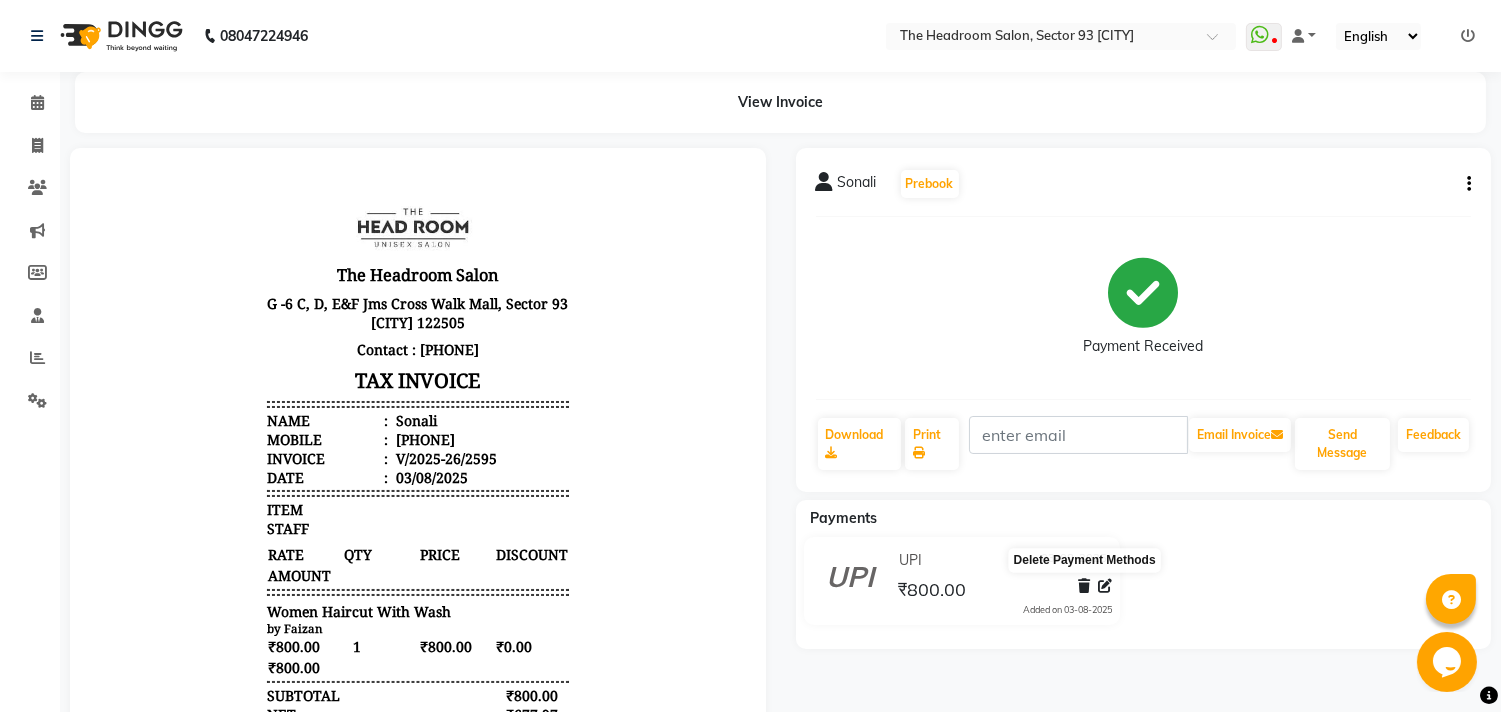 click on "UPI [DATE] ₹800.00 Added on [DATE]" 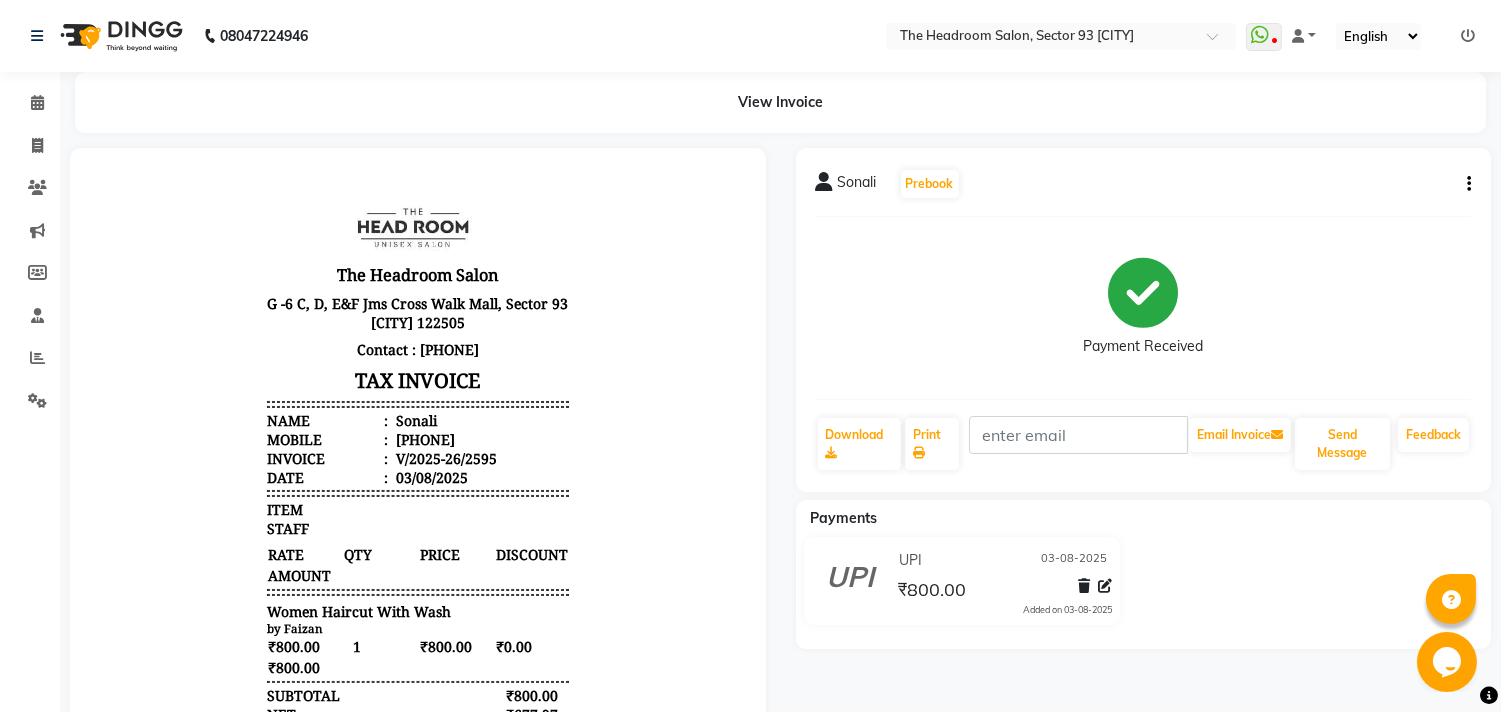 click on "UPI [DATE] ₹800.00 Added on [DATE]" 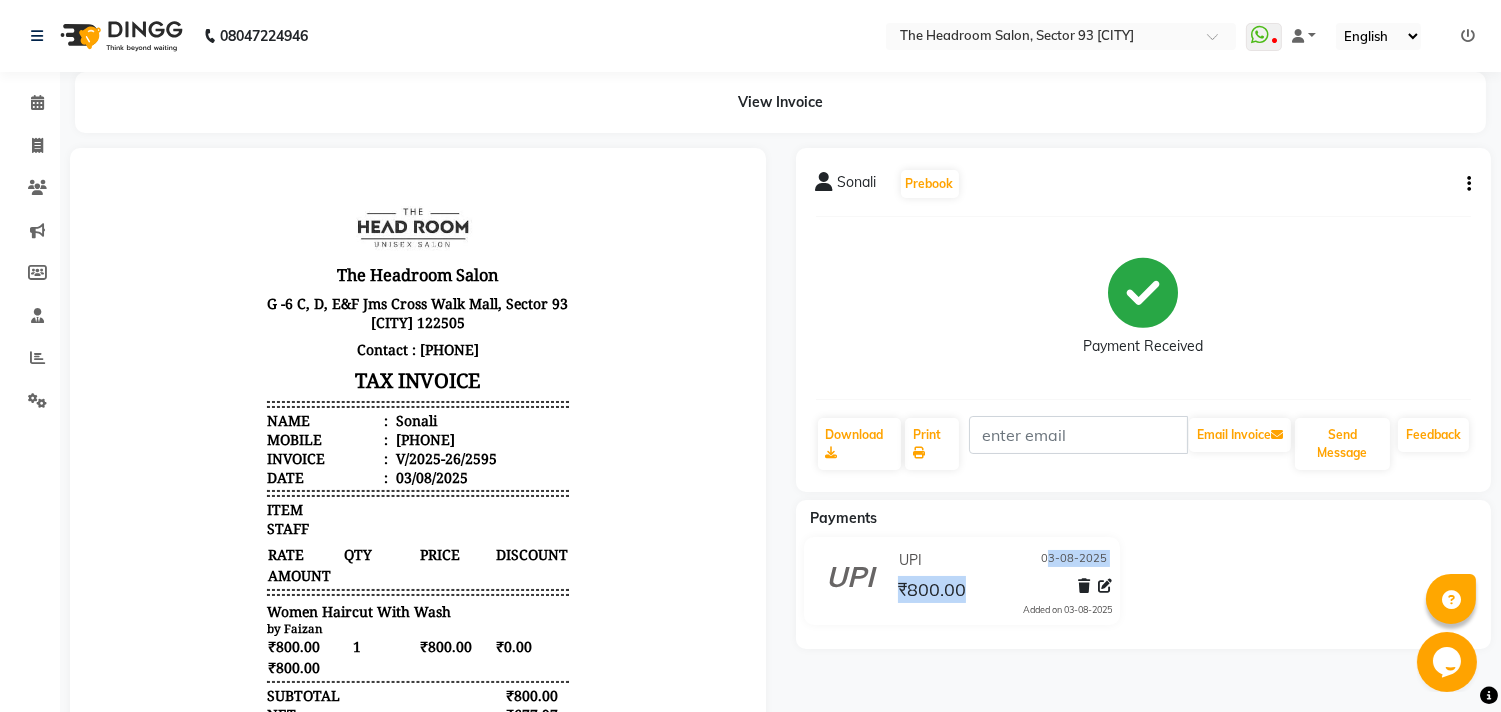 click on "UPI [DATE] ₹800.00 Added on [DATE]" 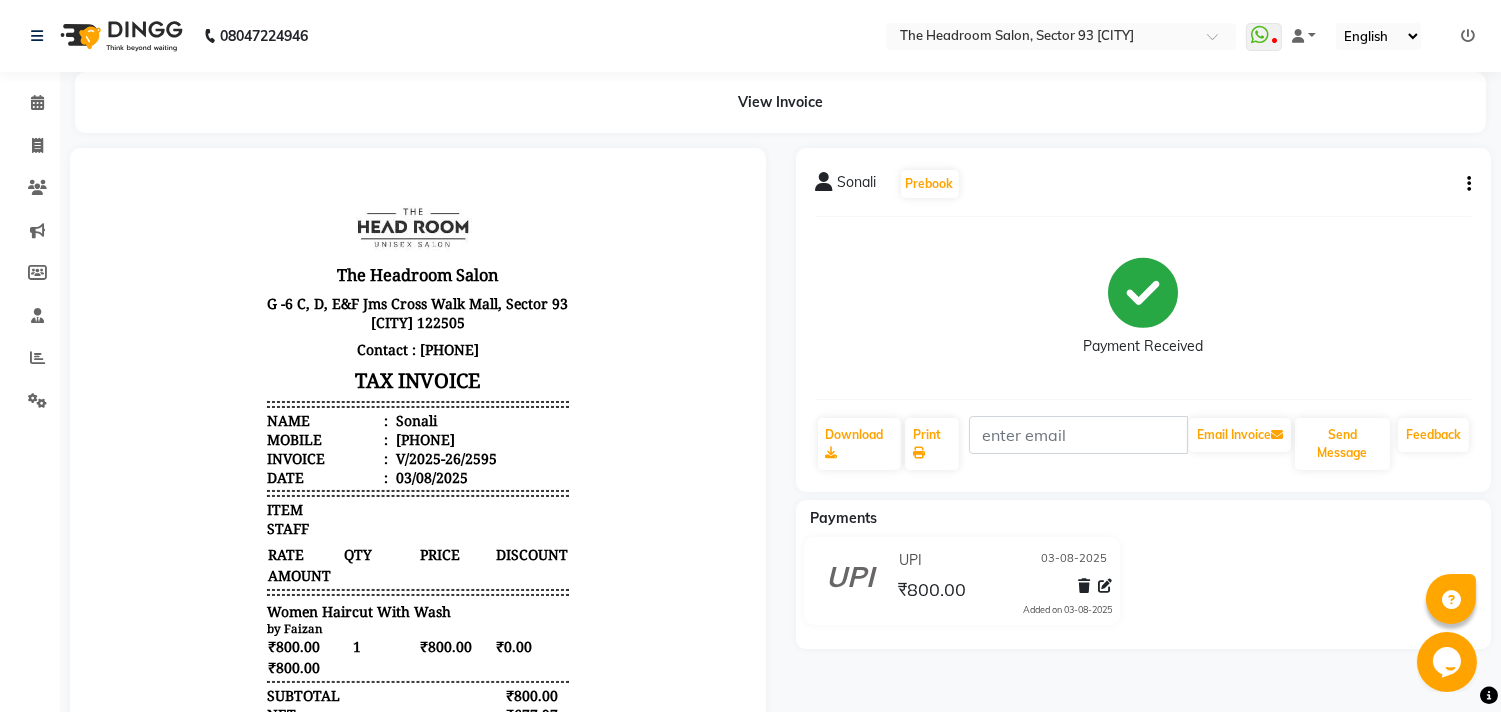 click 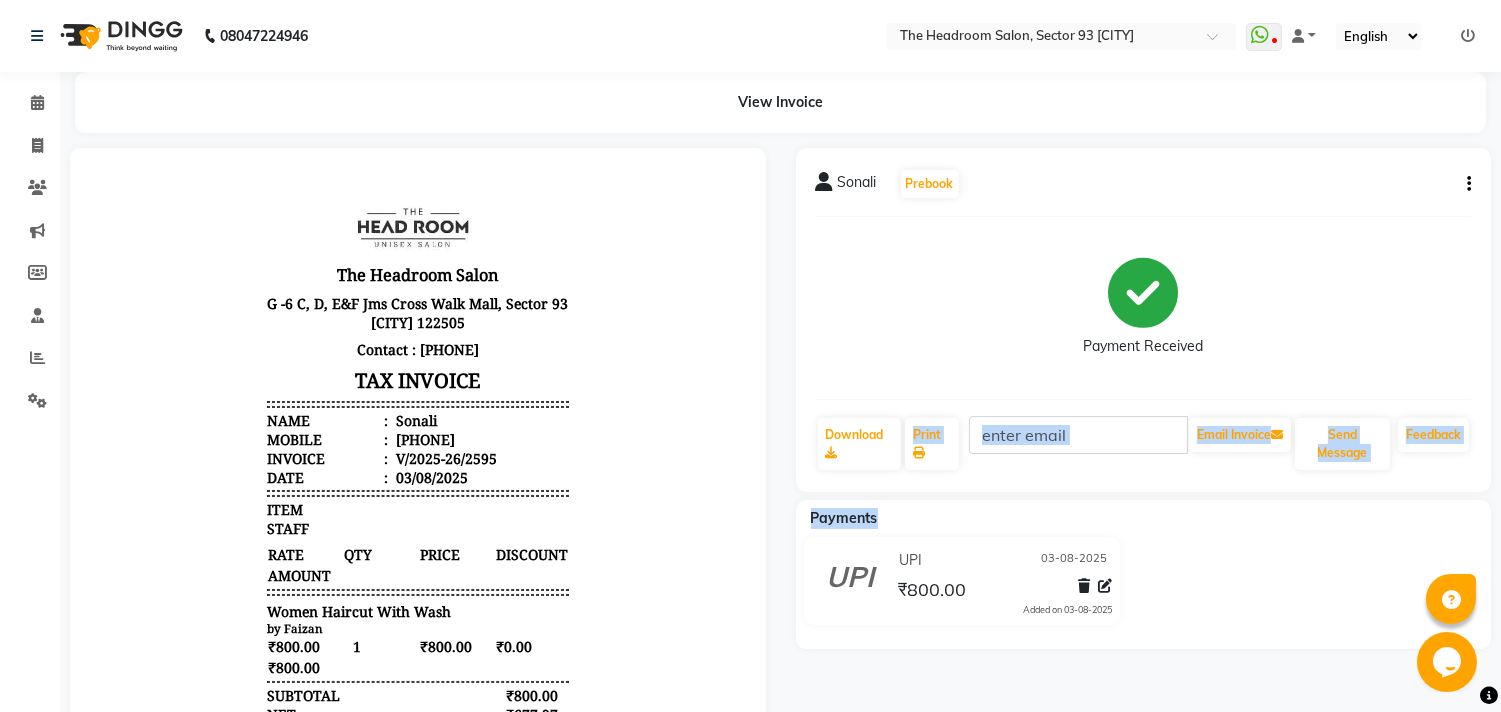 click on "[FIRST]   Prebook   Payment Received  Download  Print   Email Invoice   Send Message Feedback" 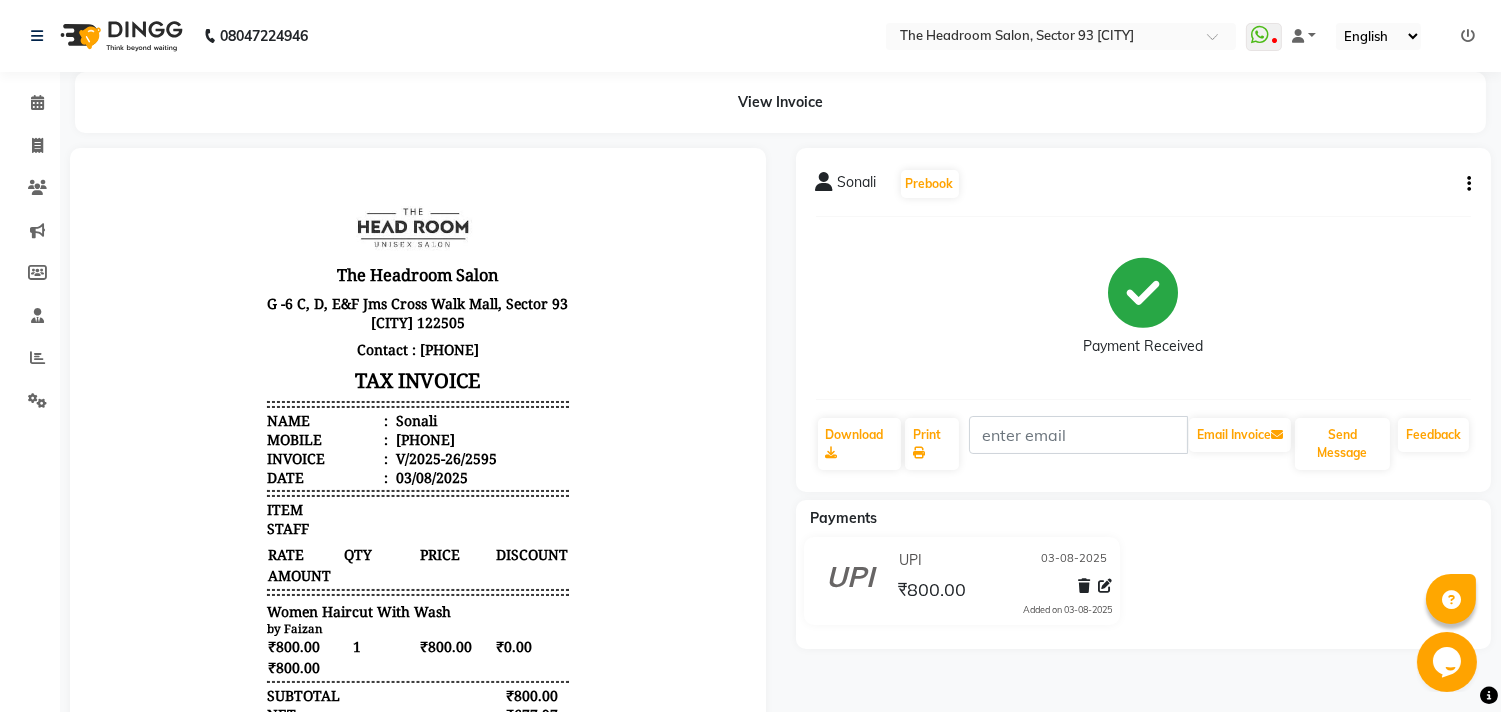 click on "[FIRST]   Prebook   Payment Received  Download  Print   Email Invoice   Send Message Feedback" 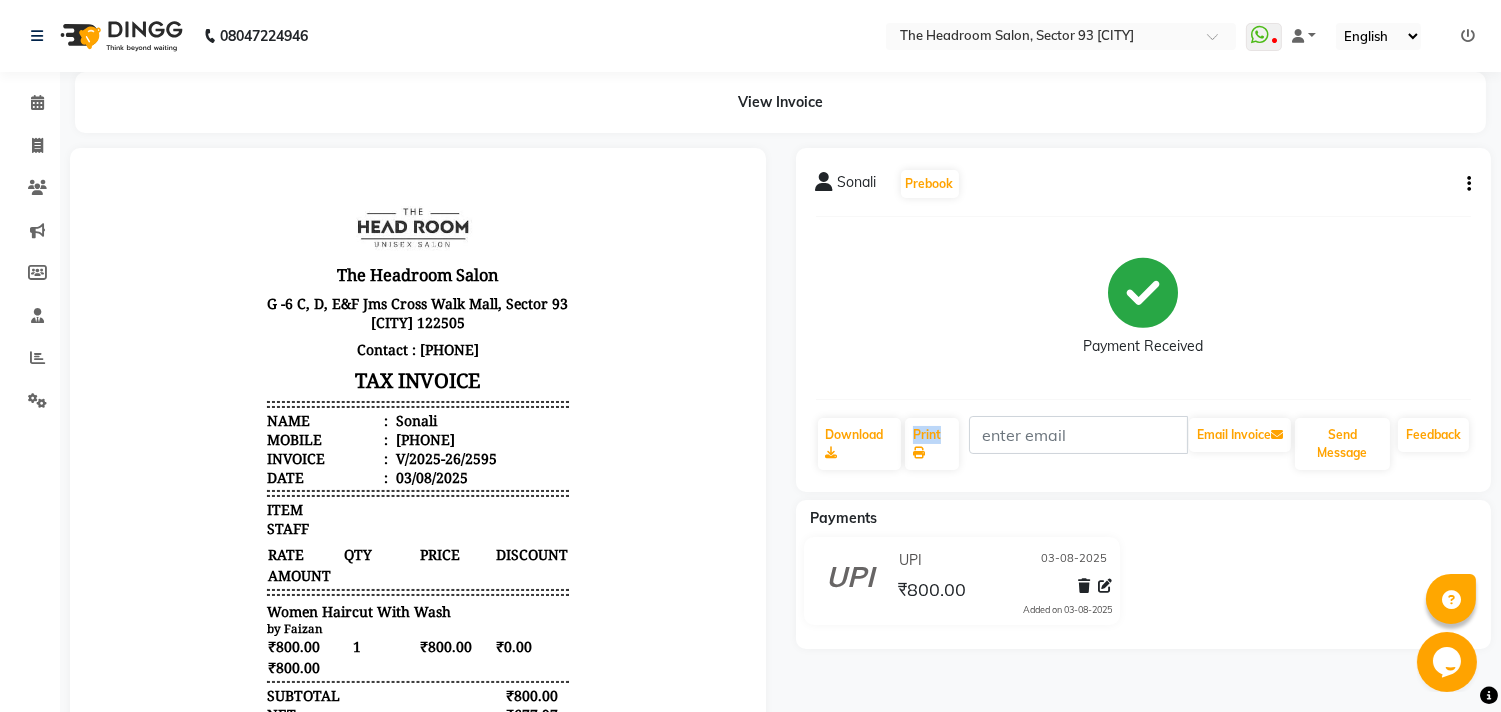 click on "[FIRST]   Prebook   Payment Received  Download  Print   Email Invoice   Send Message Feedback" 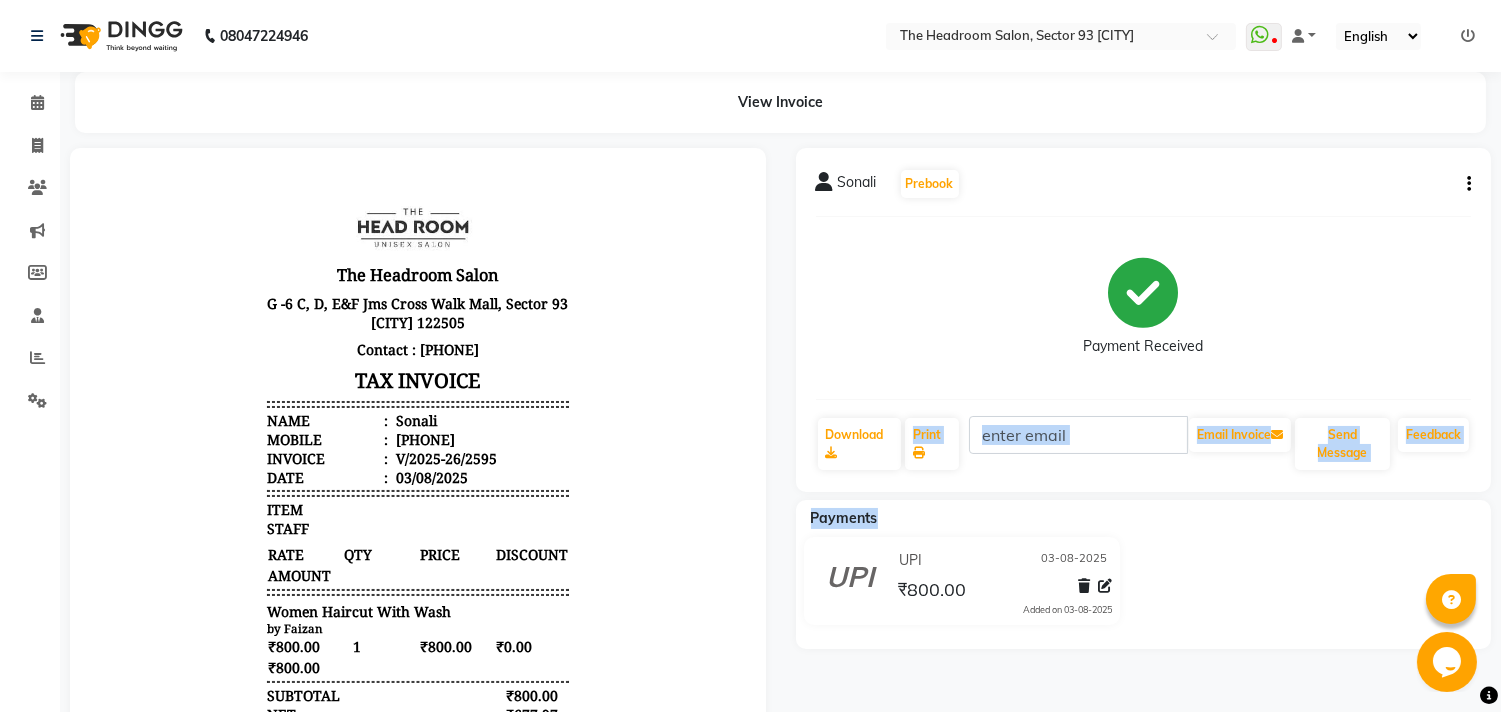 click on "Sonali Prebook Payment Received Download Print Email Invoice Send Message Feedback Payments UPI [DATE] ₹800.00 Added on [DATE]" 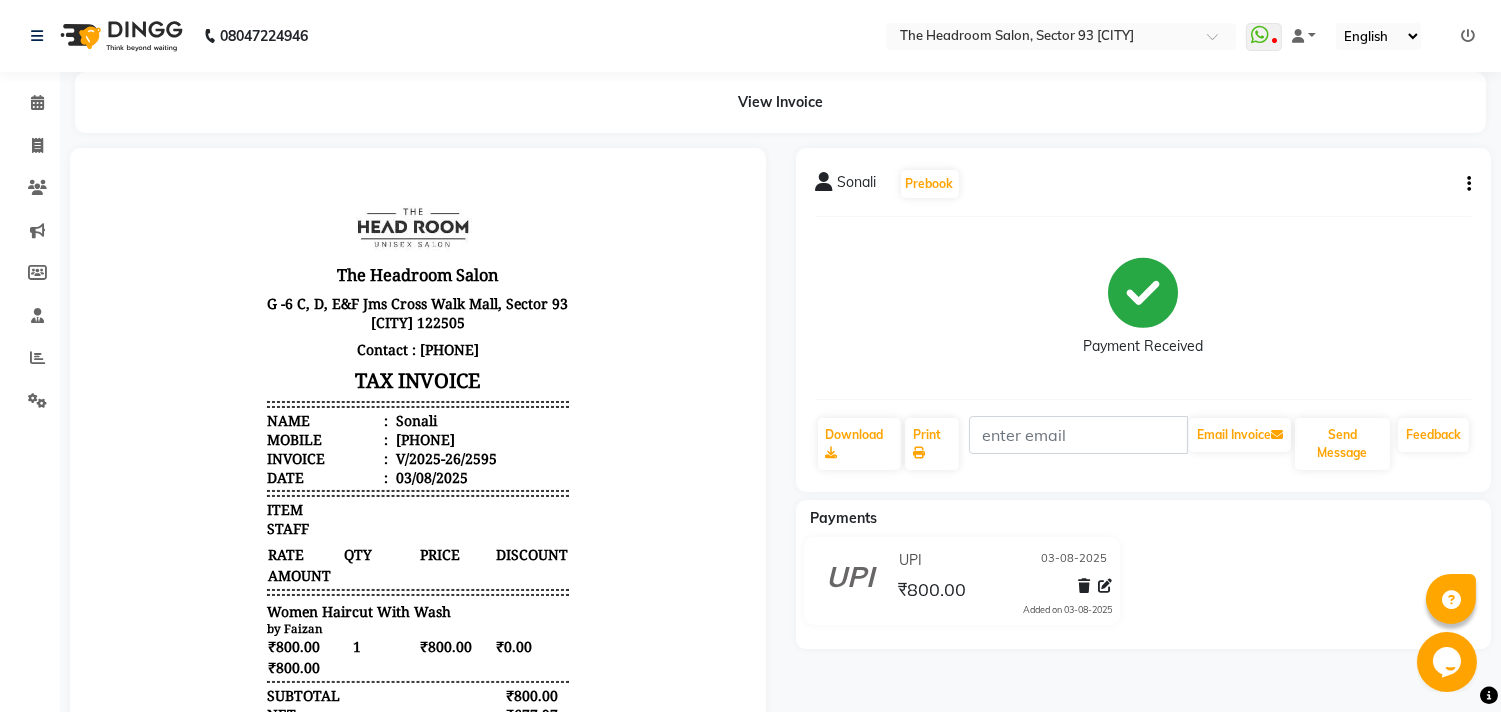 click on "Sonali Prebook Payment Received Download Print Email Invoice Send Message Feedback Payments UPI [DATE] ₹800.00 Added on [DATE]" 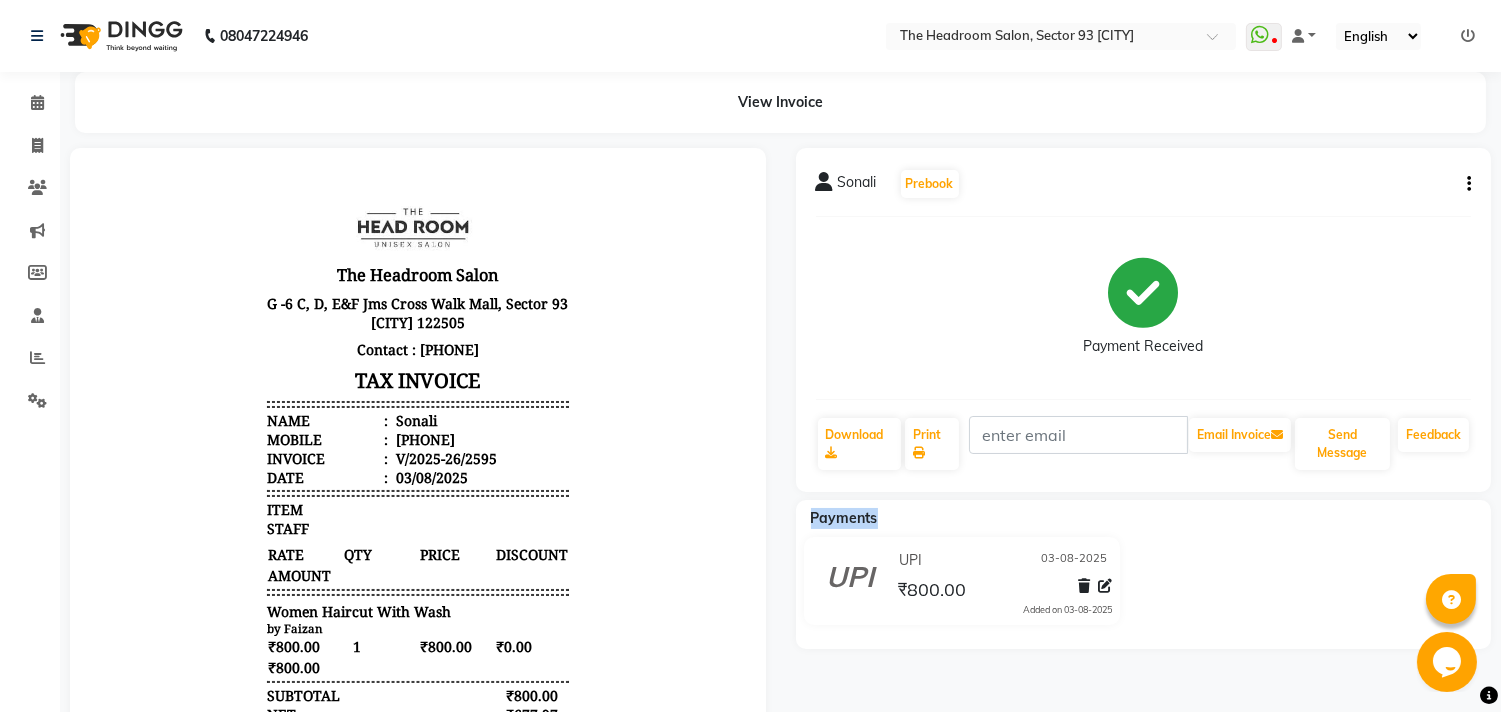 click on "Sonali Prebook Payment Received Download Print Email Invoice Send Message Feedback Payments UPI [DATE] ₹800.00 Added on [DATE]" 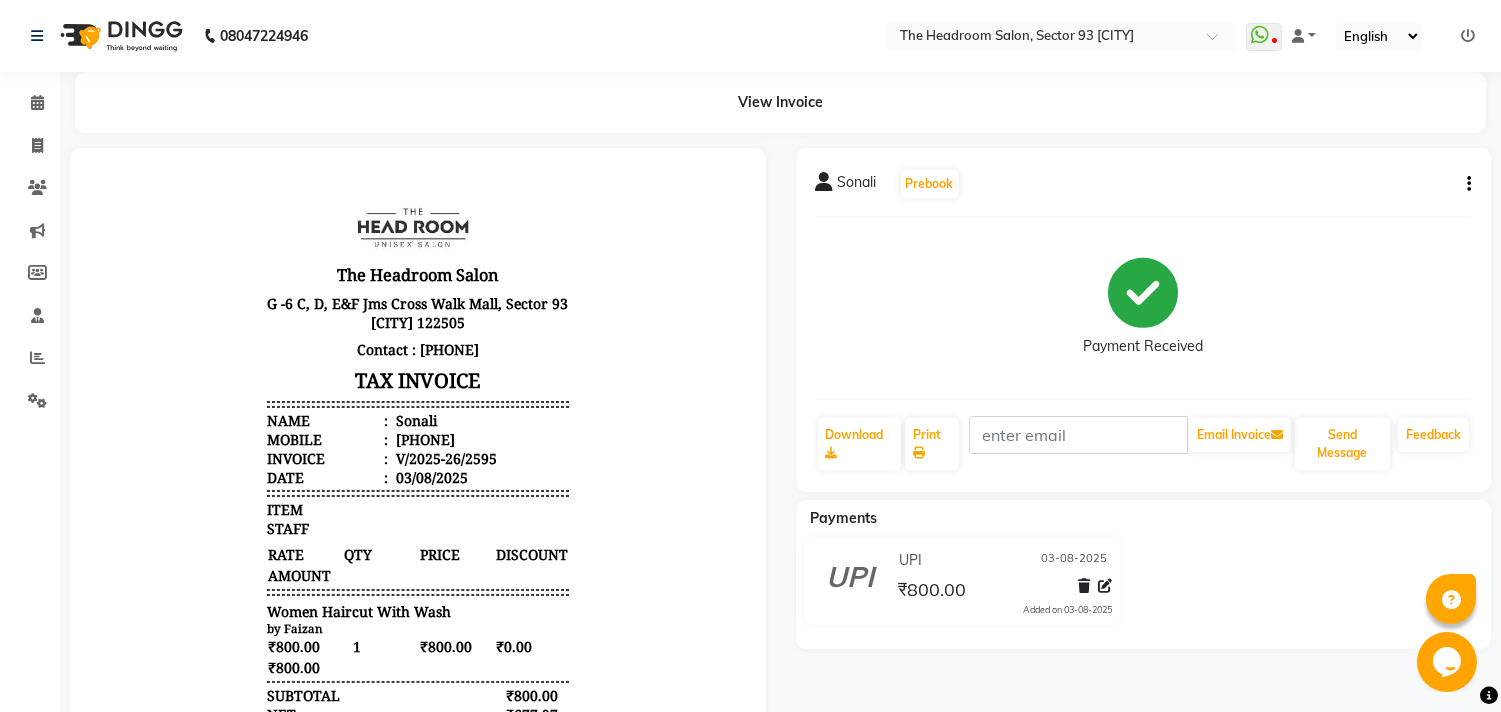 click on "Payments UPI [DATE] [CURRENCY][AMOUNT]  Added on [DATE]" 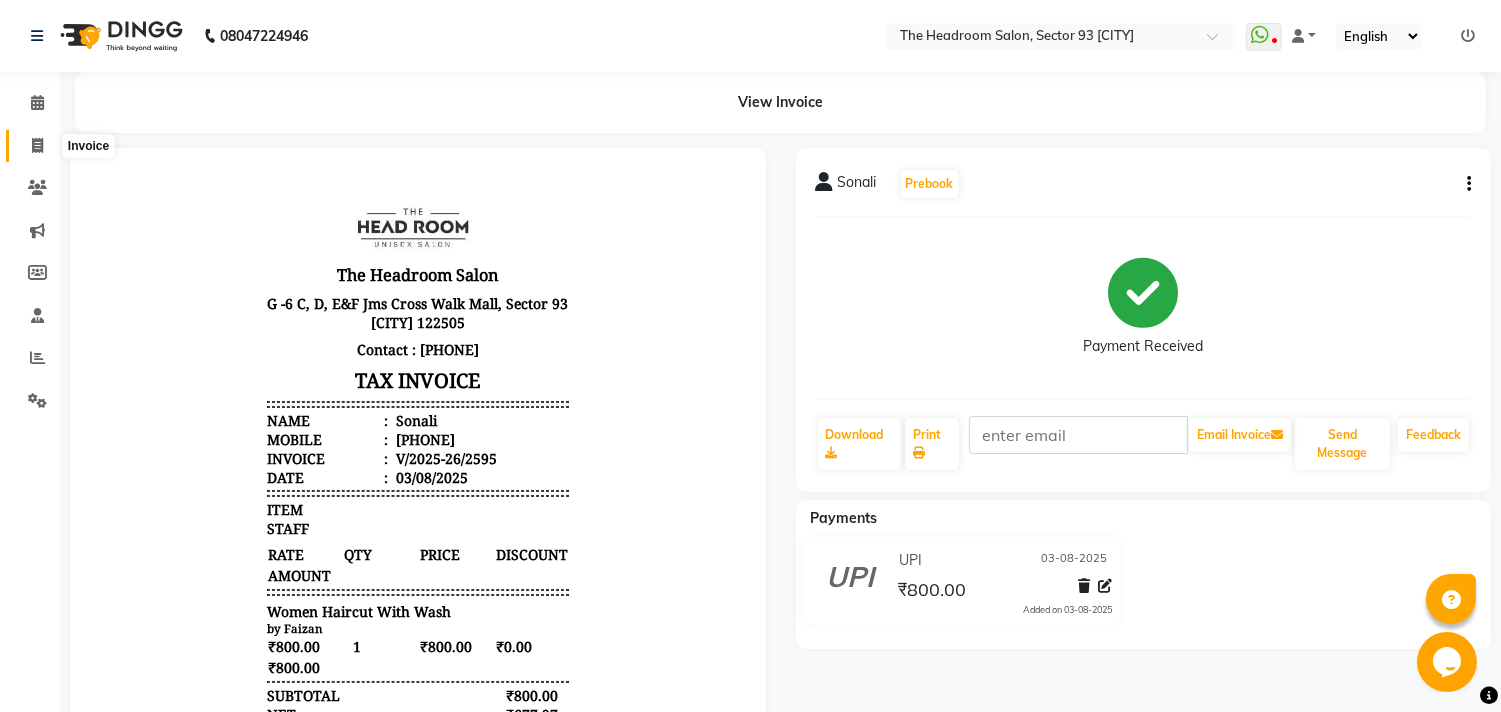 click 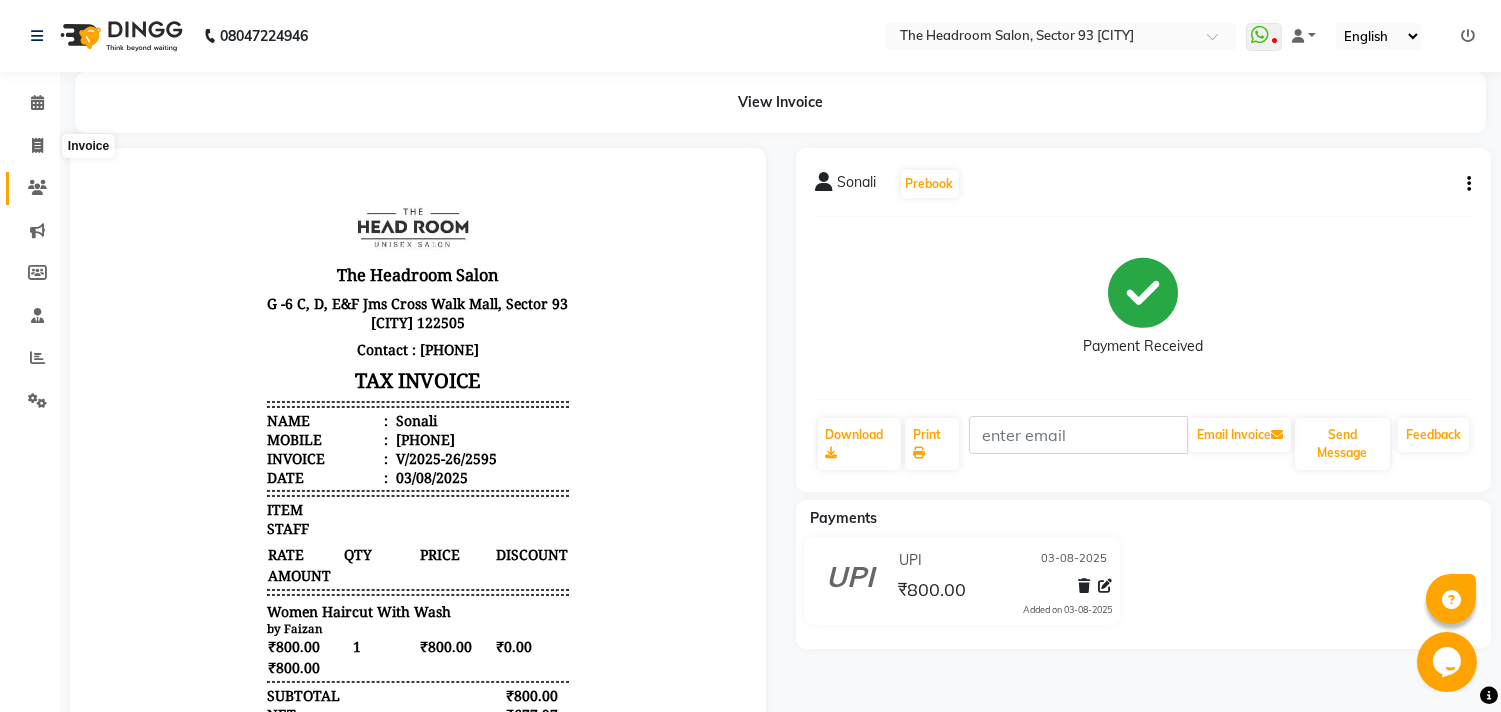 select on "service" 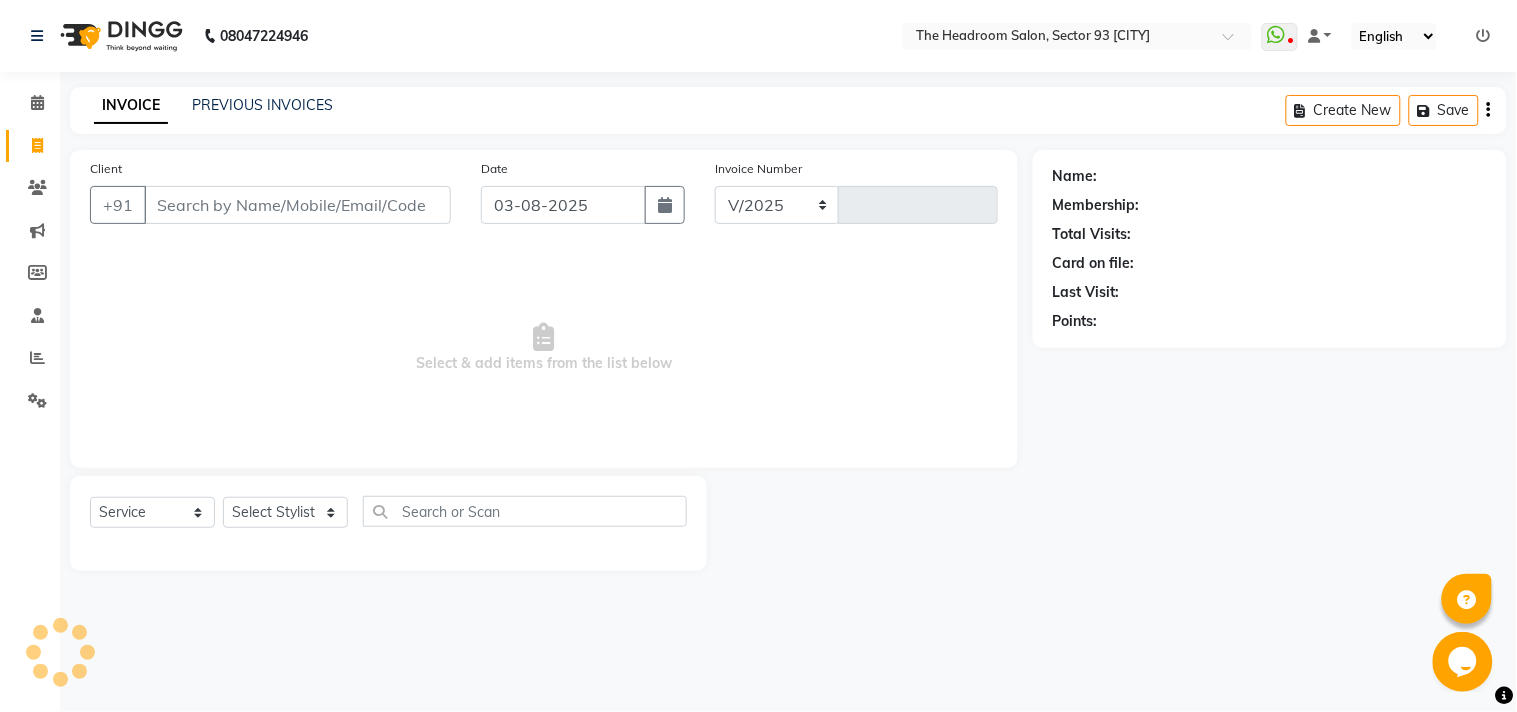 select on "6933" 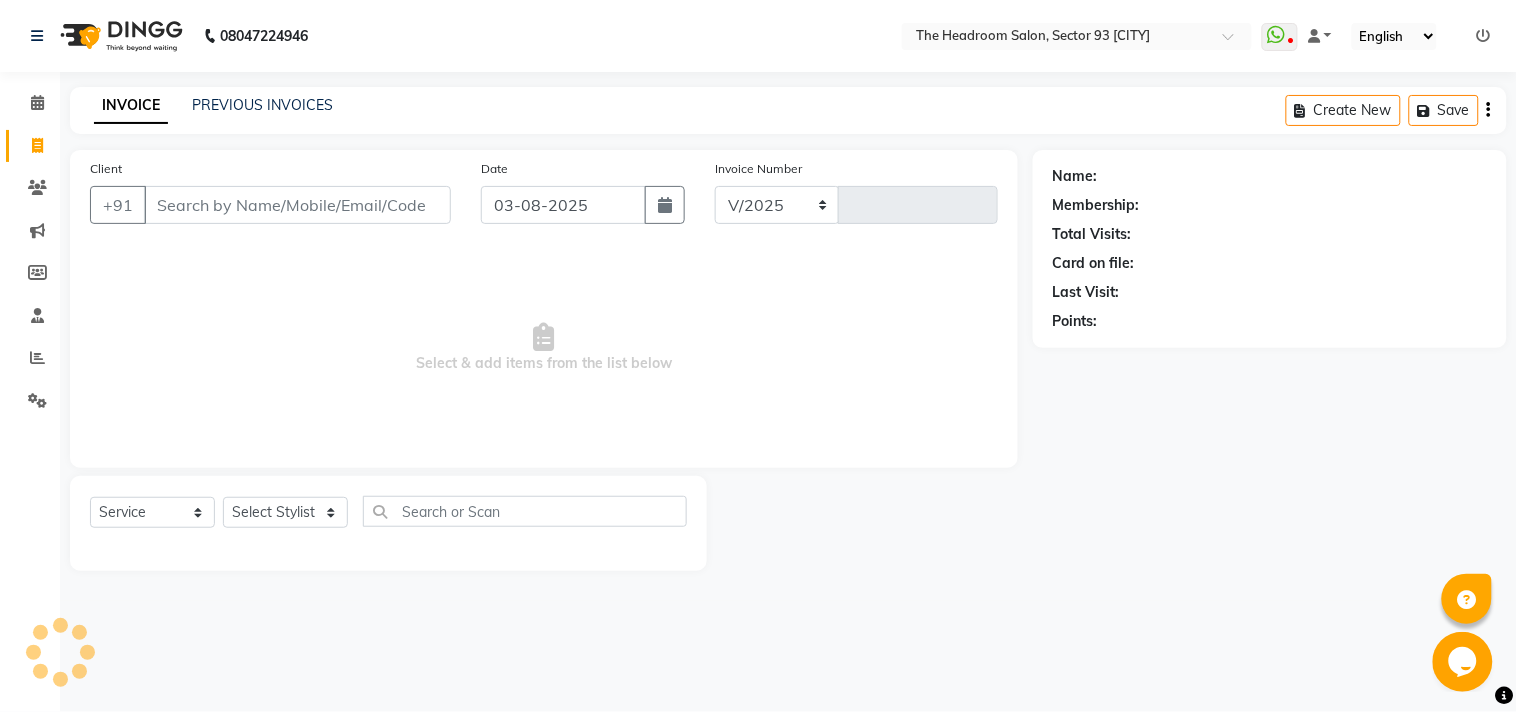 type on "2596" 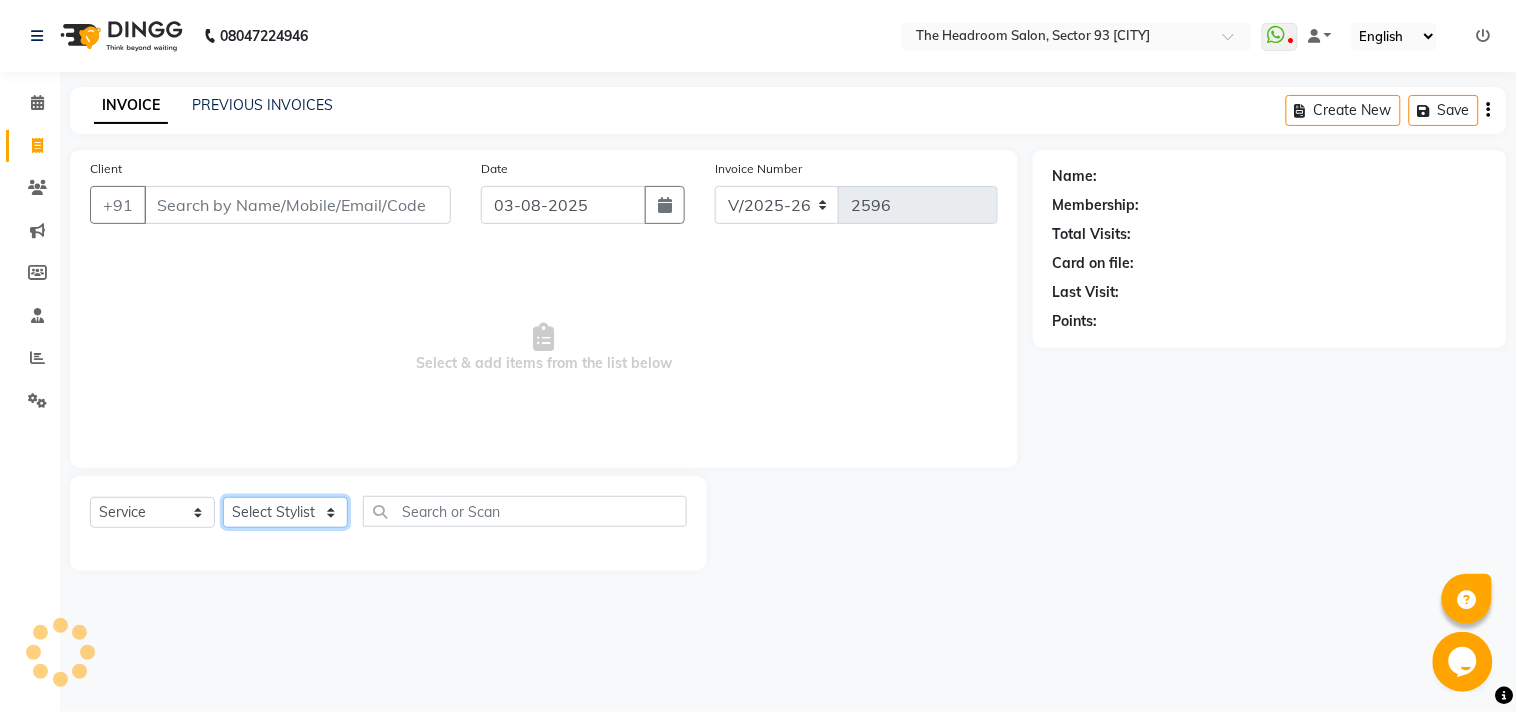 click on "Select Stylist" 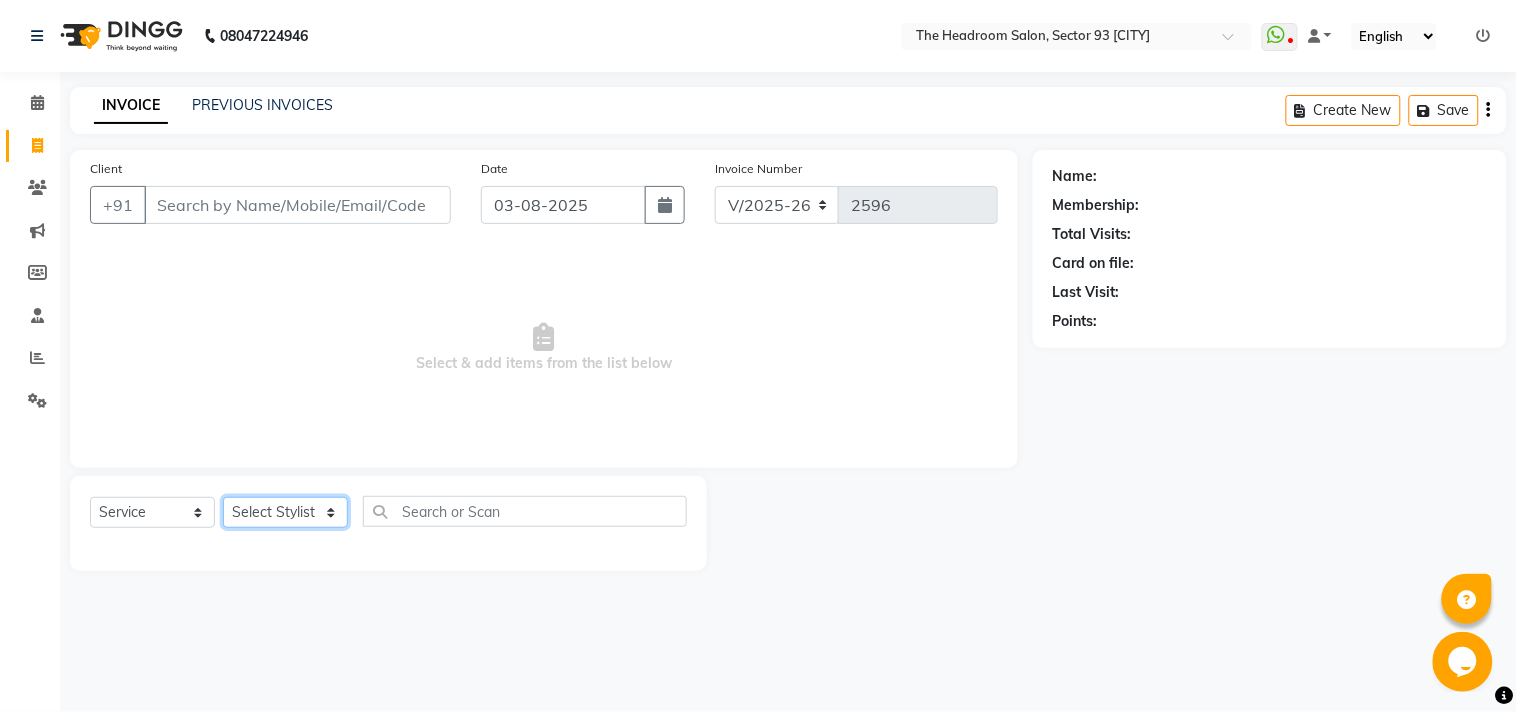 click on "Select Stylist [FIRST] [FIRST] [FIRST] [FIRST] [FIRST] [FIRST] Manager [FIRST] [FIRST] [FIRST] [FIRST] [FIRST] [FIRST]" 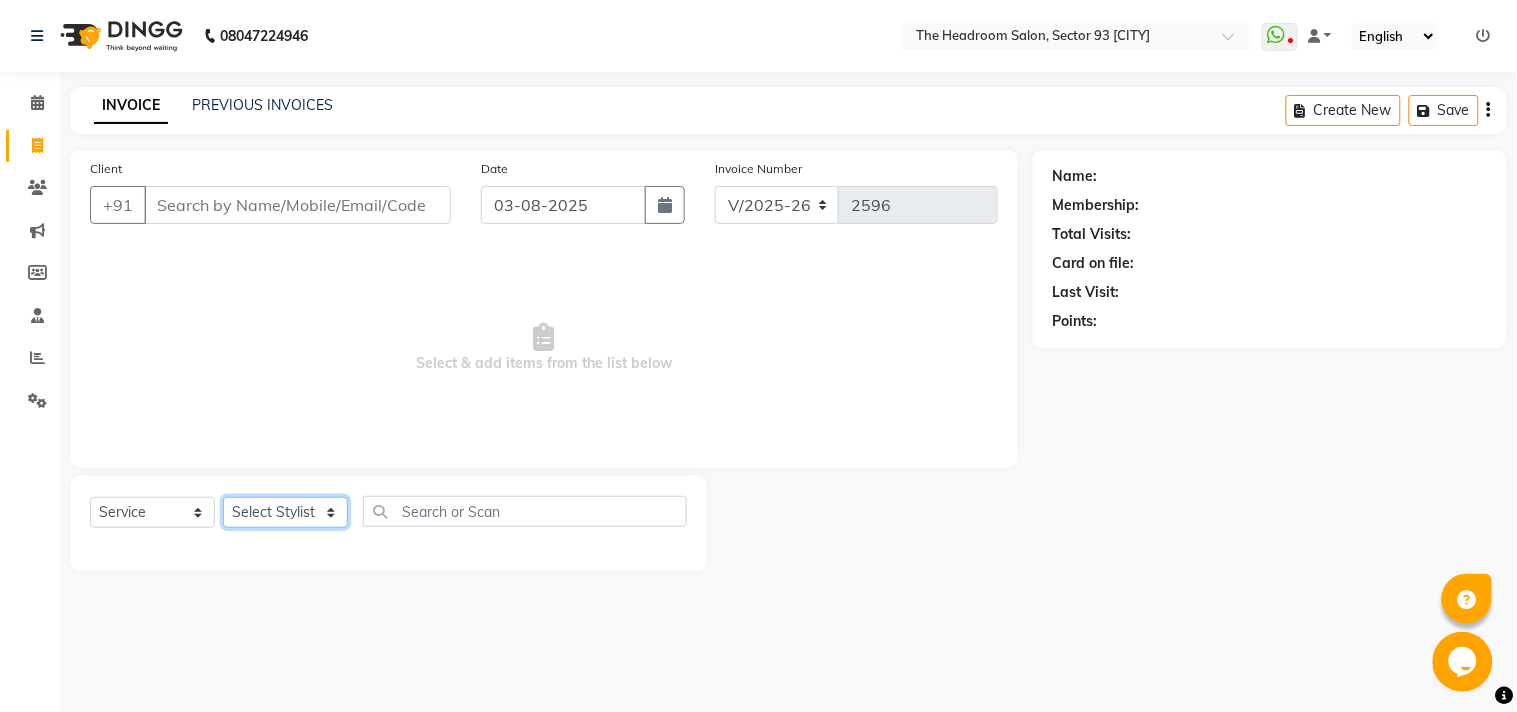 click on "Select Stylist [FIRST] [FIRST] [FIRST] [FIRST] [FIRST] [FIRST] Manager [FIRST] [FIRST] [FIRST] [FIRST] [FIRST] [FIRST]" 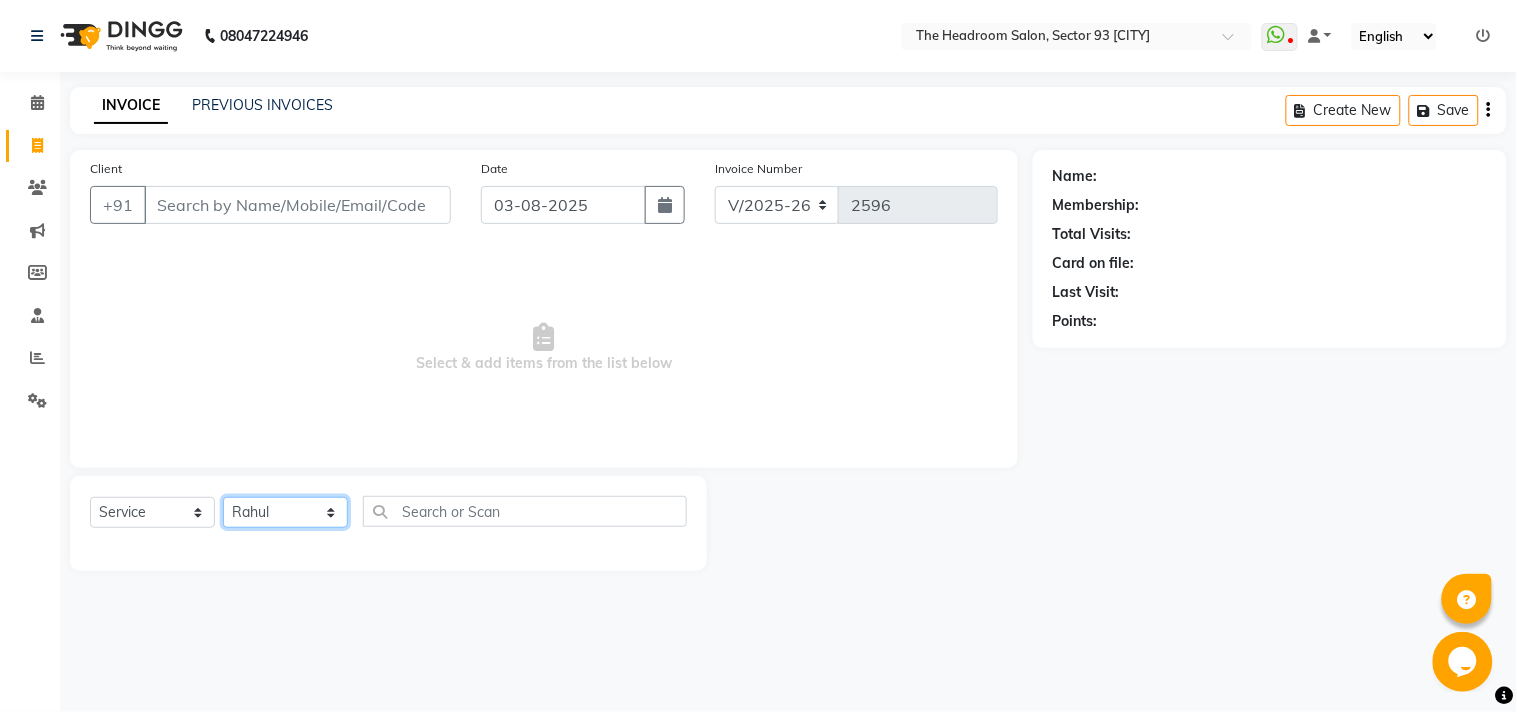click on "Select Stylist [FIRST] [FIRST] [FIRST] [FIRST] [FIRST] [FIRST] Manager [FIRST] [FIRST] [FIRST] [FIRST] [FIRST] [FIRST]" 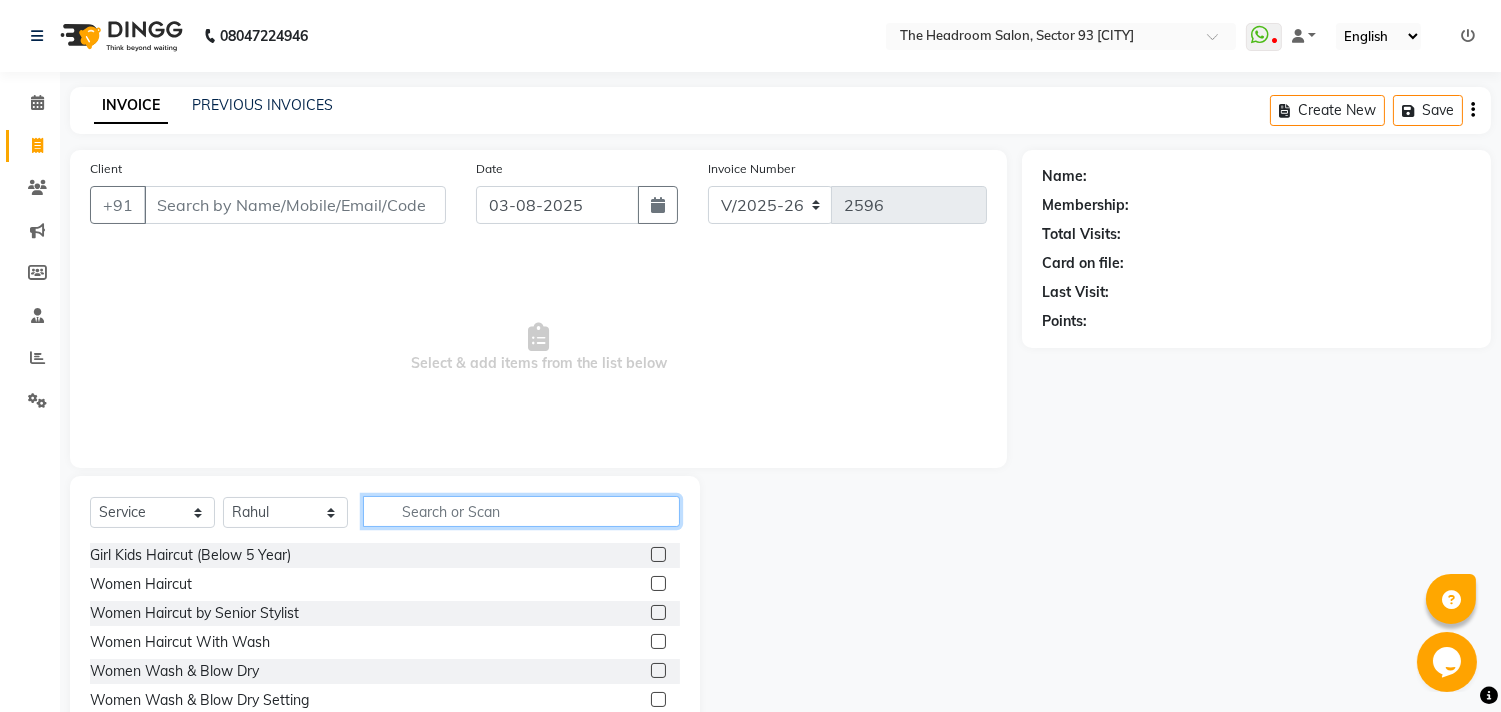 click 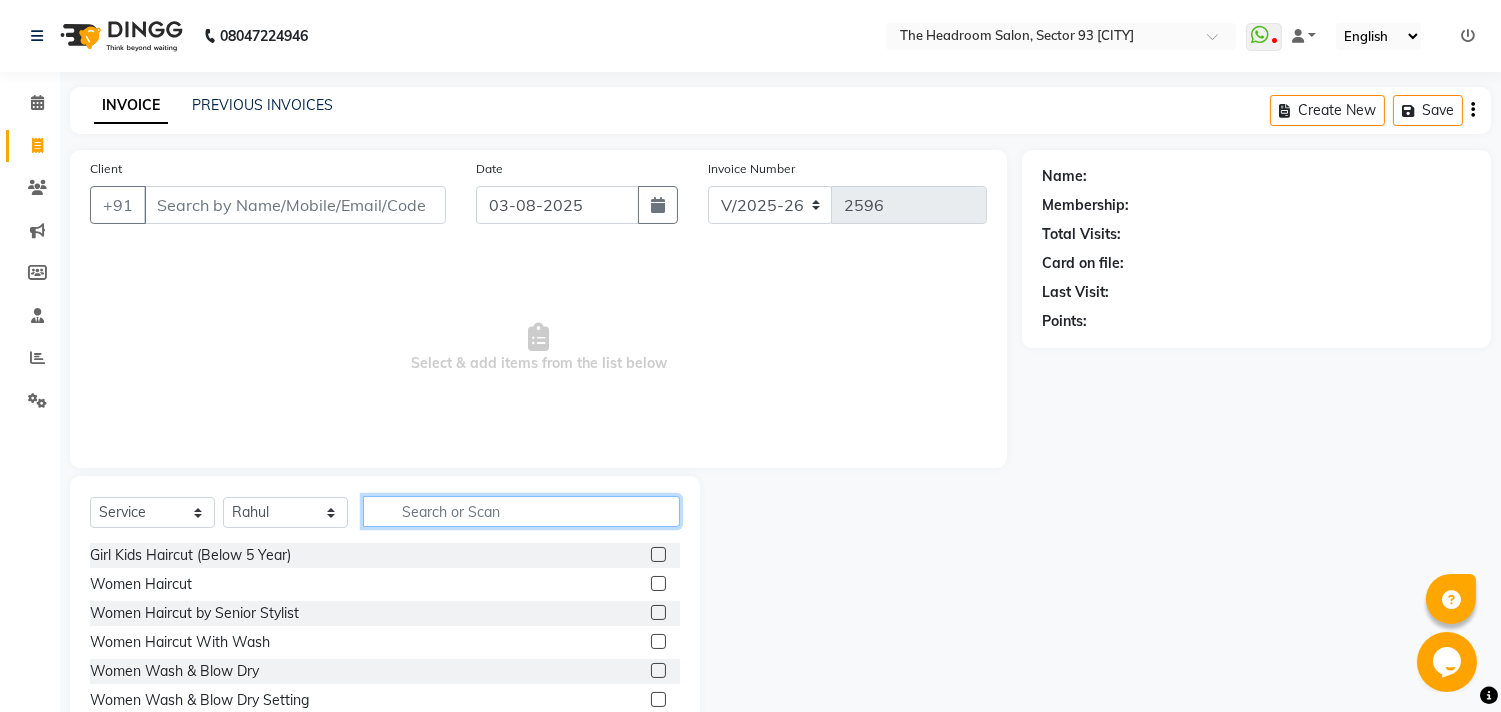 click 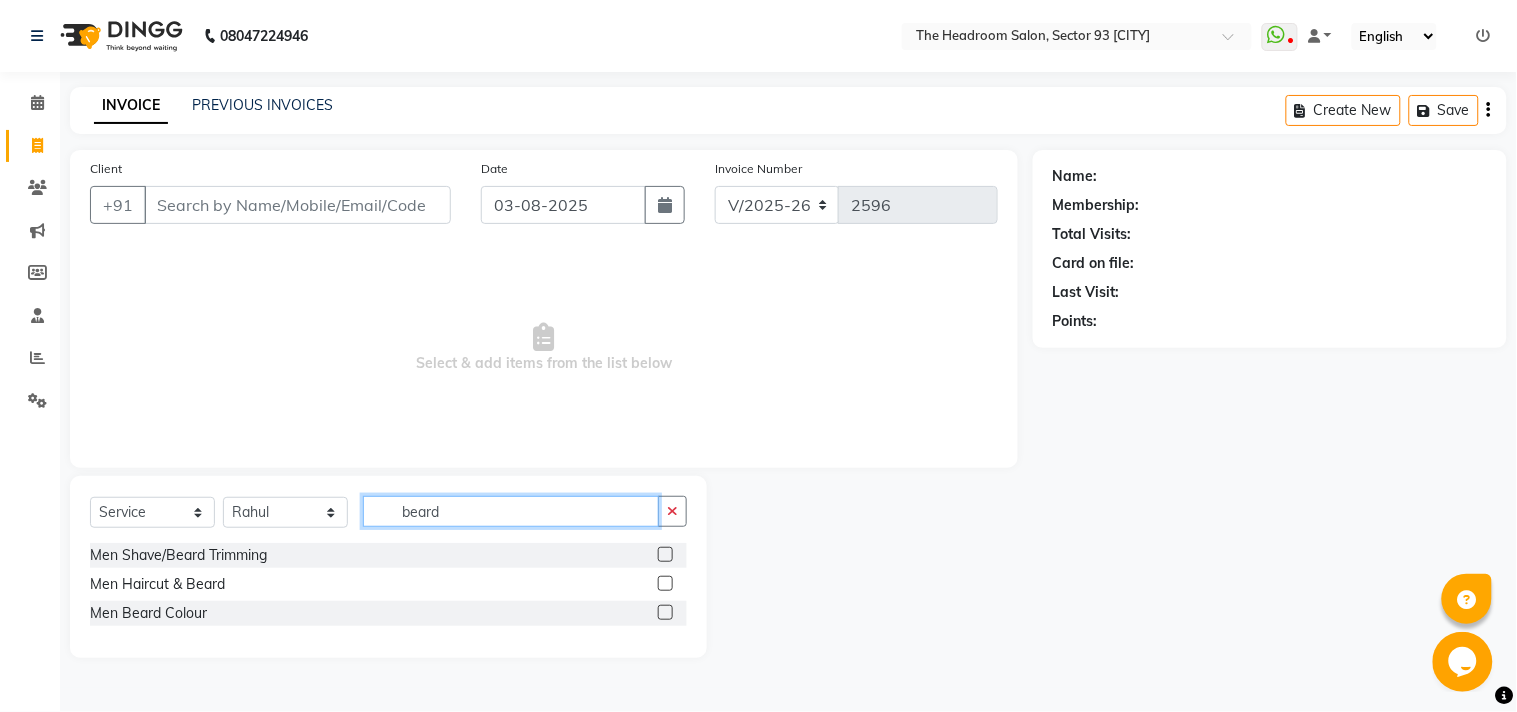 type on "beard" 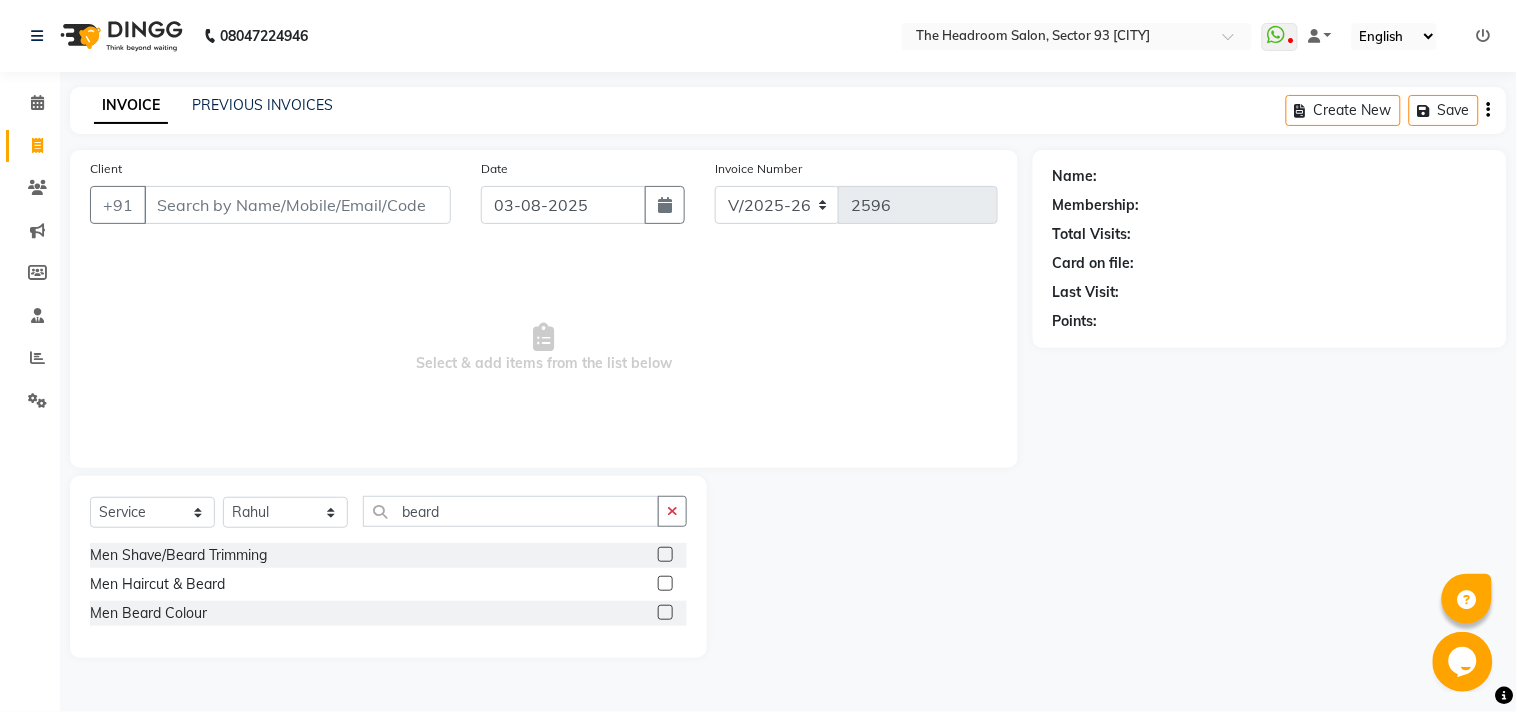 click 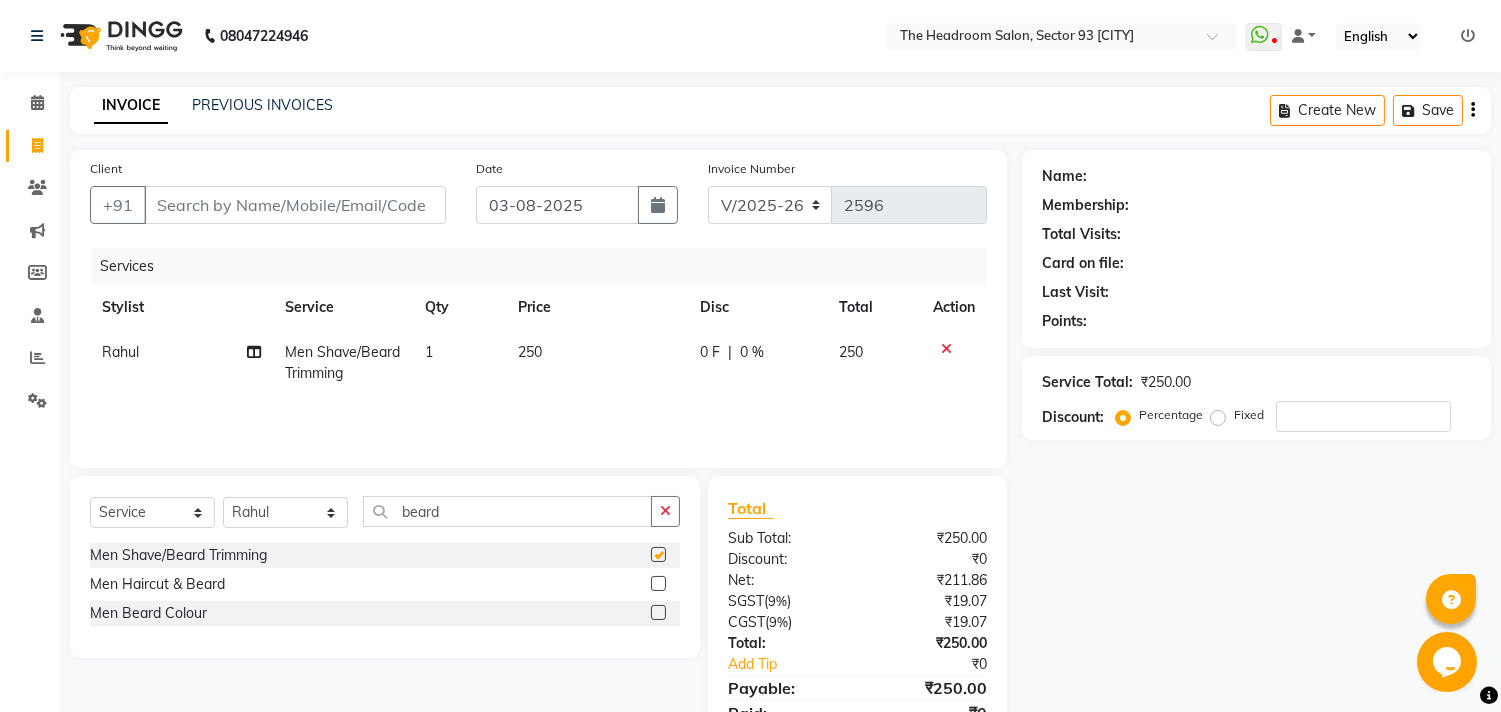 checkbox on "false" 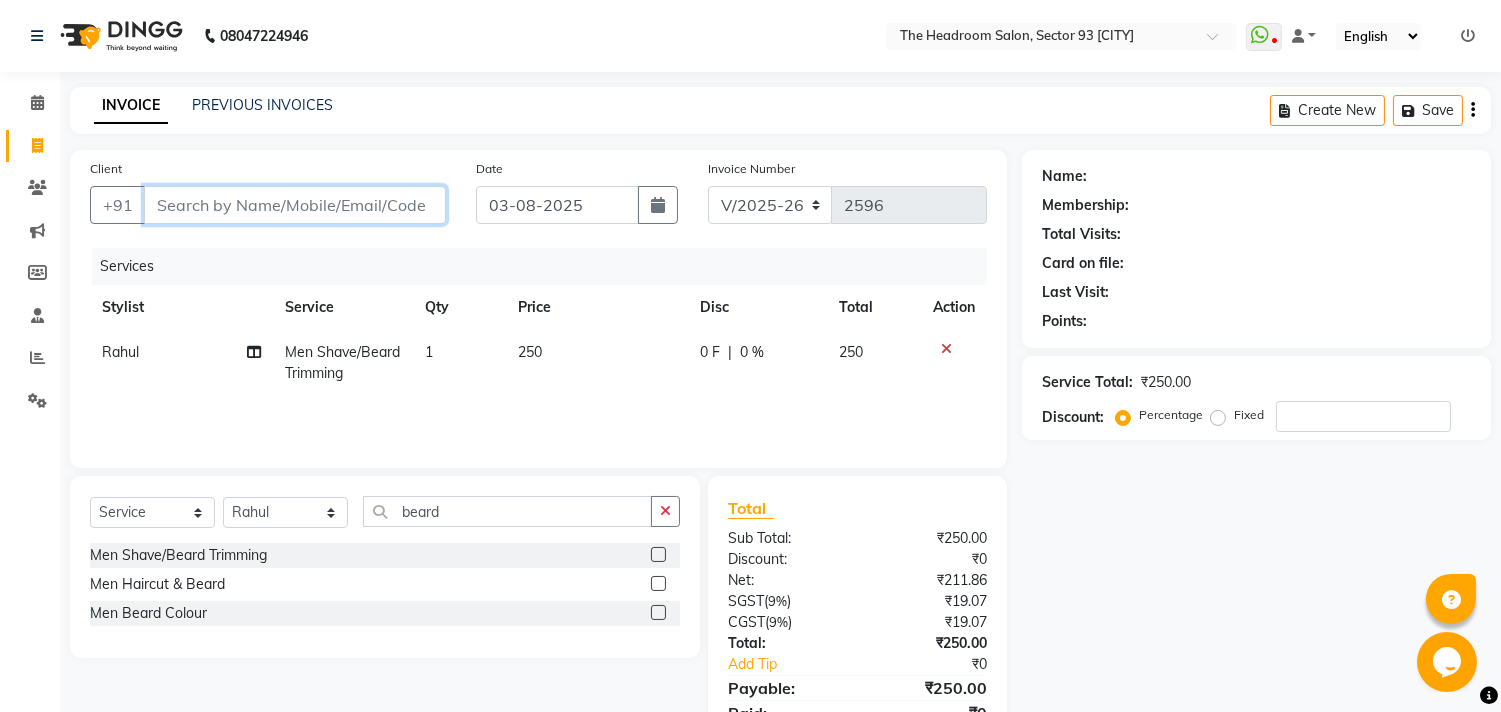 click on "Client" at bounding box center [295, 205] 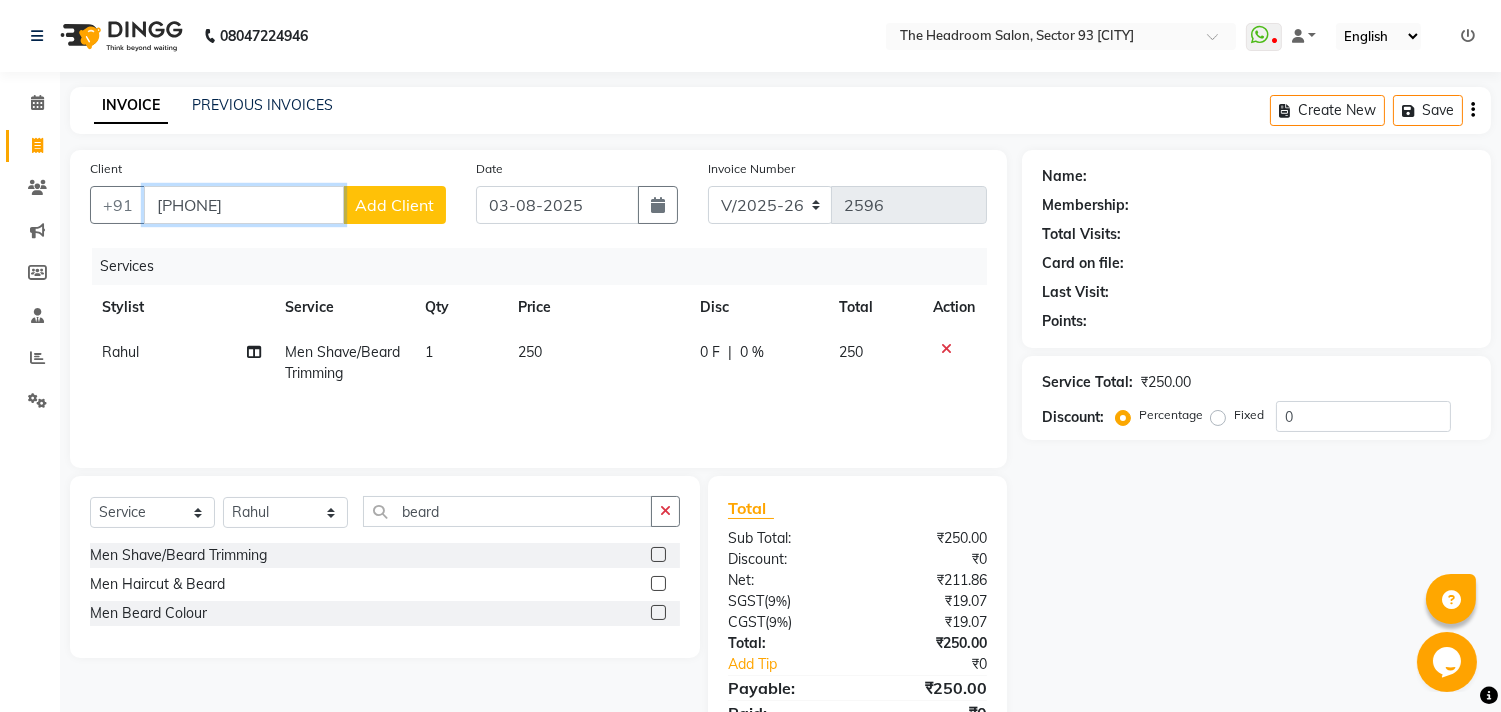 type on "[PHONE]" 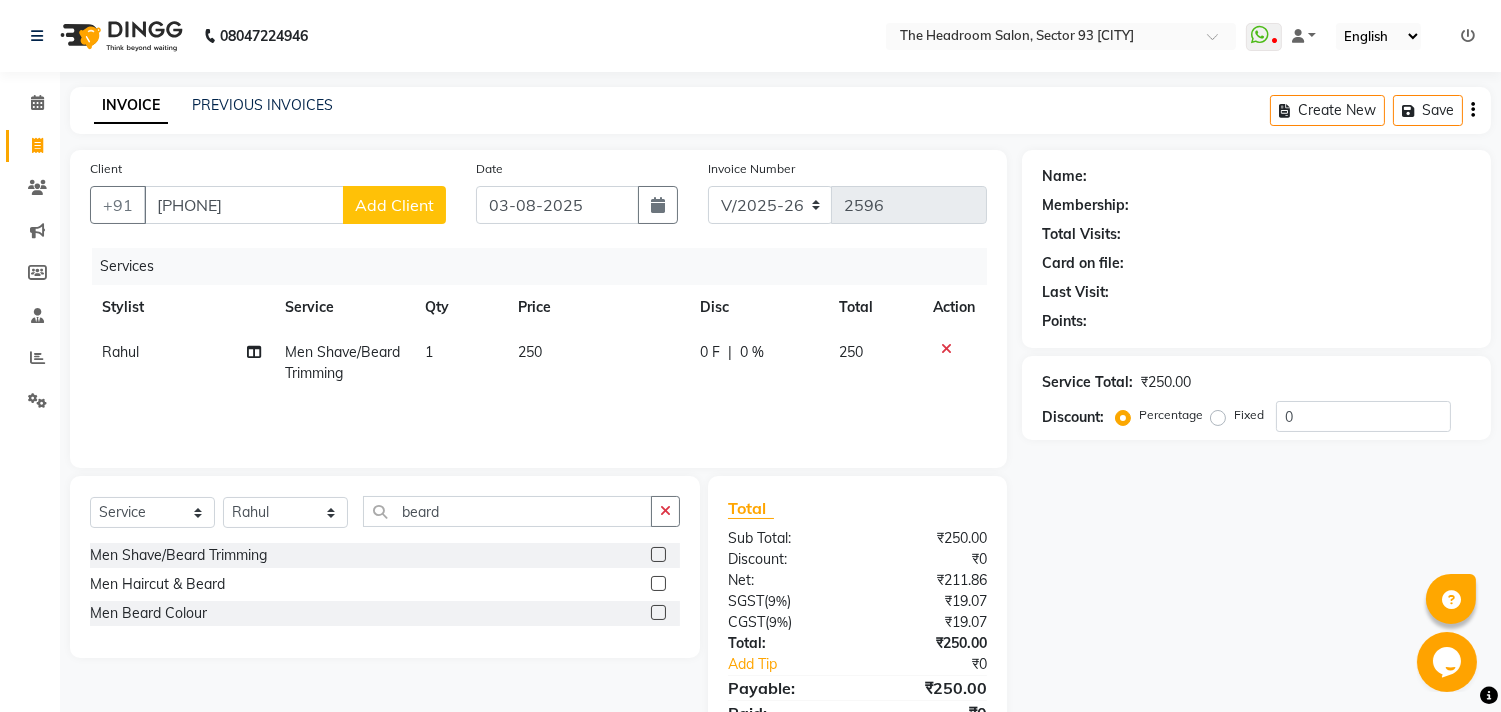 click on "Add Client" 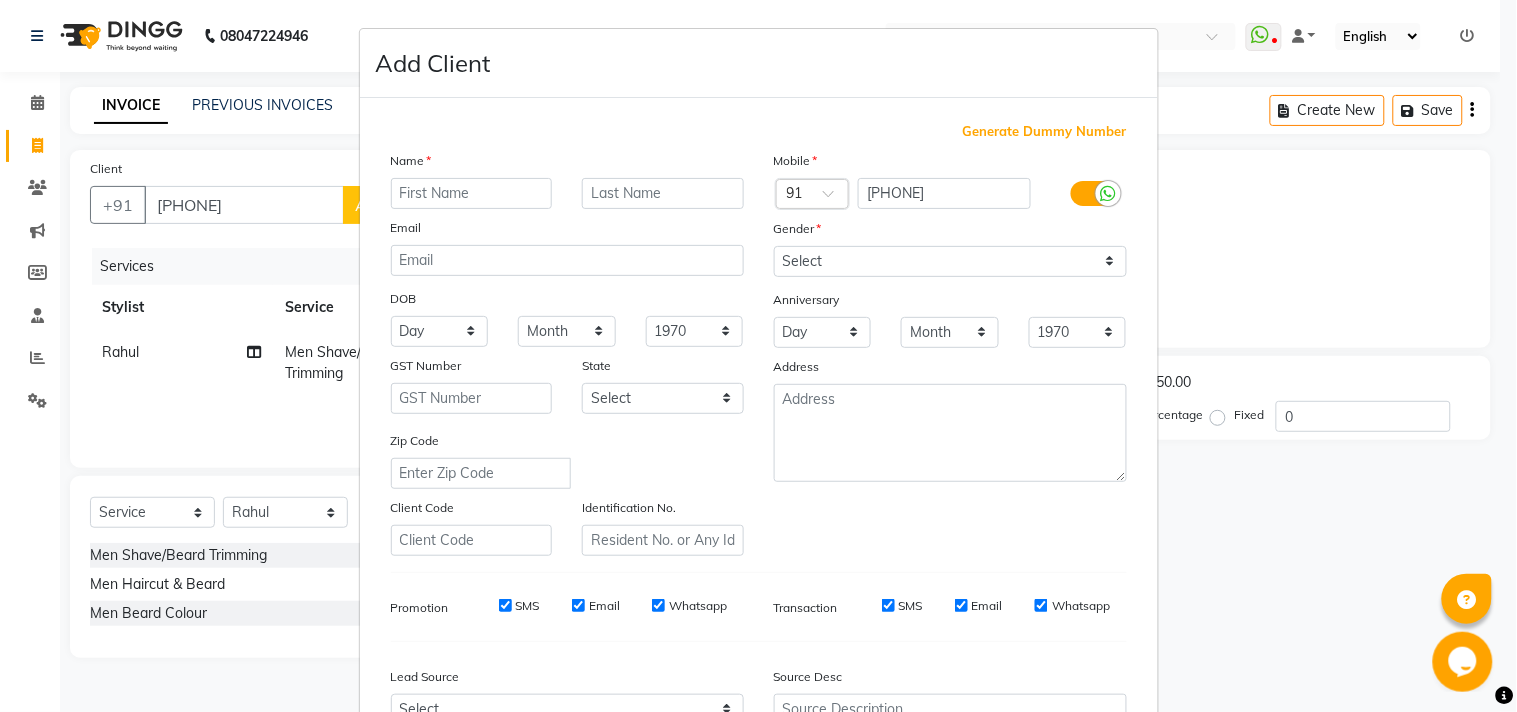 click at bounding box center [472, 193] 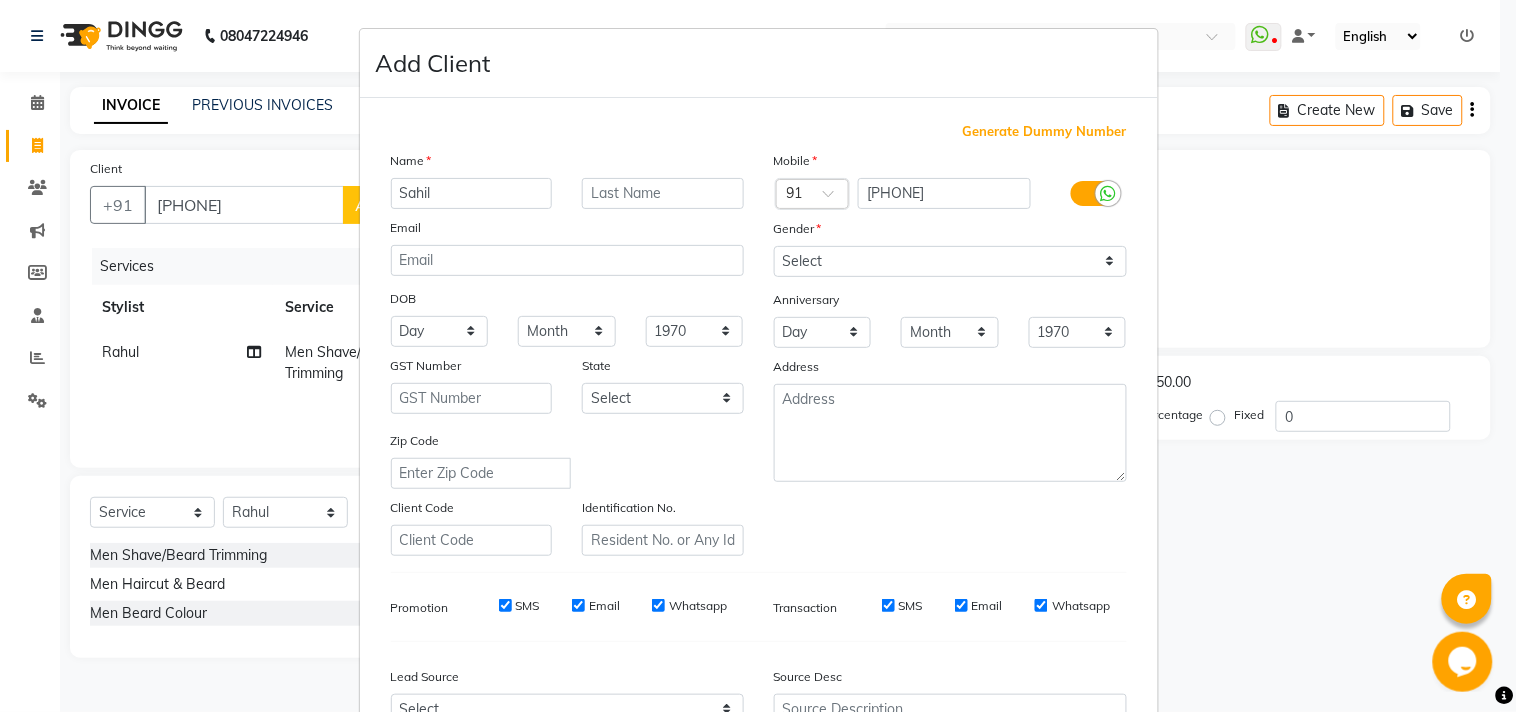 type on "Sahil" 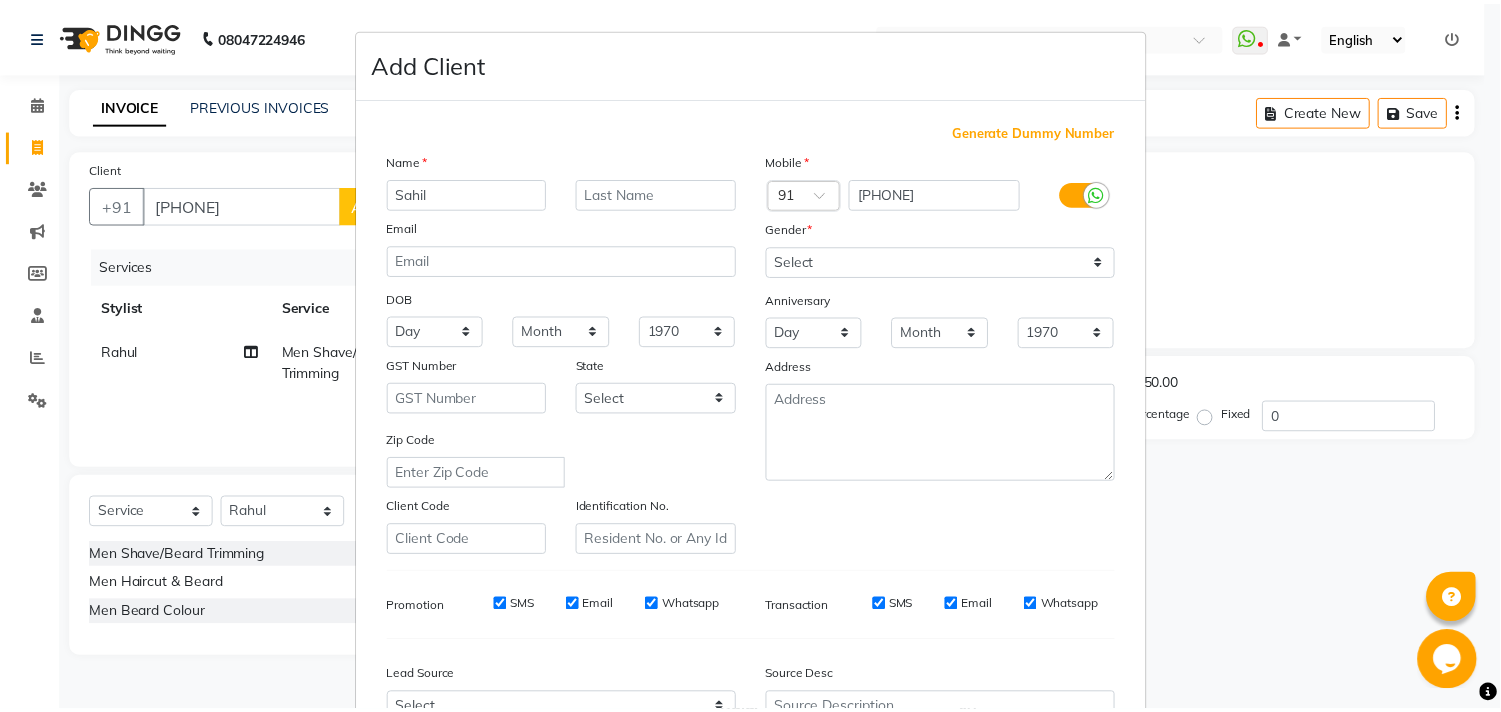 scroll, scrollTop: 212, scrollLeft: 0, axis: vertical 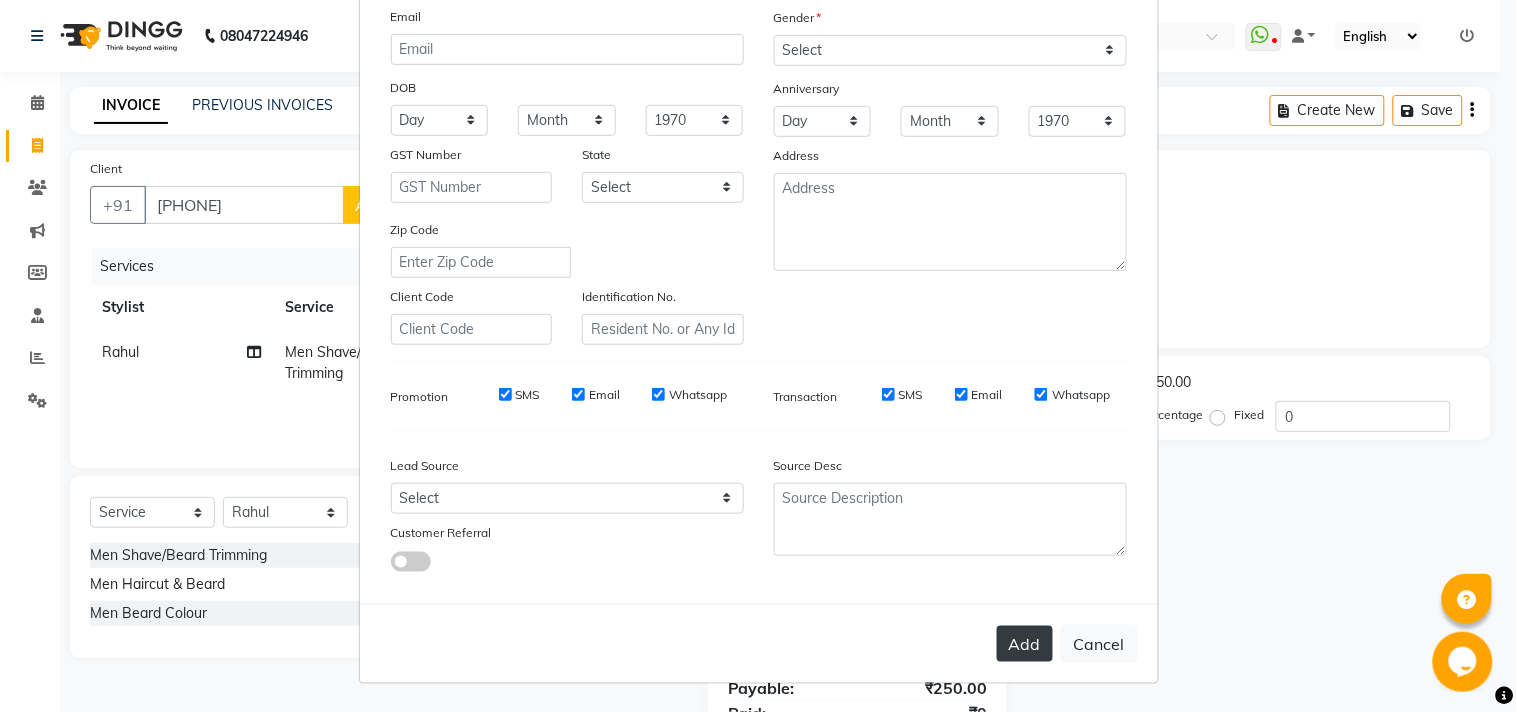 click on "Add" at bounding box center (1025, 644) 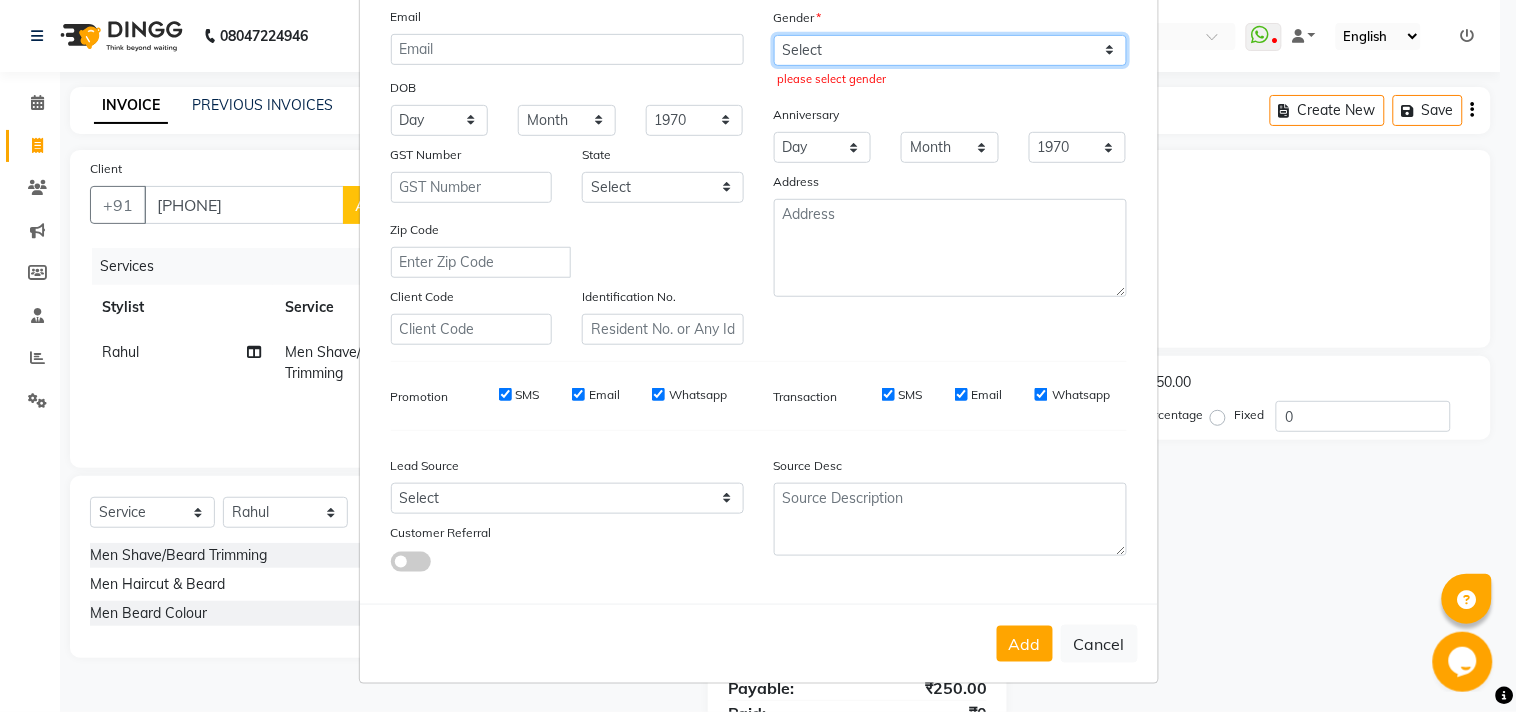 click on "Select Male Female Other Prefer Not To Say" at bounding box center (950, 50) 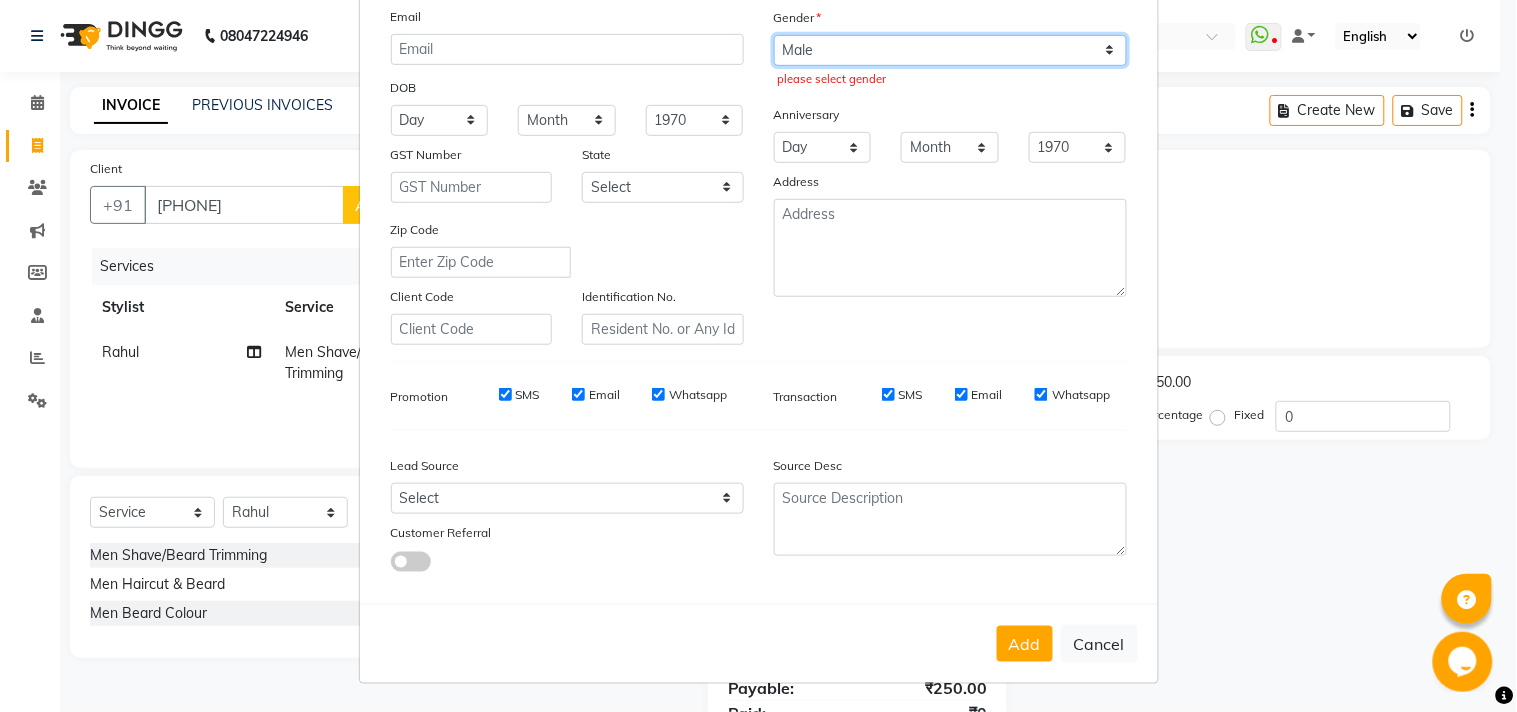 click on "Select Male Female Other Prefer Not To Say" at bounding box center [950, 50] 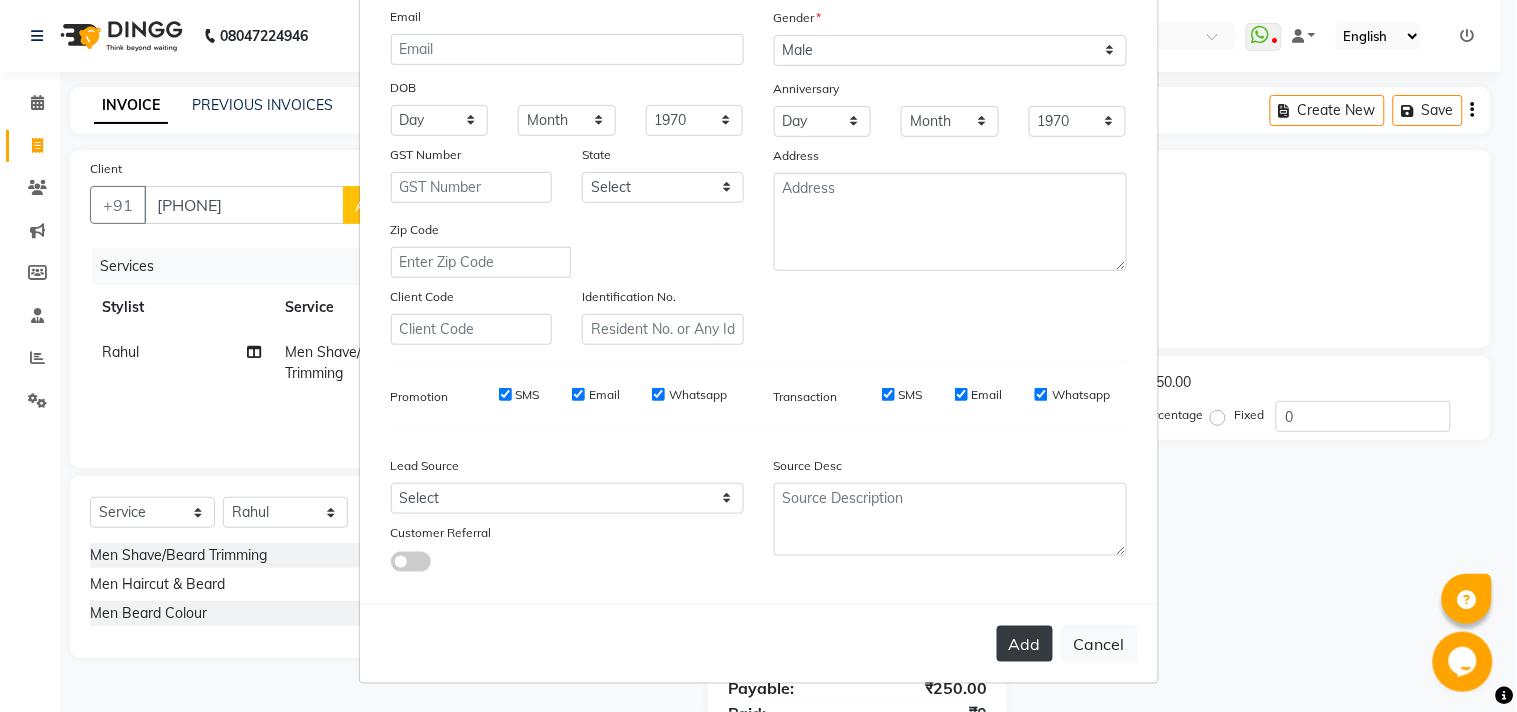 click on "Add" at bounding box center (1025, 644) 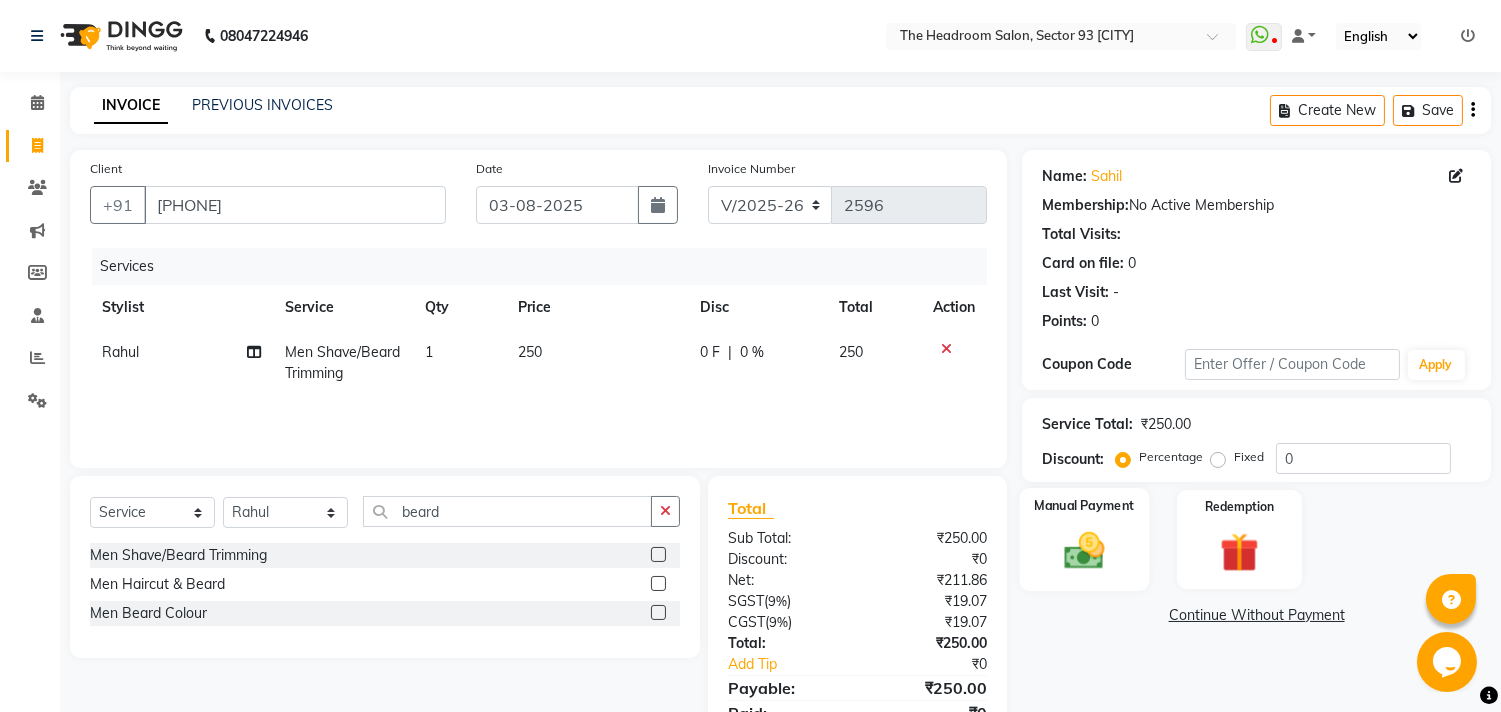 click 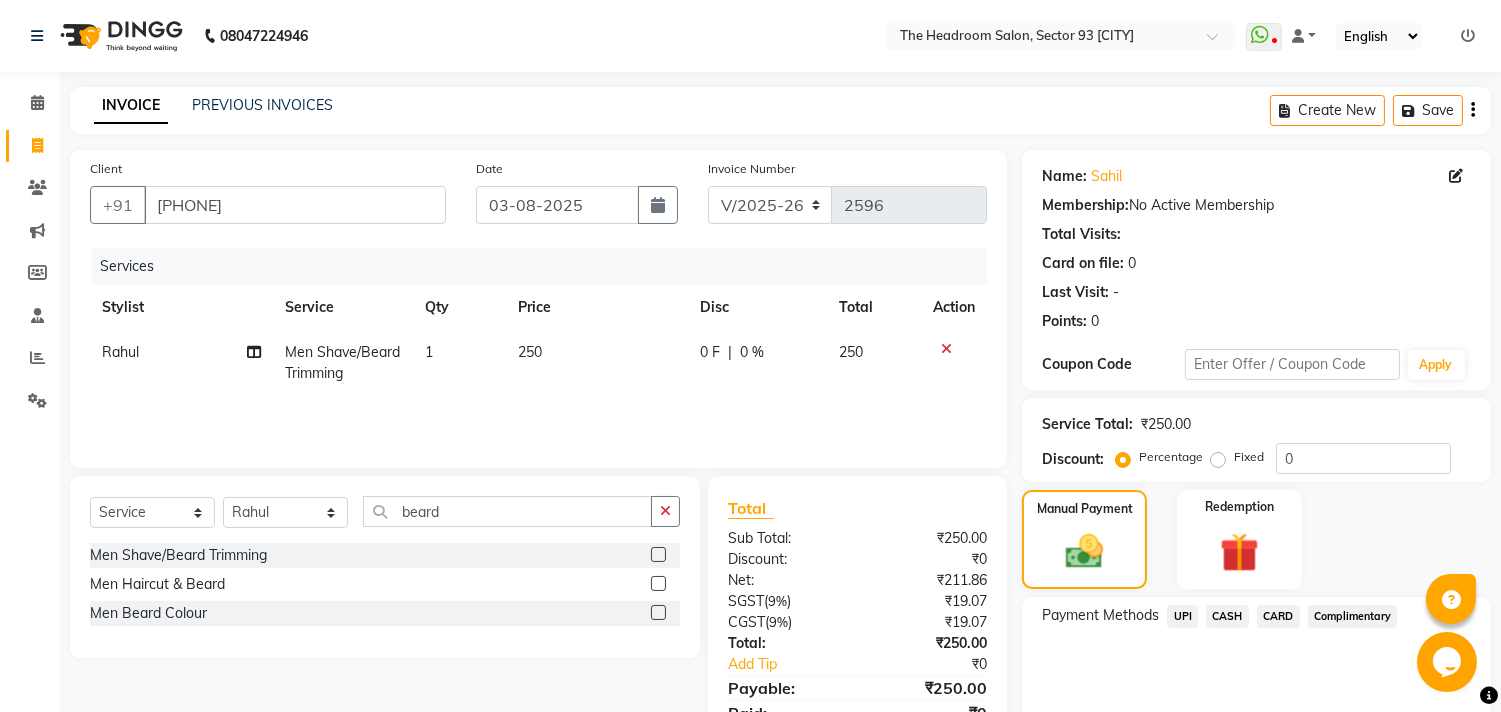 scroll, scrollTop: 87, scrollLeft: 0, axis: vertical 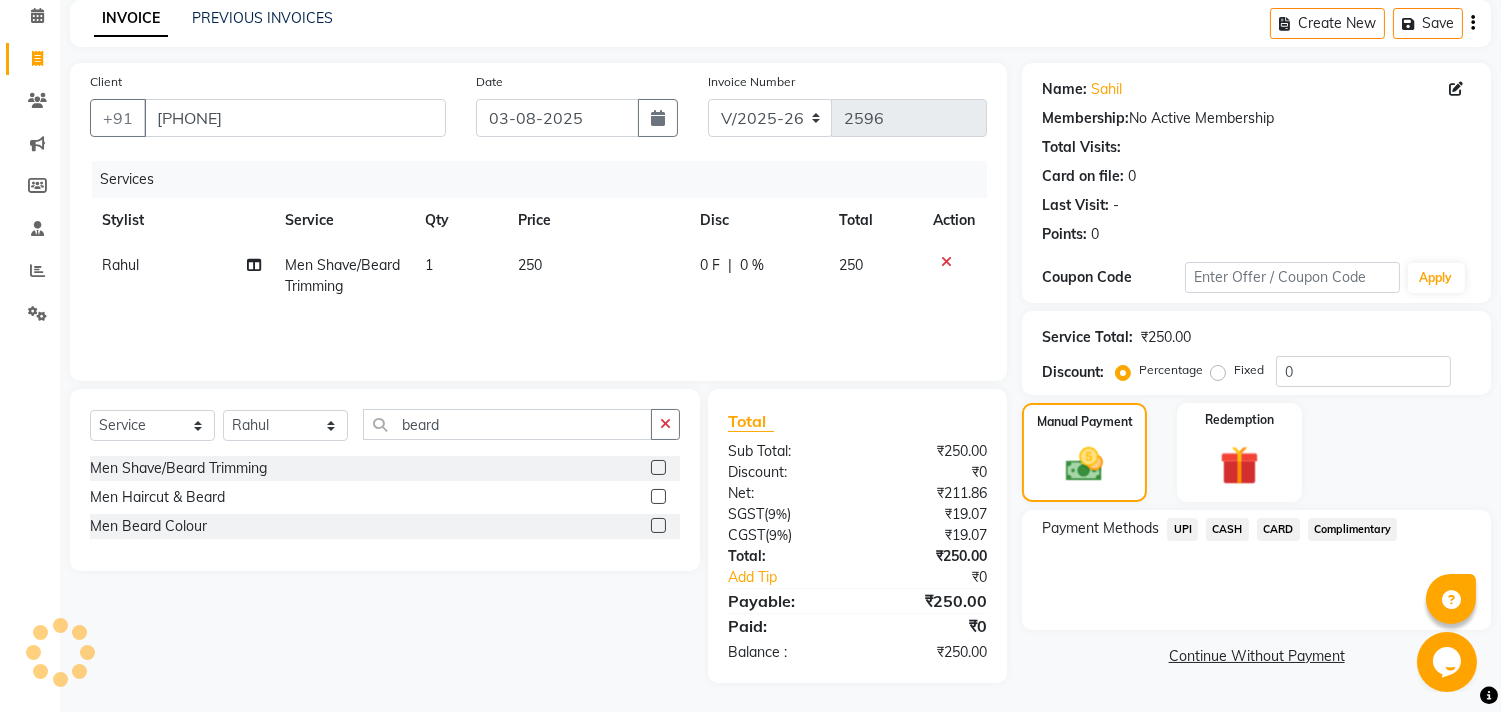 click on "UPI" 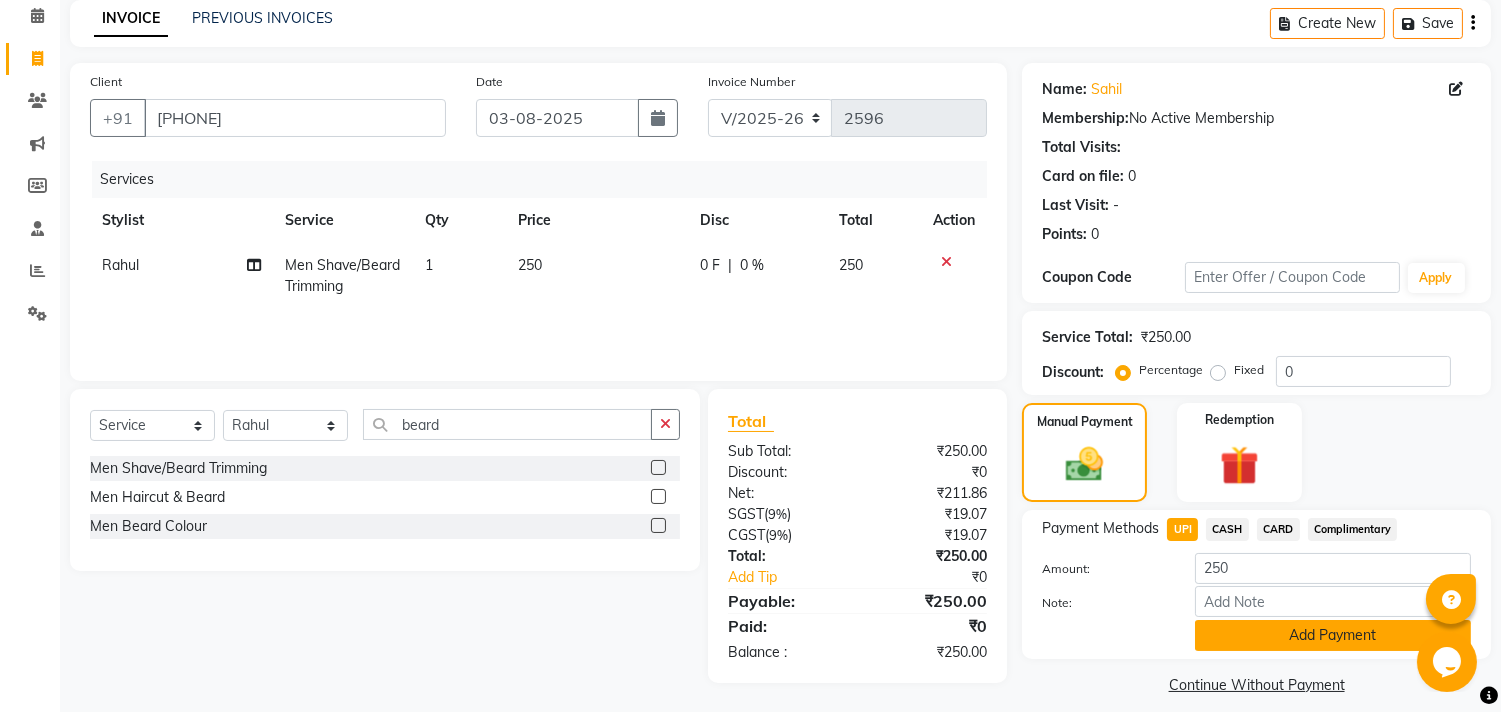 drag, startPoint x: 1333, startPoint y: 636, endPoint x: 8, endPoint y: 1, distance: 1469.3026 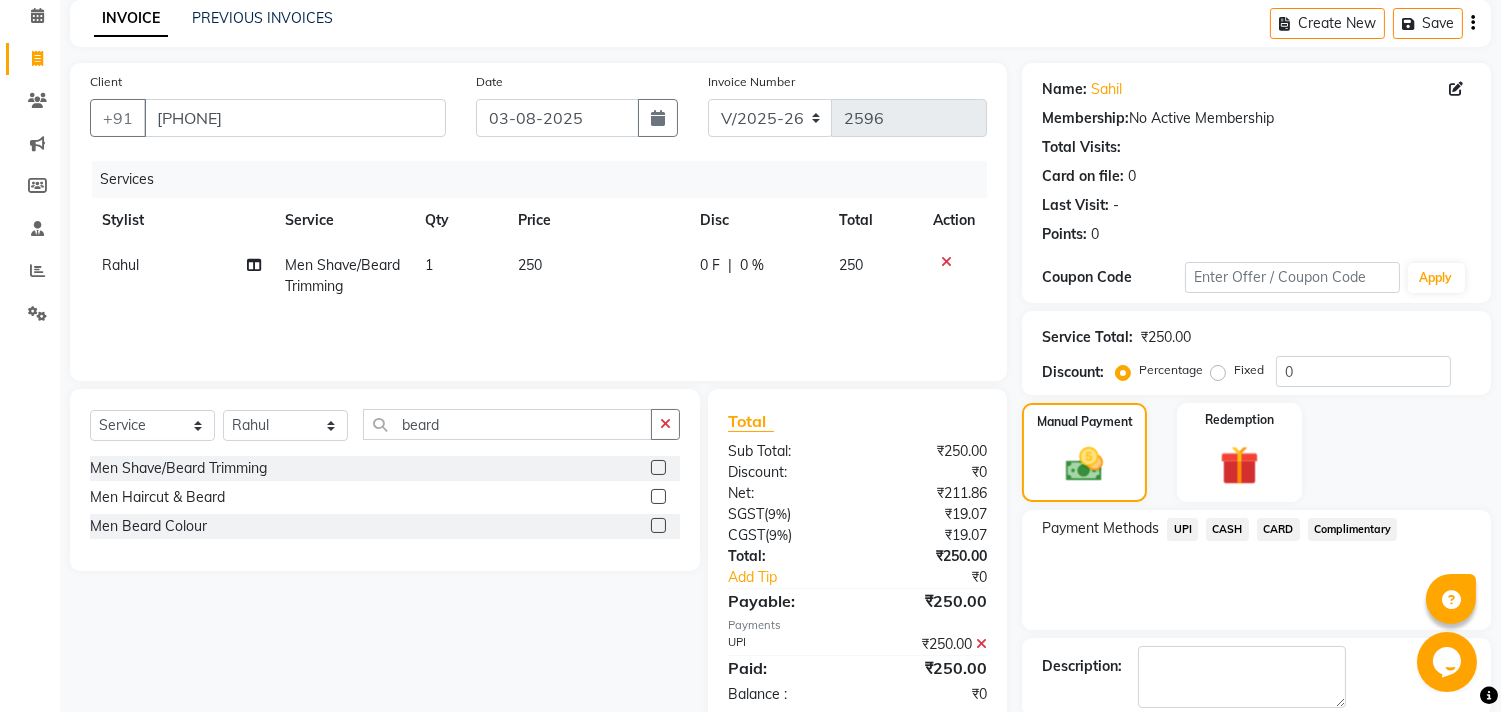 scroll, scrollTop: 187, scrollLeft: 0, axis: vertical 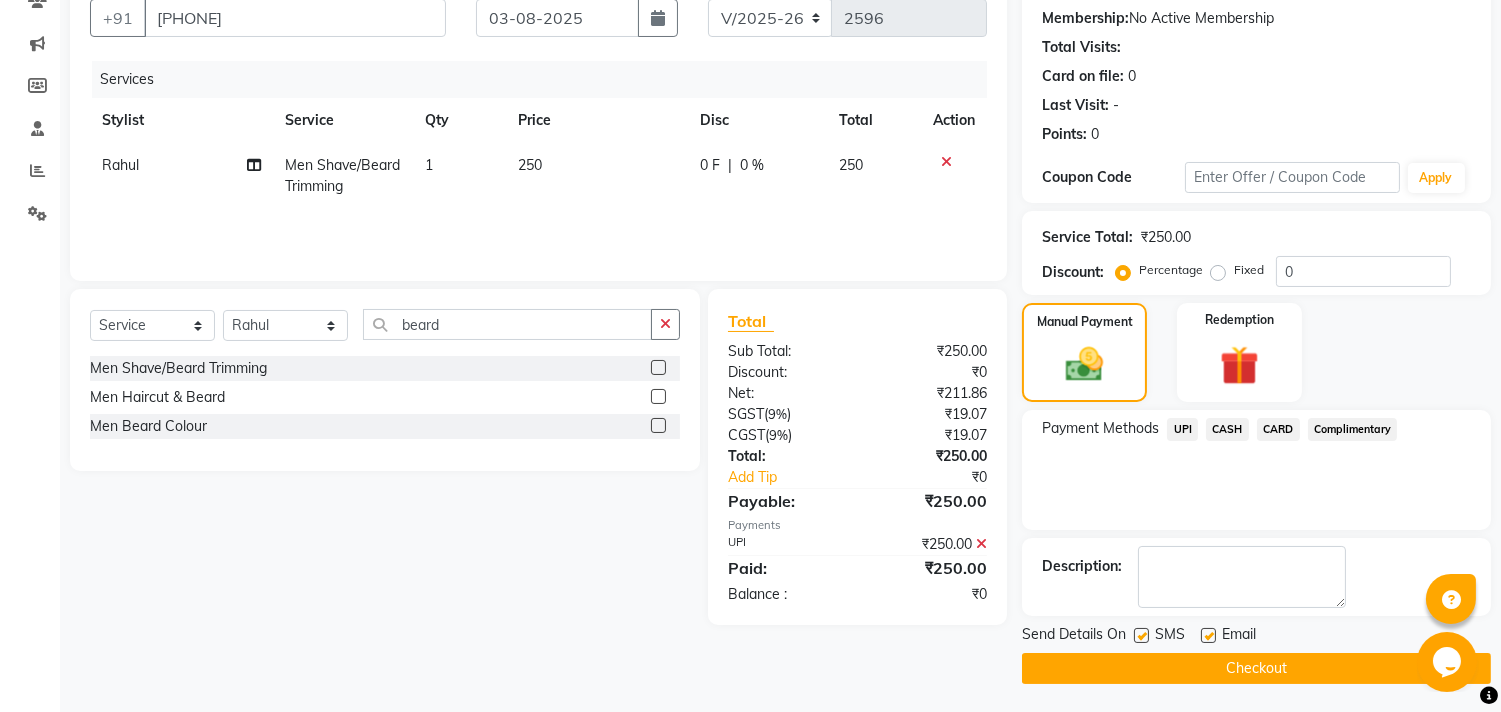 click on "Checkout" 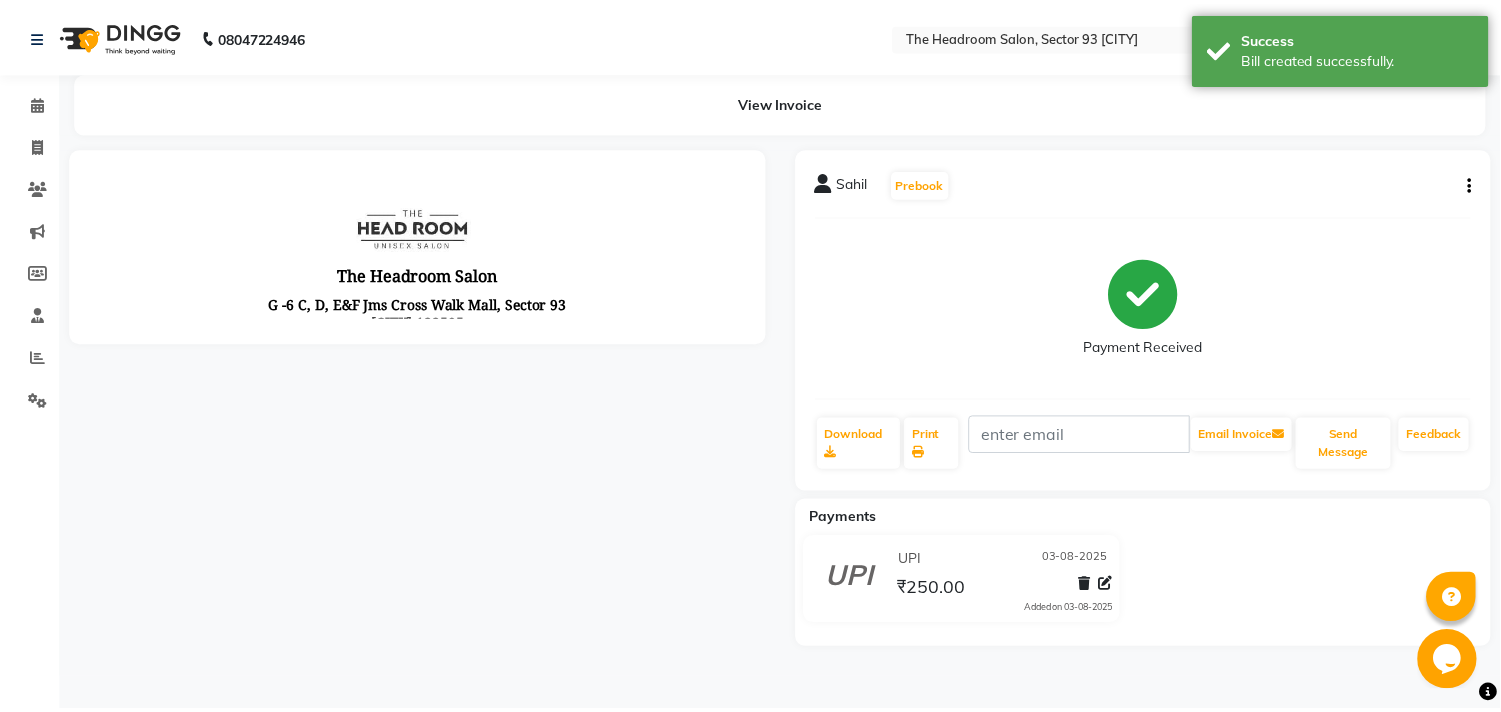 scroll, scrollTop: 0, scrollLeft: 0, axis: both 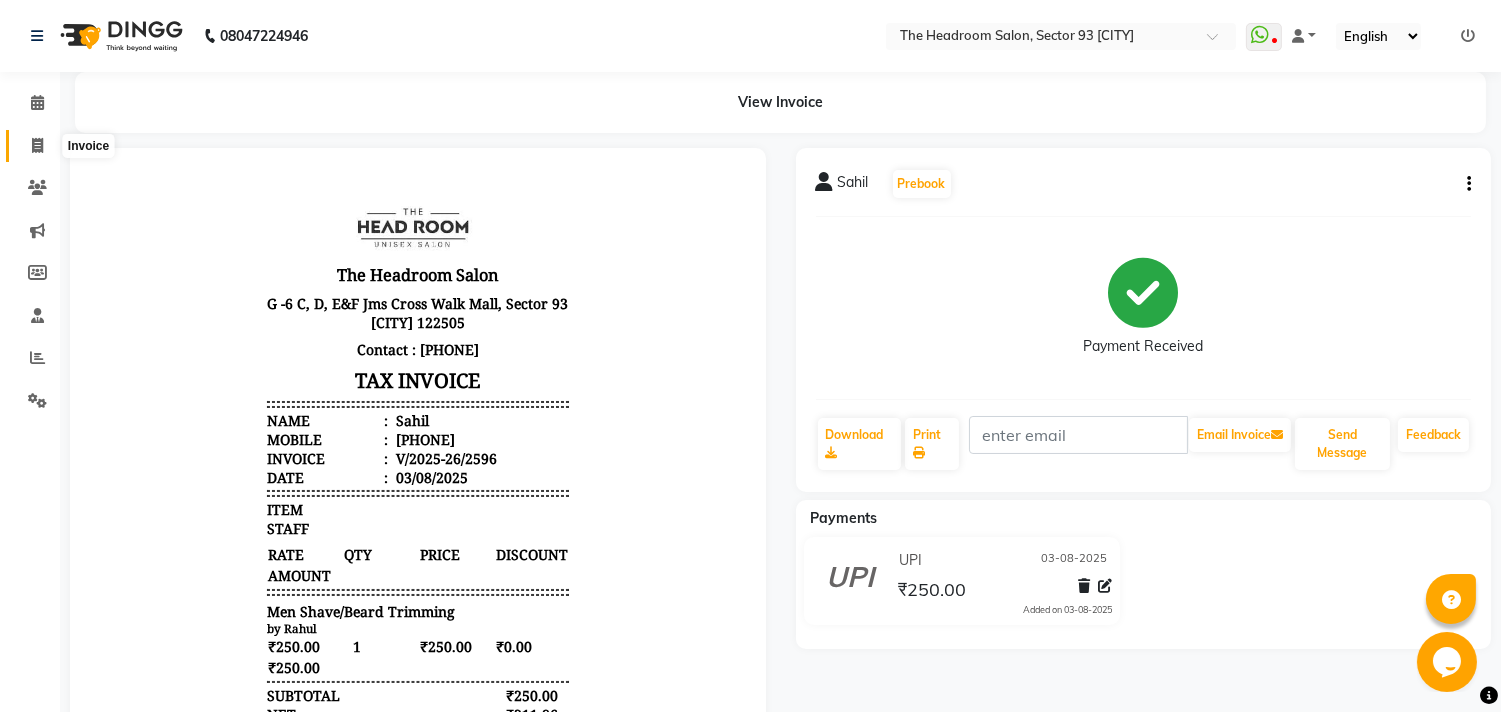 click 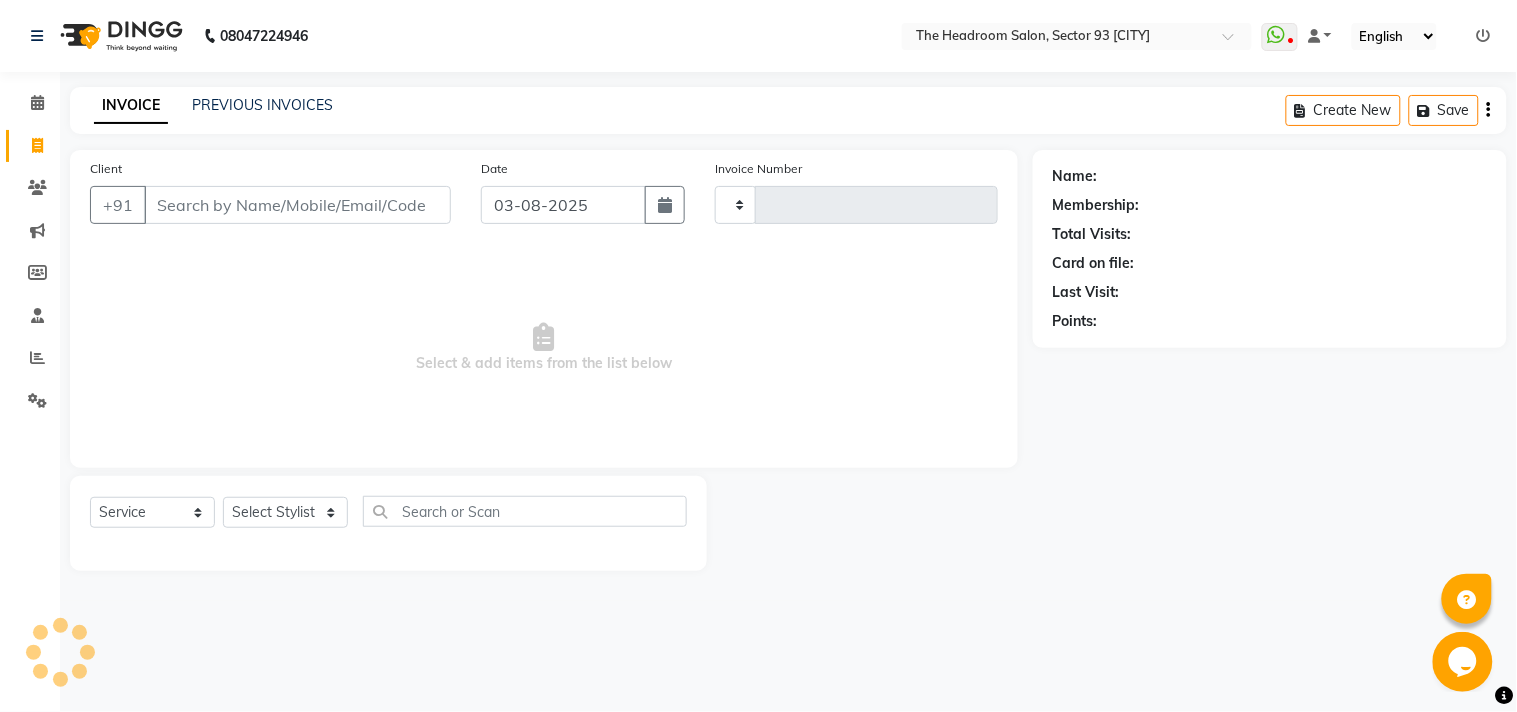type on "2597" 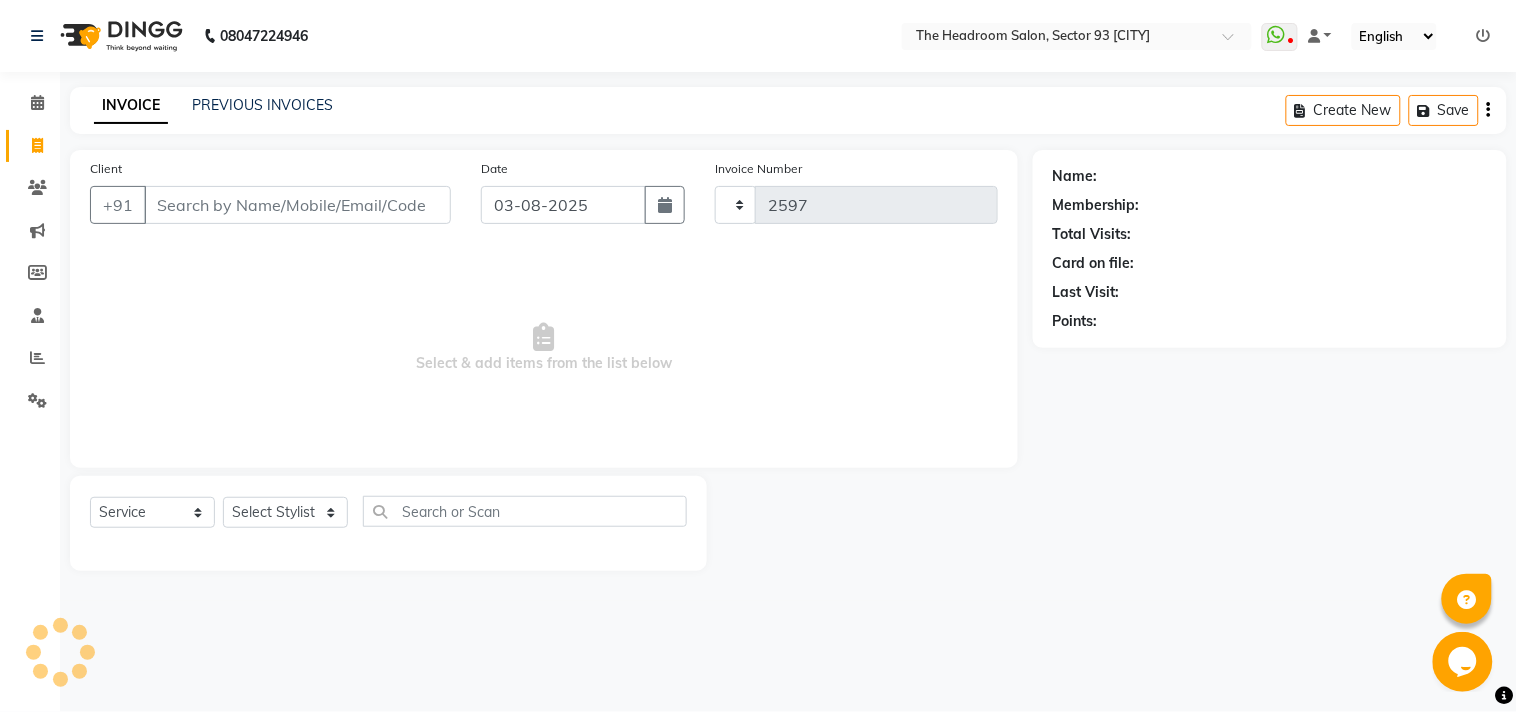 select on "6933" 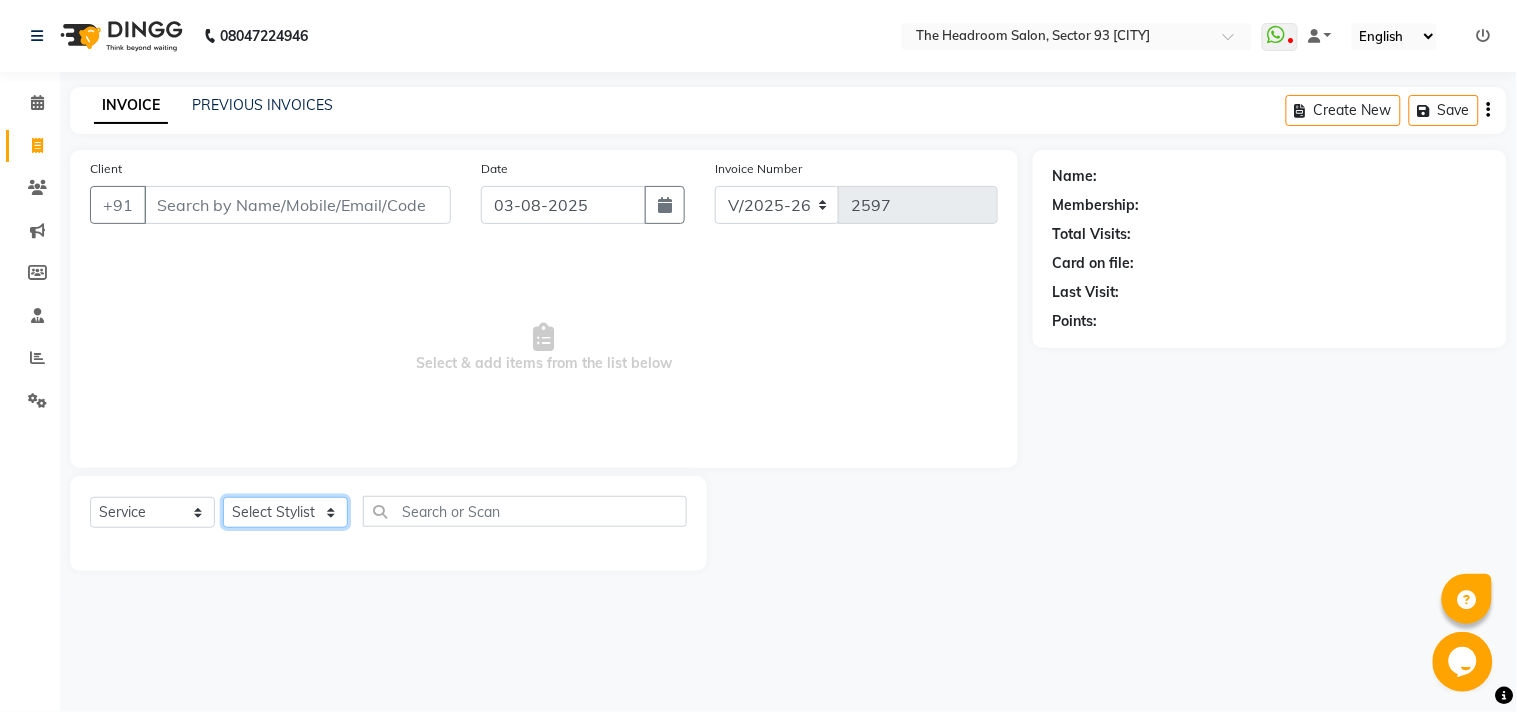 click on "Select Stylist [FIRST] [FIRST] [FIRST] [FIRST] [FIRST] [FIRST] Manager [FIRST] [FIRST] [FIRST] [FIRST] [FIRST] [FIRST]" 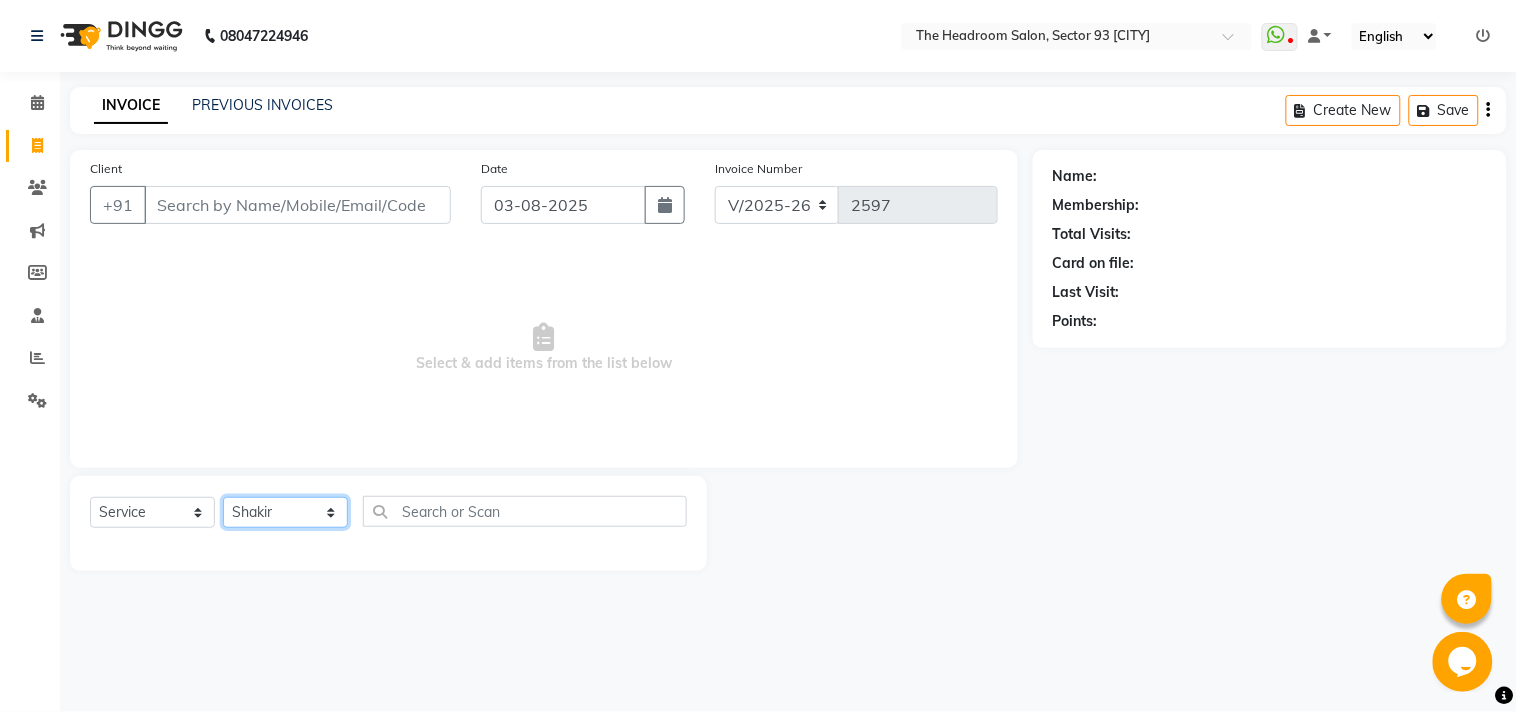 click on "Select Stylist [FIRST] [FIRST] [FIRST] [FIRST] [FIRST] [FIRST] Manager [FIRST] [FIRST] [FIRST] [FIRST] [FIRST] [FIRST]" 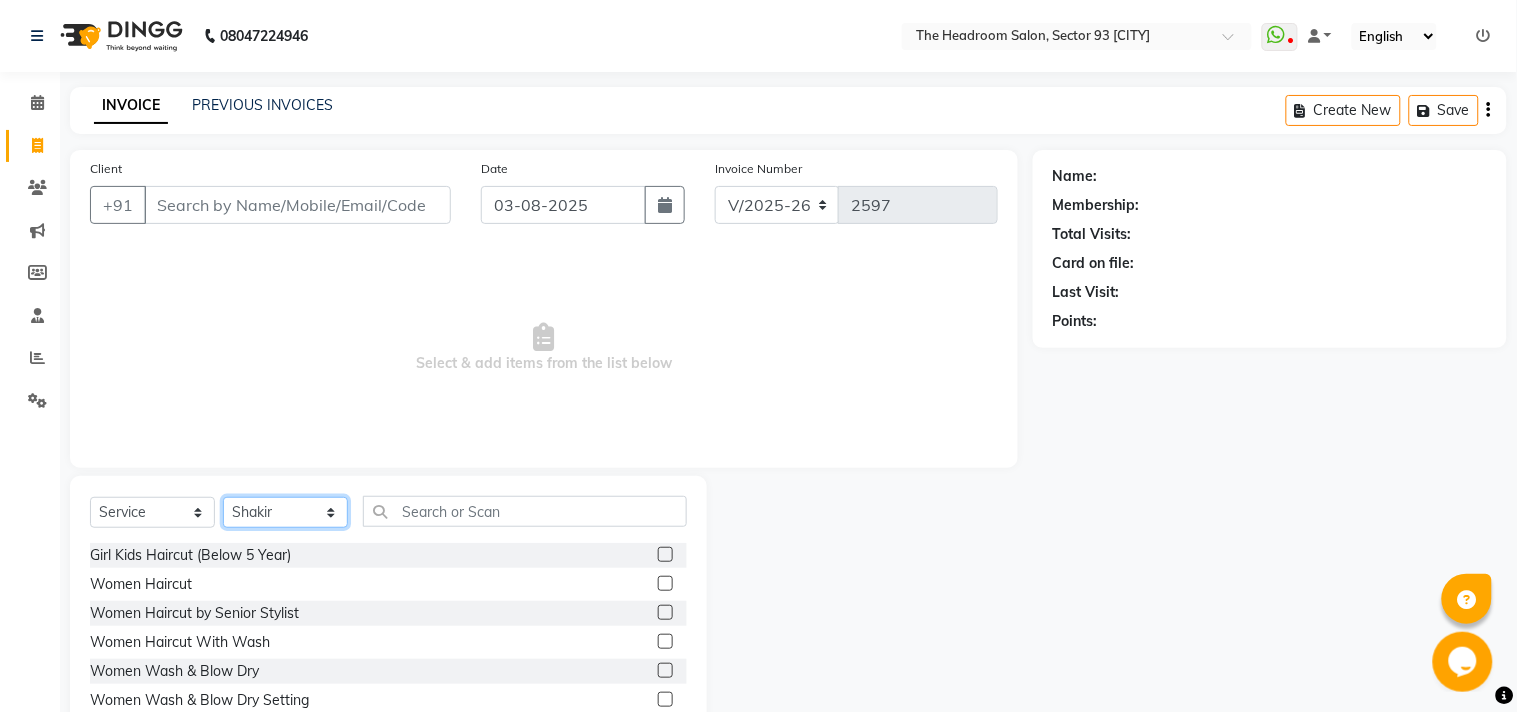click on "Select Stylist [FIRST] [FIRST] [FIRST] [FIRST] [FIRST] [FIRST] Manager [FIRST] [FIRST] [FIRST] [FIRST] [FIRST] [FIRST]" 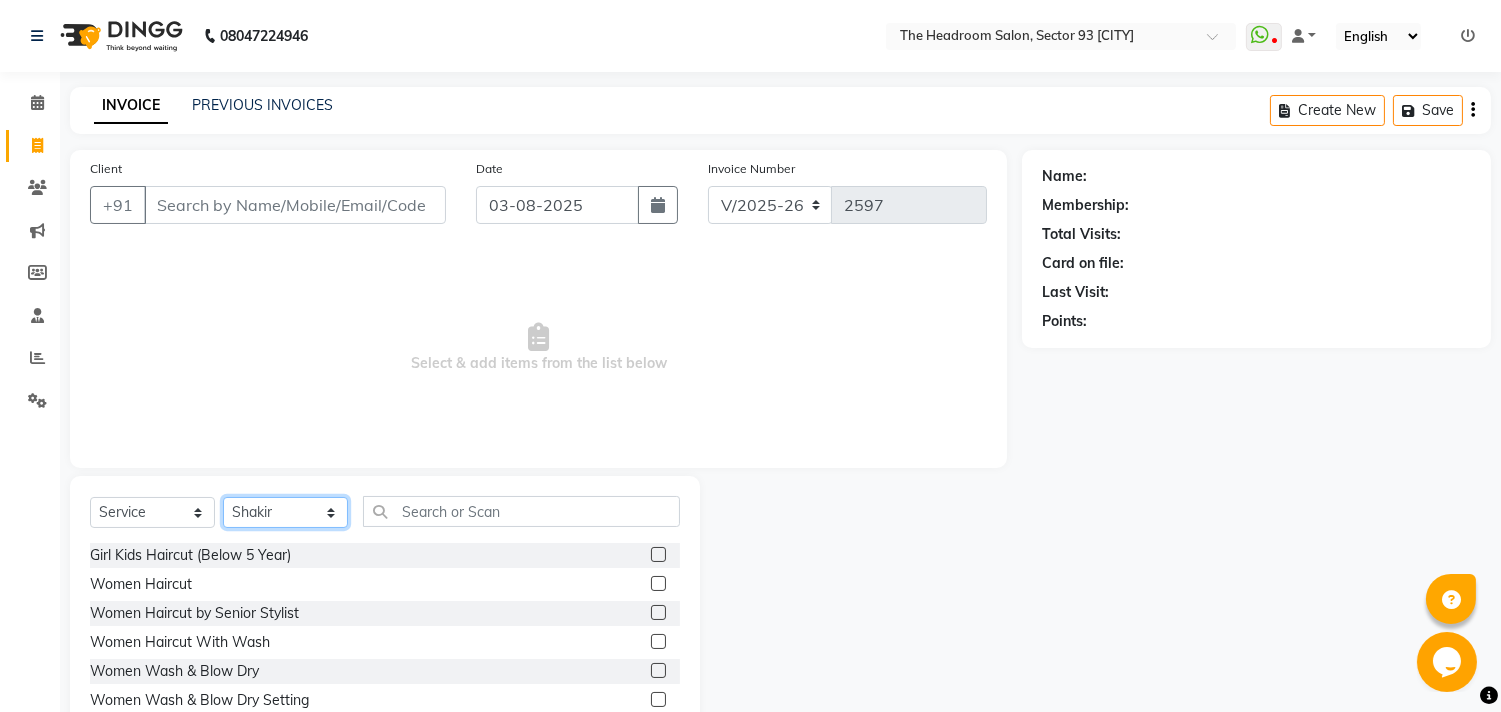 click on "Select Stylist [FIRST] [FIRST] [FIRST] [FIRST] [FIRST] [FIRST] Manager [FIRST] [FIRST] [FIRST] [FIRST] [FIRST] [FIRST]" 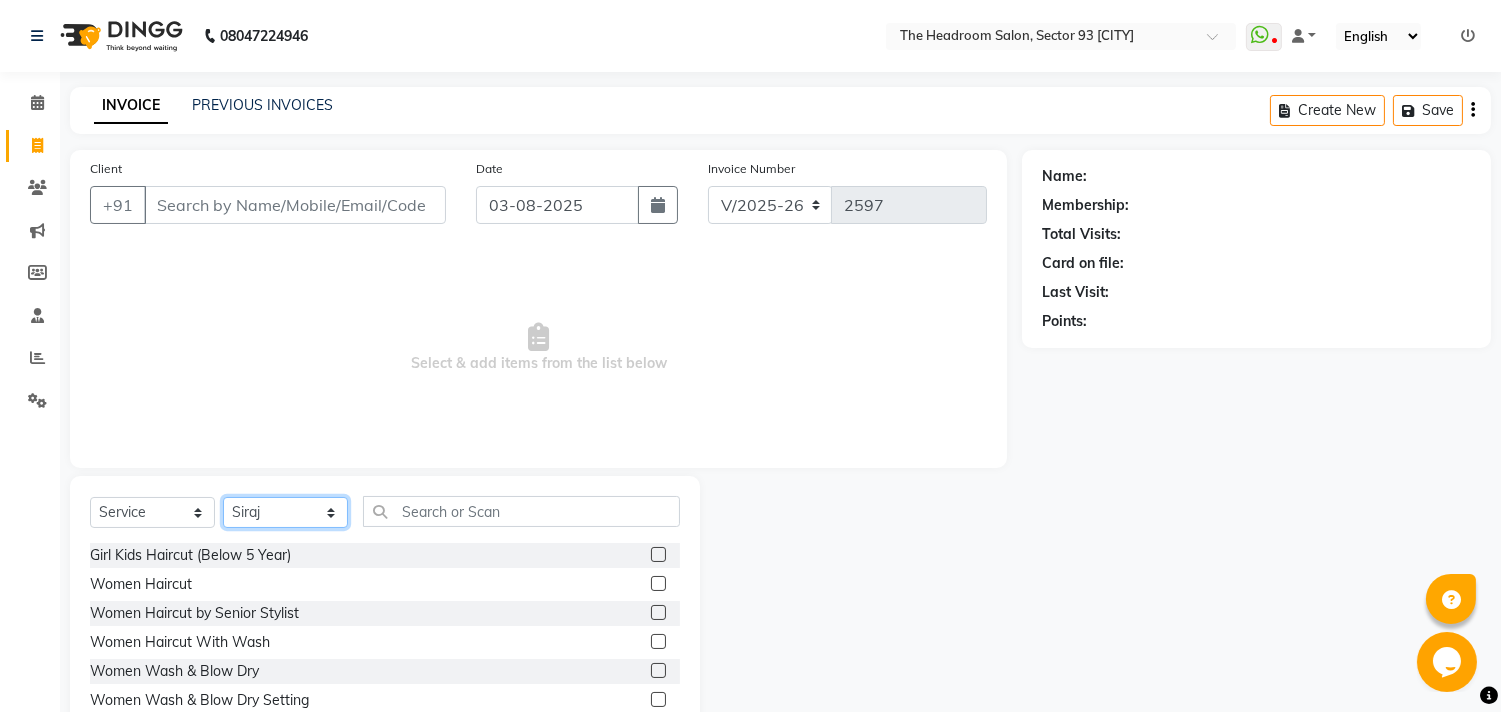 click on "Select Stylist [FIRST] [FIRST] [FIRST] [FIRST] [FIRST] [FIRST] Manager [FIRST] [FIRST] [FIRST] [FIRST] [FIRST] [FIRST]" 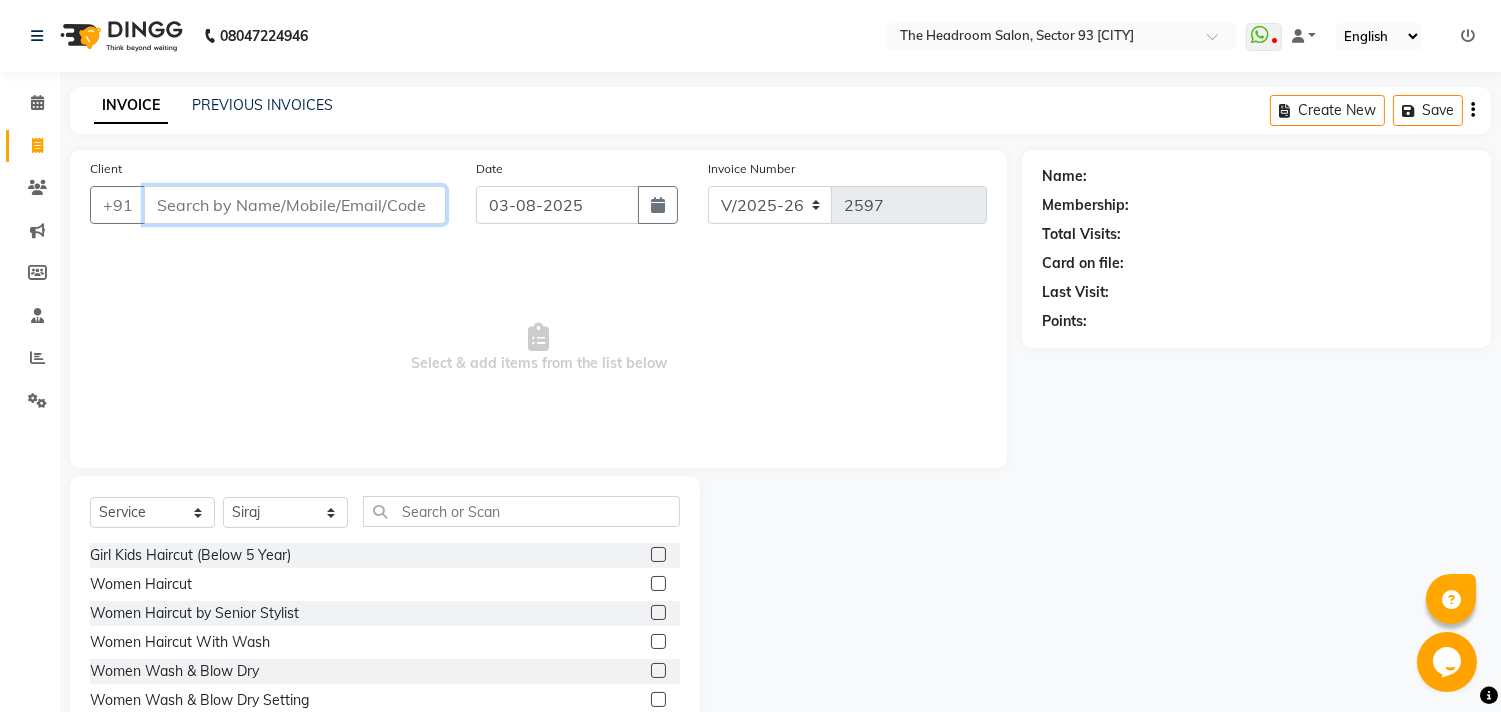 click on "Client" at bounding box center [295, 205] 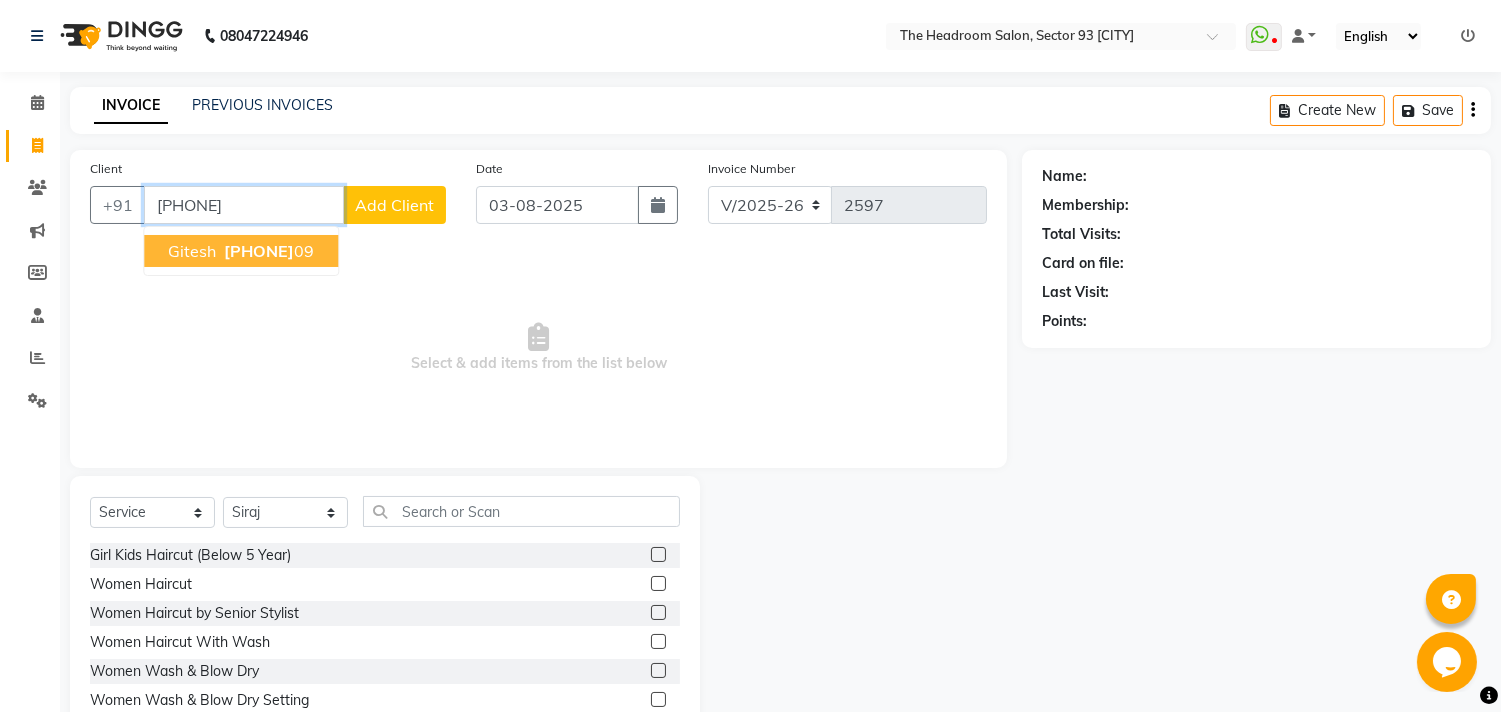 click on "[PHONE]" at bounding box center [259, 251] 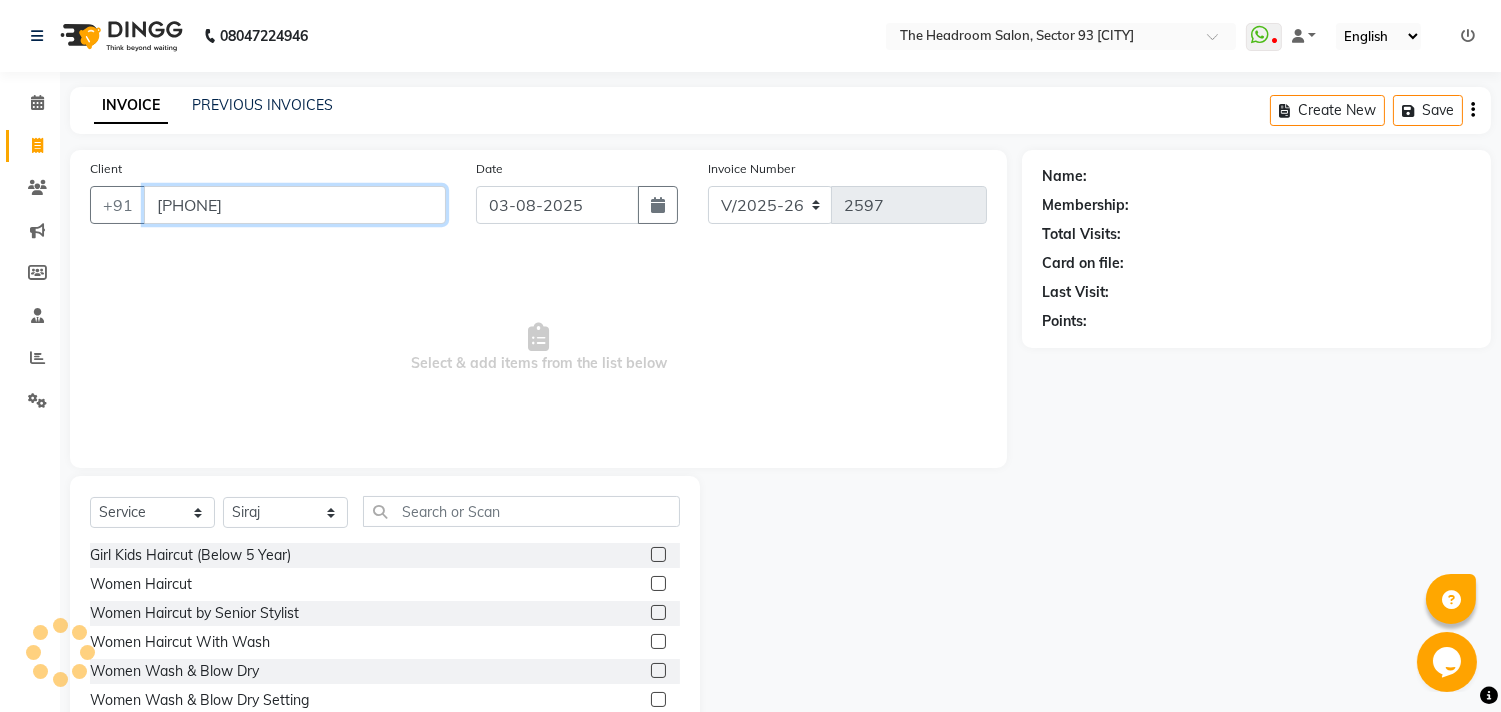 type on "[PHONE]" 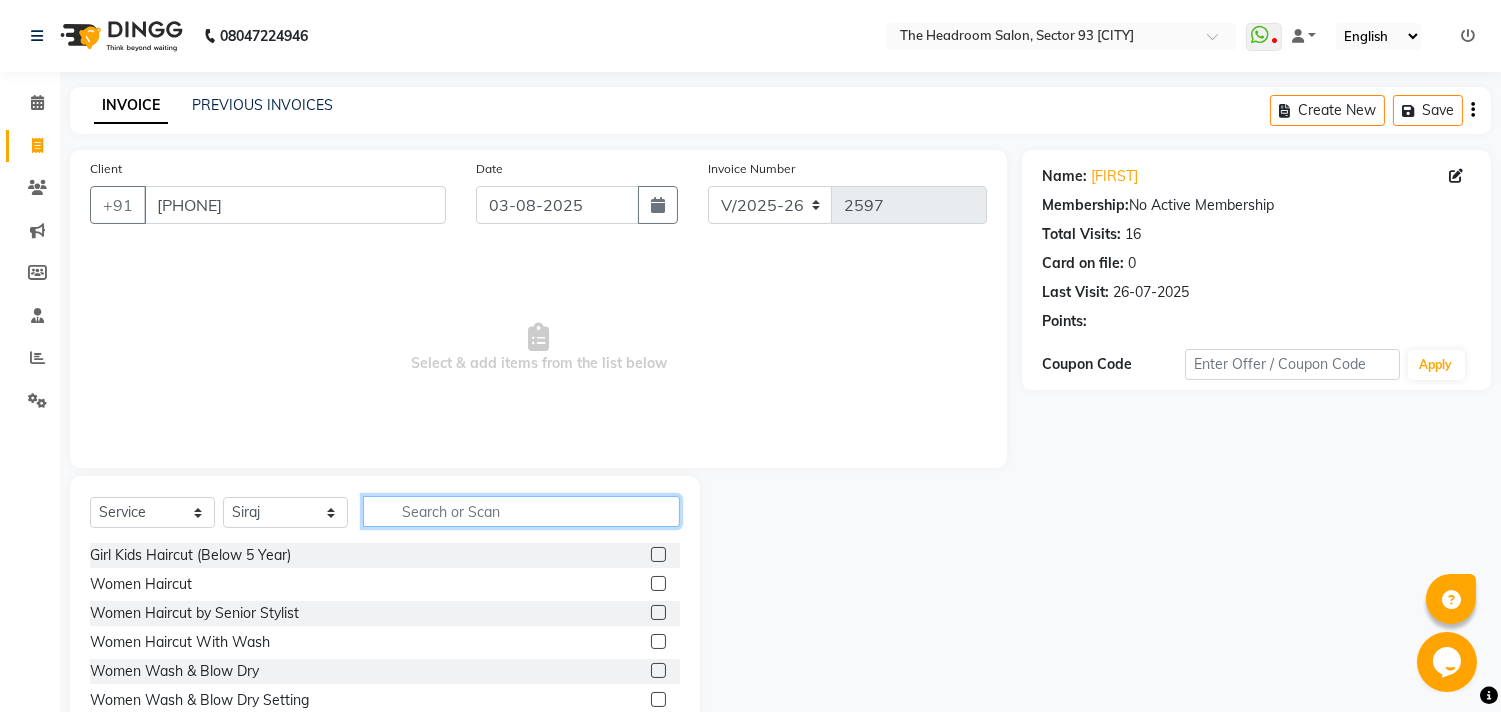 click 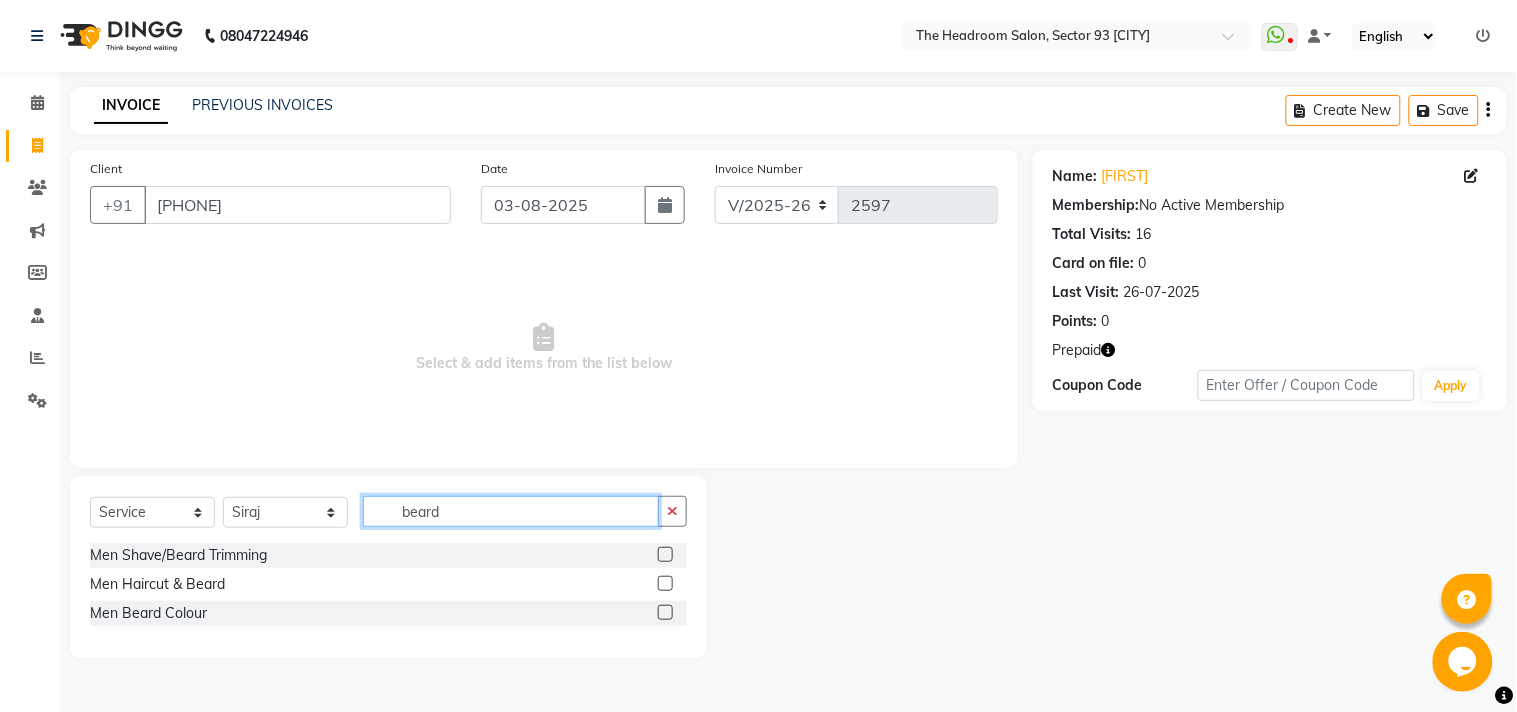 type on "beard" 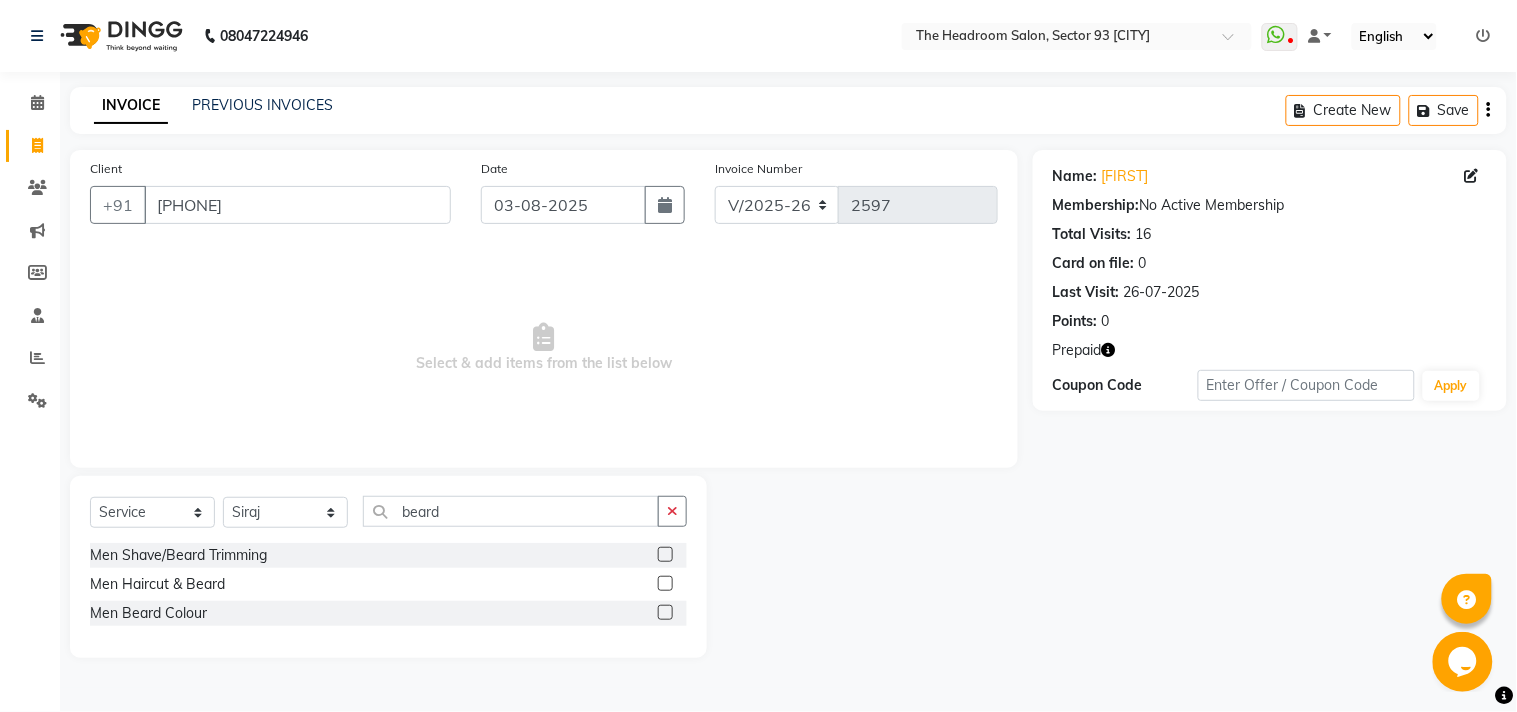 click 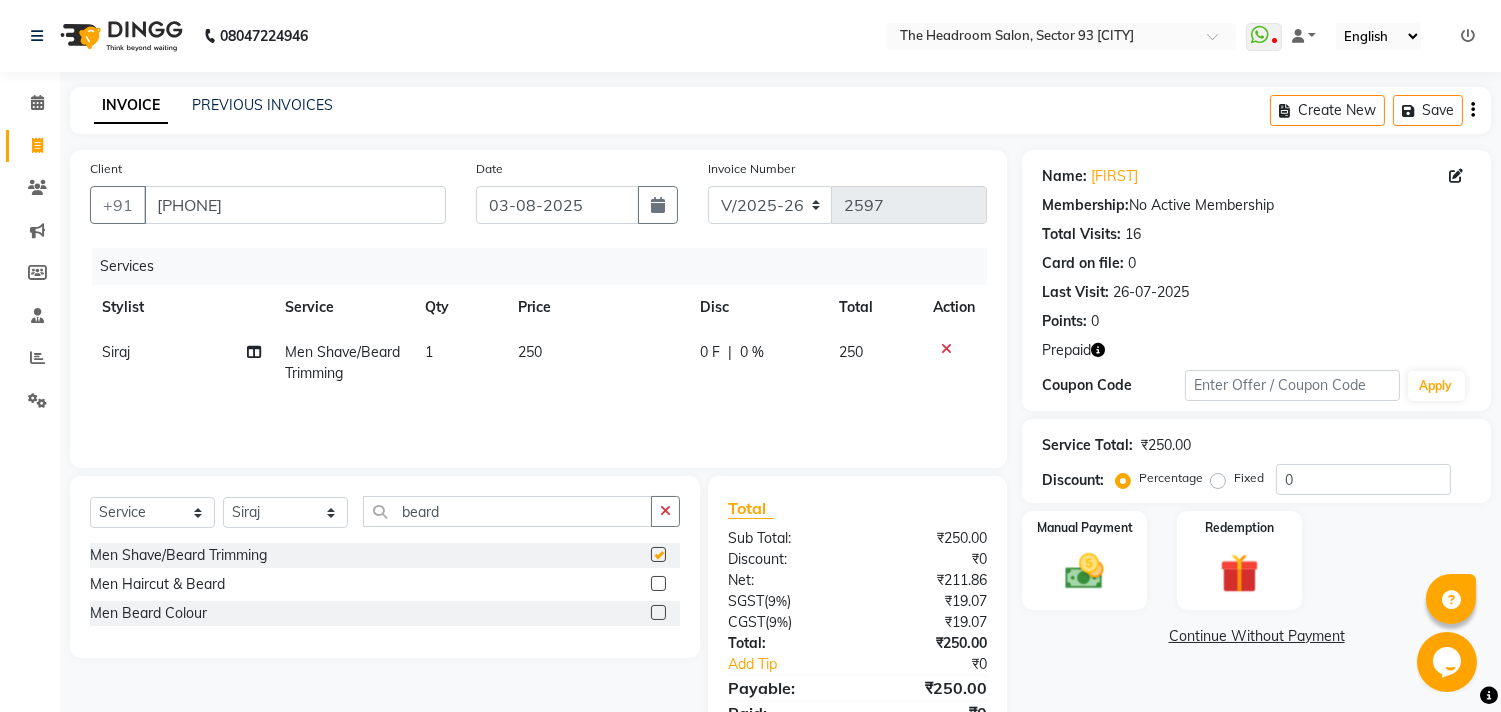 checkbox on "false" 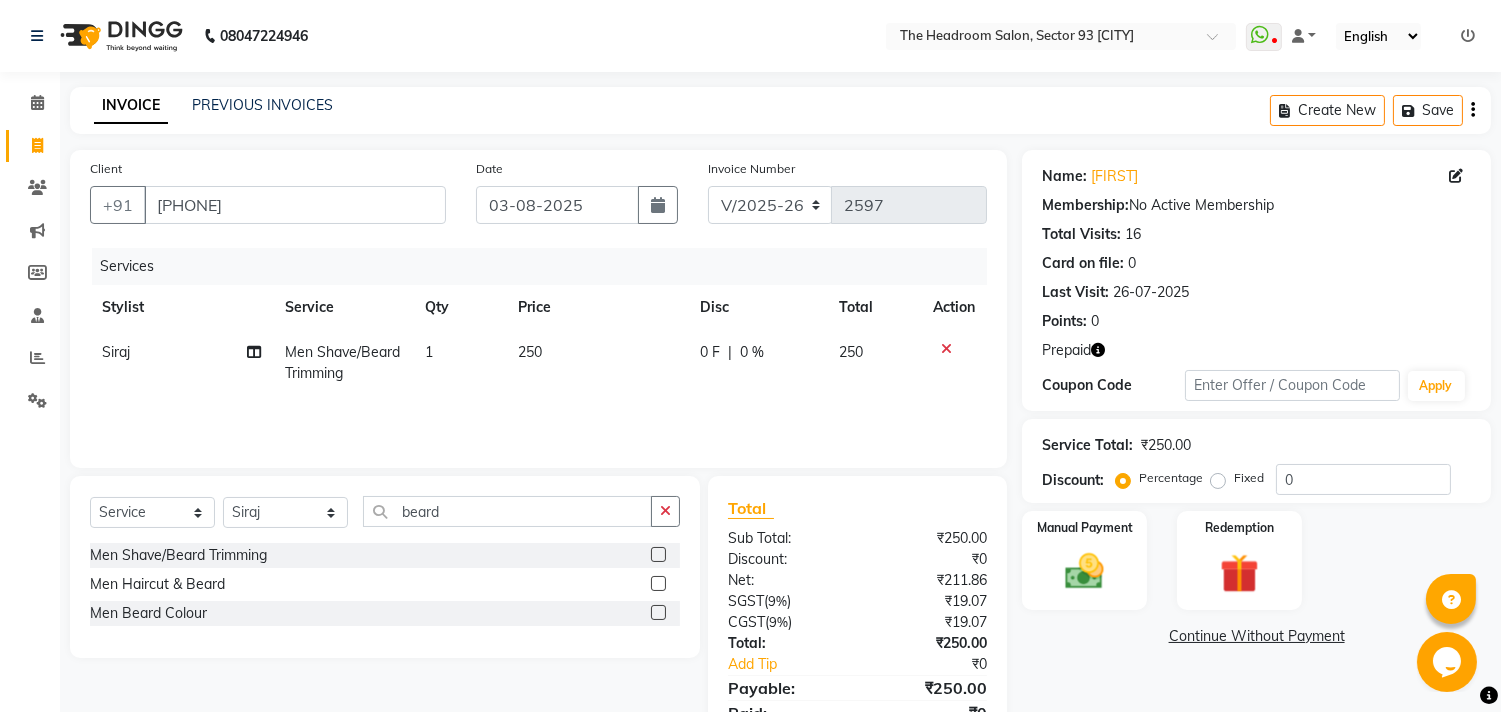 click 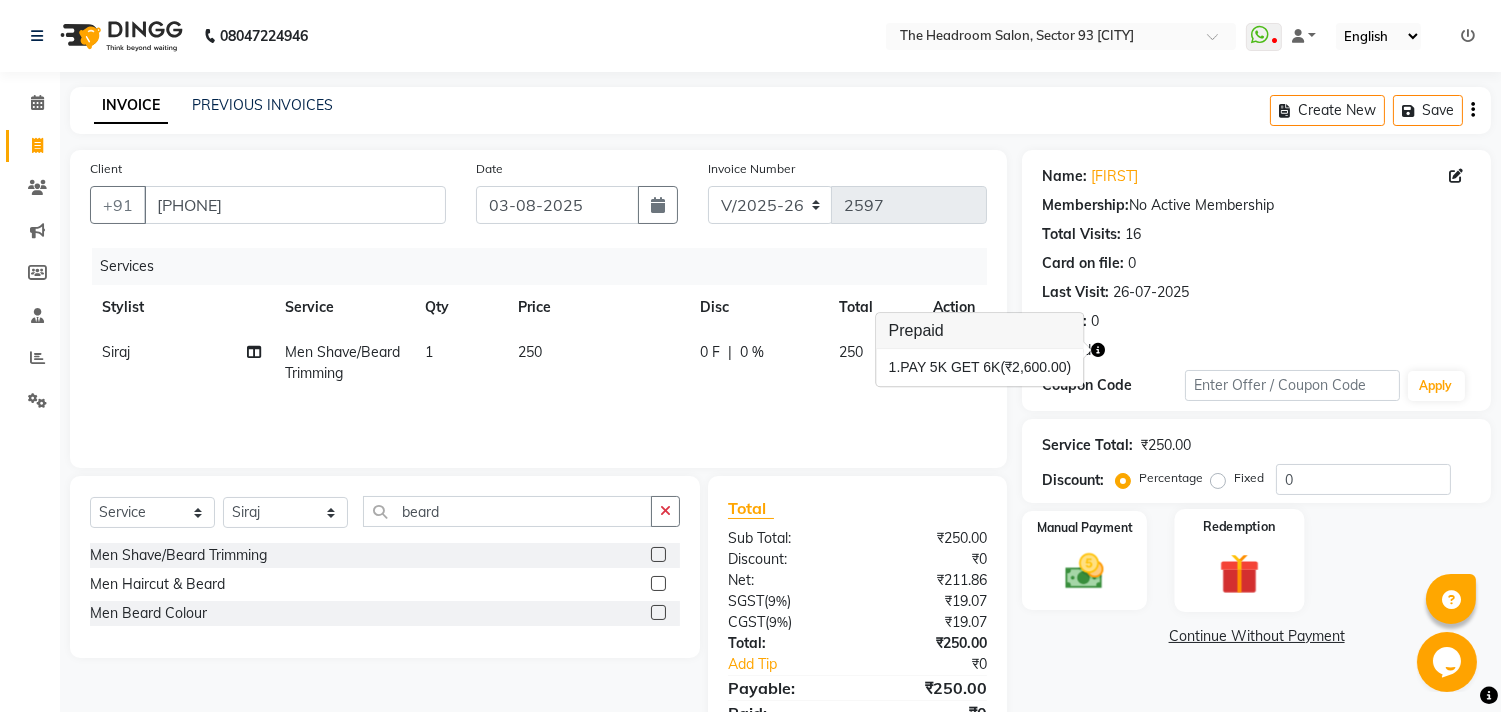click on "Redemption" 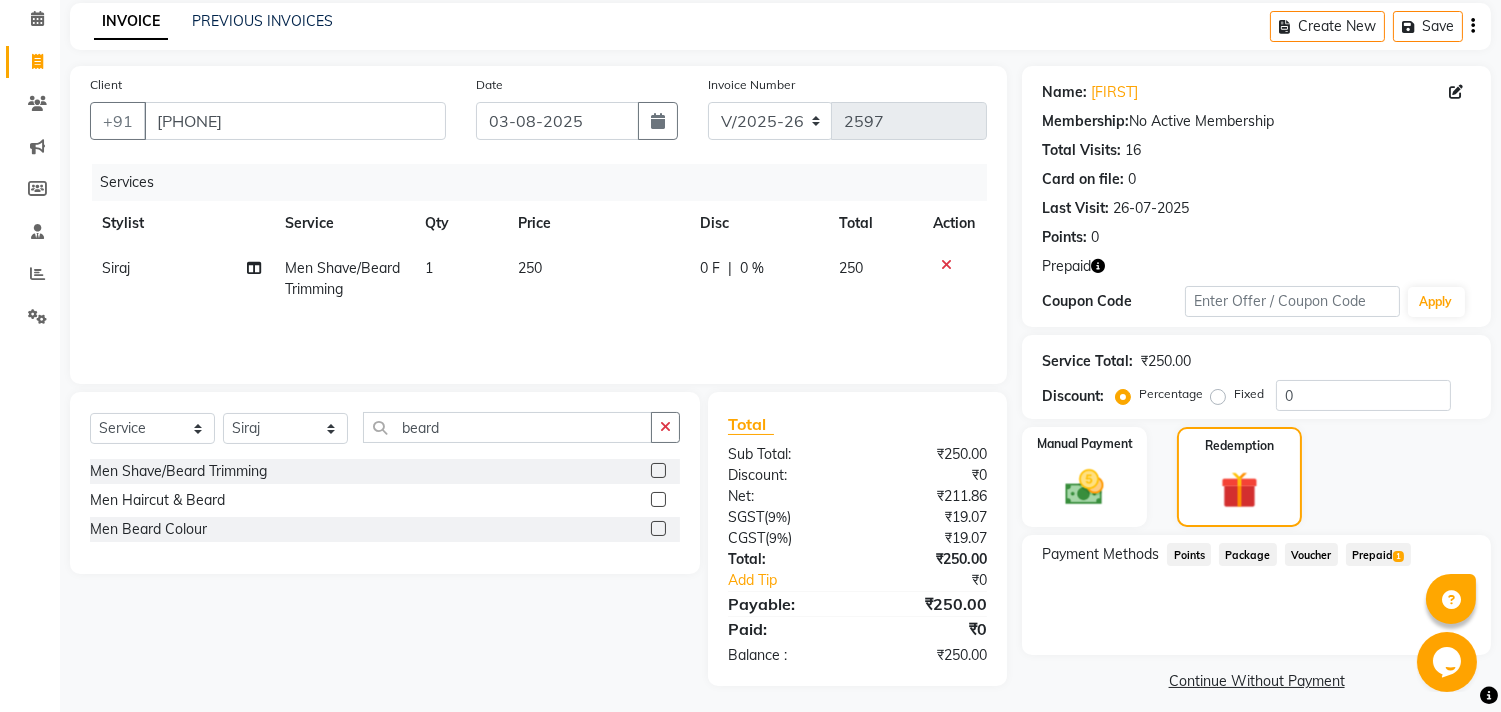 scroll, scrollTop: 96, scrollLeft: 0, axis: vertical 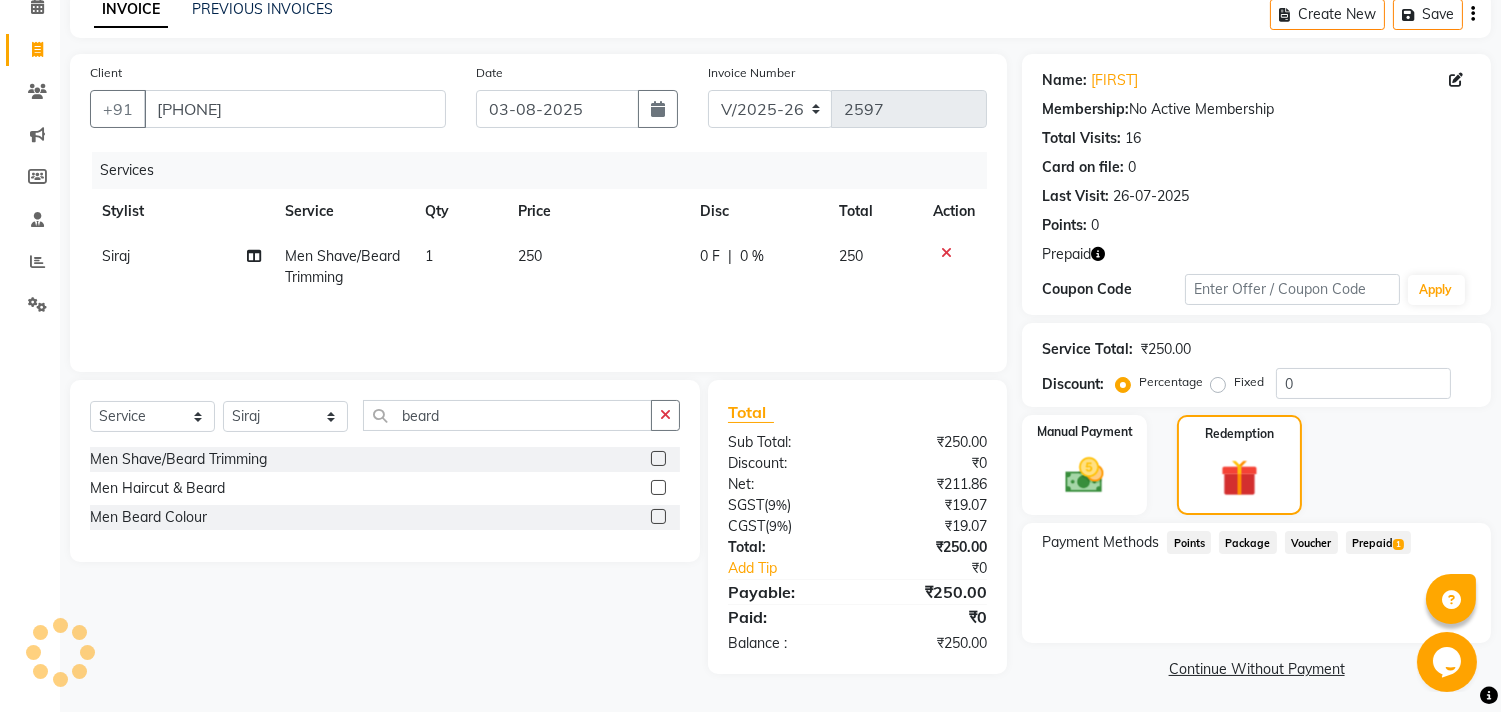 click on "Prepaid  1" 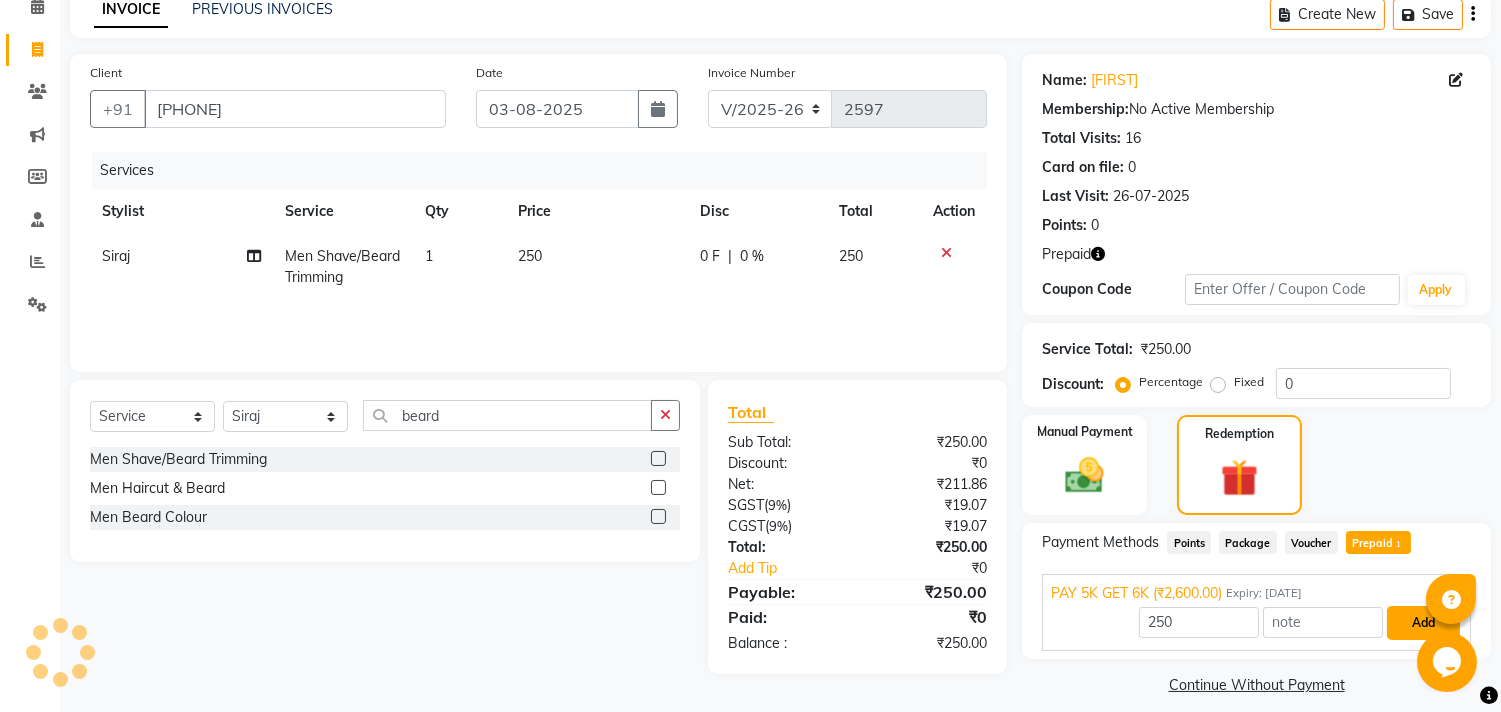 click on "Add" at bounding box center [1423, 623] 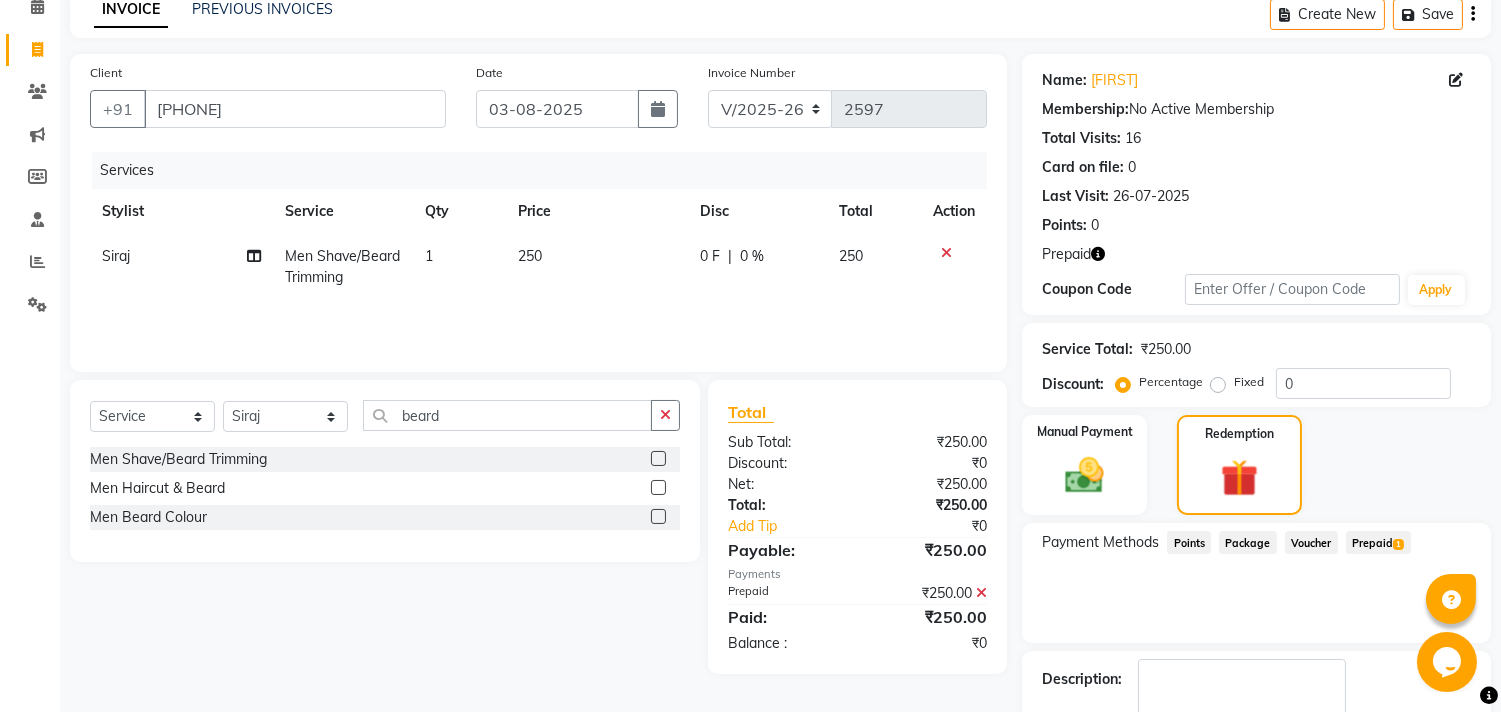 scroll, scrollTop: 210, scrollLeft: 0, axis: vertical 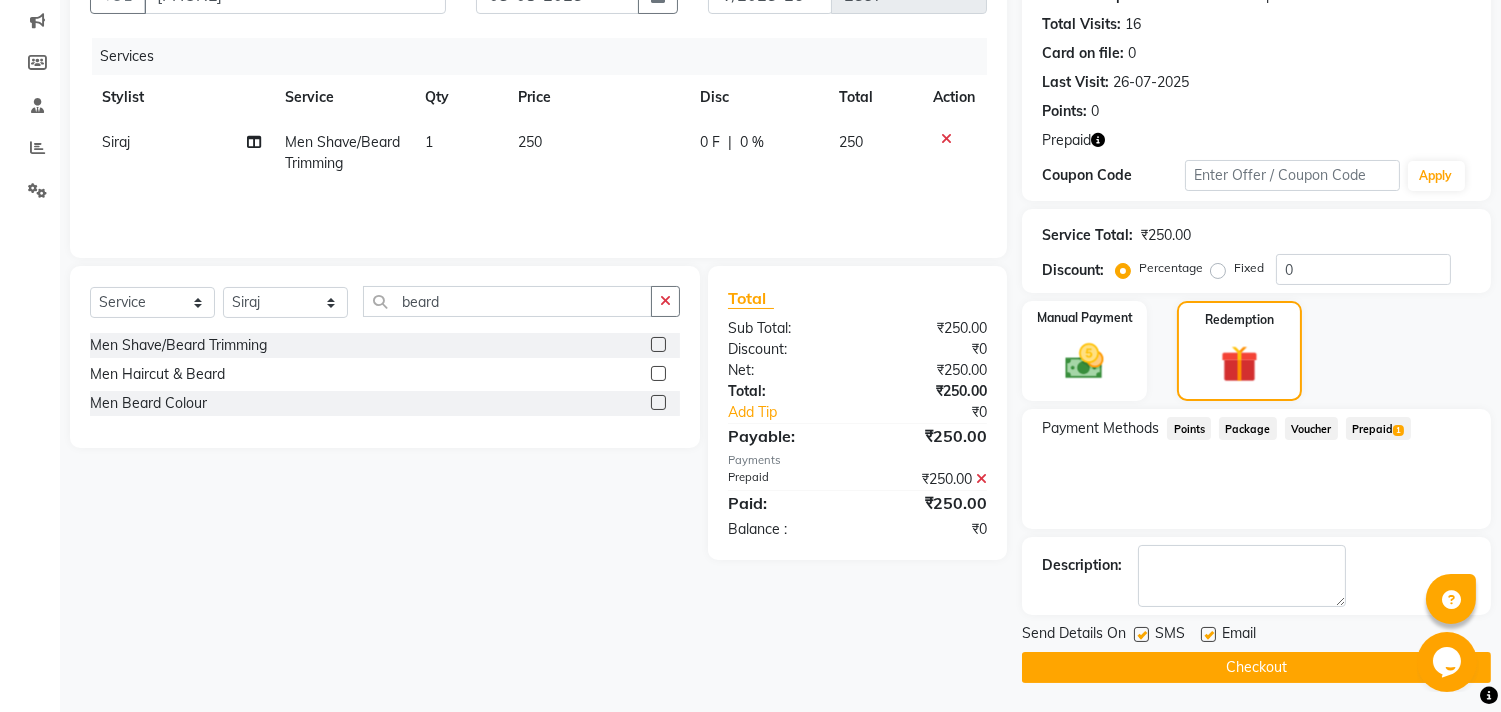 click on "Checkout" 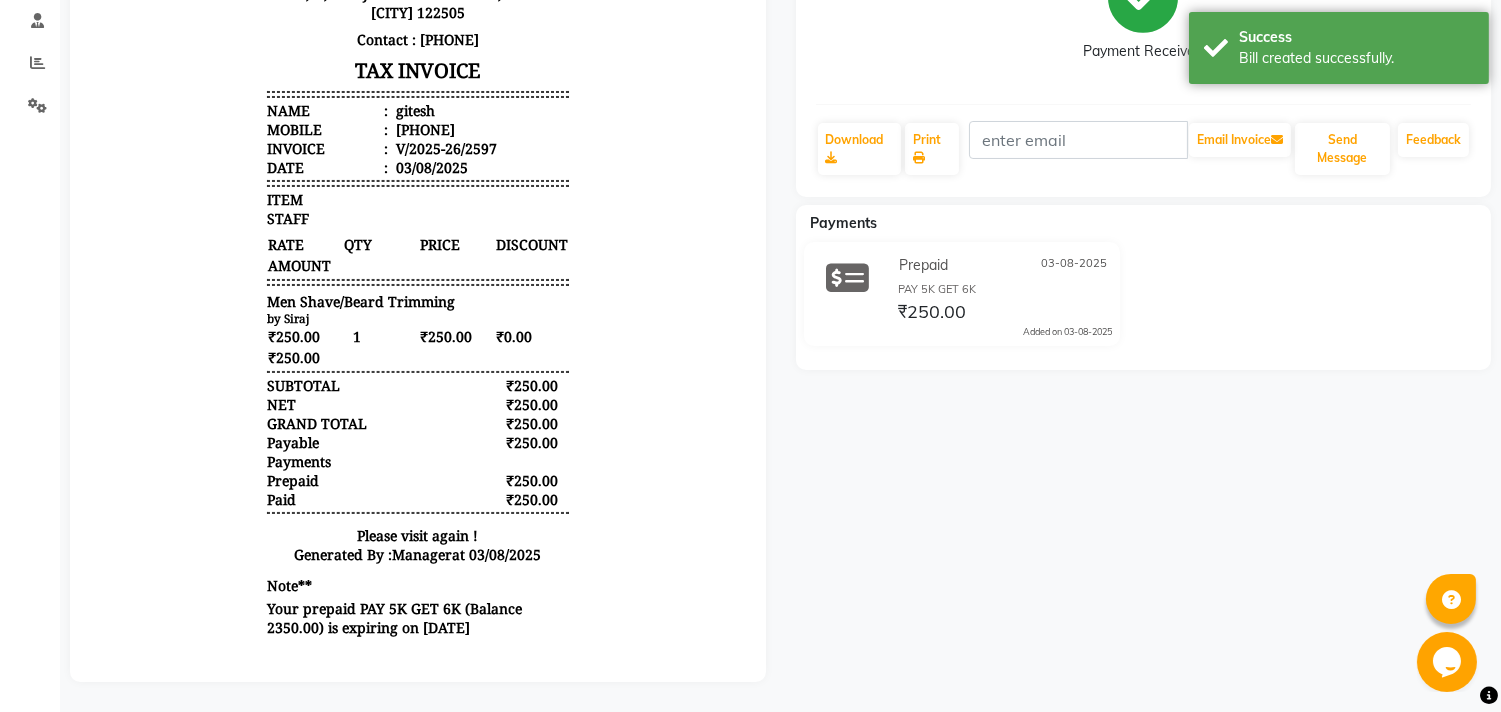 scroll, scrollTop: 0, scrollLeft: 0, axis: both 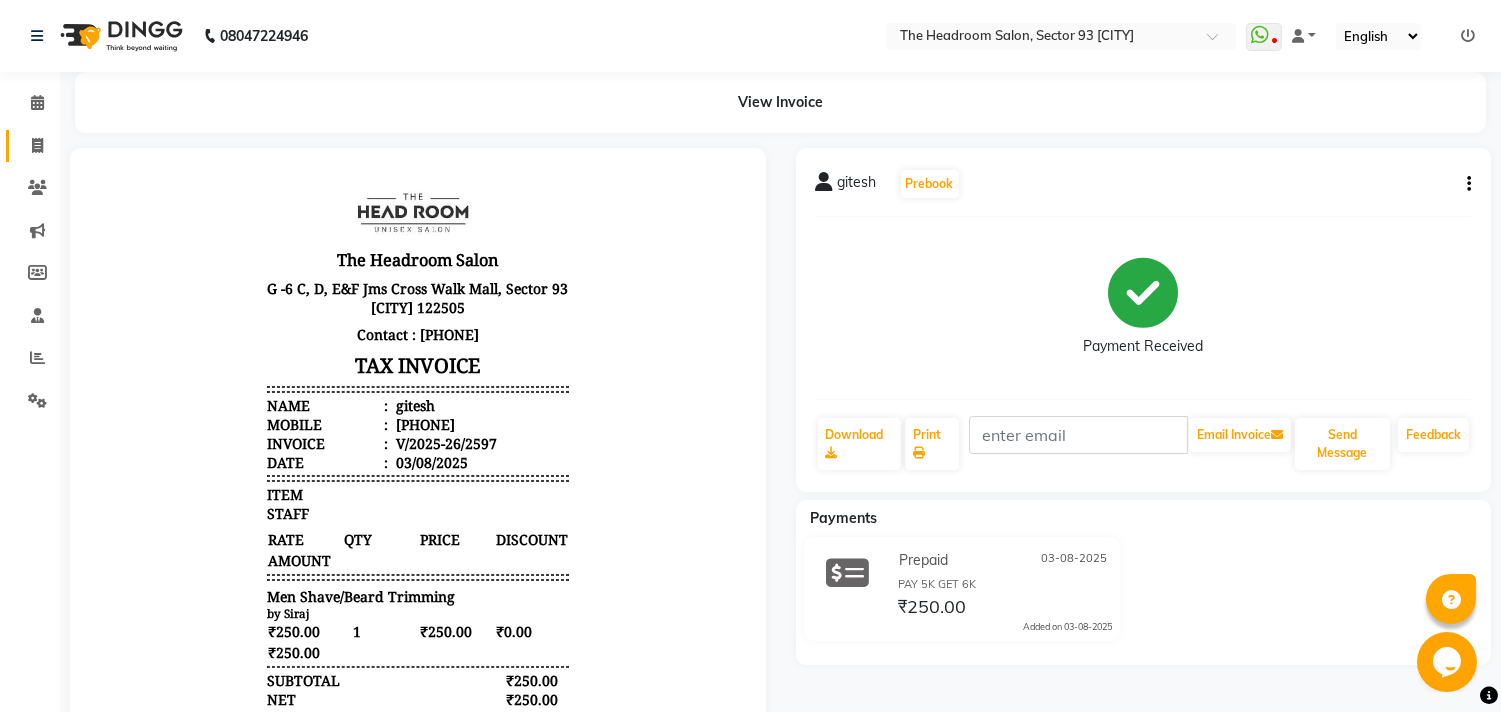 click 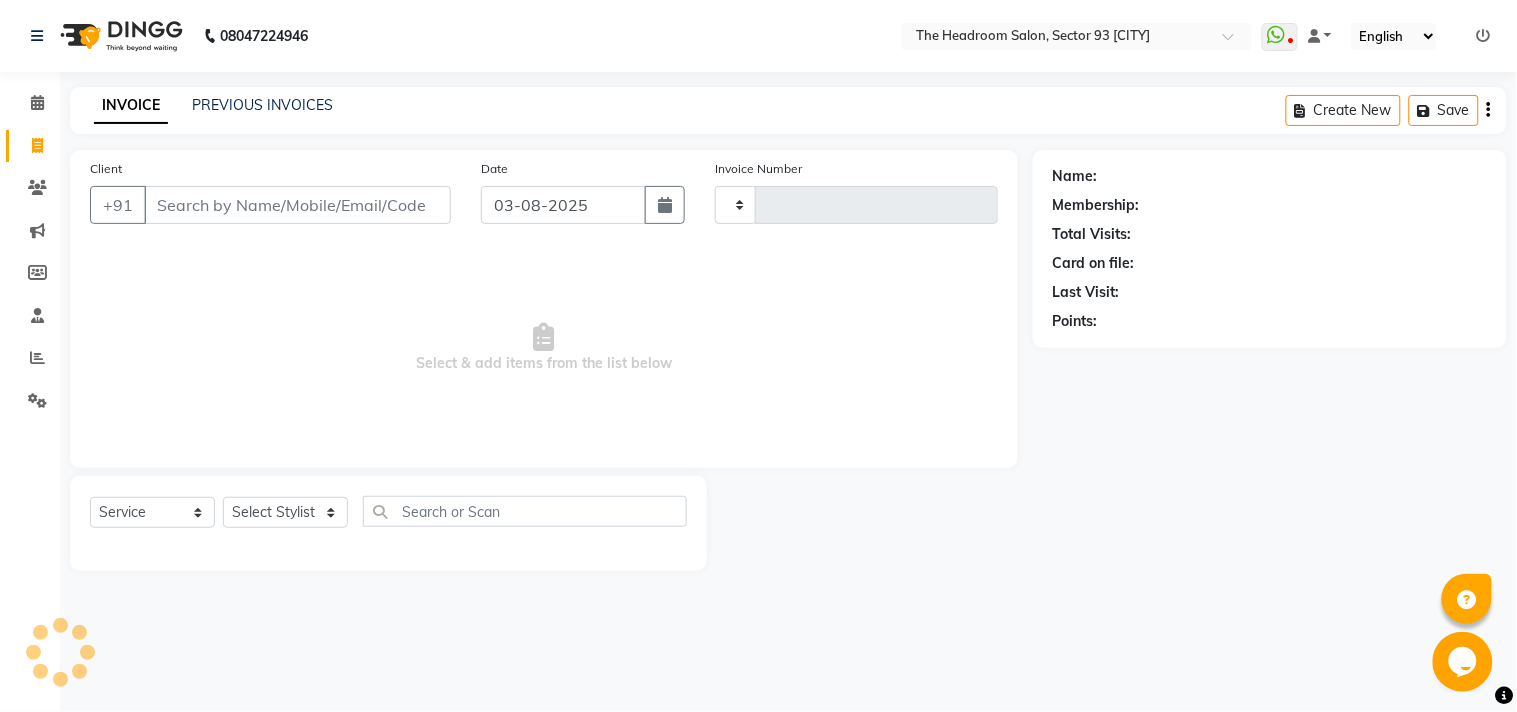 type on "2598" 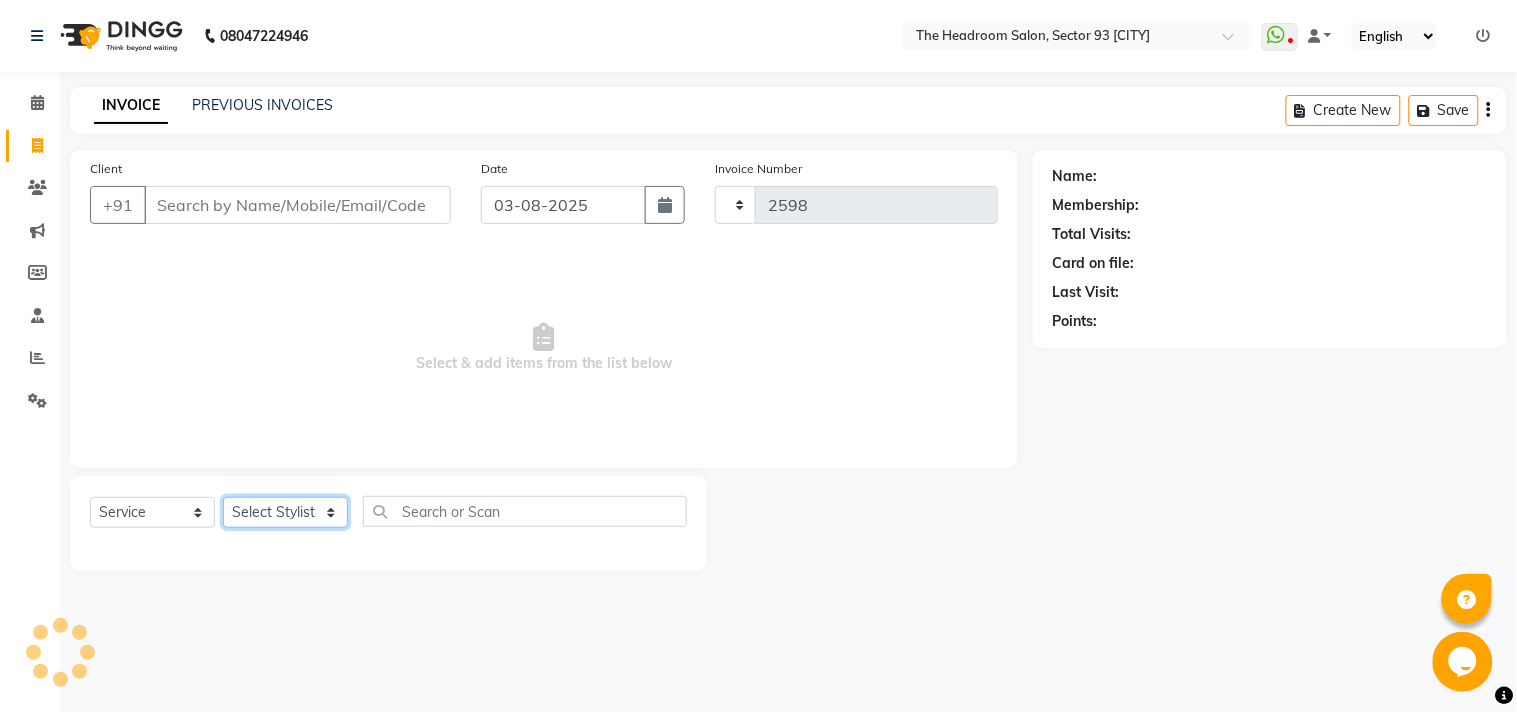 click on "Select Stylist" 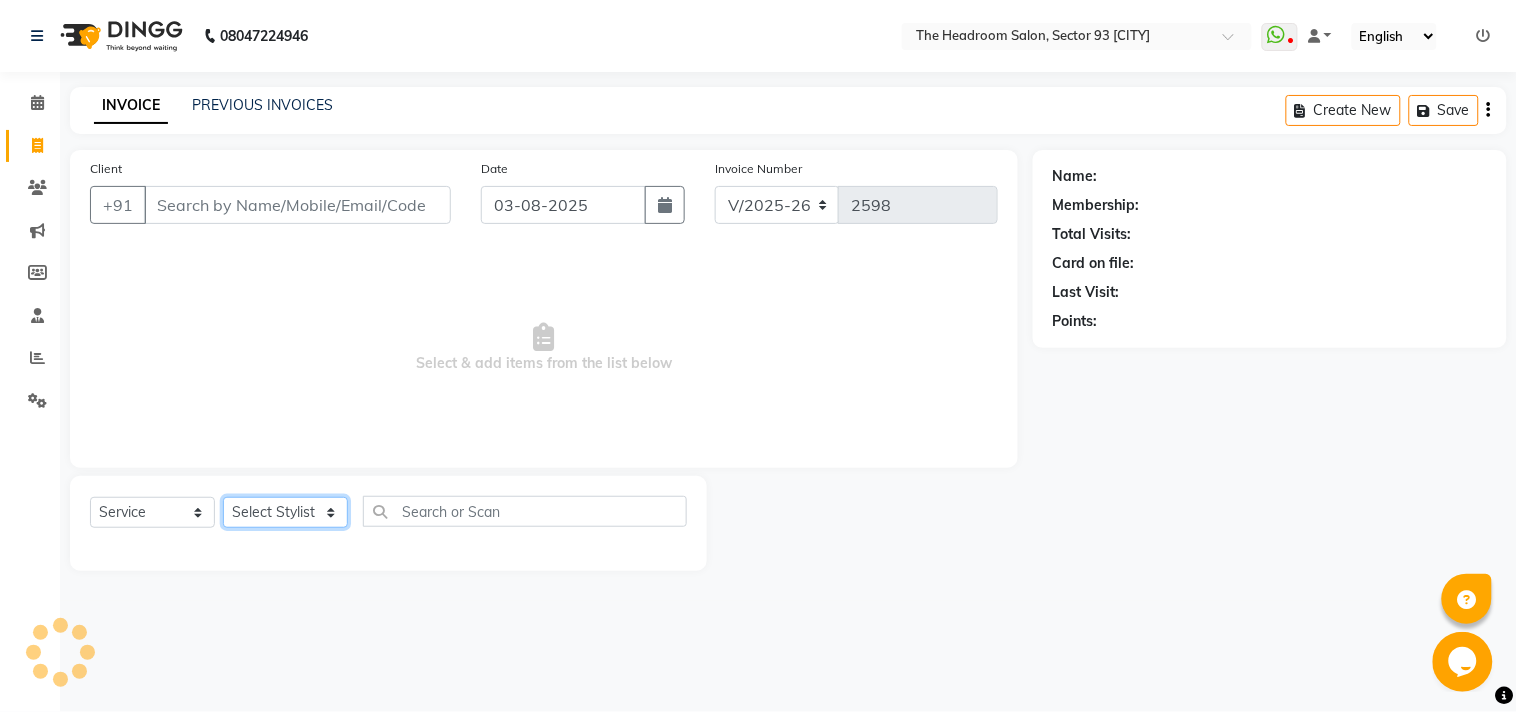 click on "Select Stylist [FIRST] [FIRST] [FIRST] [FIRST] [FIRST] [FIRST] Manager [FIRST] [FIRST] [FIRST] [FIRST] [FIRST] [FIRST]" 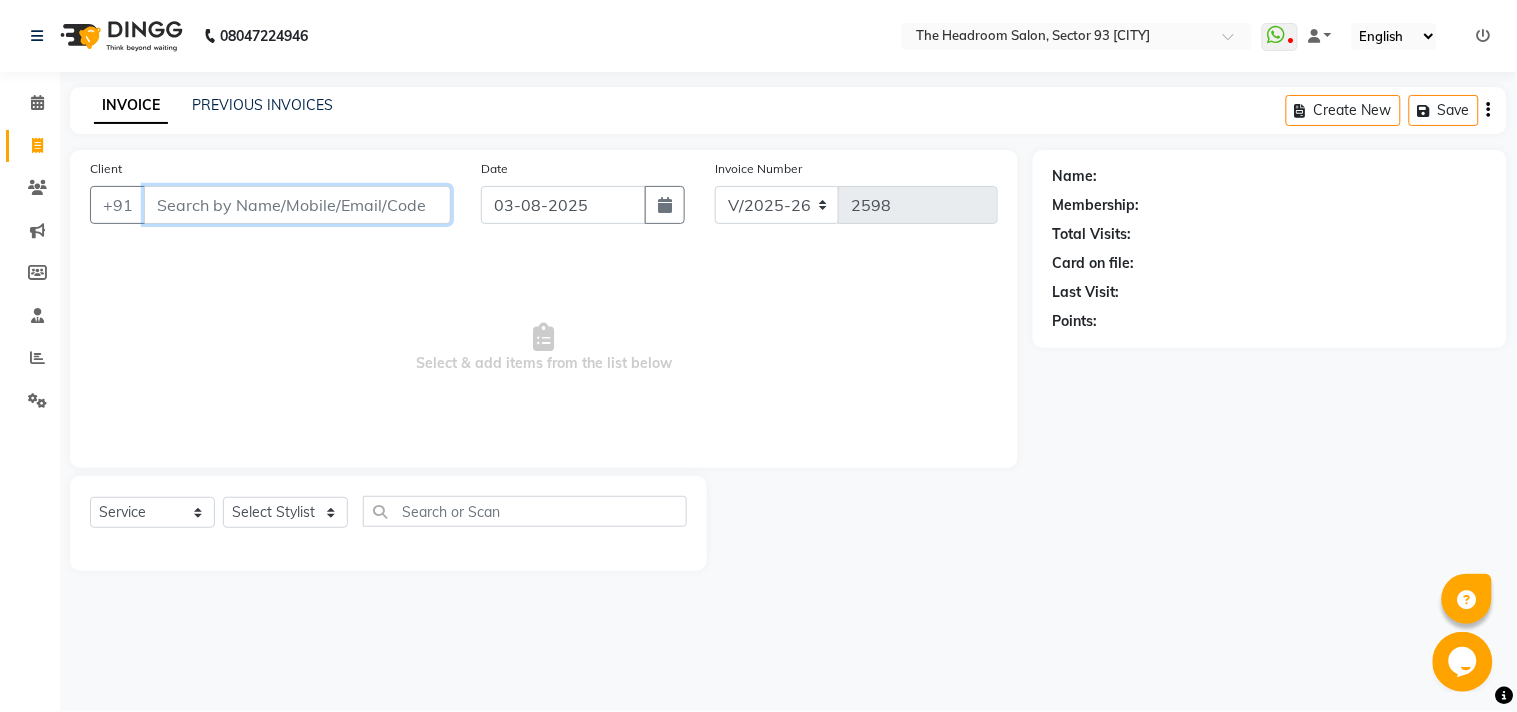 drag, startPoint x: 257, startPoint y: 197, endPoint x: 291, endPoint y: 153, distance: 55.605755 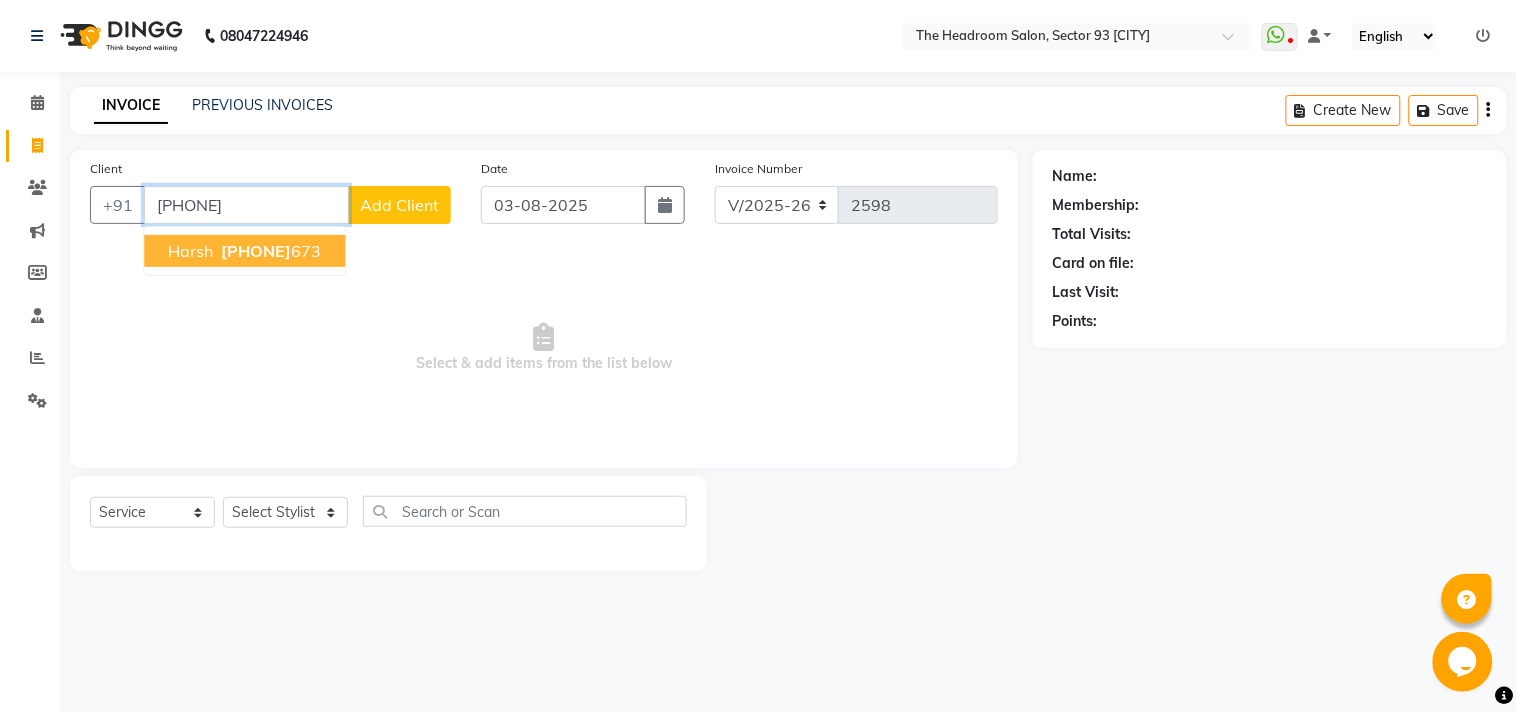 click on "[FIRST]   [PHONE]" at bounding box center (244, 251) 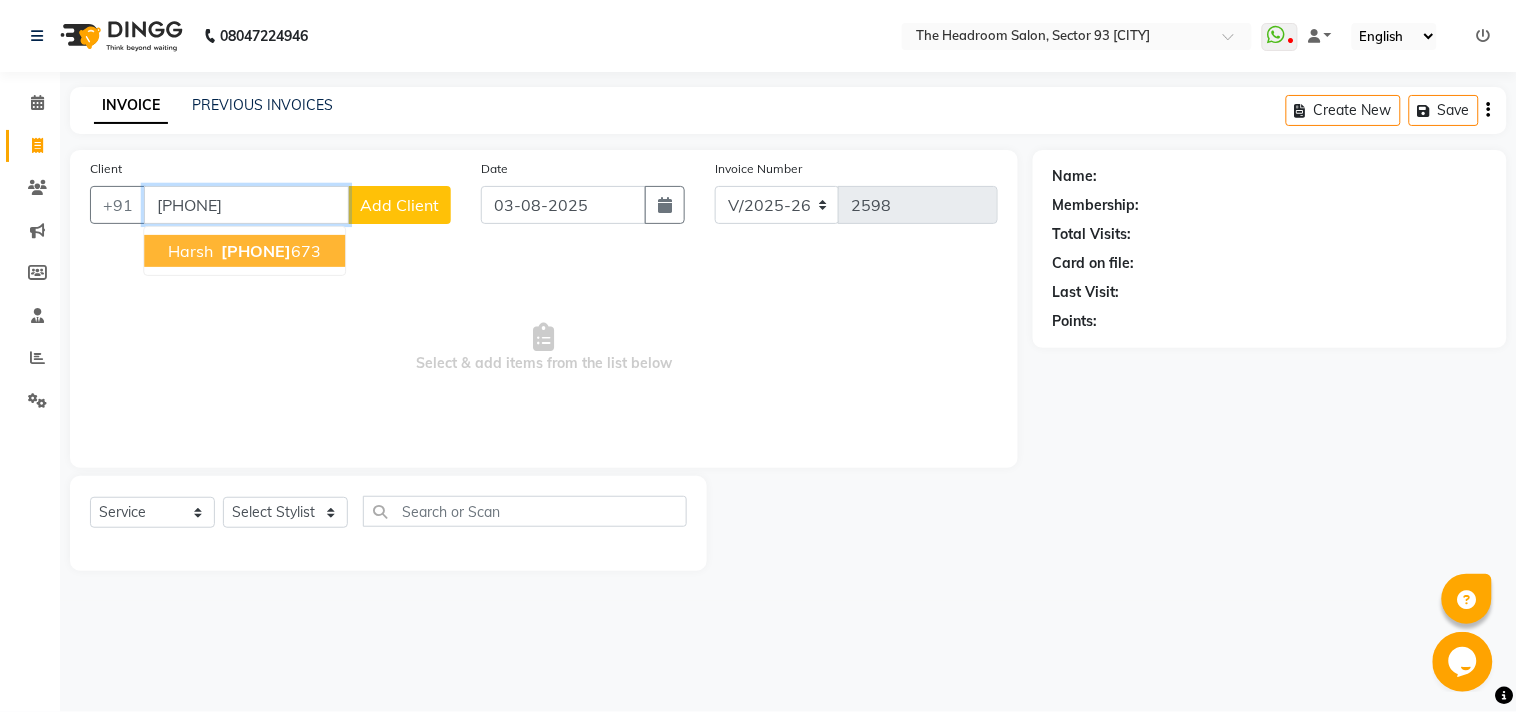 type on "[PHONE]" 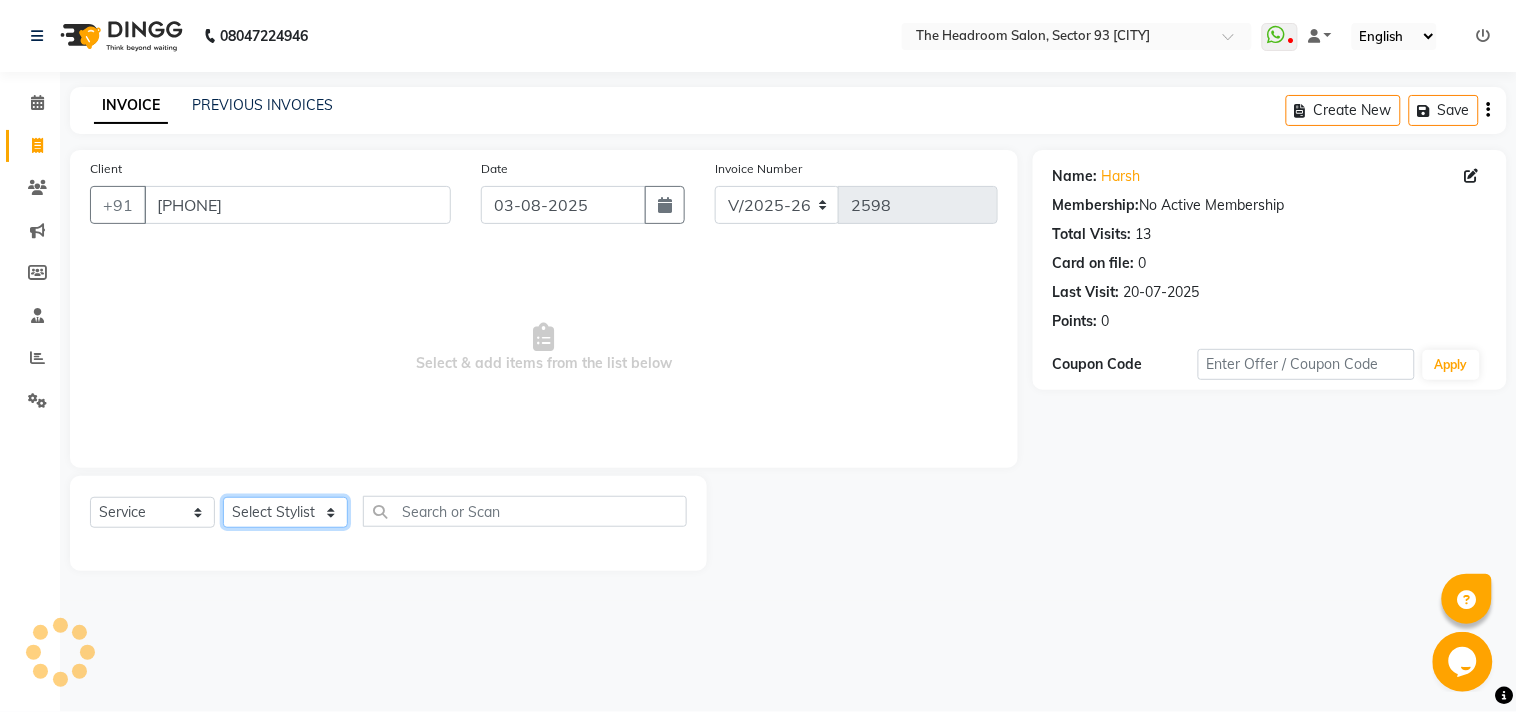 click on "Select Stylist [FIRST] [FIRST] [FIRST] [FIRST] [FIRST] [FIRST] Manager [FIRST] [FIRST] [FIRST] [FIRST] [FIRST] [FIRST]" 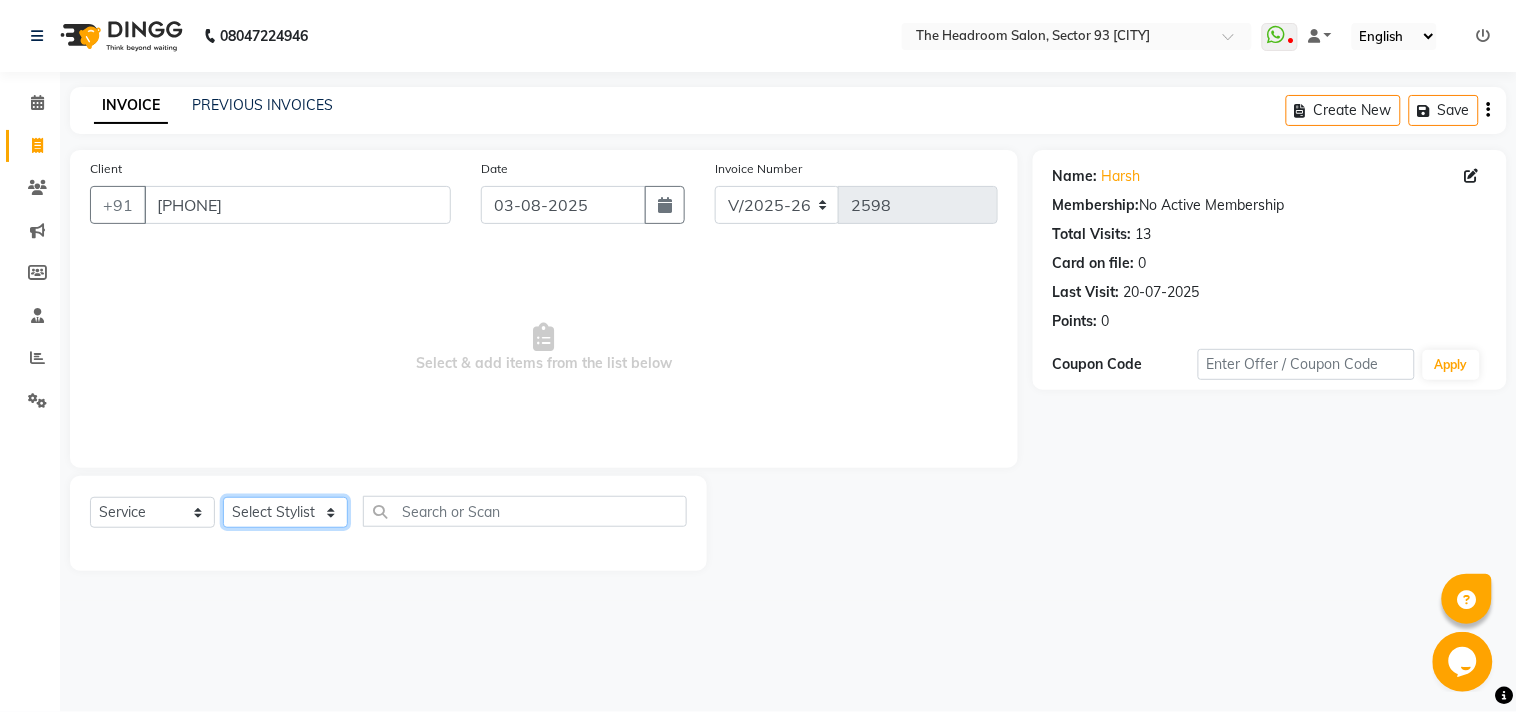 select on "58237" 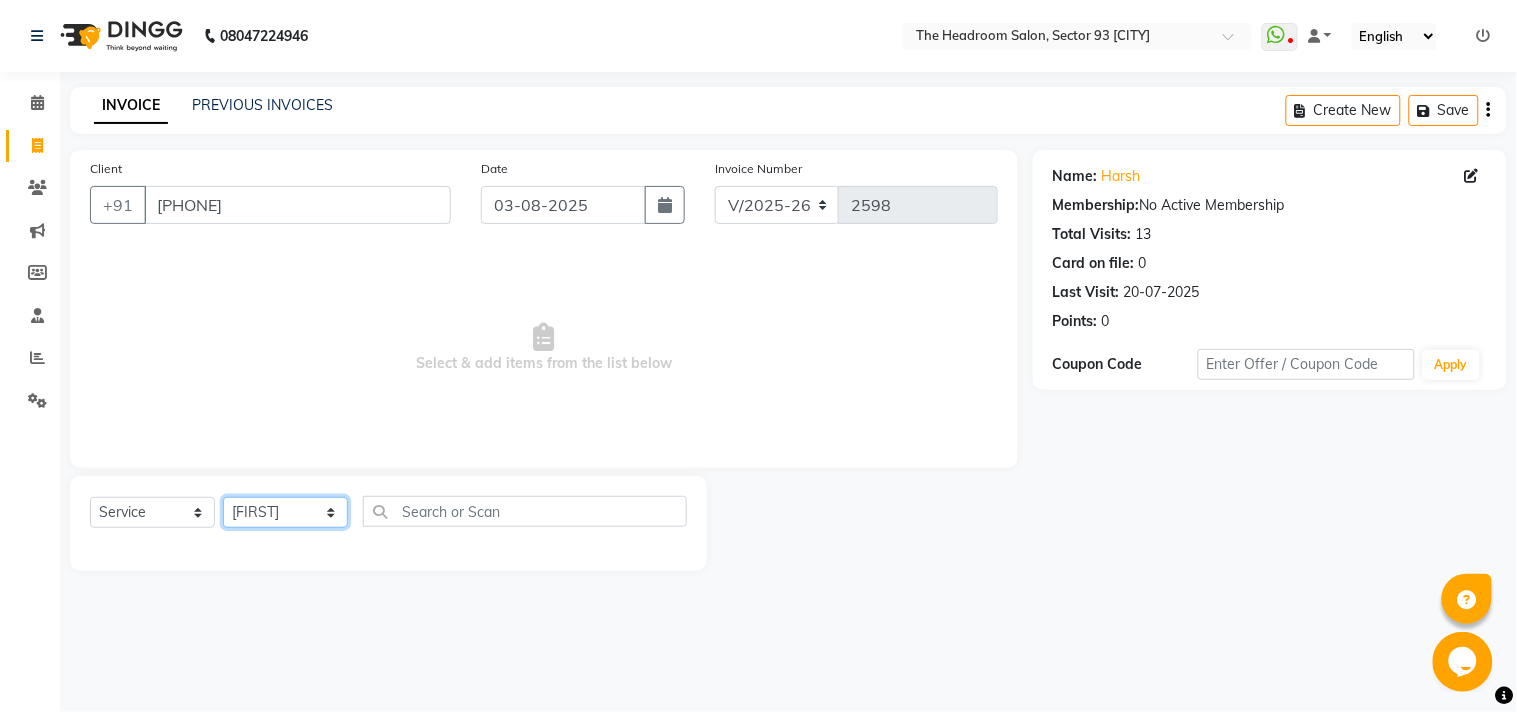click on "Select Stylist [FIRST] [FIRST] [FIRST] [FIRST] [FIRST] [FIRST] Manager [FIRST] [FIRST] [FIRST] [FIRST] [FIRST] [FIRST]" 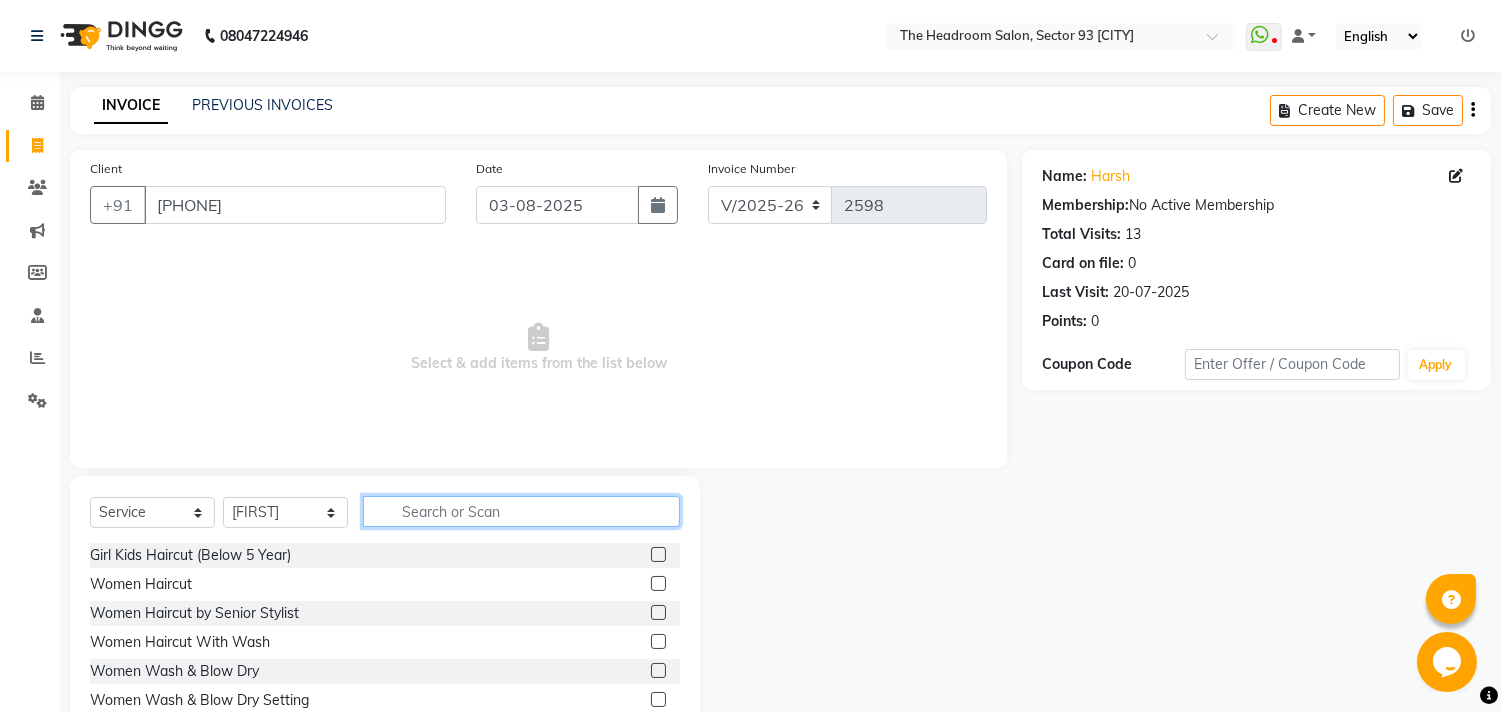 drag, startPoint x: 532, startPoint y: 507, endPoint x: 545, endPoint y: 476, distance: 33.61547 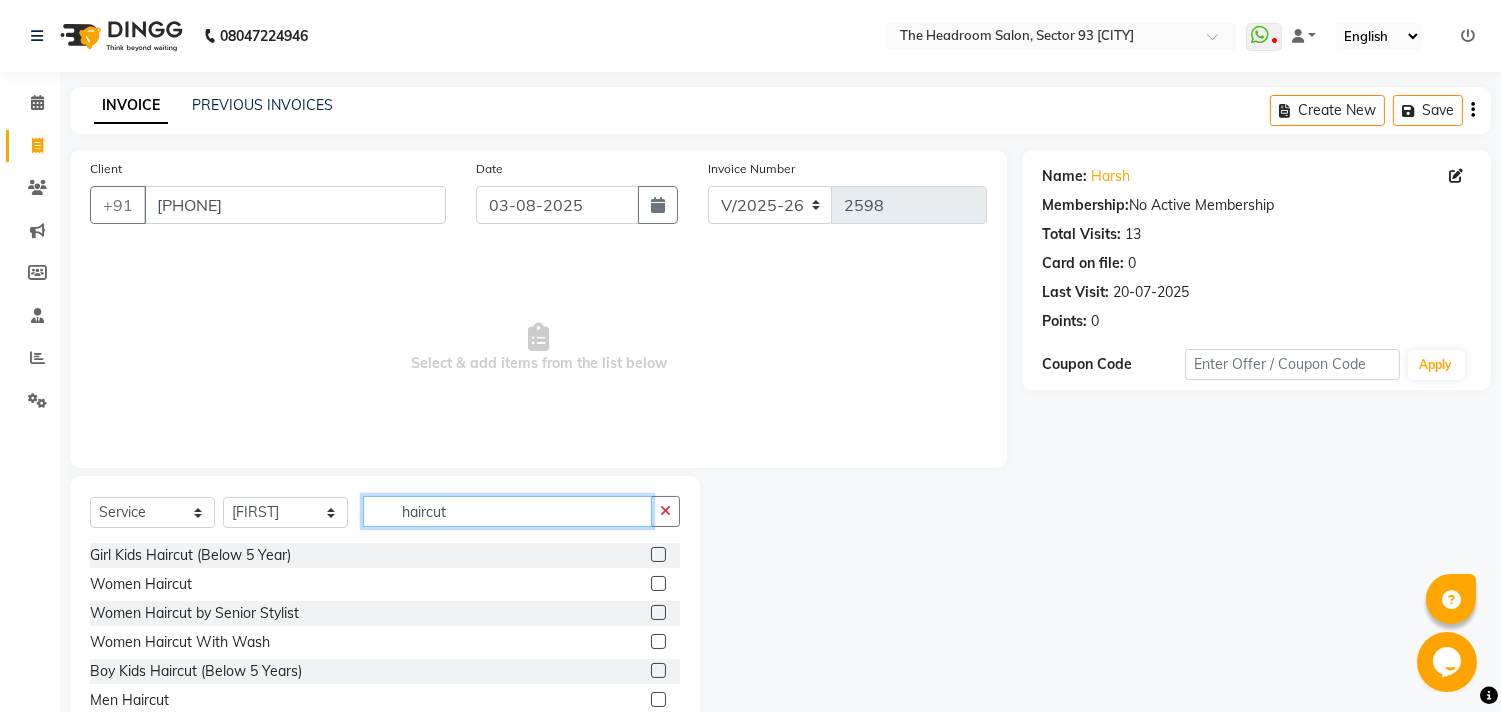 scroll, scrollTop: 88, scrollLeft: 0, axis: vertical 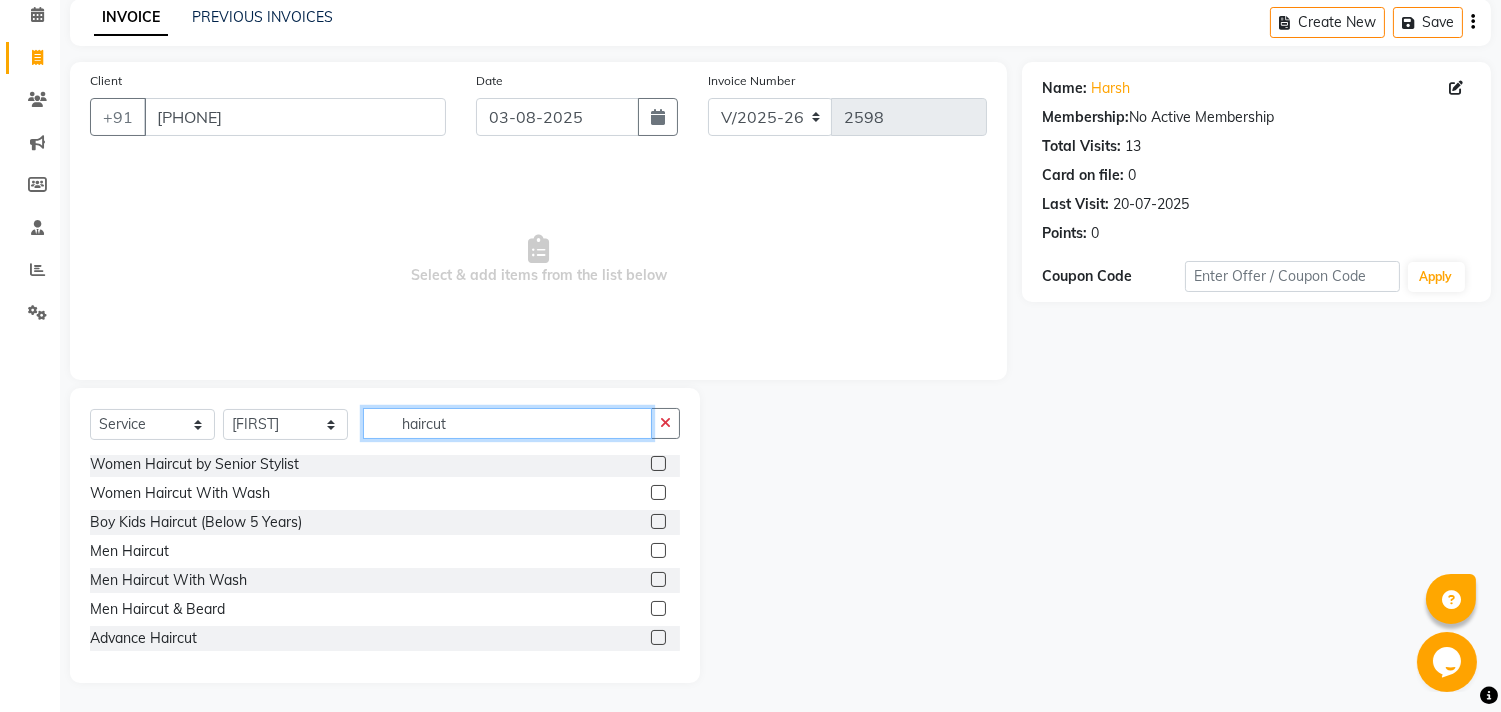 type on "haircut" 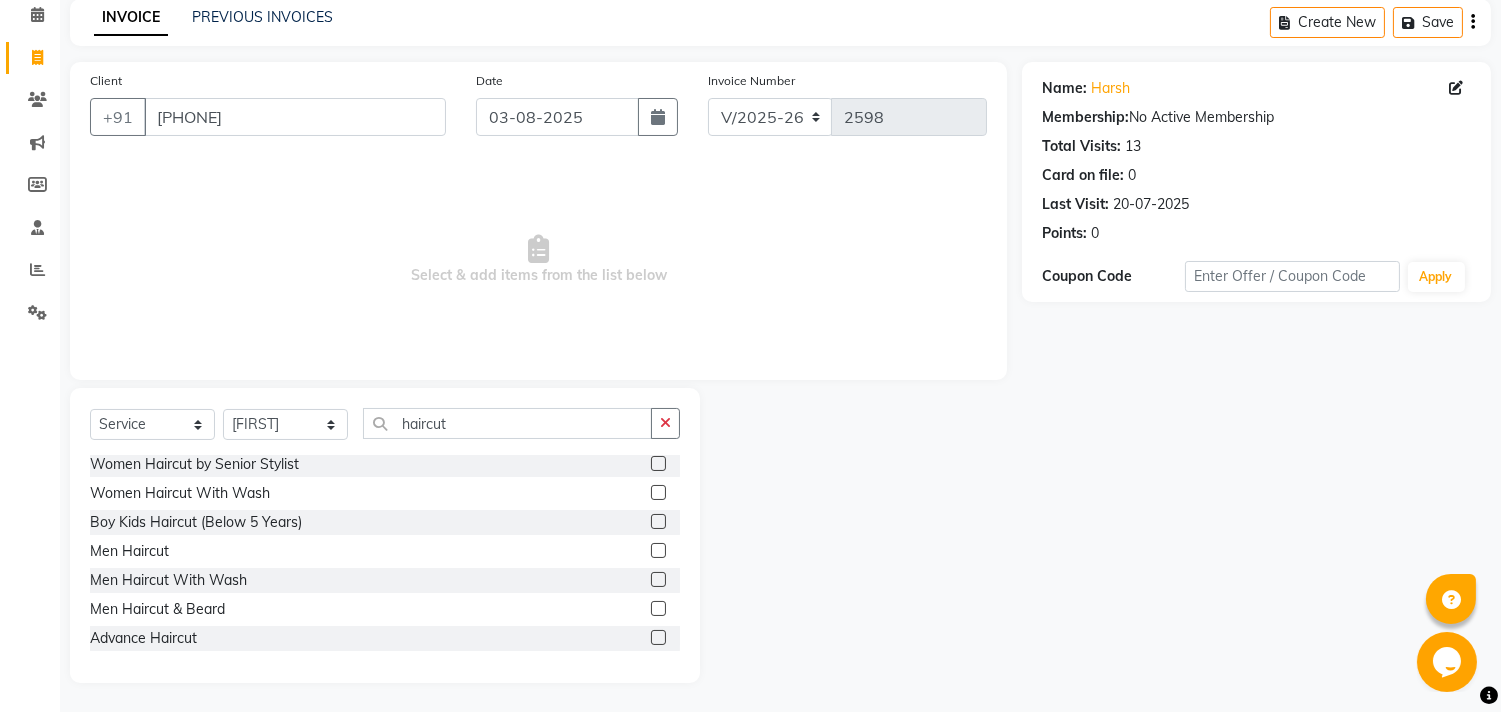 click 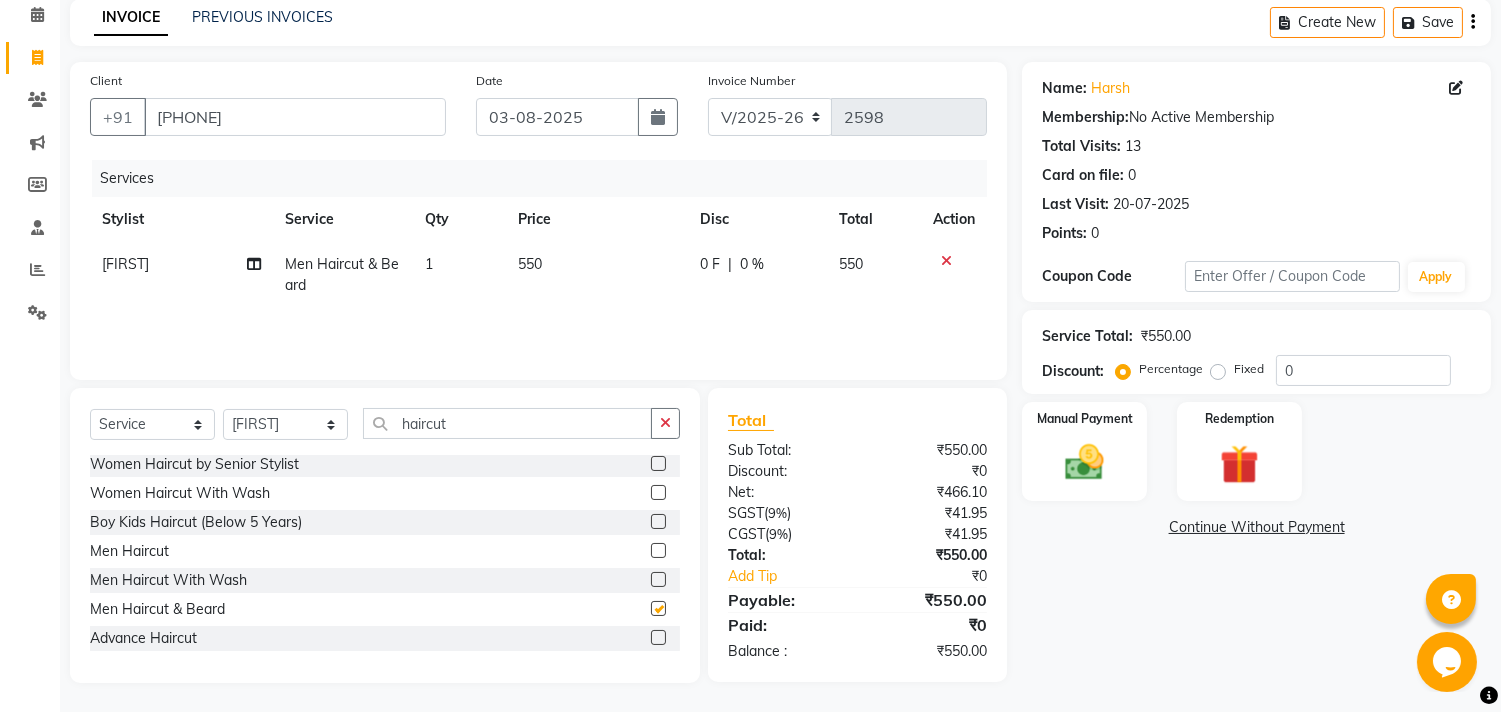 checkbox on "false" 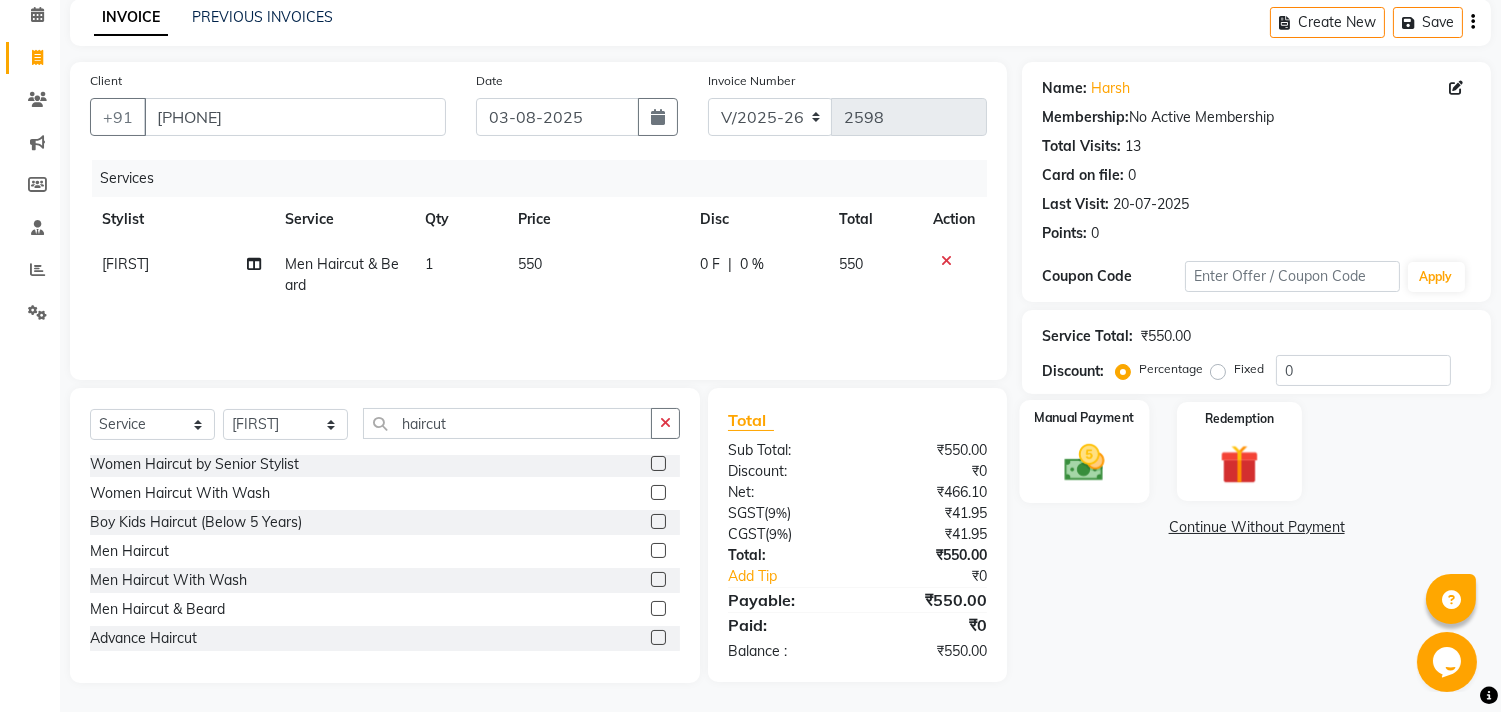 click 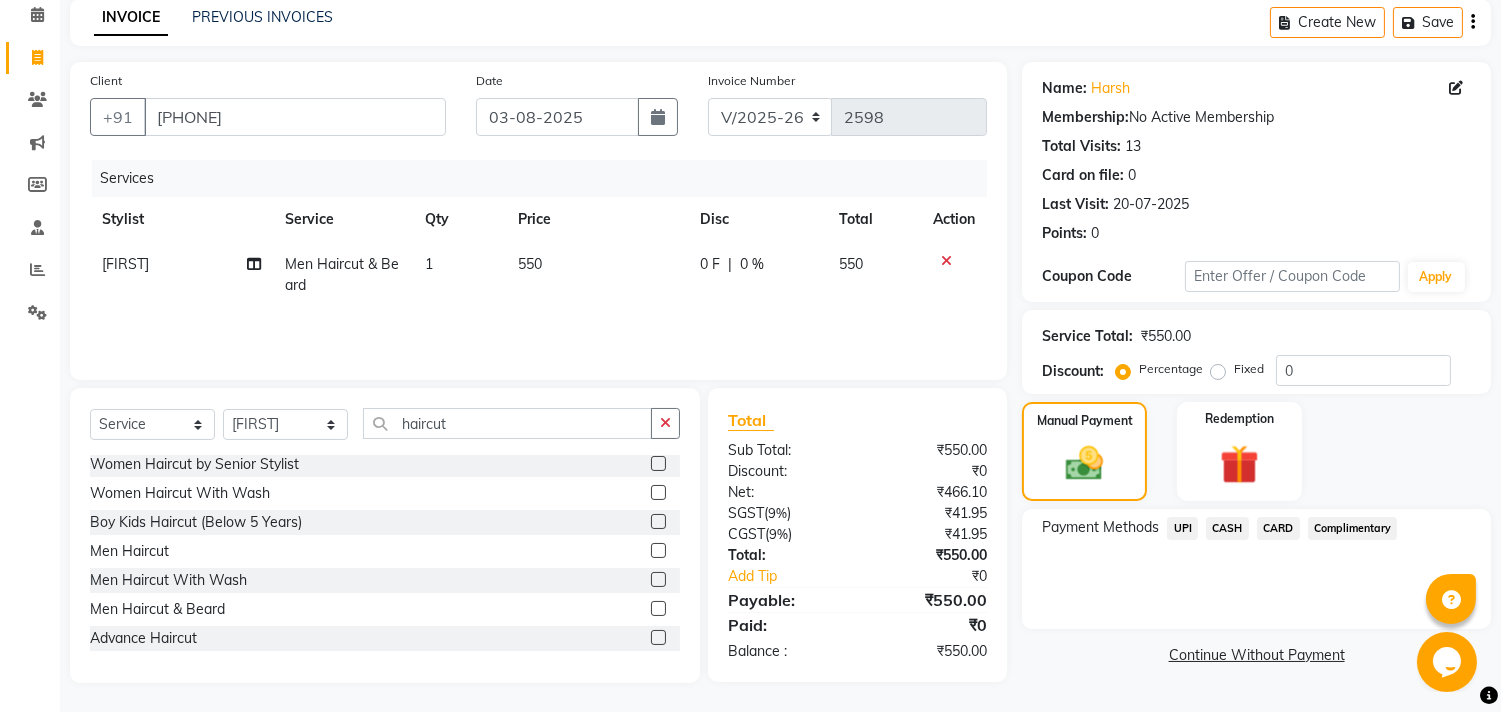 click on "UPI" 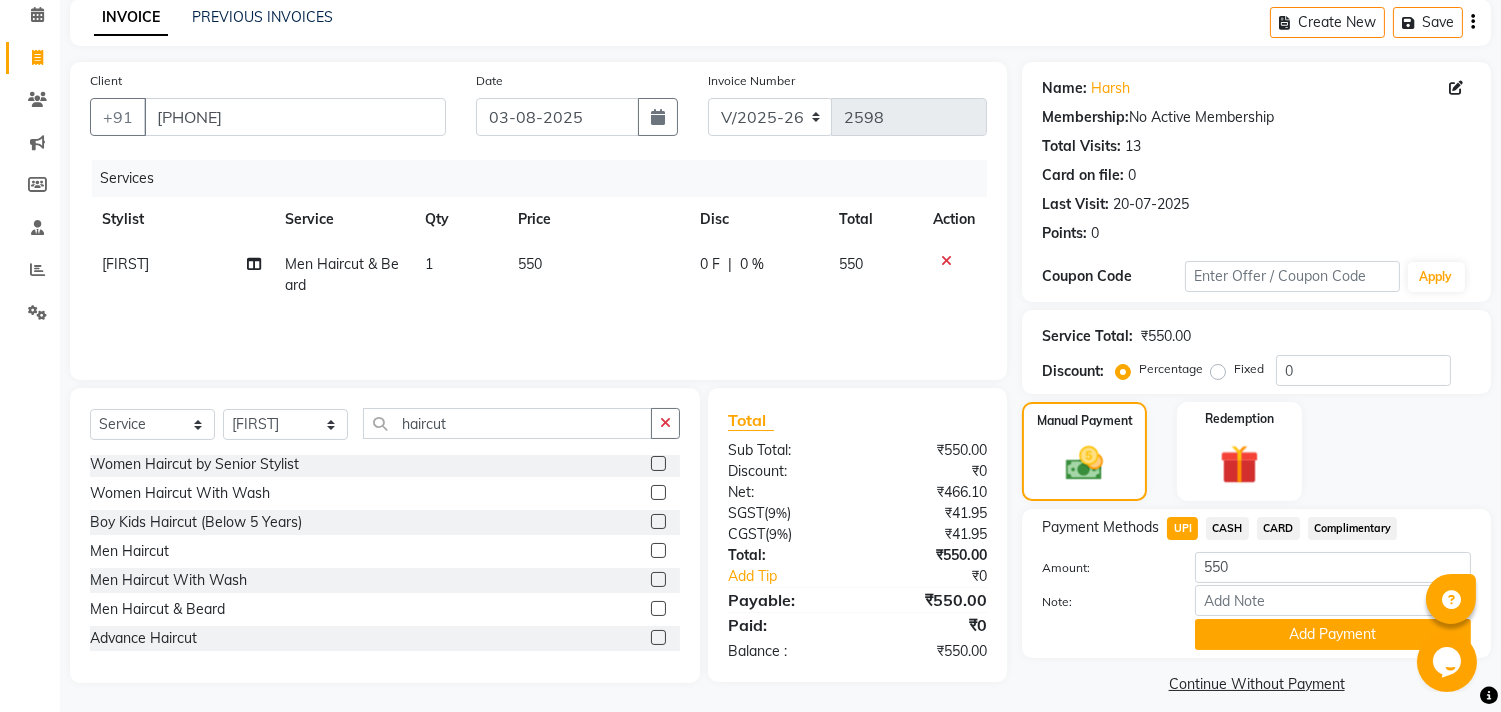 scroll, scrollTop: 104, scrollLeft: 0, axis: vertical 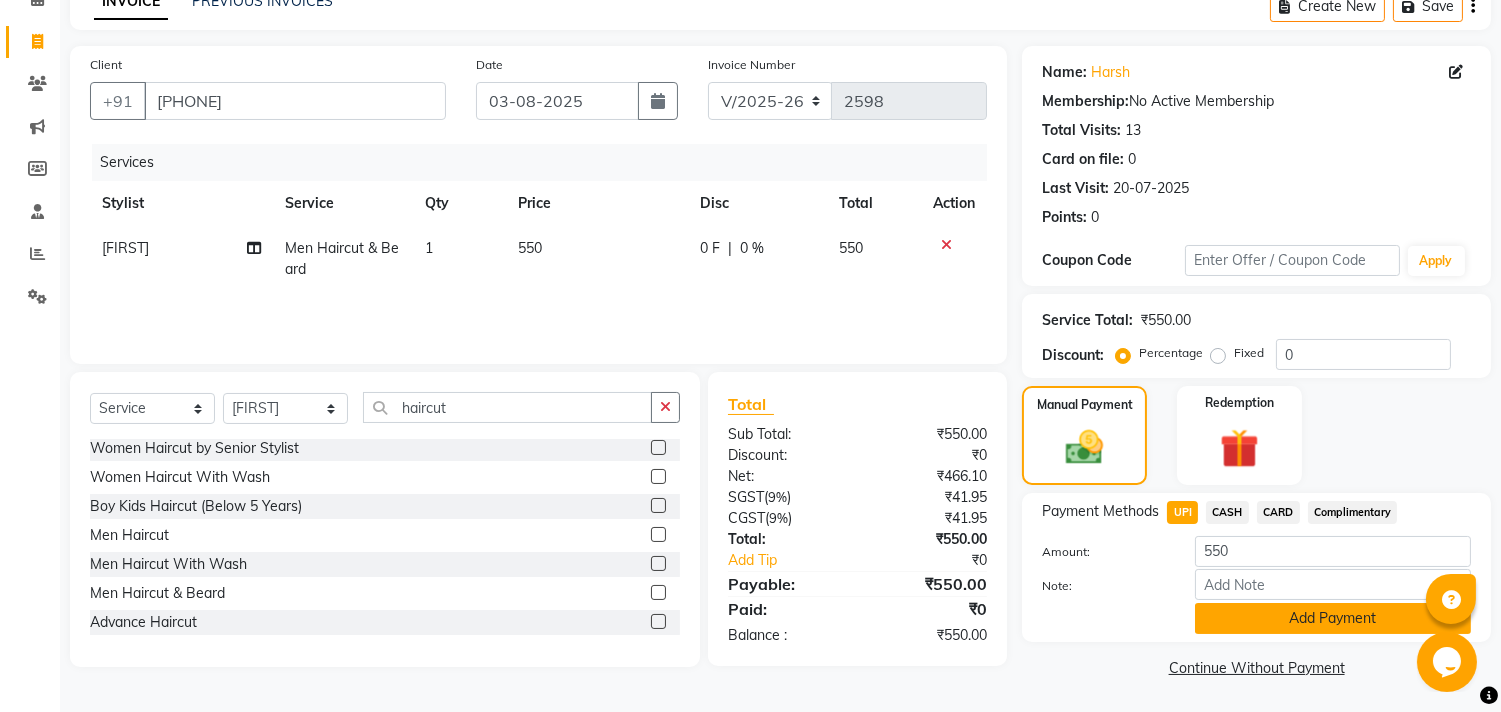 click on "Add Payment" 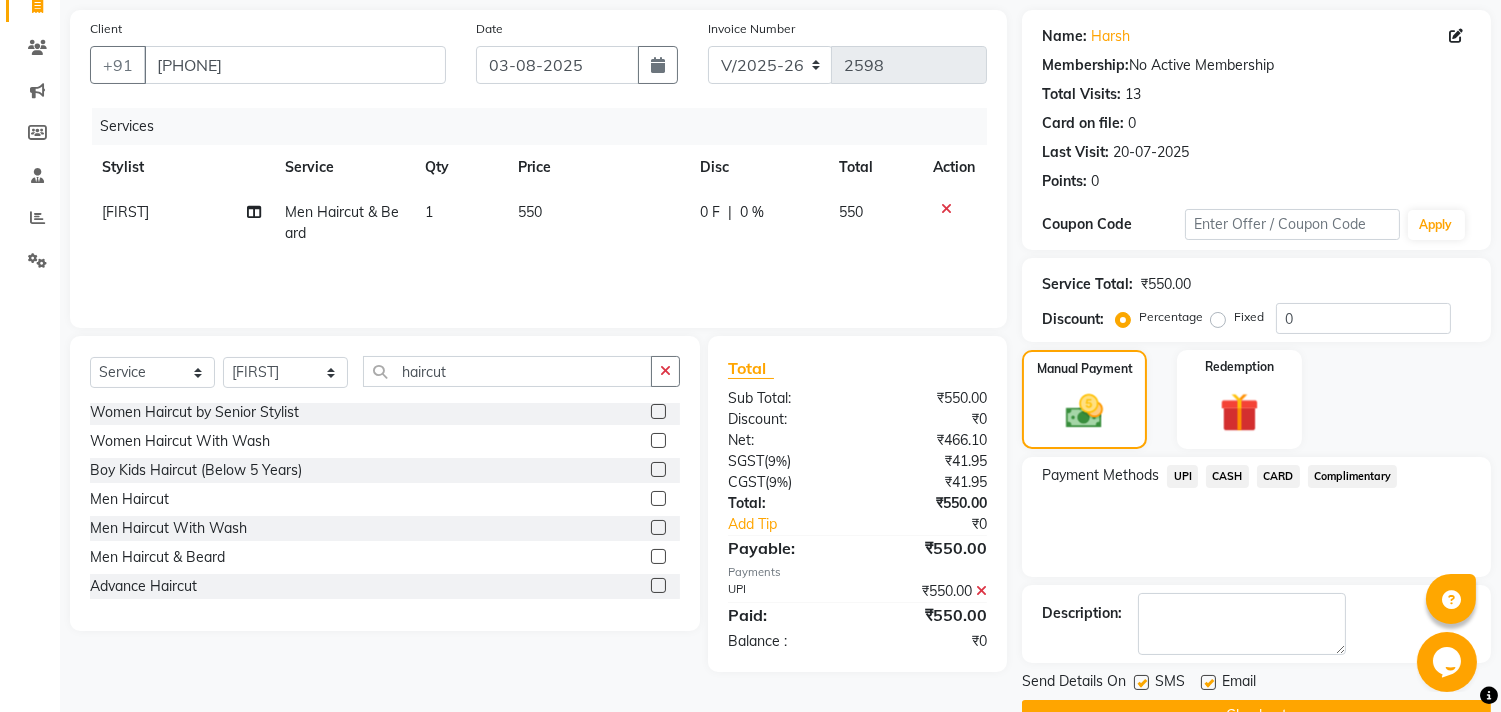 scroll, scrollTop: 187, scrollLeft: 0, axis: vertical 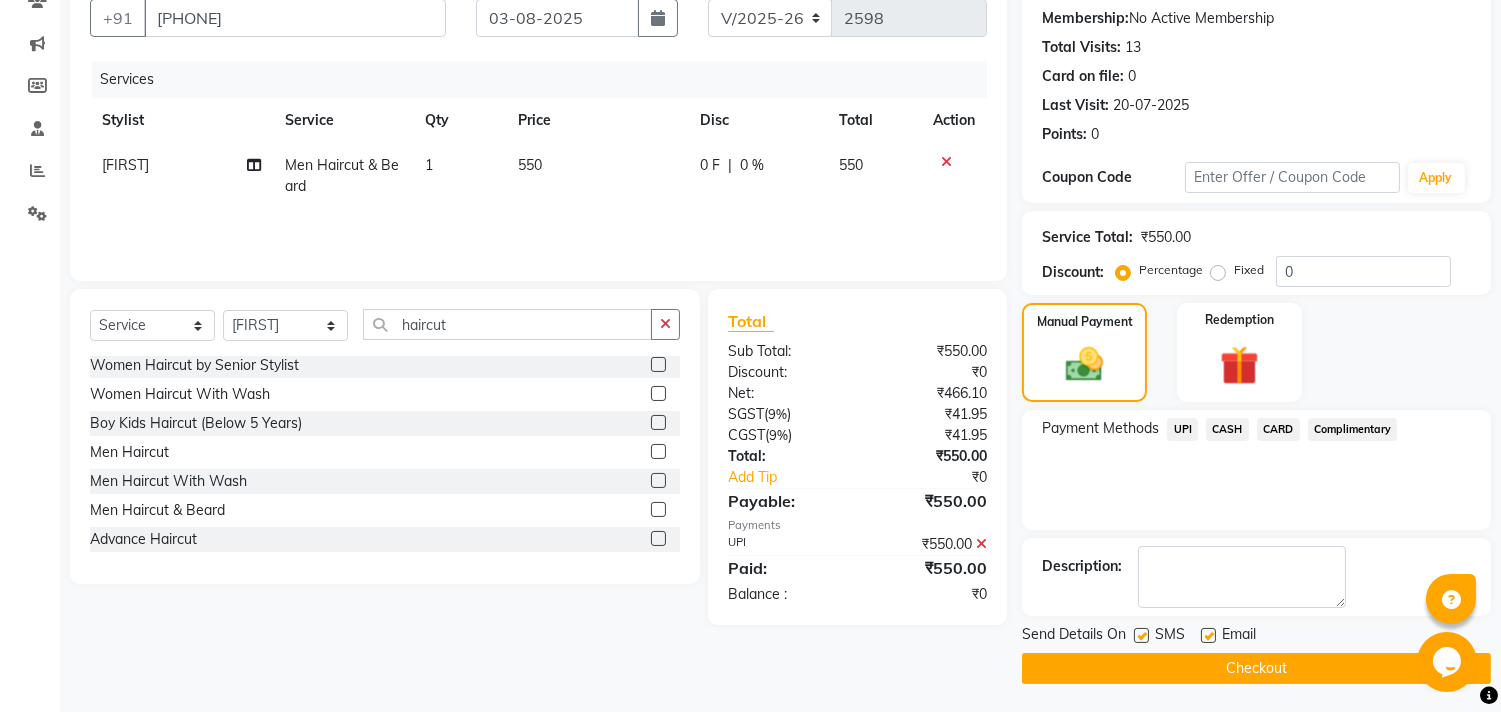 click on "Checkout" 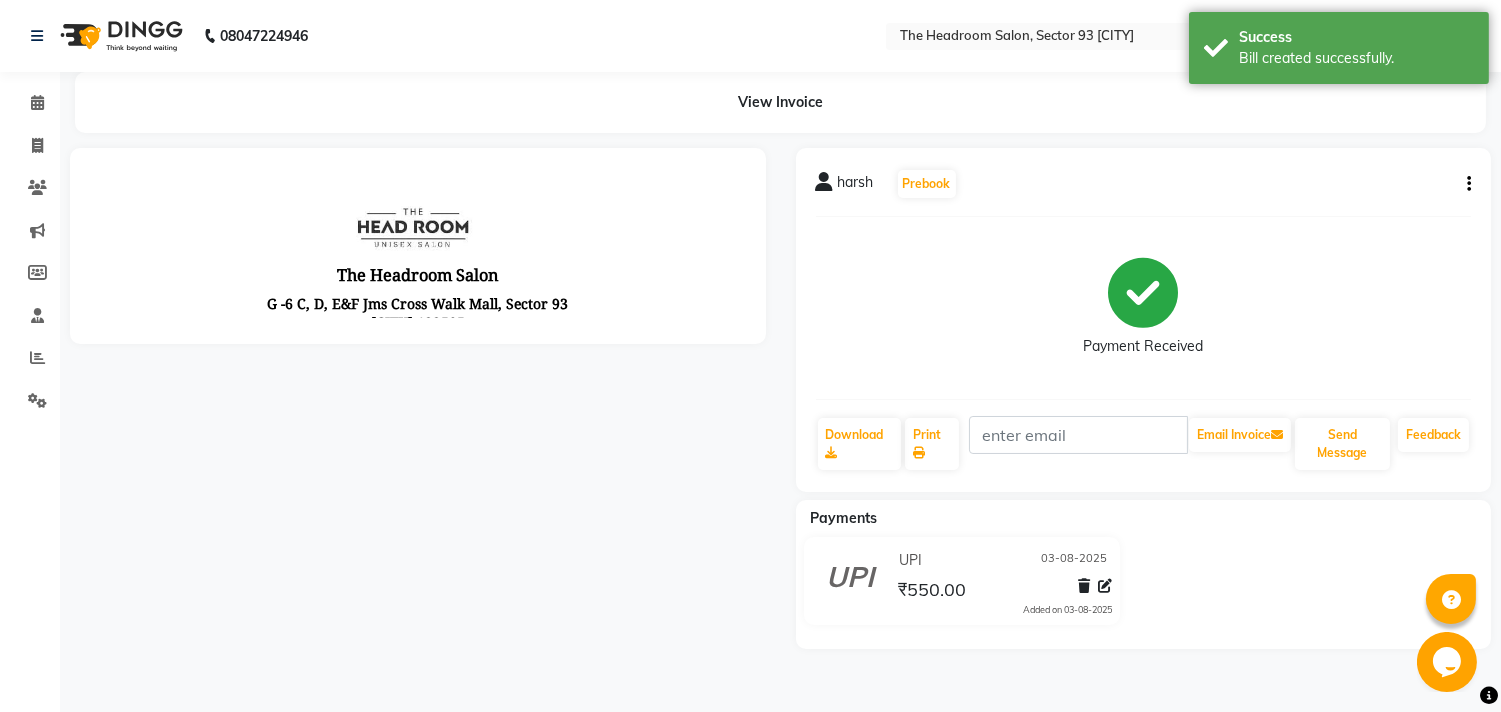scroll, scrollTop: 0, scrollLeft: 0, axis: both 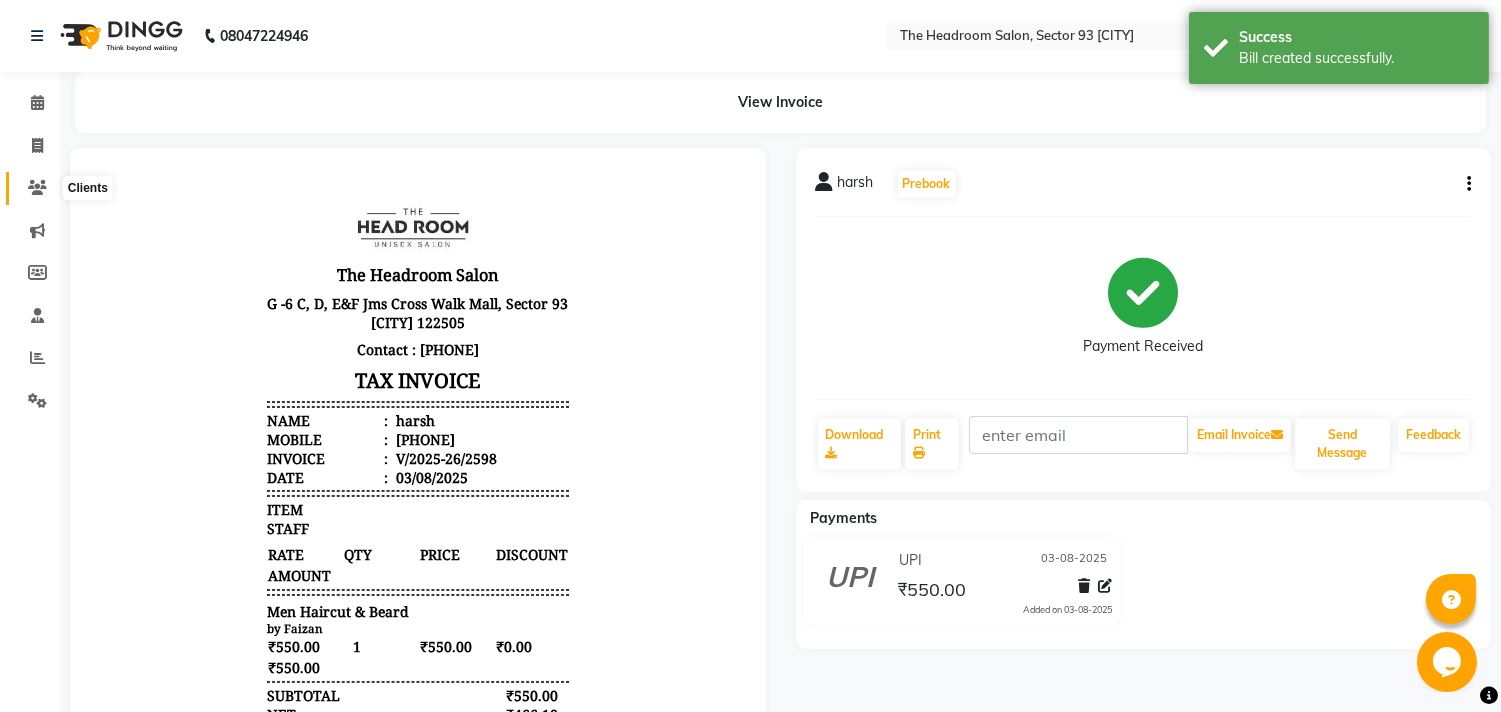 click 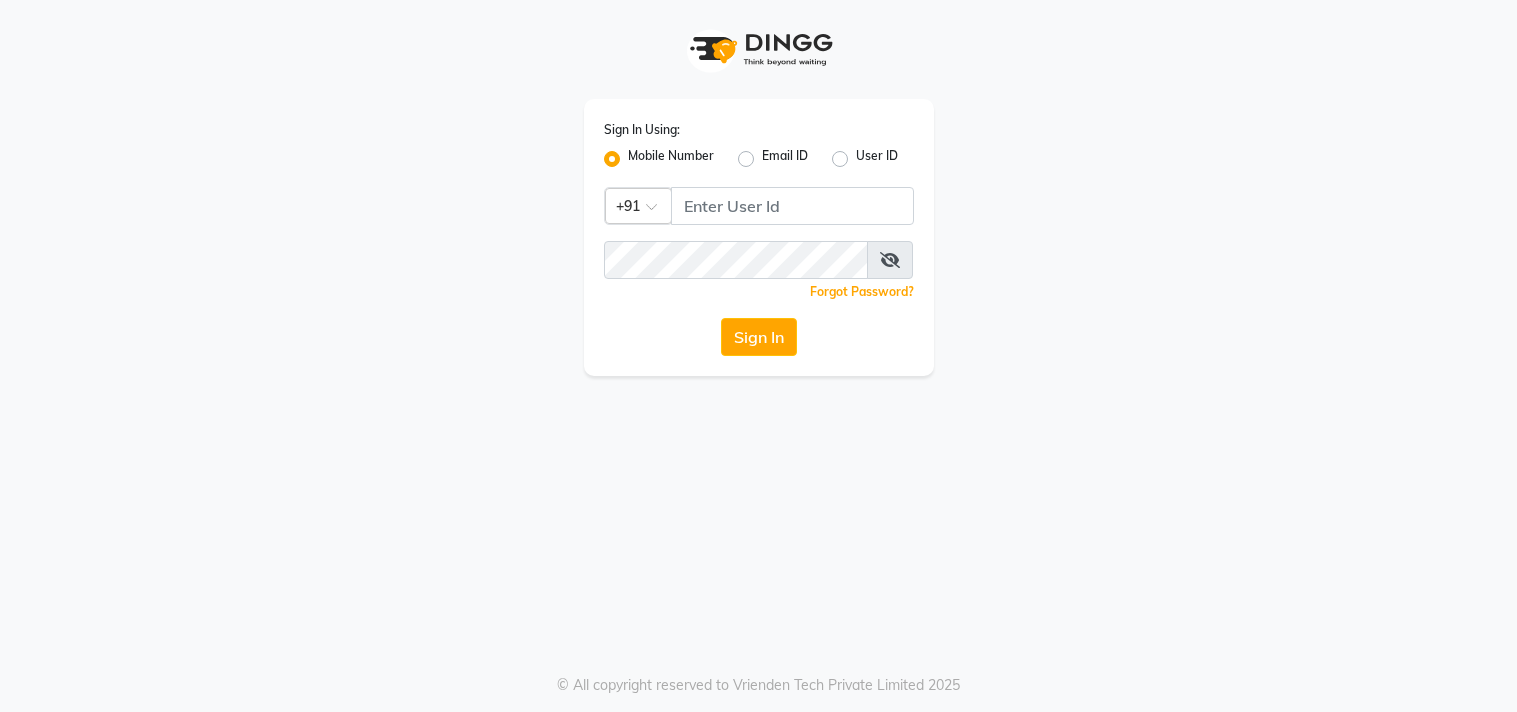scroll, scrollTop: 0, scrollLeft: 0, axis: both 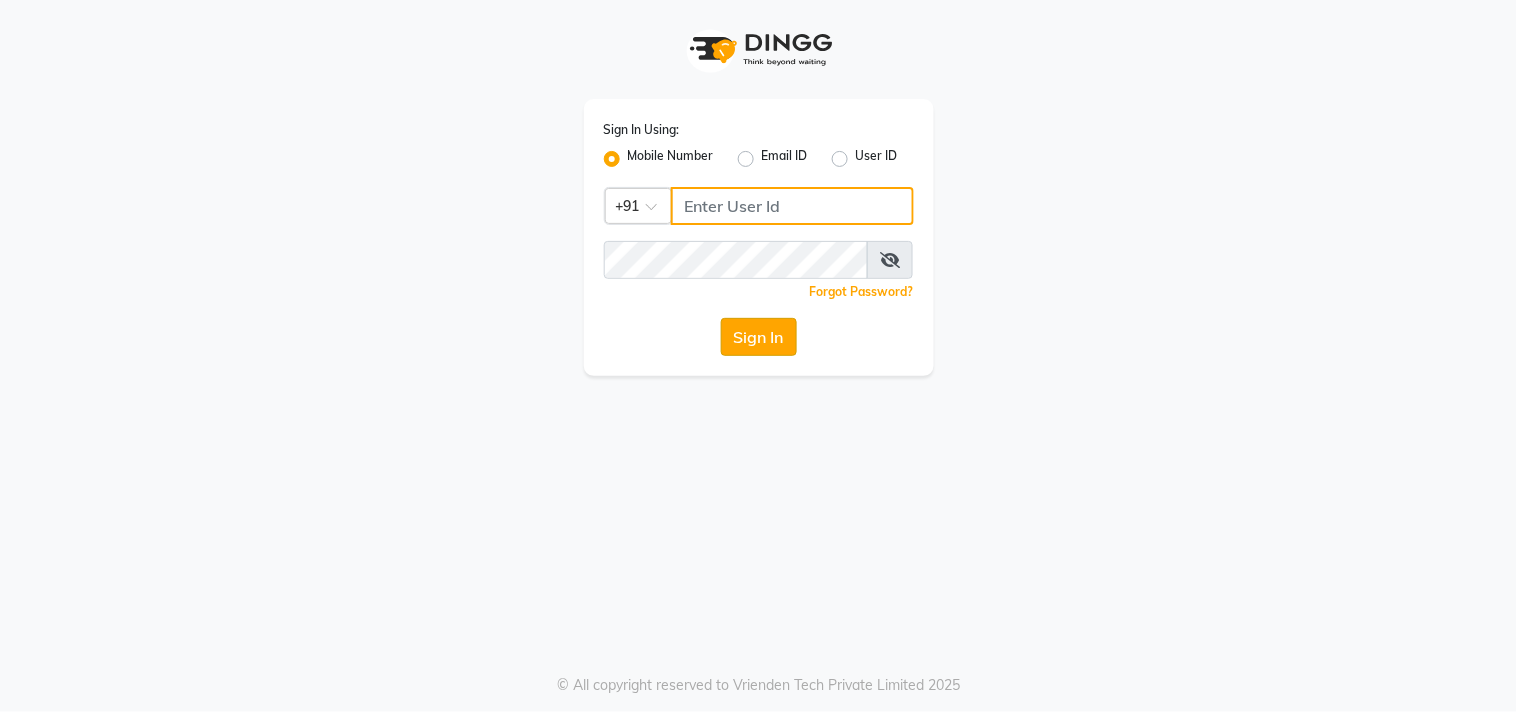 type on "123456000" 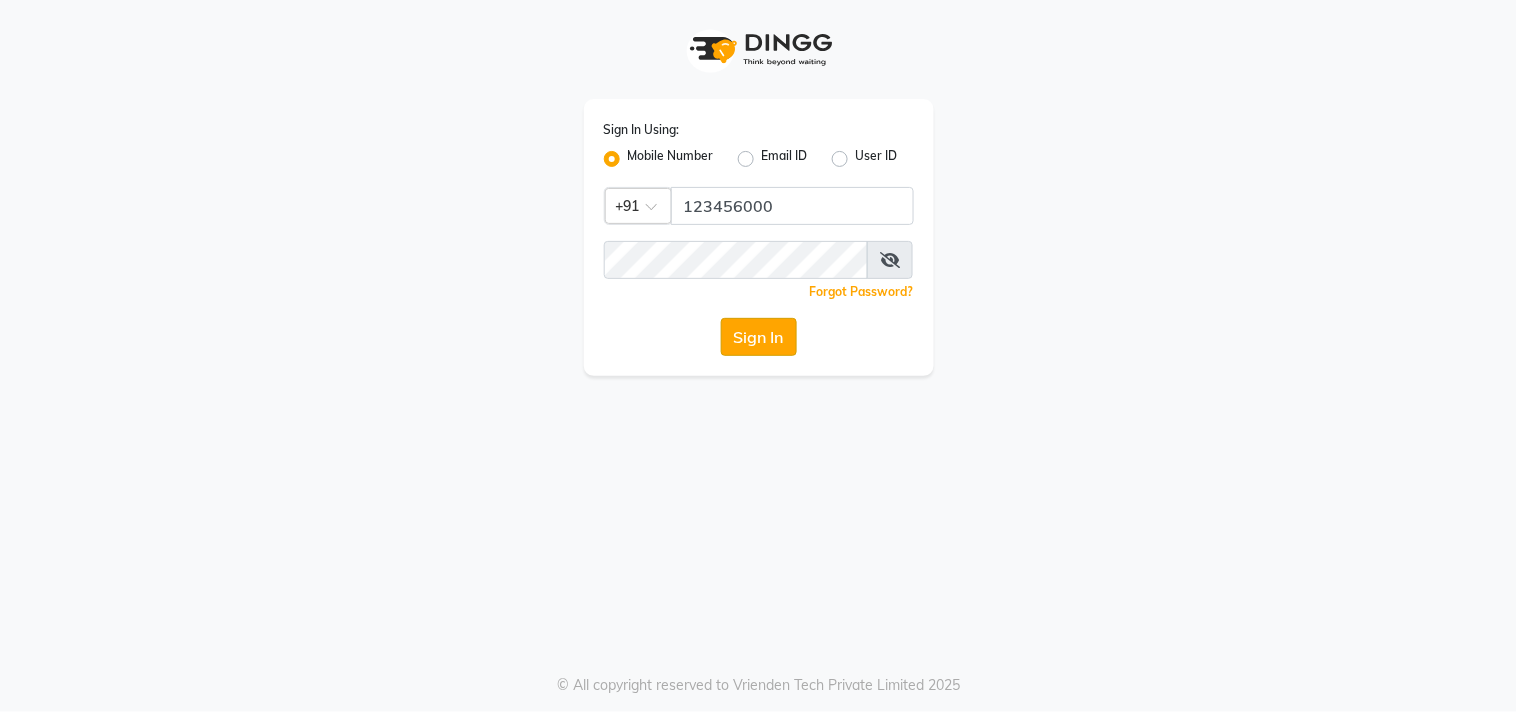 click on "Sign In" 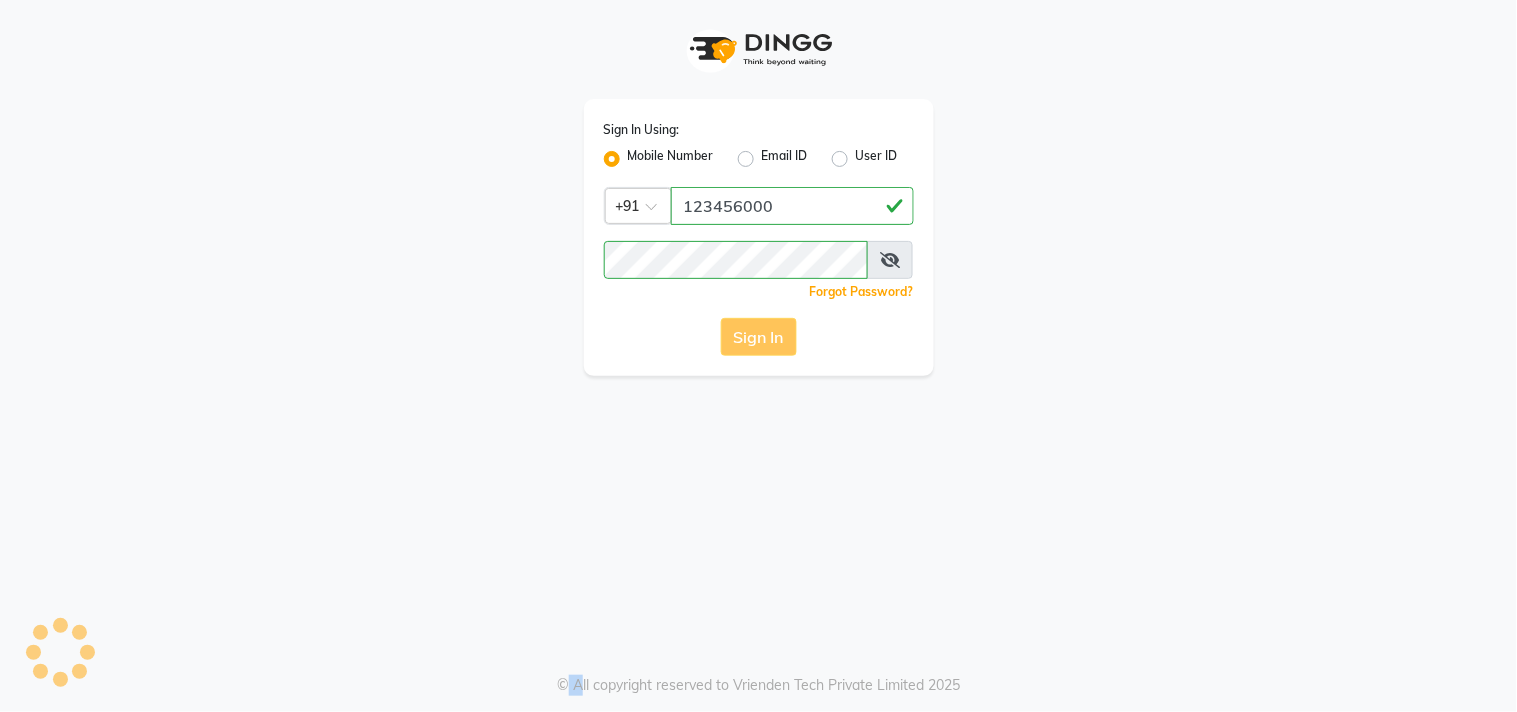 click on "Sign In" 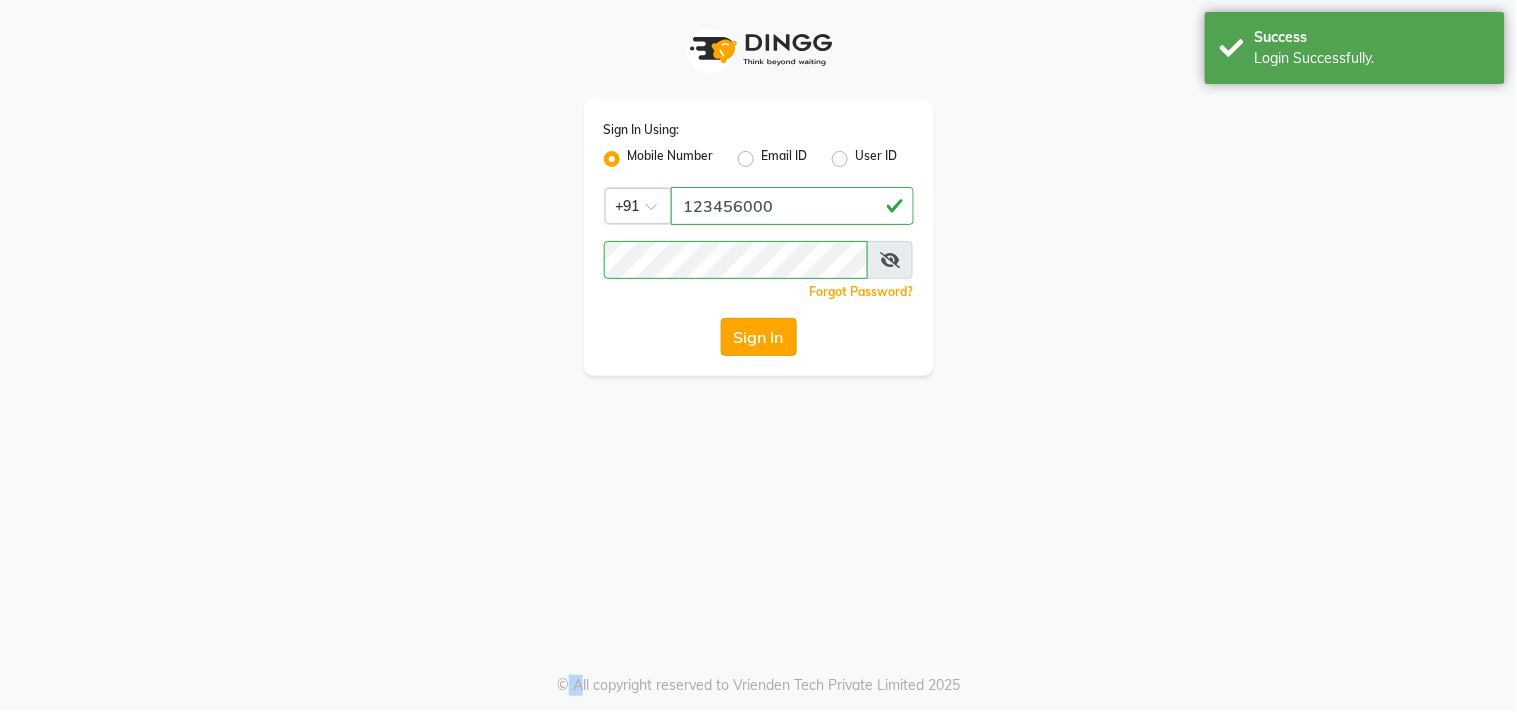 select on "service" 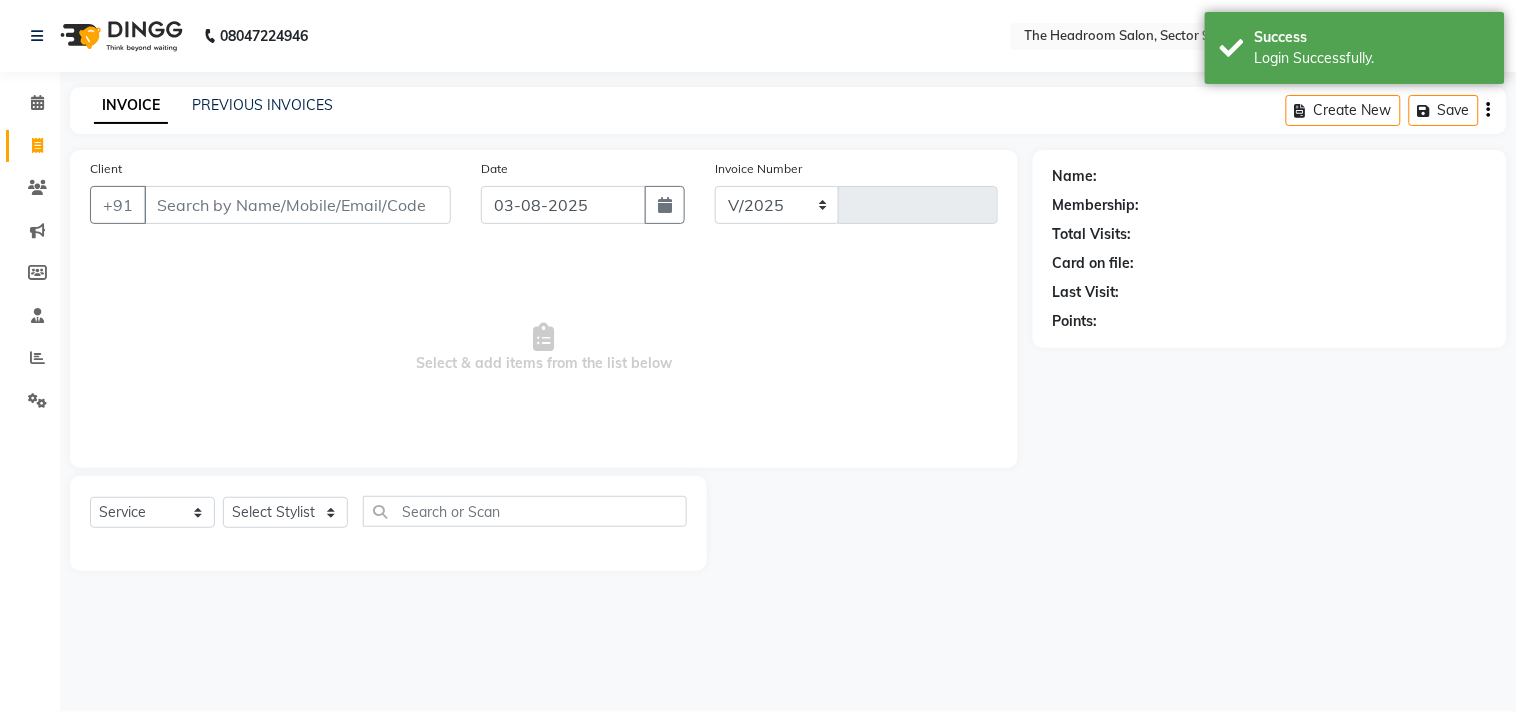 select on "6933" 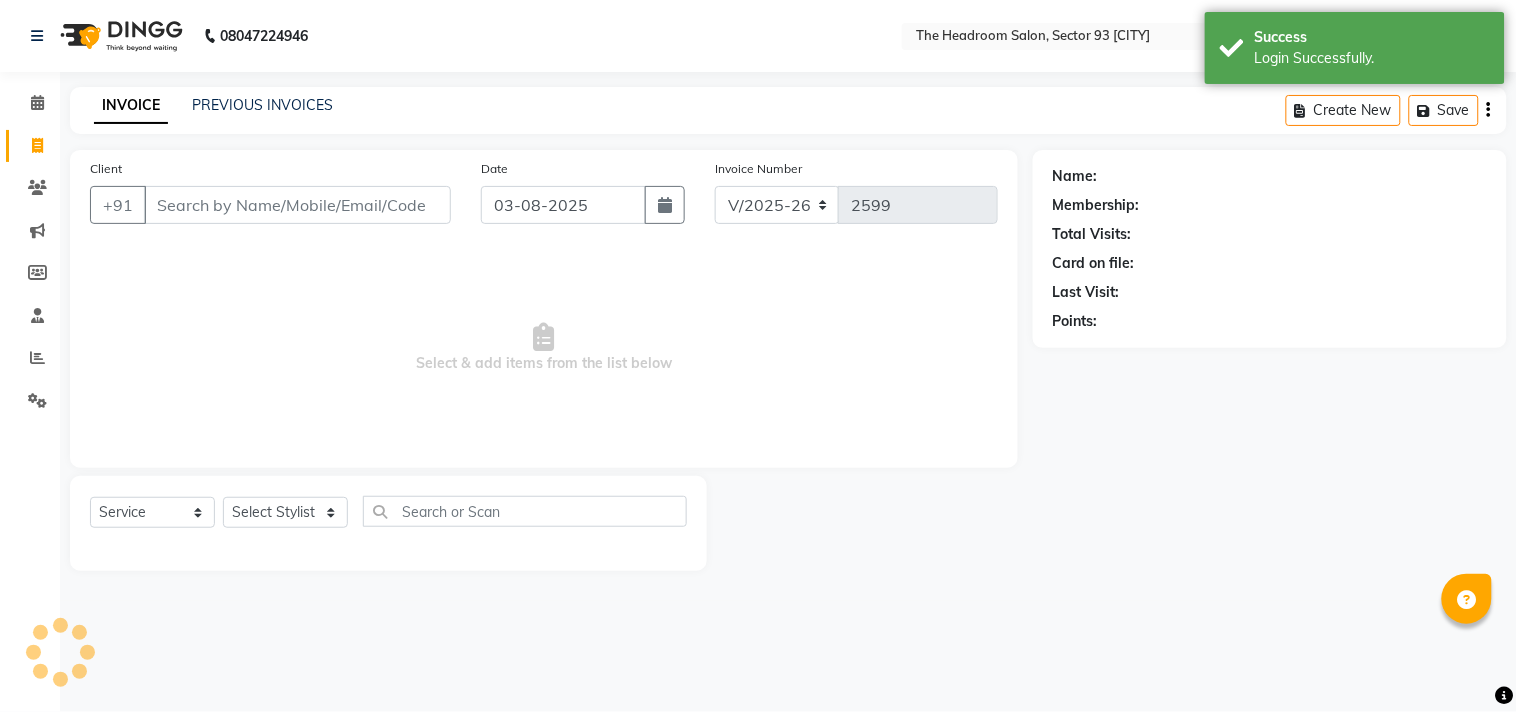 select on "en" 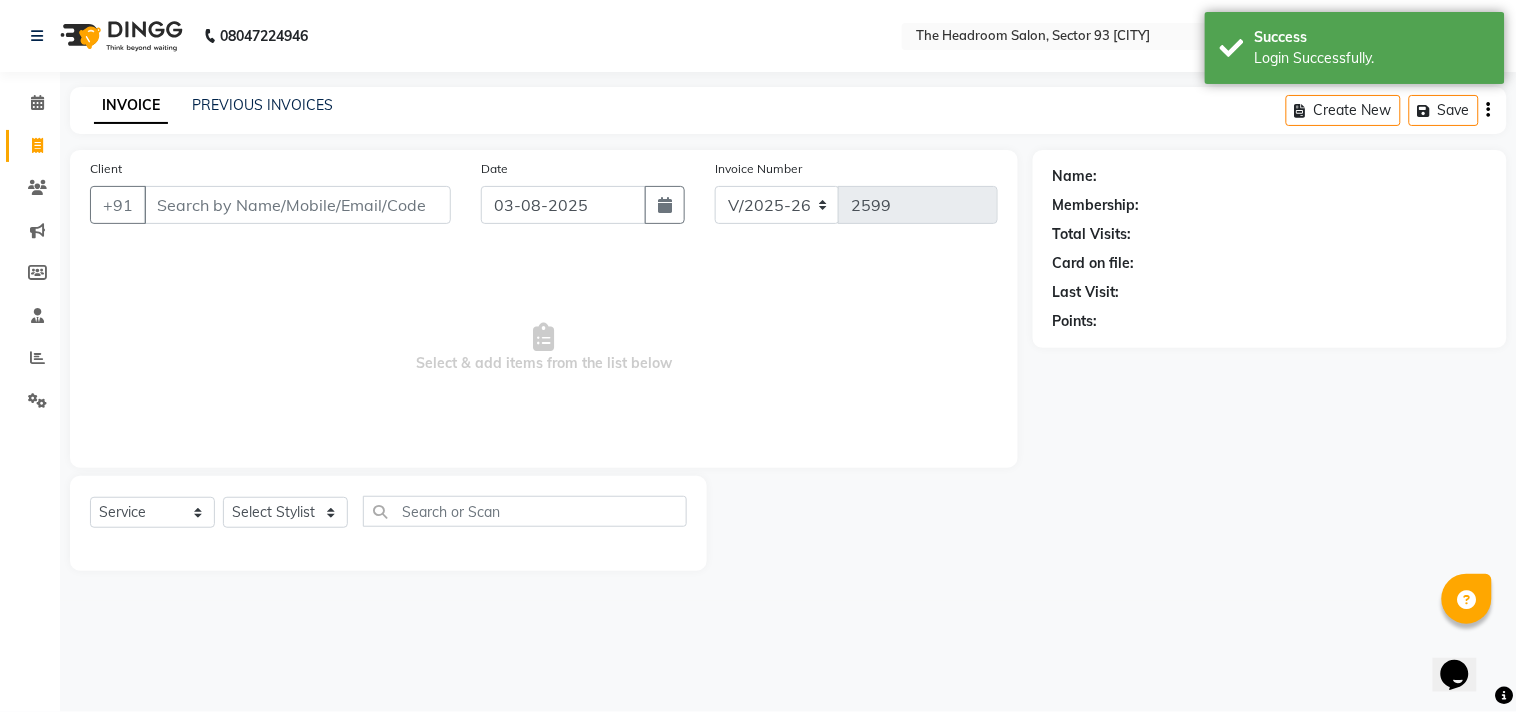 scroll, scrollTop: 0, scrollLeft: 0, axis: both 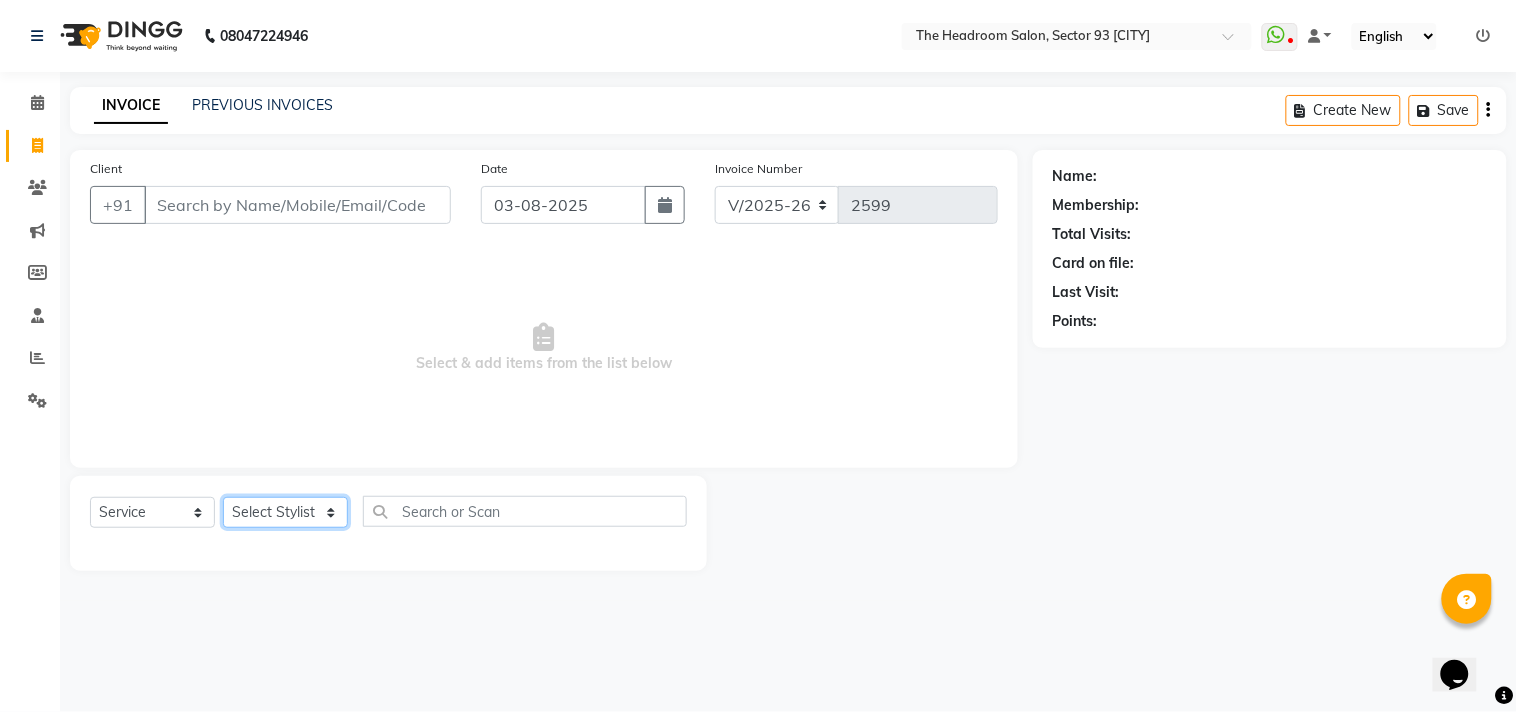click on "Select Stylist [FIRST] [FIRST] [FIRST] [FIRST] [FIRST] [FIRST] Manager [FIRST] [FIRST] [FIRST] [FIRST] [FIRST] [FIRST]" 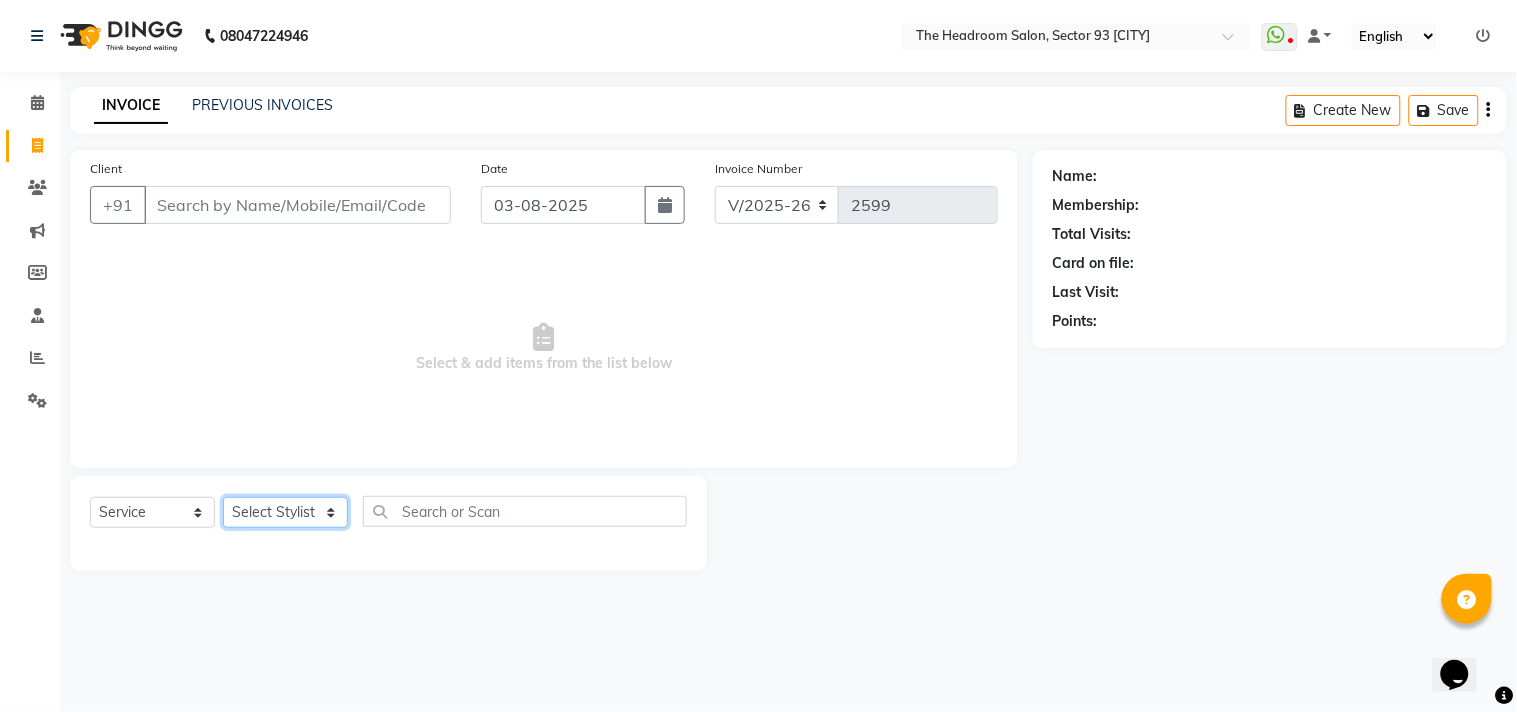 select on "58235" 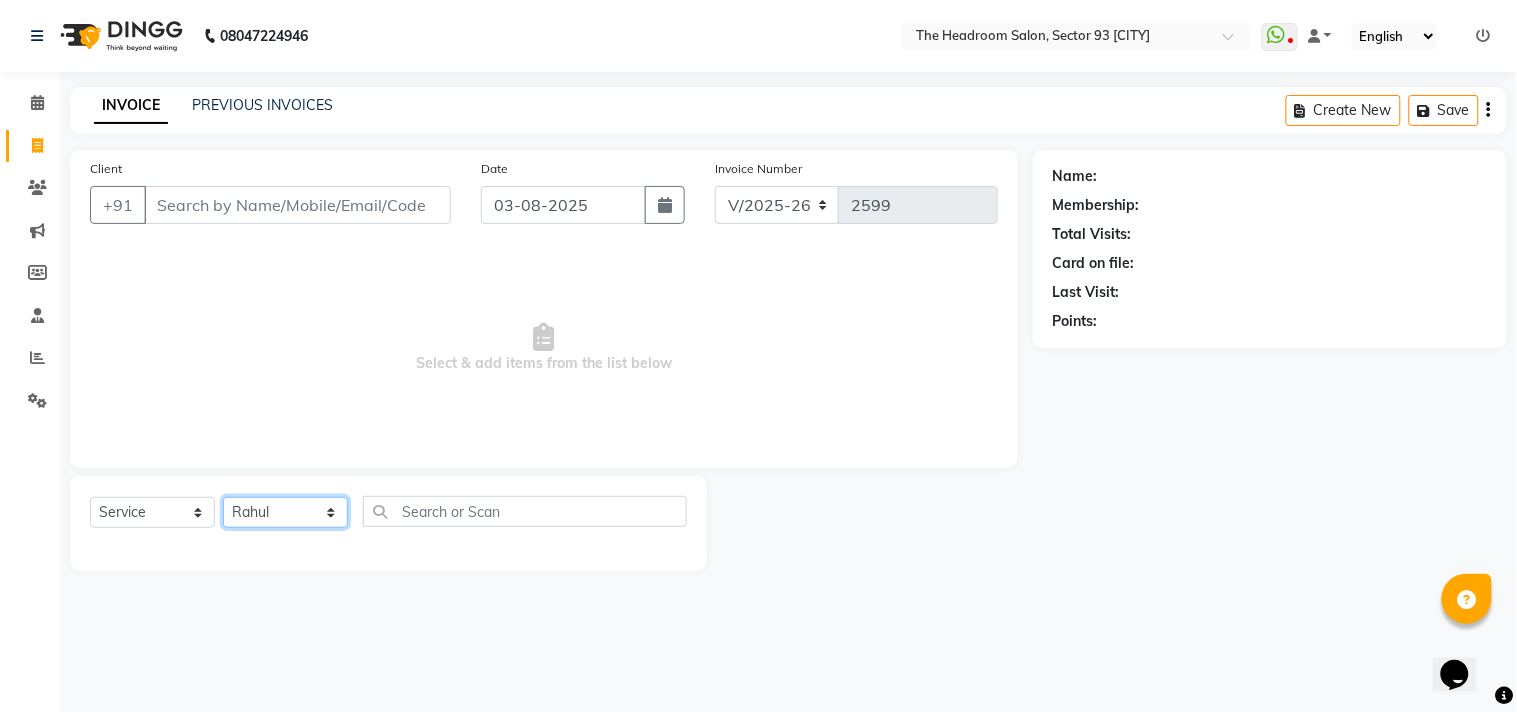 click on "Select Stylist [FIRST] [FIRST] [FIRST] [FIRST] [FIRST] [FIRST] Manager [FIRST] [FIRST] [FIRST] [FIRST] [FIRST] [FIRST]" 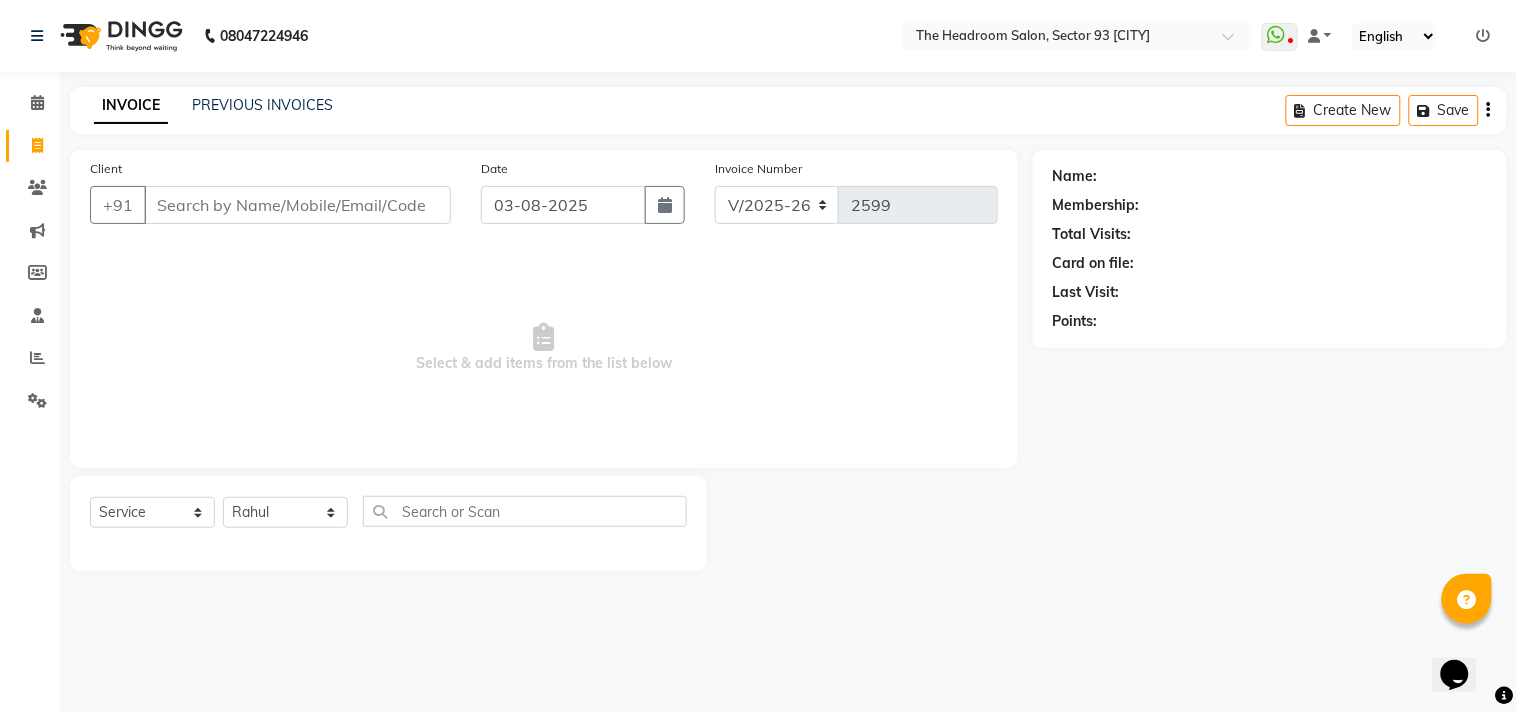click on "Select & add items from the list below" at bounding box center [544, 348] 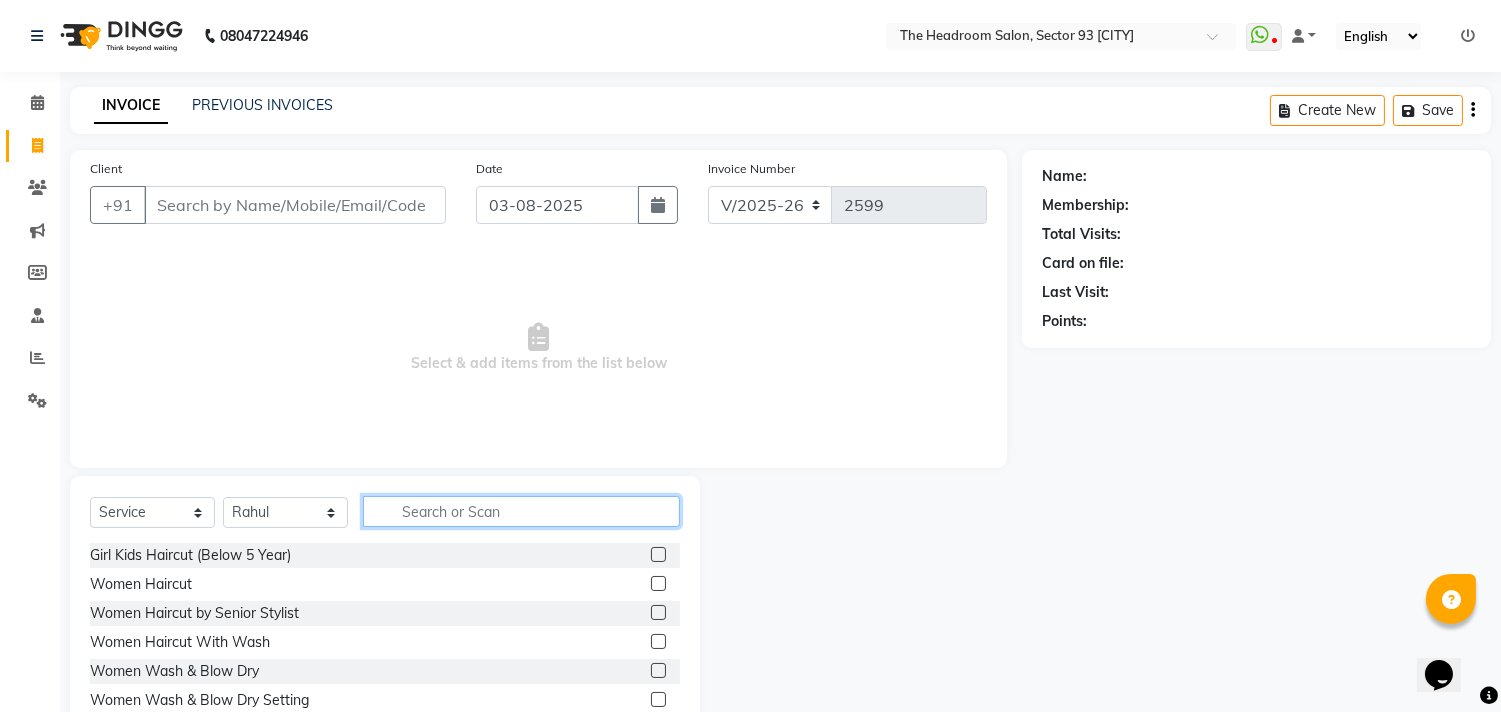 click 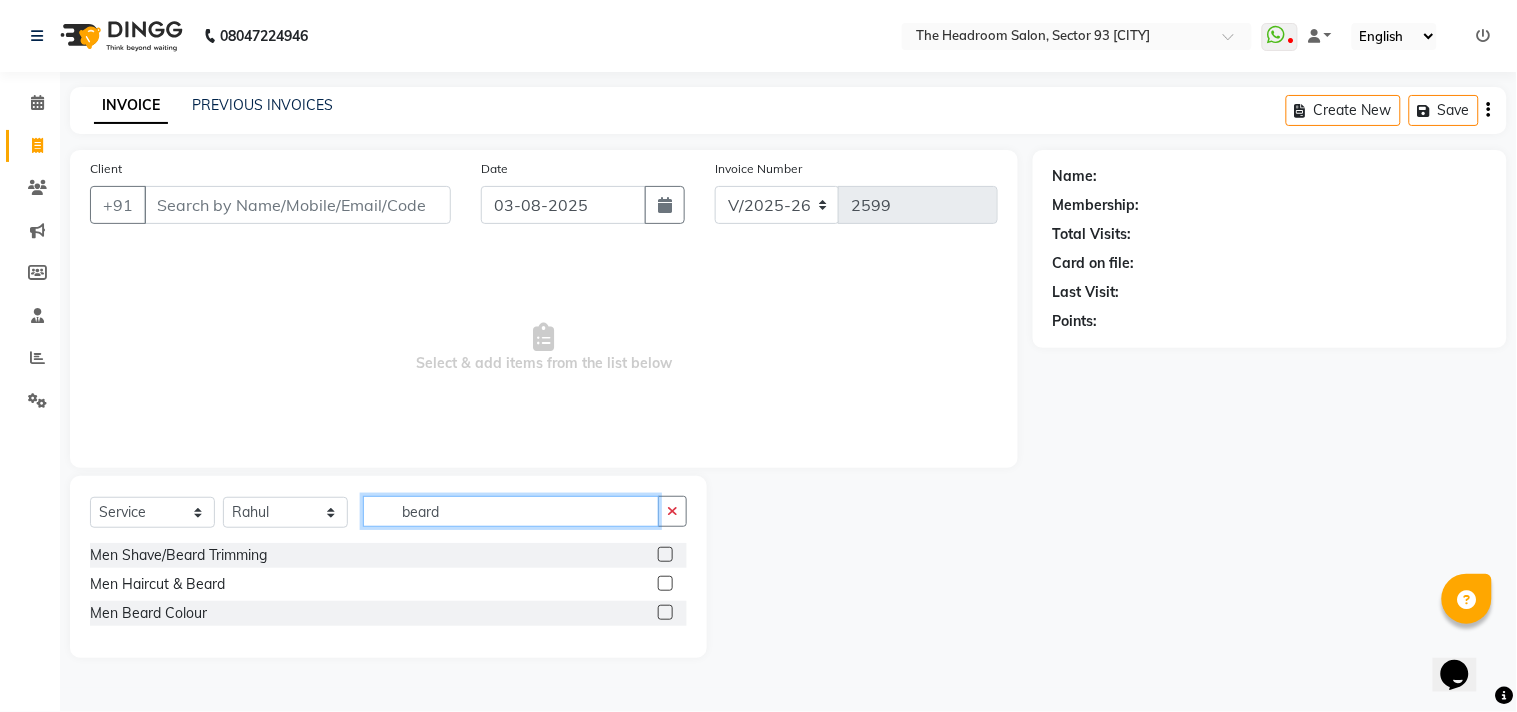 type on "beard" 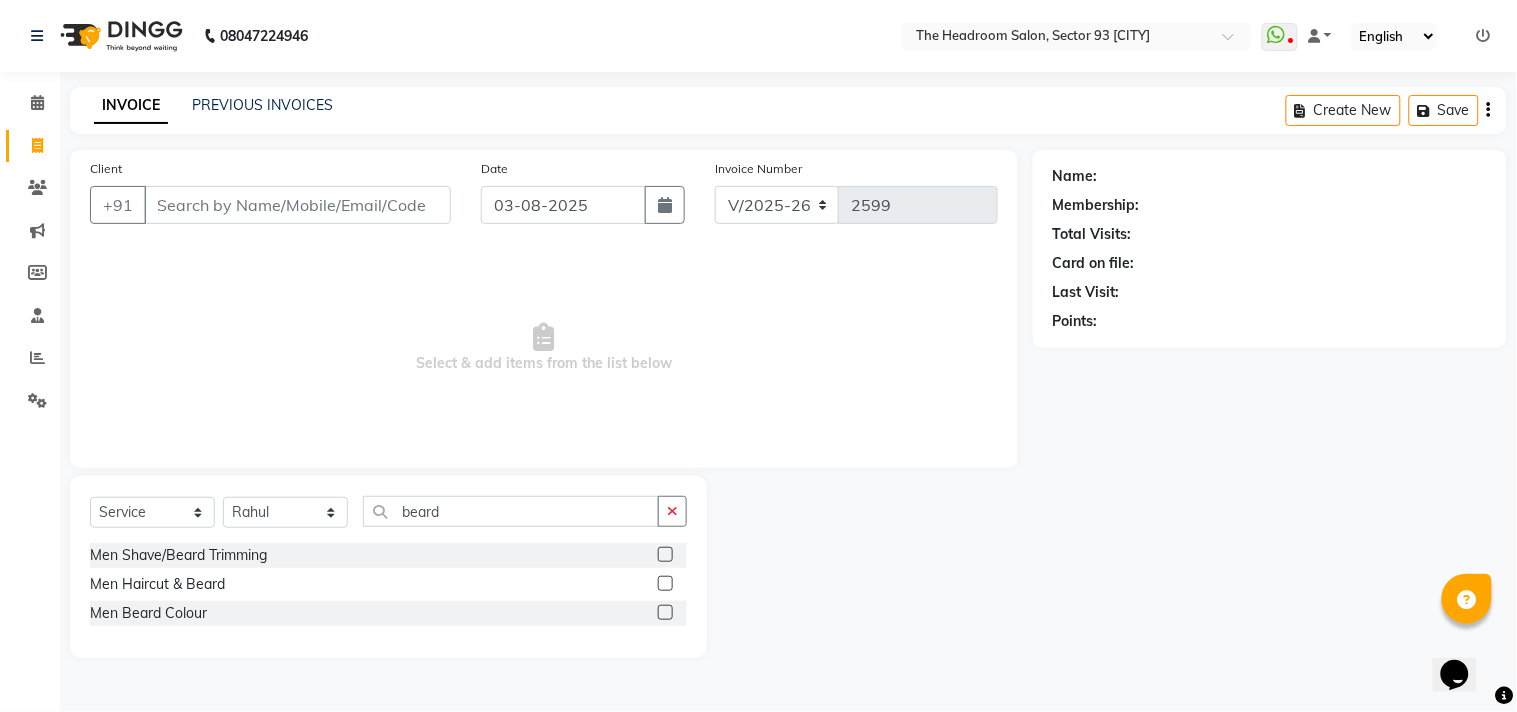 click 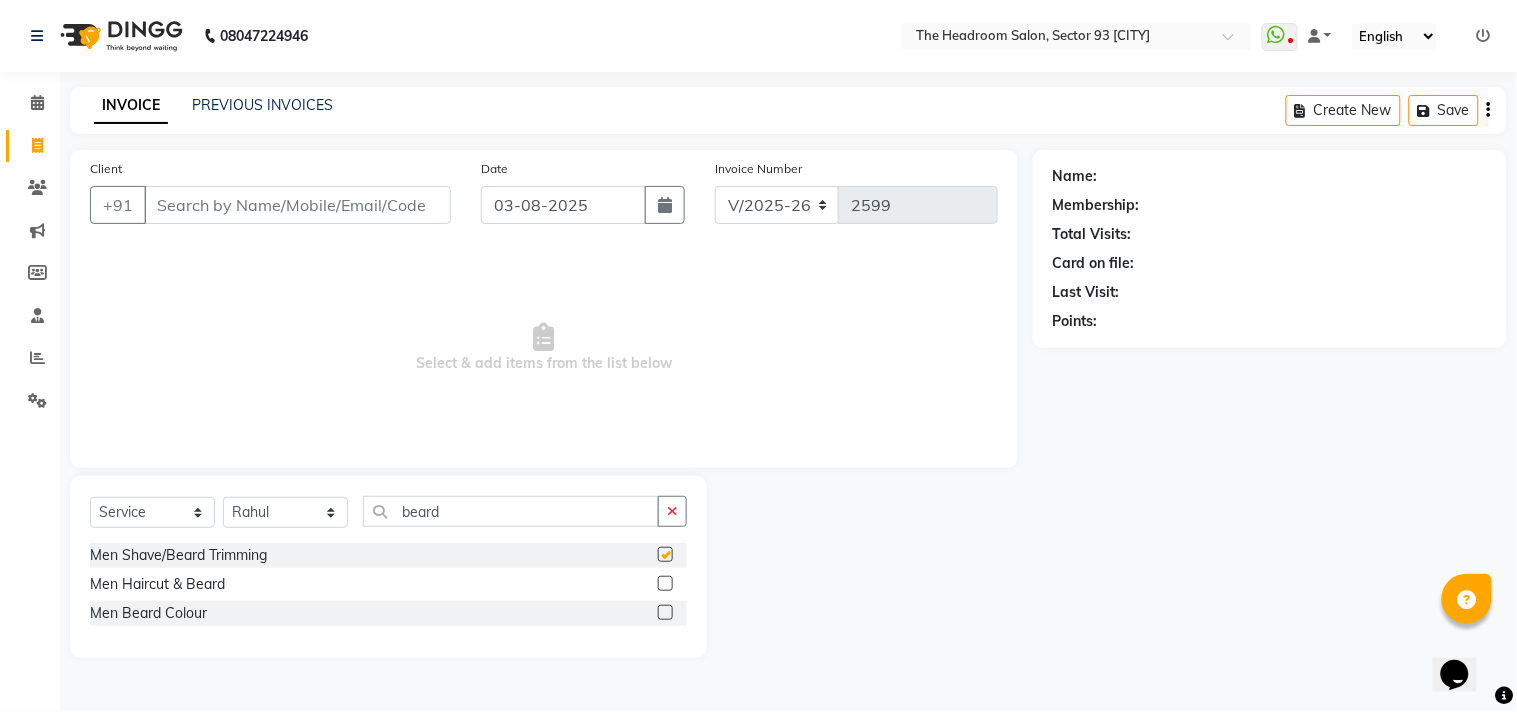 click 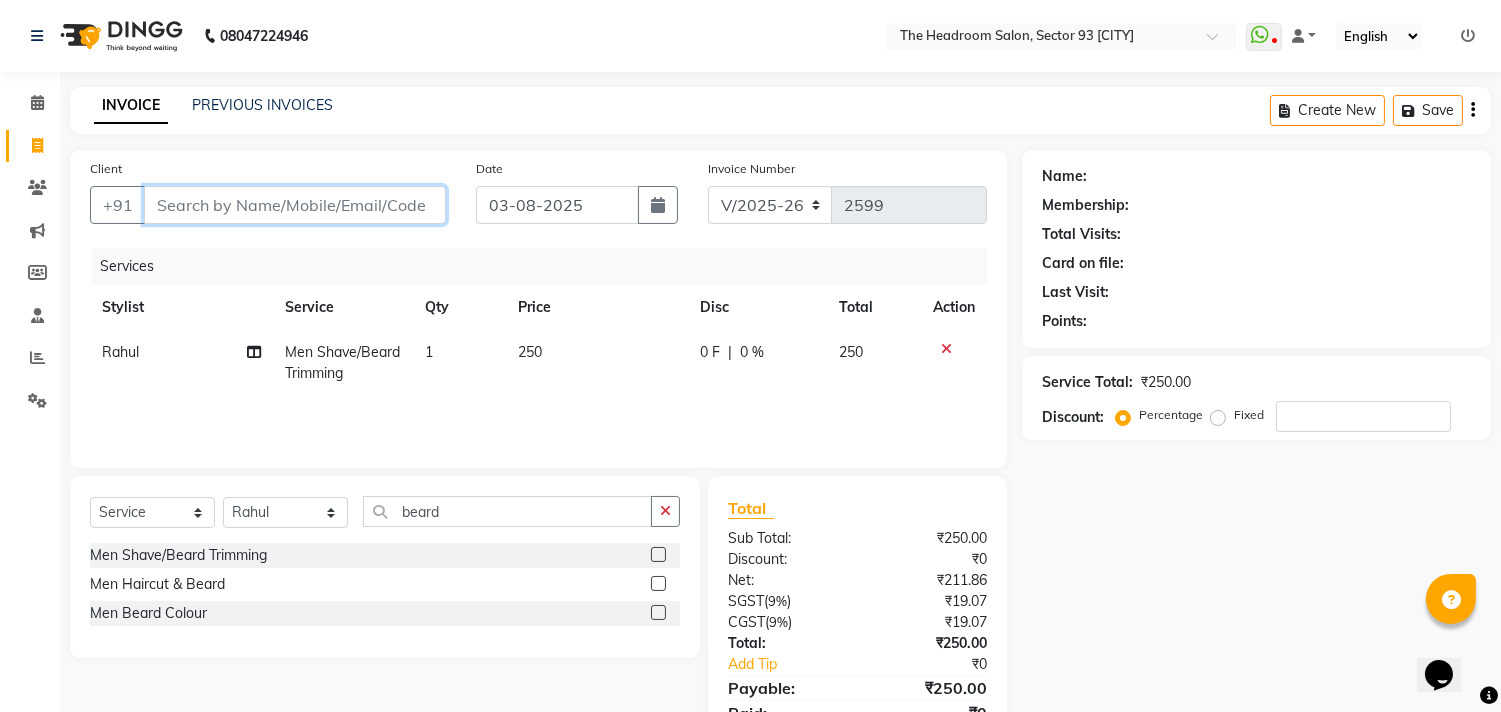 click on "Client" at bounding box center (295, 205) 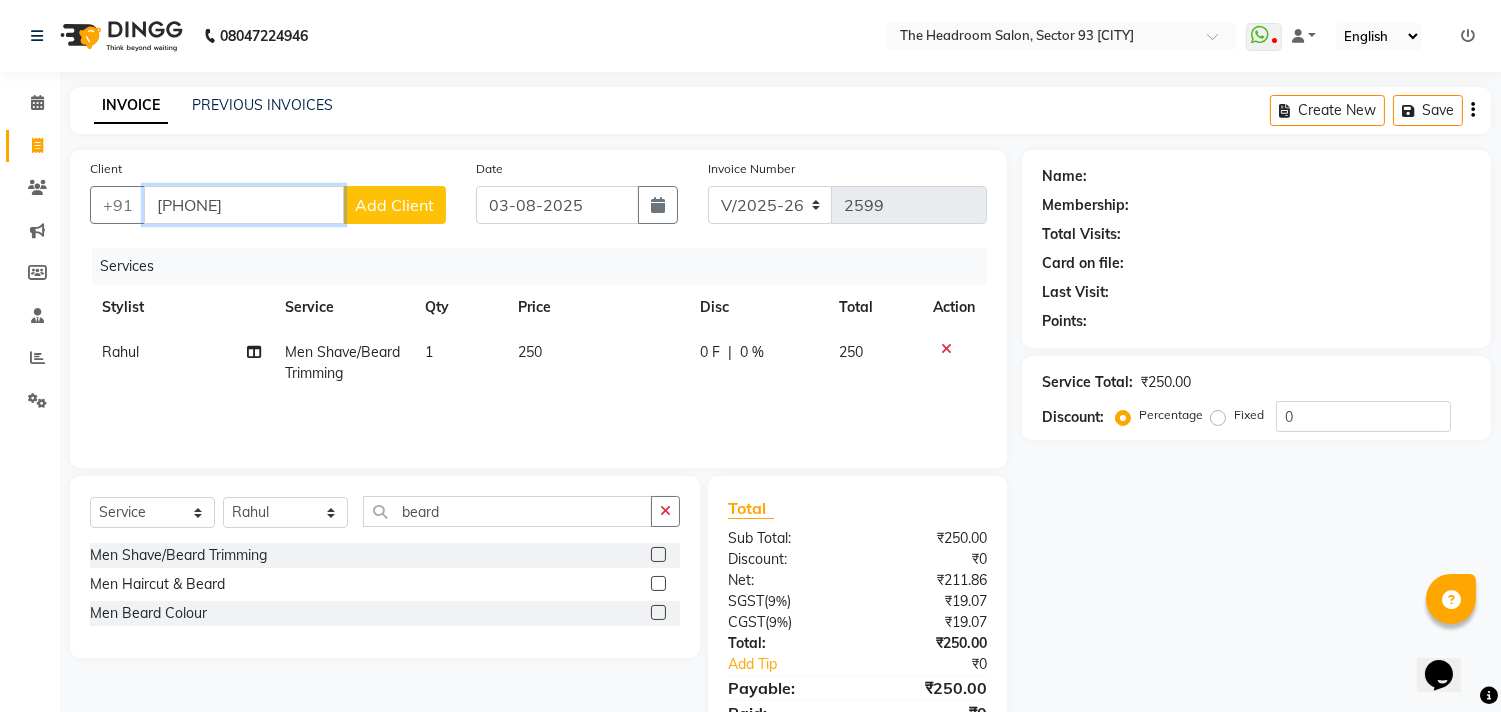 type on "8448059400" 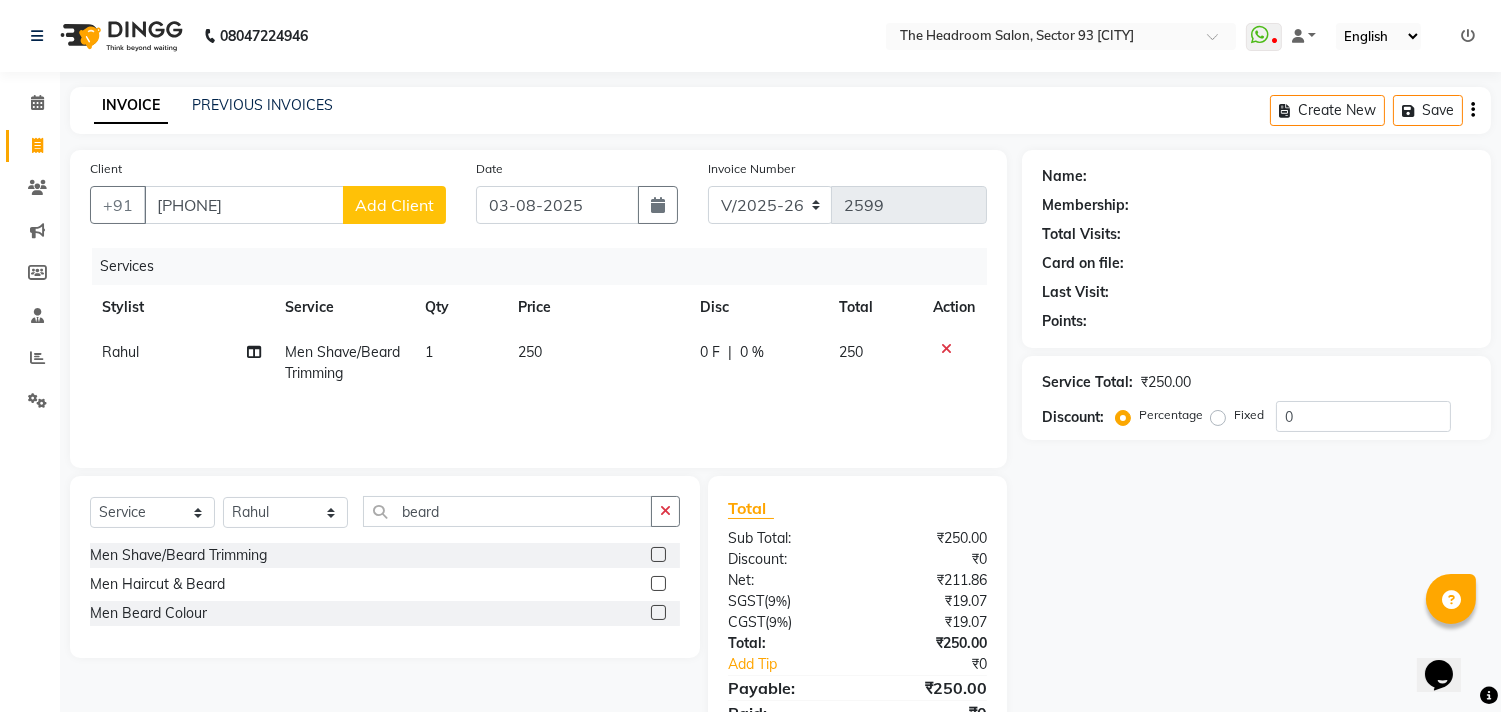 click on "Add Client" 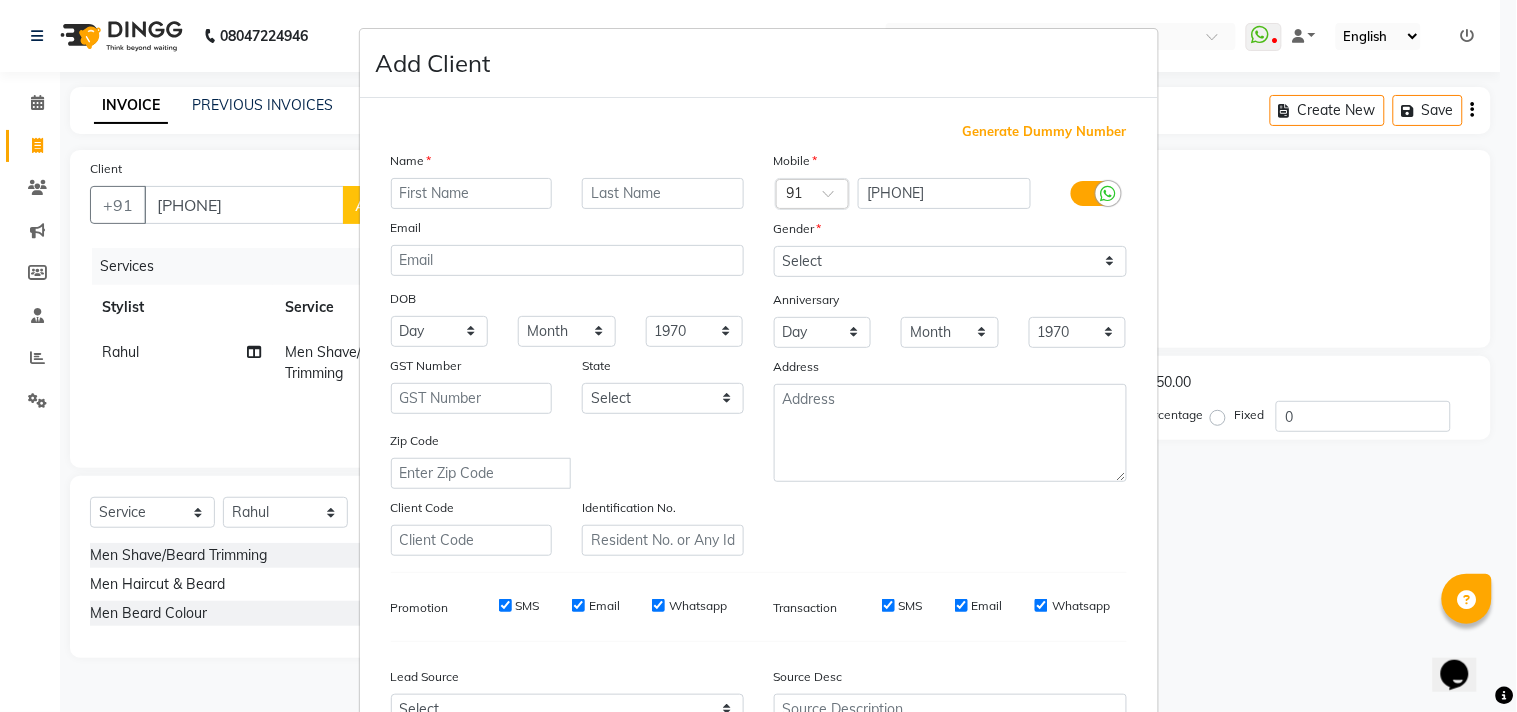 click at bounding box center (472, 193) 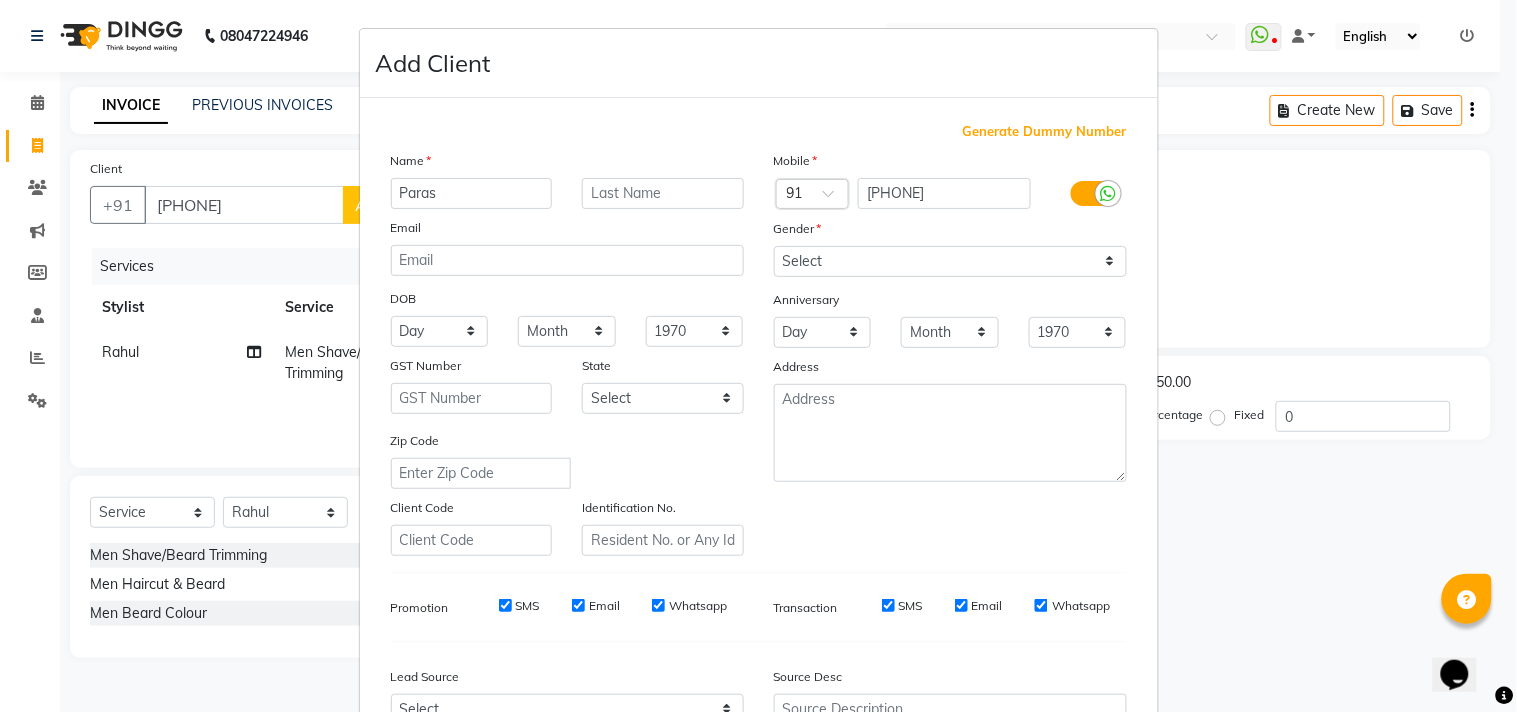 type on "Paras" 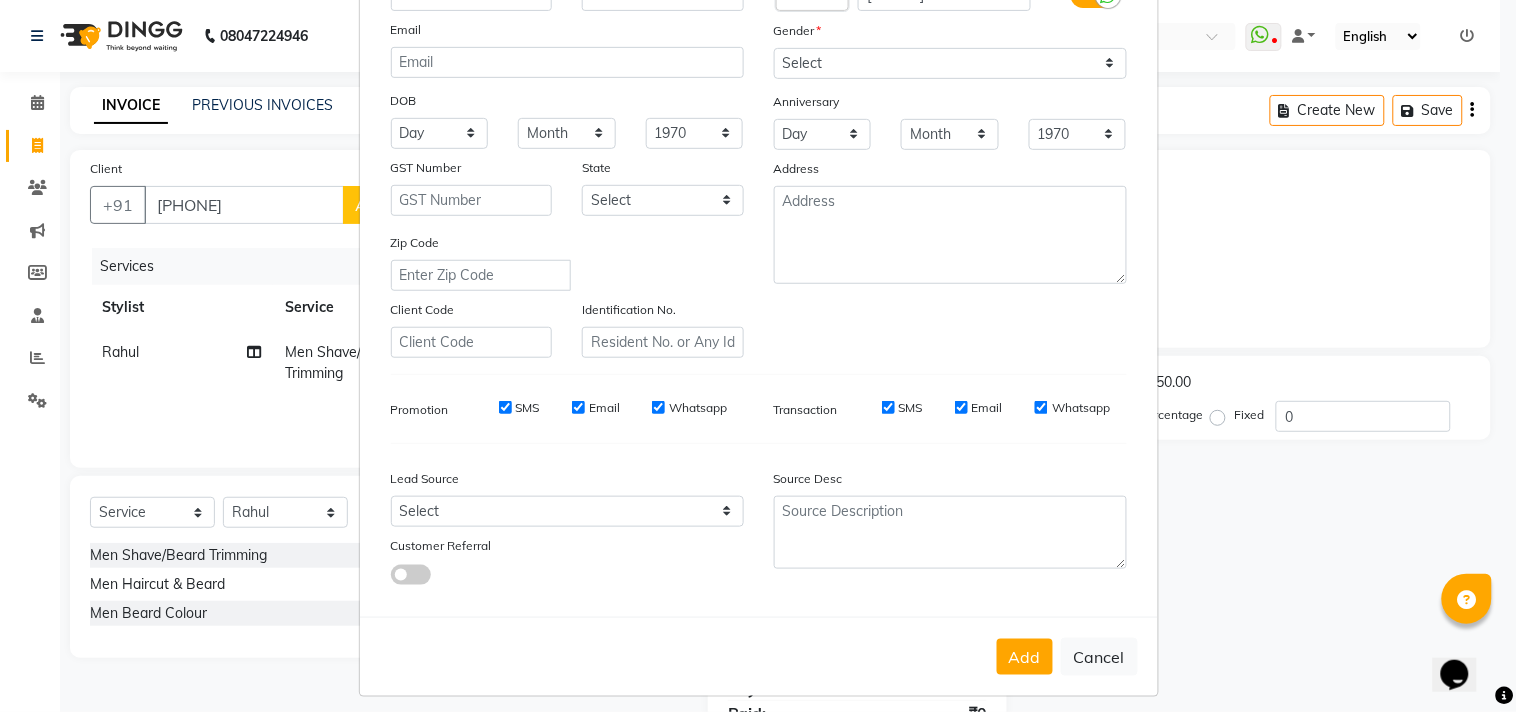 scroll, scrollTop: 196, scrollLeft: 0, axis: vertical 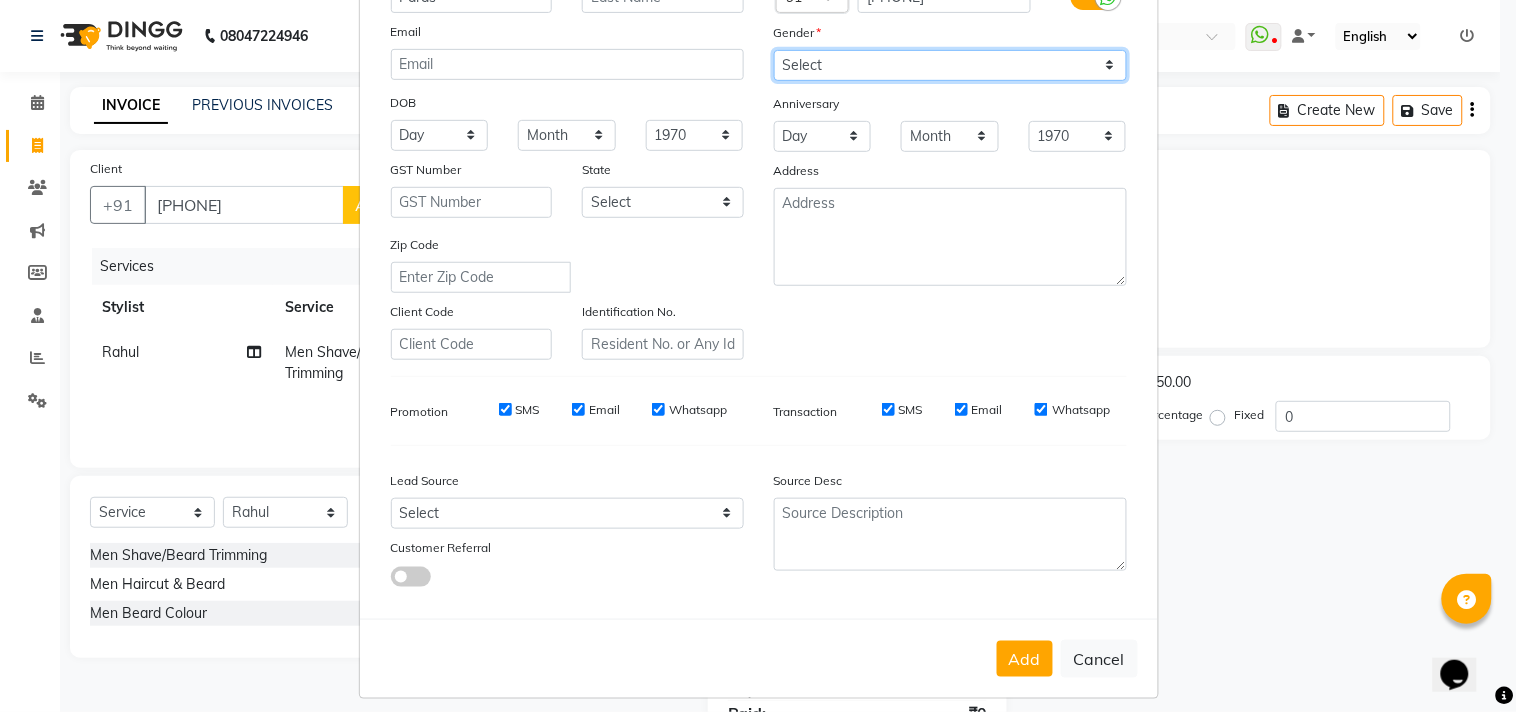 click on "Select Male Female Other Prefer Not To Say" at bounding box center (950, 65) 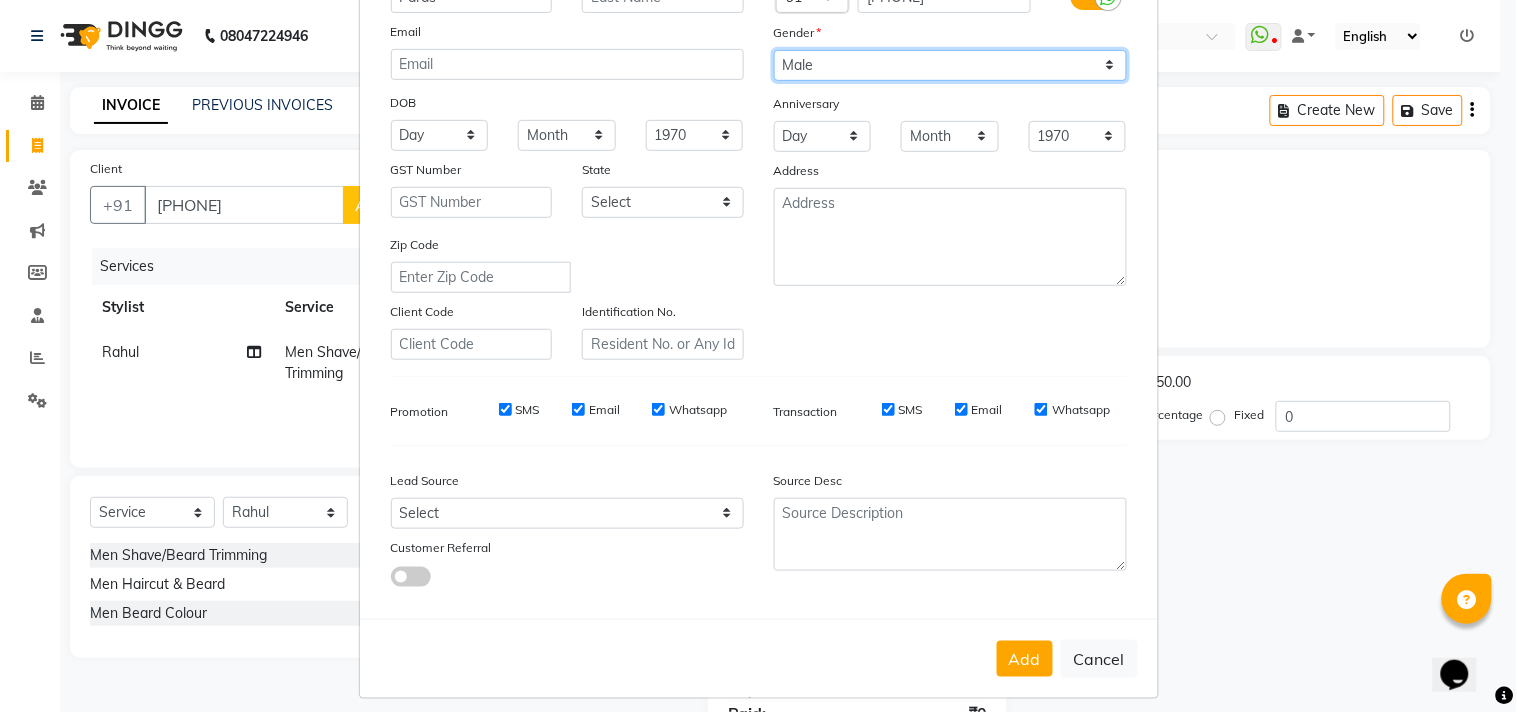 click on "Select Male Female Other Prefer Not To Say" at bounding box center (950, 65) 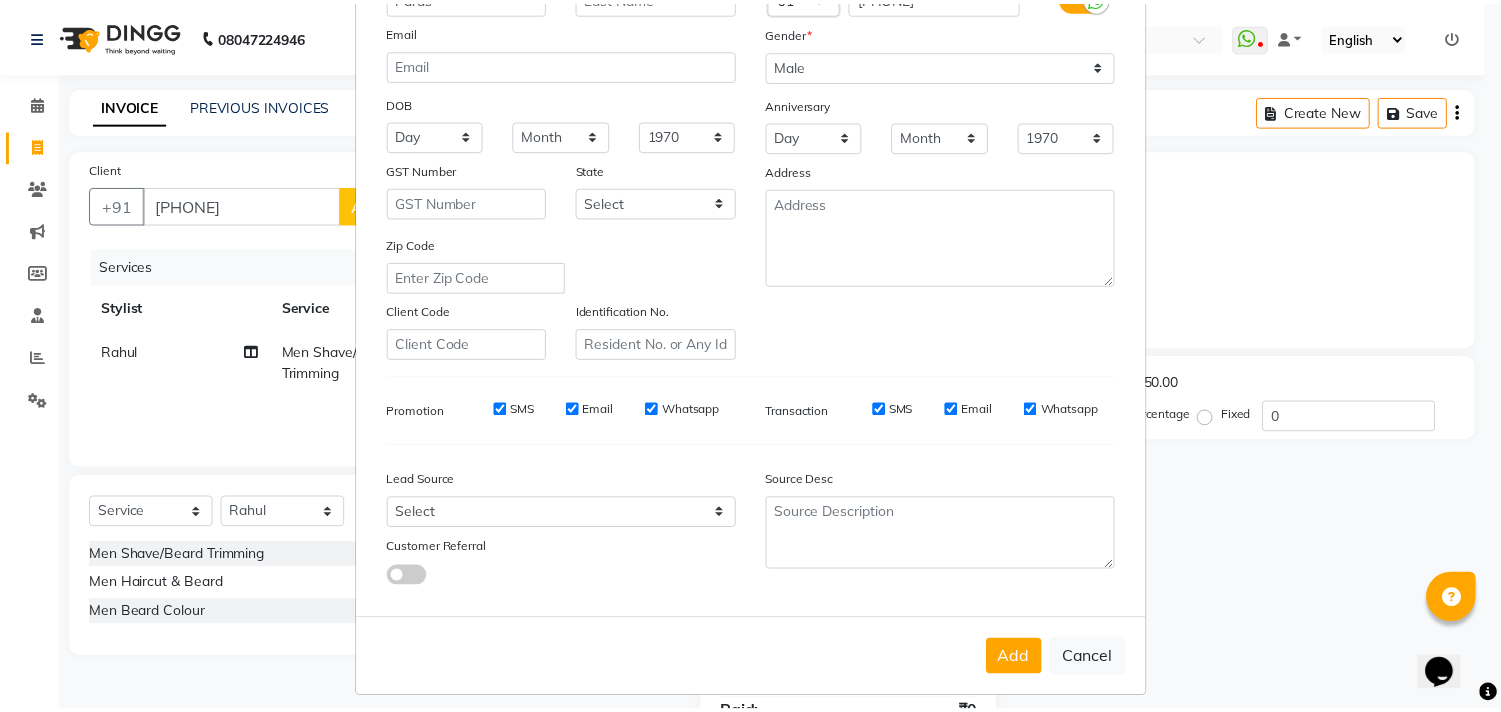 scroll, scrollTop: 212, scrollLeft: 0, axis: vertical 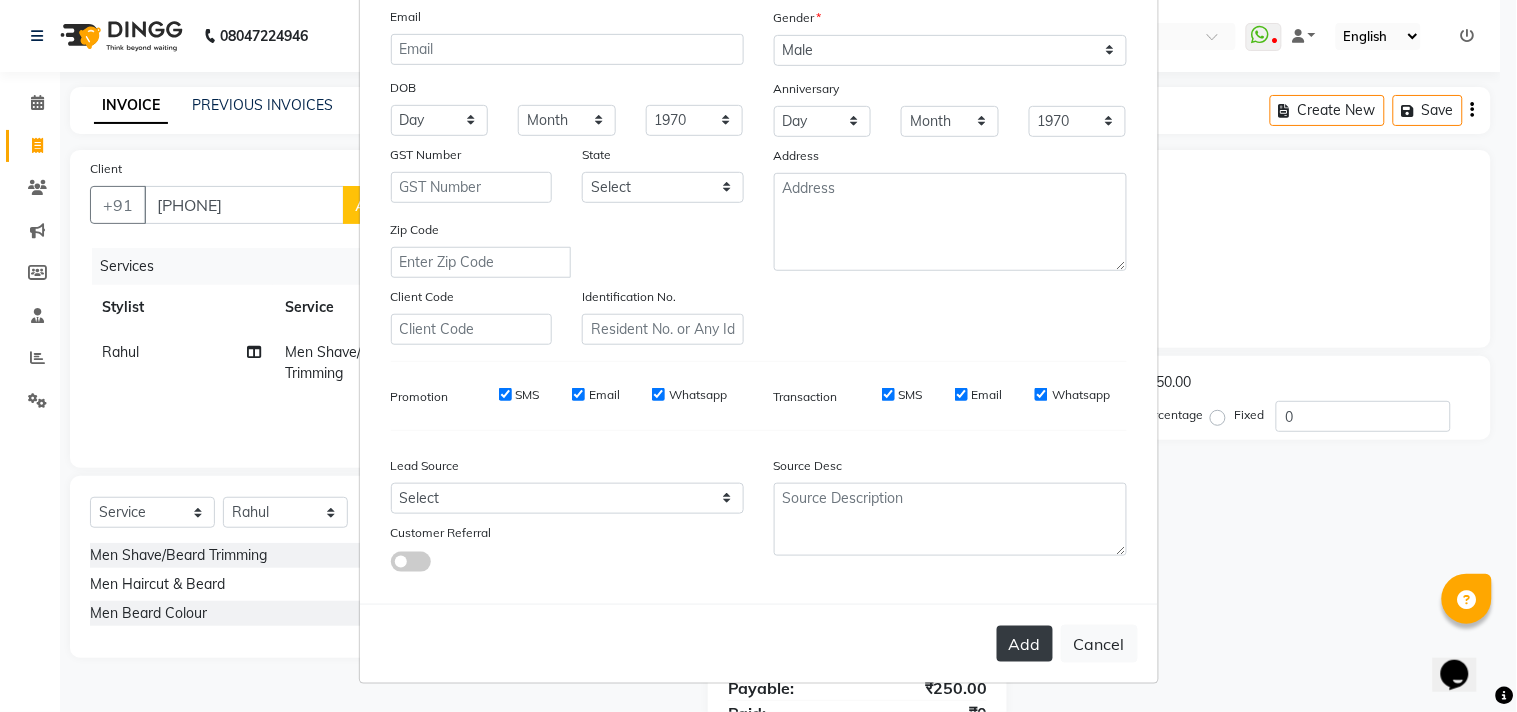 click on "Add" at bounding box center [1025, 644] 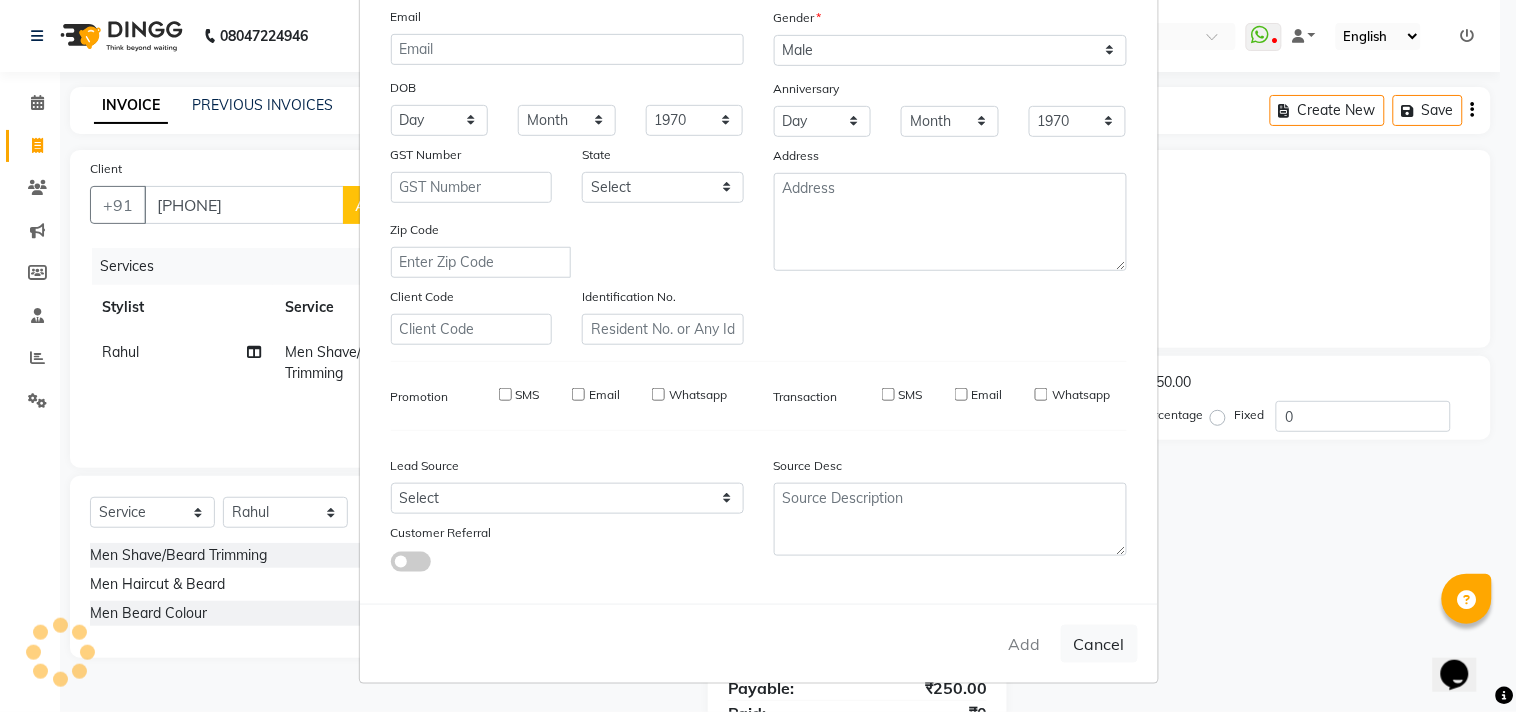 type 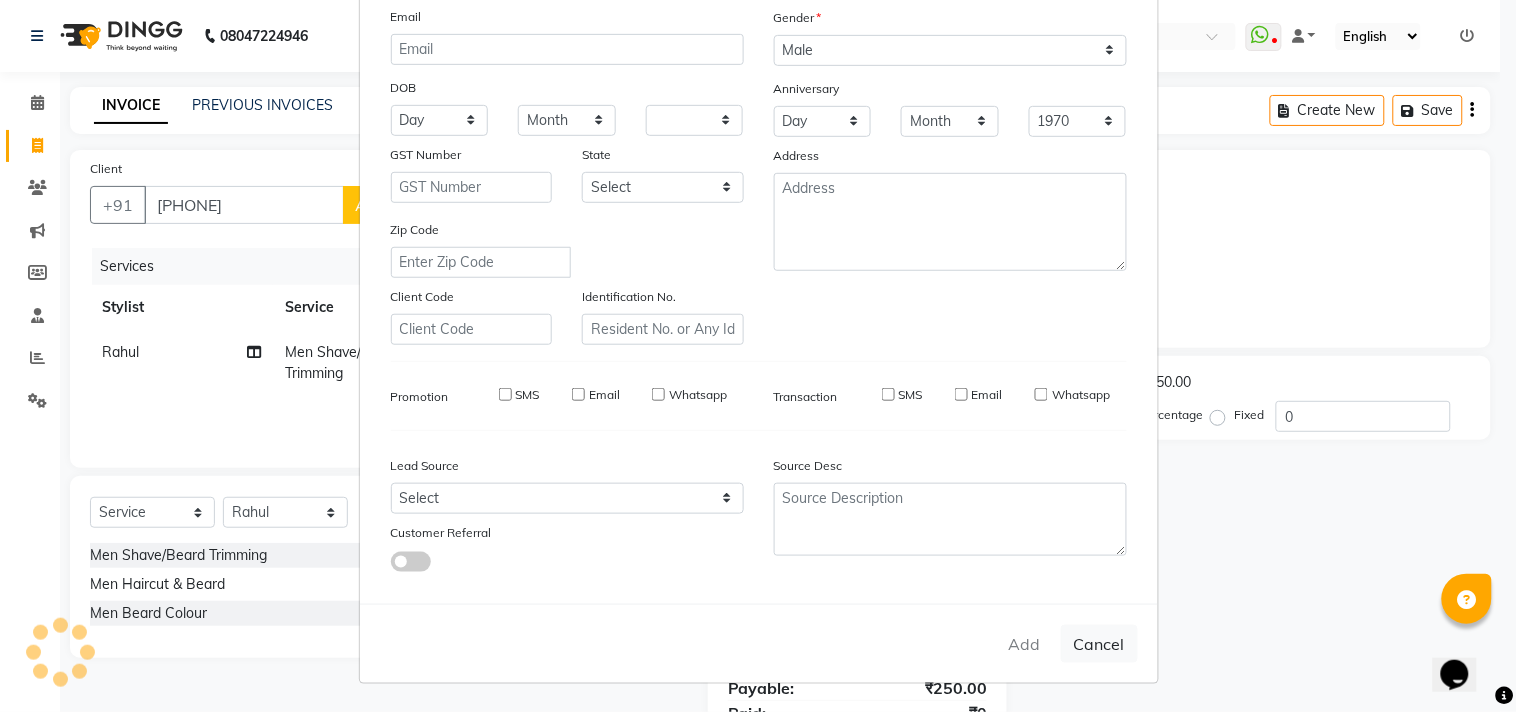 select 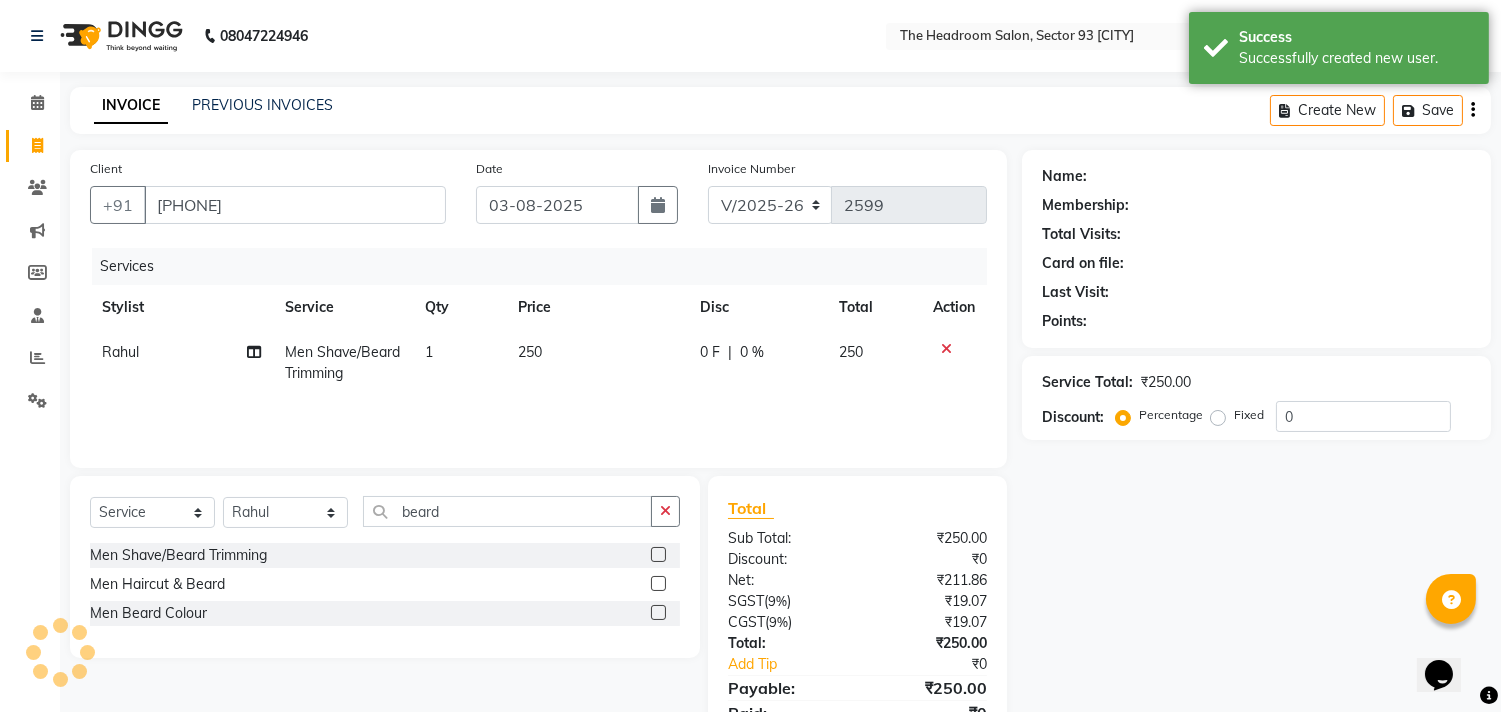 drag, startPoint x: 1512, startPoint y: 497, endPoint x: 1512, endPoint y: 623, distance: 126 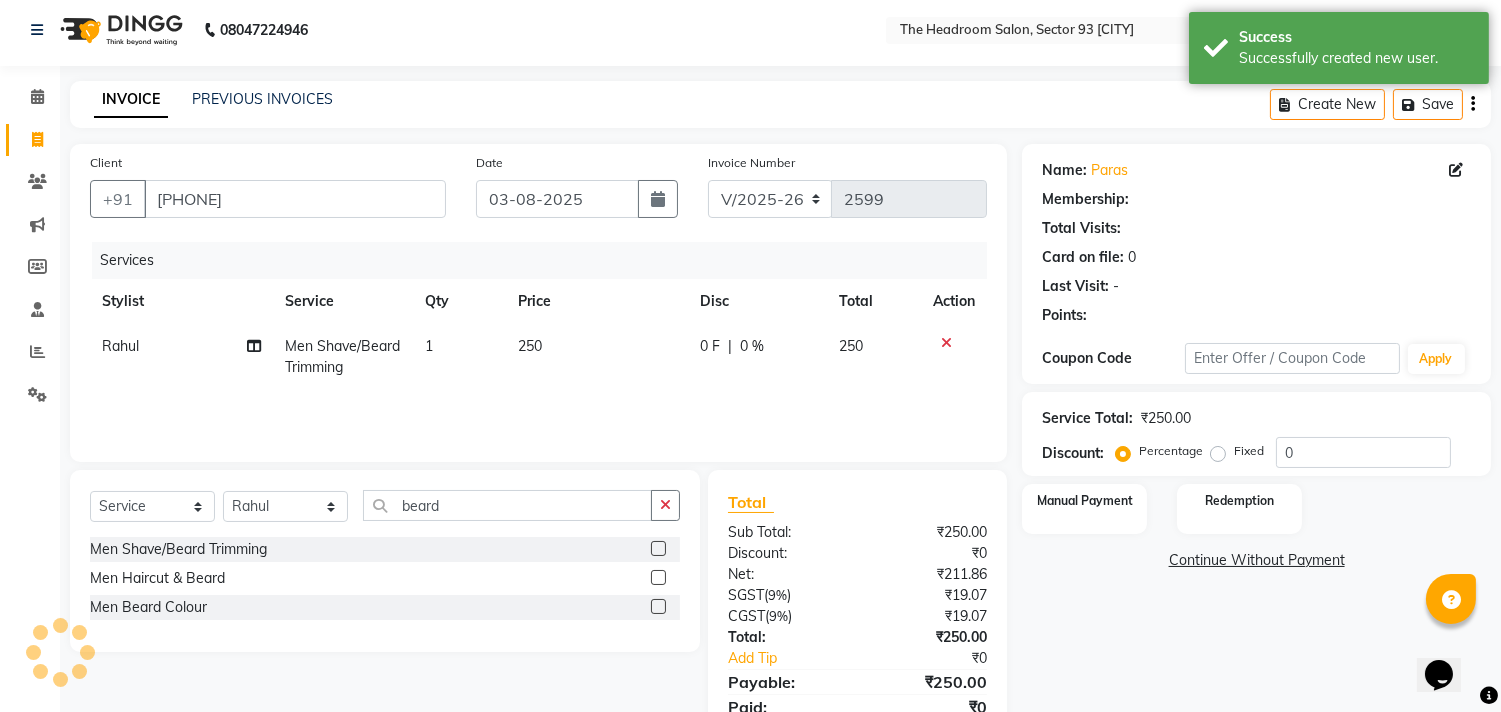 scroll, scrollTop: 87, scrollLeft: 0, axis: vertical 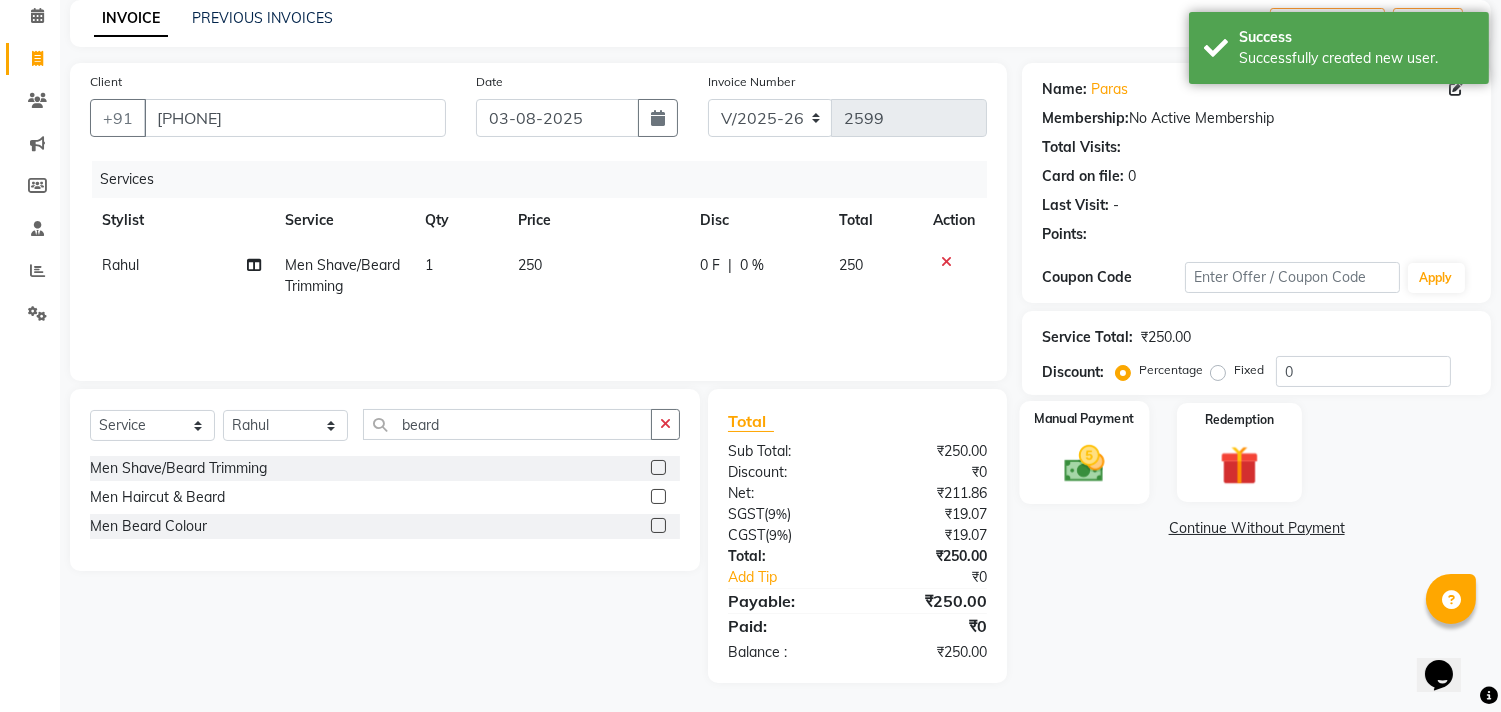 click 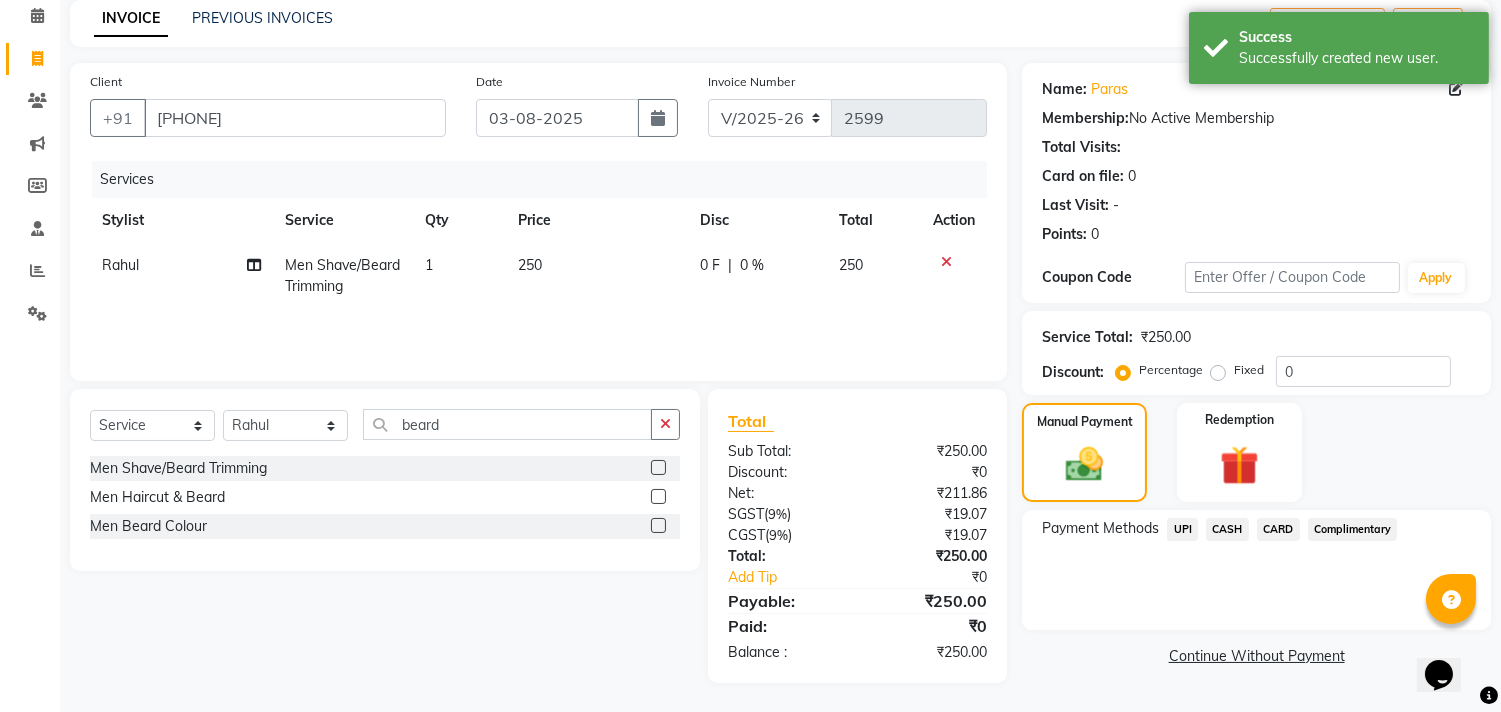 click on "CASH" 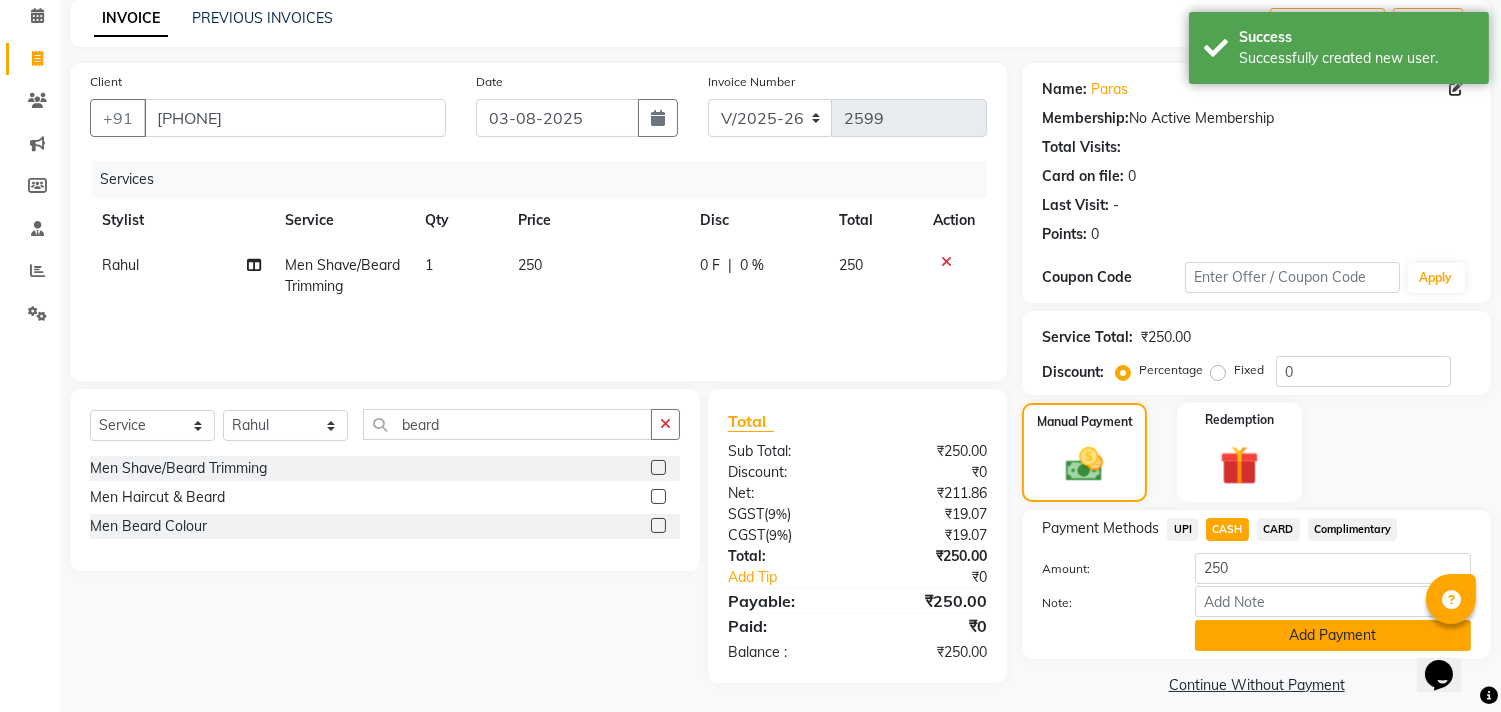 click on "Add Payment" 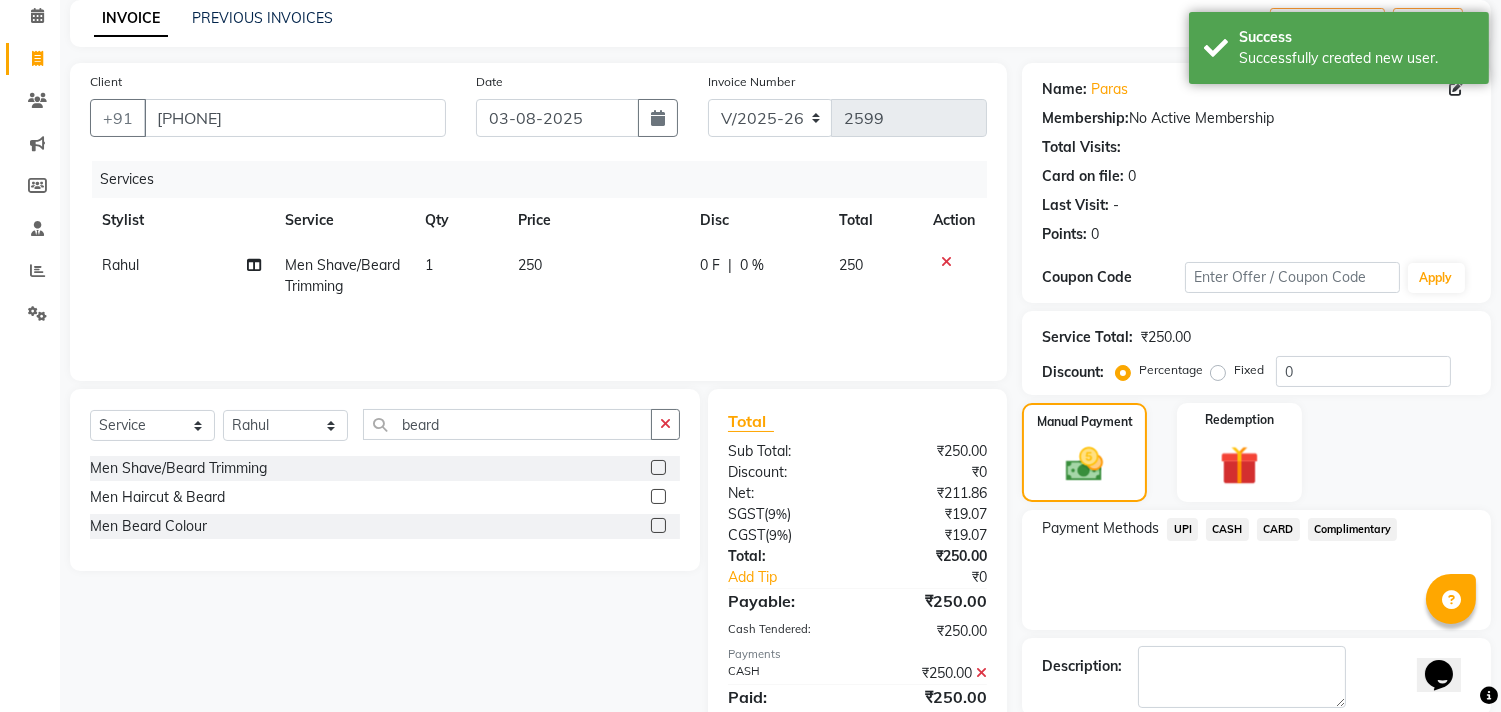 scroll, scrollTop: 187, scrollLeft: 0, axis: vertical 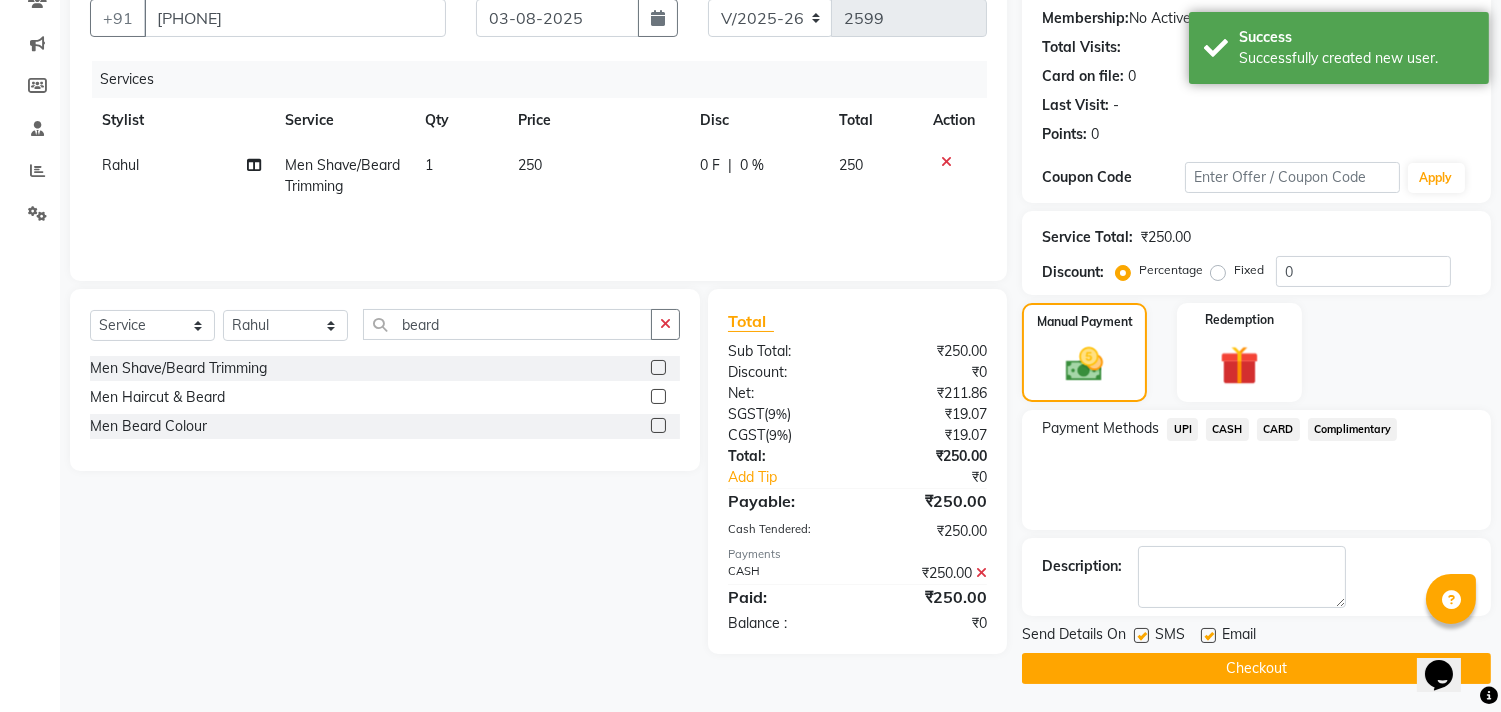 click on "Checkout" 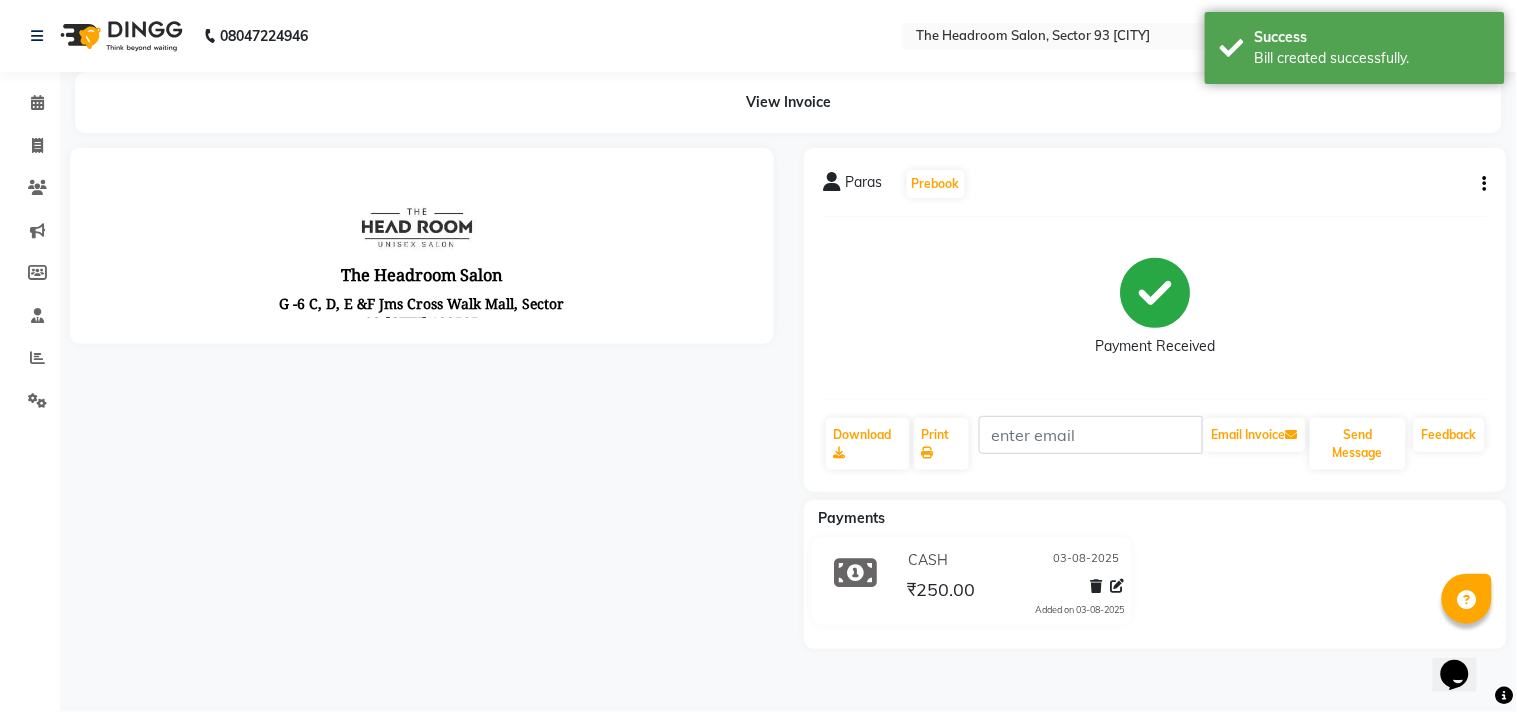 scroll, scrollTop: 0, scrollLeft: 0, axis: both 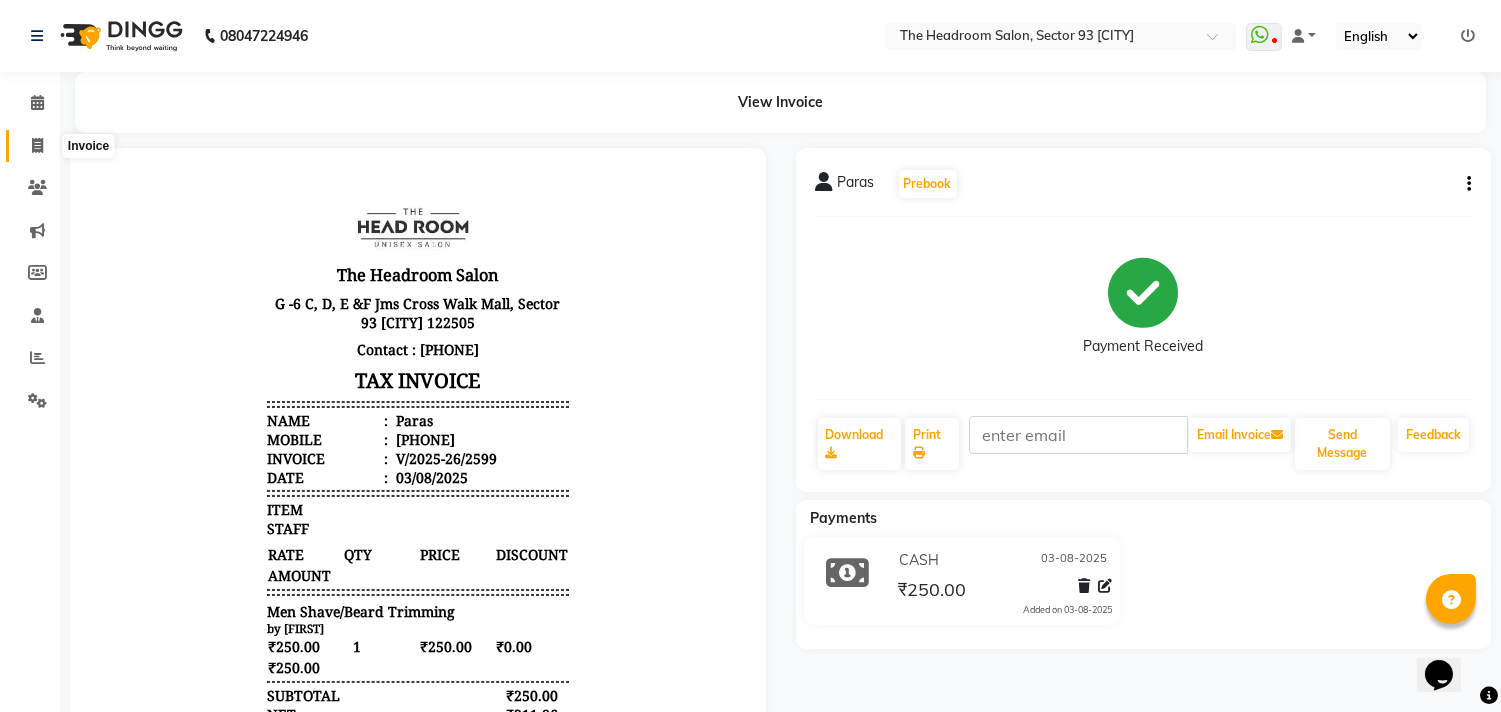 click 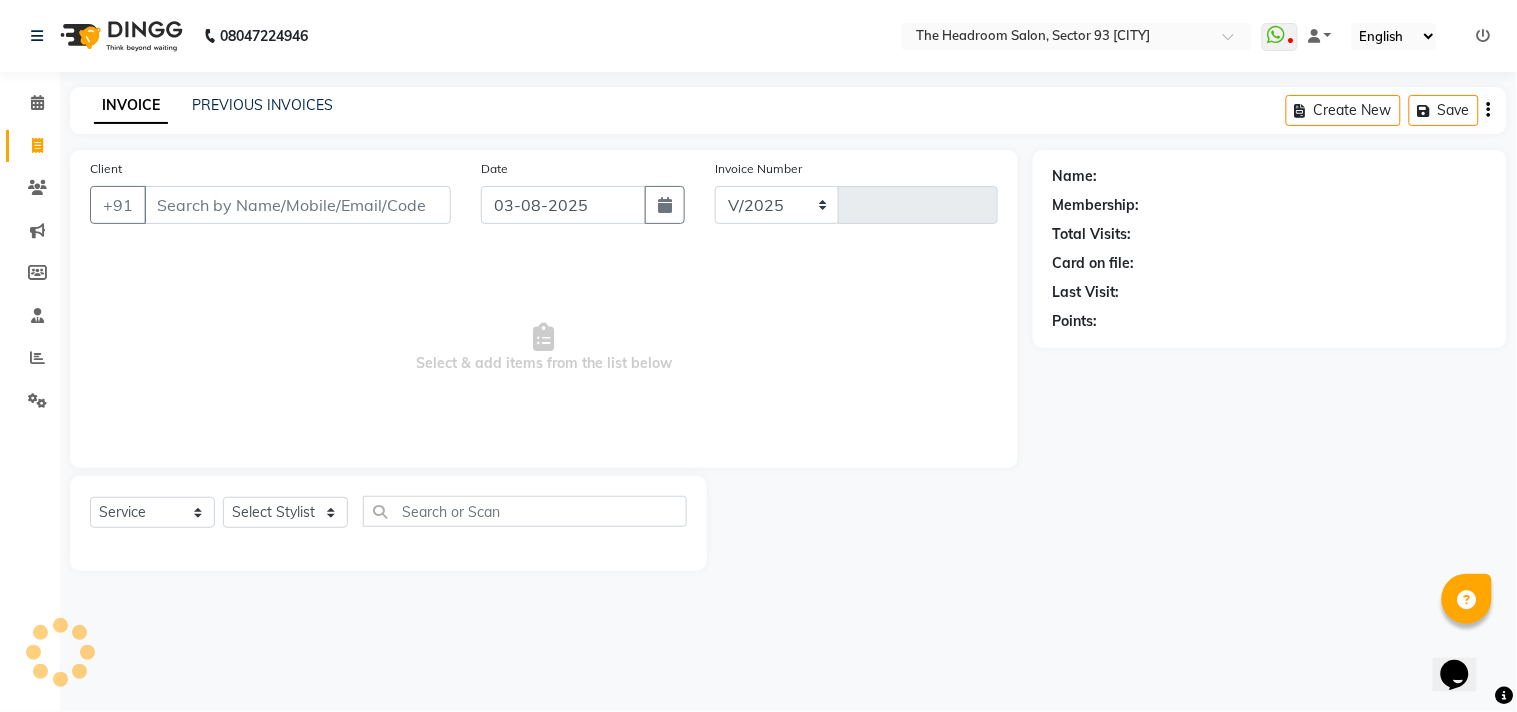 select on "6933" 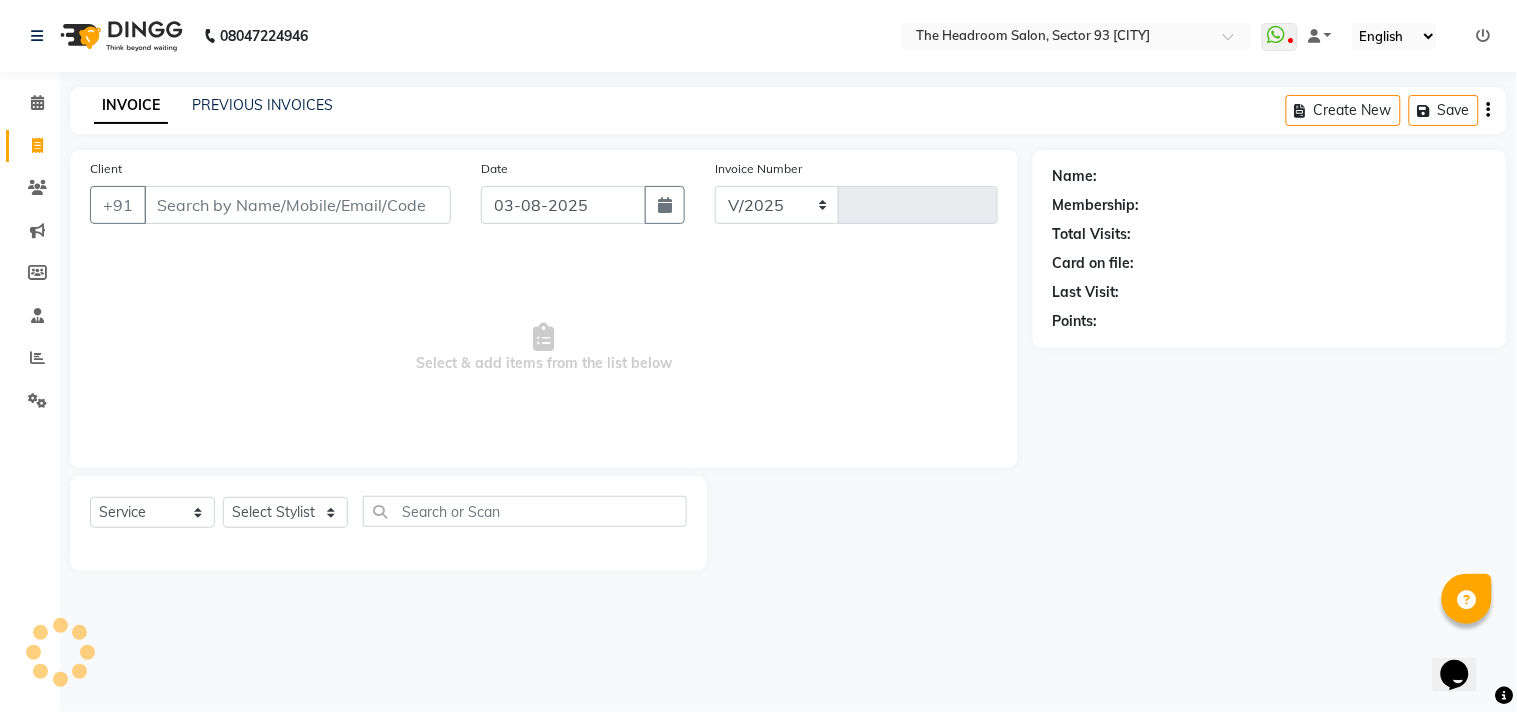 type on "2600" 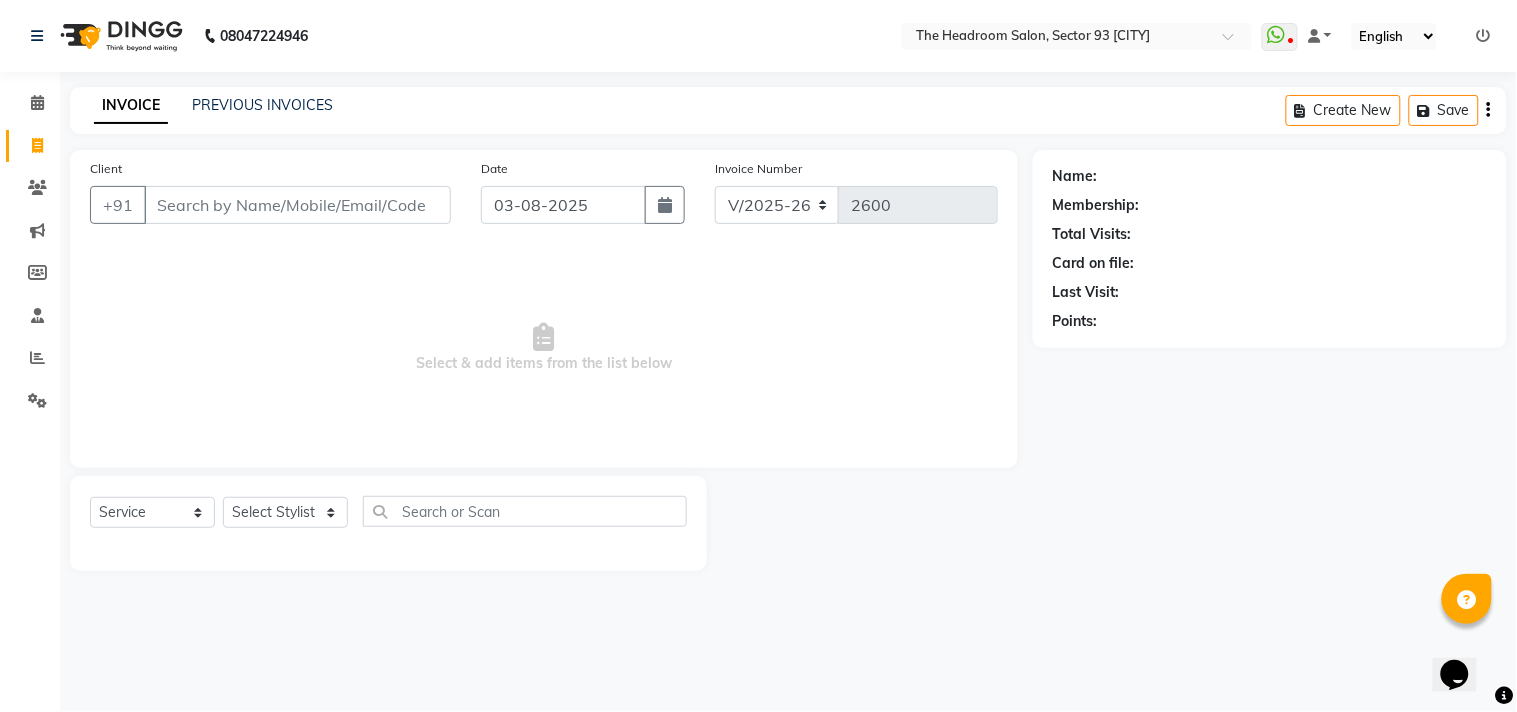click on "Clients" 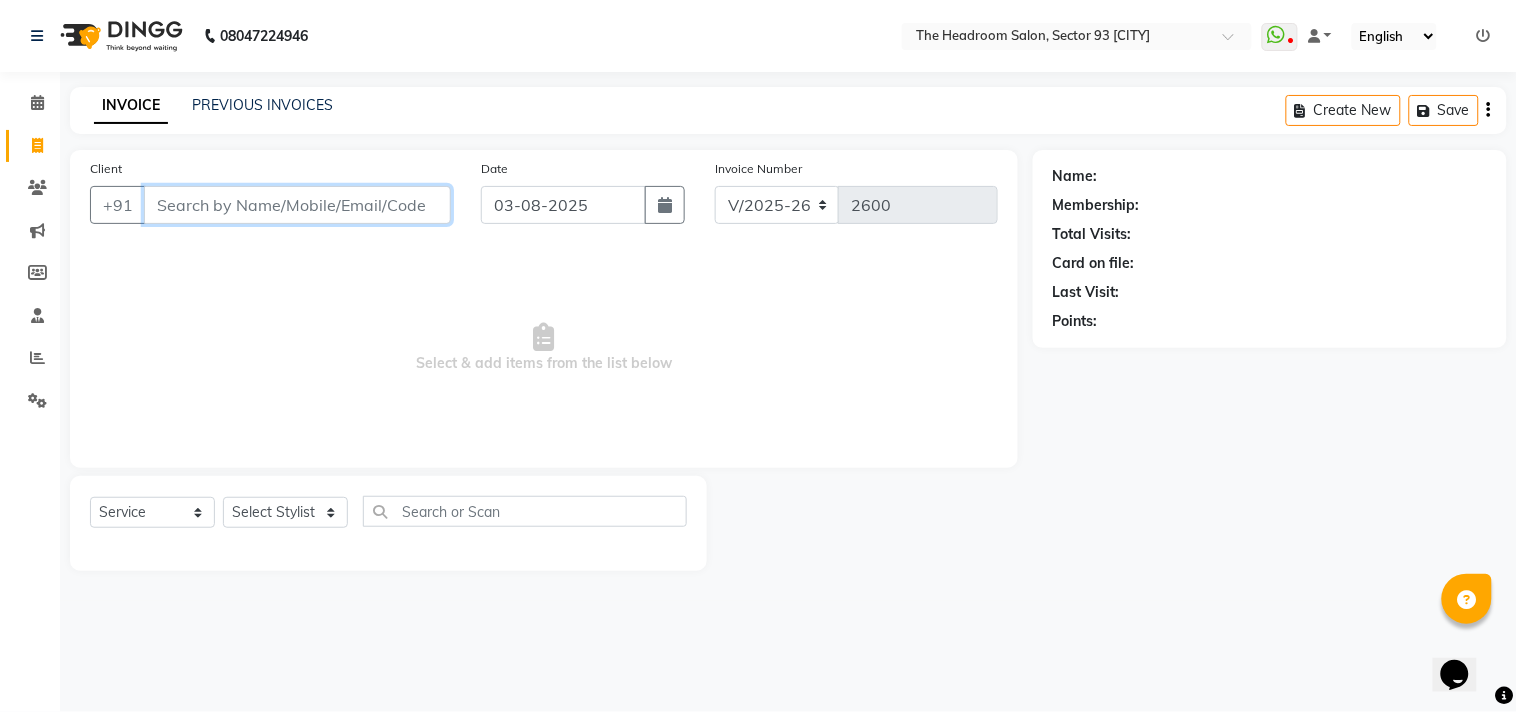 click on "Client" at bounding box center [297, 205] 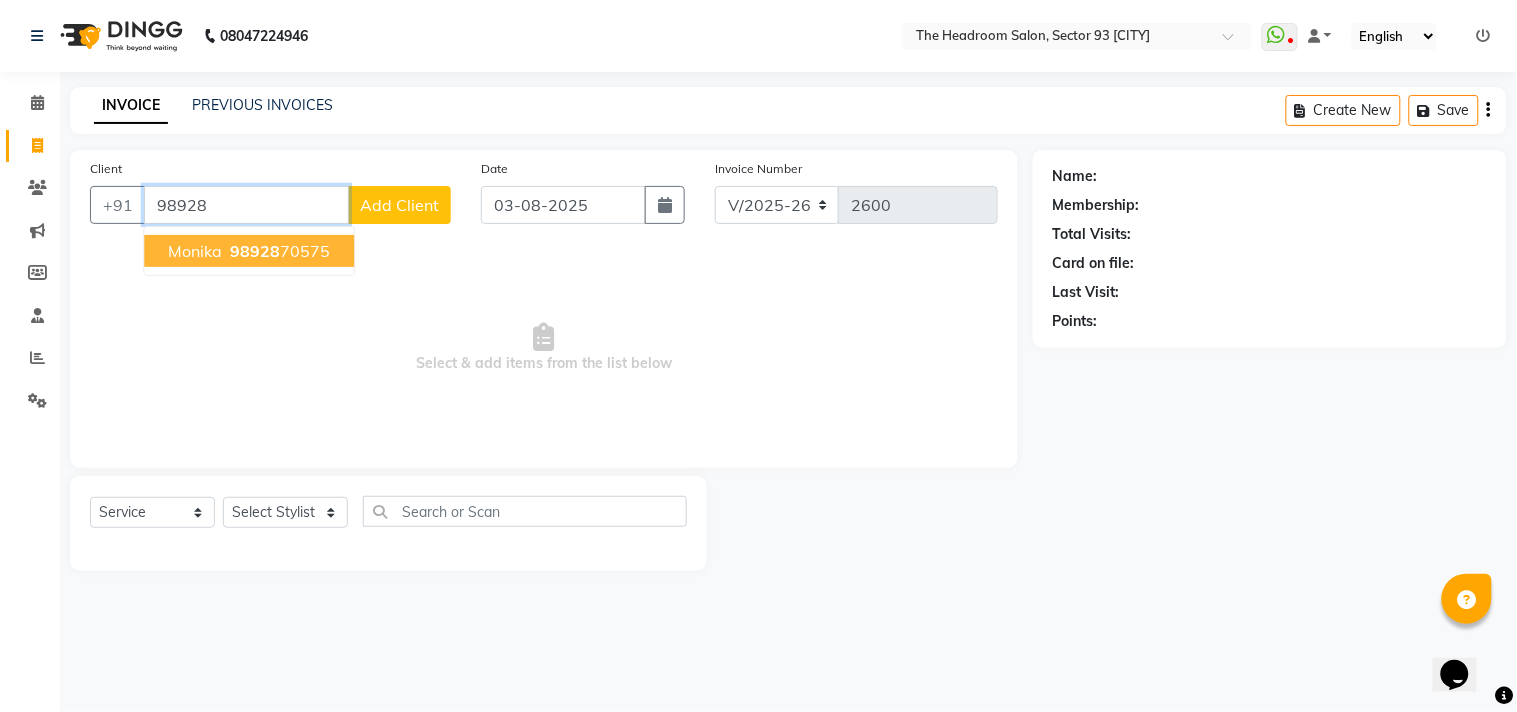 type on "98928" 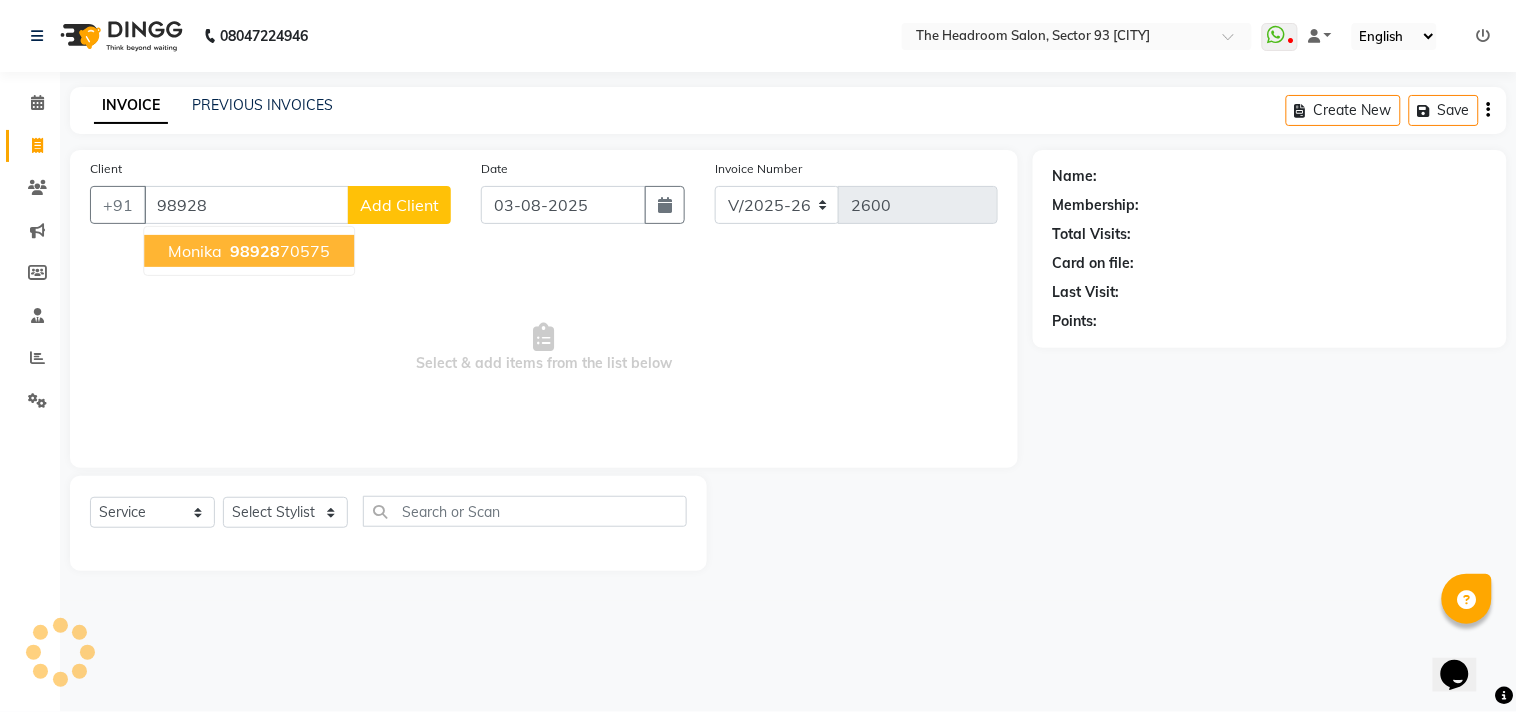 click on "Add Client" 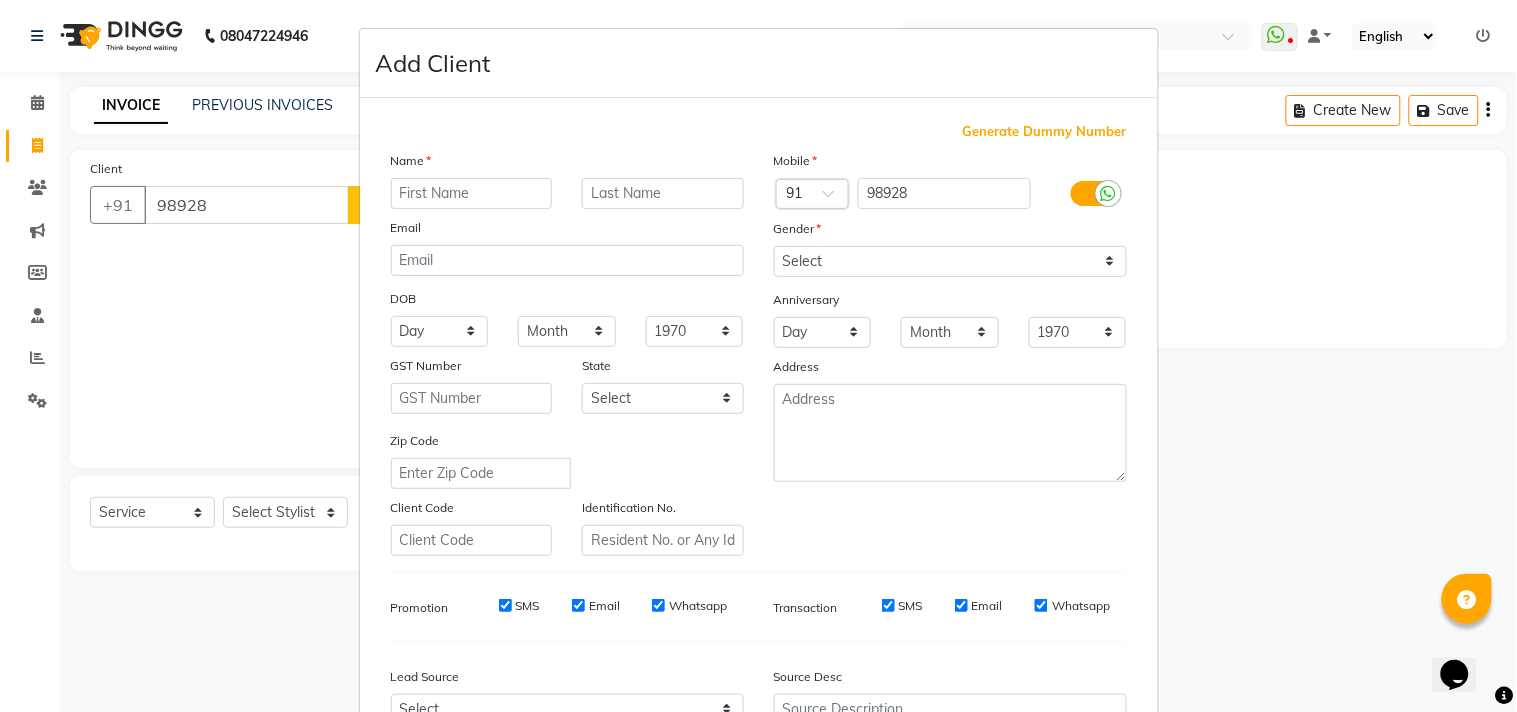 click at bounding box center (472, 193) 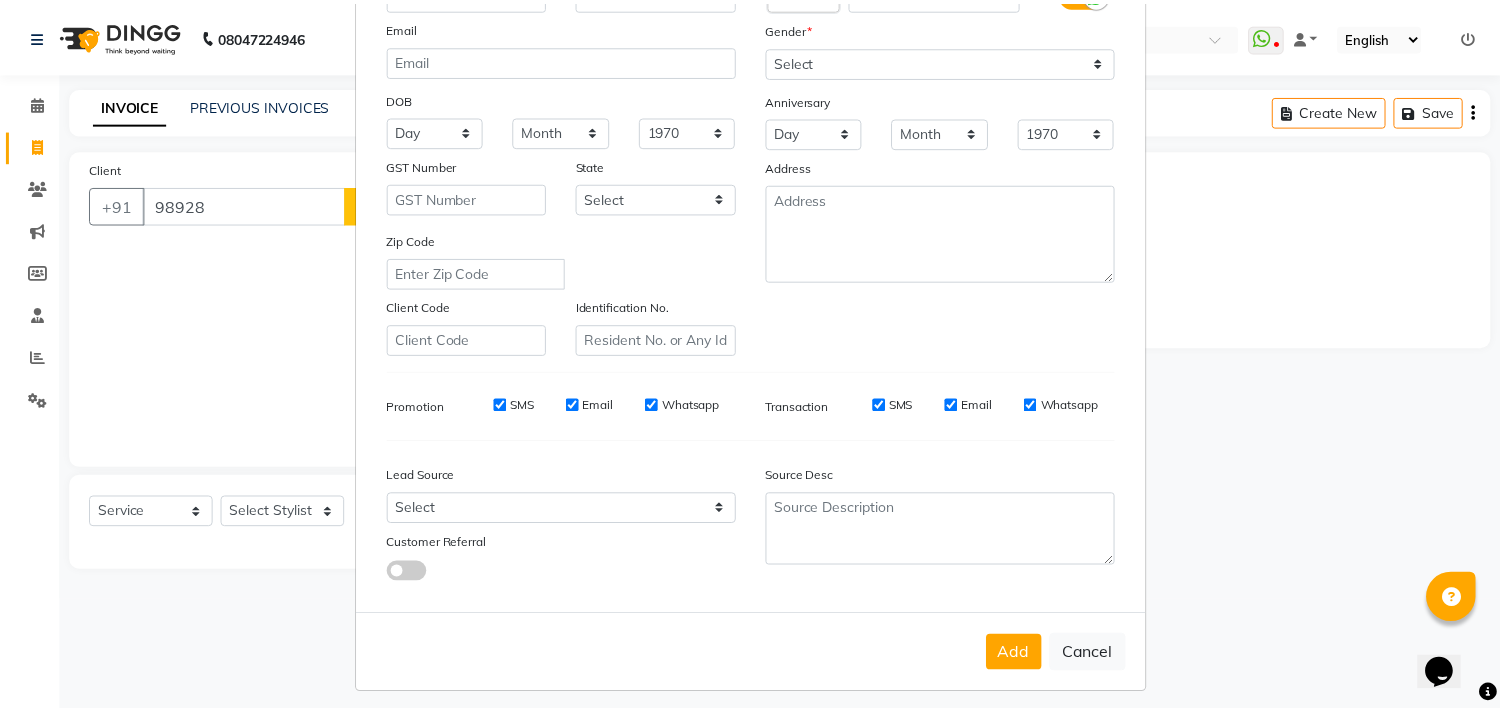 scroll, scrollTop: 212, scrollLeft: 0, axis: vertical 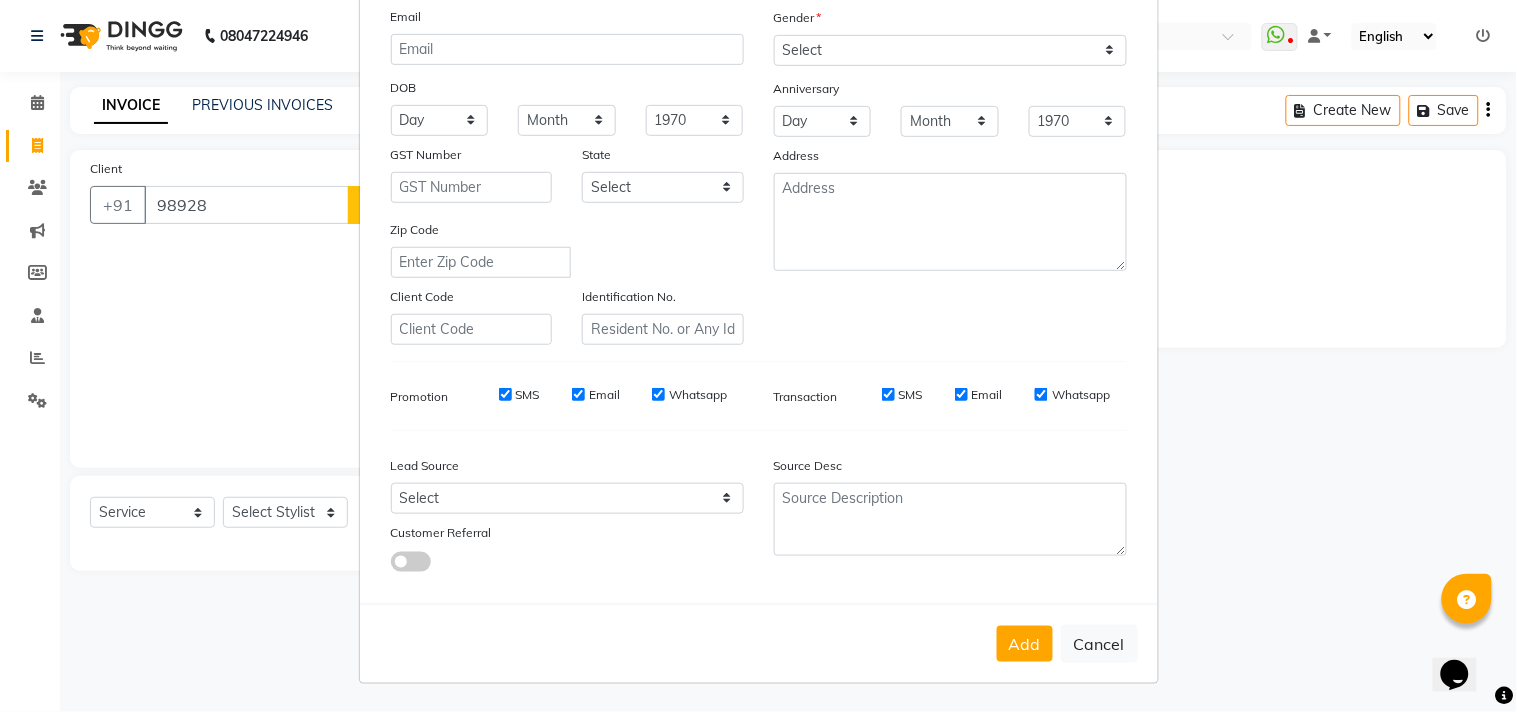 drag, startPoint x: 1503, startPoint y: 470, endPoint x: 60, endPoint y: 22, distance: 1510.9445 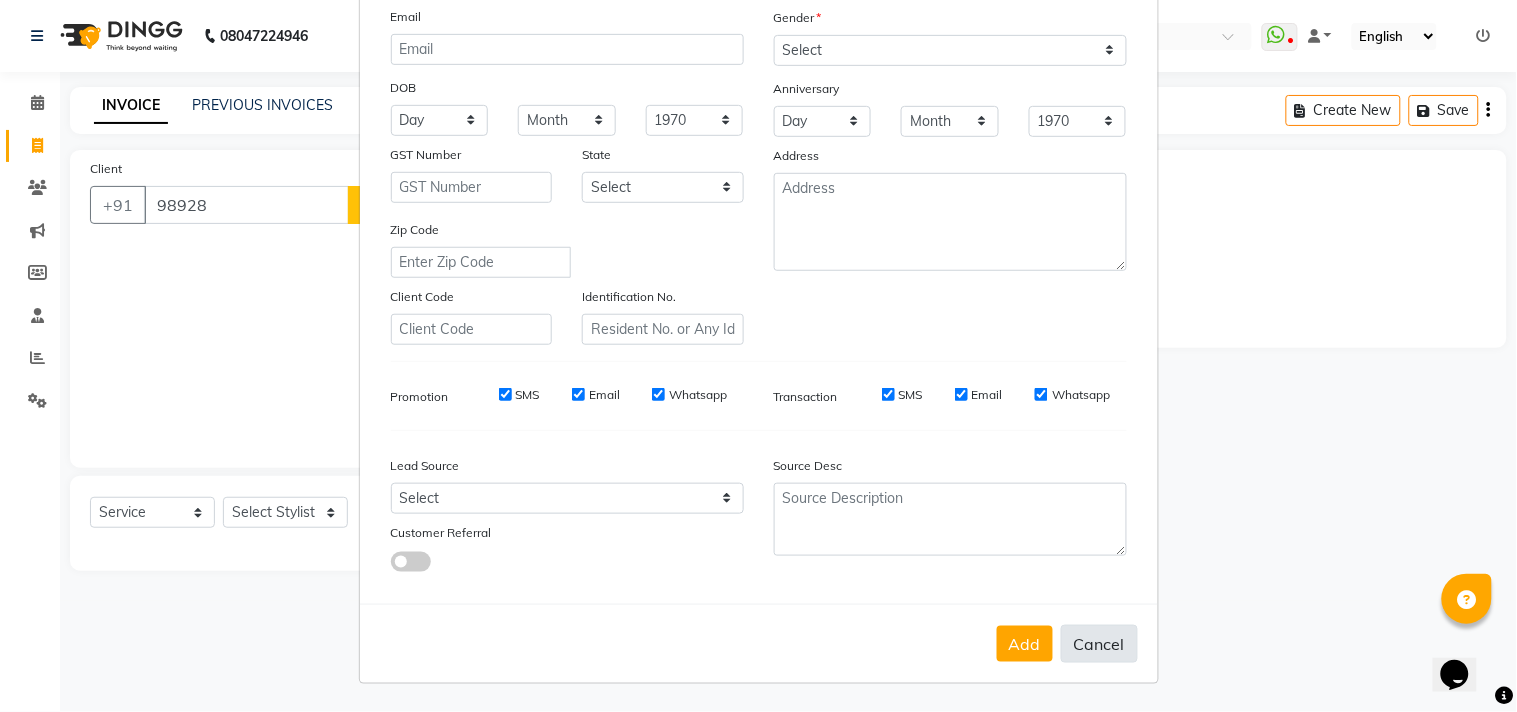 click on "Cancel" at bounding box center (1099, 644) 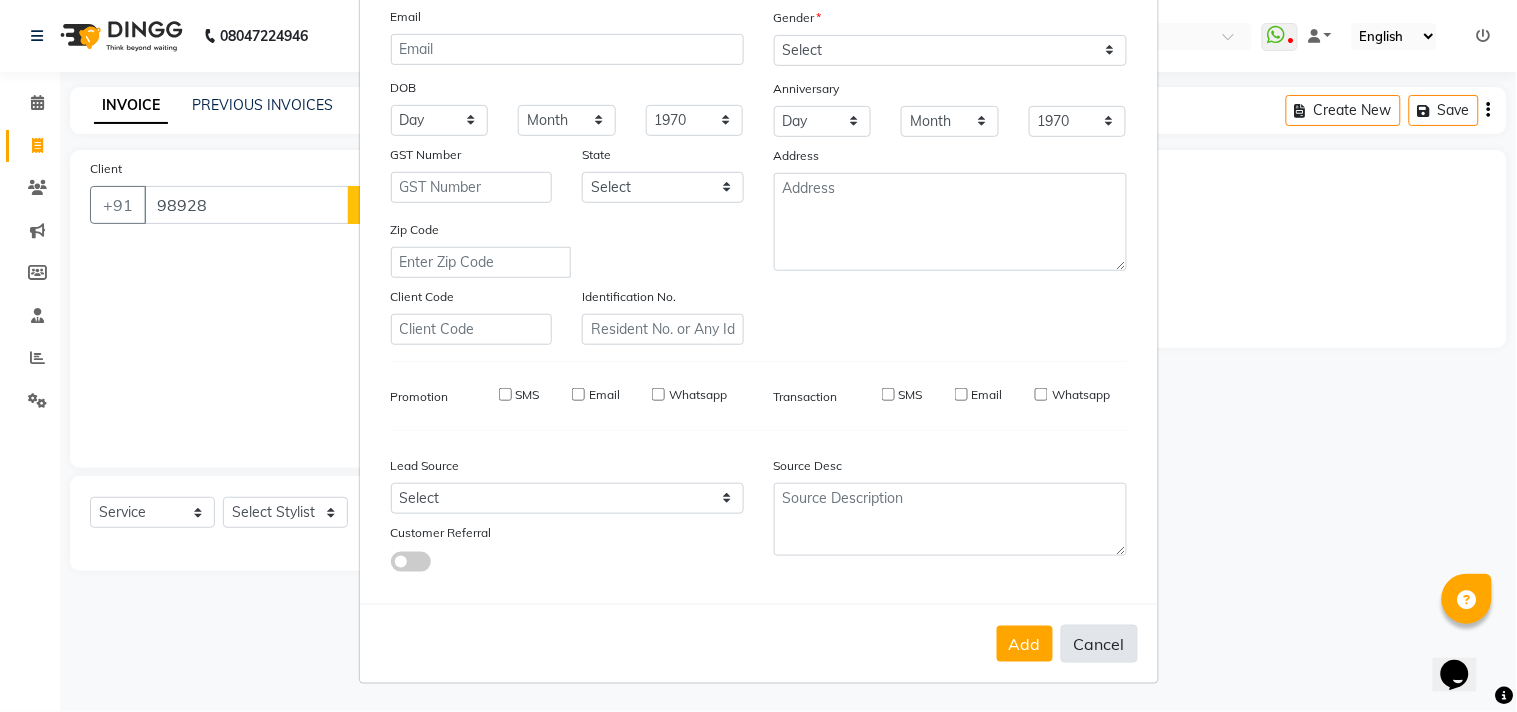 select 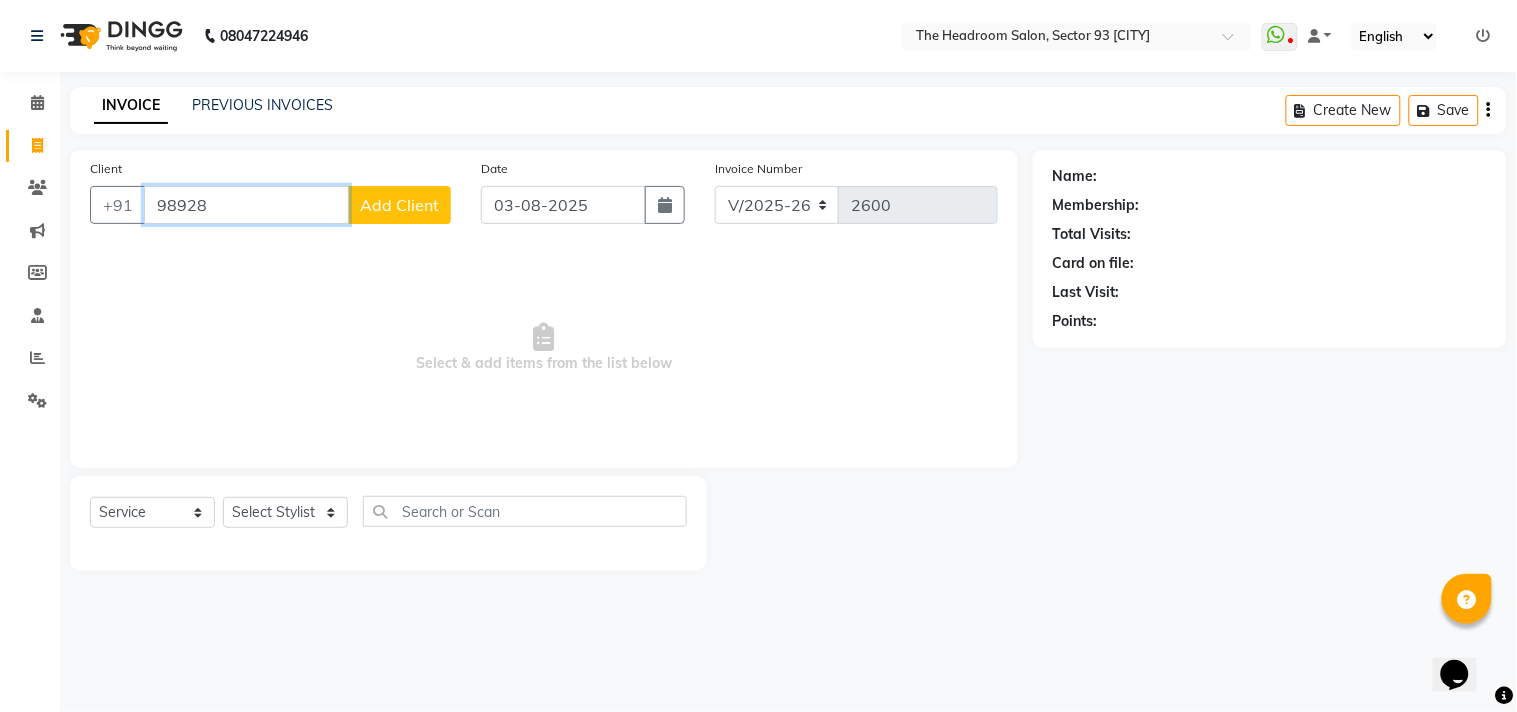 click on "98928" at bounding box center [246, 205] 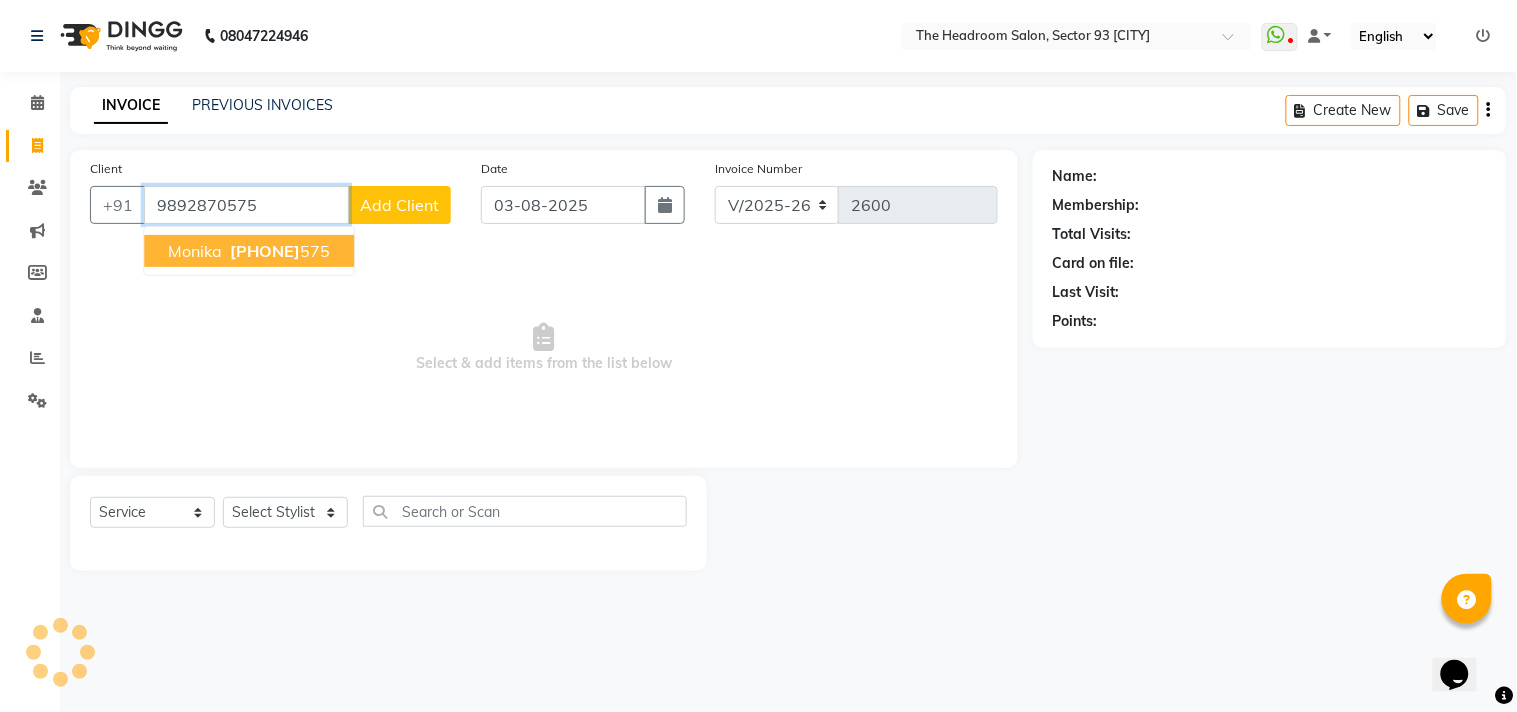type on "9892870575" 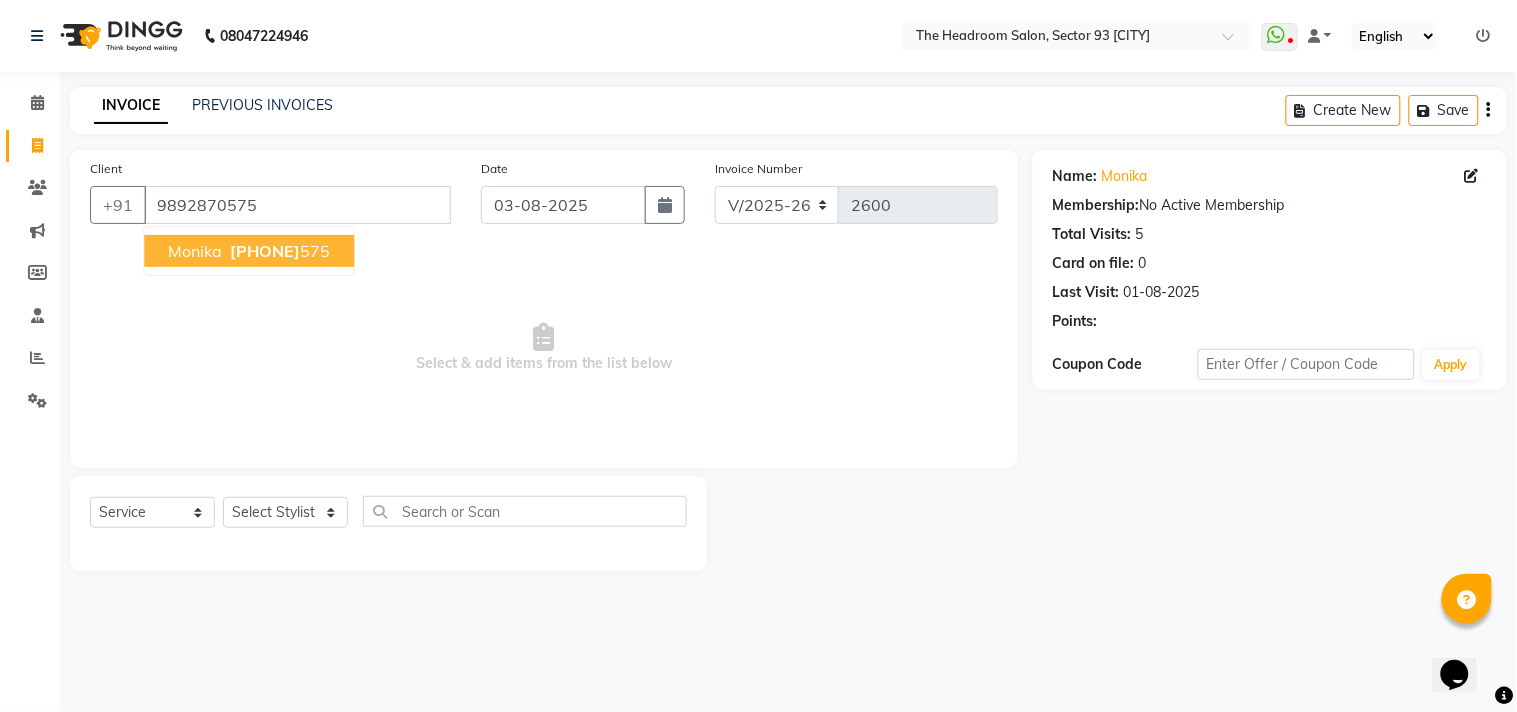 click on "9892870" at bounding box center [265, 251] 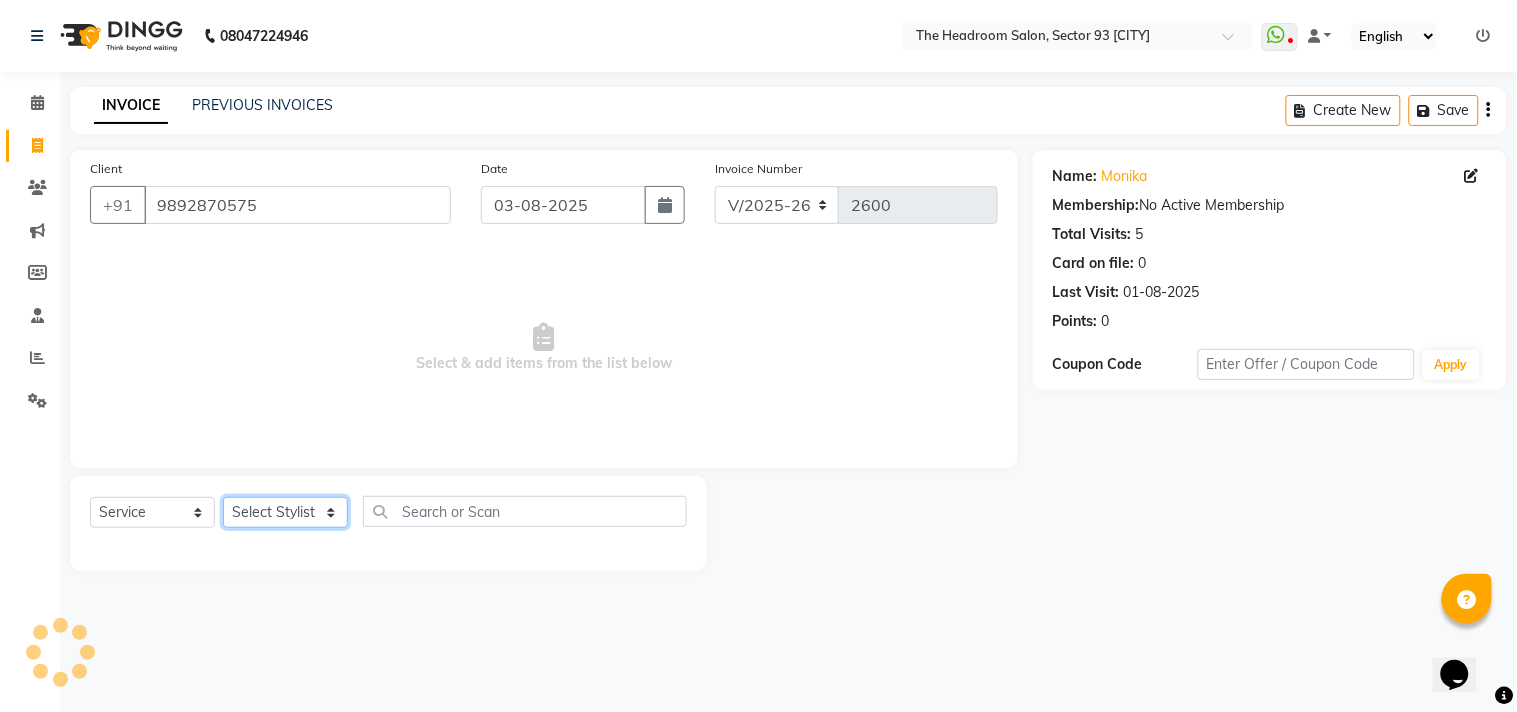 click on "Select Stylist [FIRST] [FIRST] [FIRST] [FIRST] [FIRST] [FIRST] Manager [FIRST] [FIRST] [FIRST] [FIRST] [FIRST] [FIRST]" 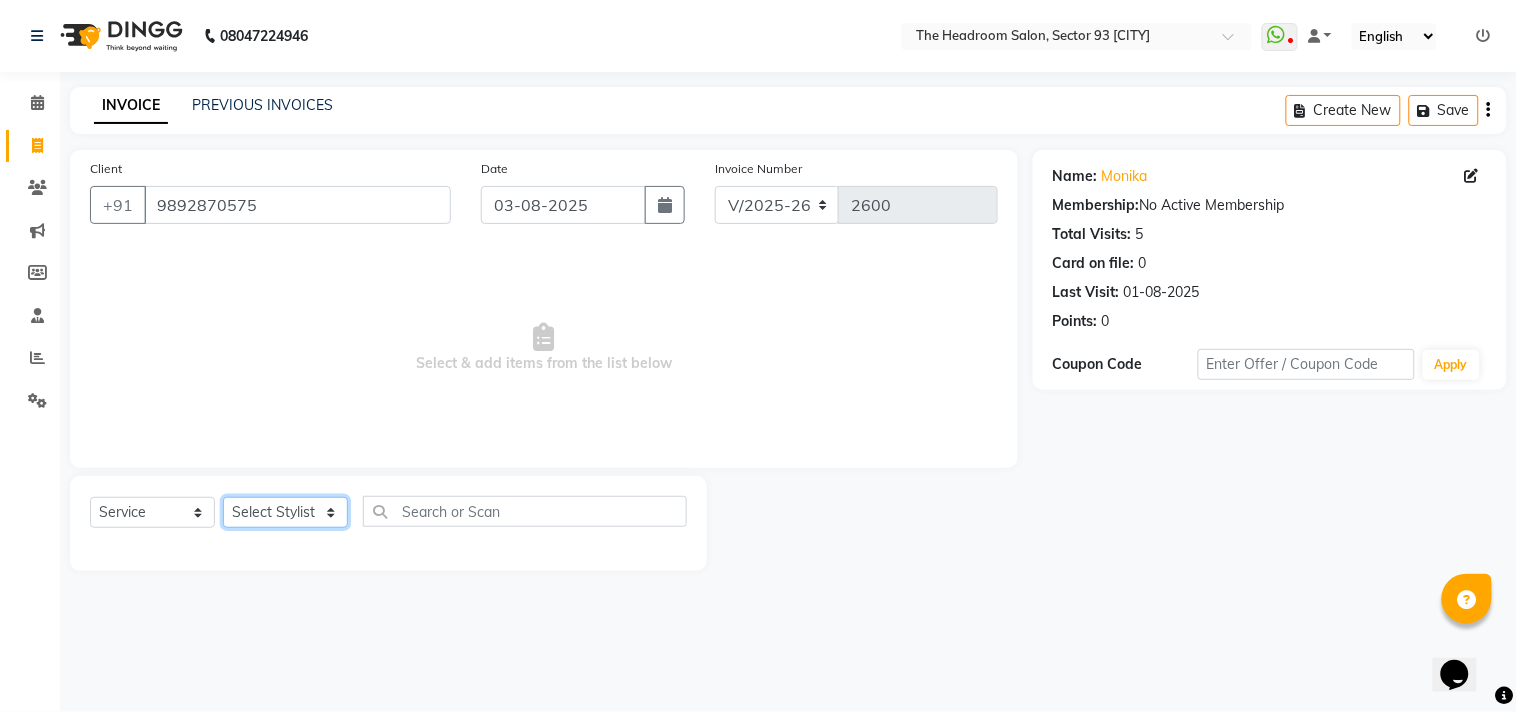 select on "59608" 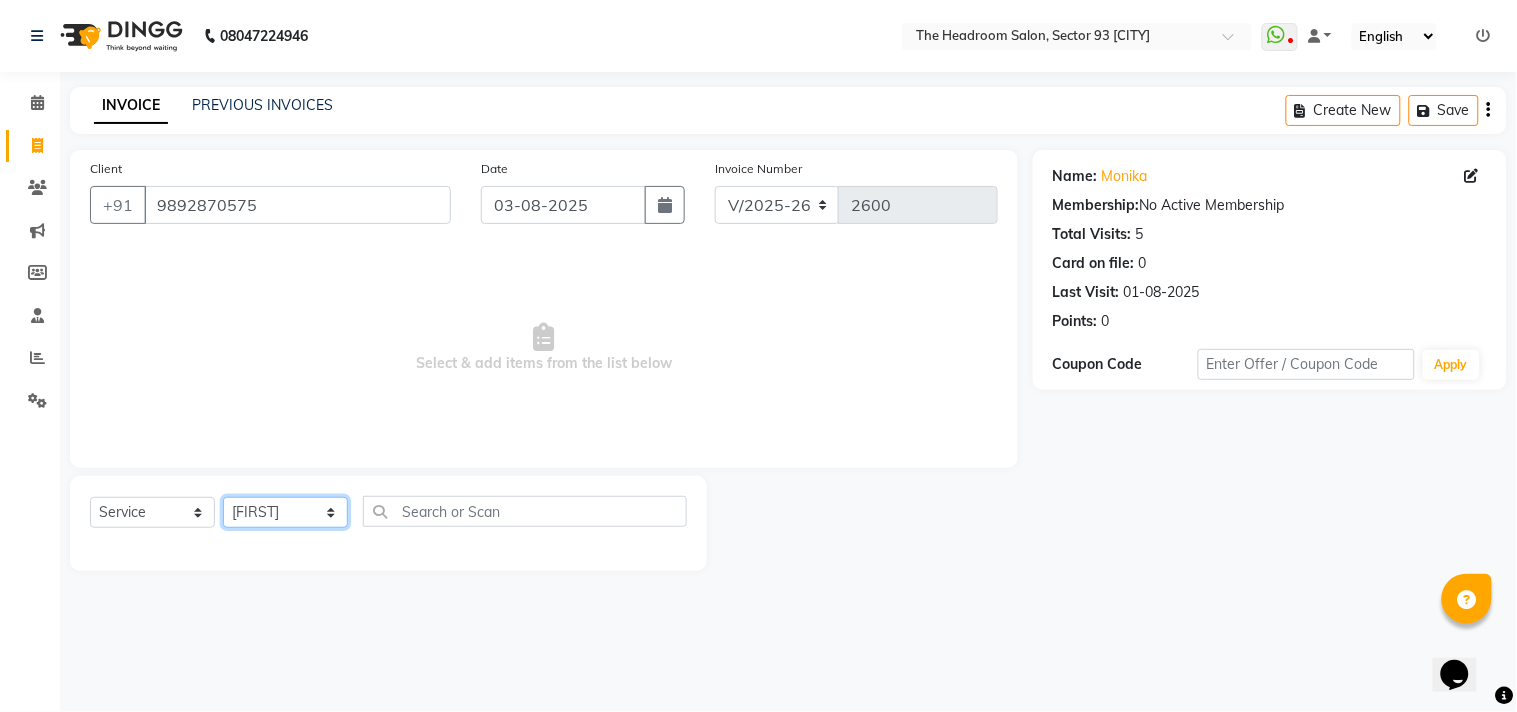 click on "Select Stylist [FIRST] [FIRST] [FIRST] [FIRST] [FIRST] [FIRST] Manager [FIRST] [FIRST] [FIRST] [FIRST] [FIRST] [FIRST]" 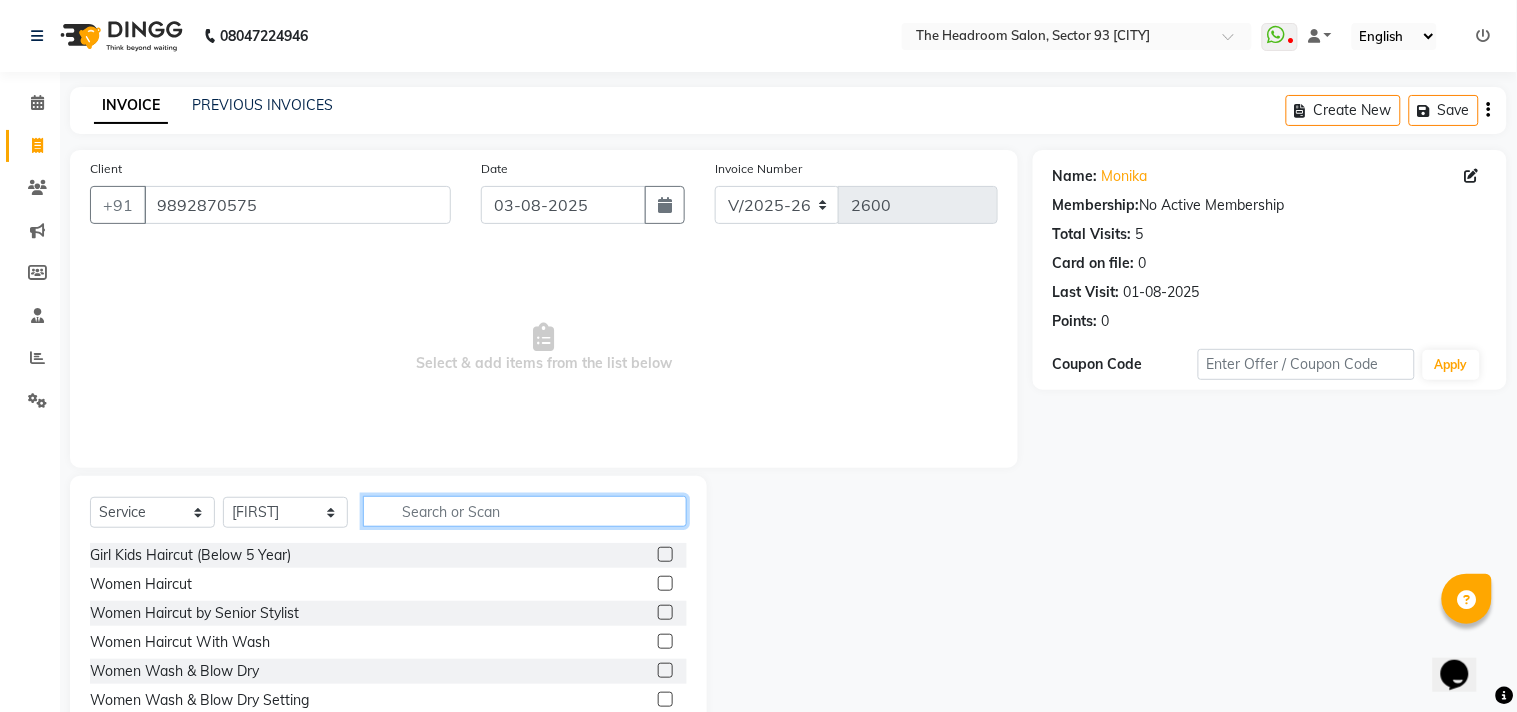 click 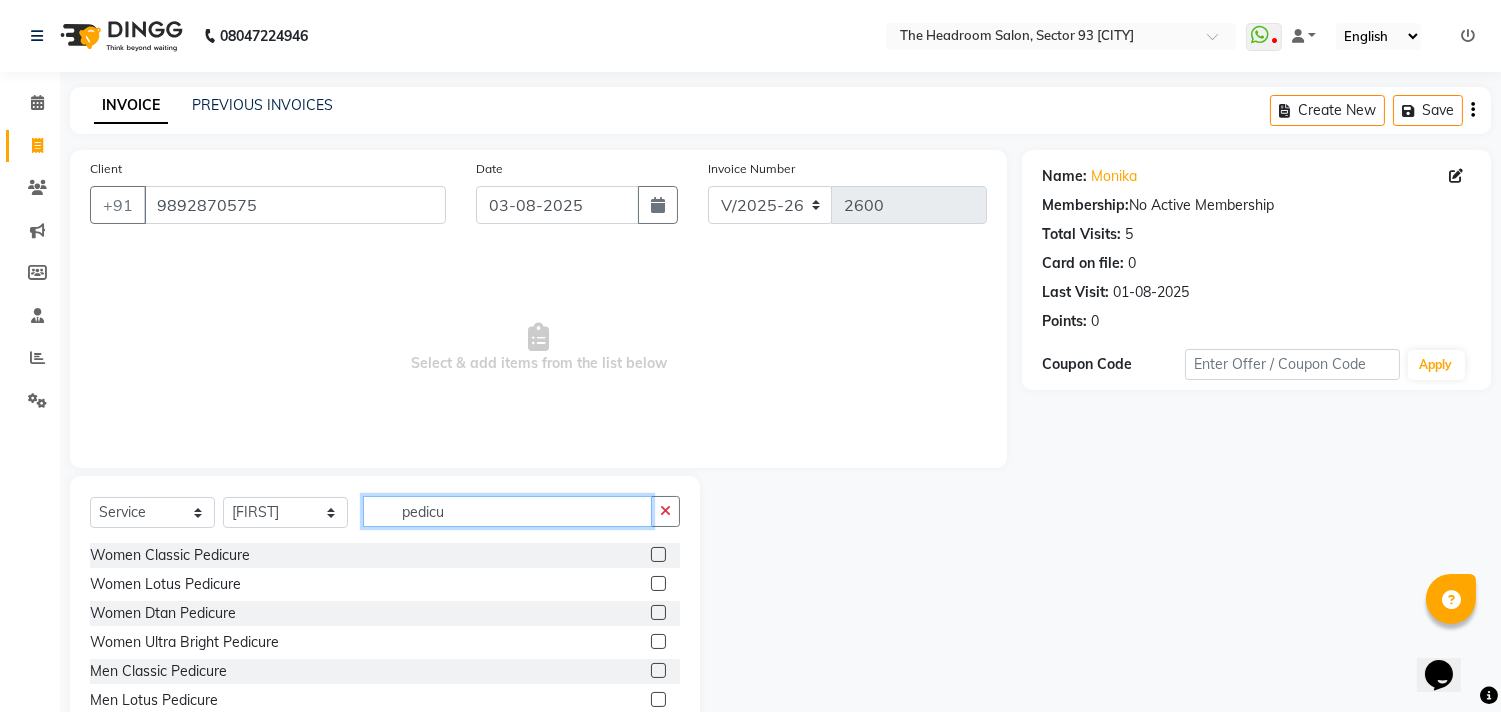 type on "pedicu" 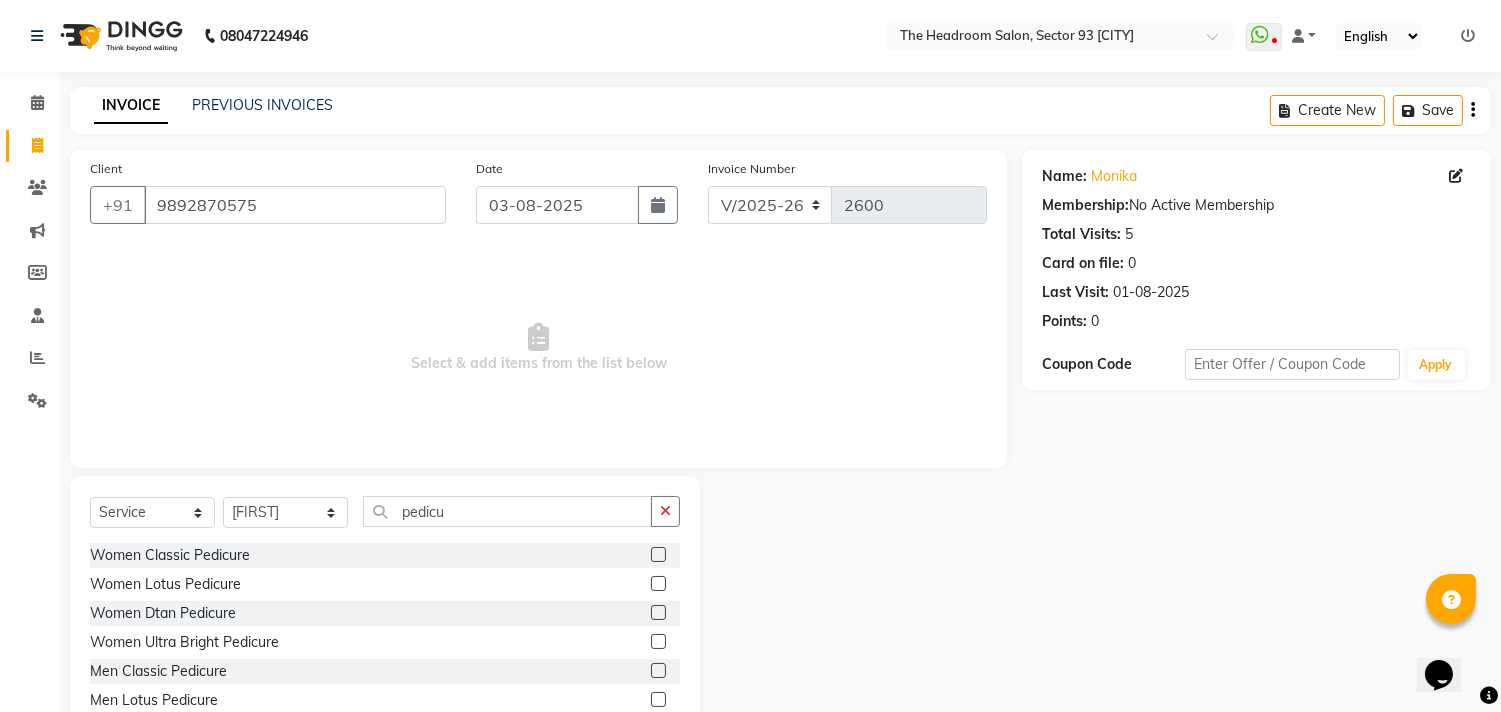 click 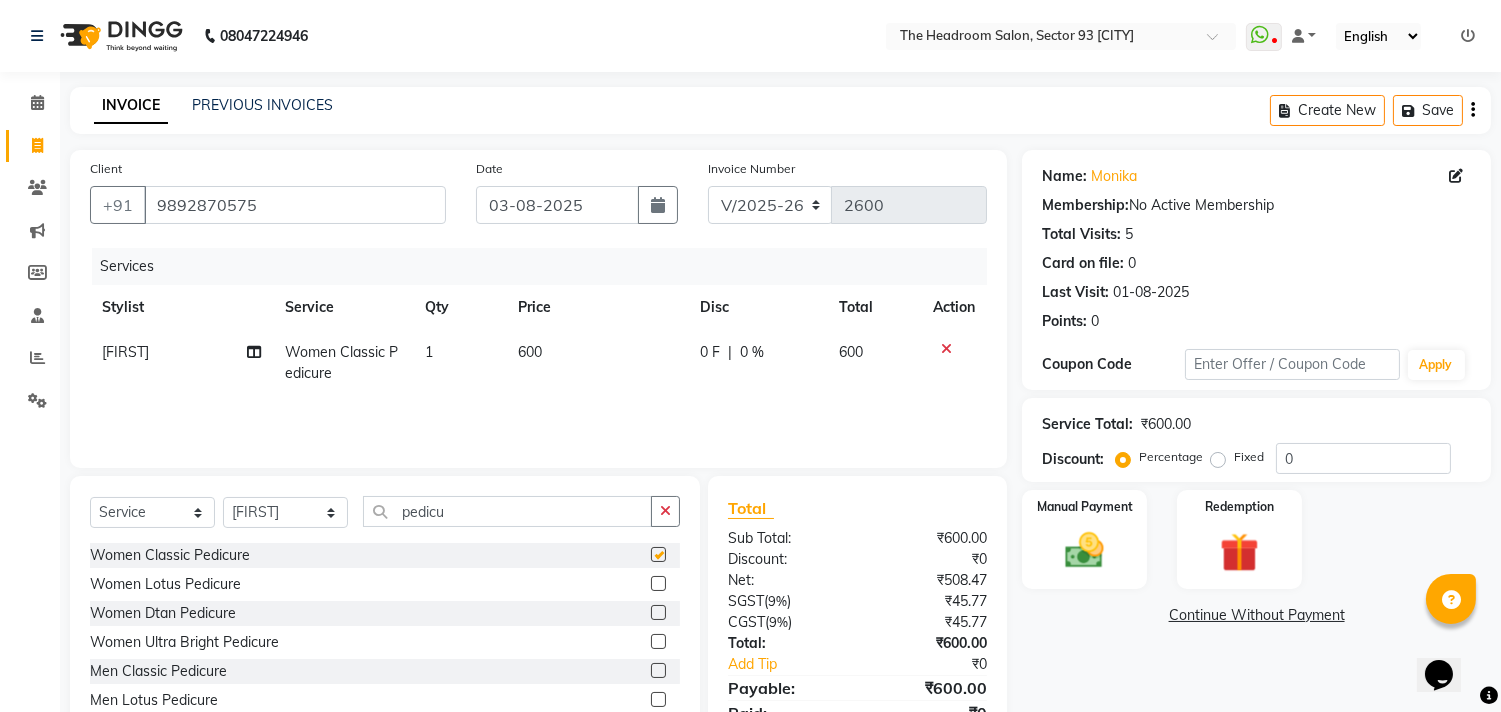 checkbox on "false" 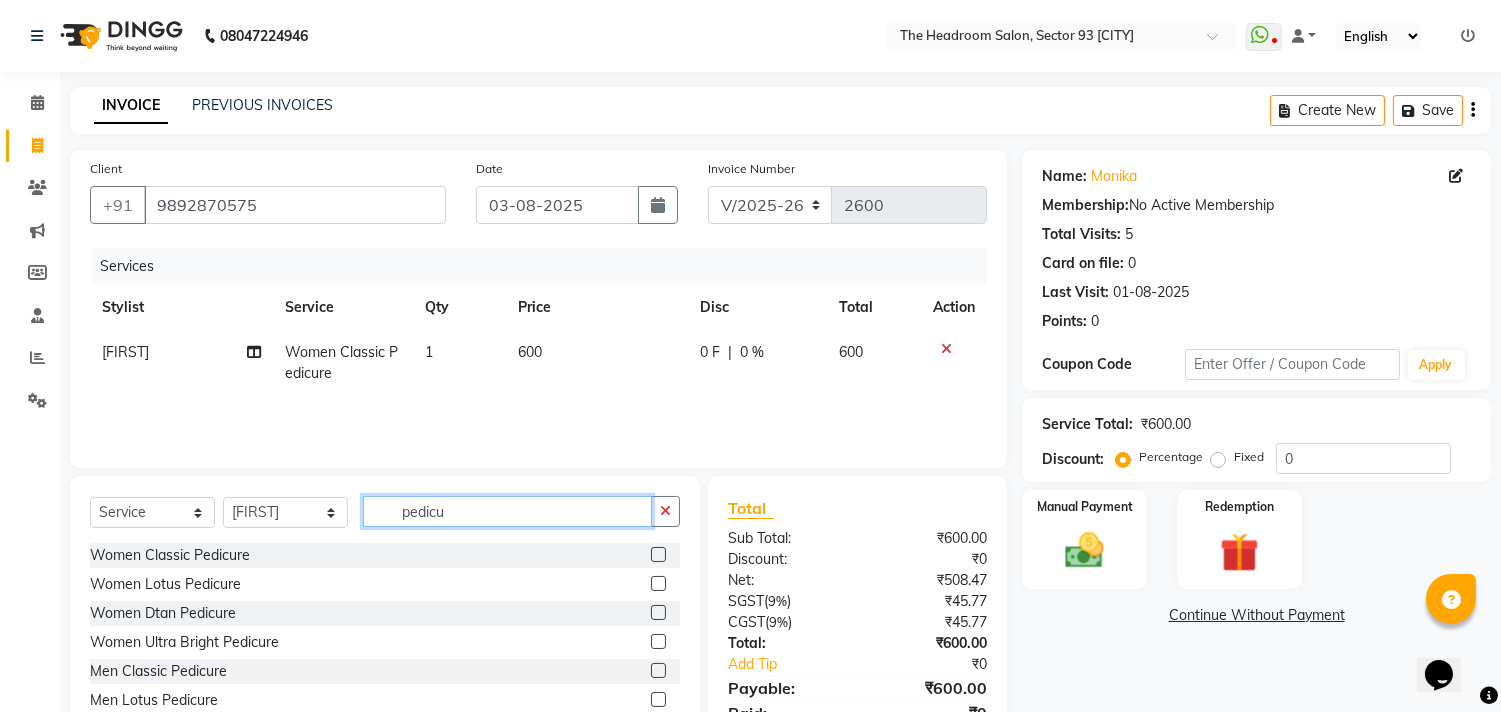 drag, startPoint x: 494, startPoint y: 515, endPoint x: 396, endPoint y: 507, distance: 98.32599 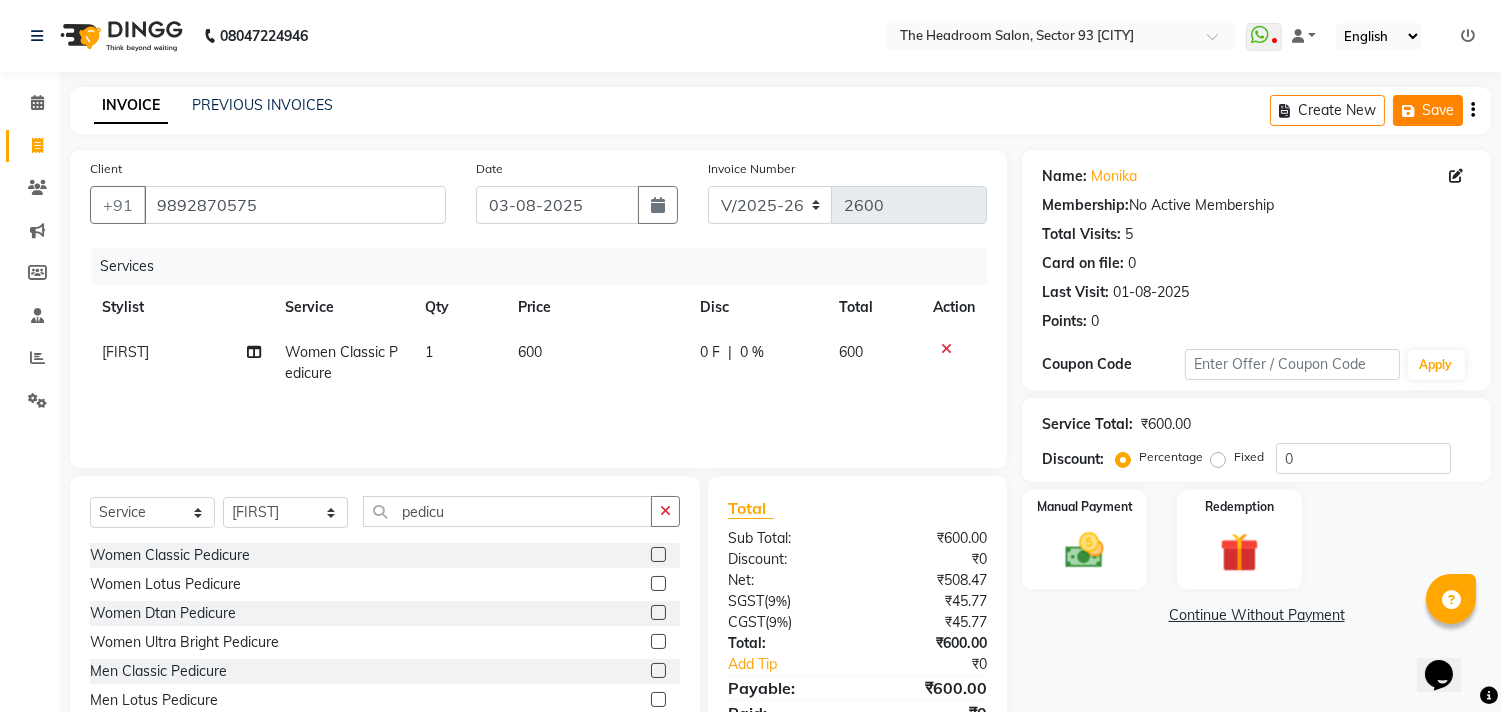 click 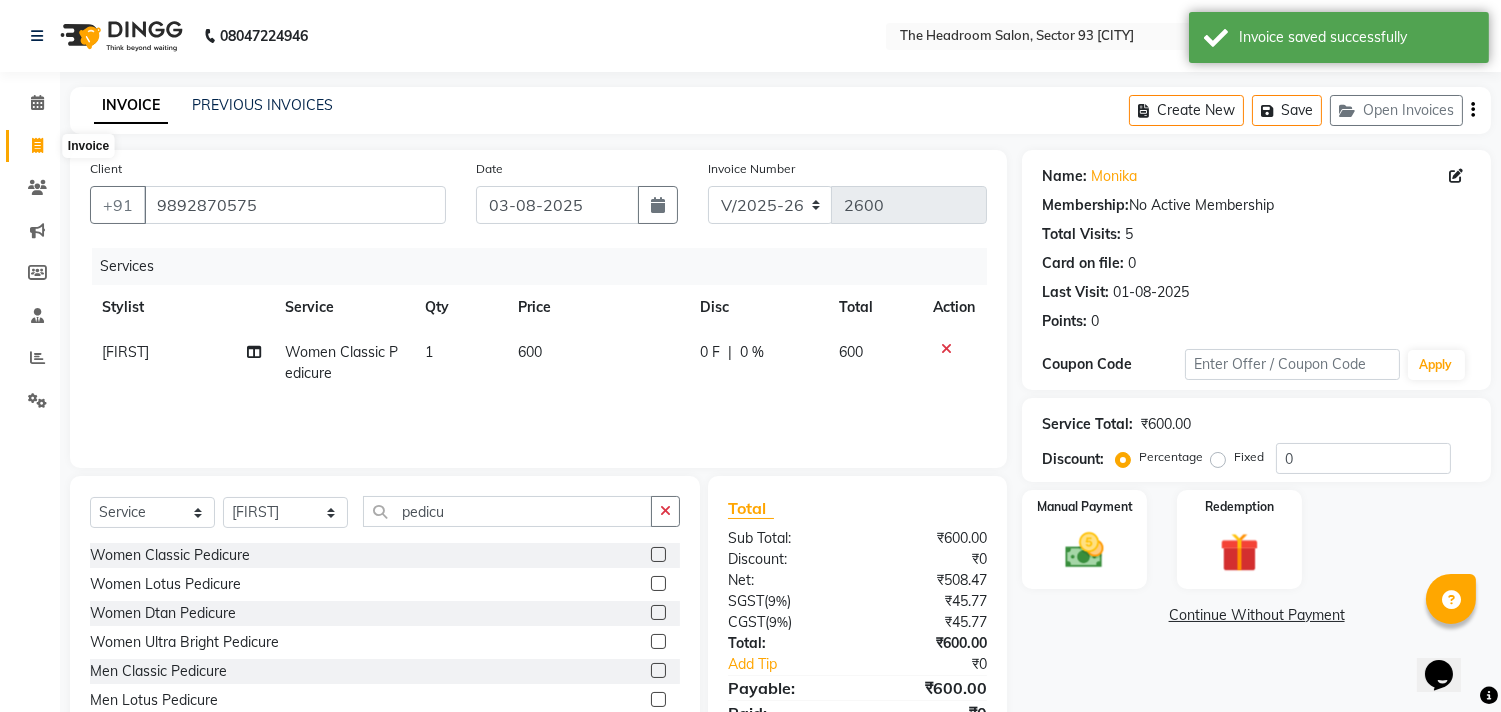 click 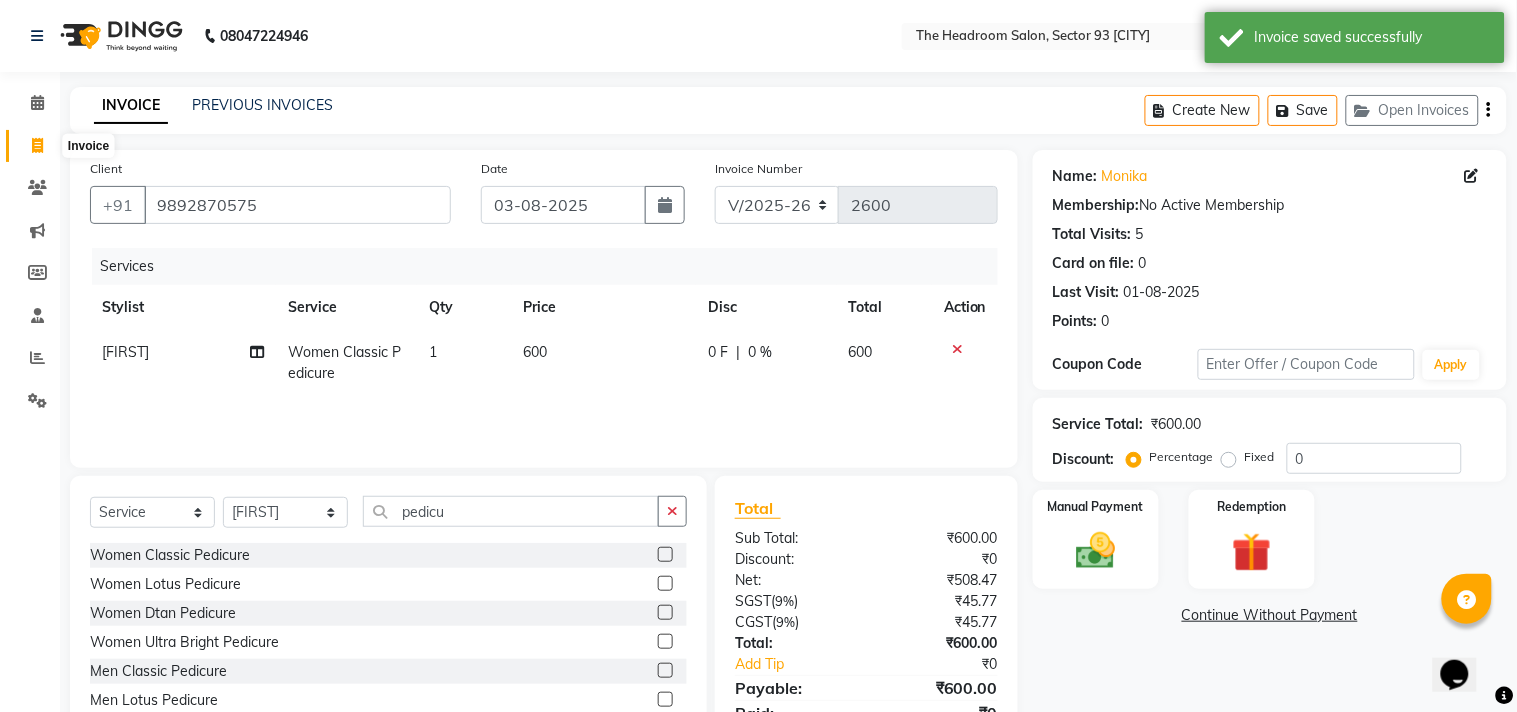 select on "service" 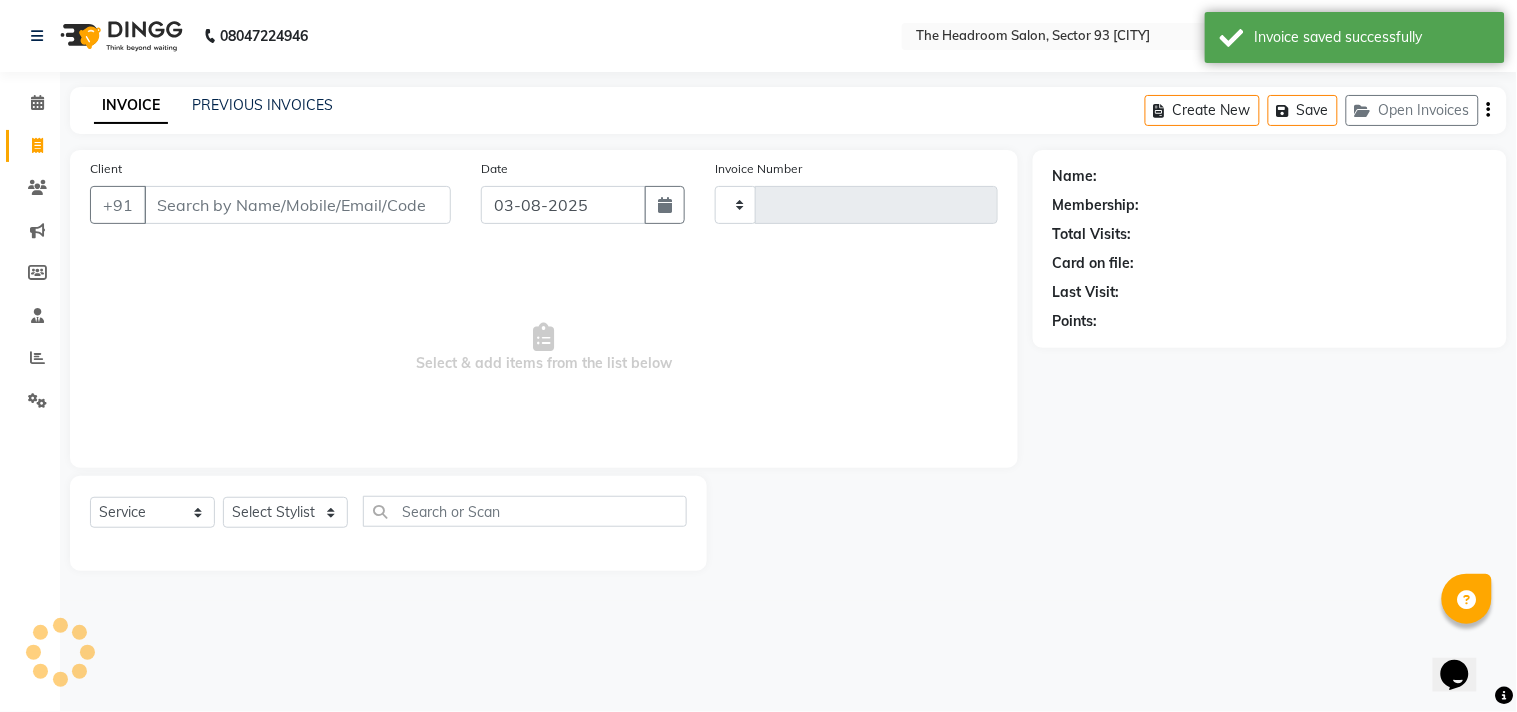 type on "2600" 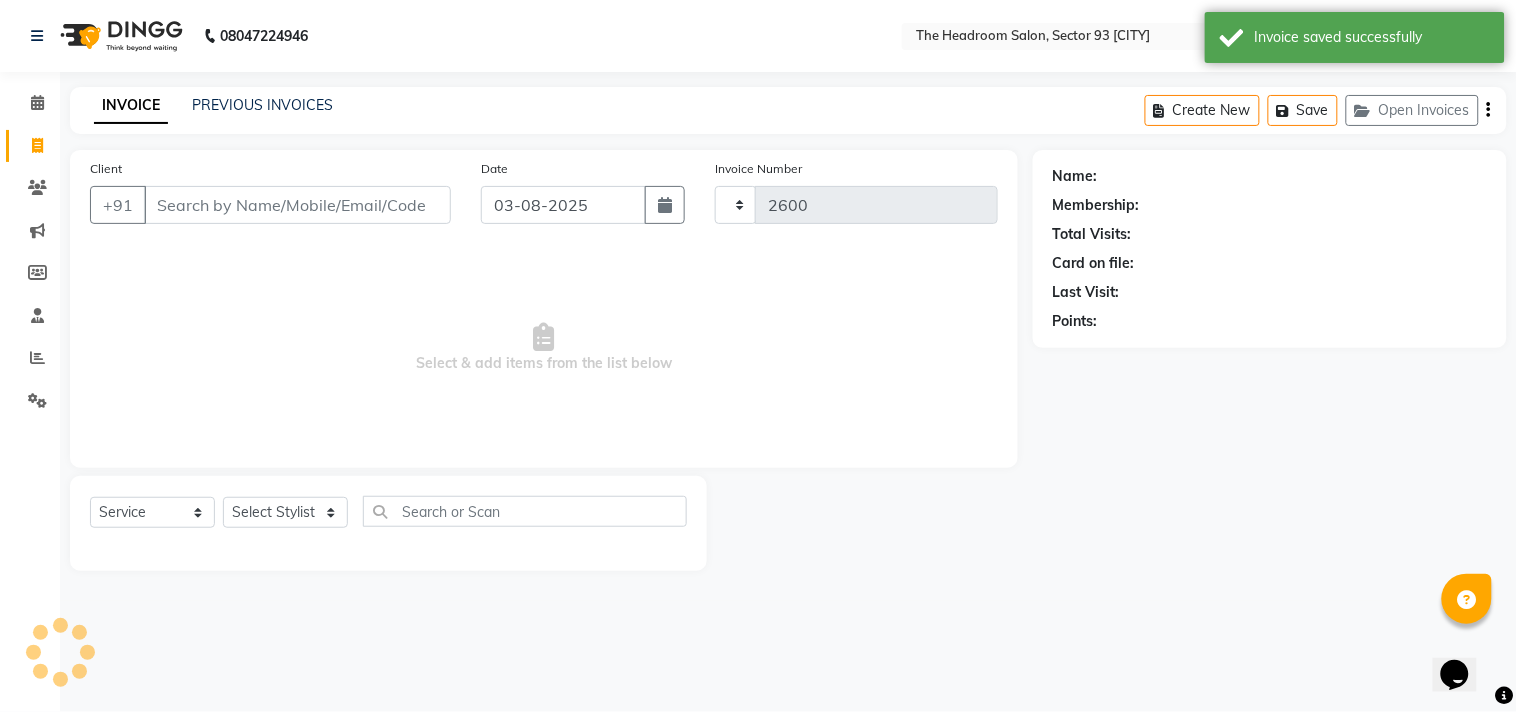 click on "Client" at bounding box center [297, 205] 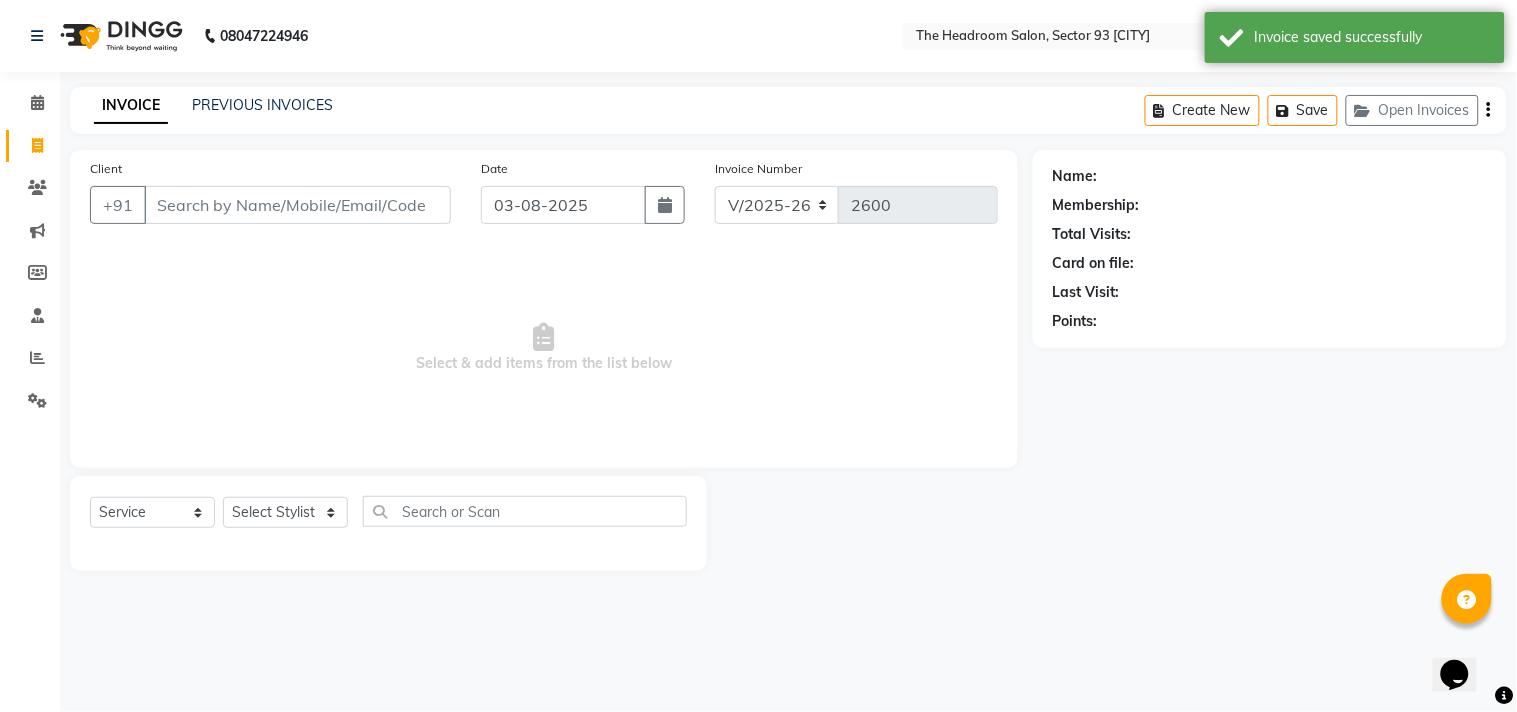 click on "Client" at bounding box center [297, 205] 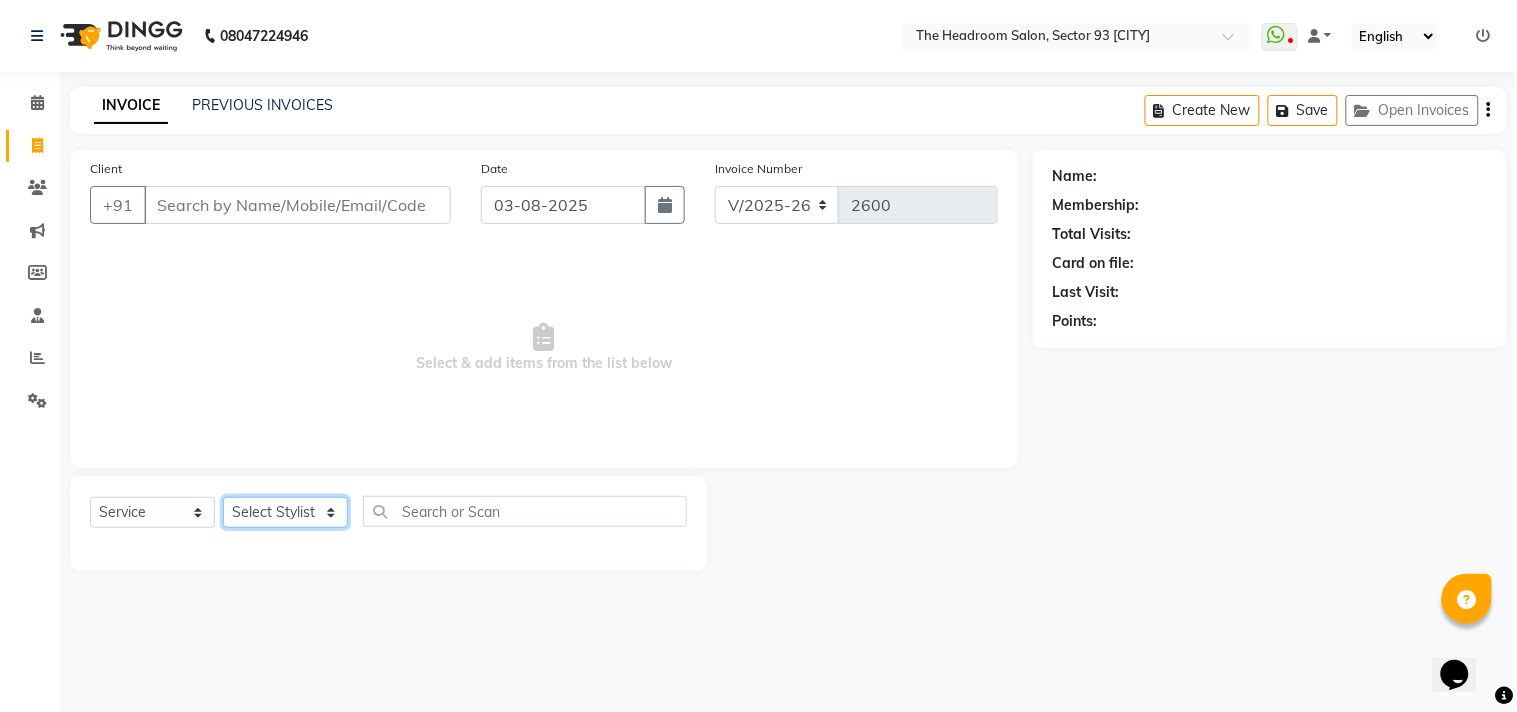 click on "Select Stylist [FIRST] [FIRST] [FIRST] [FIRST] [FIRST] [FIRST] Manager [FIRST] [FIRST] [FIRST] [FIRST] [FIRST] [FIRST]" 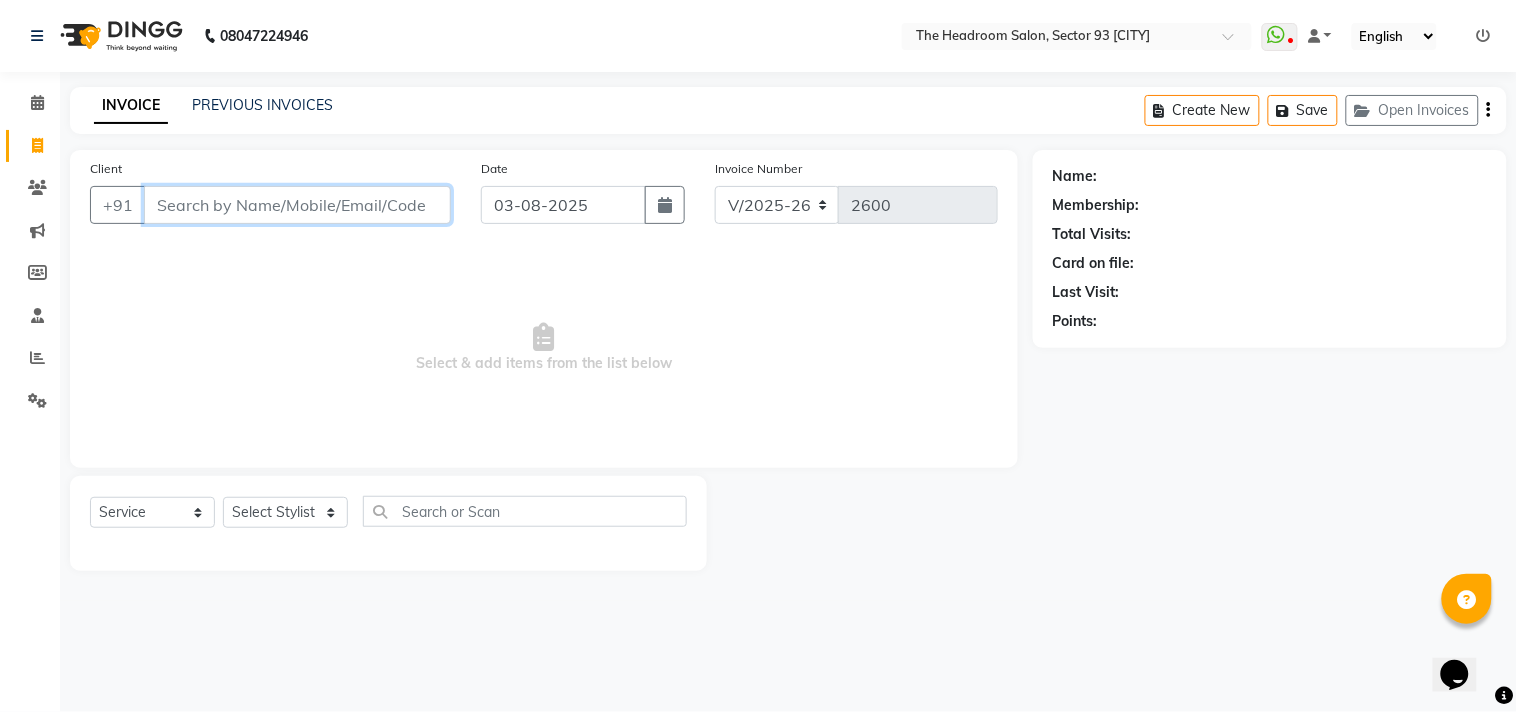 click on "Client" at bounding box center [297, 205] 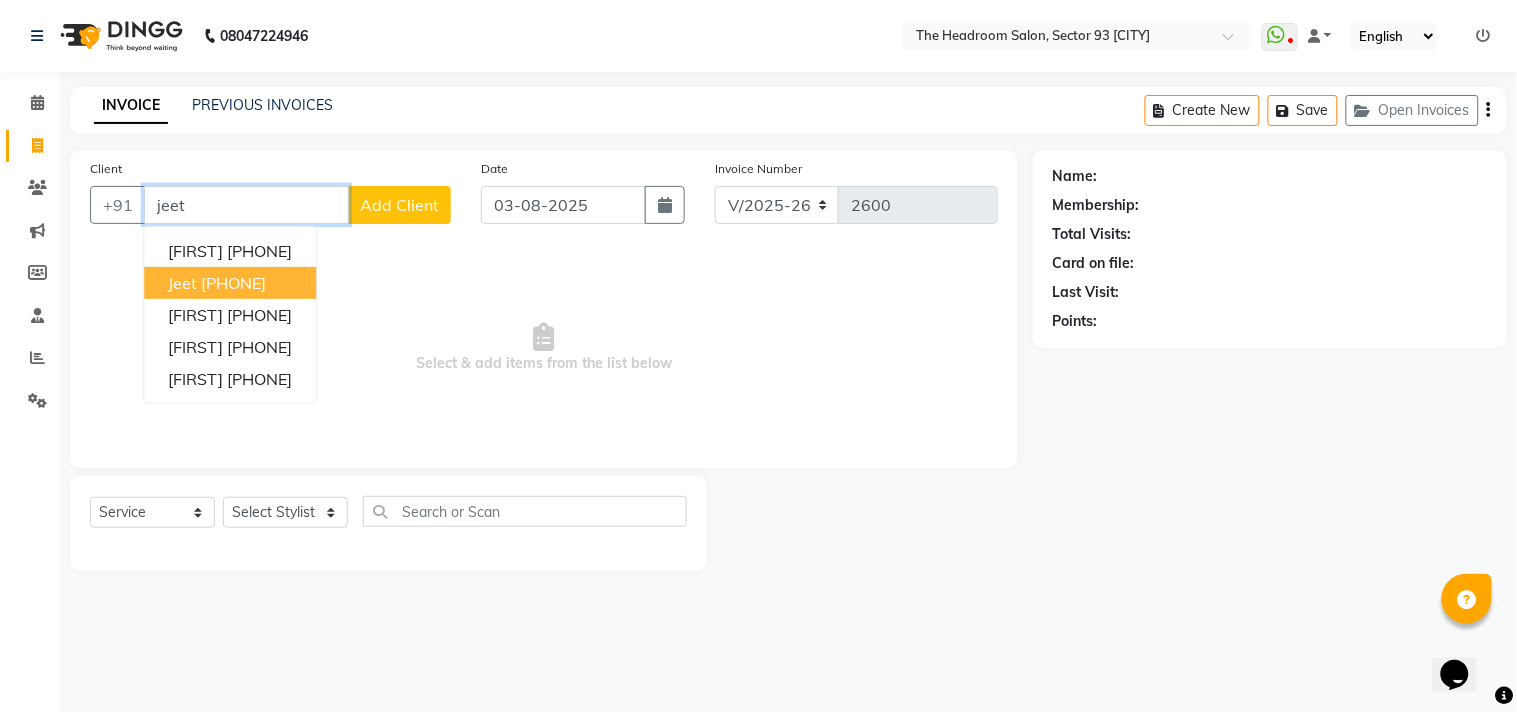 click on "[PHONE]" at bounding box center (233, 283) 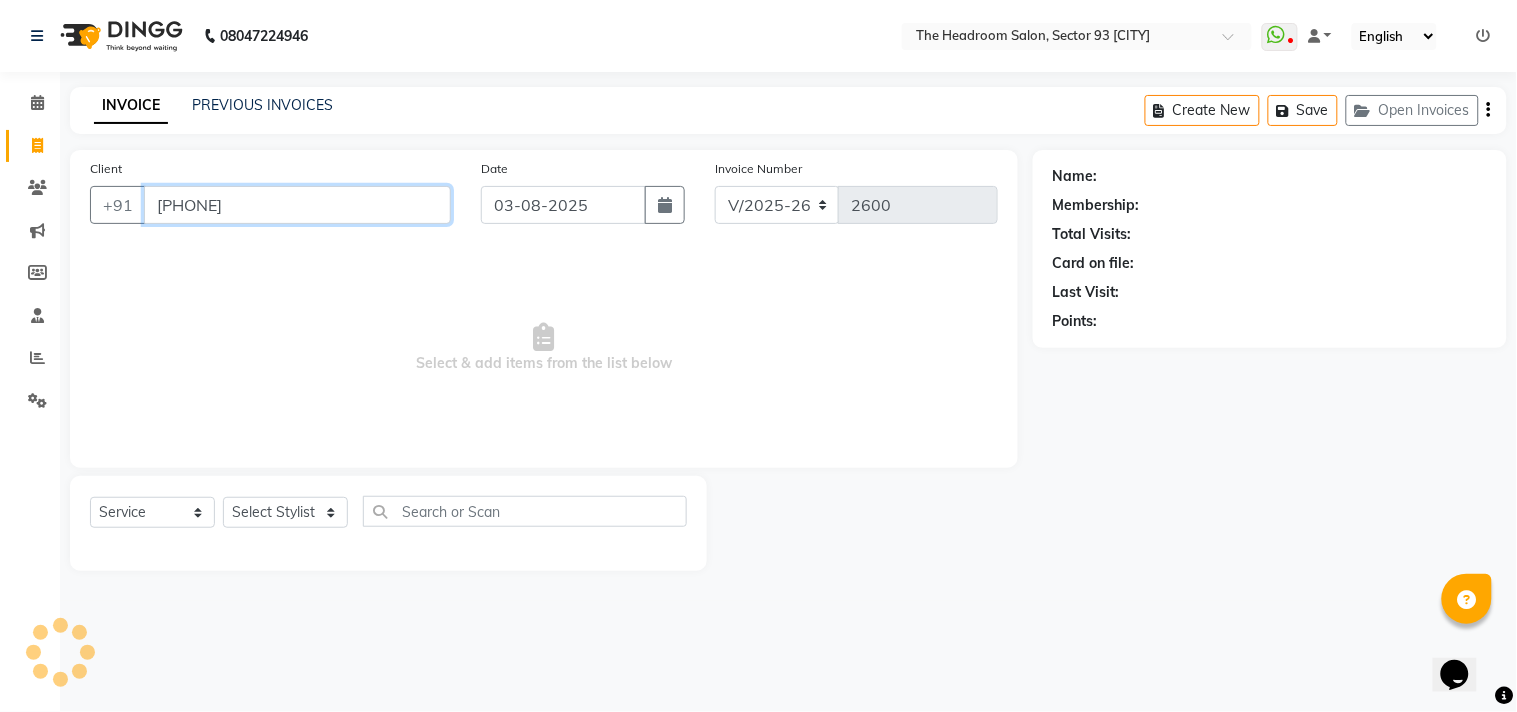 type on "[PHONE]" 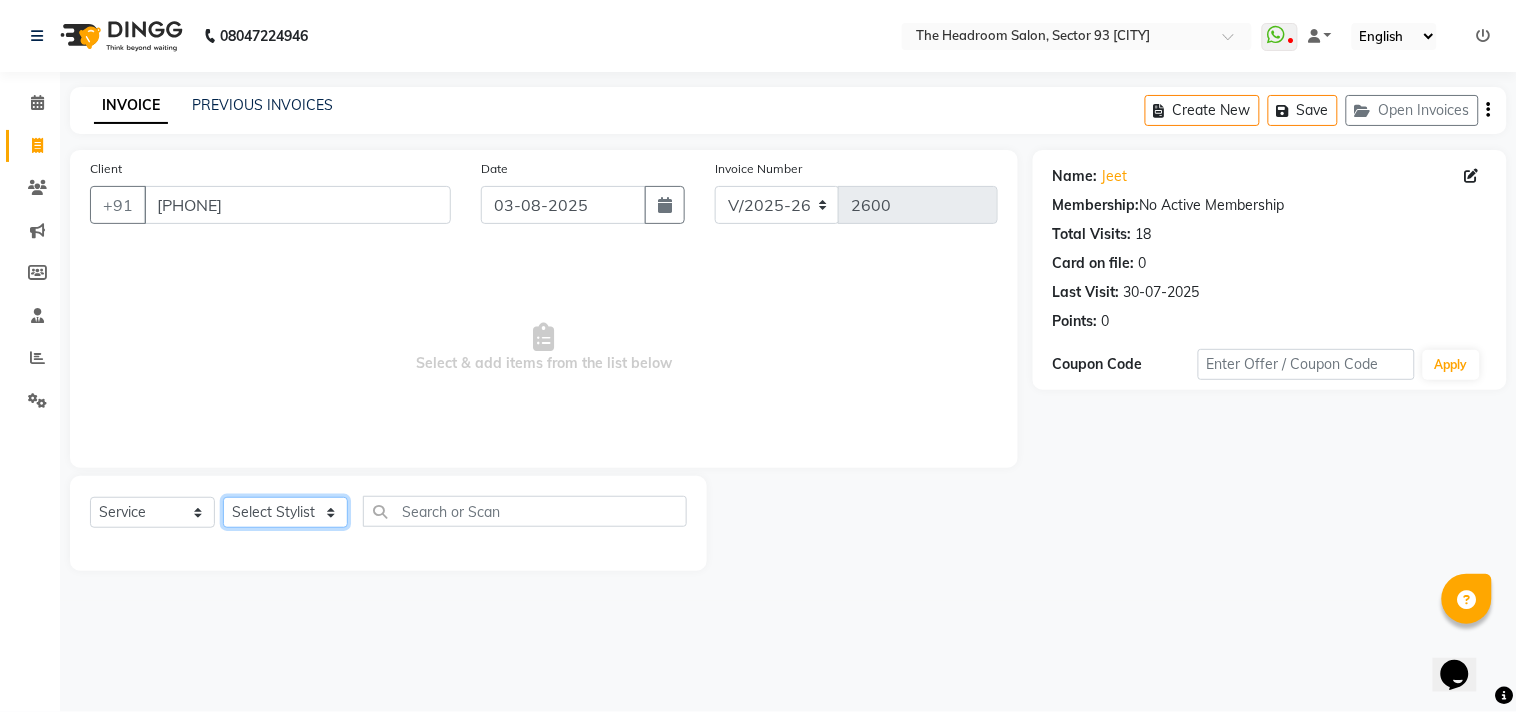 click on "Select Stylist [FIRST] [FIRST] [FIRST] [FIRST] [FIRST] [FIRST] Manager [FIRST] [FIRST] [FIRST] [FIRST] [FIRST] [FIRST]" 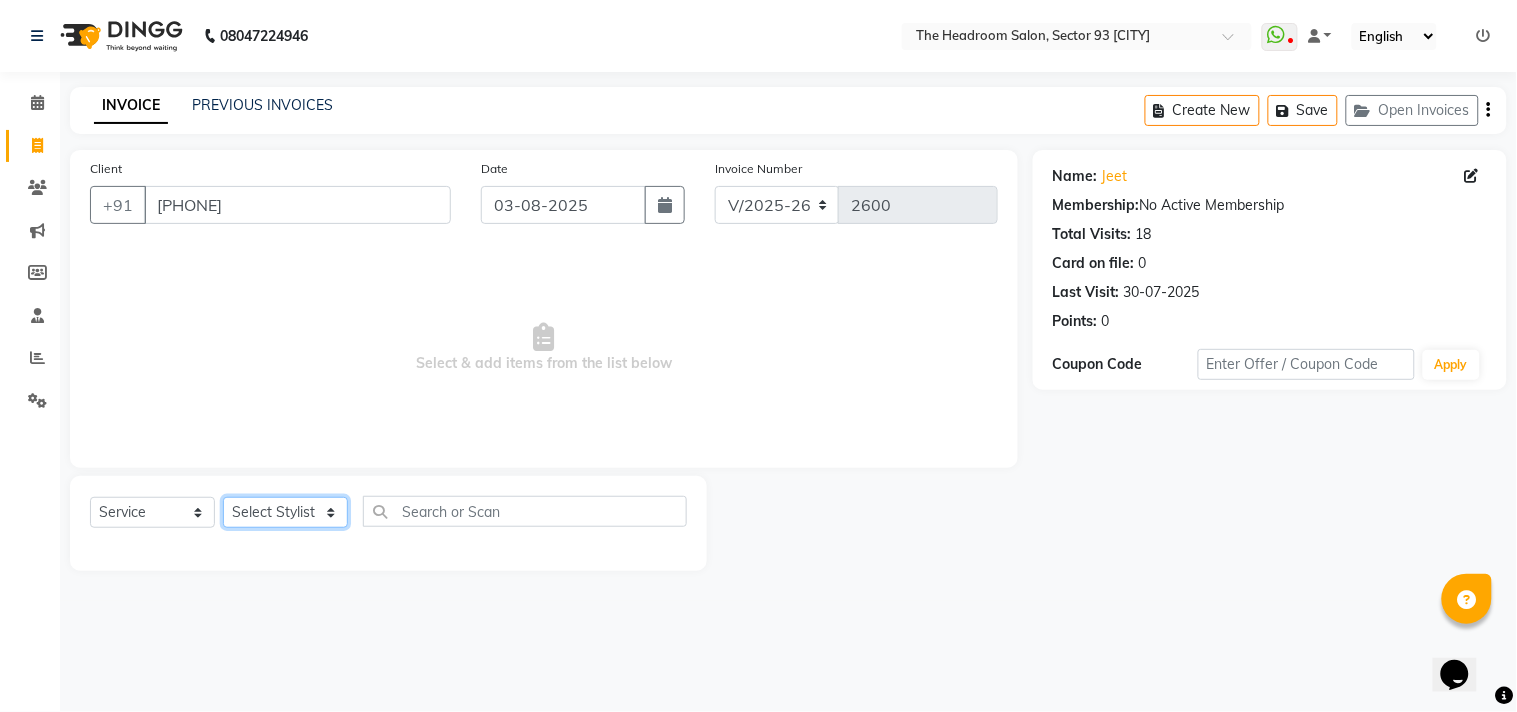 select on "58240" 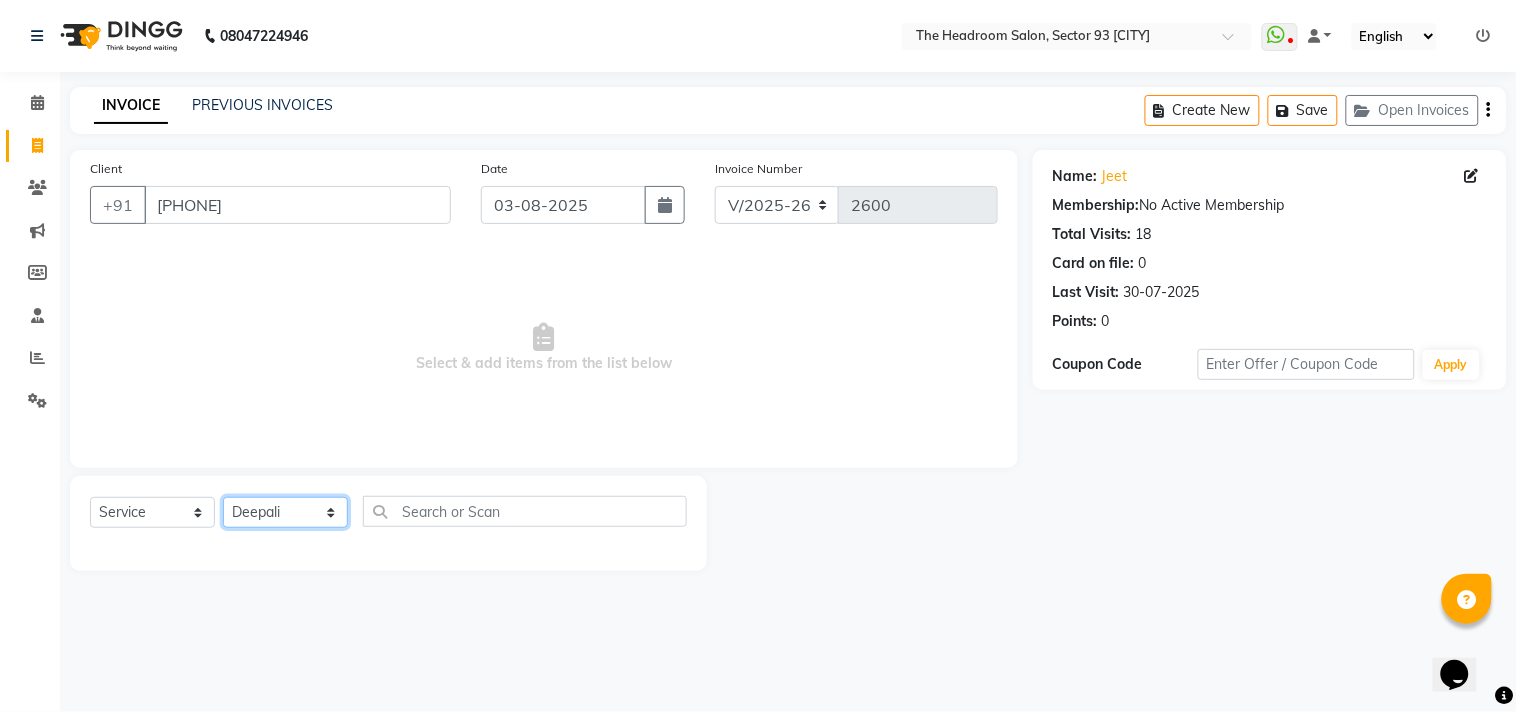 click on "Select Stylist [FIRST] [FIRST] [FIRST] [FIRST] [FIRST] [FIRST] Manager [FIRST] [FIRST] [FIRST] [FIRST] [FIRST] [FIRST]" 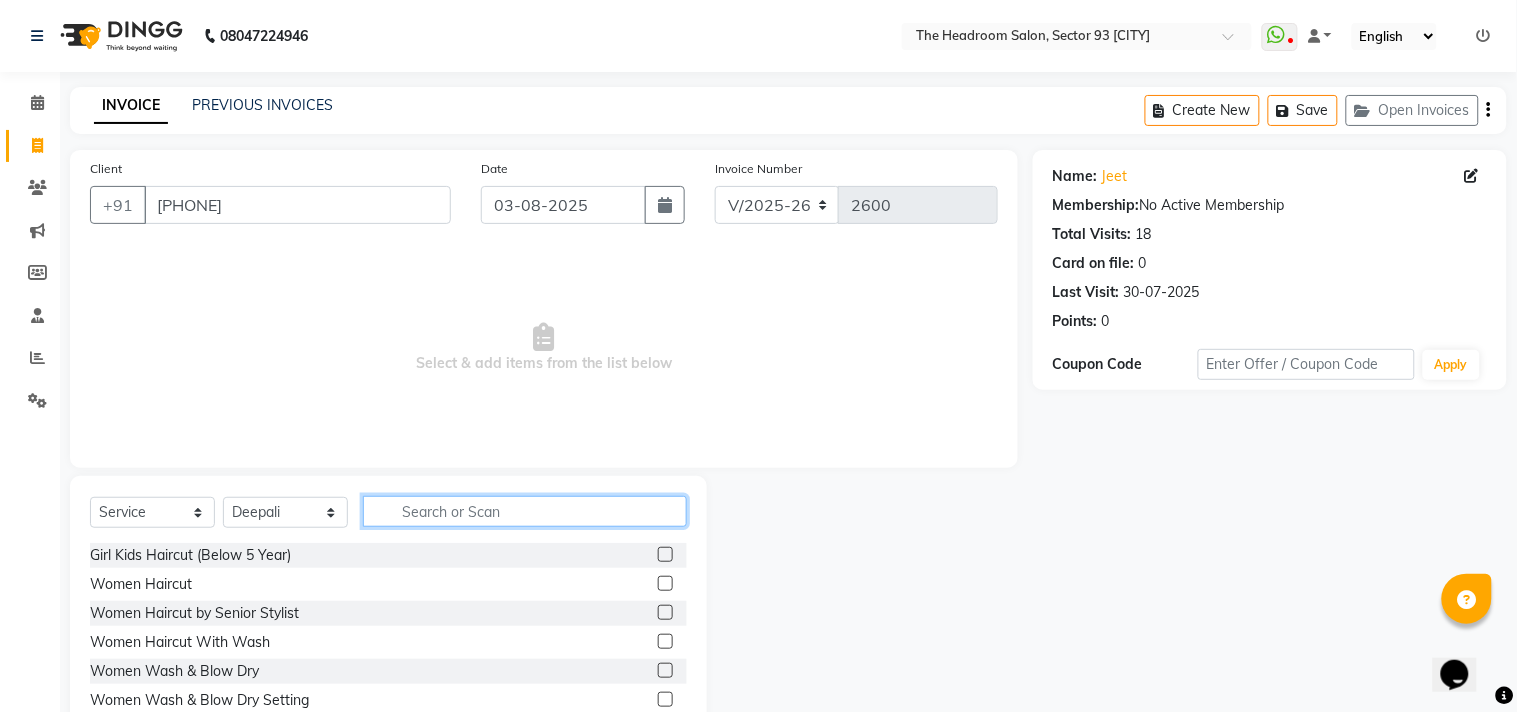 click 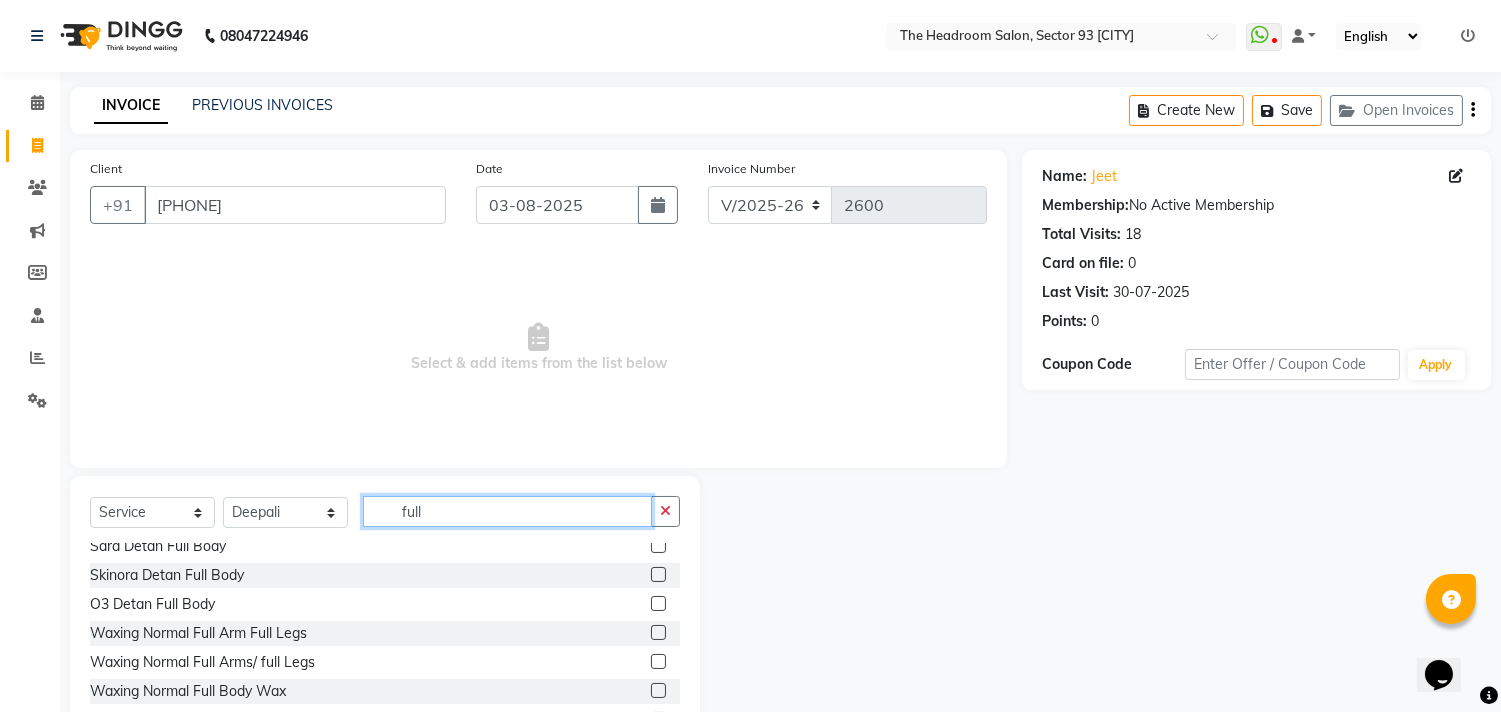 scroll, scrollTop: 31, scrollLeft: 0, axis: vertical 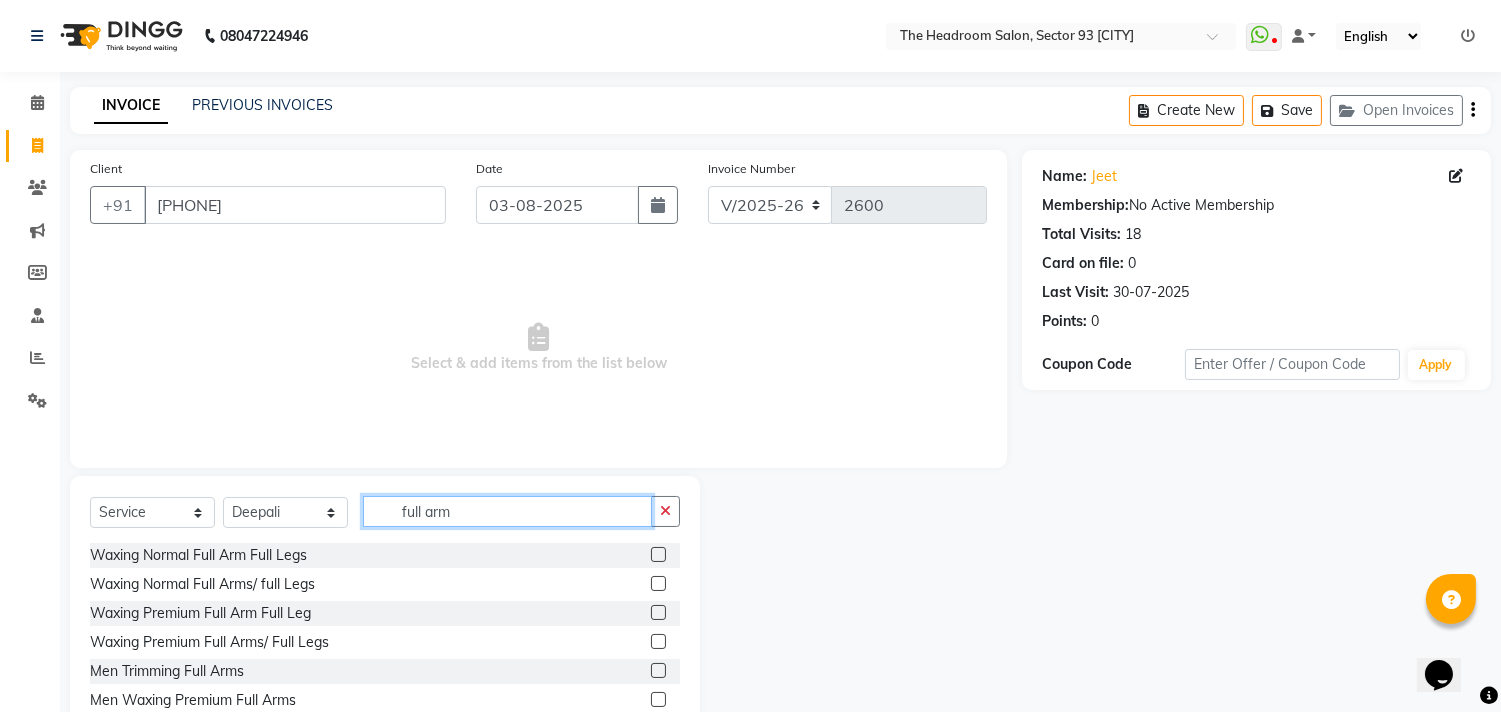 type on "full arm" 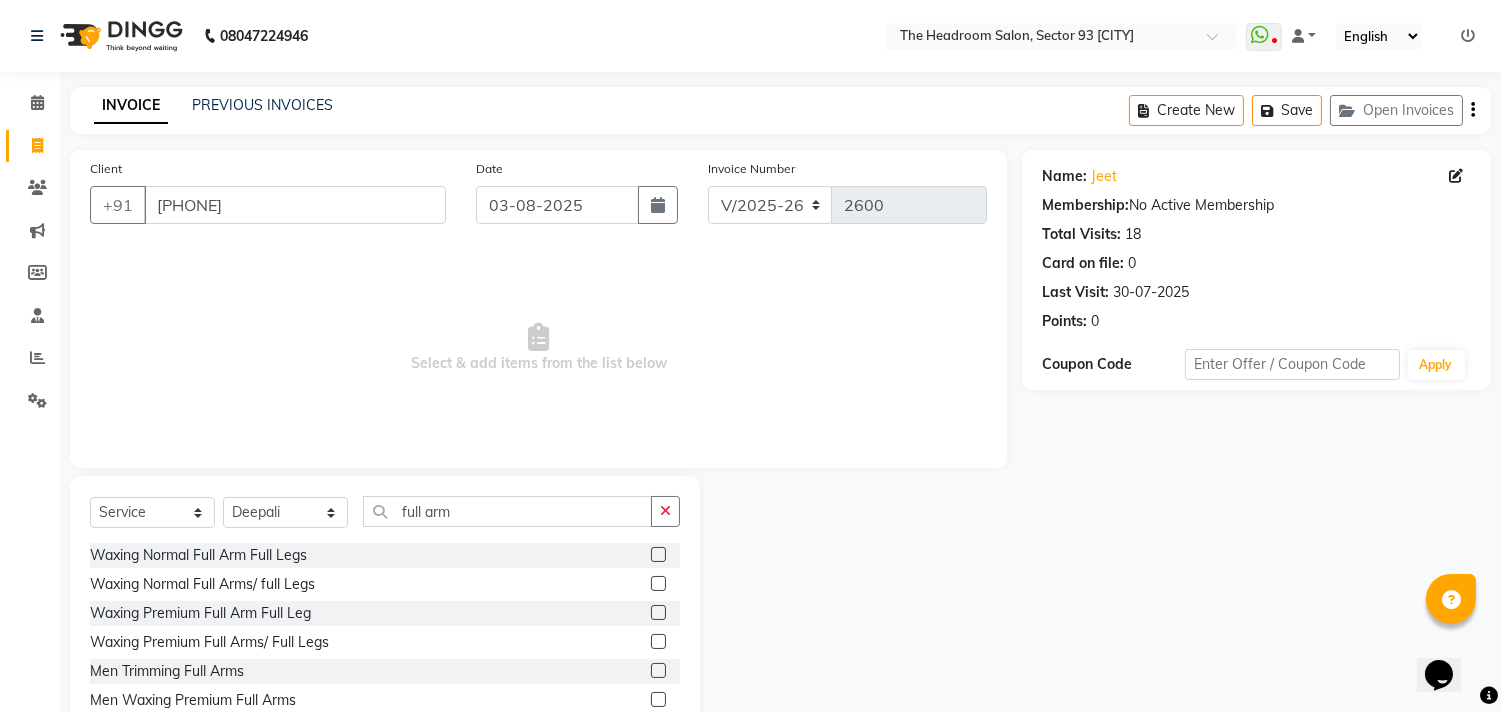 click 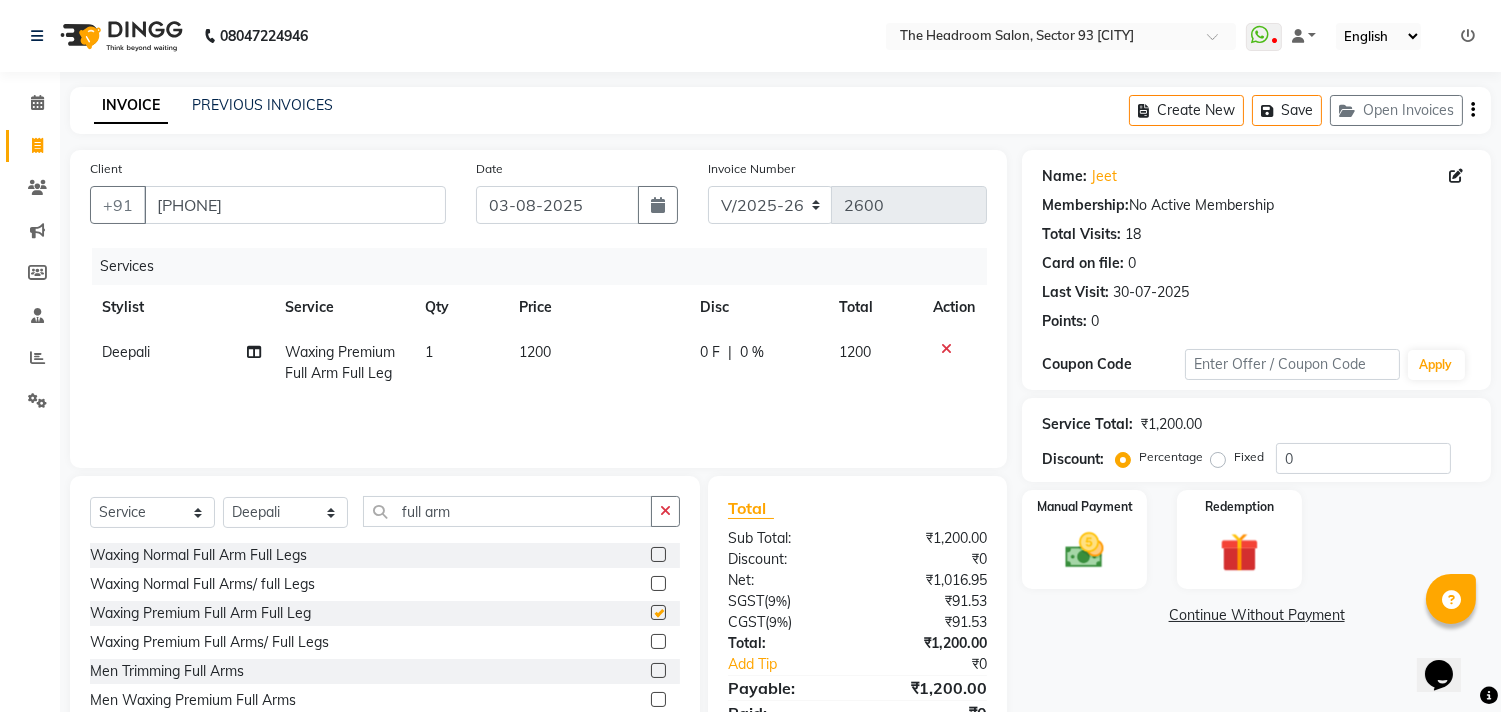 checkbox on "false" 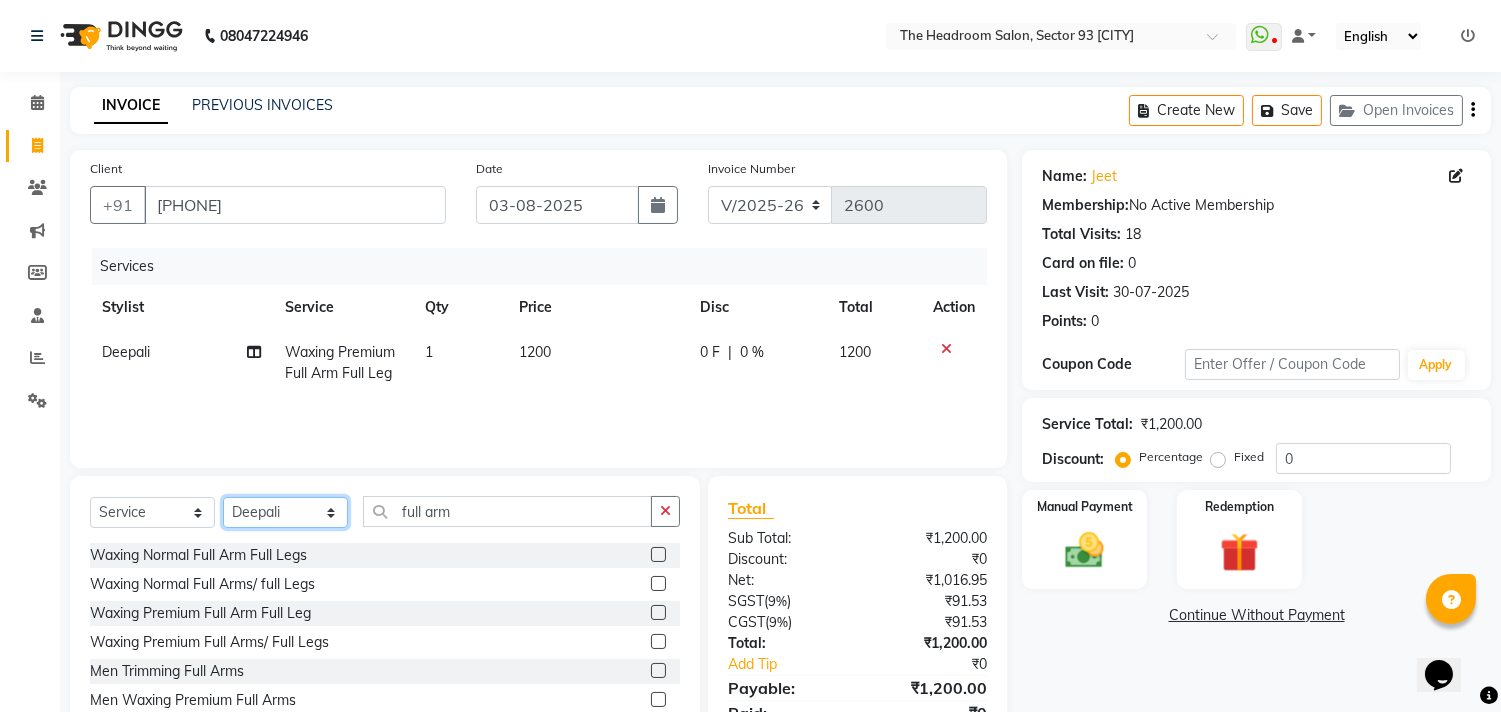 click on "Select Stylist [FIRST] [FIRST] [FIRST] [FIRST] [FIRST] [FIRST] Manager [FIRST] [FIRST] [FIRST] [FIRST] [FIRST] [FIRST]" 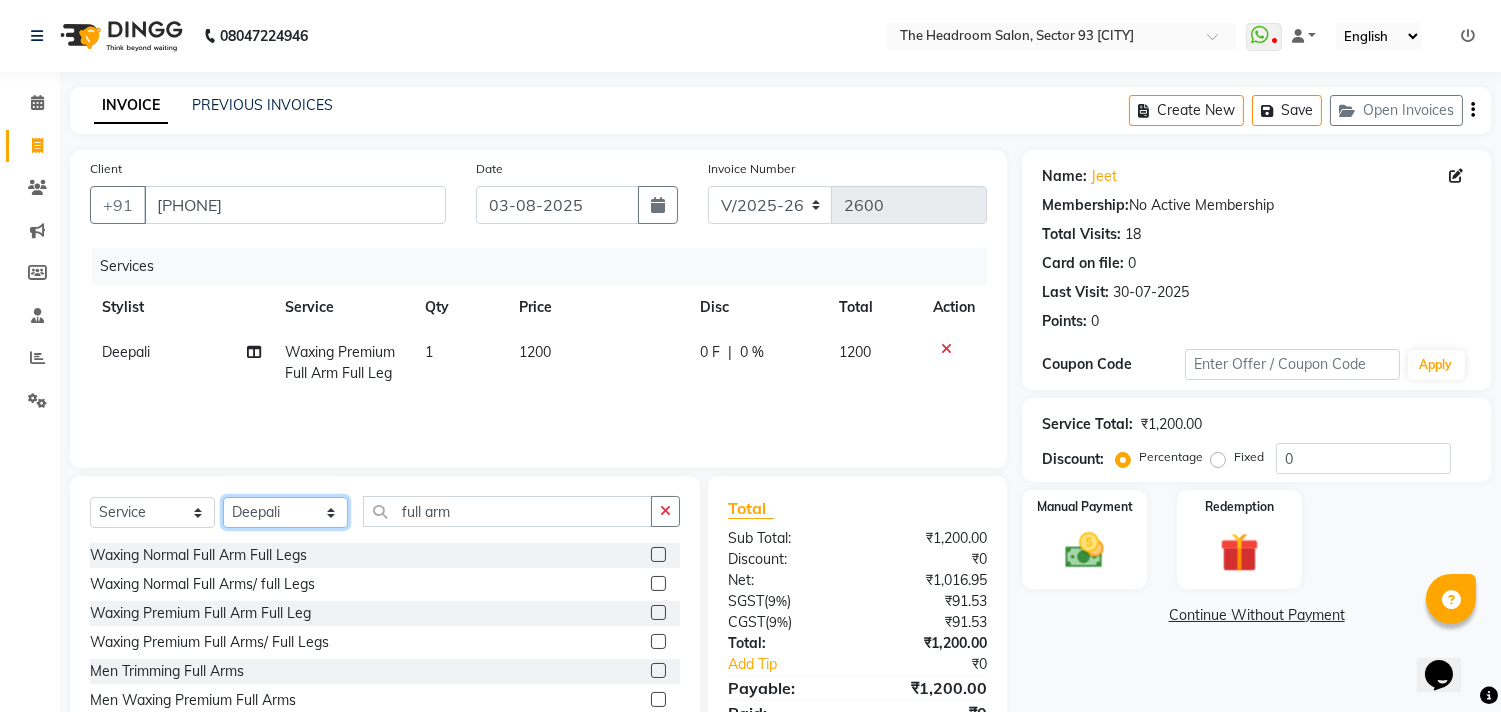 select on "87933" 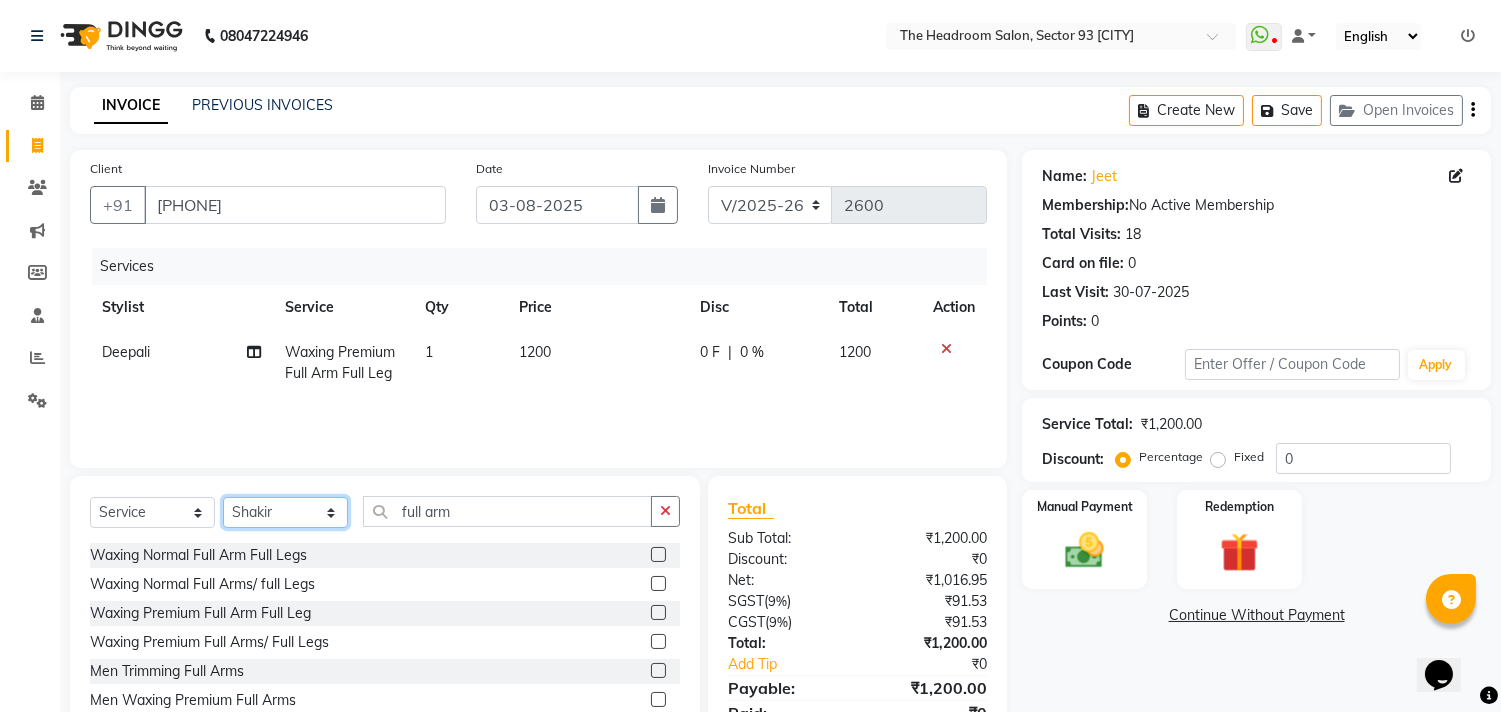 click on "Select Stylist [FIRST] [FIRST] [FIRST] [FIRST] [FIRST] [FIRST] Manager [FIRST] [FIRST] [FIRST] [FIRST] [FIRST] [FIRST]" 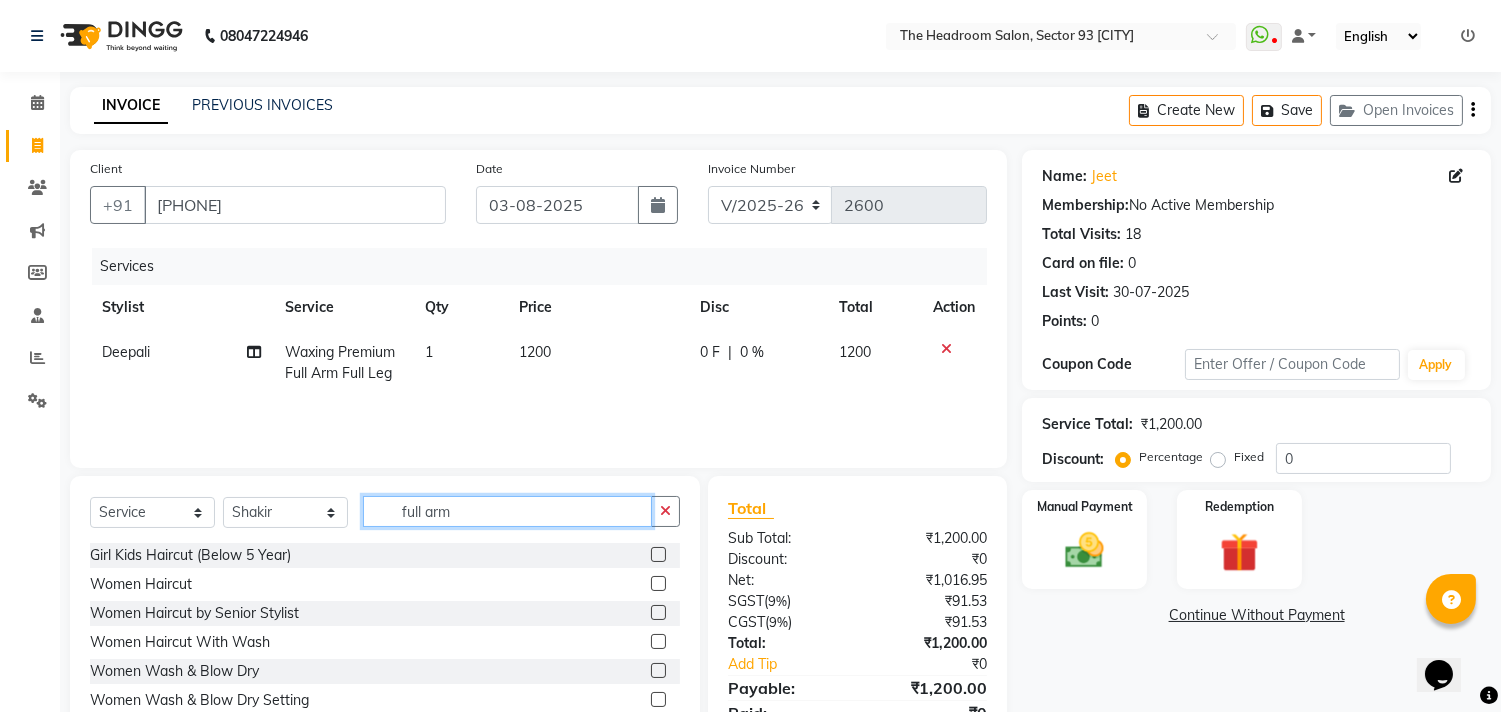 drag, startPoint x: 465, startPoint y: 513, endPoint x: 295, endPoint y: 508, distance: 170.07352 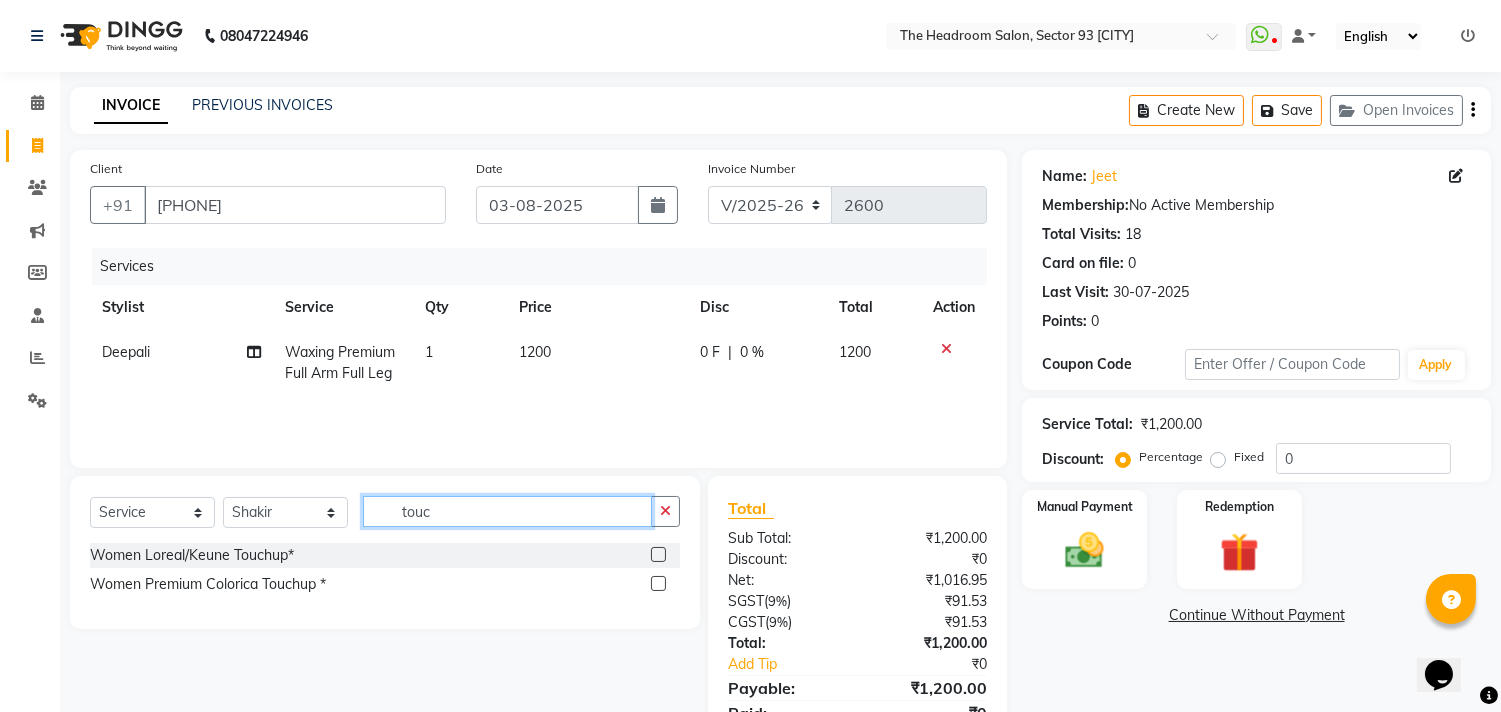 type on "touc" 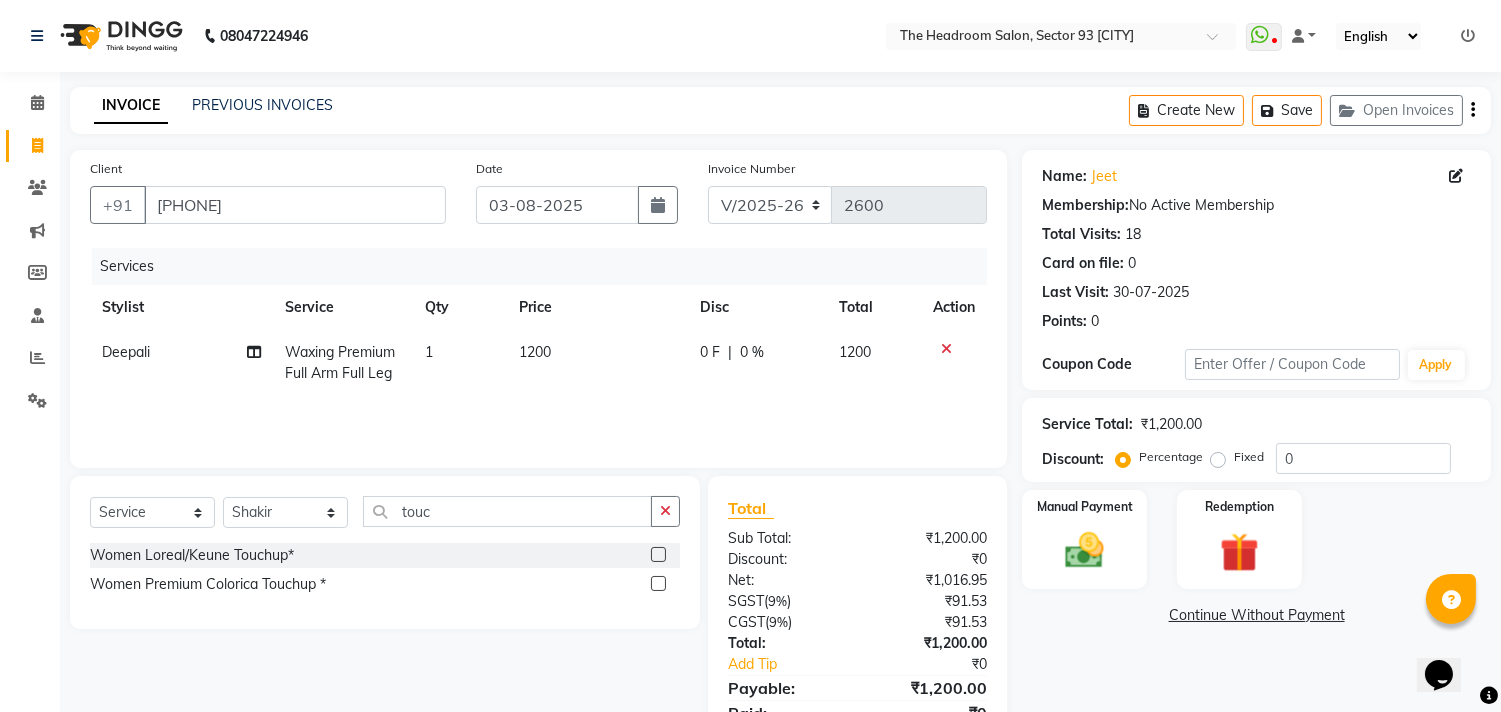 click 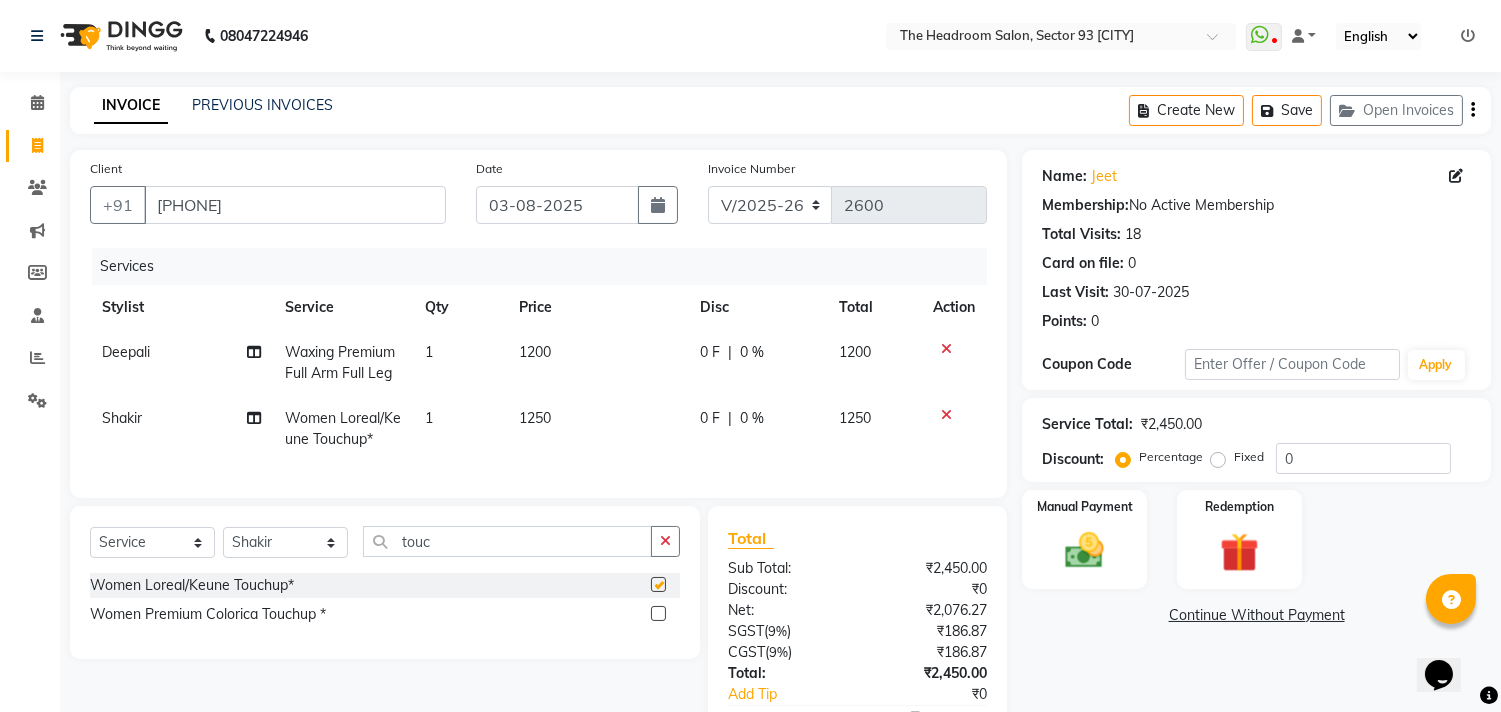 checkbox on "false" 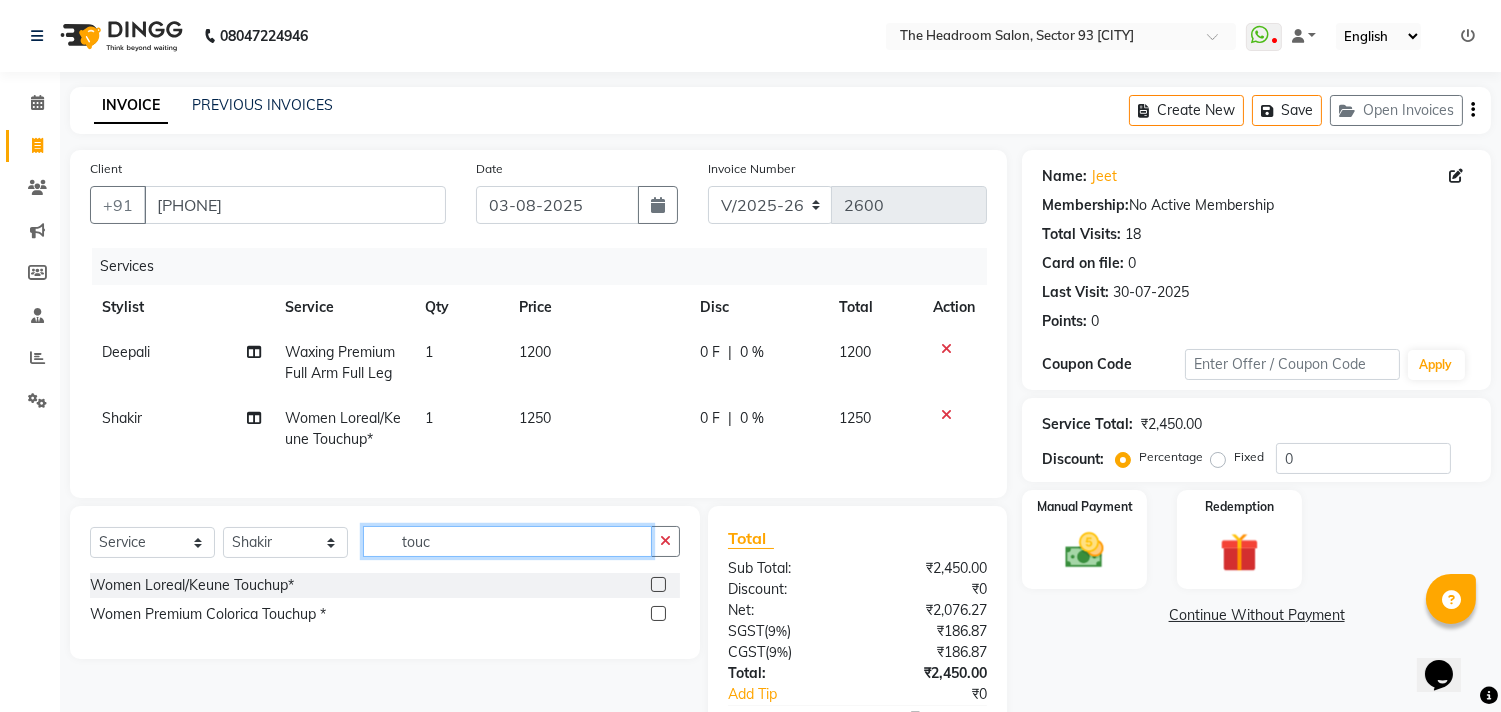 drag, startPoint x: 295, startPoint y: 572, endPoint x: 246, endPoint y: 565, distance: 49.497475 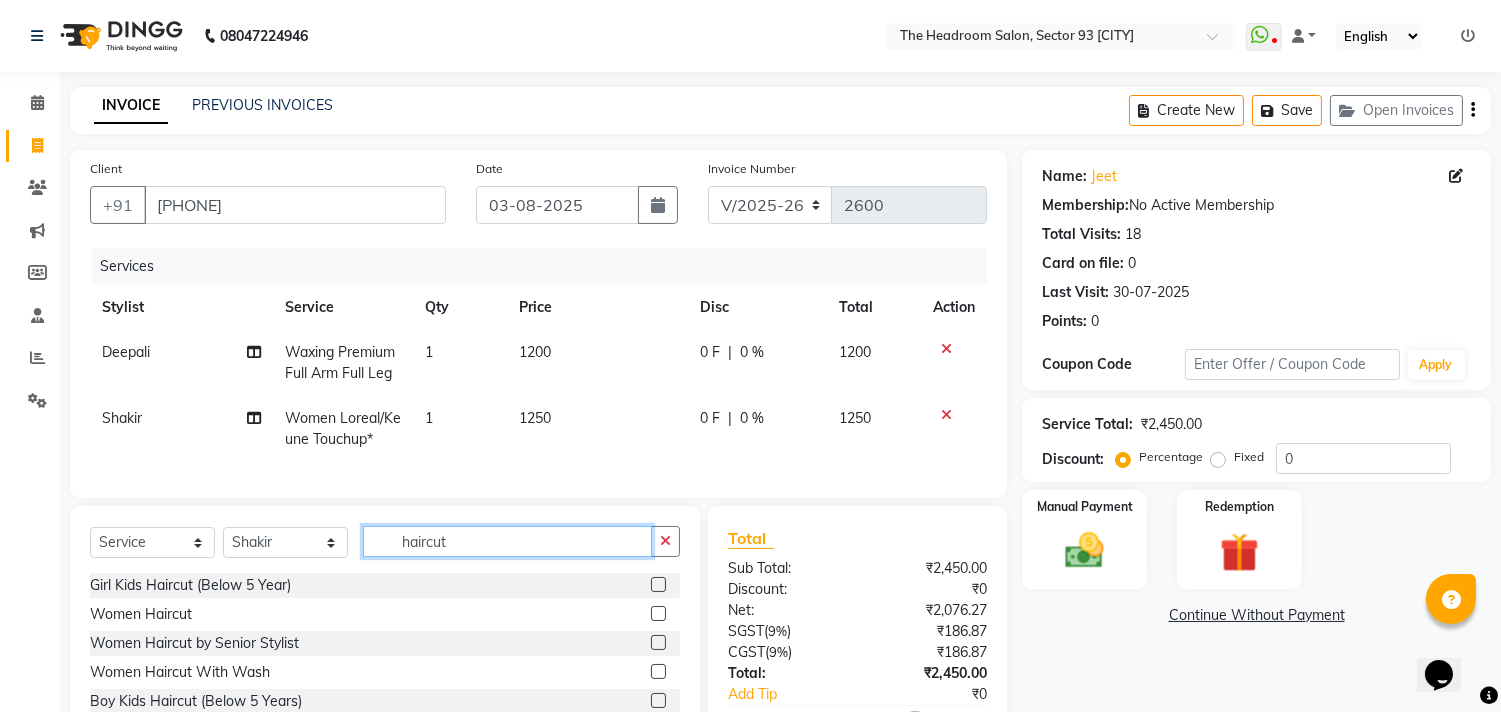 type on "haircut" 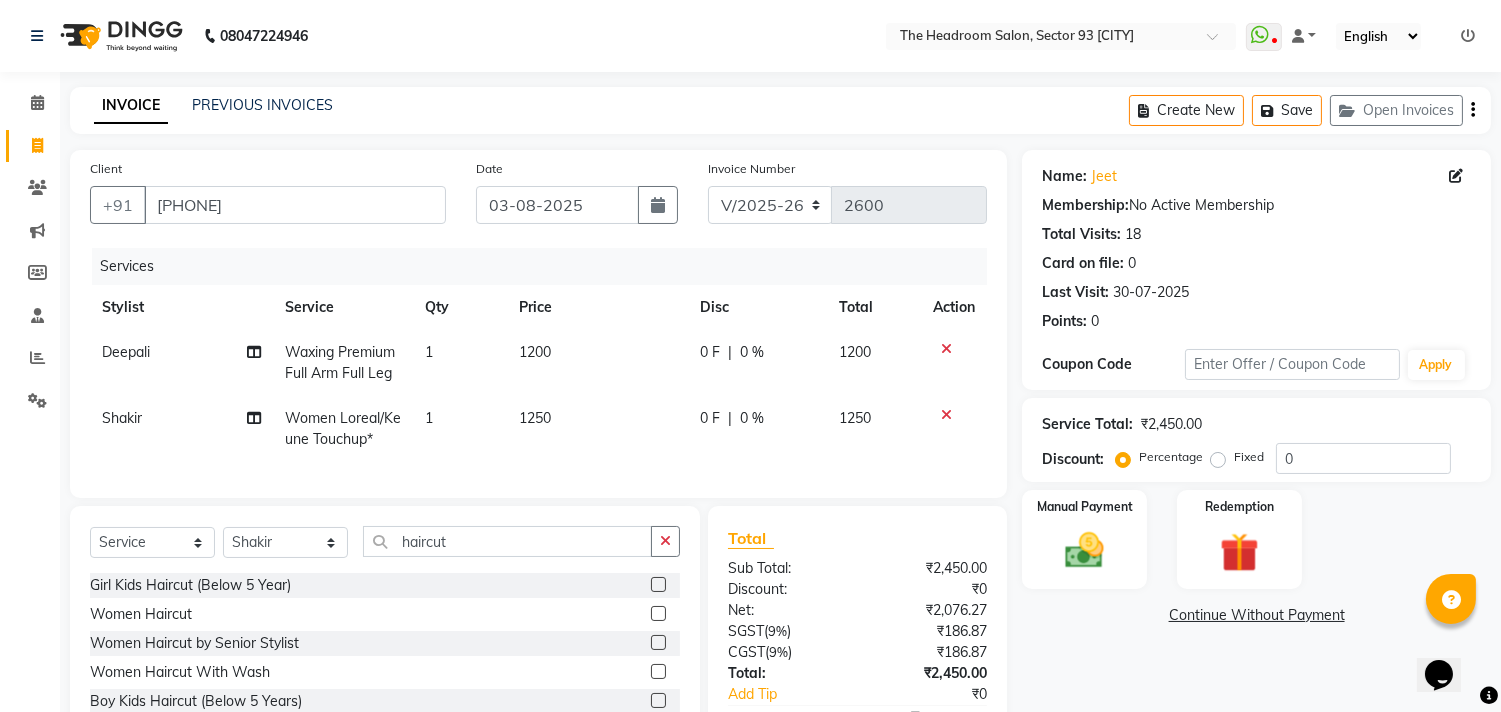 click 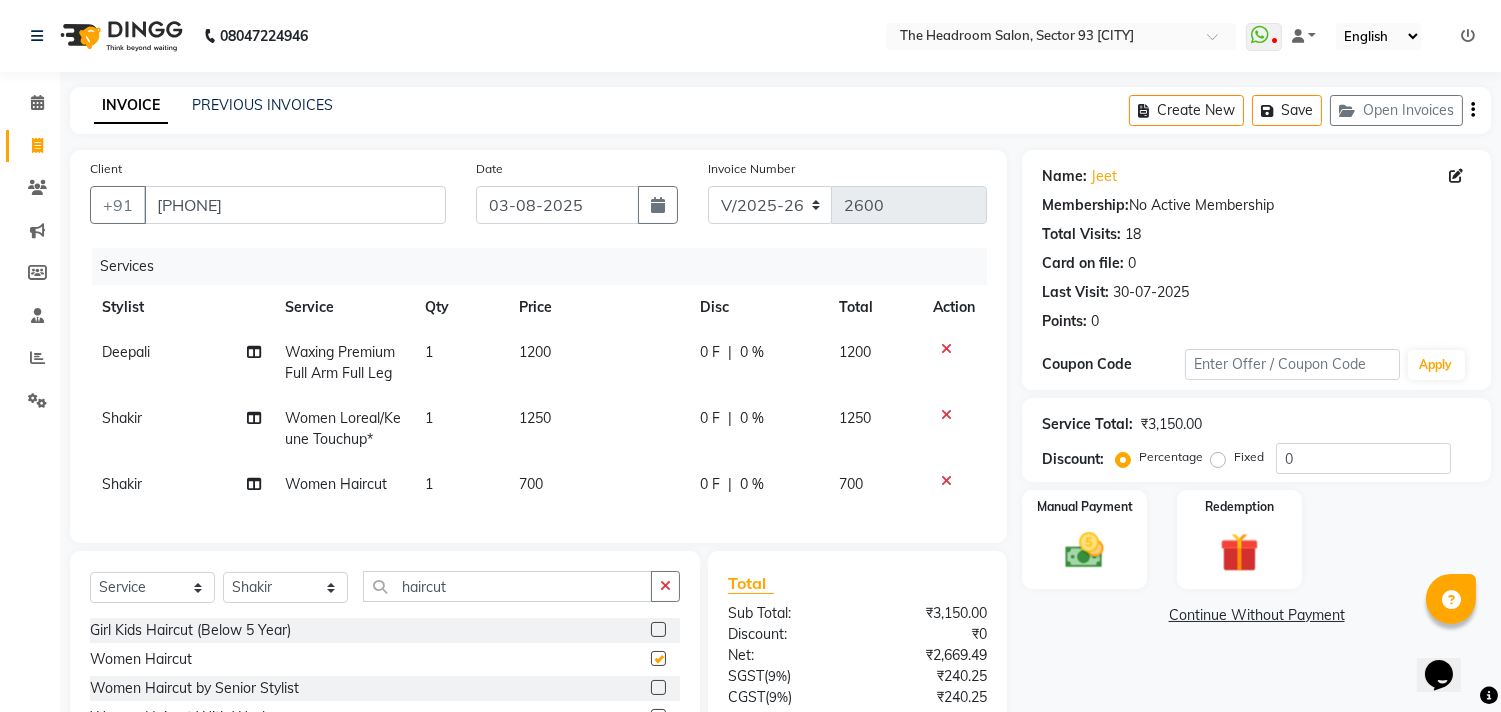 checkbox on "false" 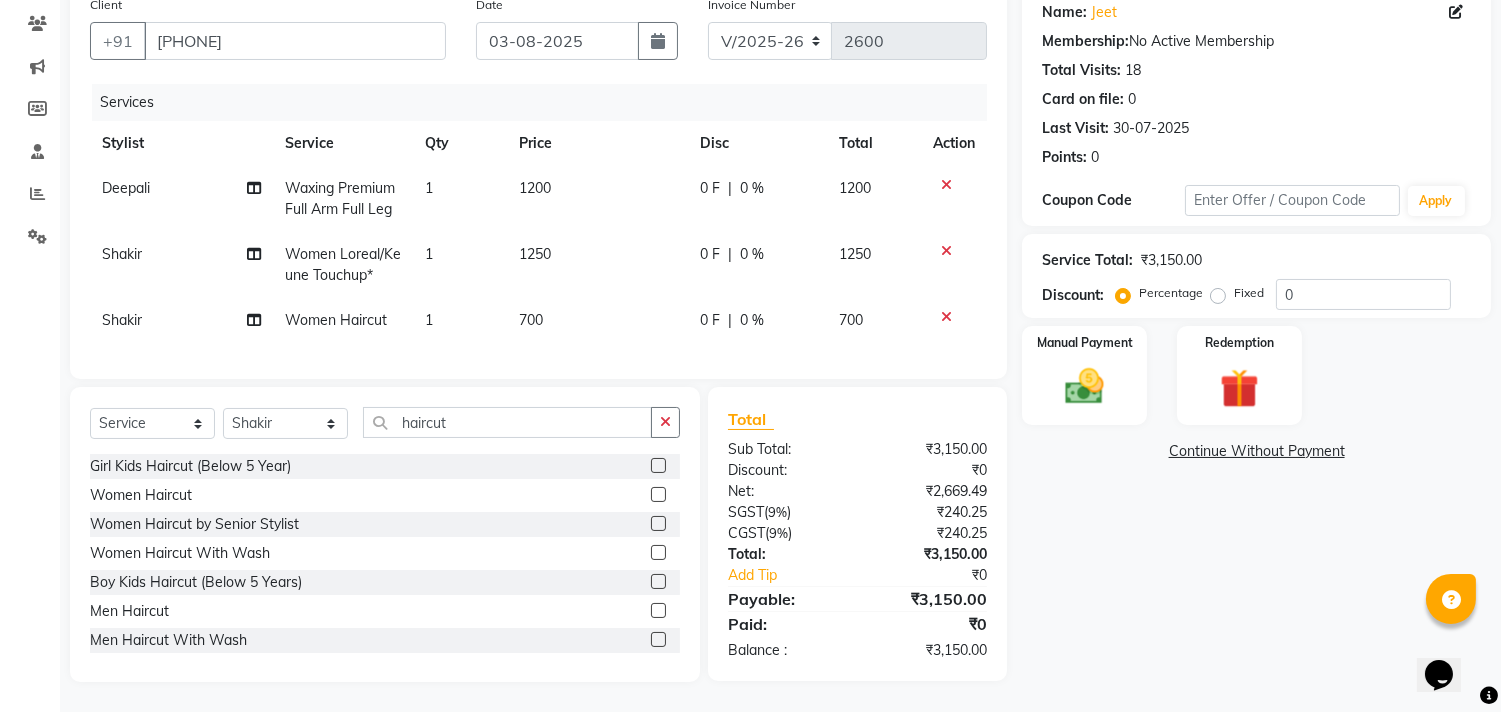 scroll, scrollTop: 181, scrollLeft: 0, axis: vertical 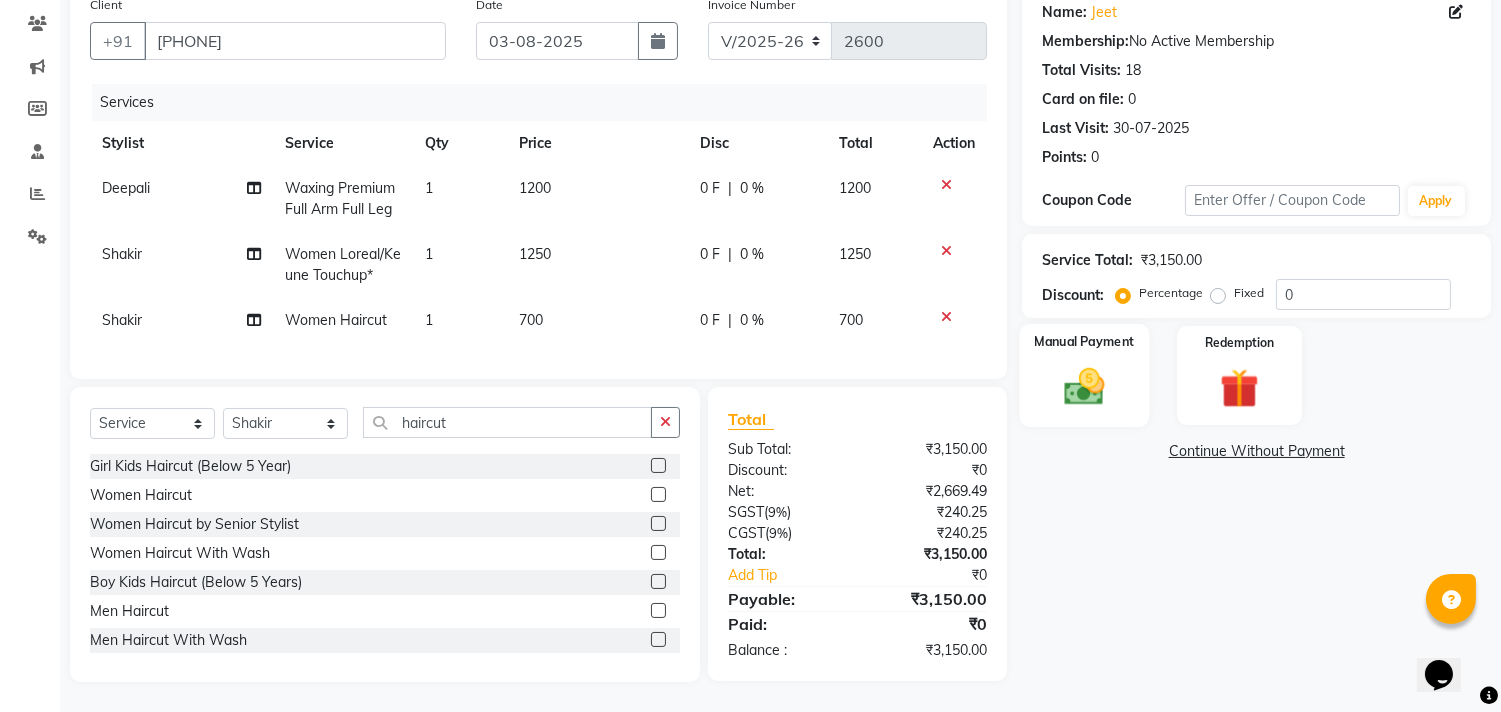 click 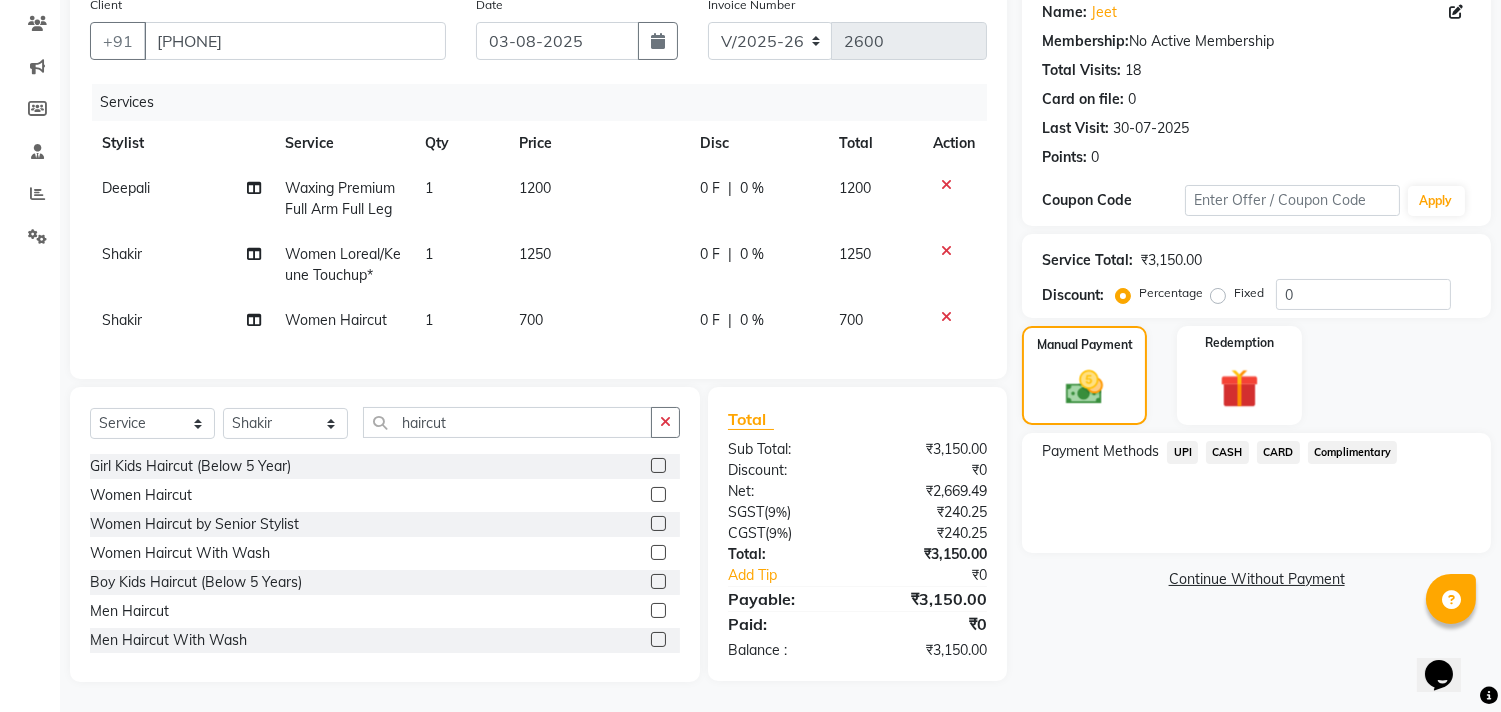 click on "UPI" 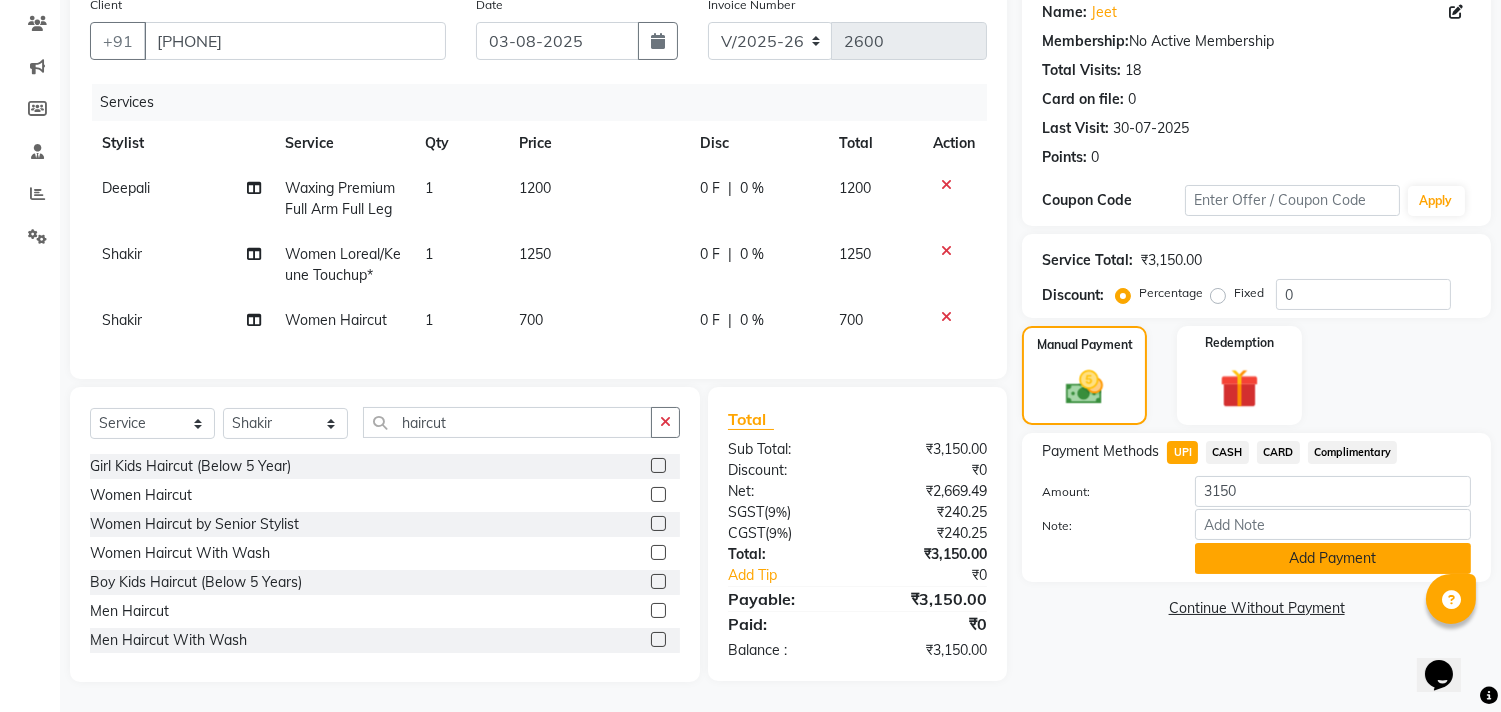 click on "Add Payment" 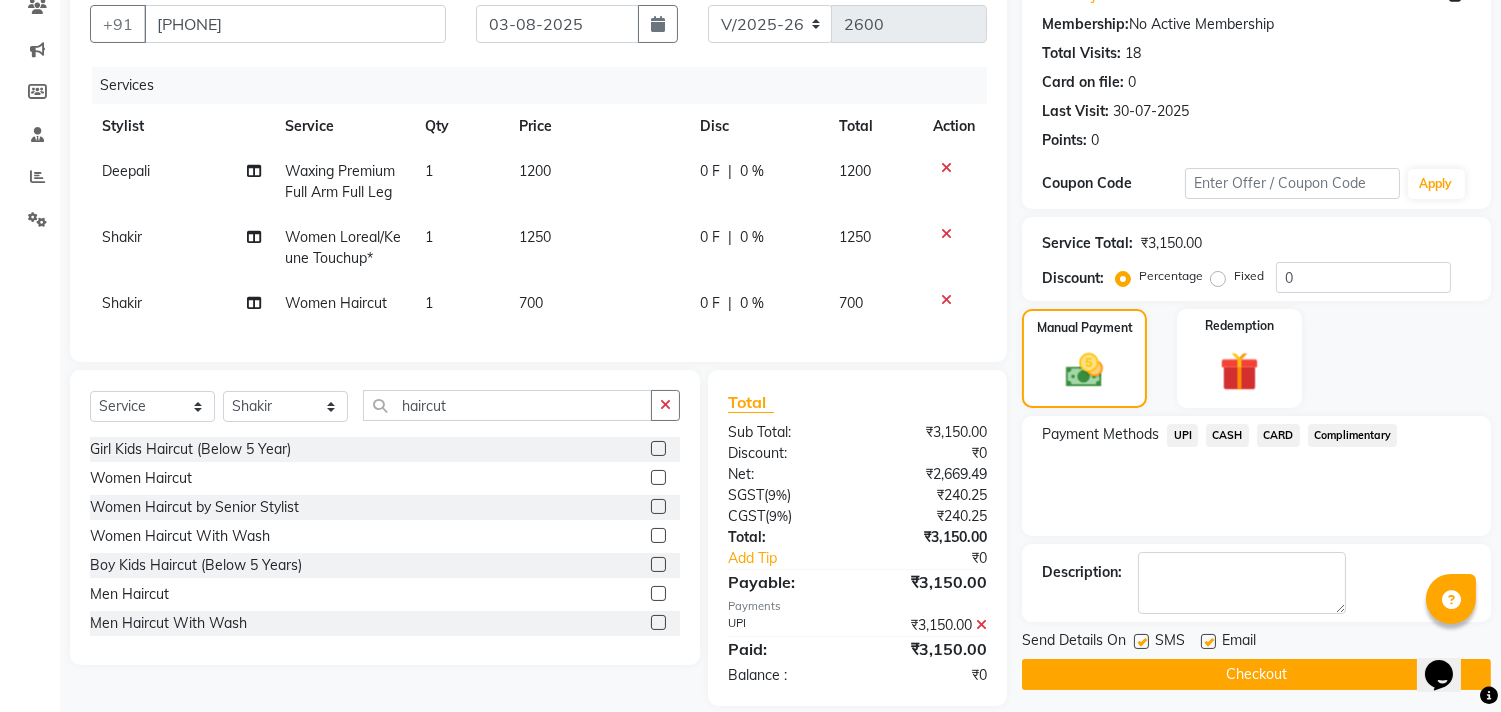 scroll, scrollTop: 221, scrollLeft: 0, axis: vertical 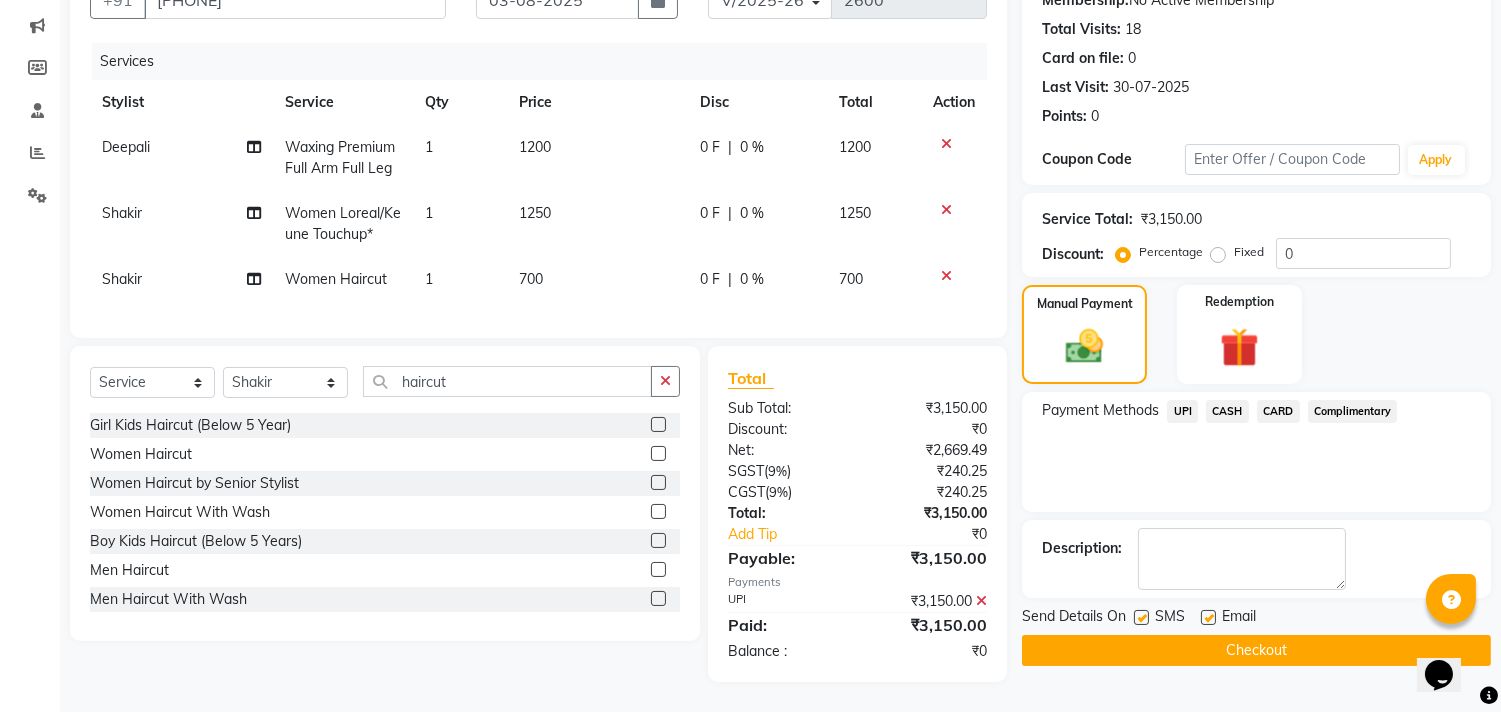 click on "Checkout" 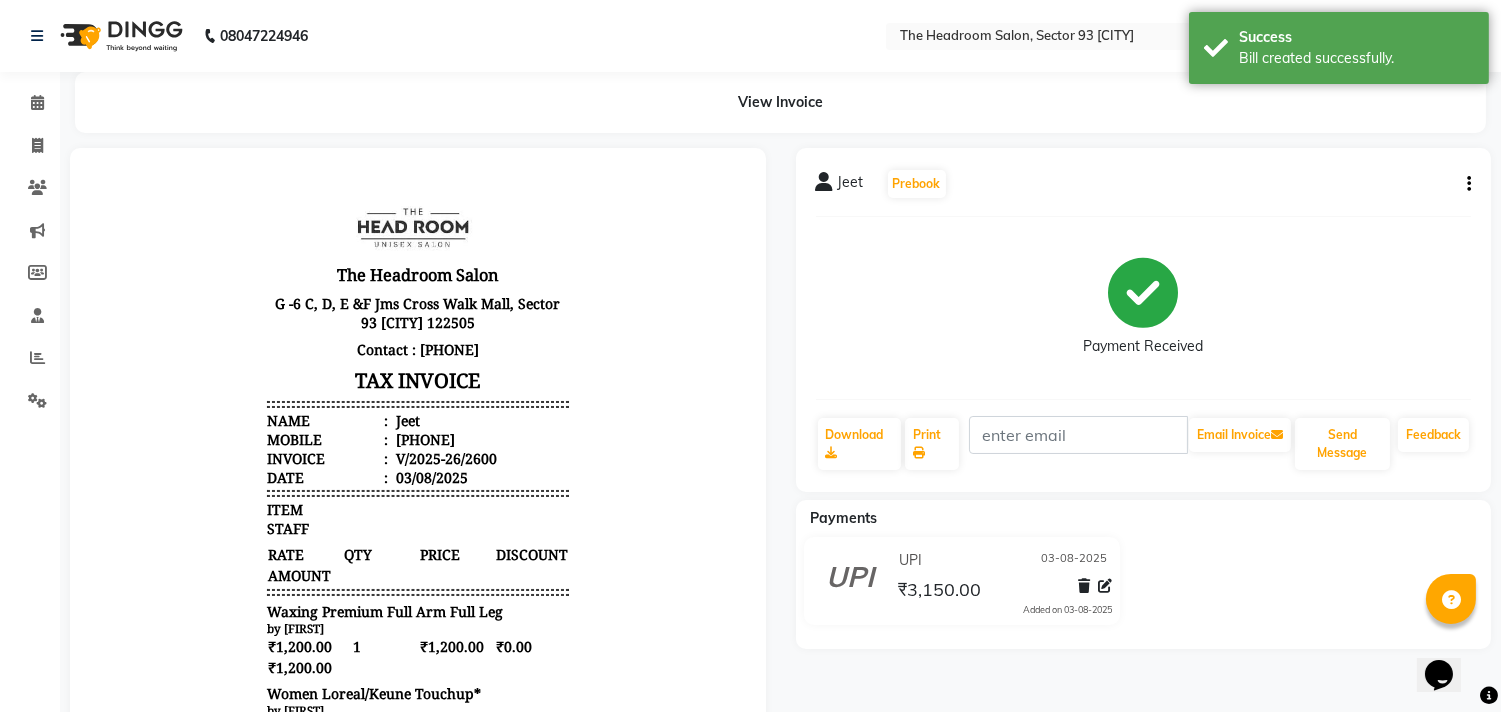 scroll, scrollTop: 0, scrollLeft: 0, axis: both 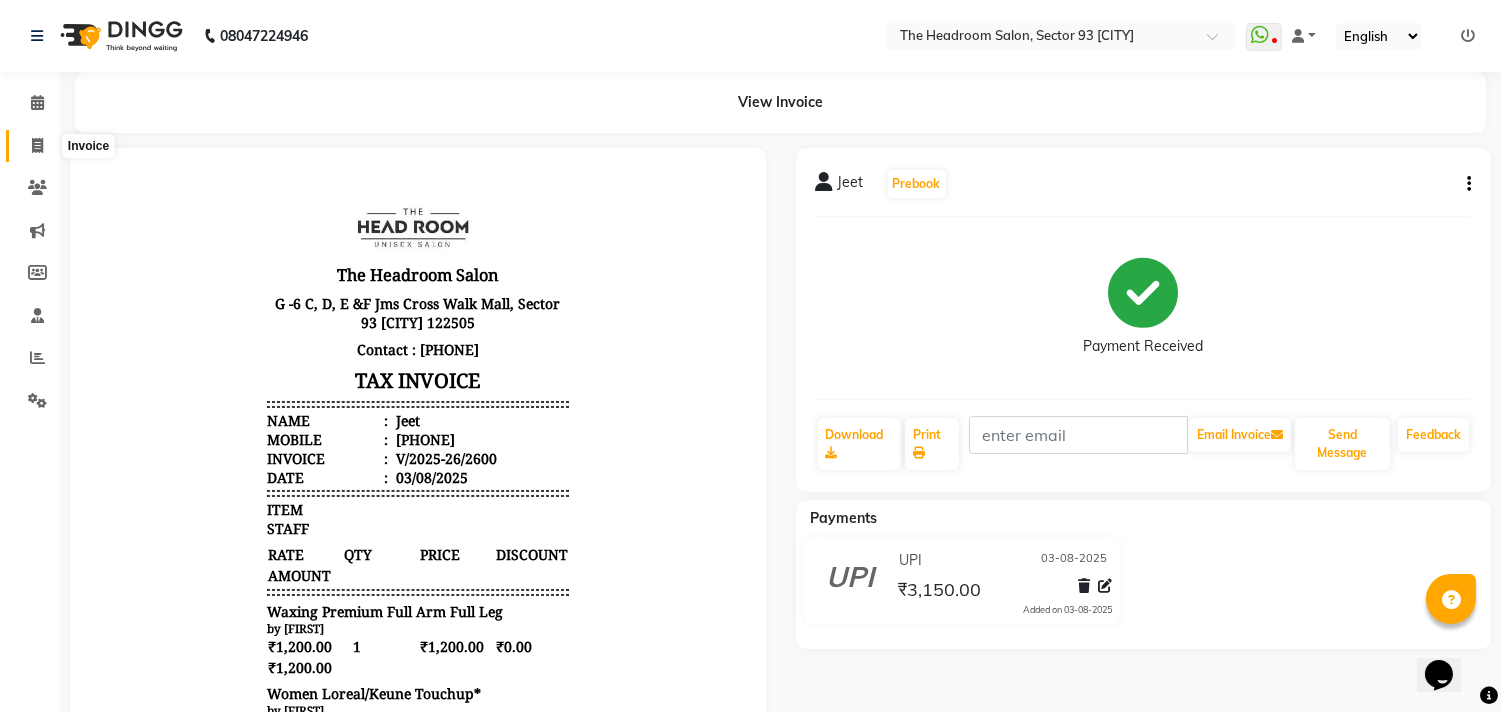 click 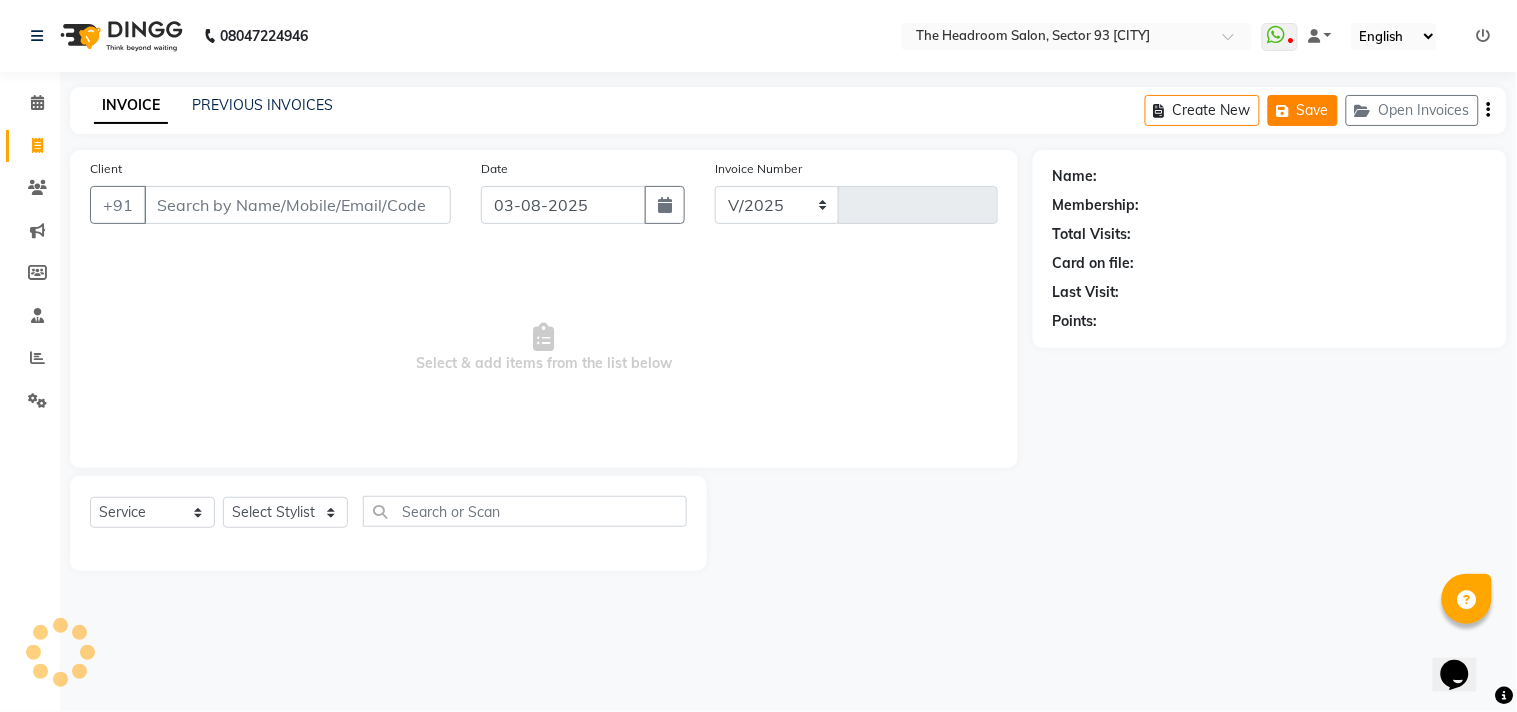 select on "6933" 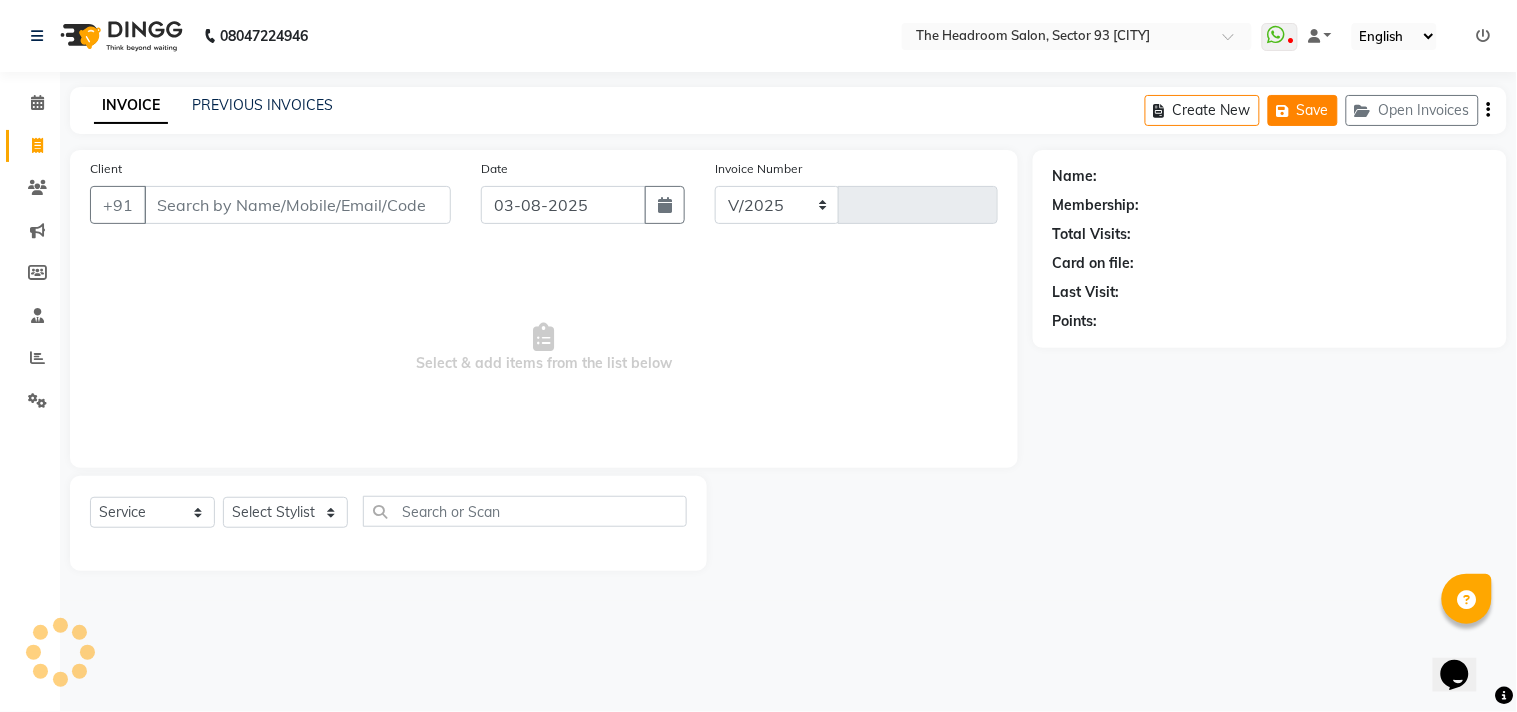 type on "2601" 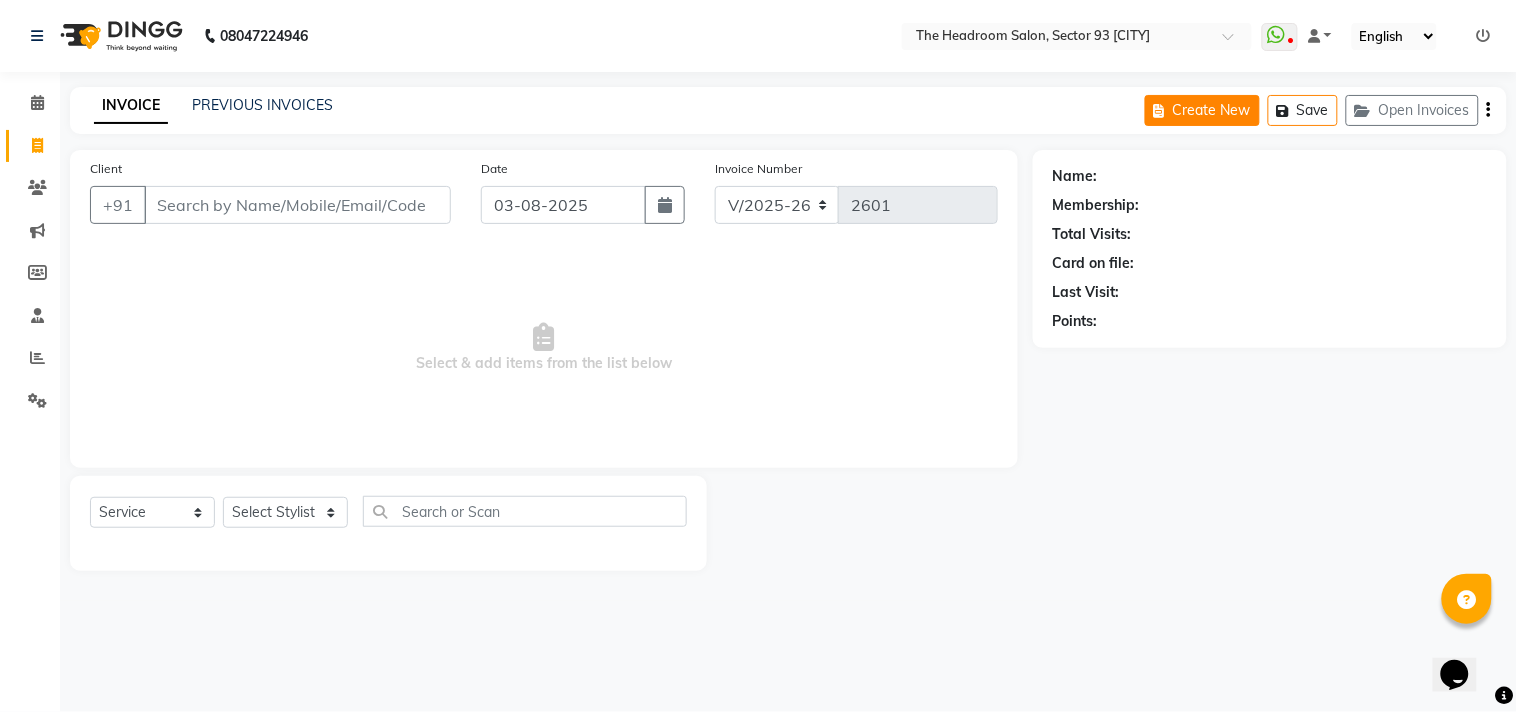 click on "Create New" 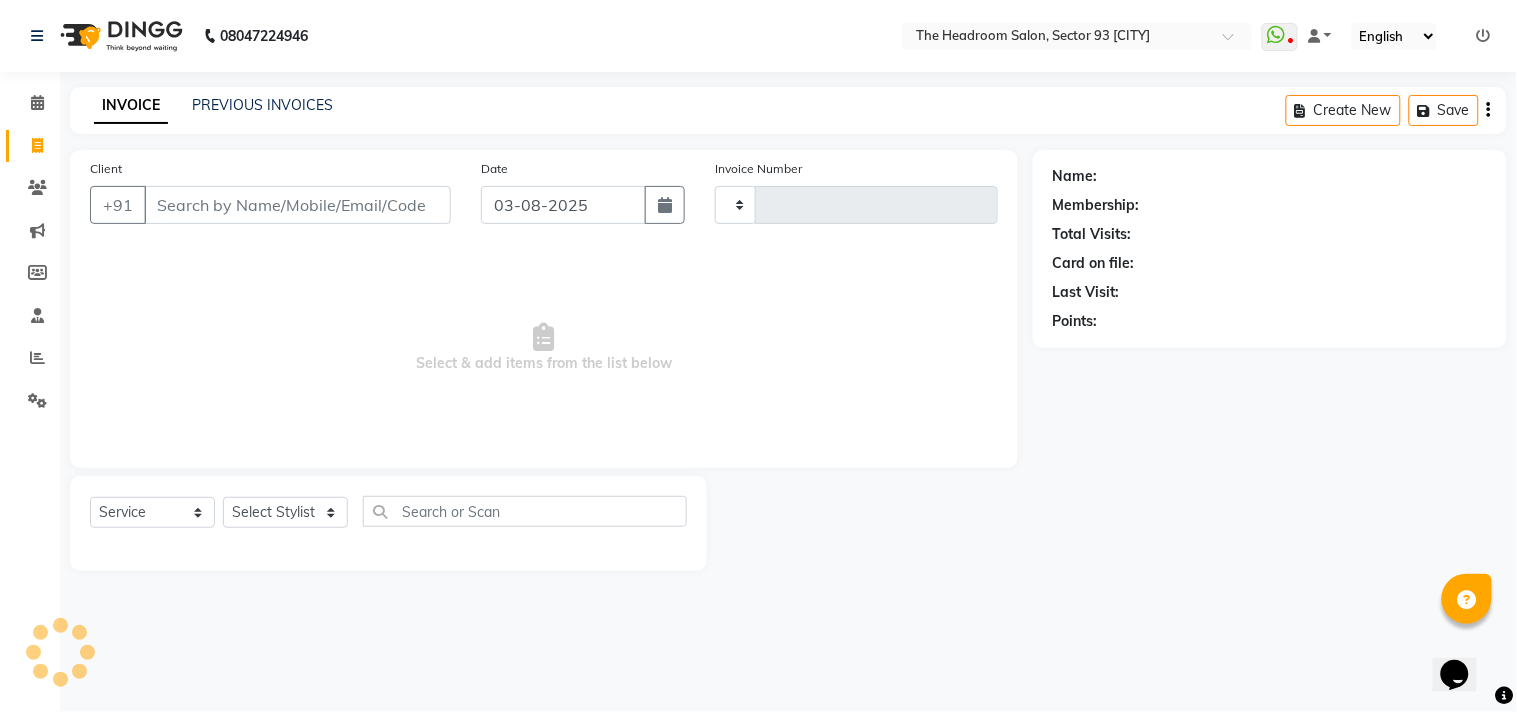 type on "2601" 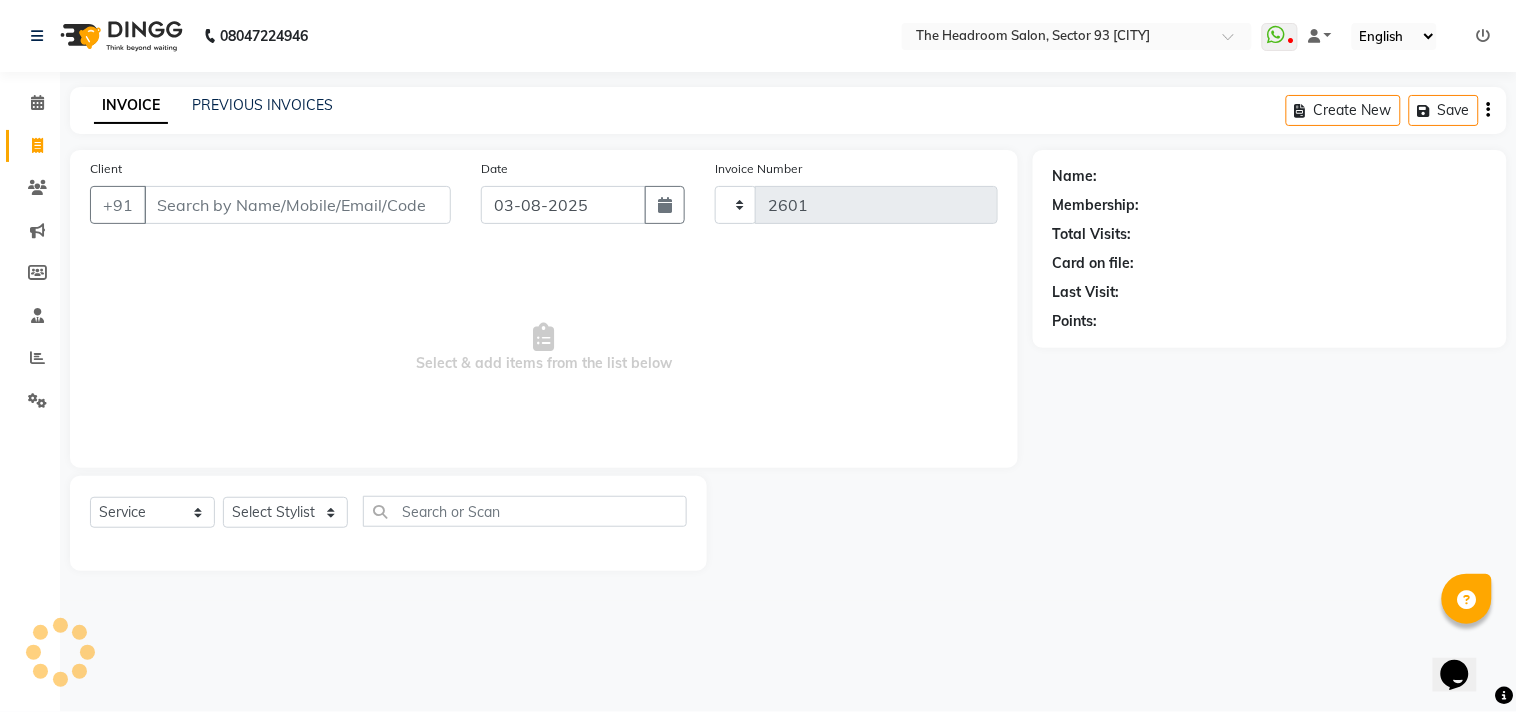 select on "6933" 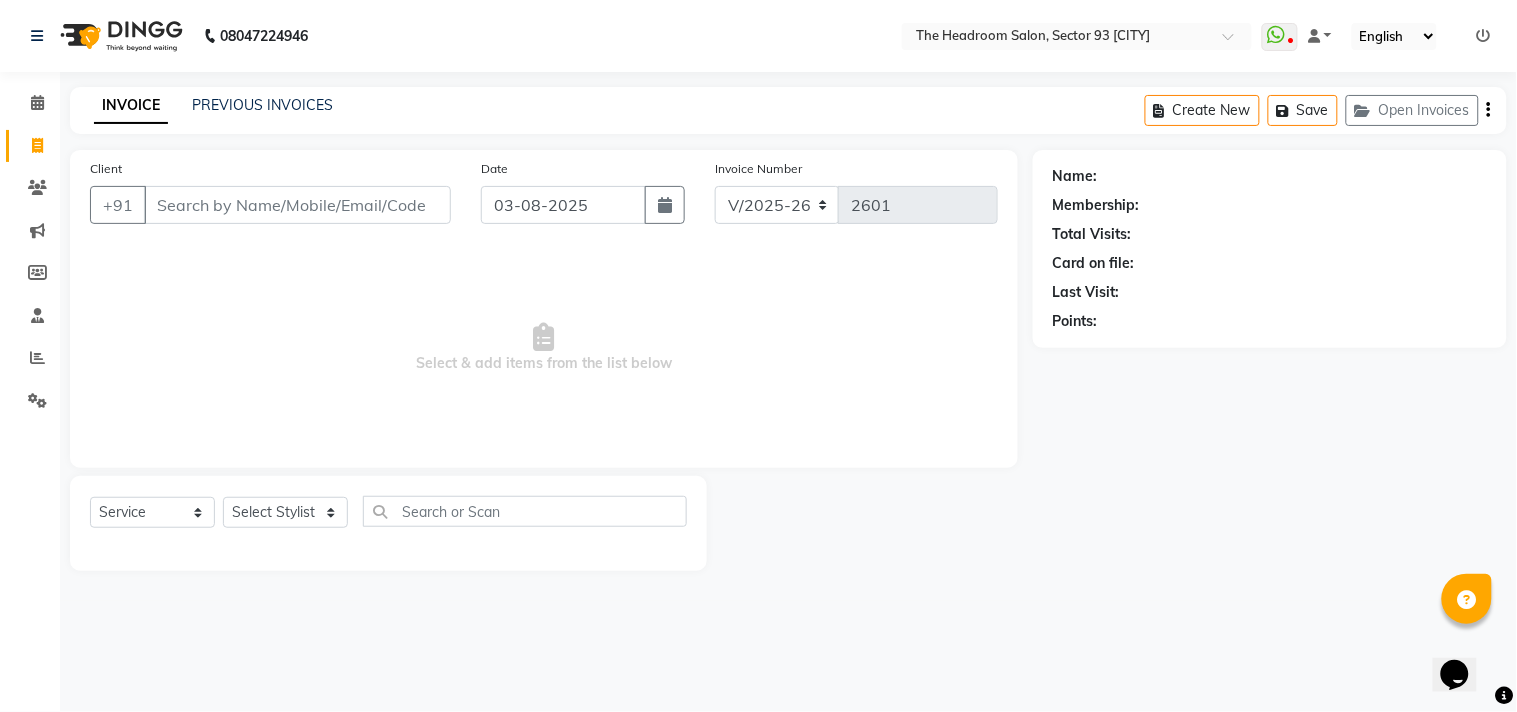 click on "Calendar  Invoice  Clients  Marketing  Members  Staff  Reports  Settings Completed InProgress Upcoming Dropped Tentative Check-In Confirm Bookings Generate Report Segments Page Builder" 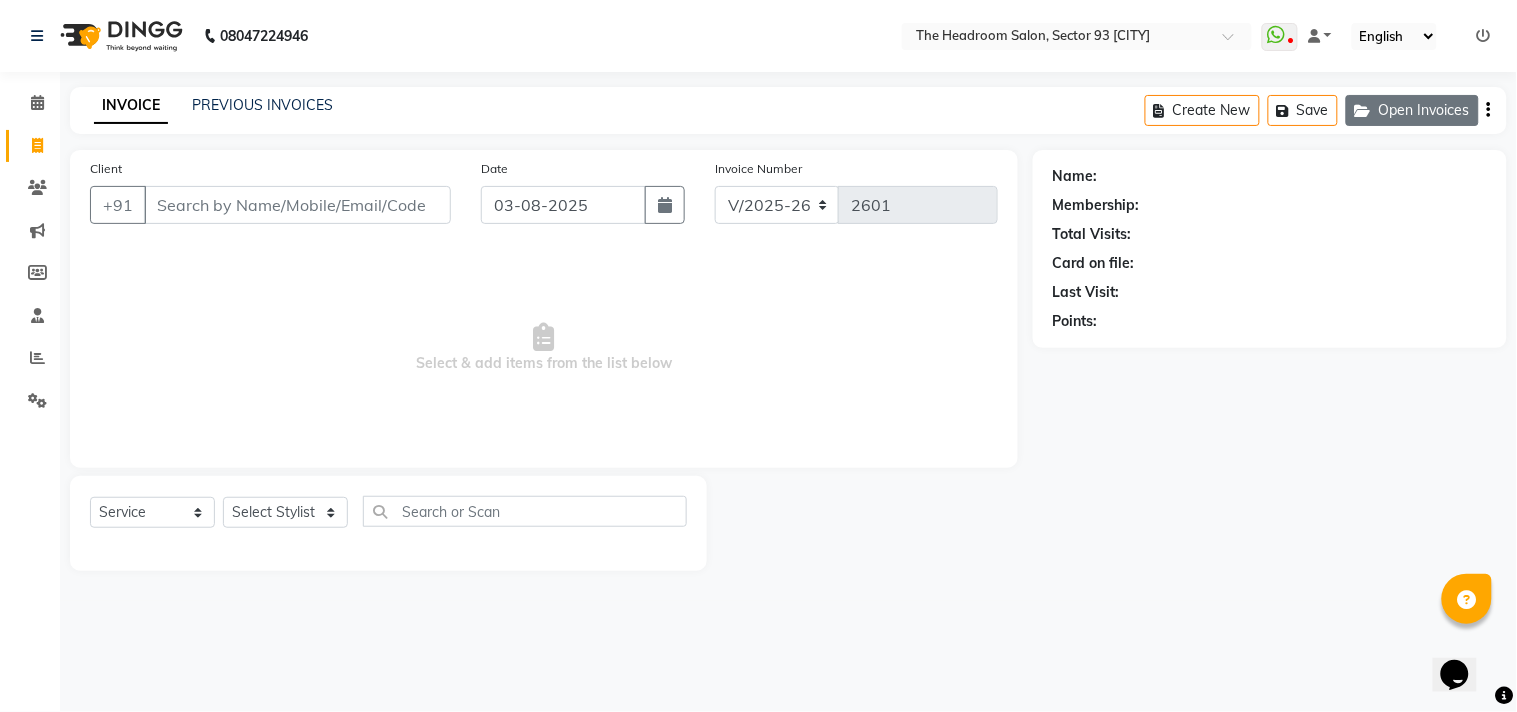 click on "Open Invoices" 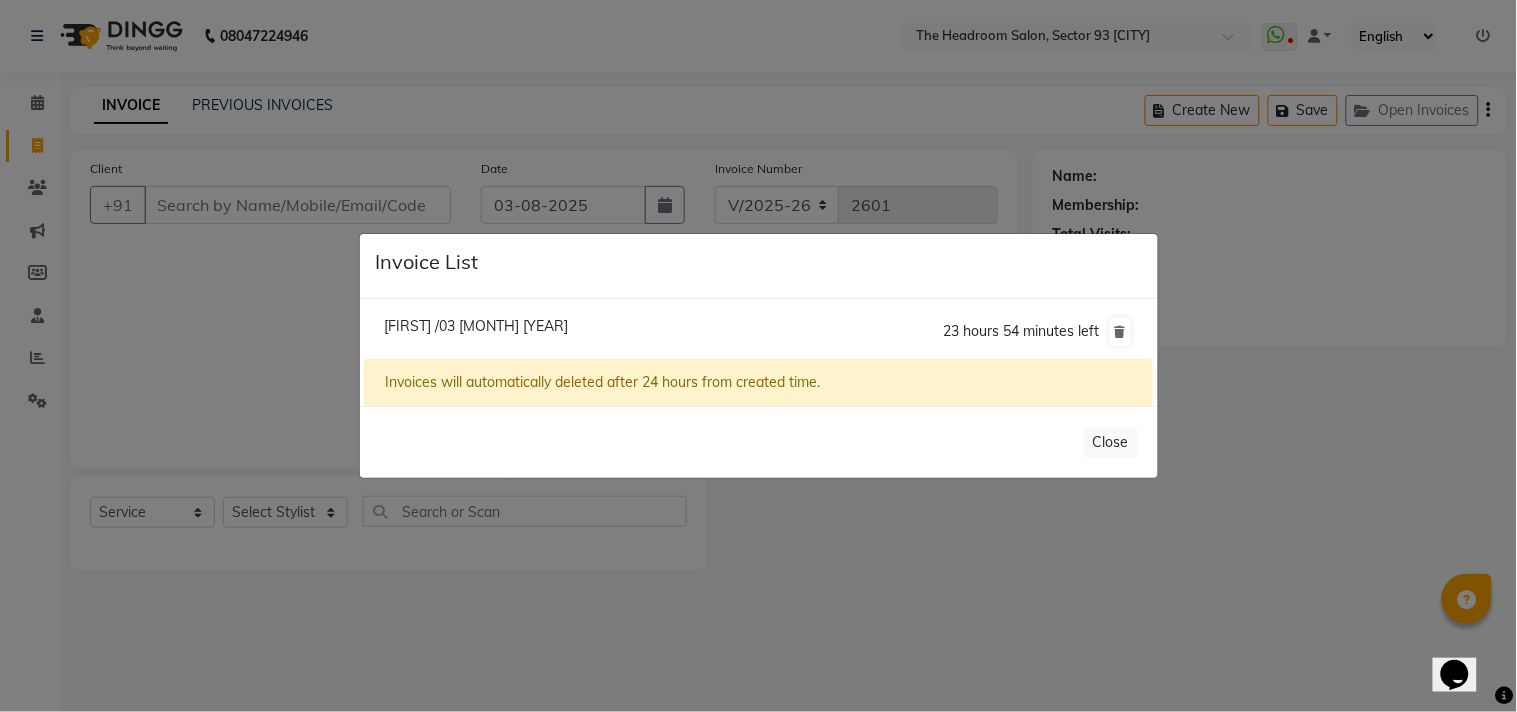 click on "Monika /03 August 2025" 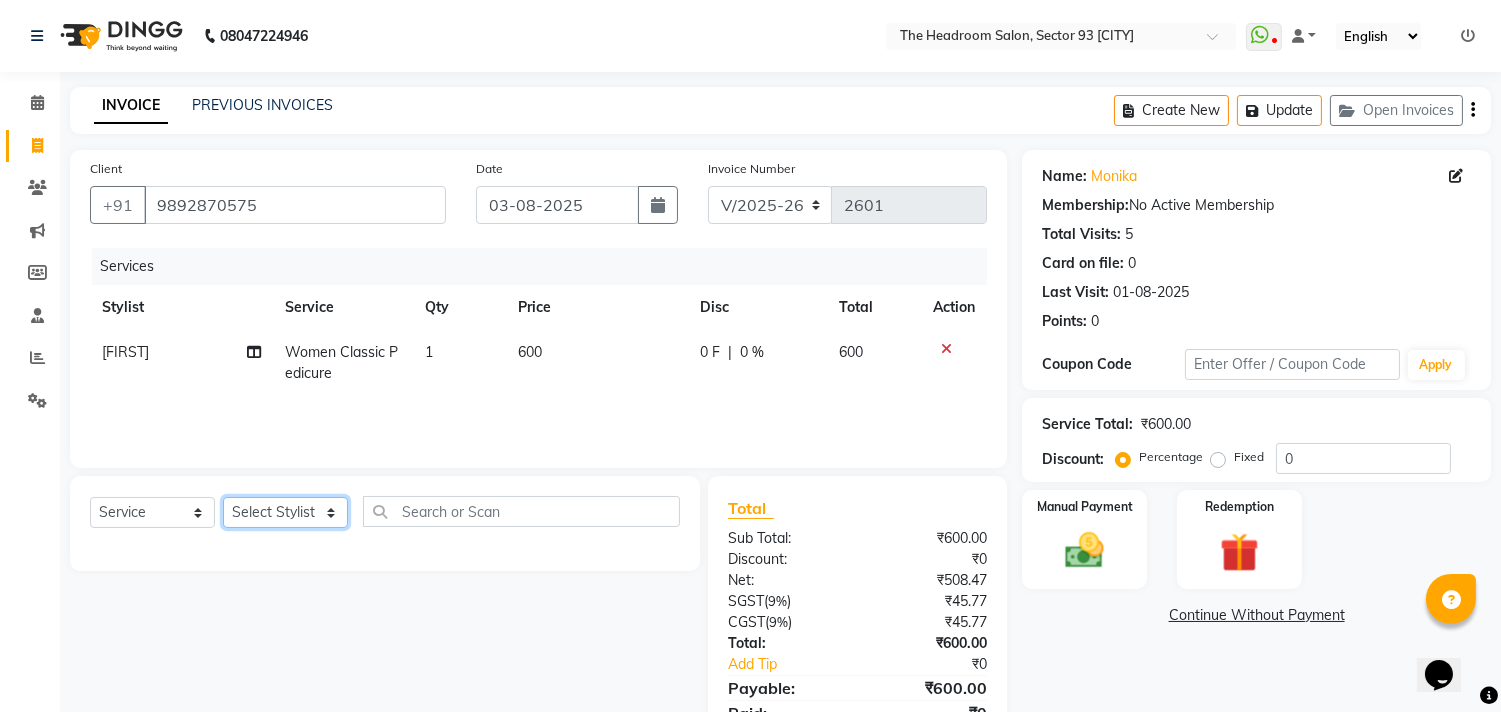 click on "Select Stylist [FIRST] [FIRST] [FIRST] [FIRST] [FIRST] [FIRST] Manager [FIRST] [FIRST] [FIRST] [FIRST] [FIRST] [FIRST]" 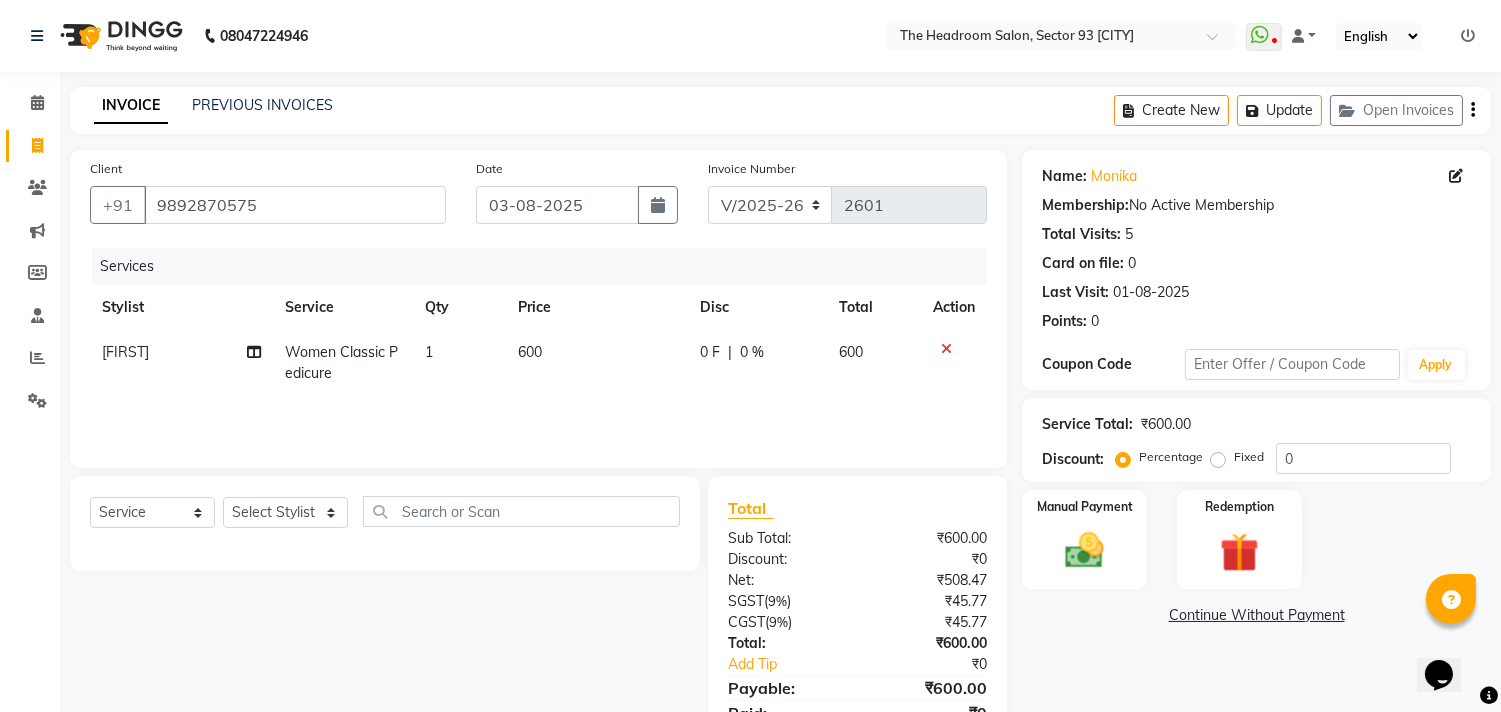 drag, startPoint x: 317, startPoint y: 610, endPoint x: 437, endPoint y: 592, distance: 121.34249 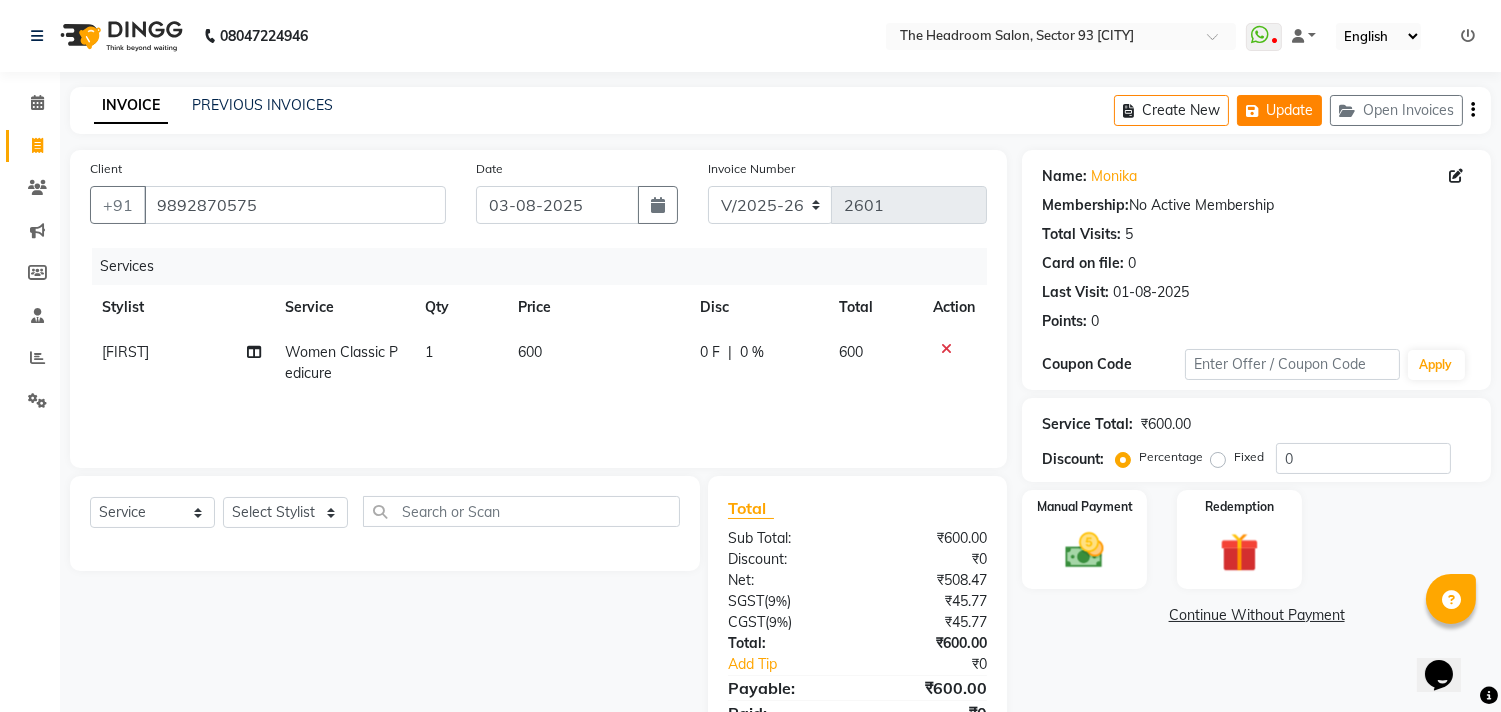 click on "Update" 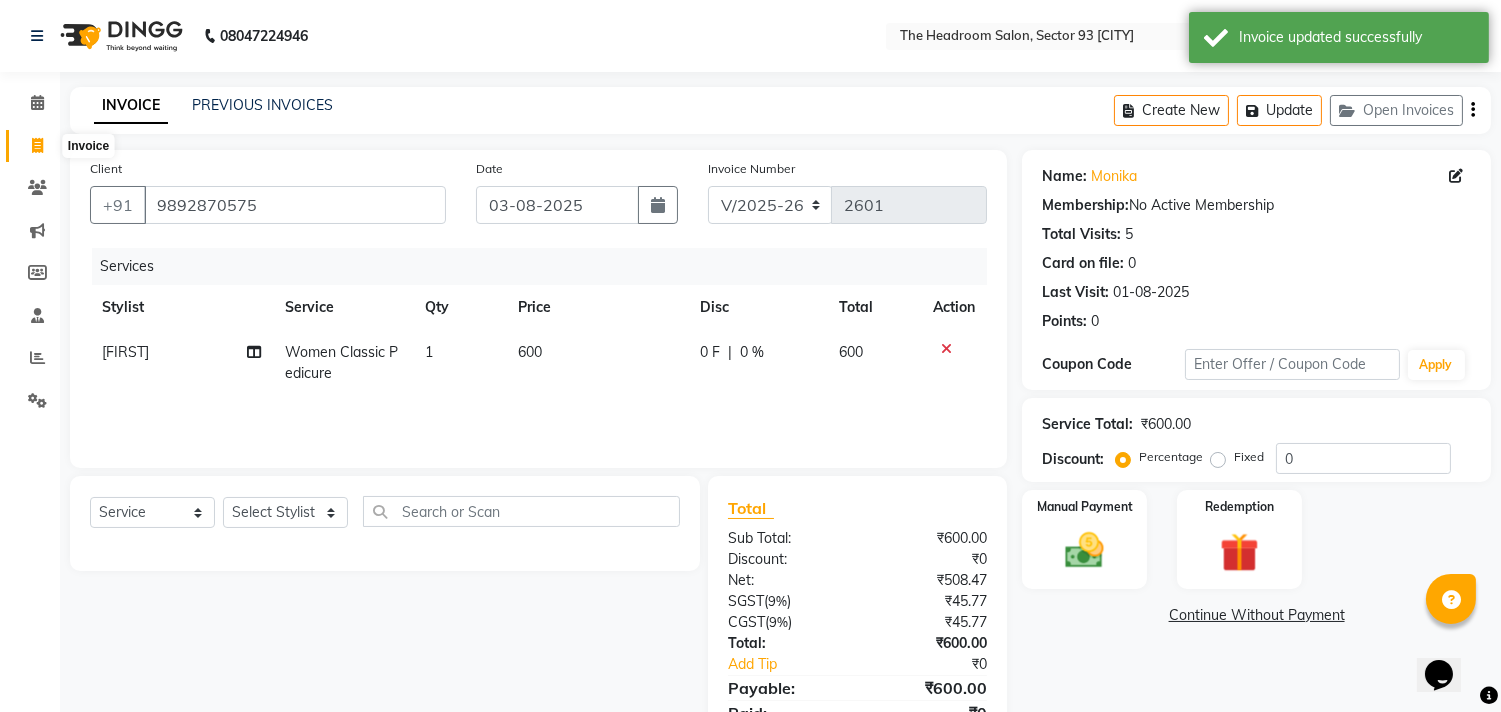 click 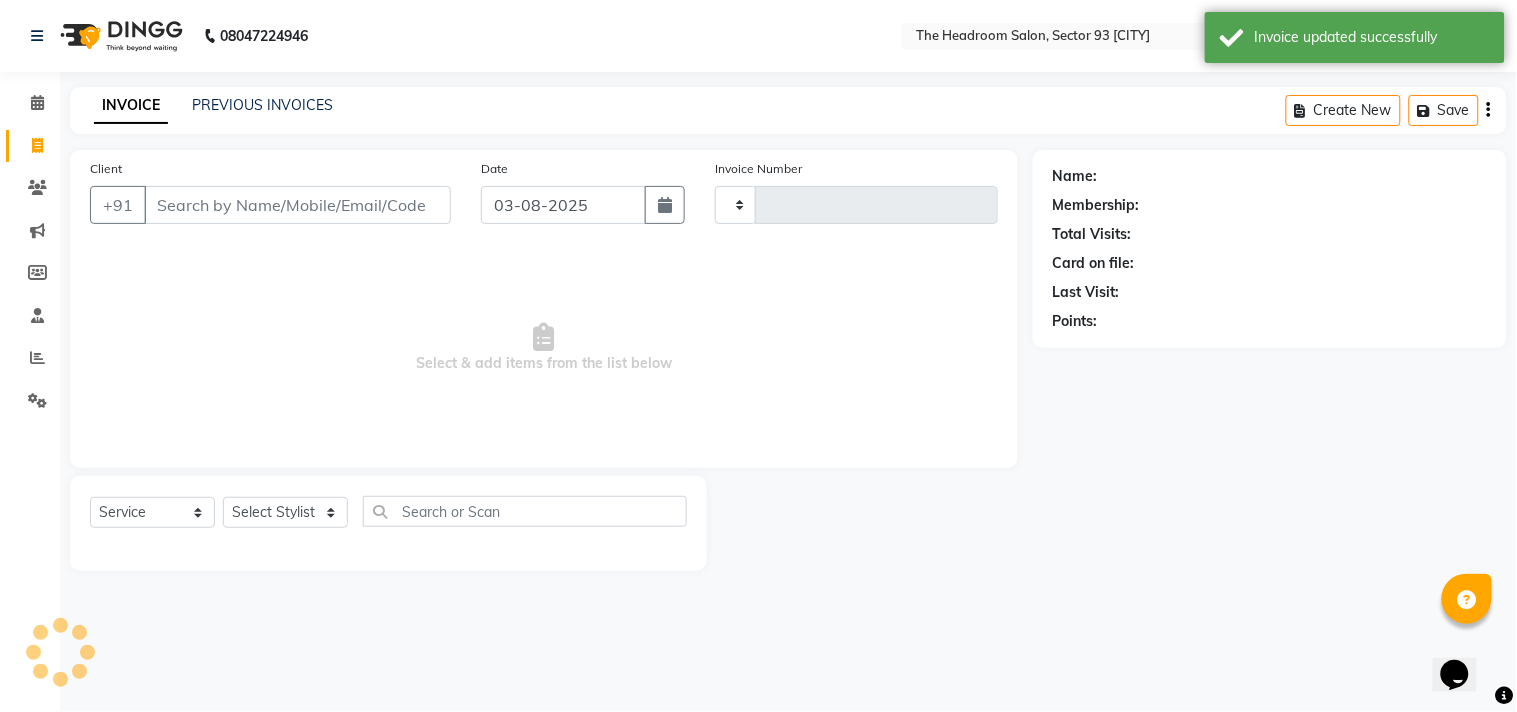 type on "2601" 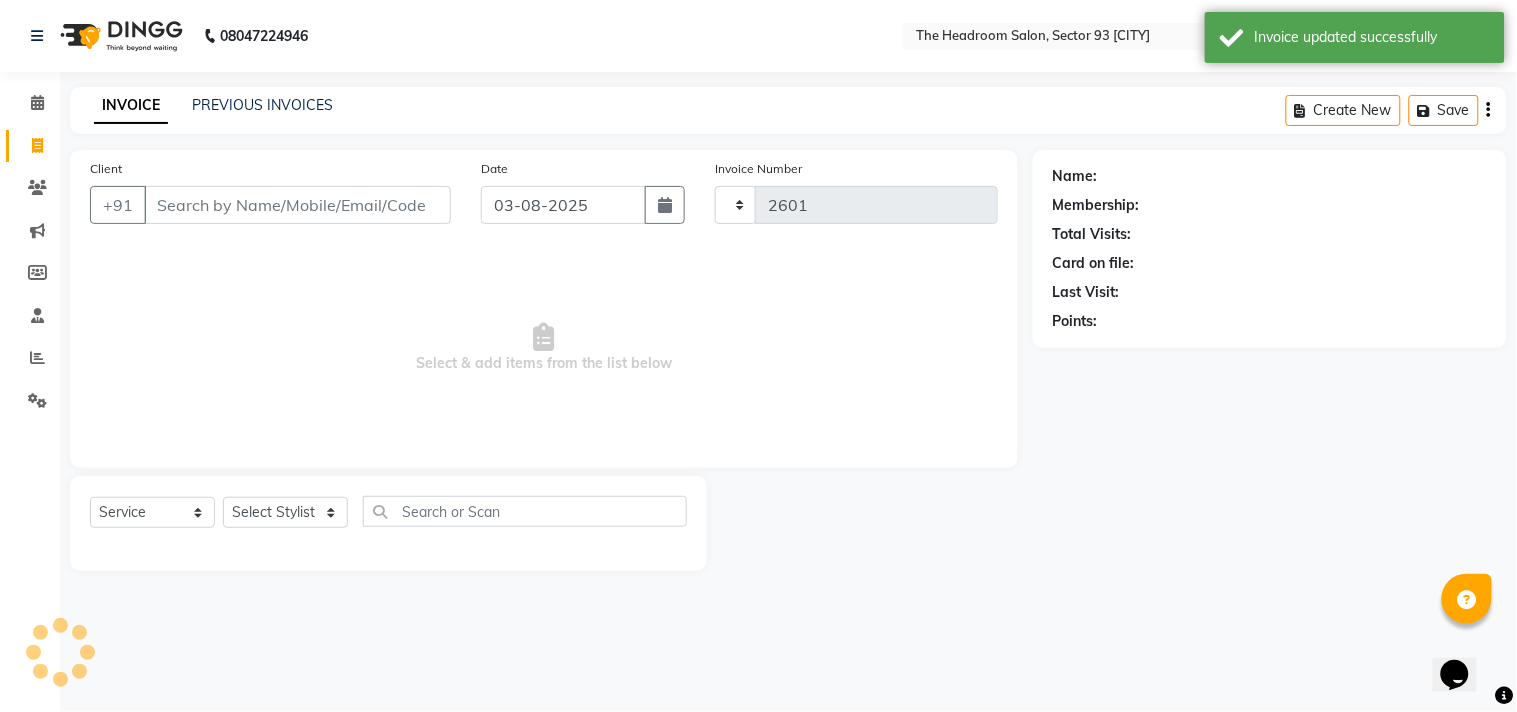 select on "6933" 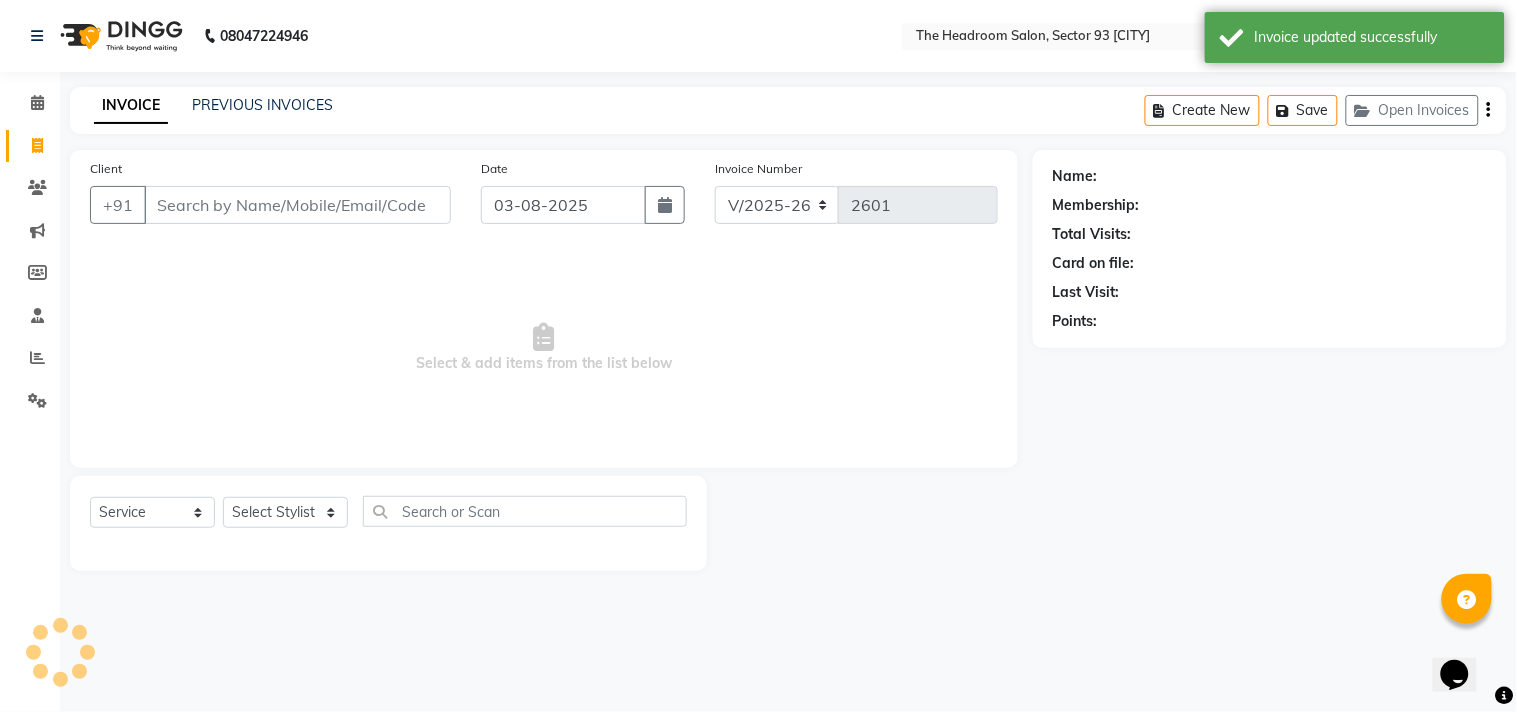 click on "Client" at bounding box center (297, 205) 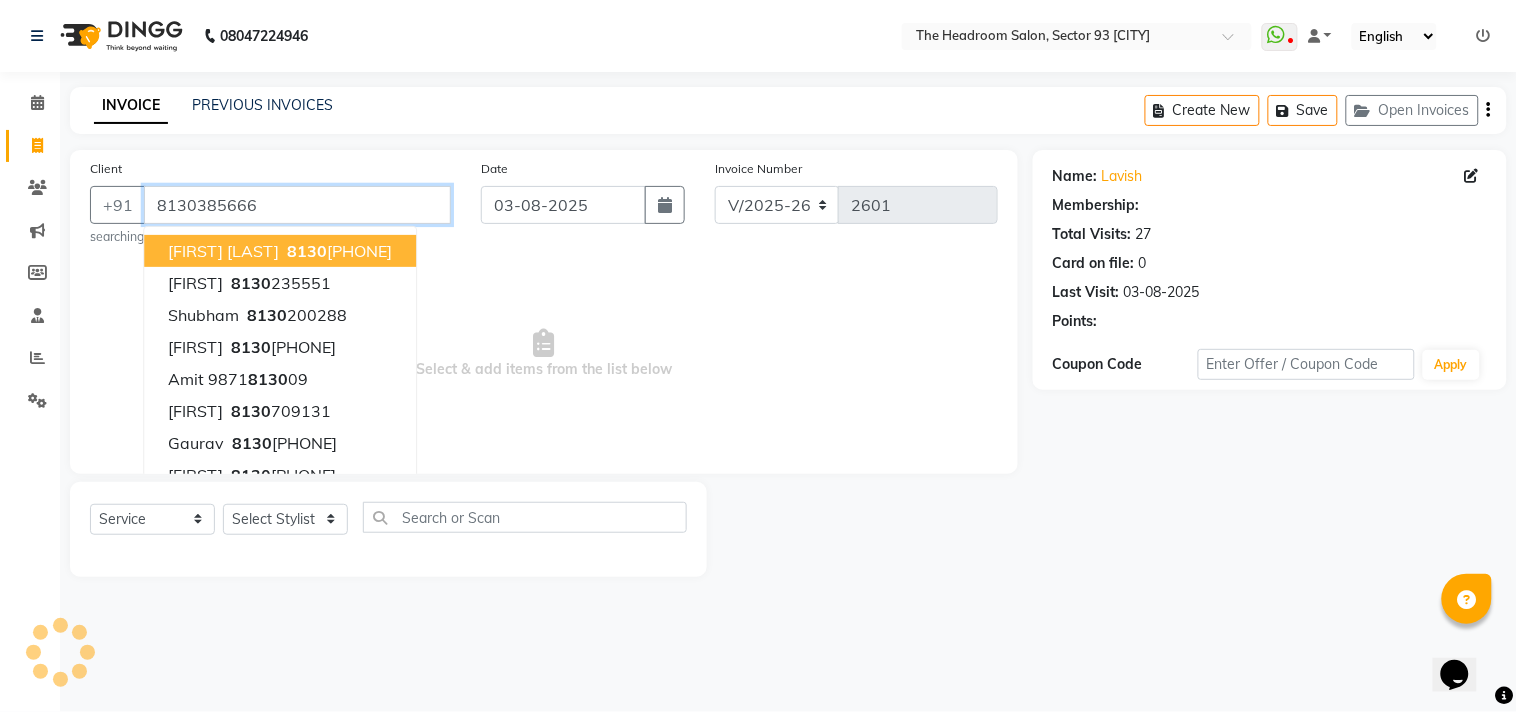 click on "8130385666" at bounding box center (297, 205) 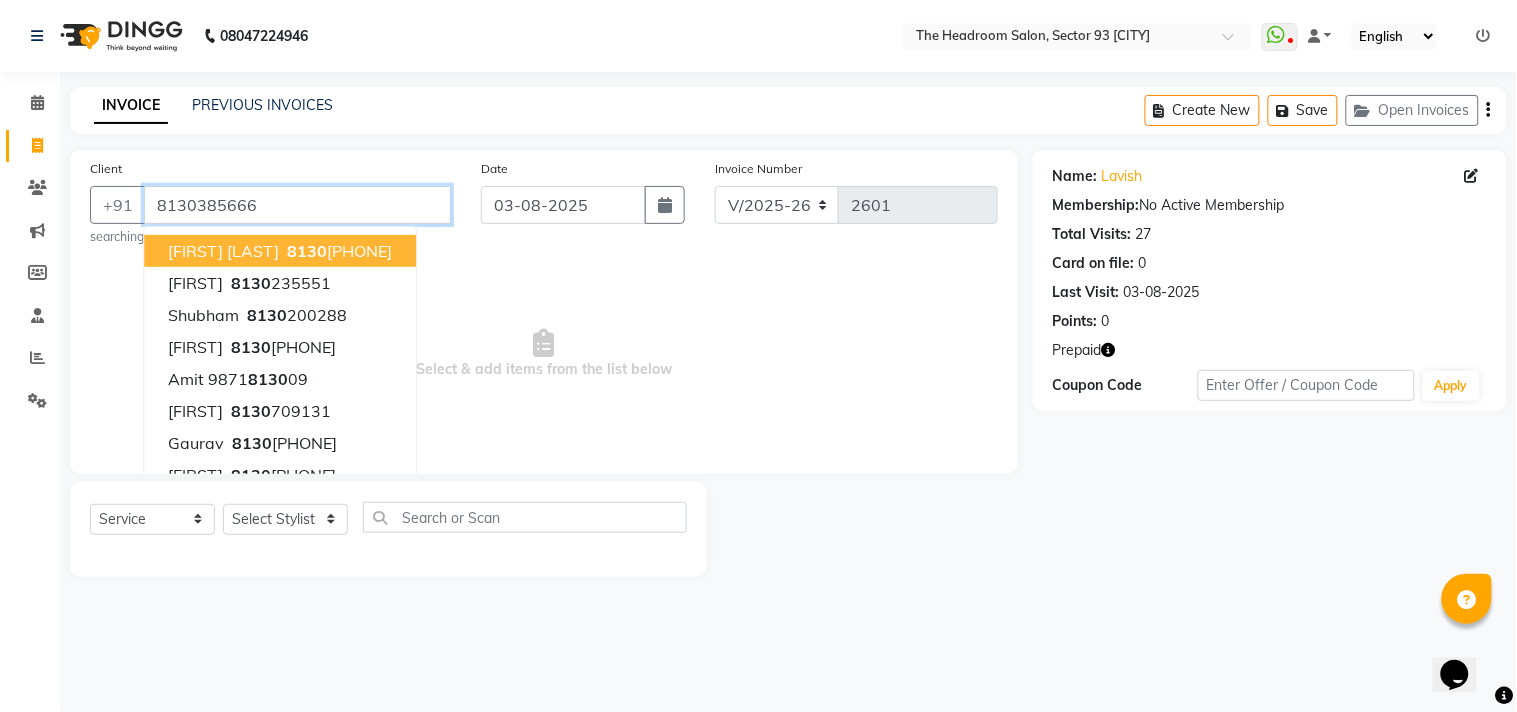 click on "8130385666" at bounding box center [297, 205] 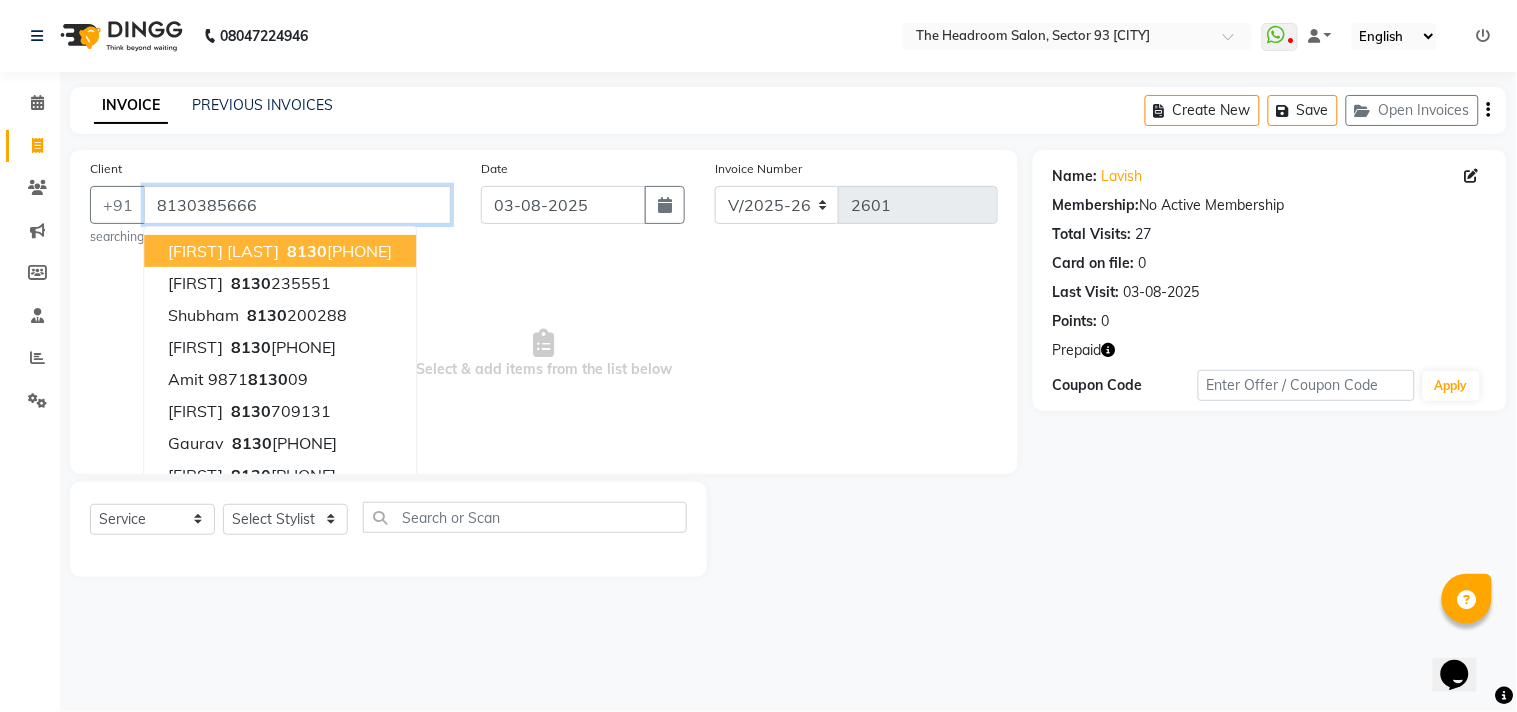 click on "8130385666" at bounding box center [297, 205] 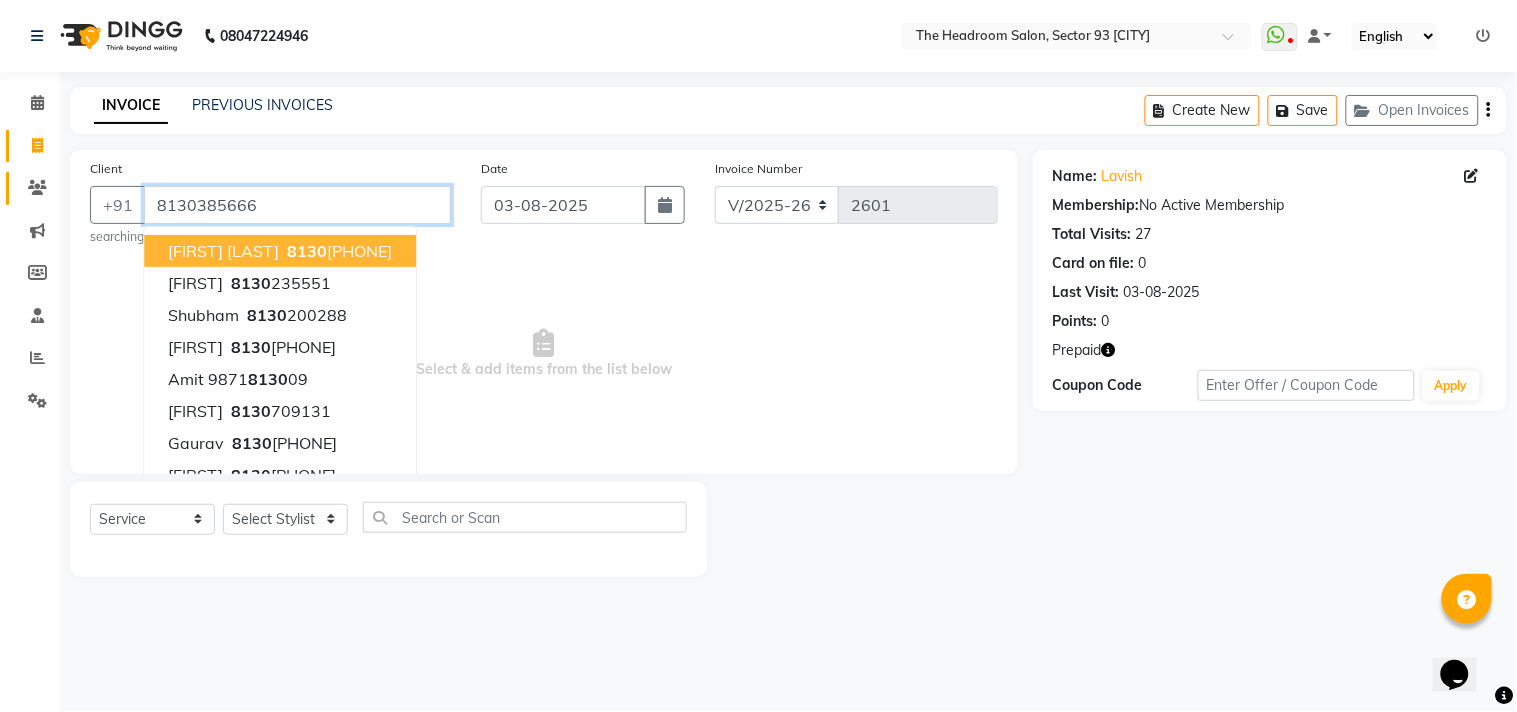 drag, startPoint x: 270, startPoint y: 207, endPoint x: 51, endPoint y: 200, distance: 219.11185 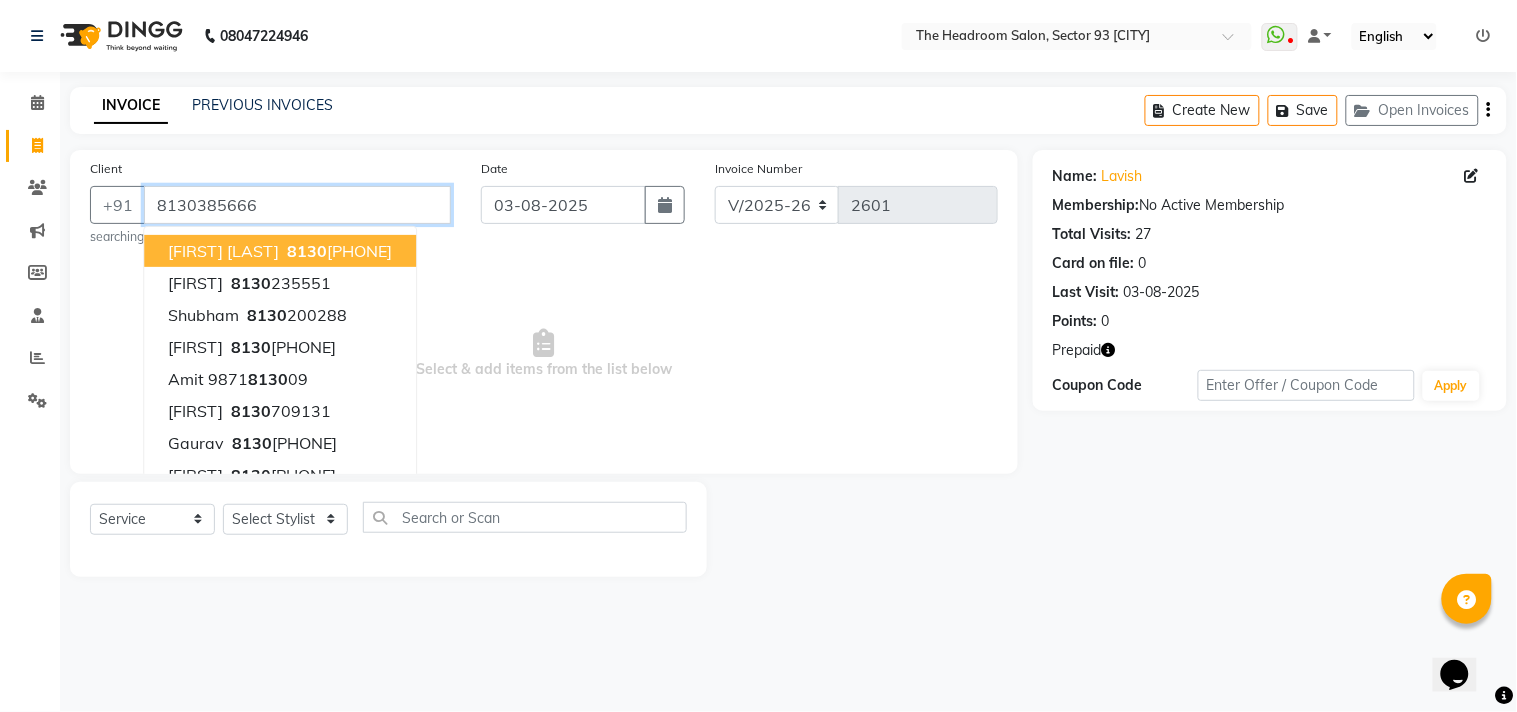 click on "8130385666" at bounding box center [297, 205] 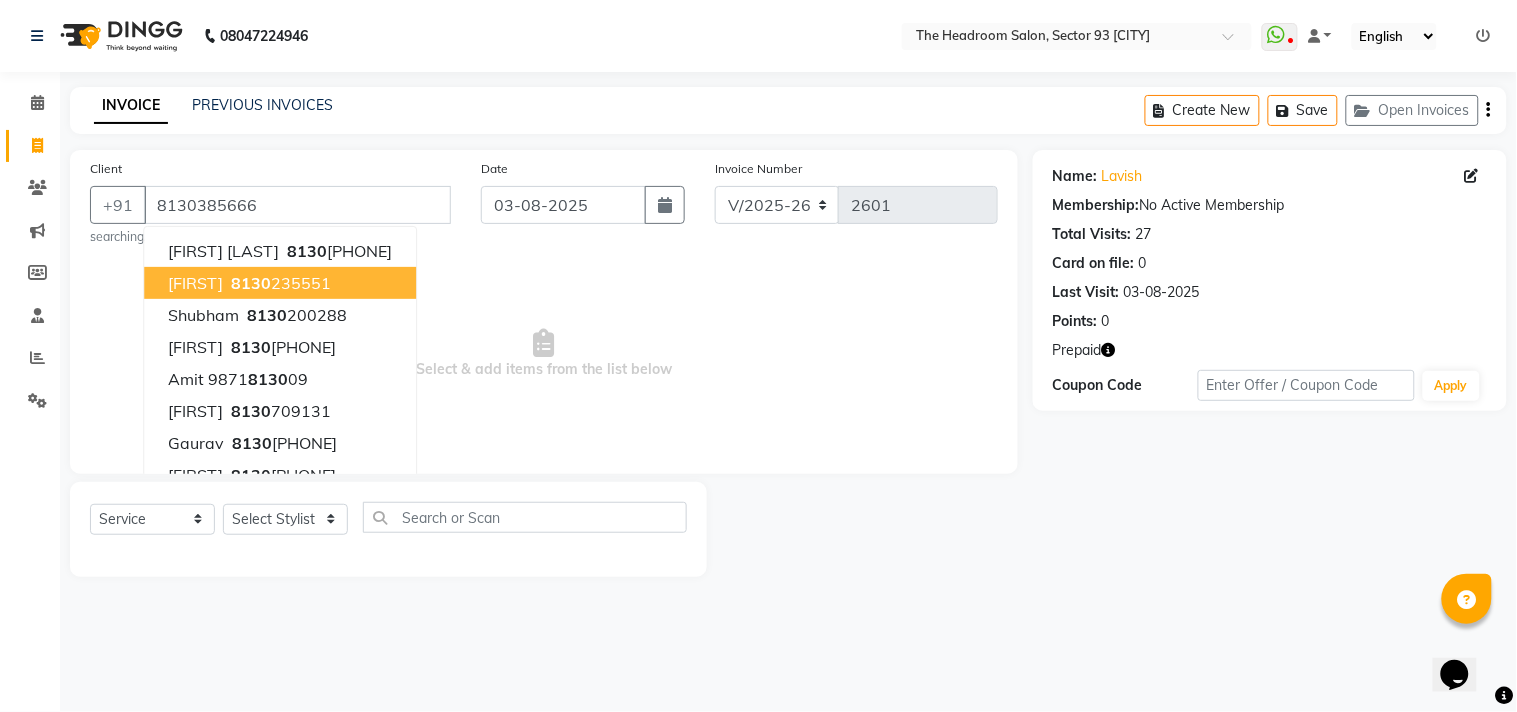 click on "Select & add items from the list below" at bounding box center [544, 354] 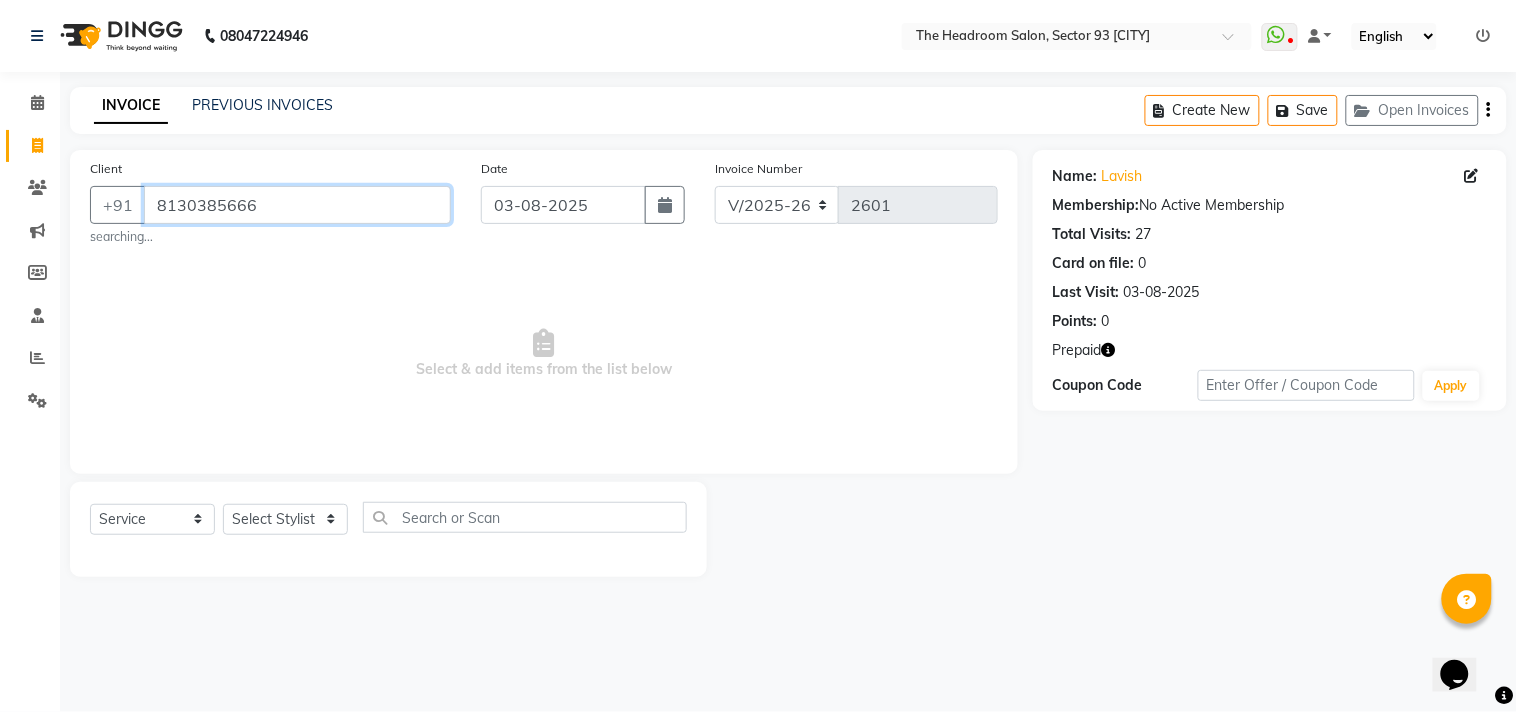 click on "8130385666" at bounding box center (297, 205) 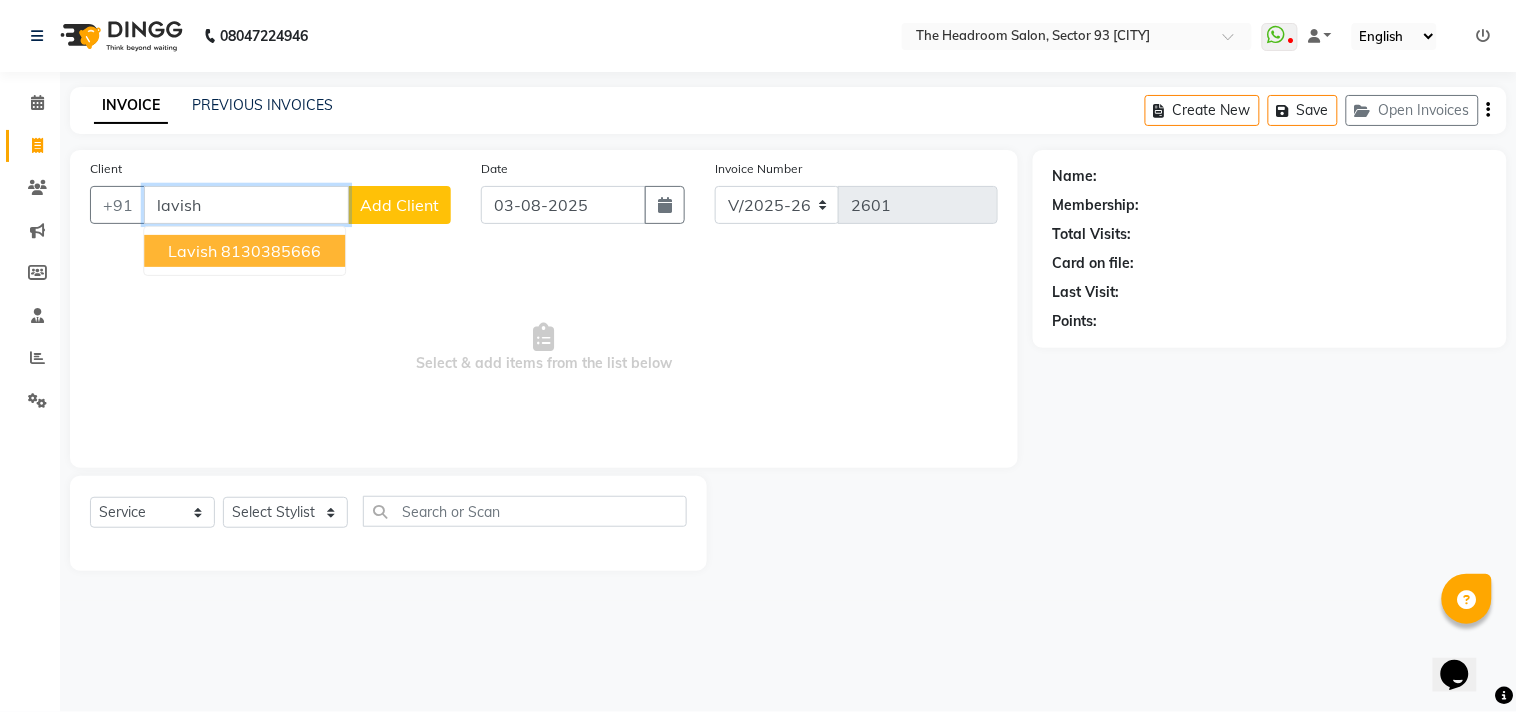 click on "Lavish  8130385666" at bounding box center [244, 251] 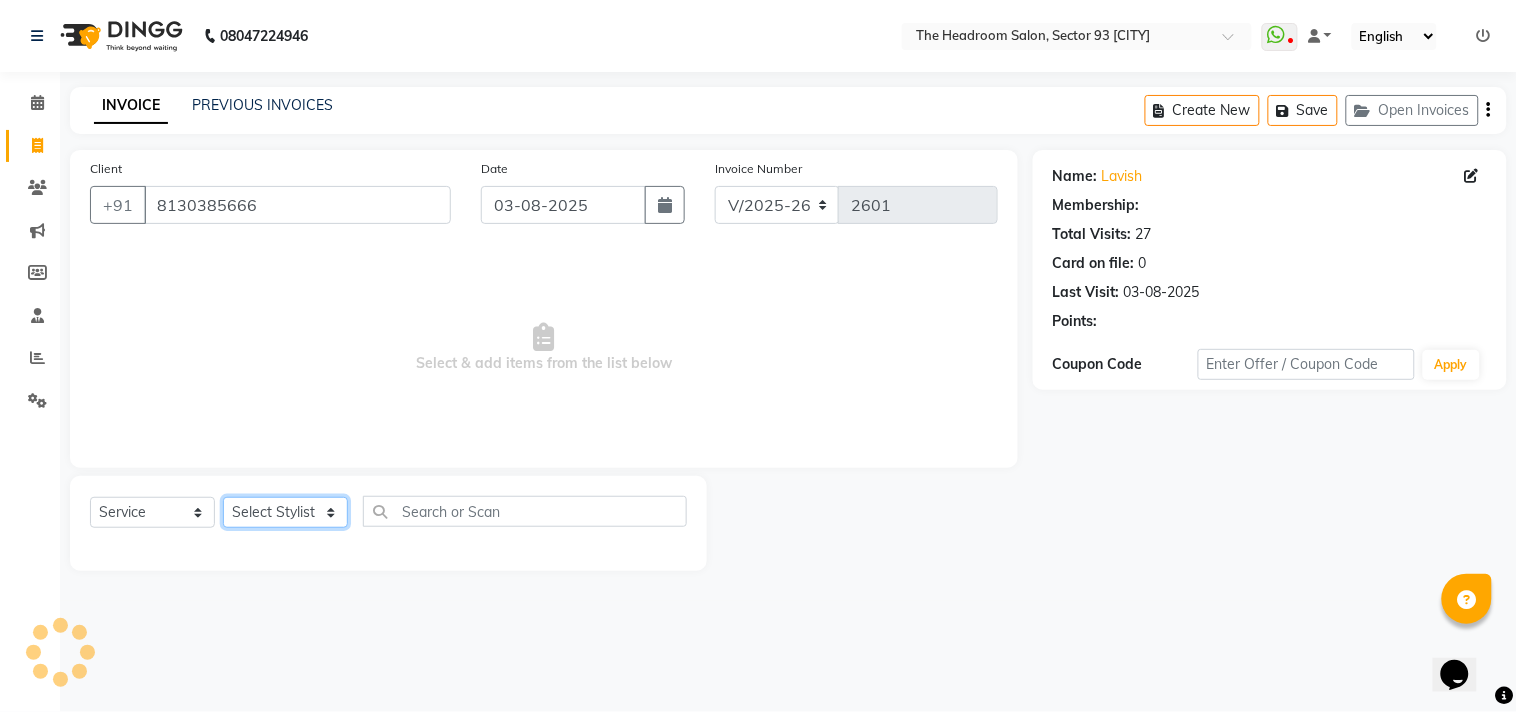click on "Select Stylist [FIRST] [FIRST] [FIRST] [FIRST] [FIRST] [FIRST] Manager [FIRST] [FIRST] [FIRST] [FIRST] [FIRST] [FIRST]" 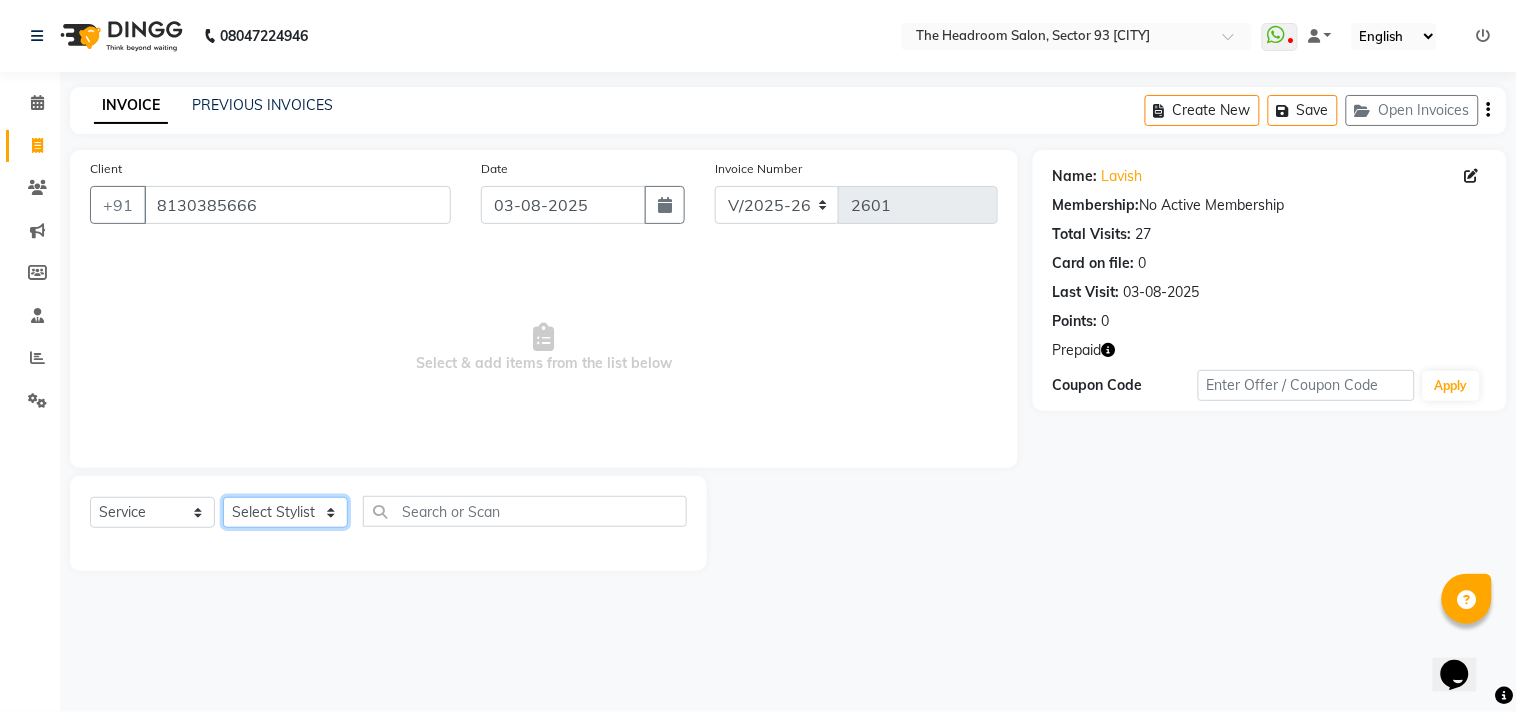 select on "58240" 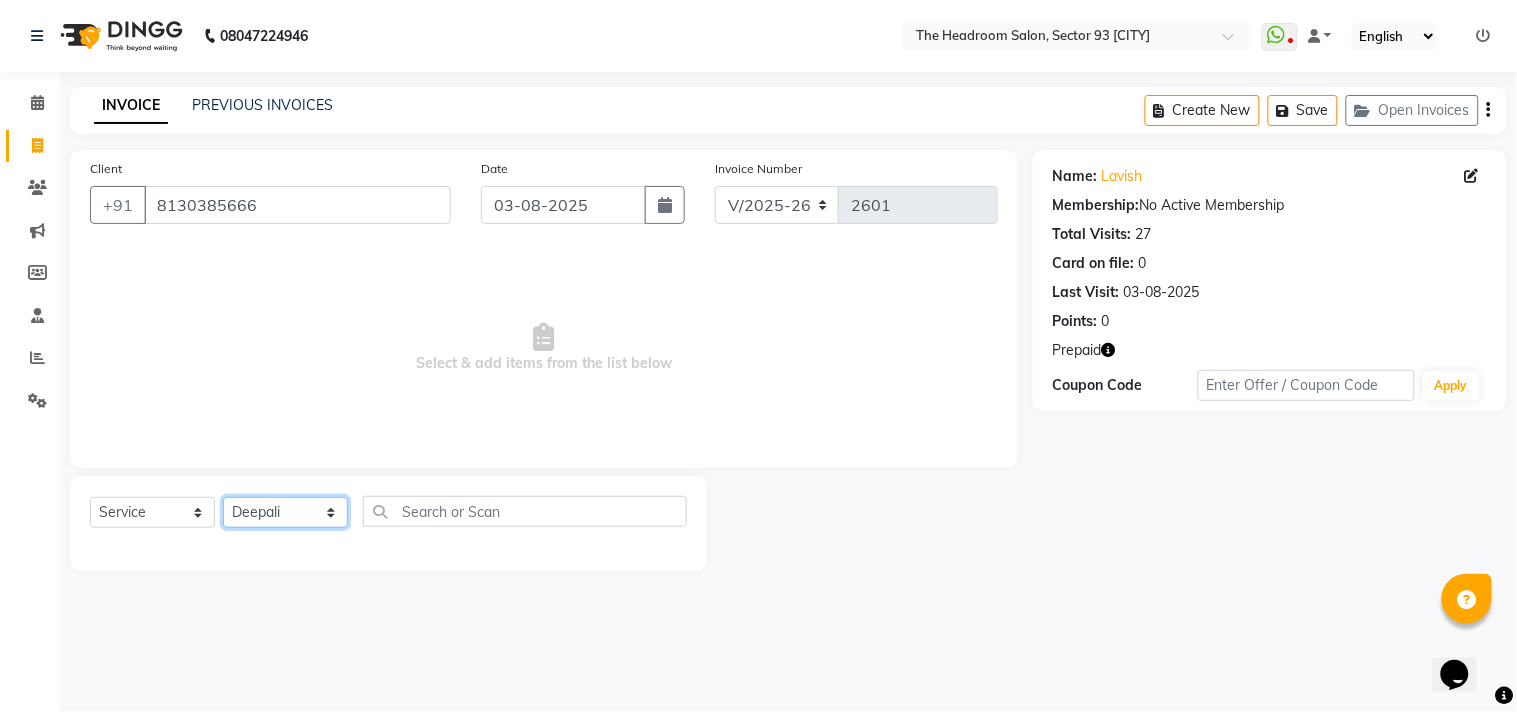 click on "Select Stylist [FIRST] [FIRST] [FIRST] [FIRST] [FIRST] [FIRST] Manager [FIRST] [FIRST] [FIRST] [FIRST] [FIRST] [FIRST]" 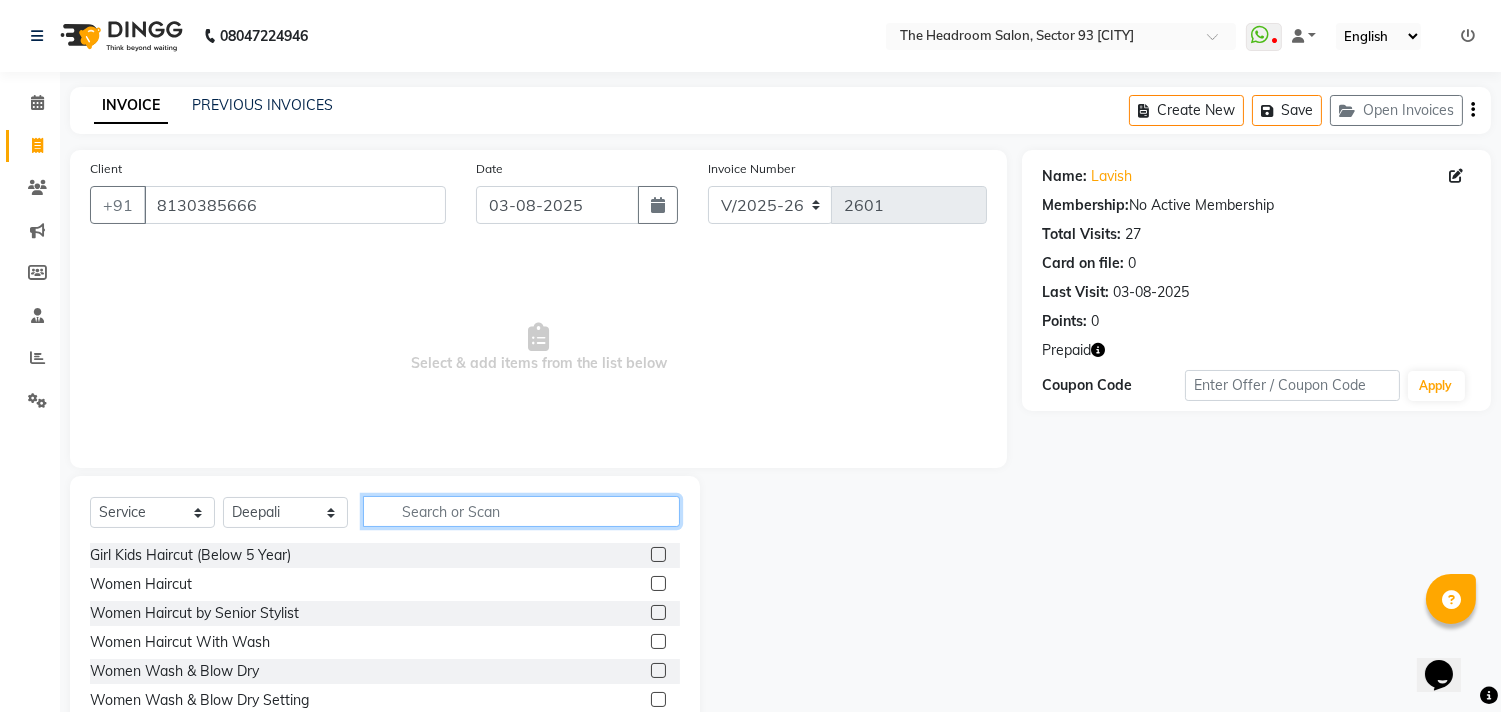 click 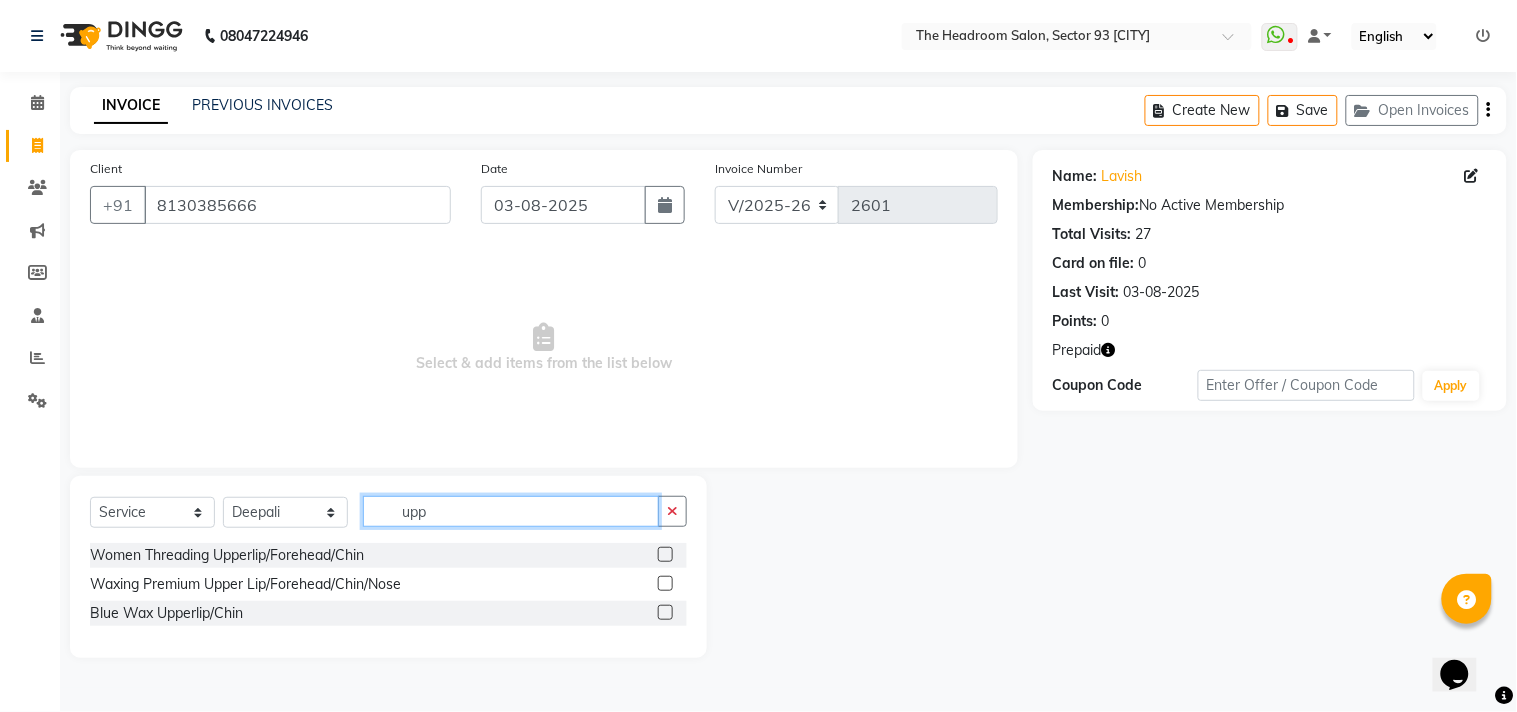 type on "upp" 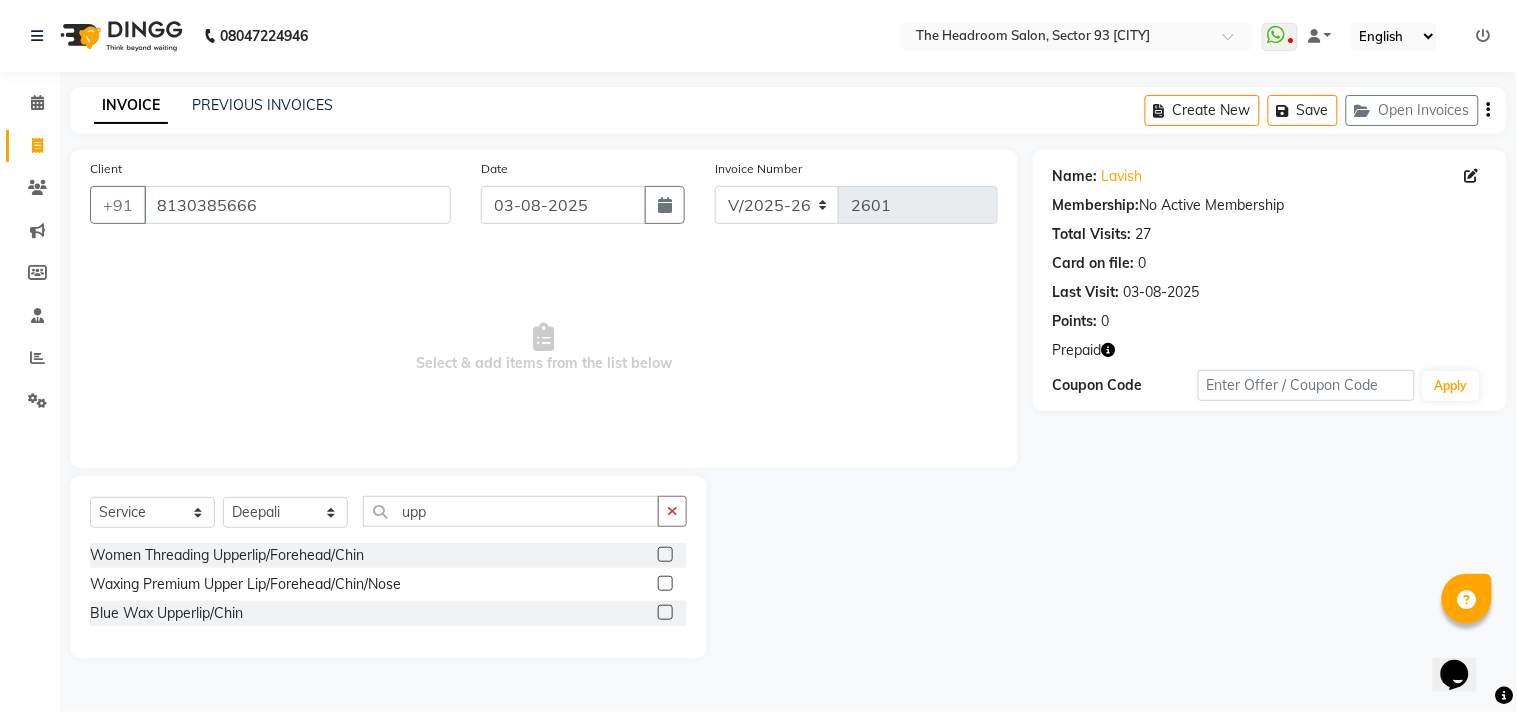 click 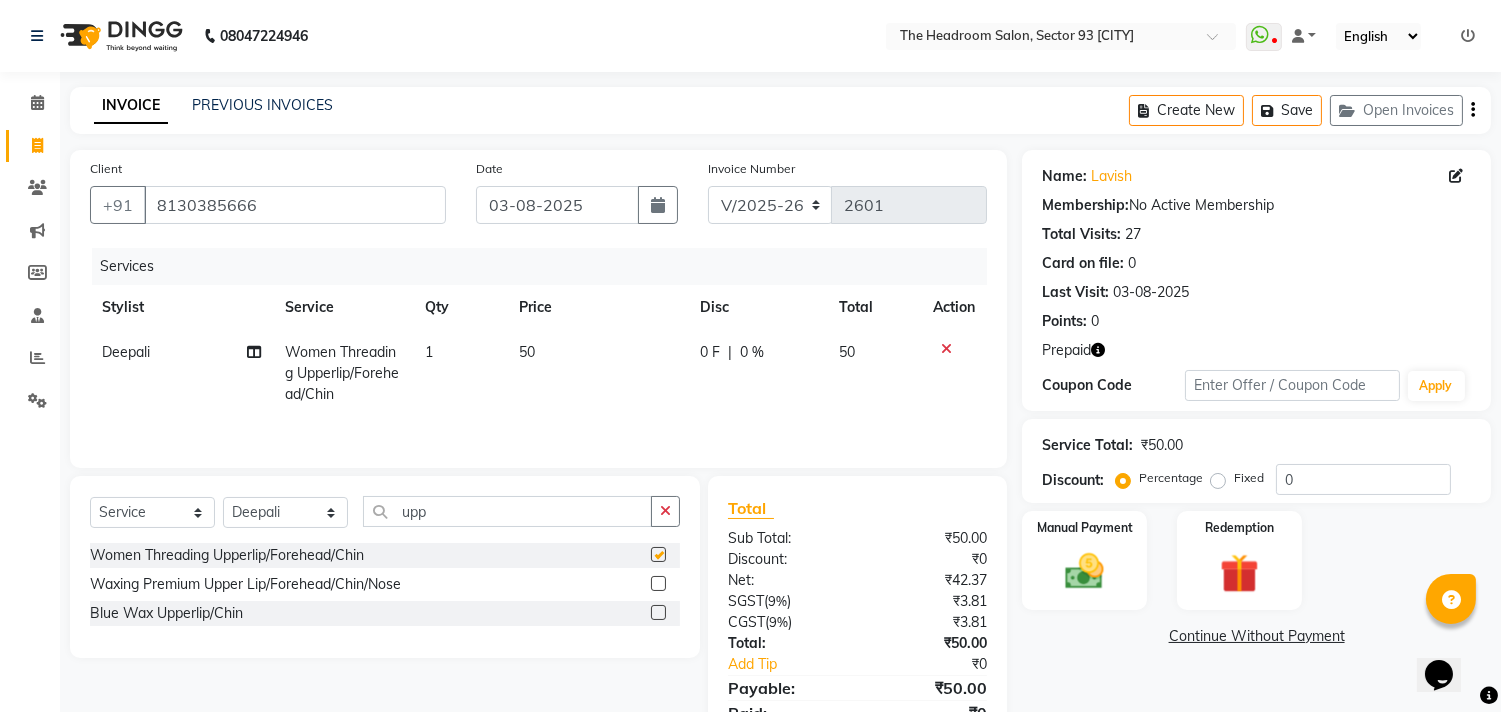 checkbox on "false" 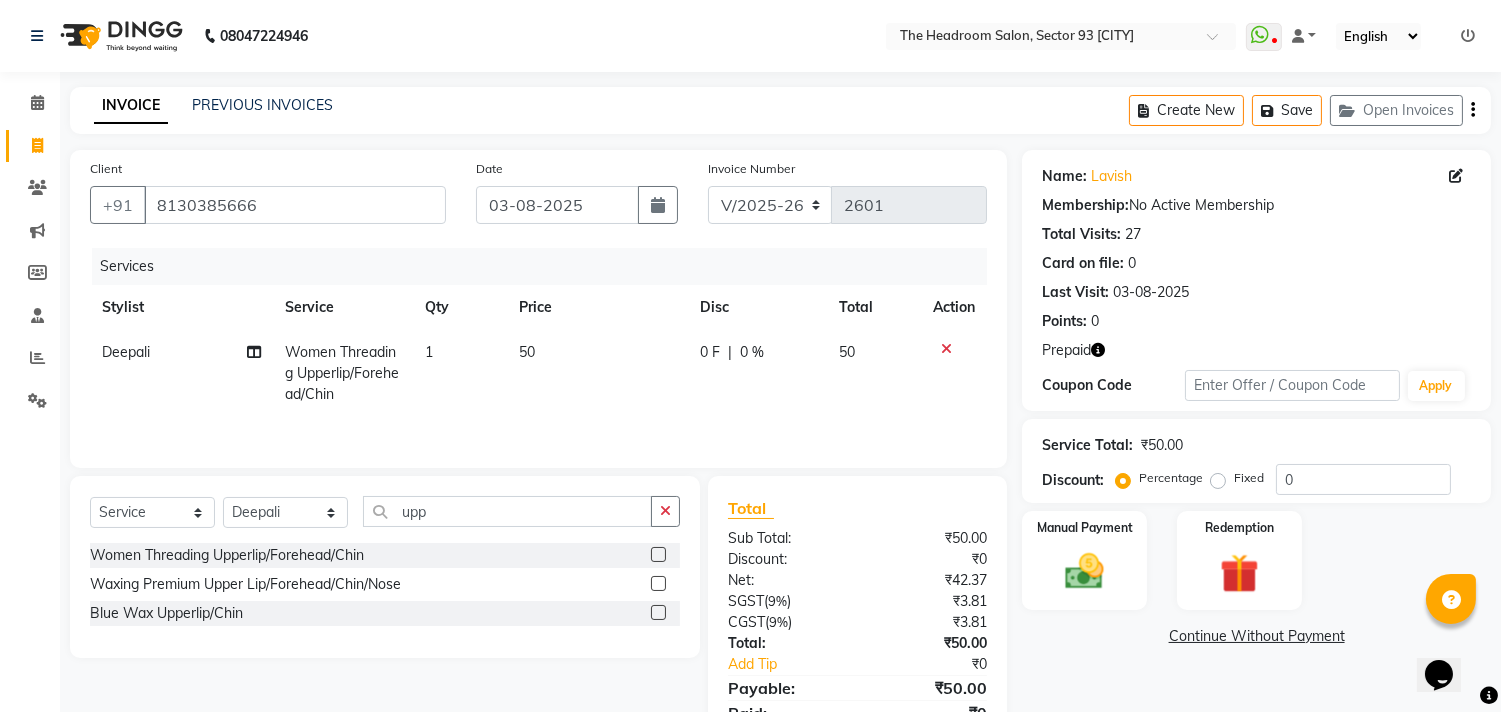 click 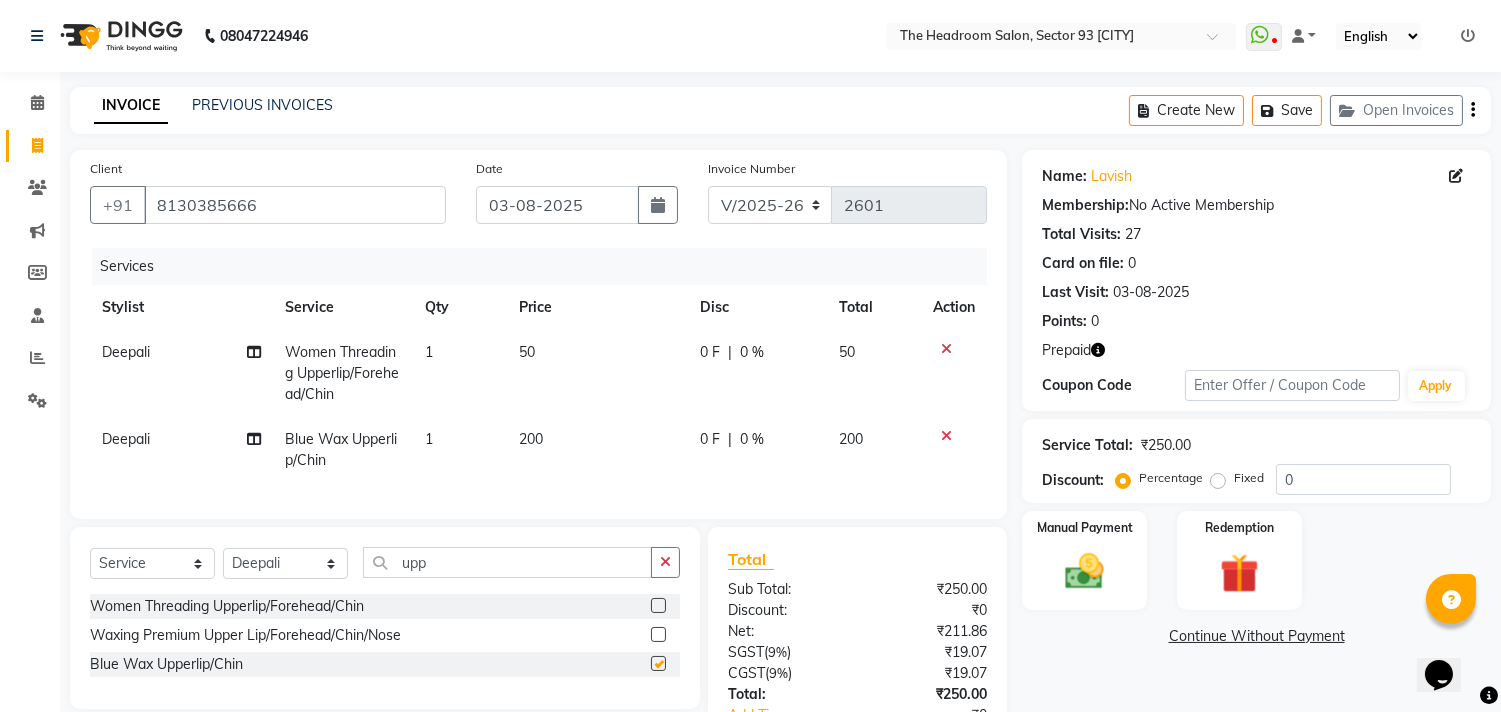 checkbox on "false" 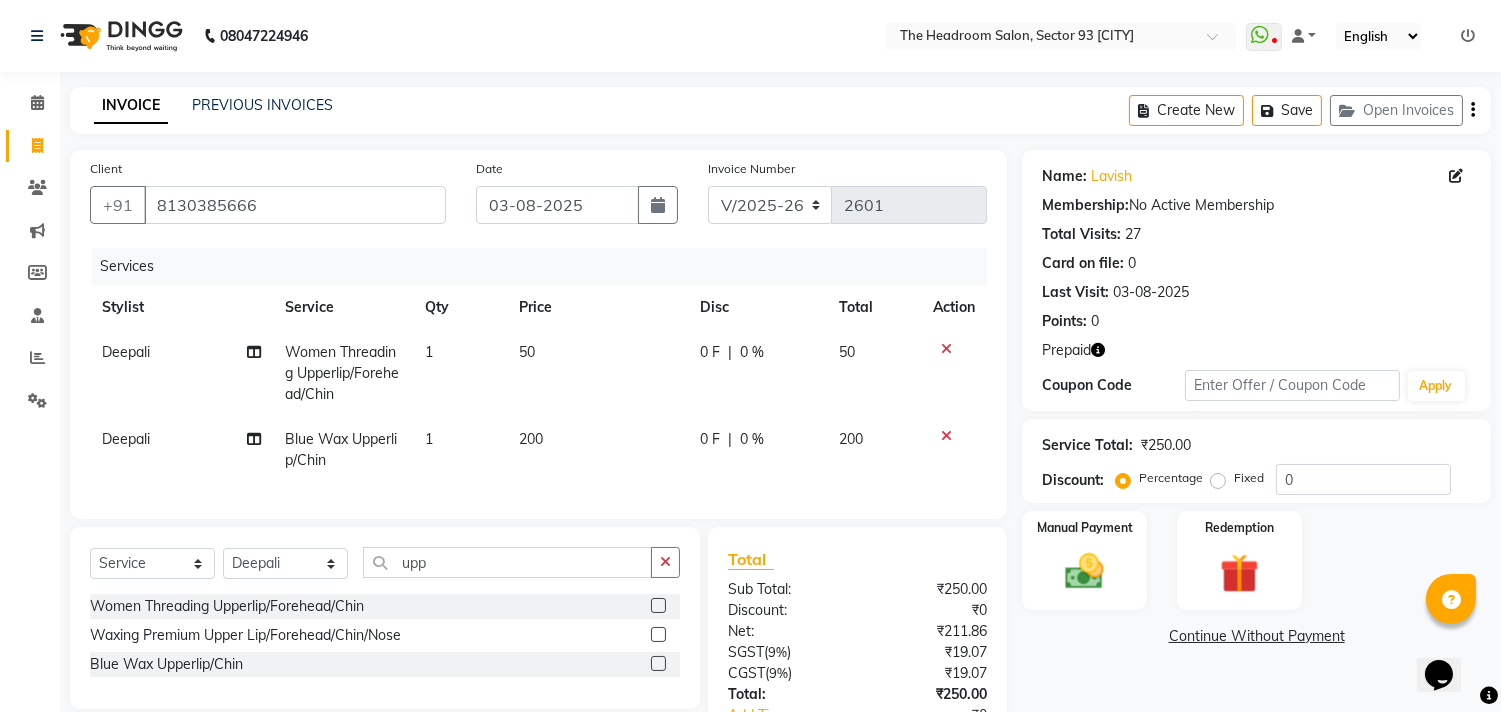 scroll, scrollTop: 155, scrollLeft: 0, axis: vertical 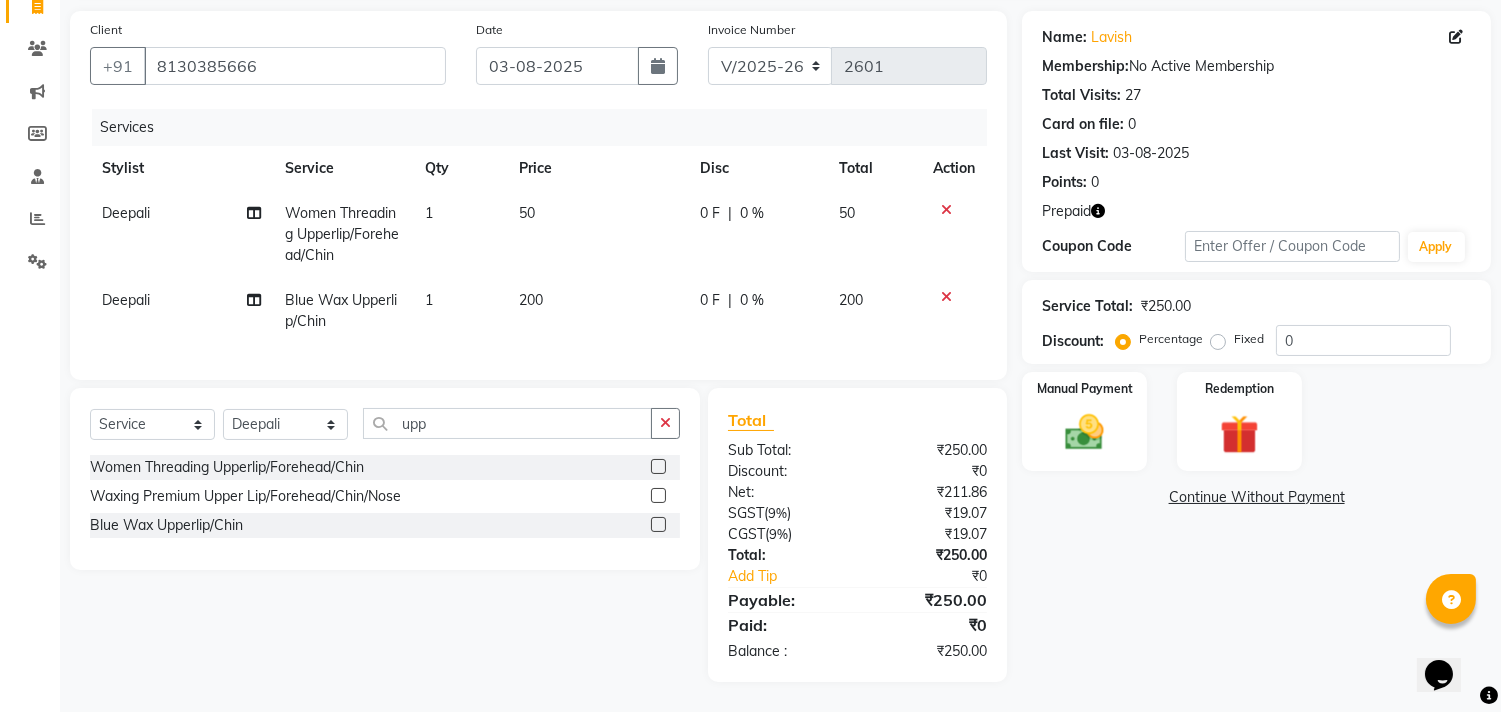 drag, startPoint x: 1510, startPoint y: 547, endPoint x: 36, endPoint y: 57, distance: 1553.3113 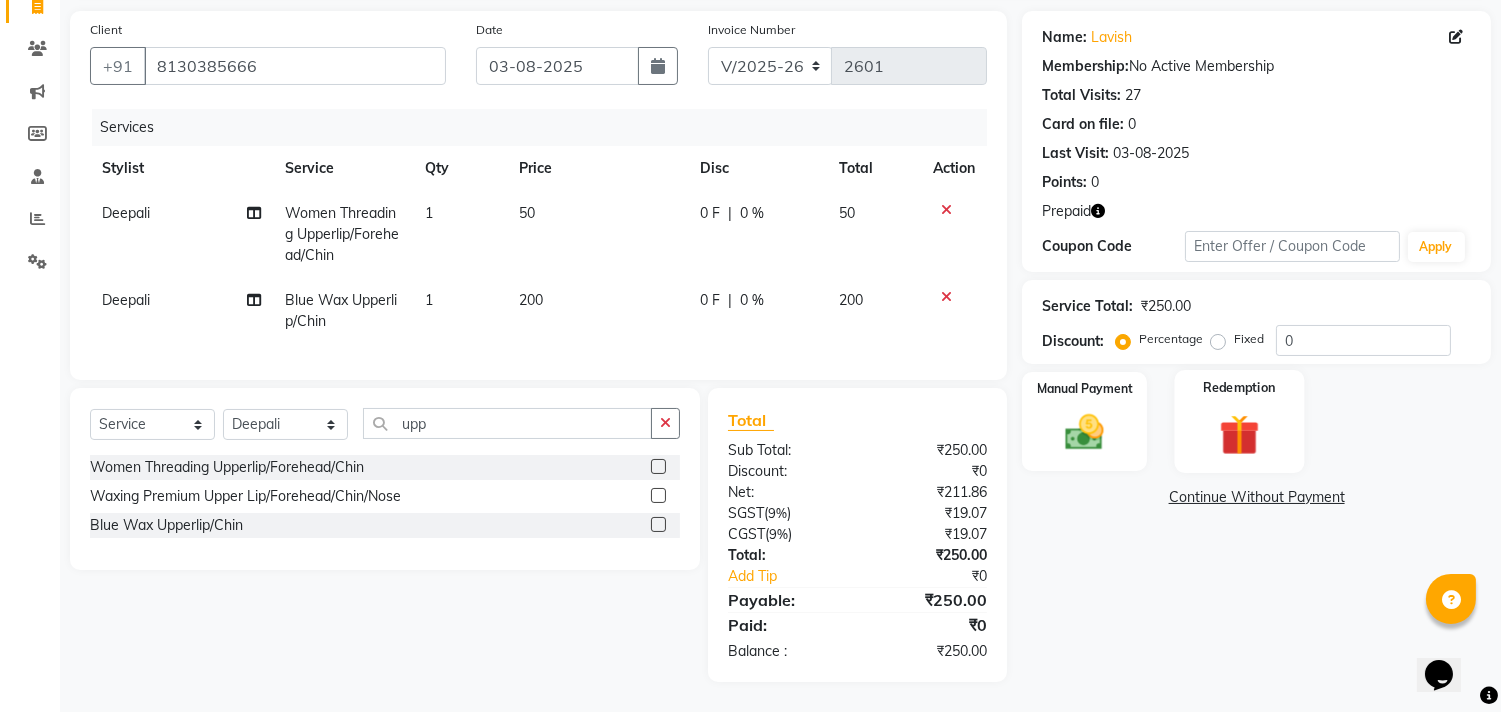 click 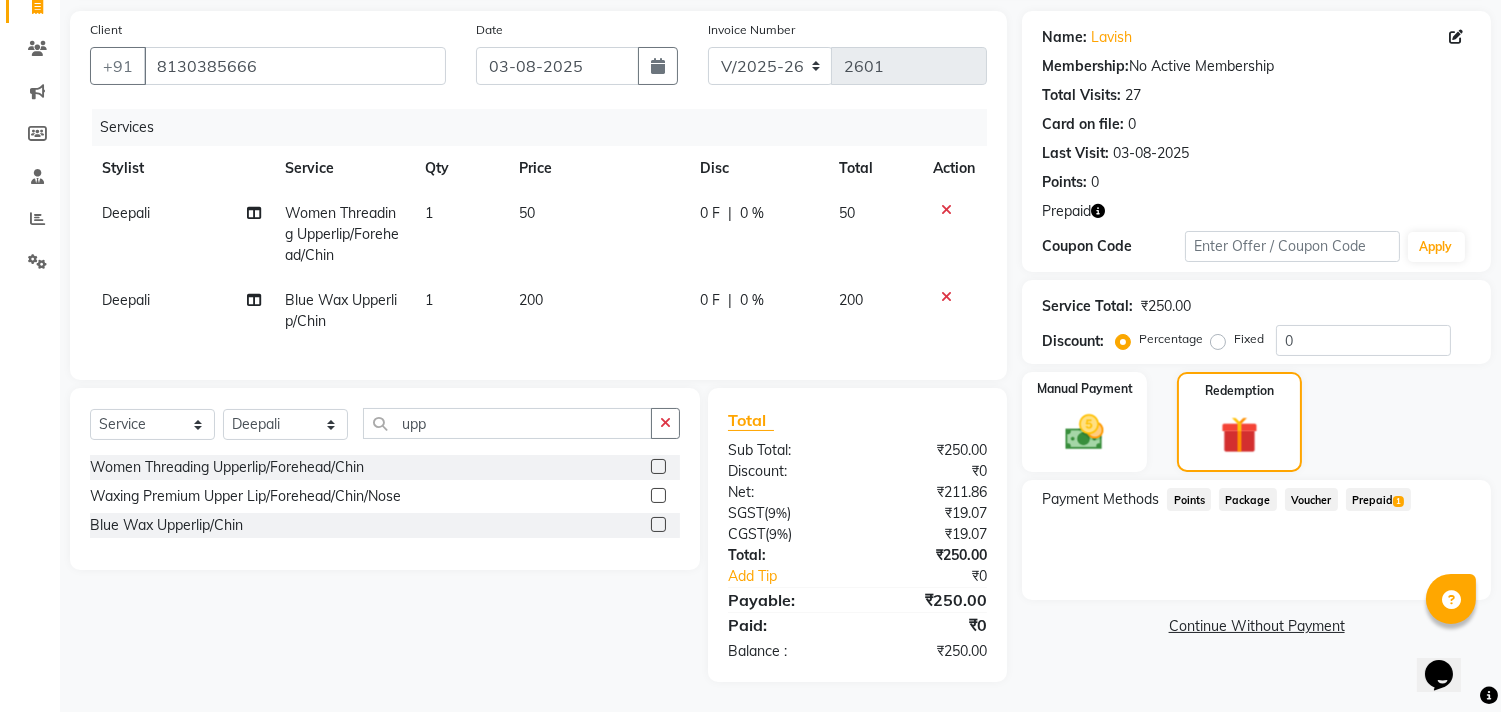 click on "Prepaid  1" 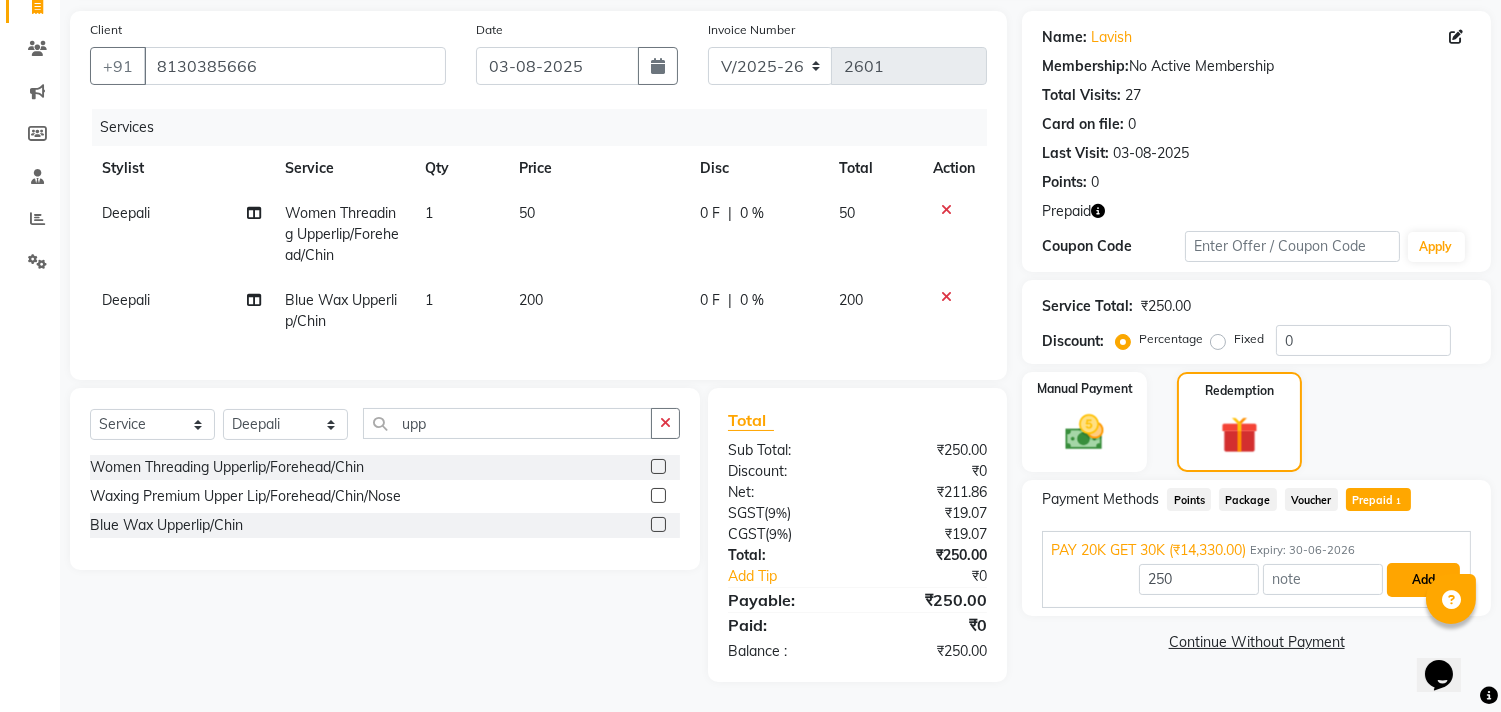 click on "Add" at bounding box center [1423, 580] 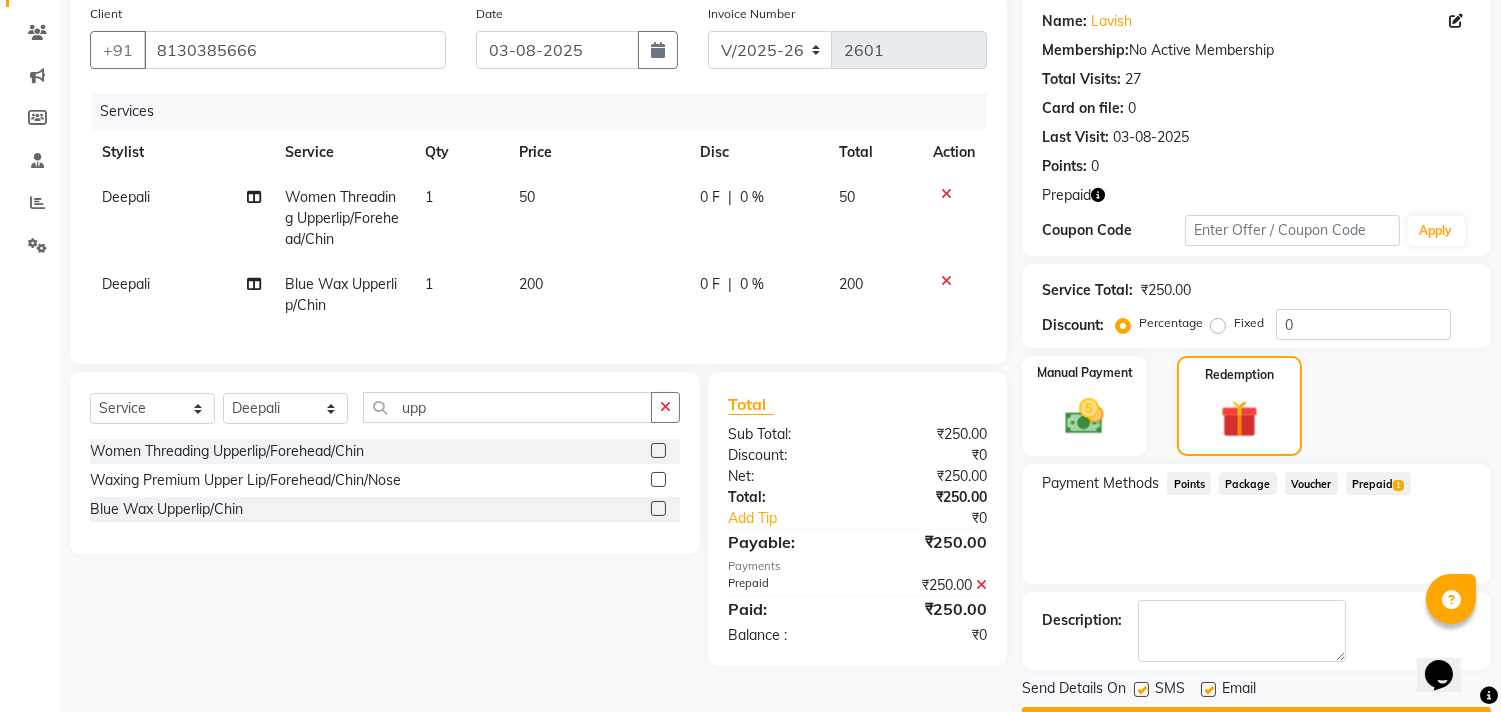 scroll, scrollTop: 210, scrollLeft: 0, axis: vertical 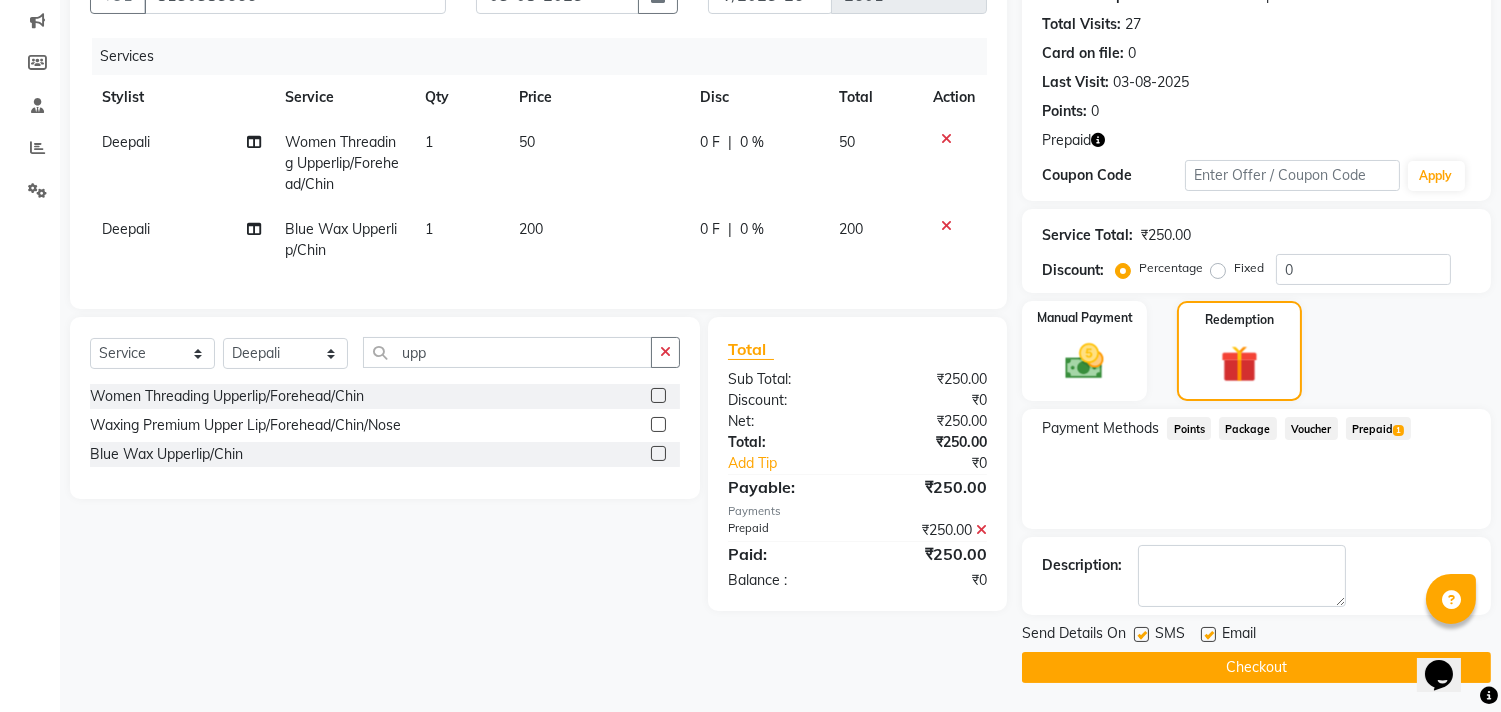 drag, startPoint x: 1293, startPoint y: 668, endPoint x: 1277, endPoint y: 661, distance: 17.464249 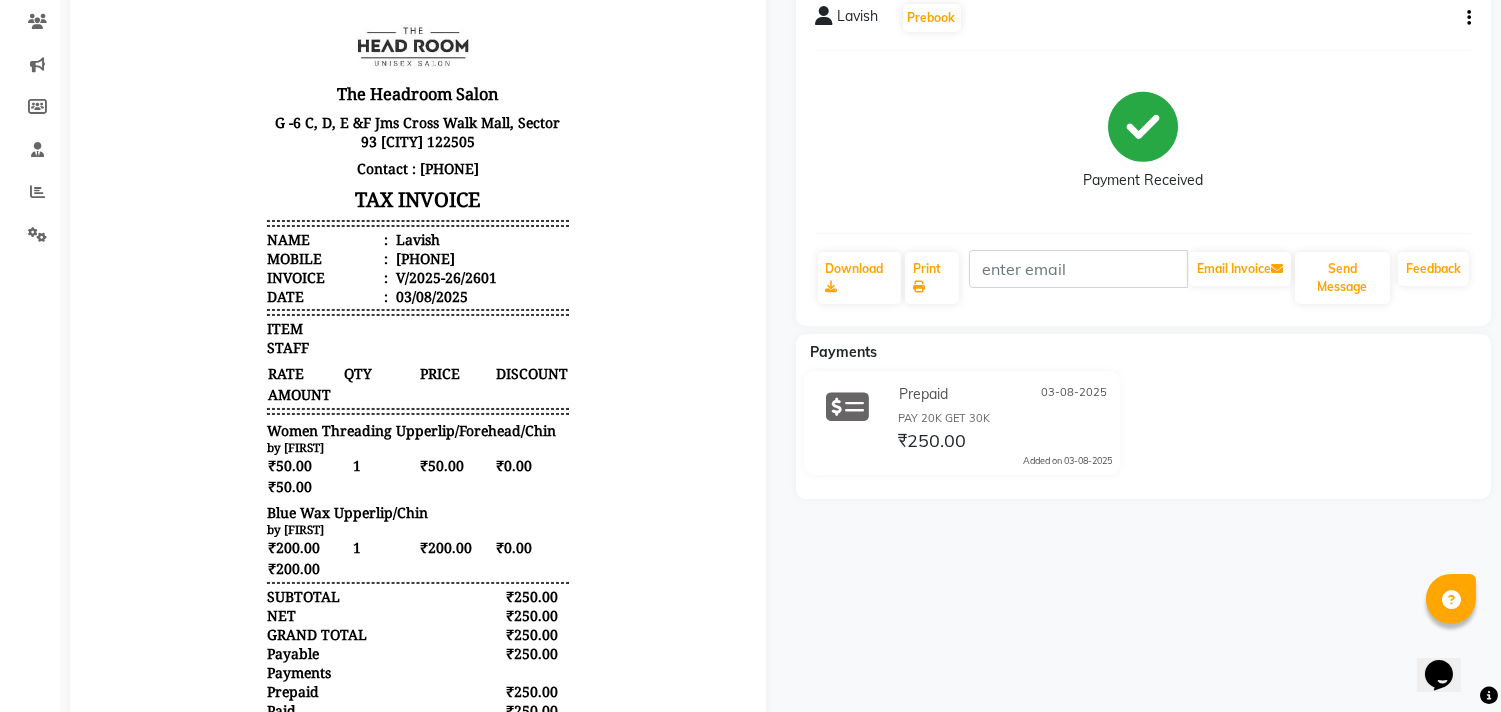 scroll, scrollTop: 0, scrollLeft: 0, axis: both 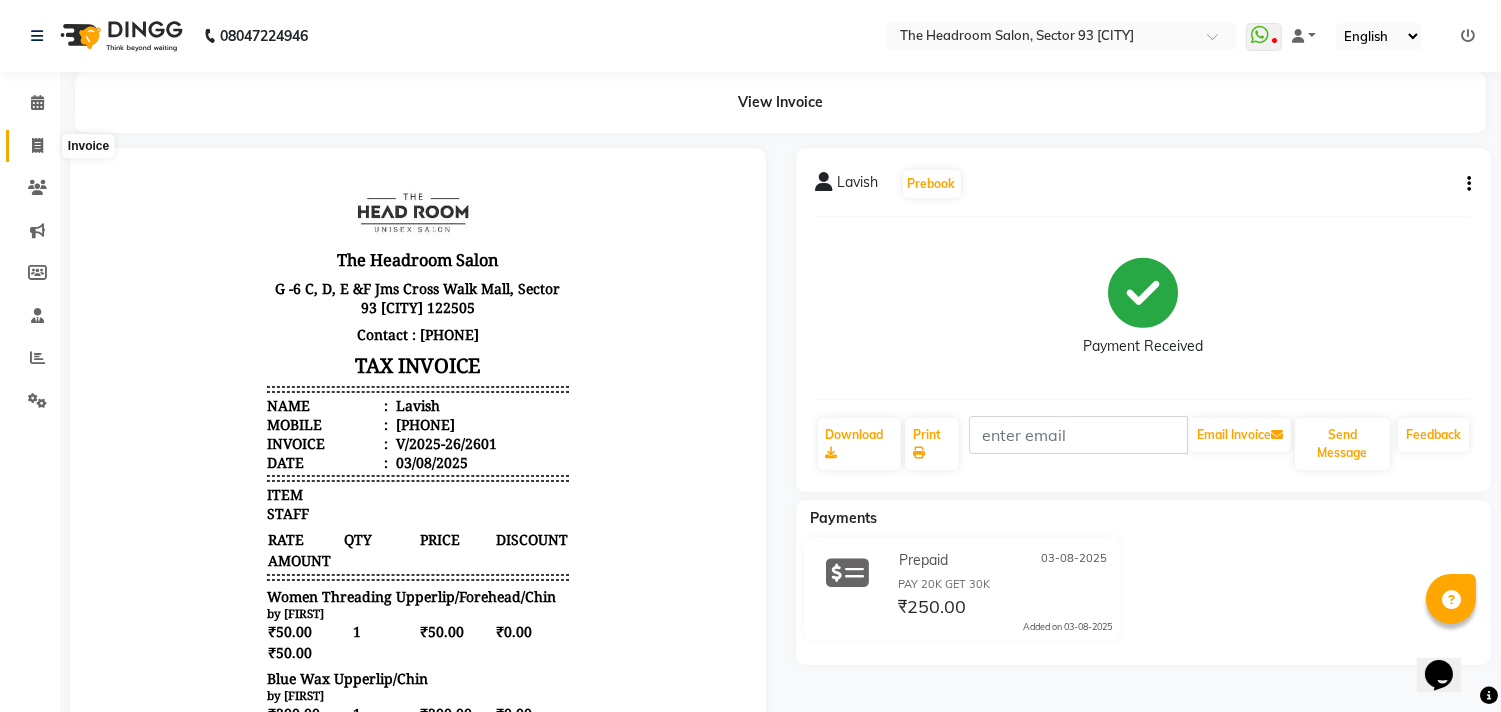 click 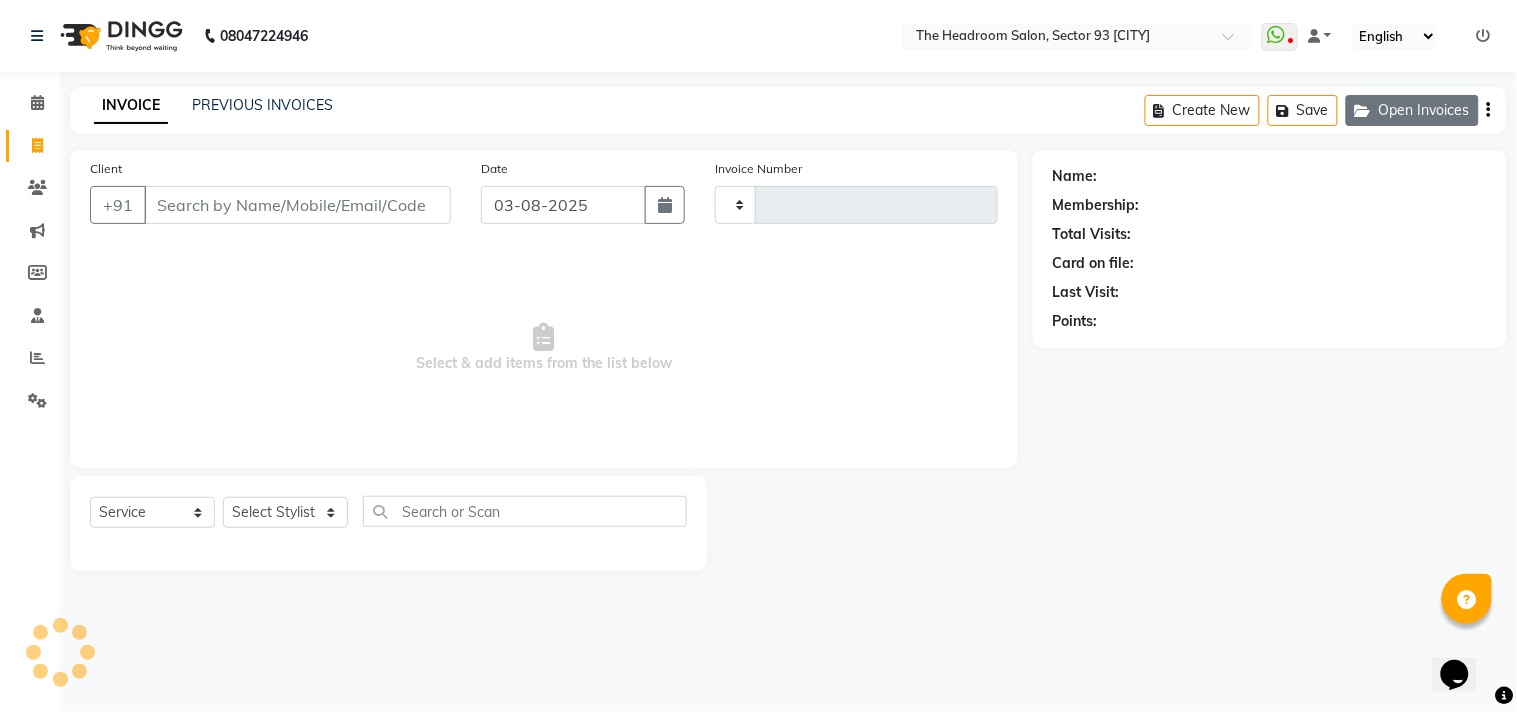 type on "2602" 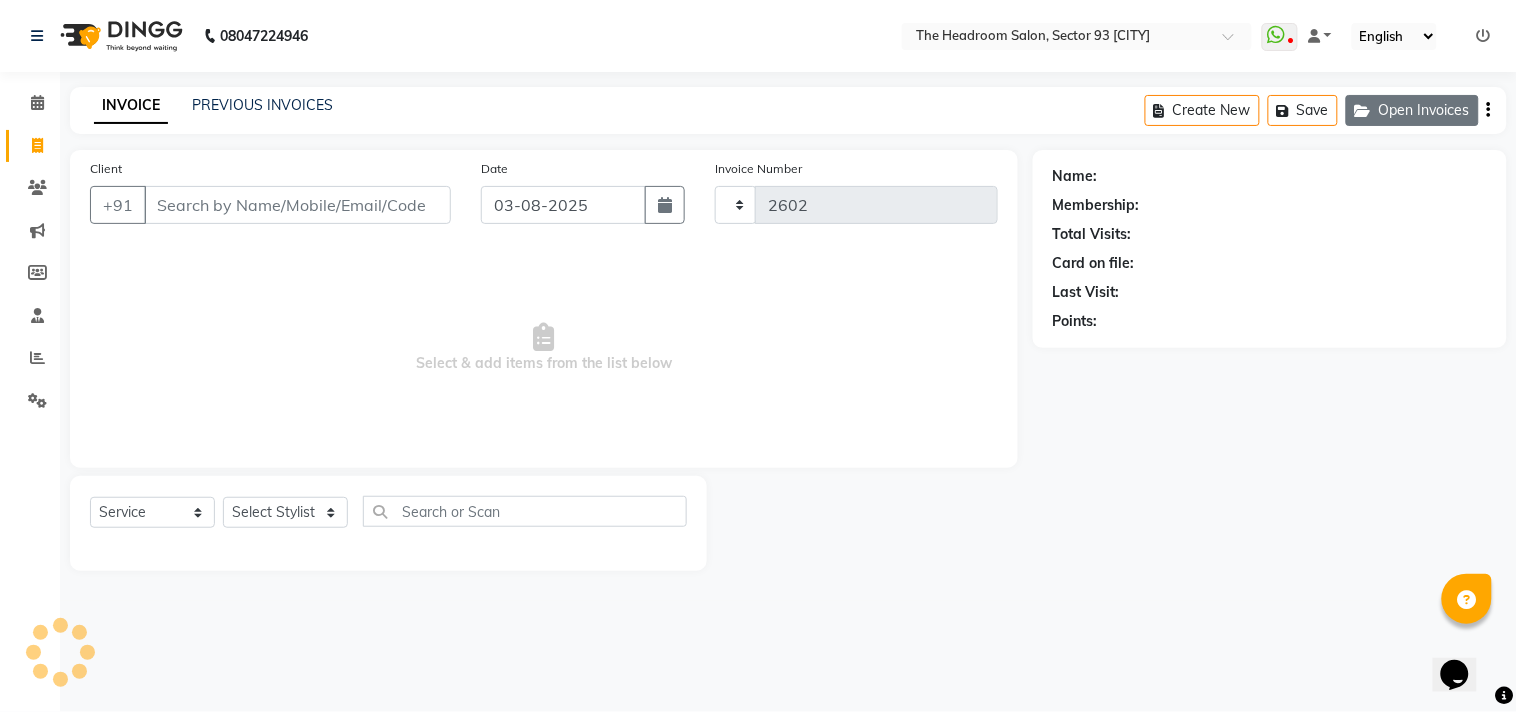 select on "6933" 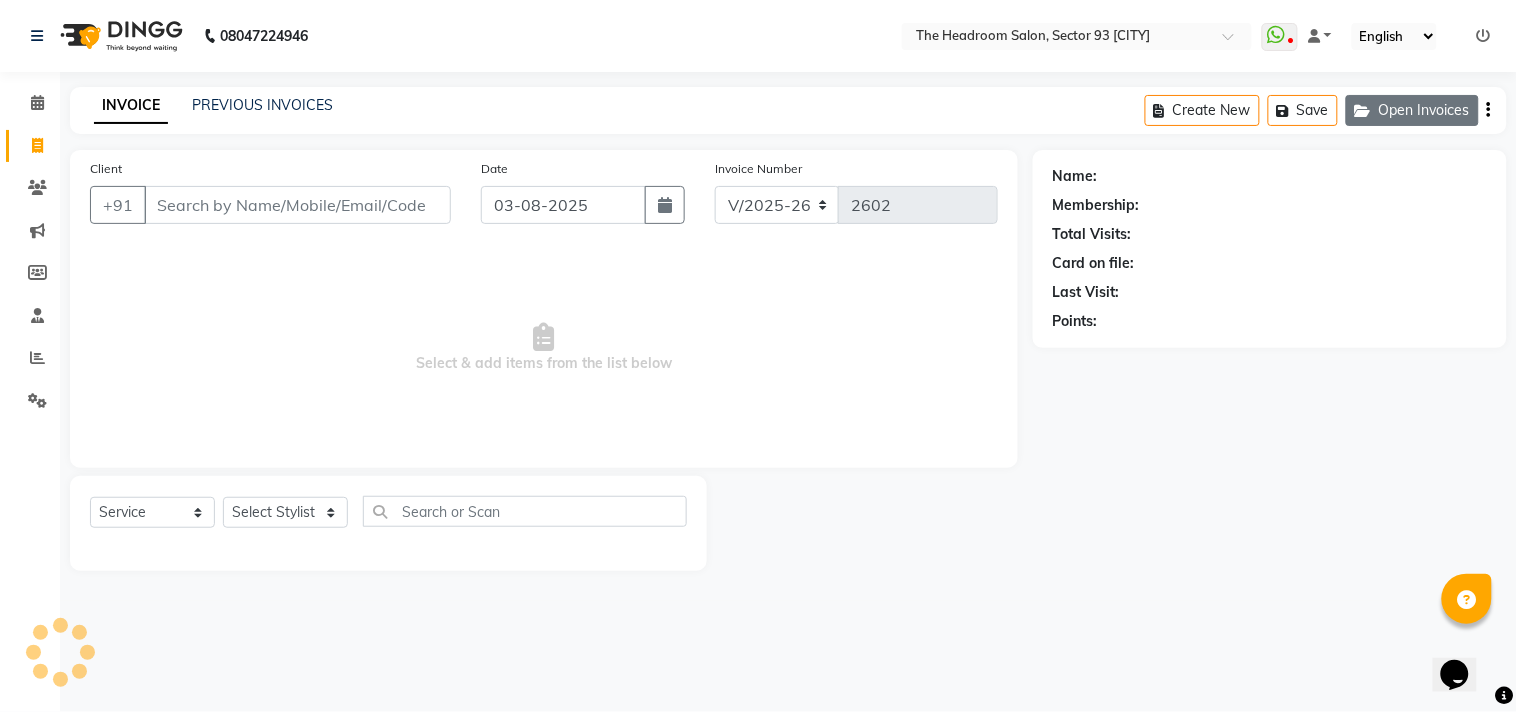 click on "Open Invoices" 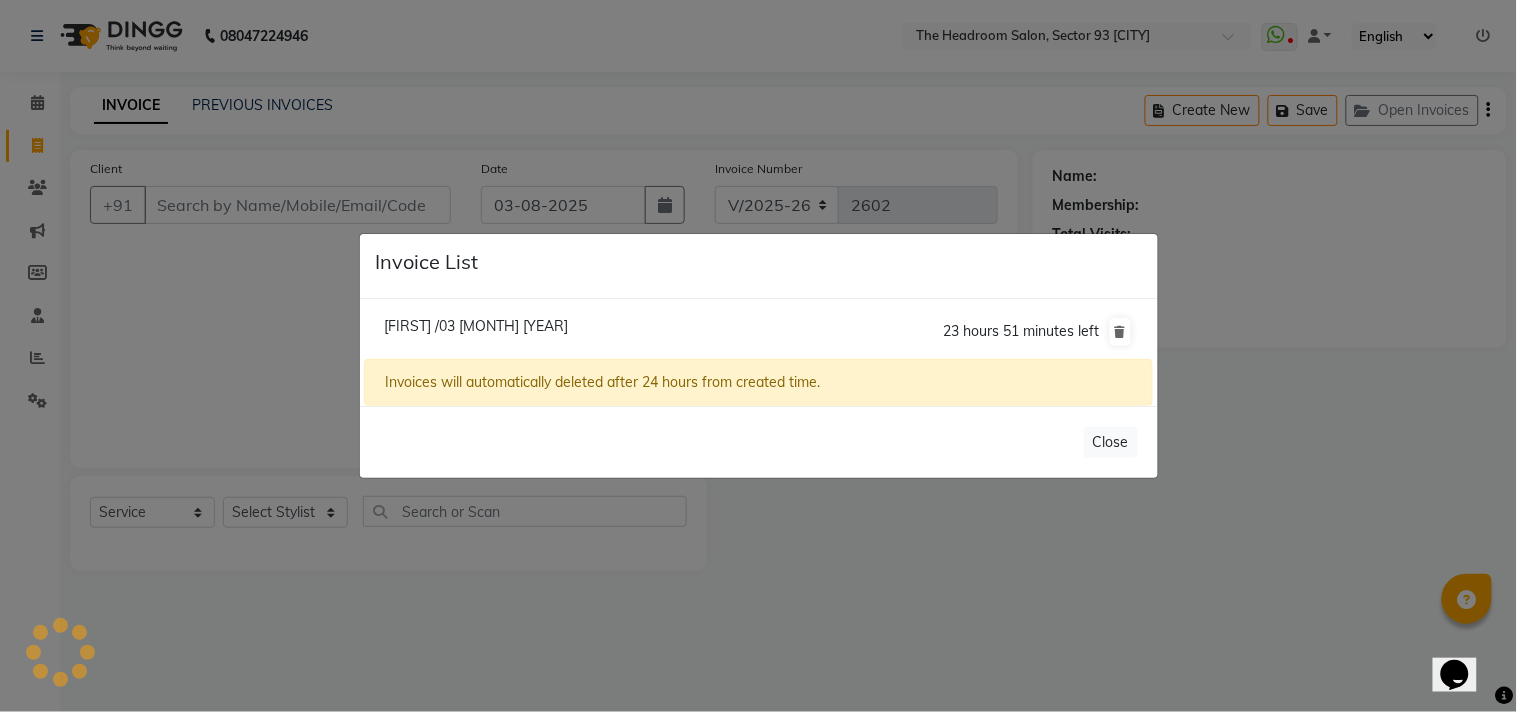 click on "Monika /03 August 2025" 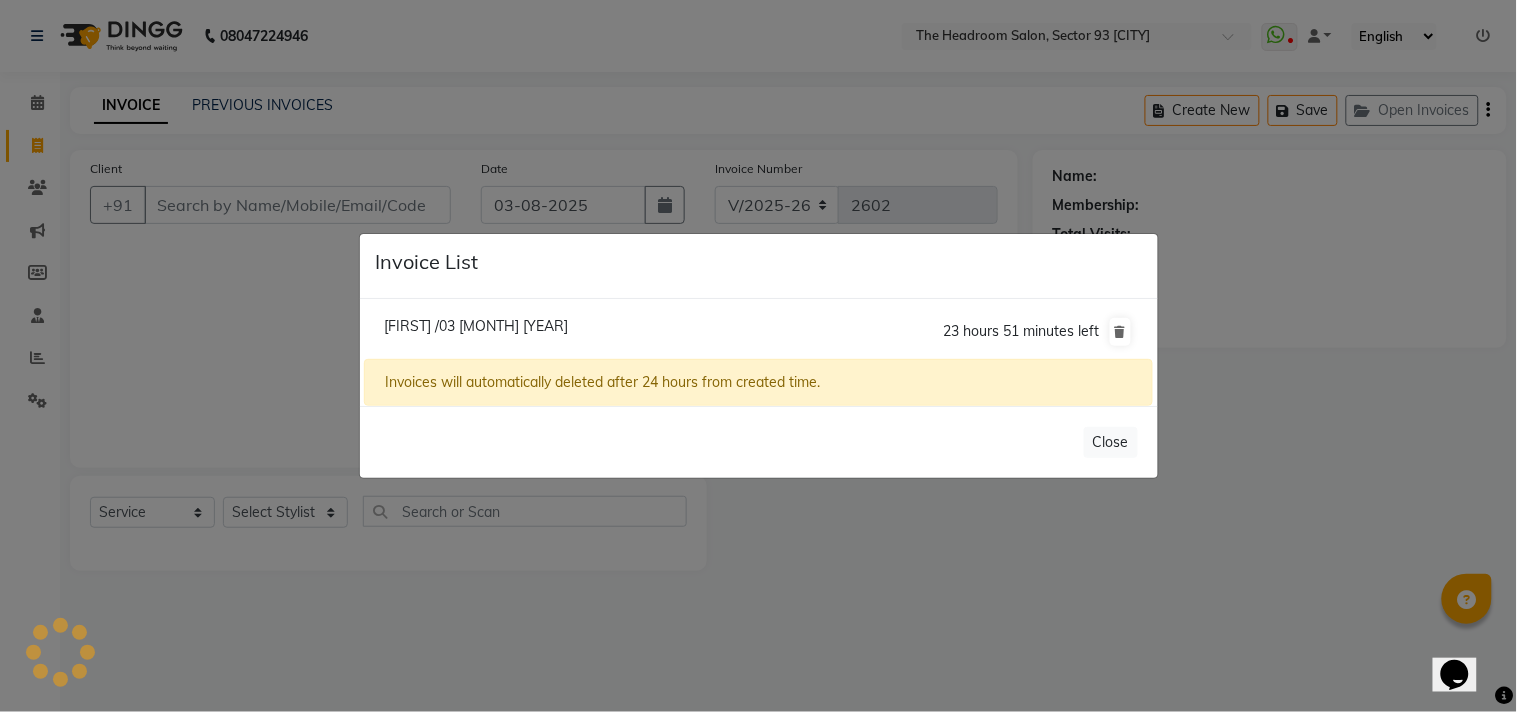 type on "9892870575" 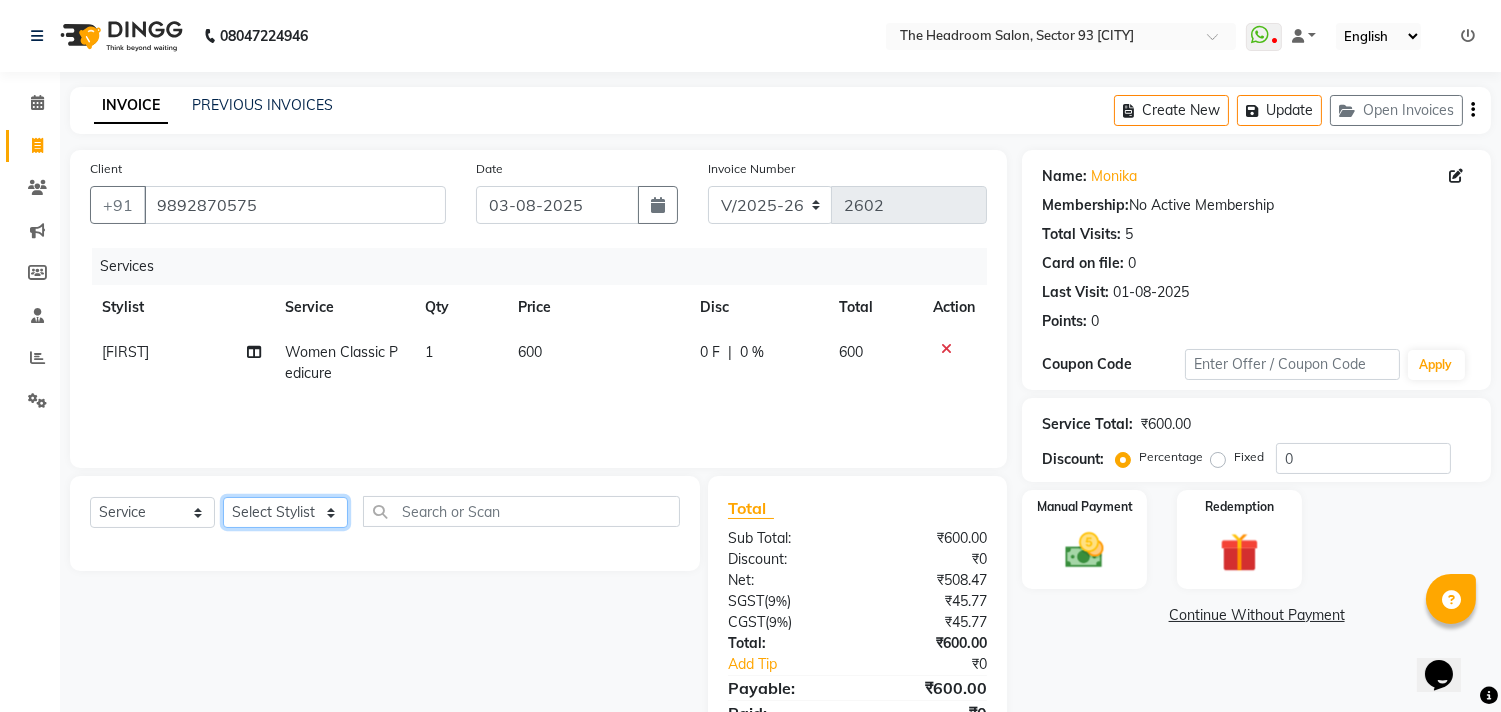 click on "Select Stylist [FIRST] [FIRST] [FIRST] [FIRST] [FIRST] [FIRST] Manager [FIRST] [FIRST] [FIRST] [FIRST] [FIRST] [FIRST]" 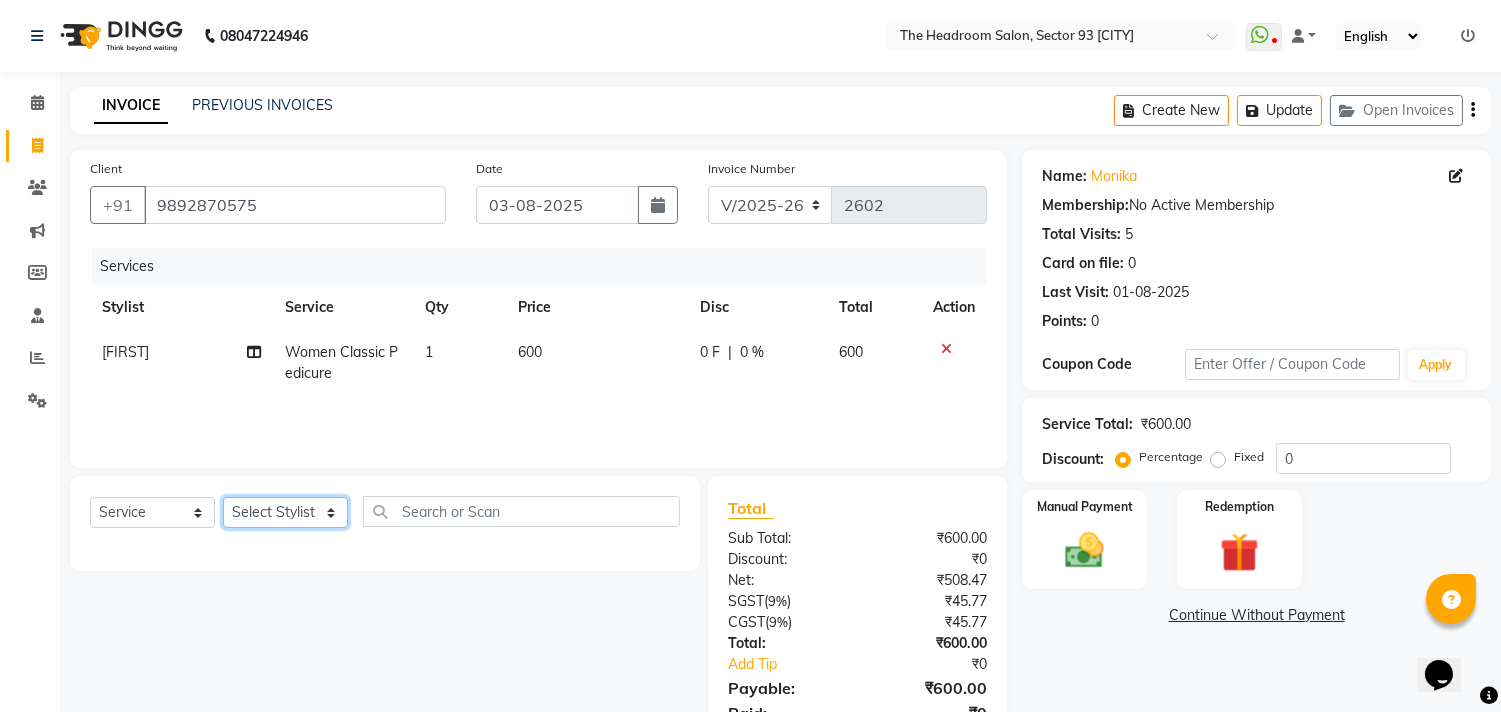 select on "58237" 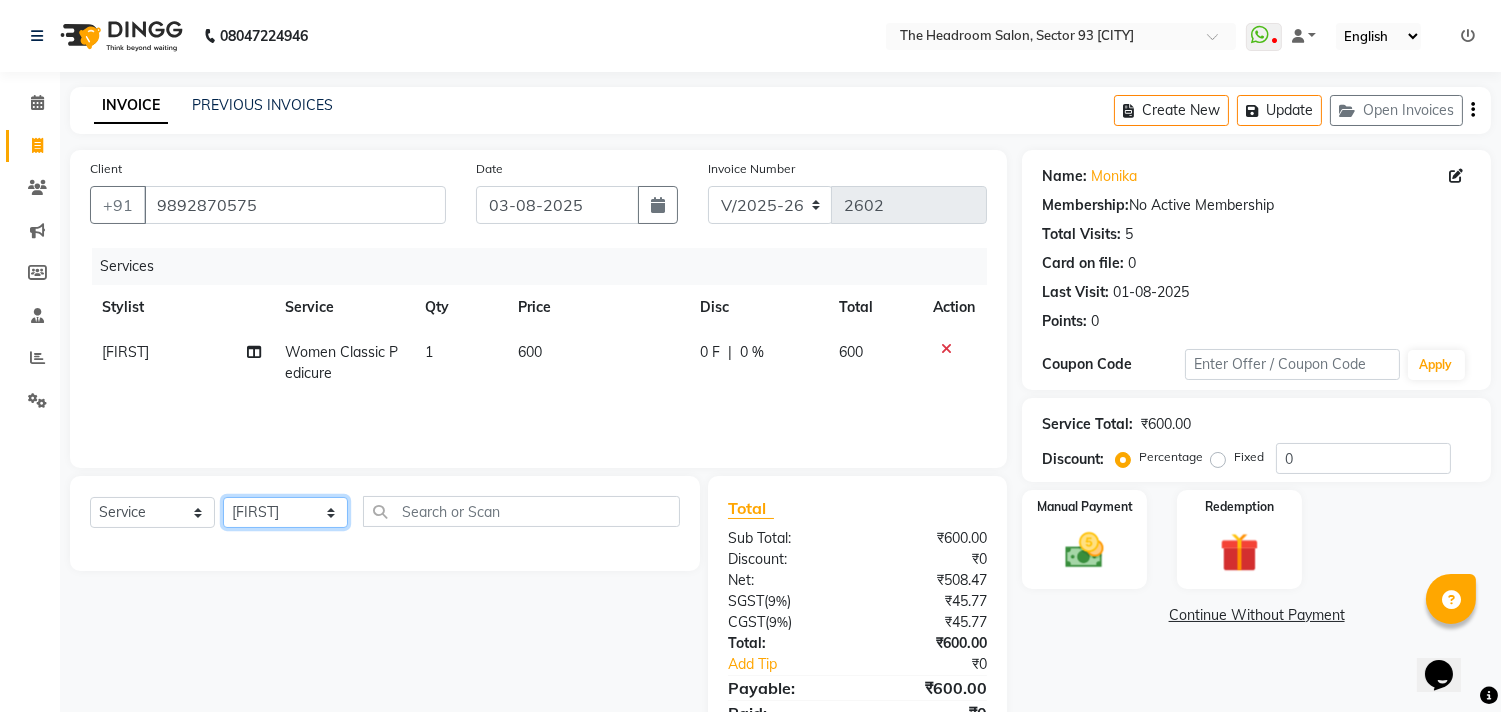 click on "Select Stylist [FIRST] [FIRST] [FIRST] [FIRST] [FIRST] [FIRST] Manager [FIRST] [FIRST] [FIRST] [FIRST] [FIRST] [FIRST]" 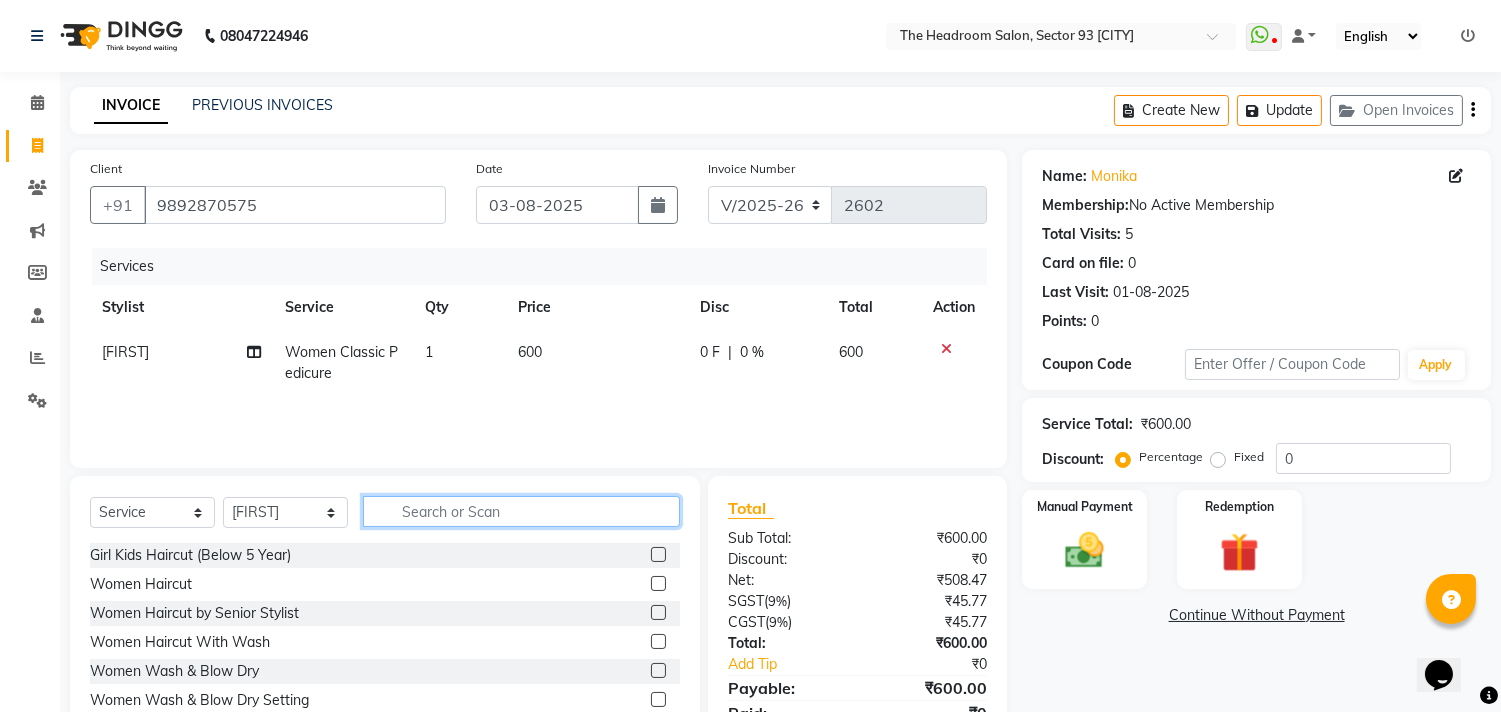 click 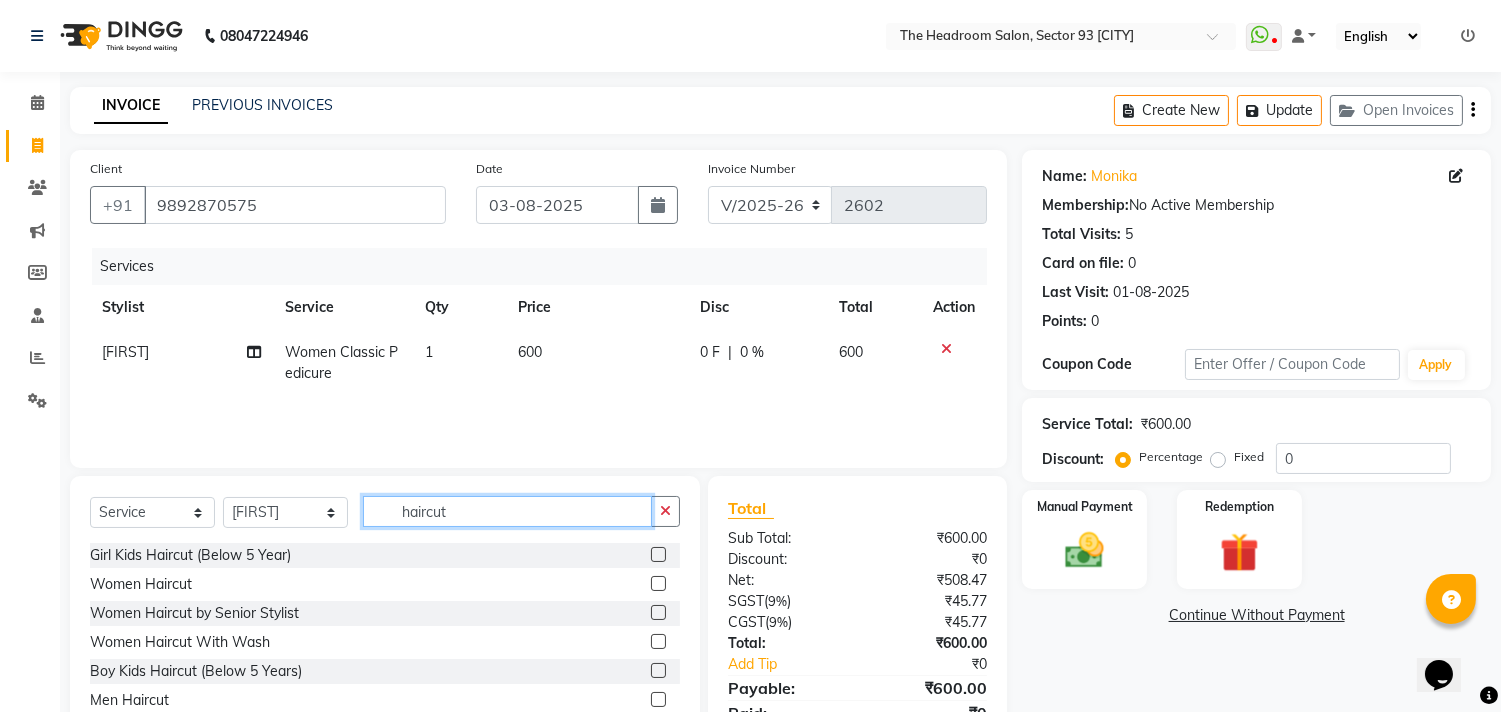 scroll, scrollTop: 88, scrollLeft: 0, axis: vertical 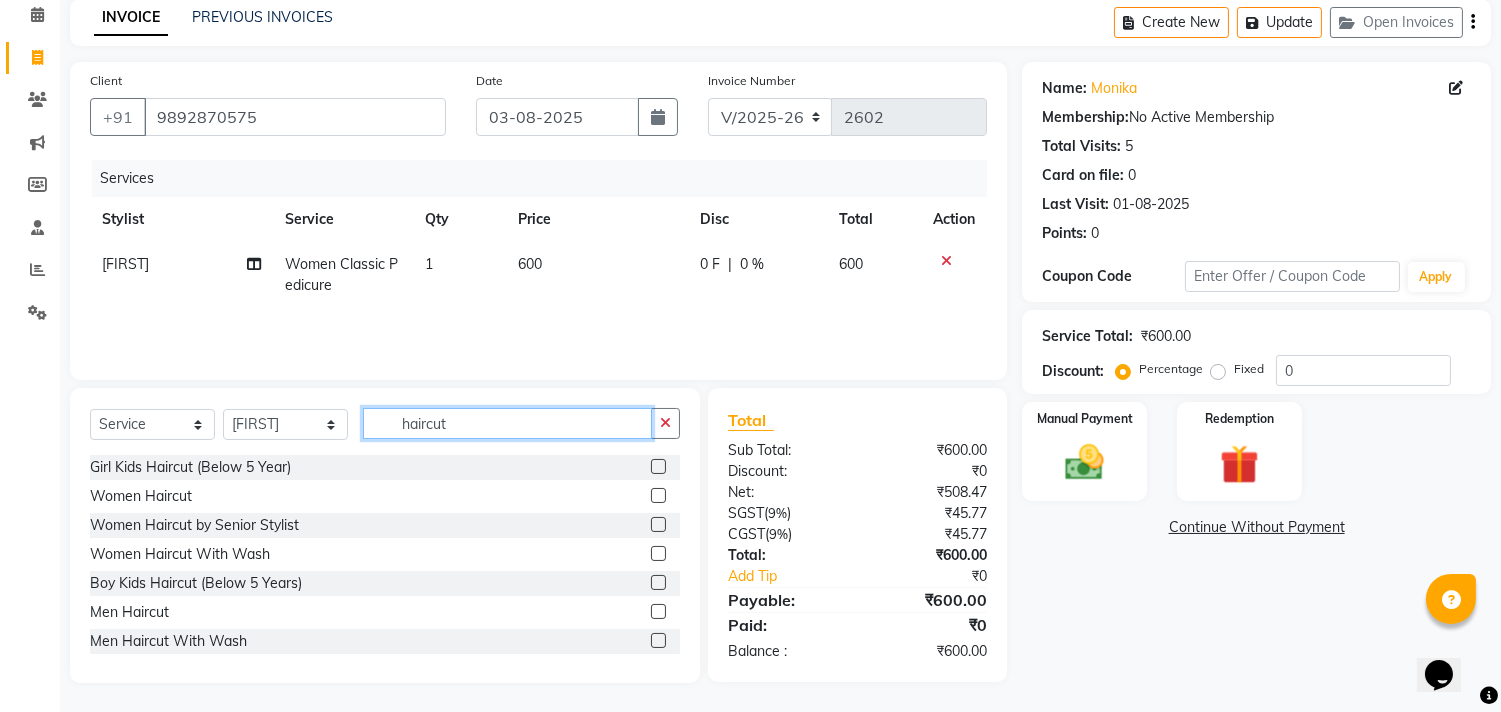 type on "haircut" 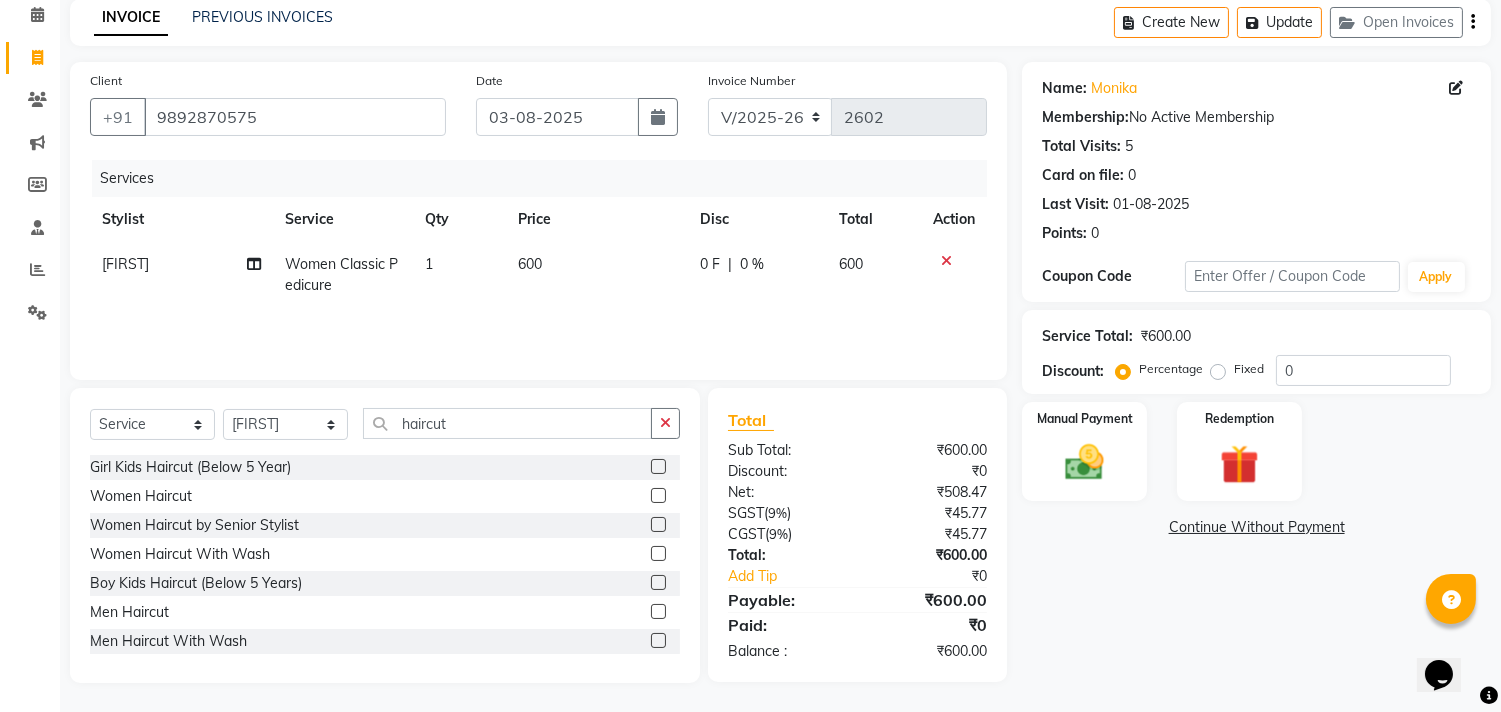 click 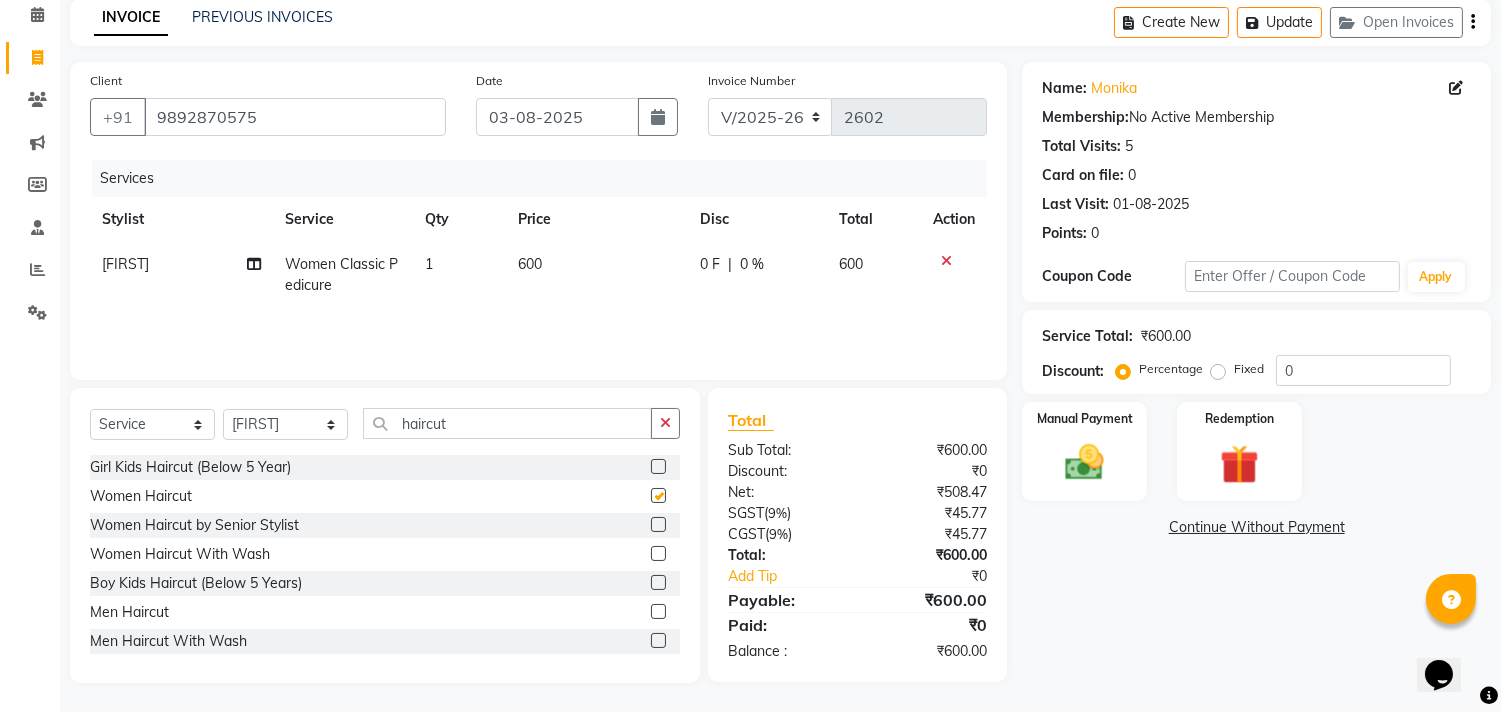 click 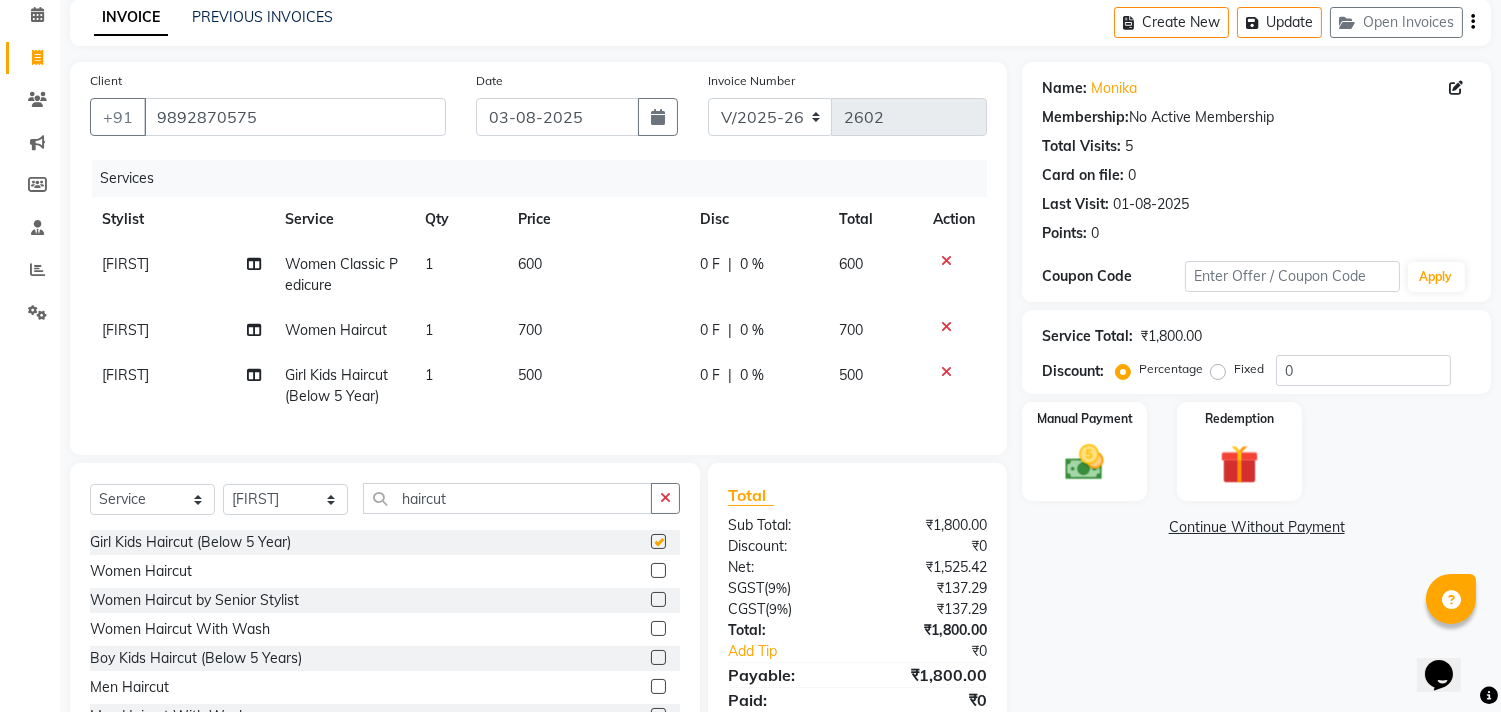 checkbox on "false" 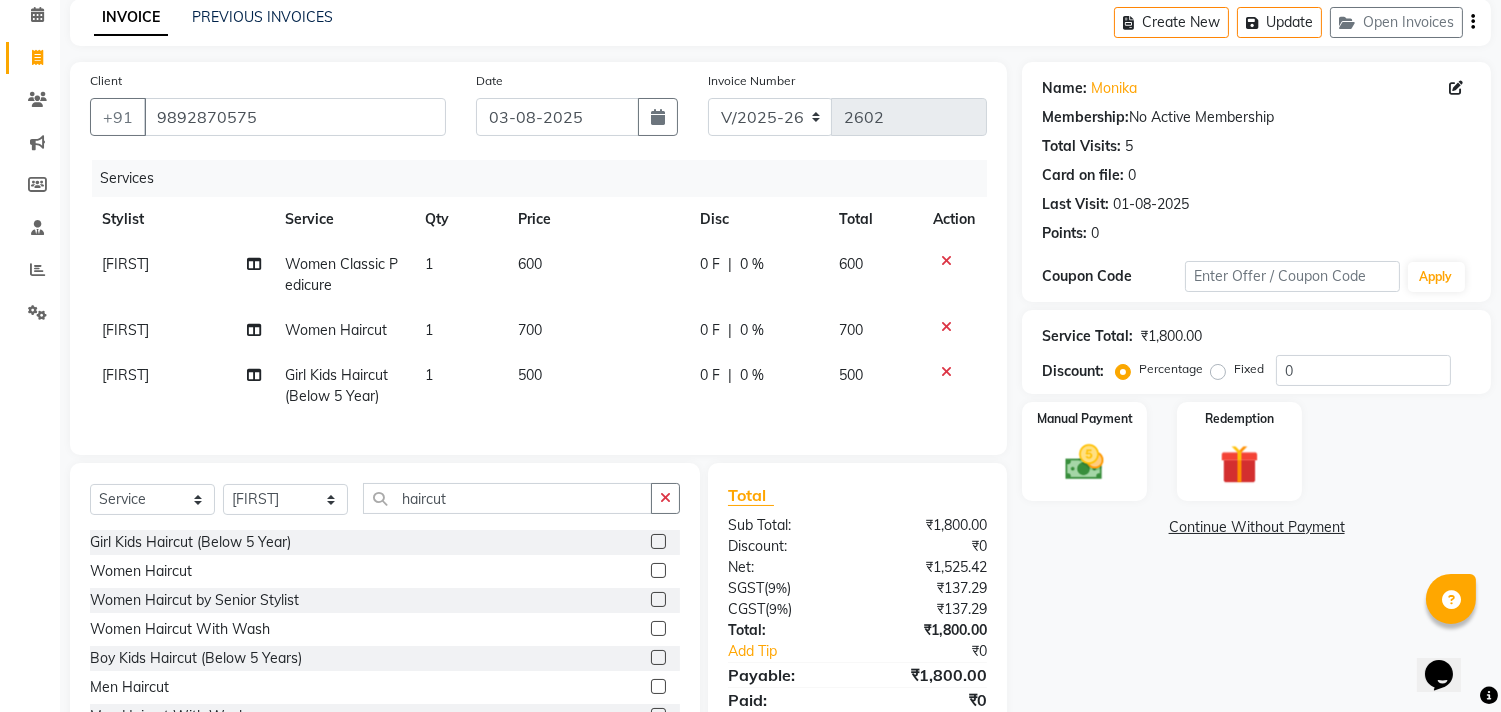checkbox on "false" 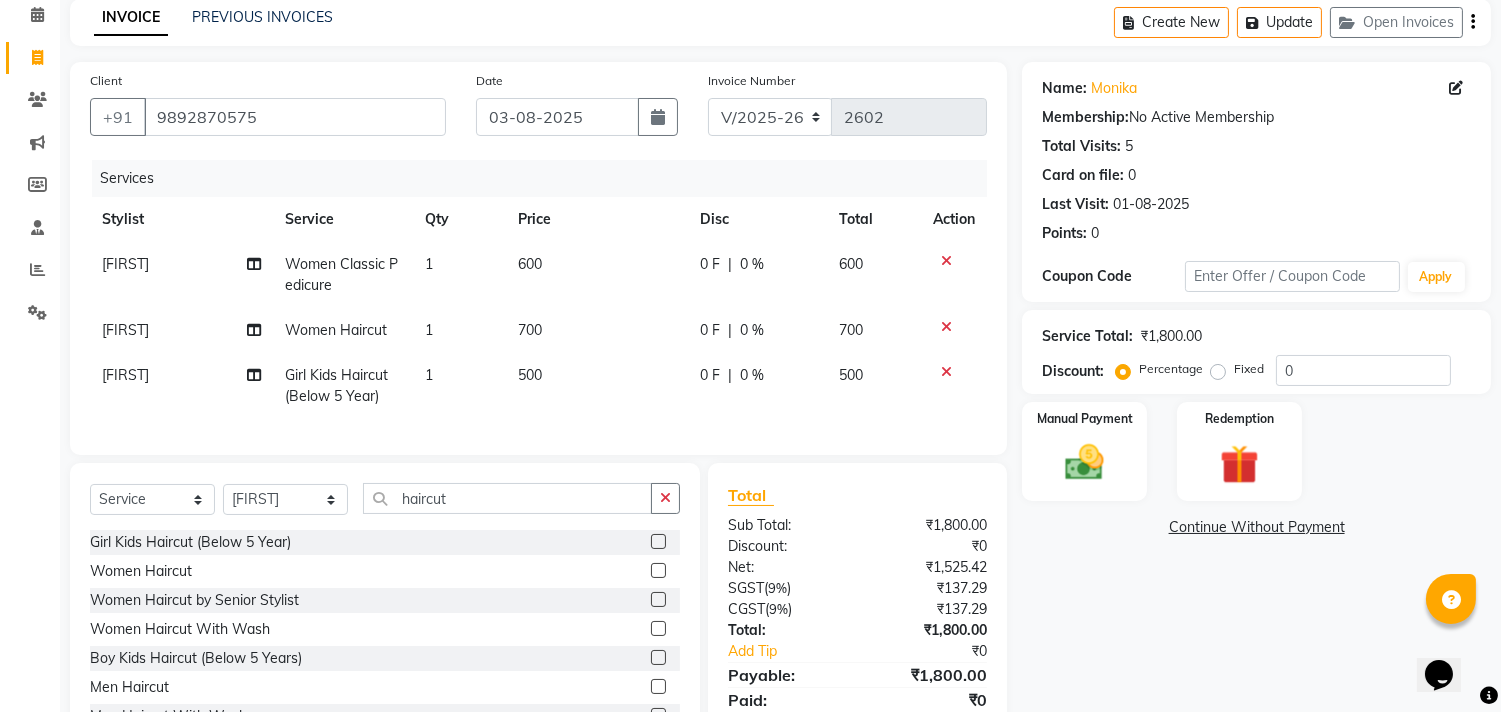 click 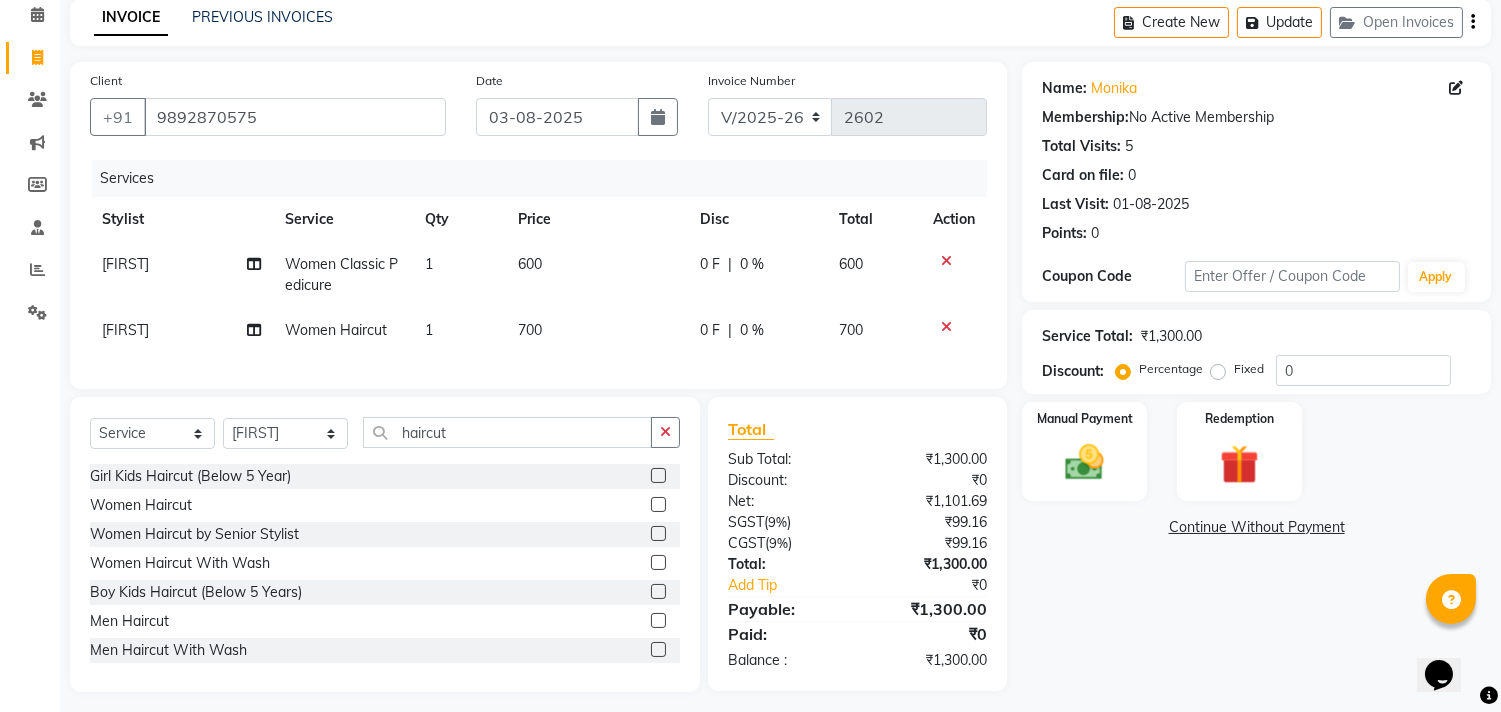 scroll, scrollTop: 114, scrollLeft: 0, axis: vertical 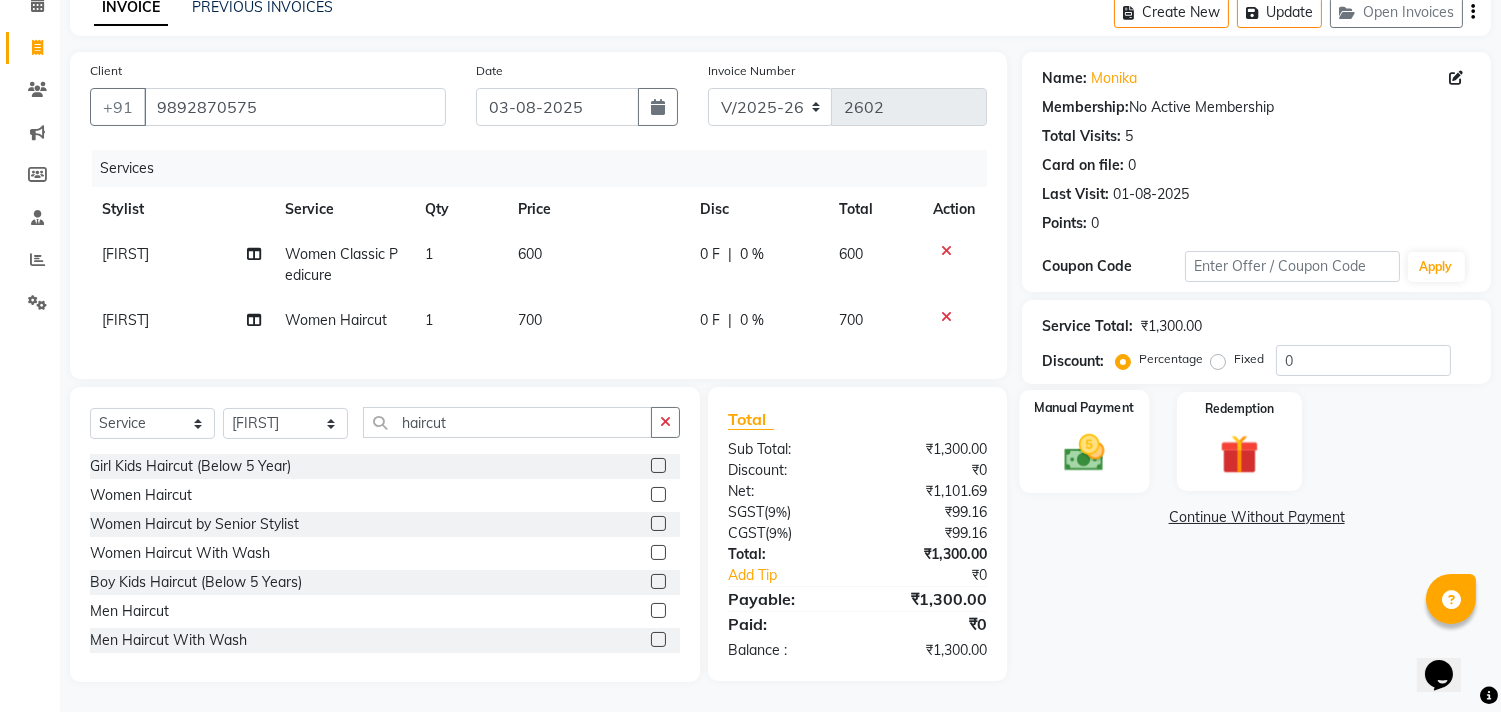 click on "Manual Payment" 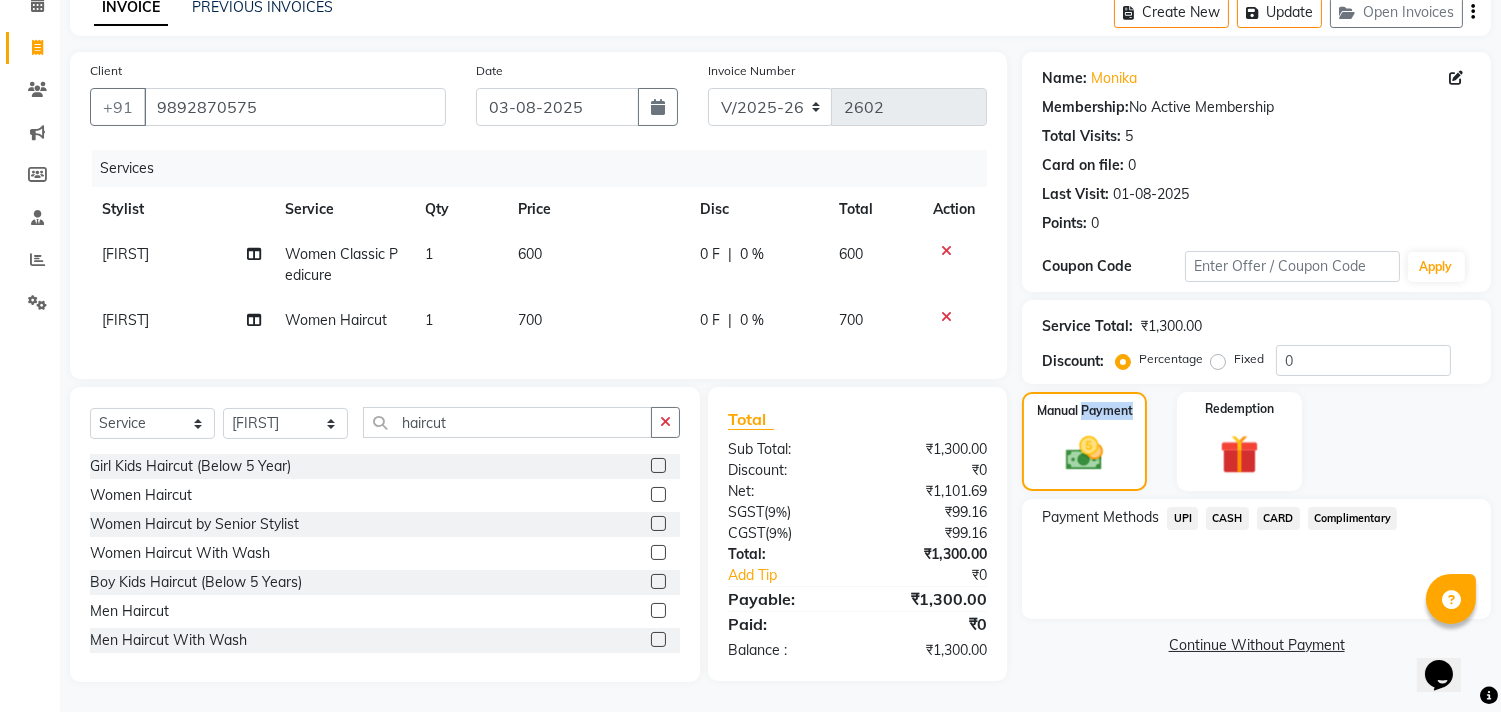 click on "UPI" 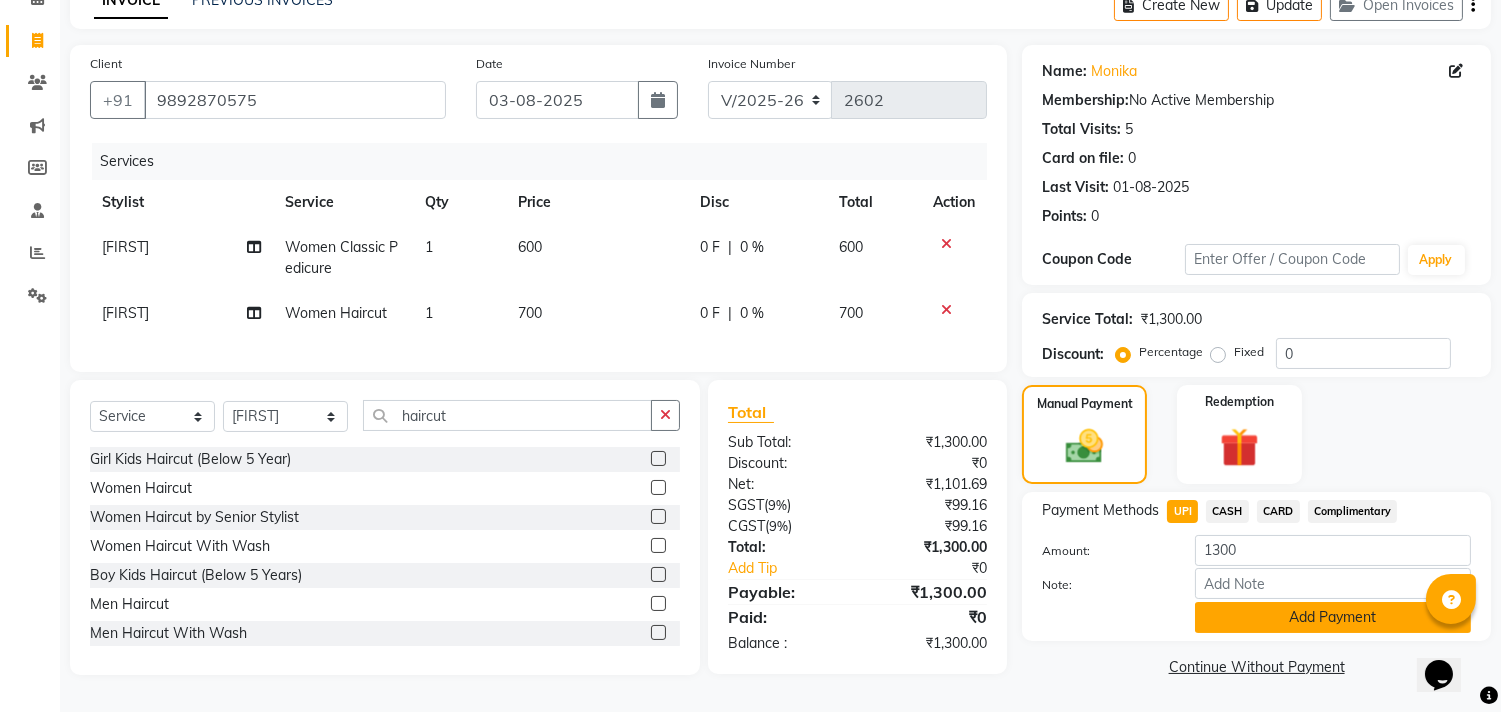 click on "Add Payment" 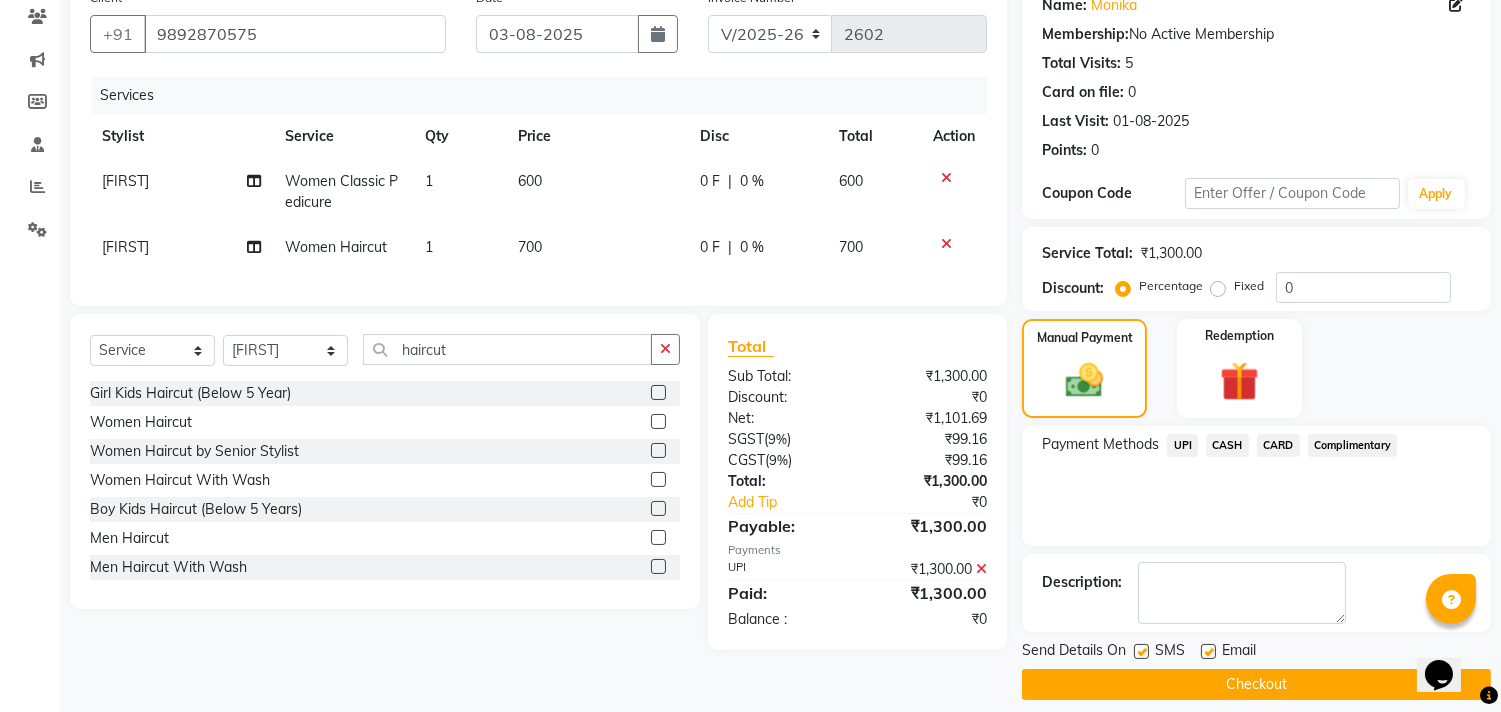scroll, scrollTop: 187, scrollLeft: 0, axis: vertical 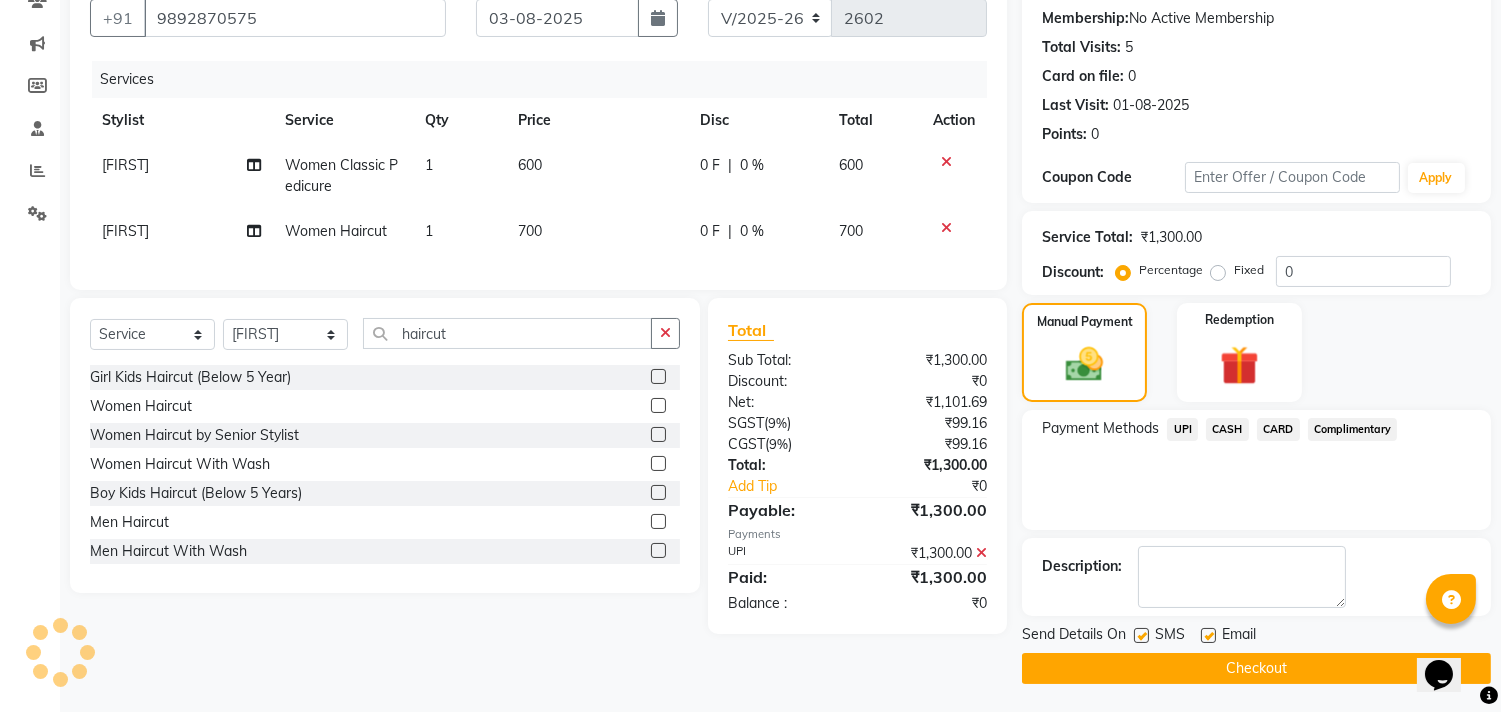 click on "Checkout" 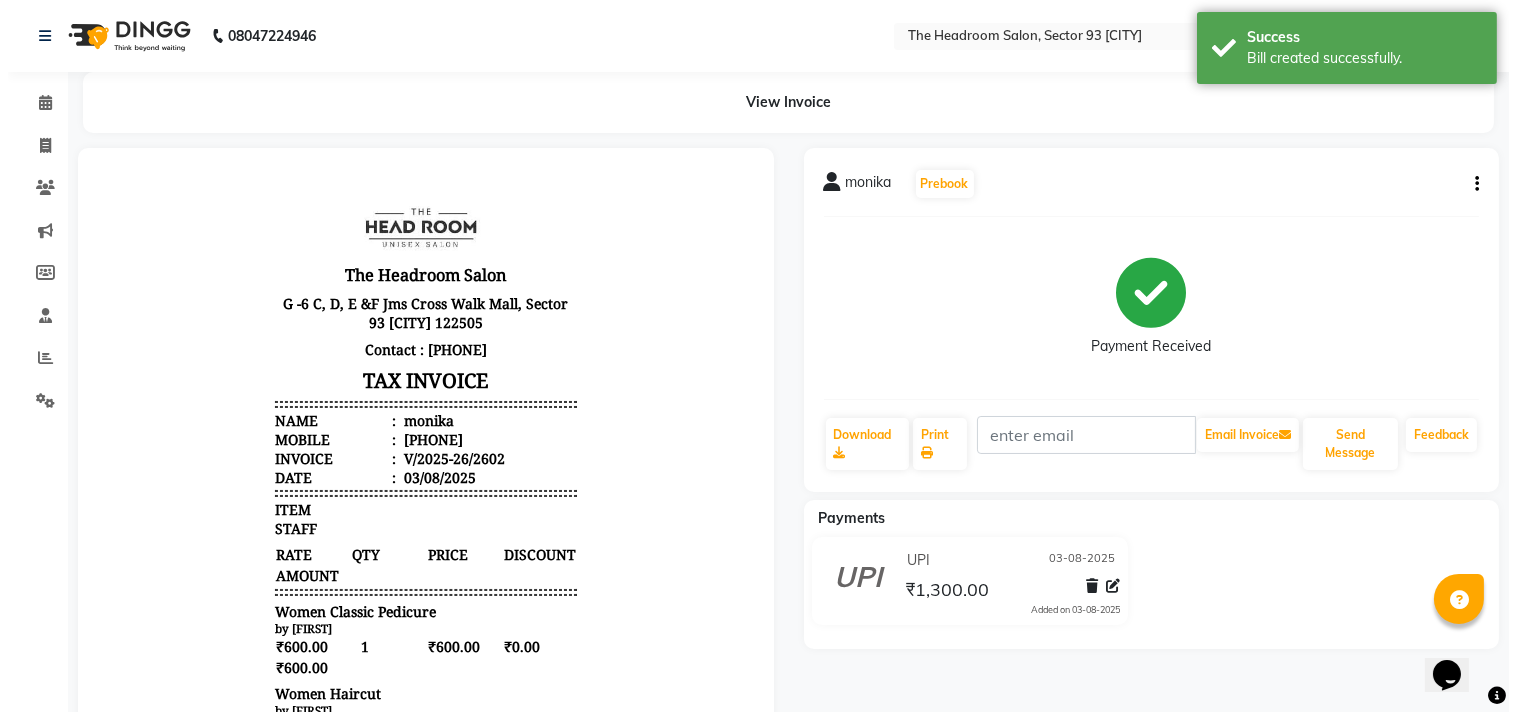 scroll, scrollTop: 0, scrollLeft: 0, axis: both 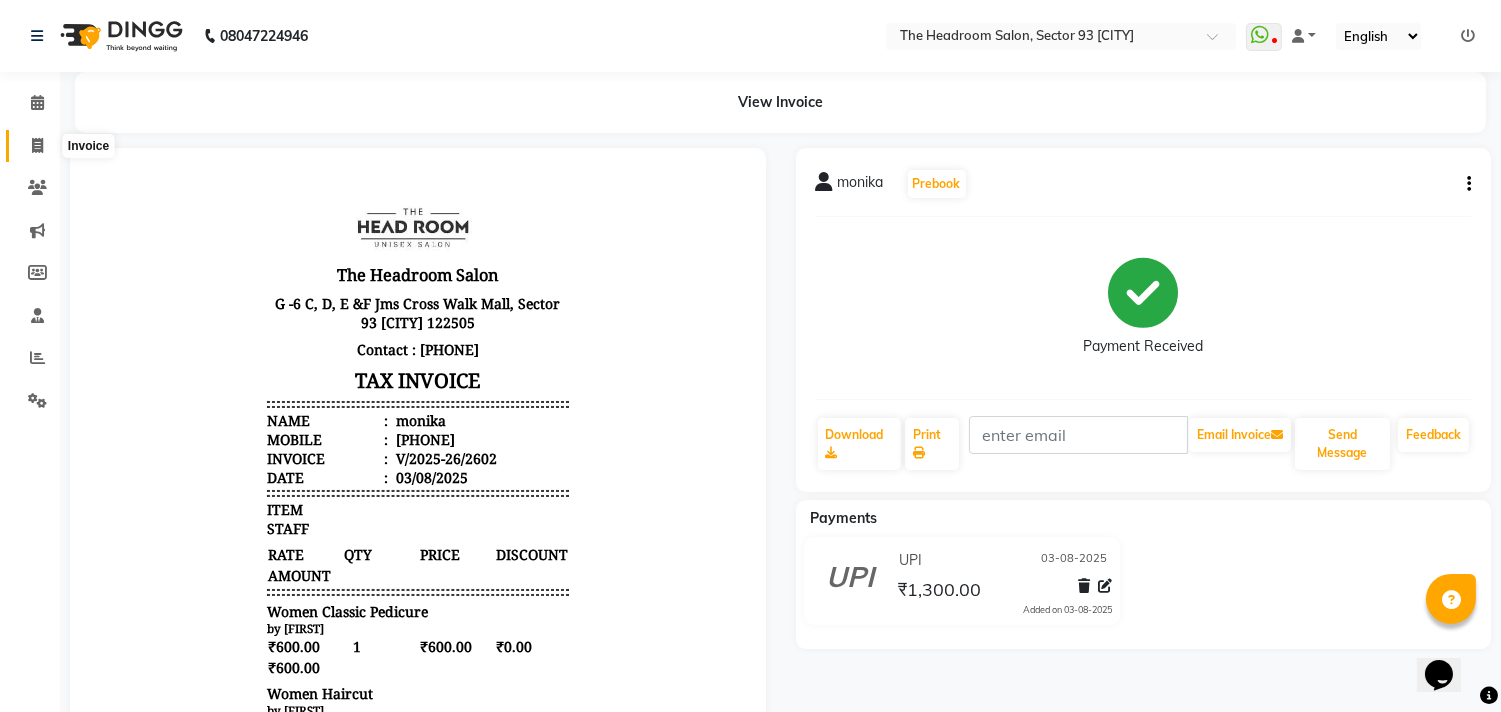 click 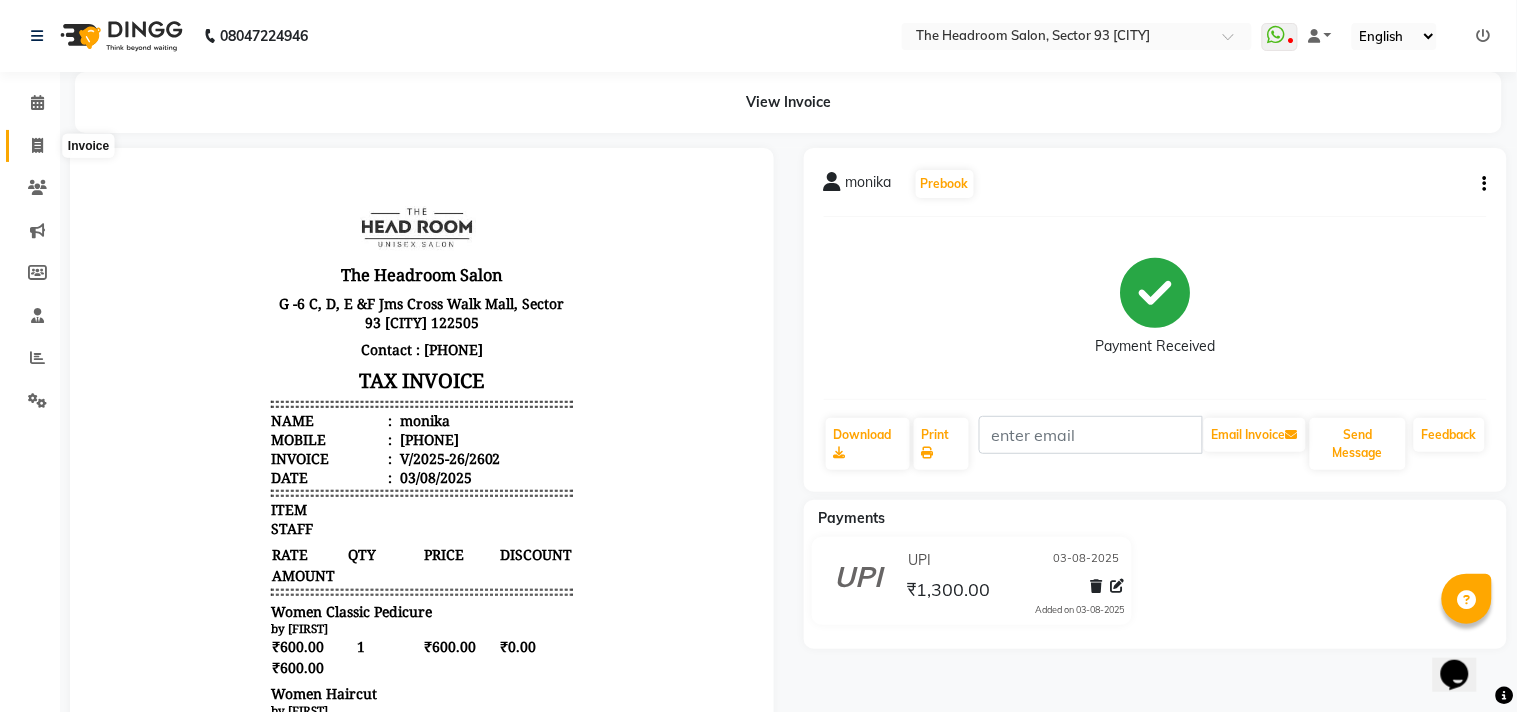 select on "service" 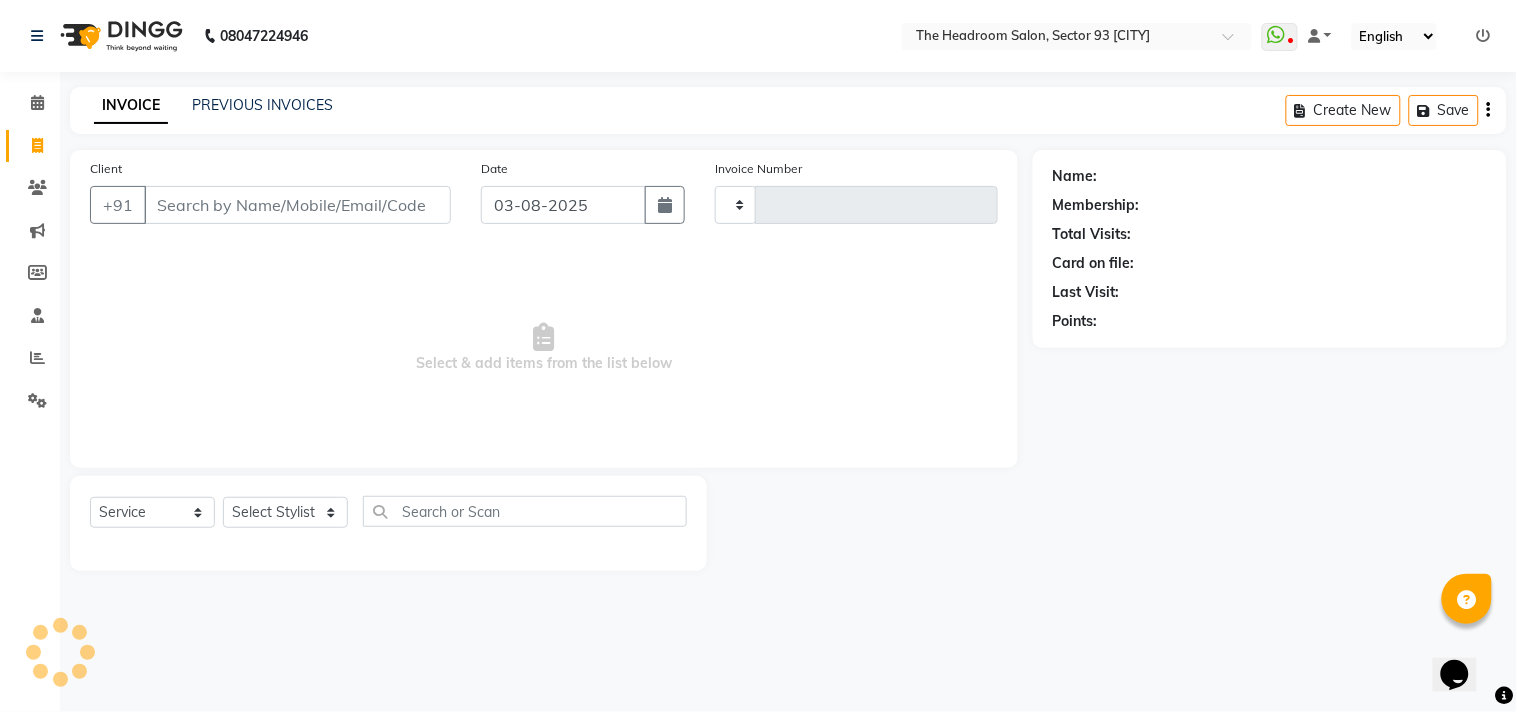 type on "2603" 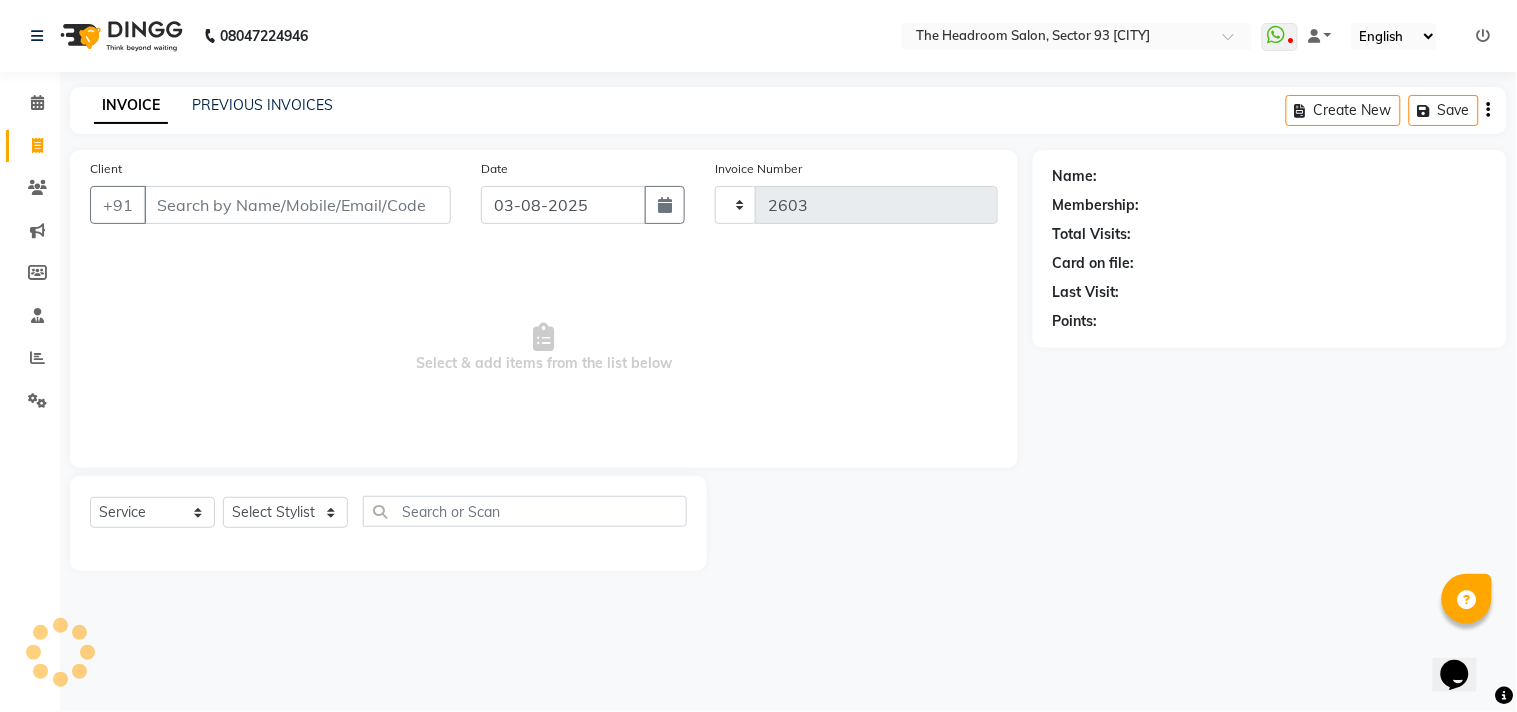 select on "6933" 